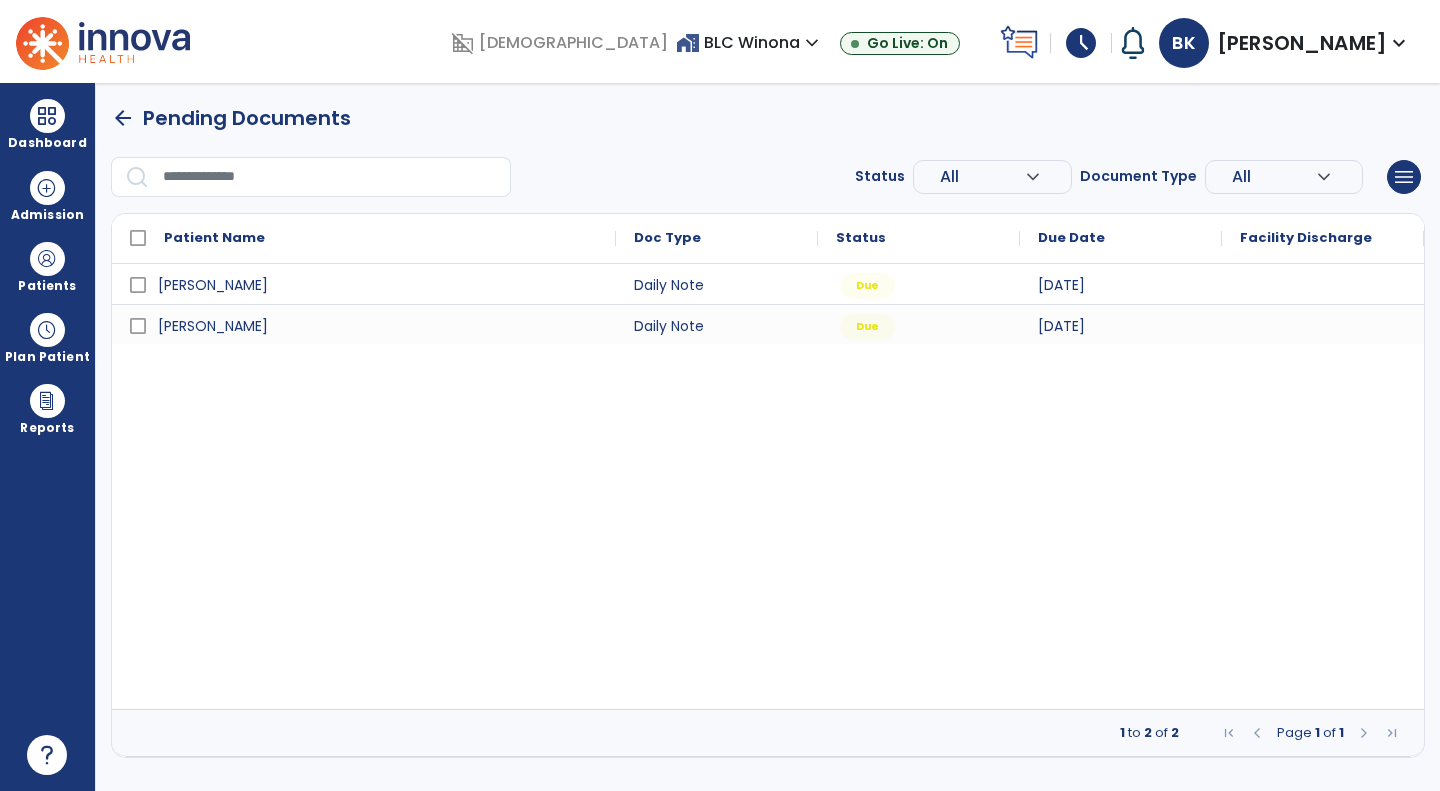 scroll, scrollTop: 0, scrollLeft: 0, axis: both 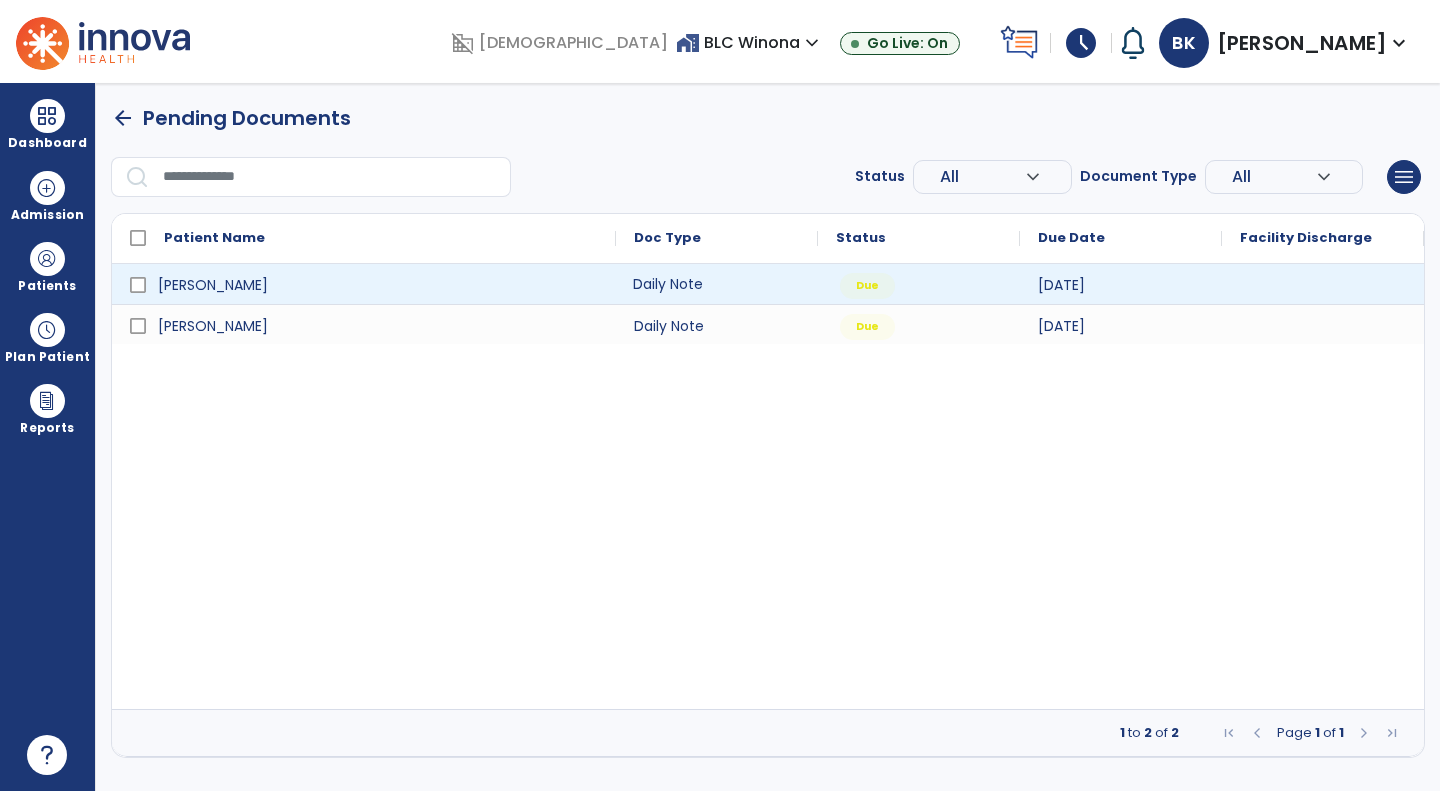 click on "Daily Note" at bounding box center [717, 284] 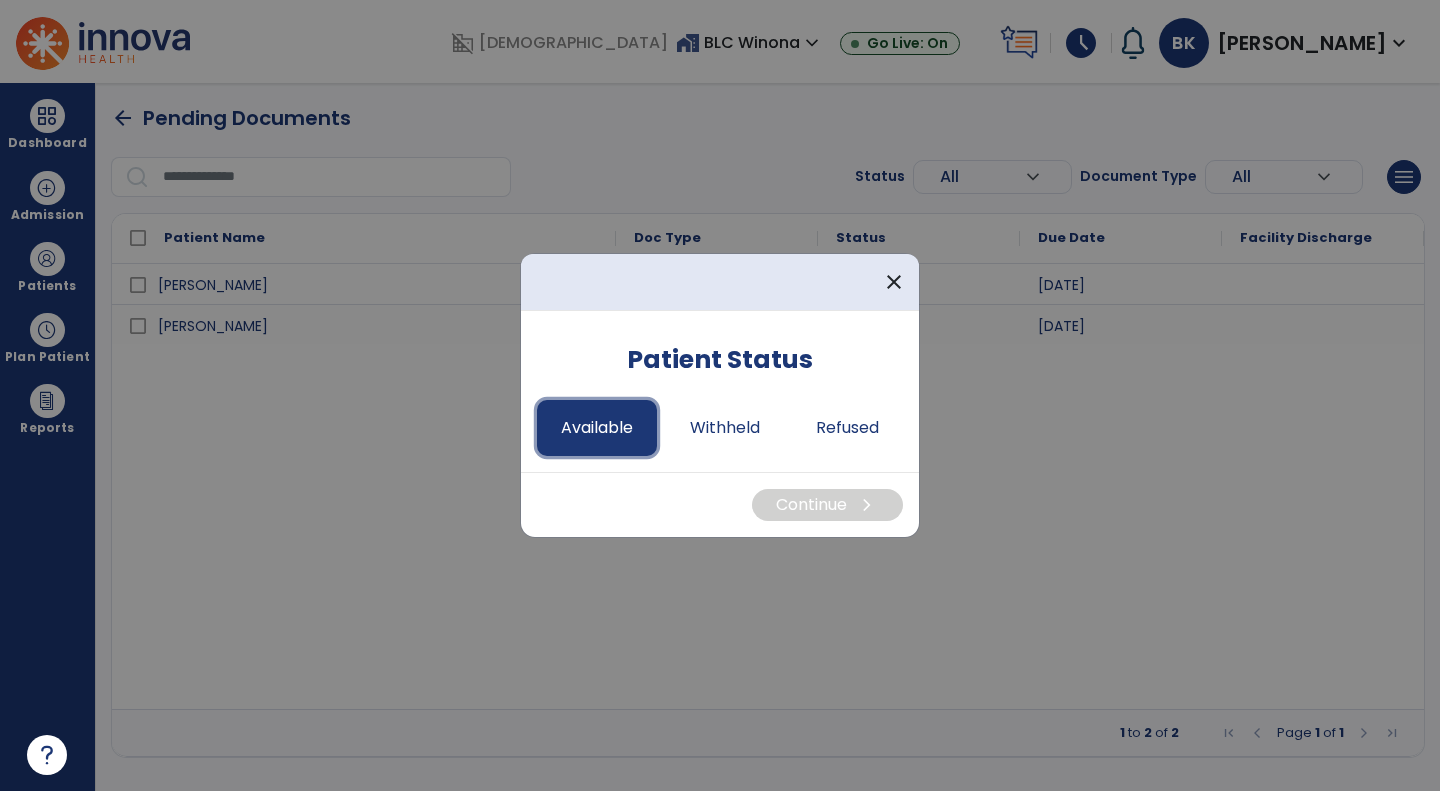 click on "Available" at bounding box center (597, 428) 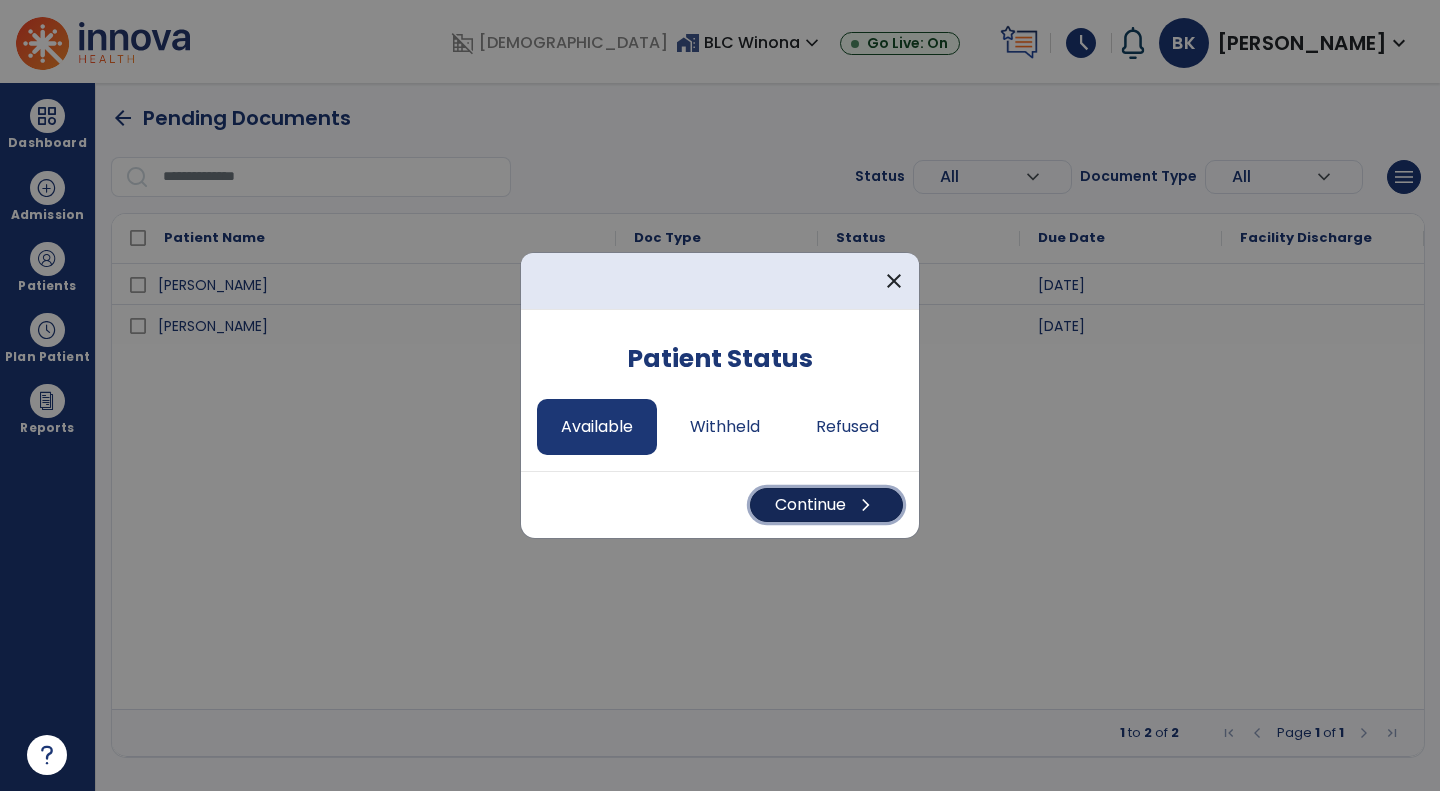 click on "Continue   chevron_right" at bounding box center (826, 505) 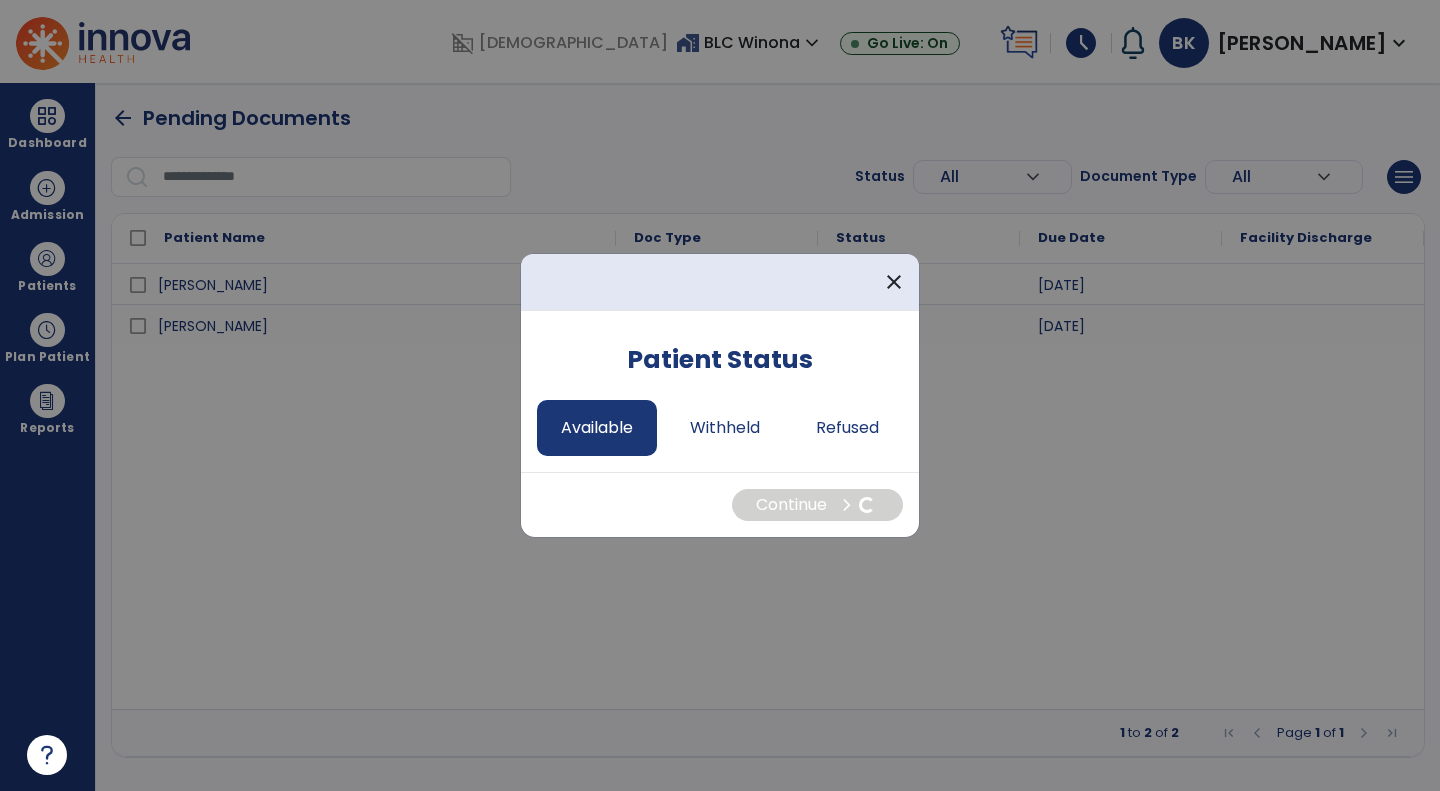 select on "*" 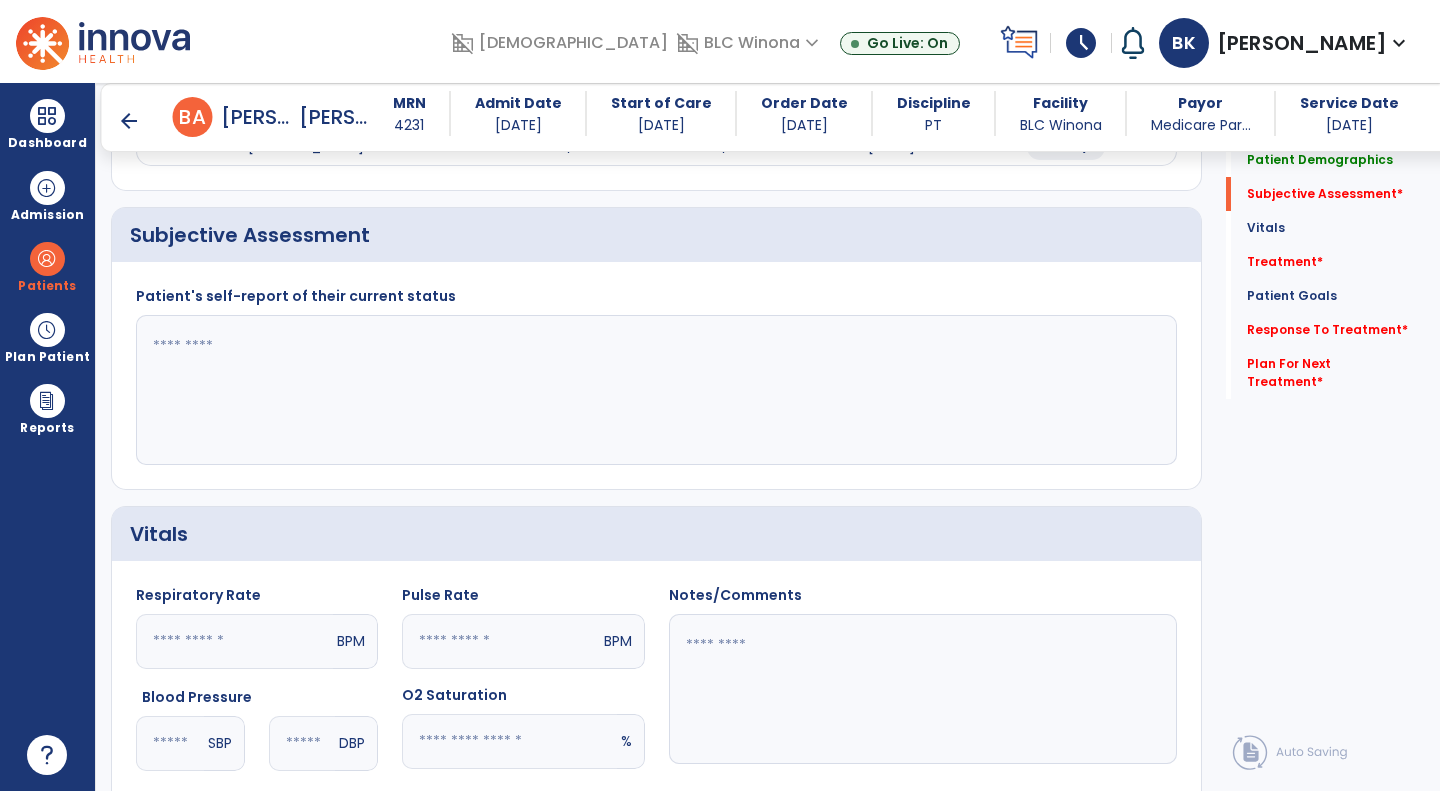 scroll, scrollTop: 329, scrollLeft: 0, axis: vertical 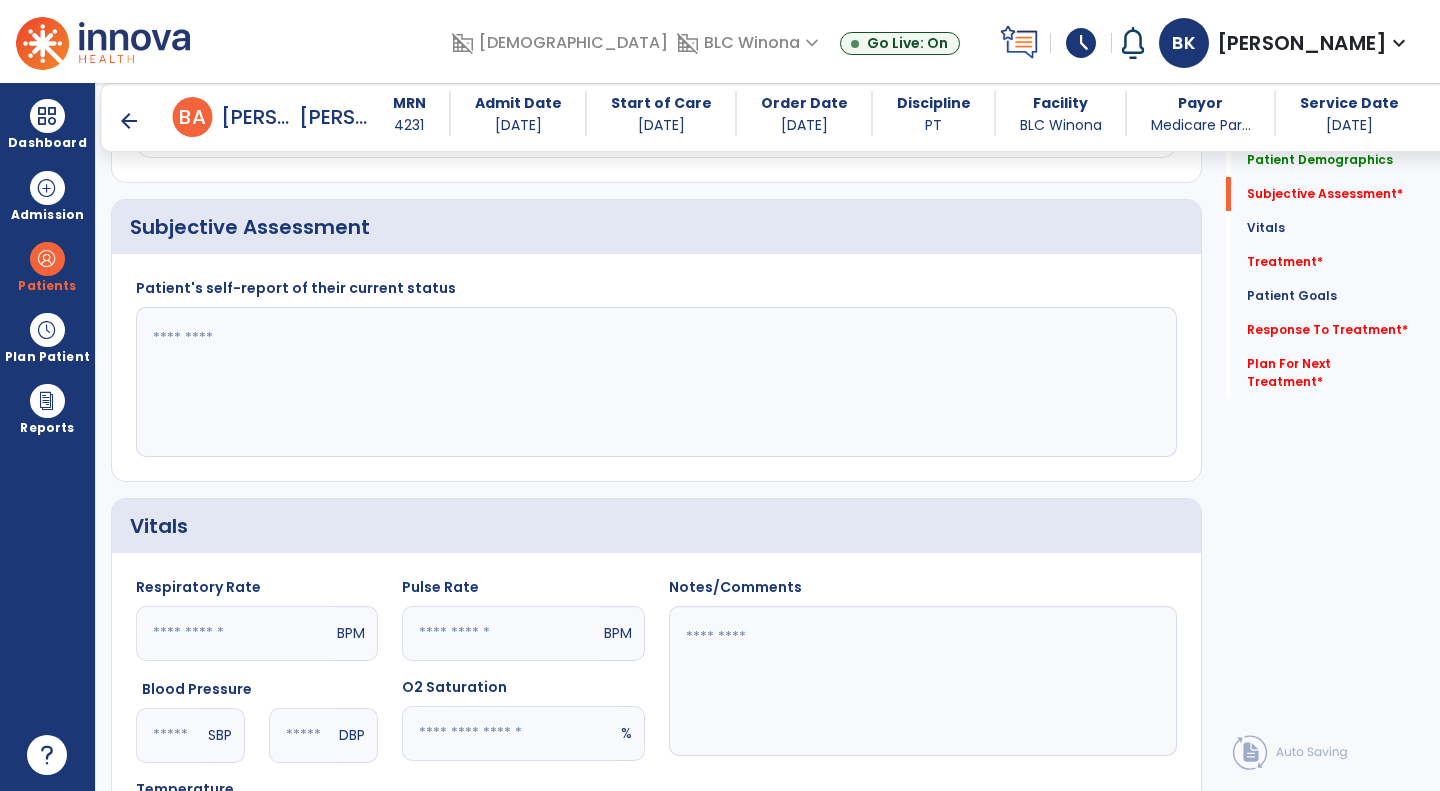 click 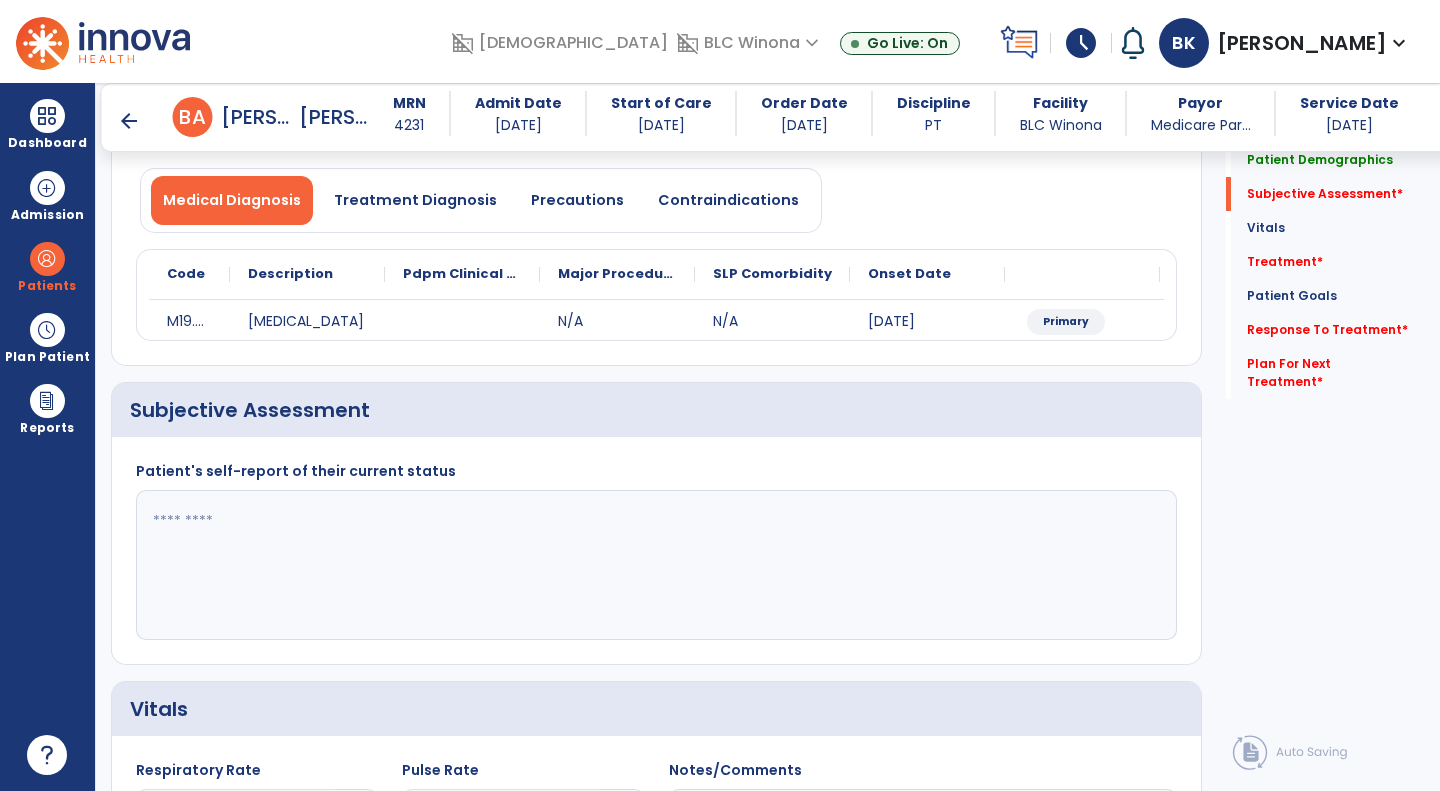 scroll, scrollTop: 232, scrollLeft: 0, axis: vertical 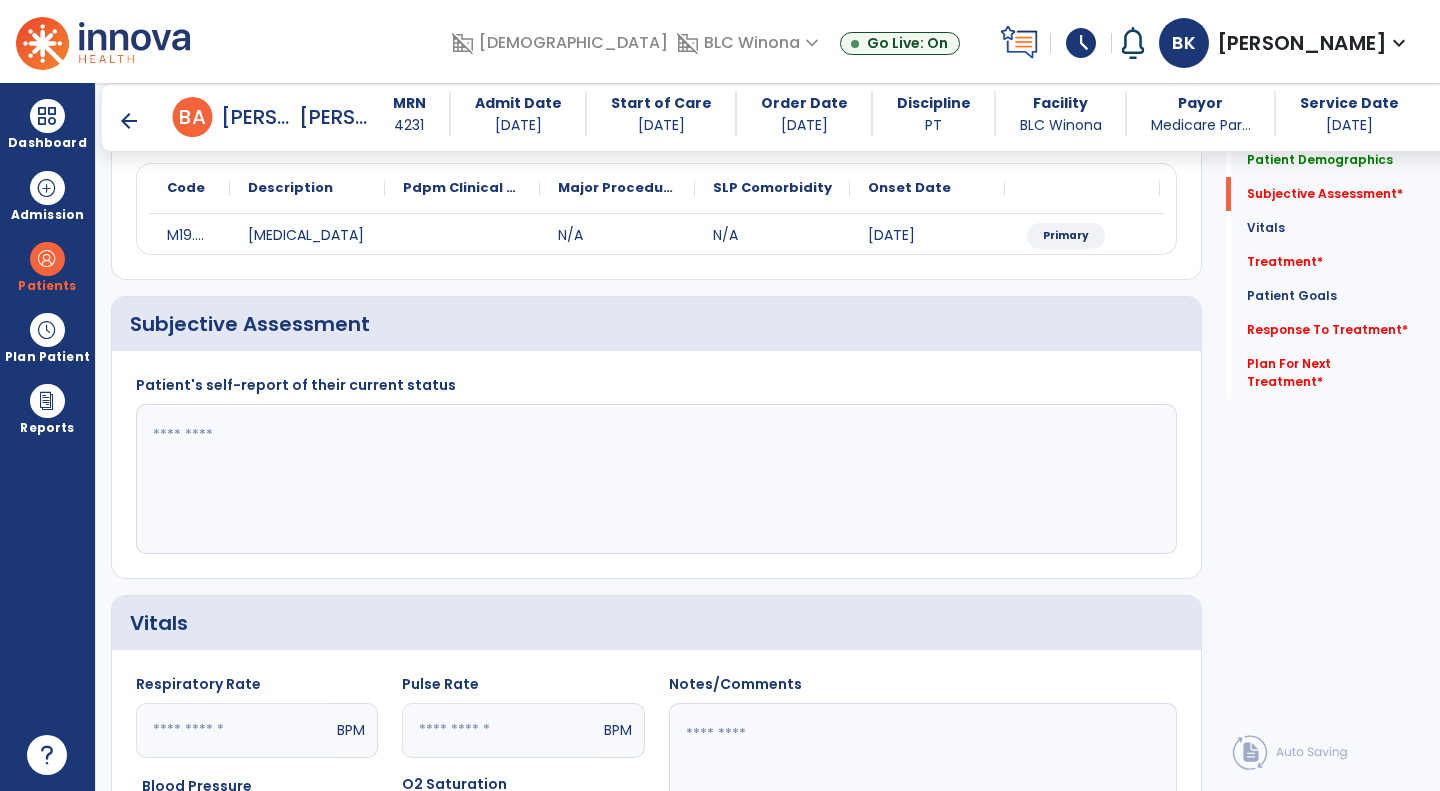 click 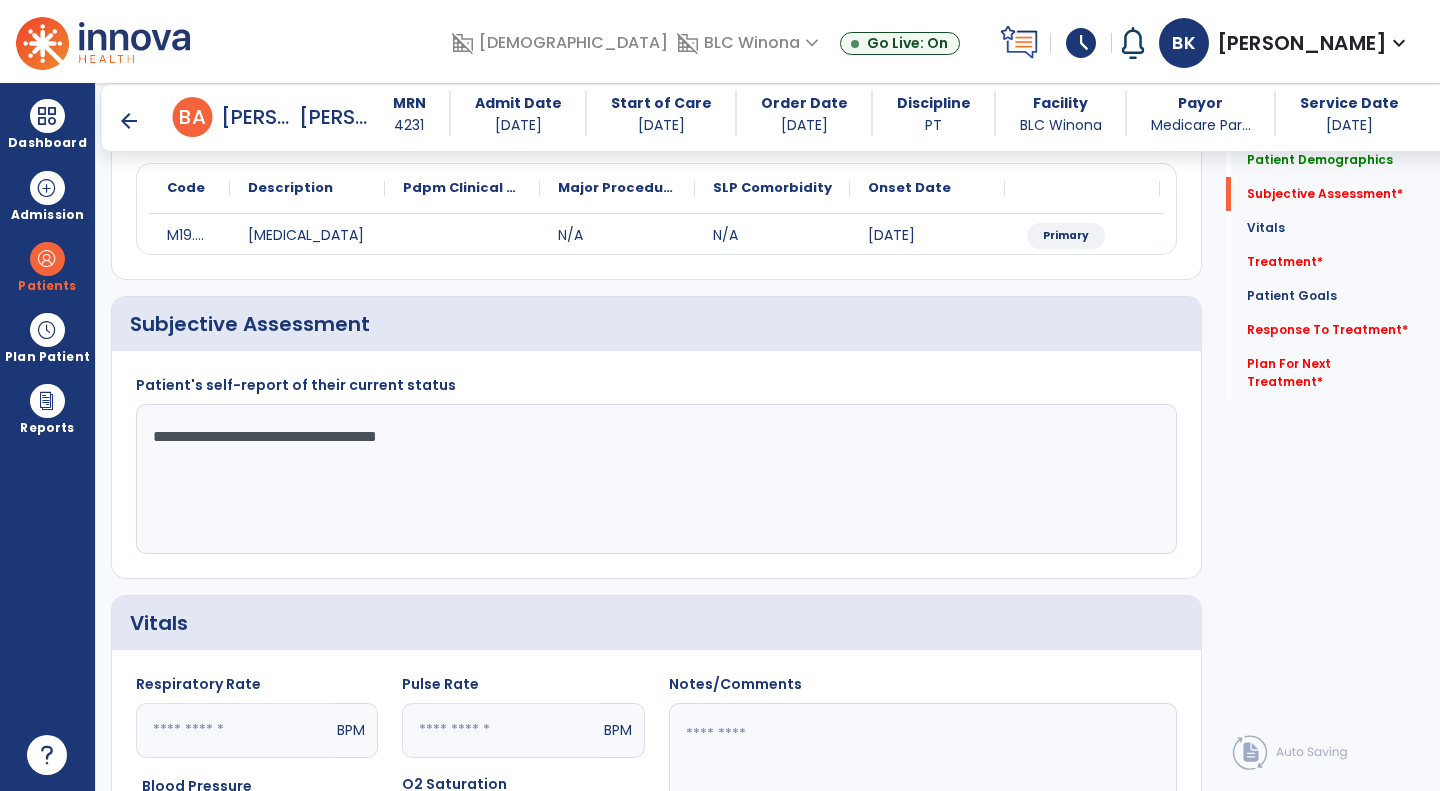 scroll, scrollTop: 277, scrollLeft: 0, axis: vertical 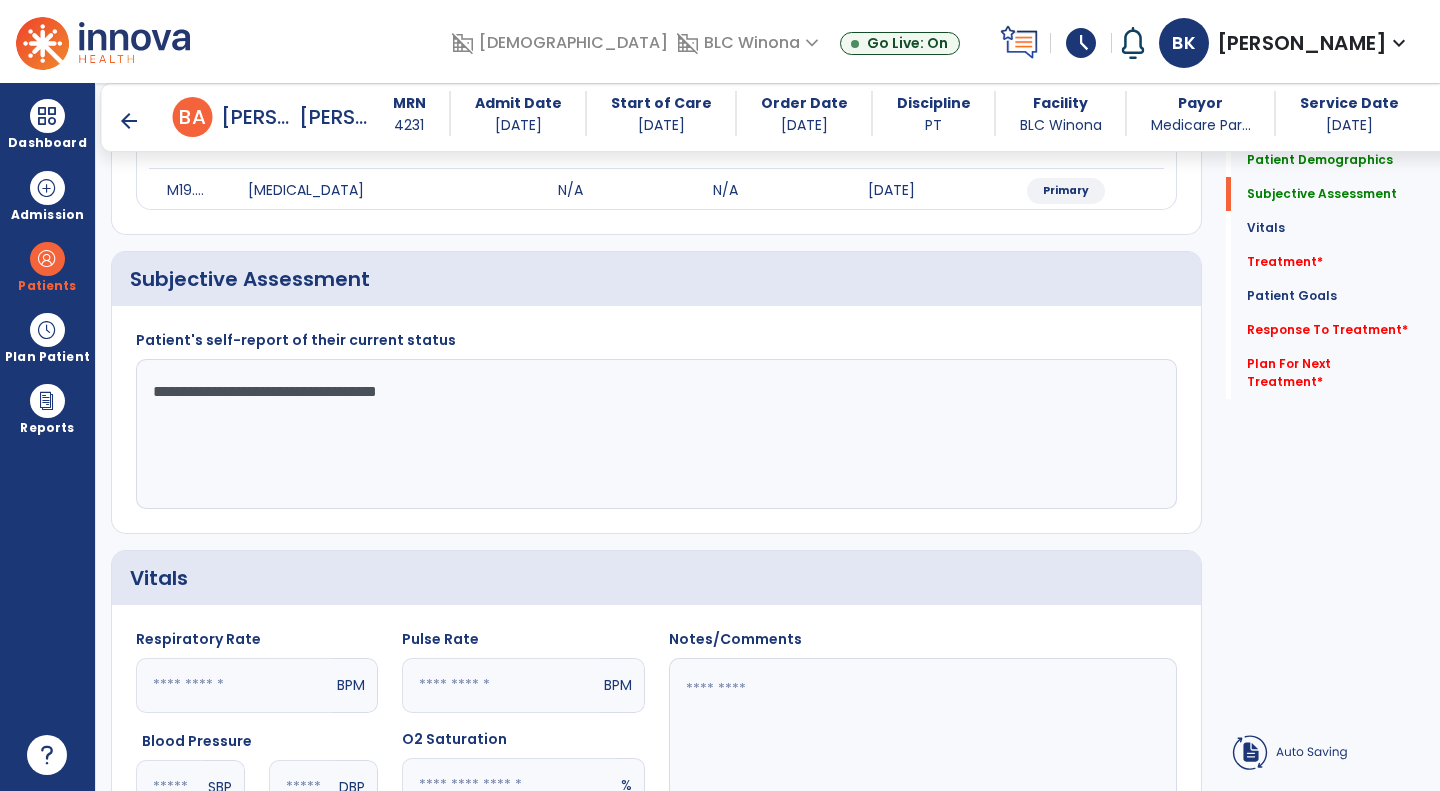 drag, startPoint x: 585, startPoint y: 420, endPoint x: 140, endPoint y: 439, distance: 445.40543 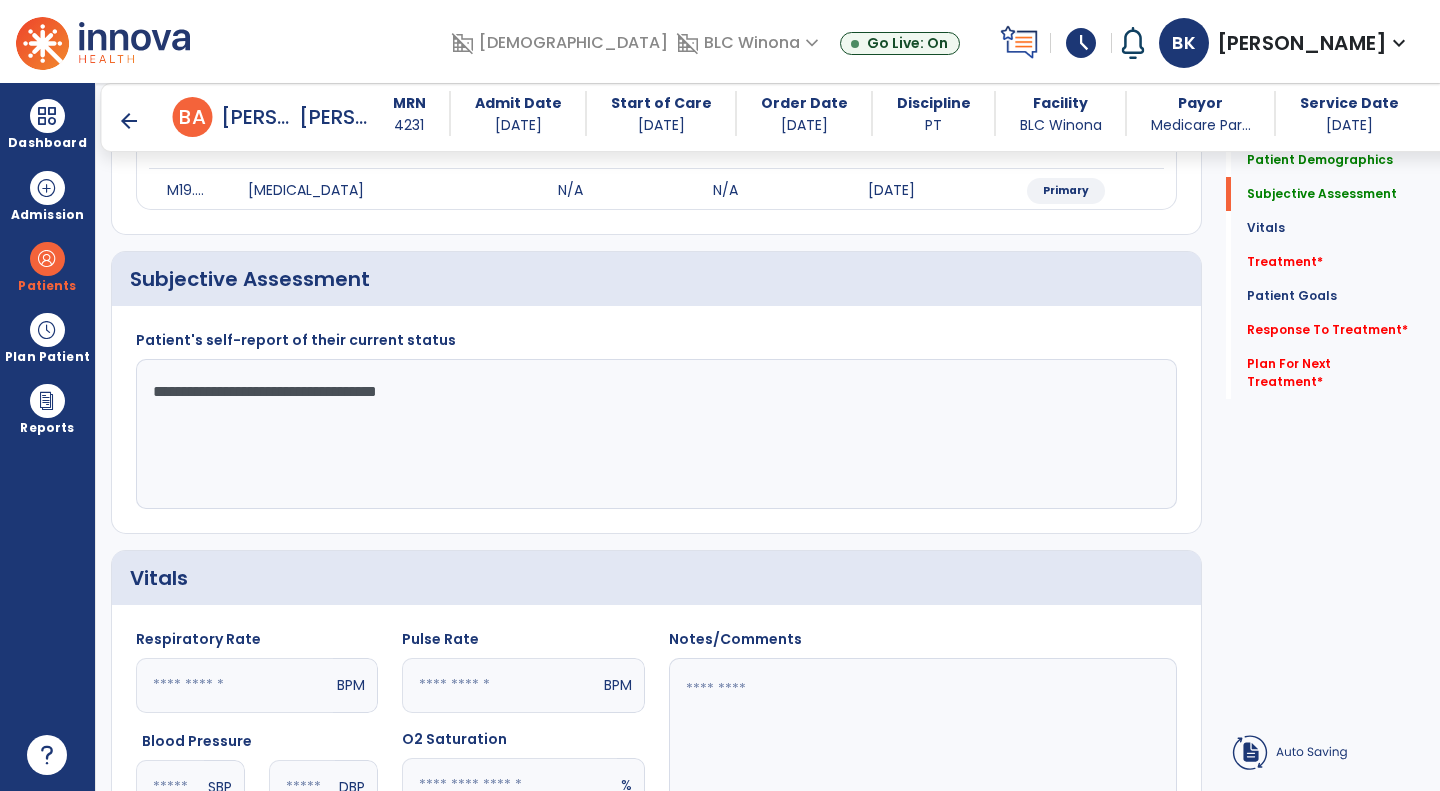 click on "**********" 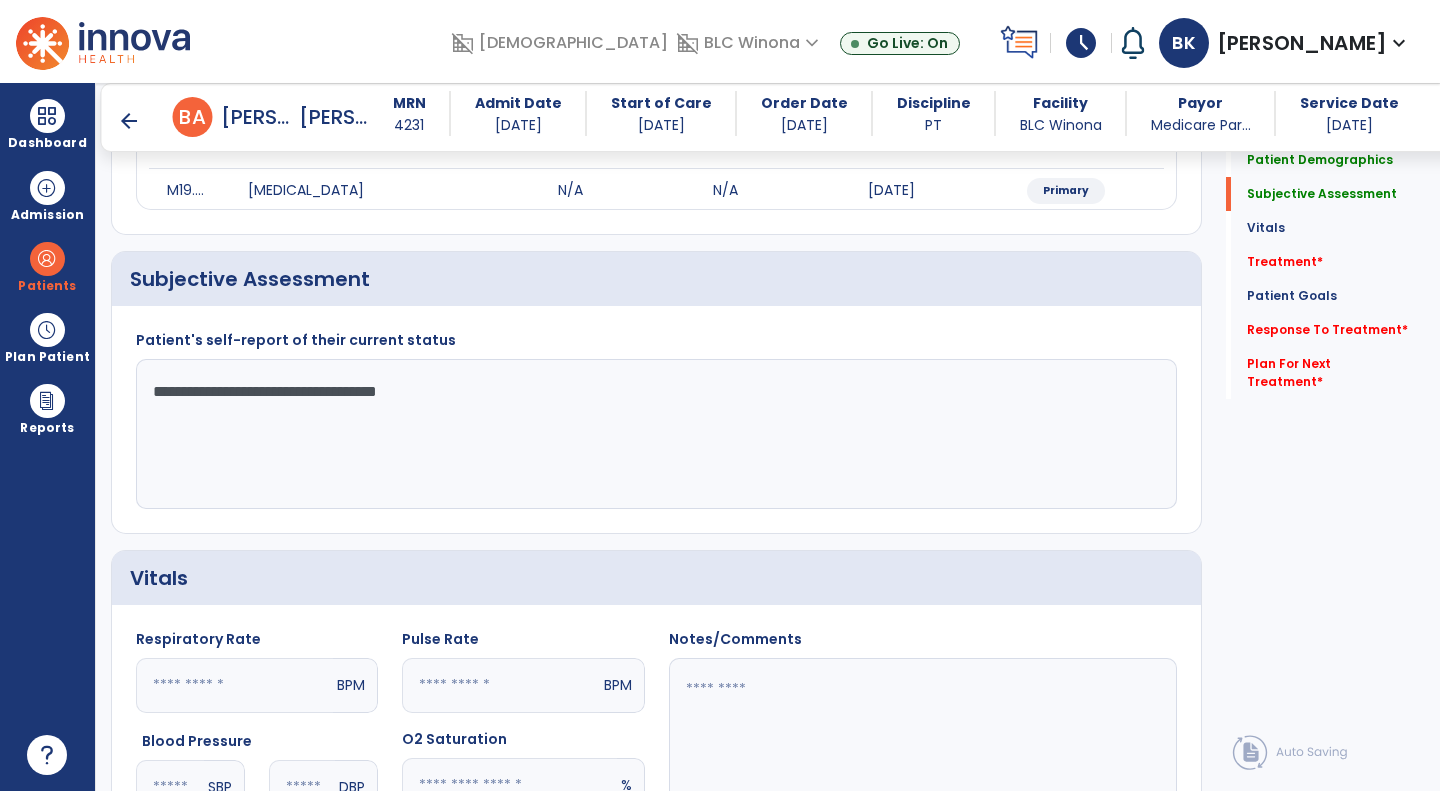 click on "**********" 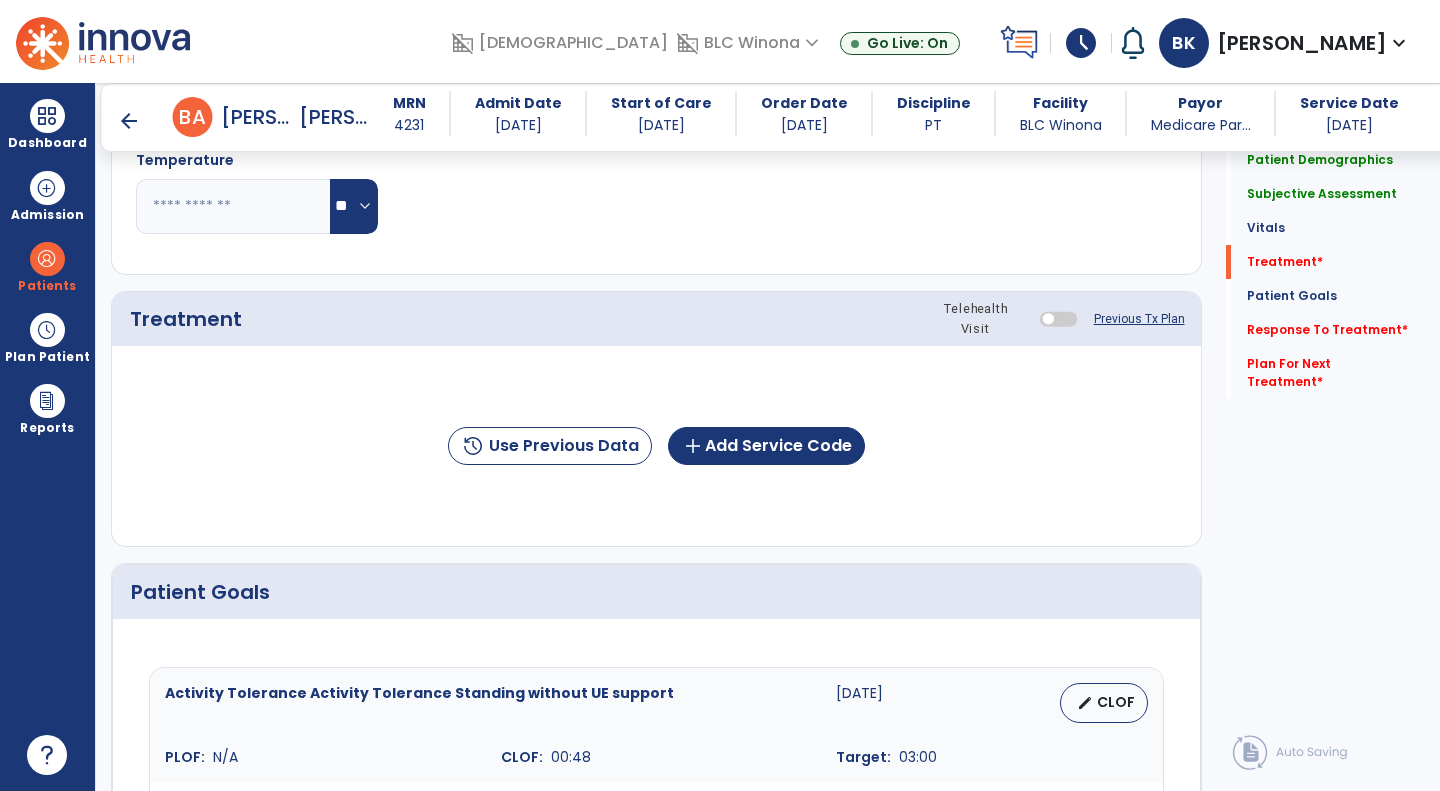 scroll, scrollTop: 959, scrollLeft: 0, axis: vertical 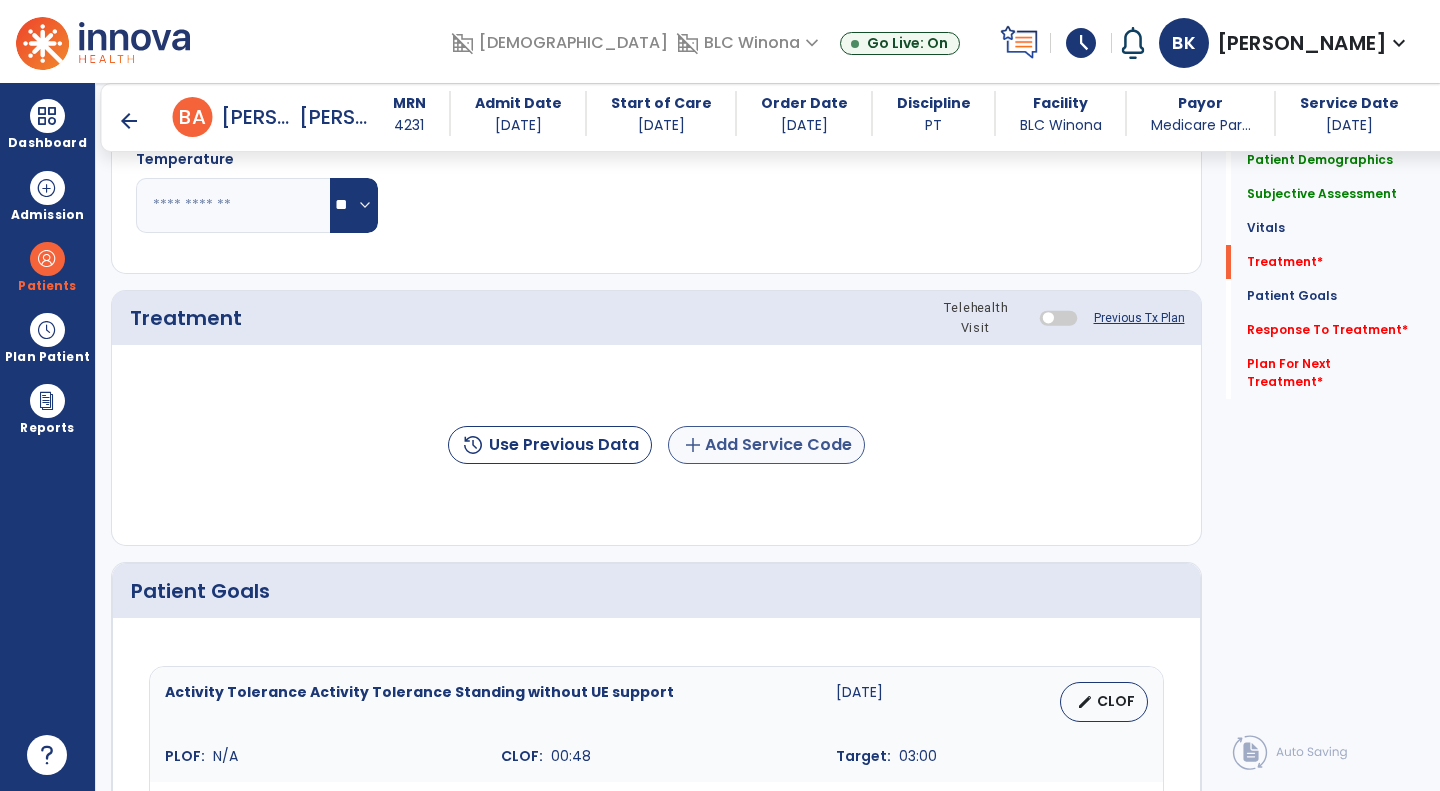 type on "**********" 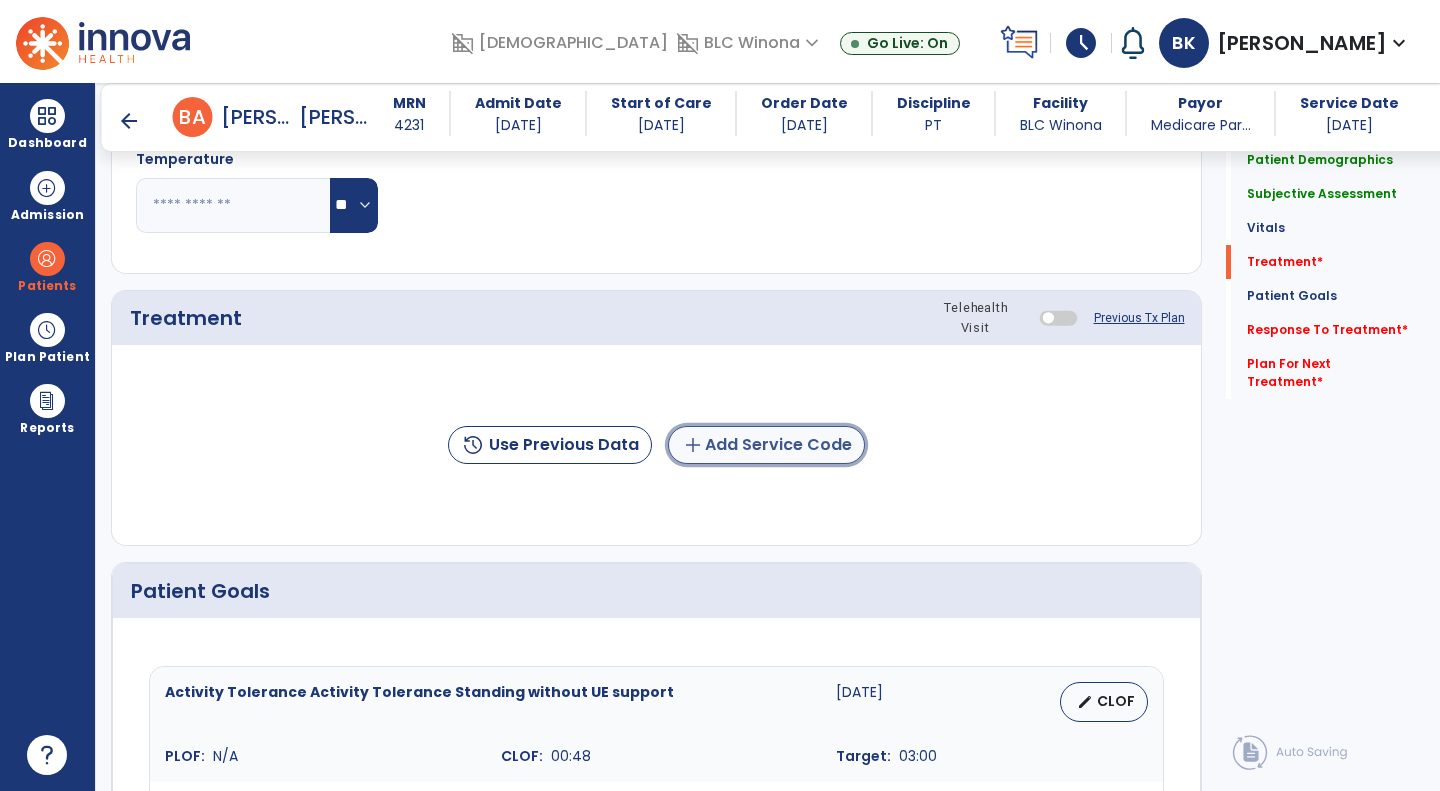 click on "add  Add Service Code" 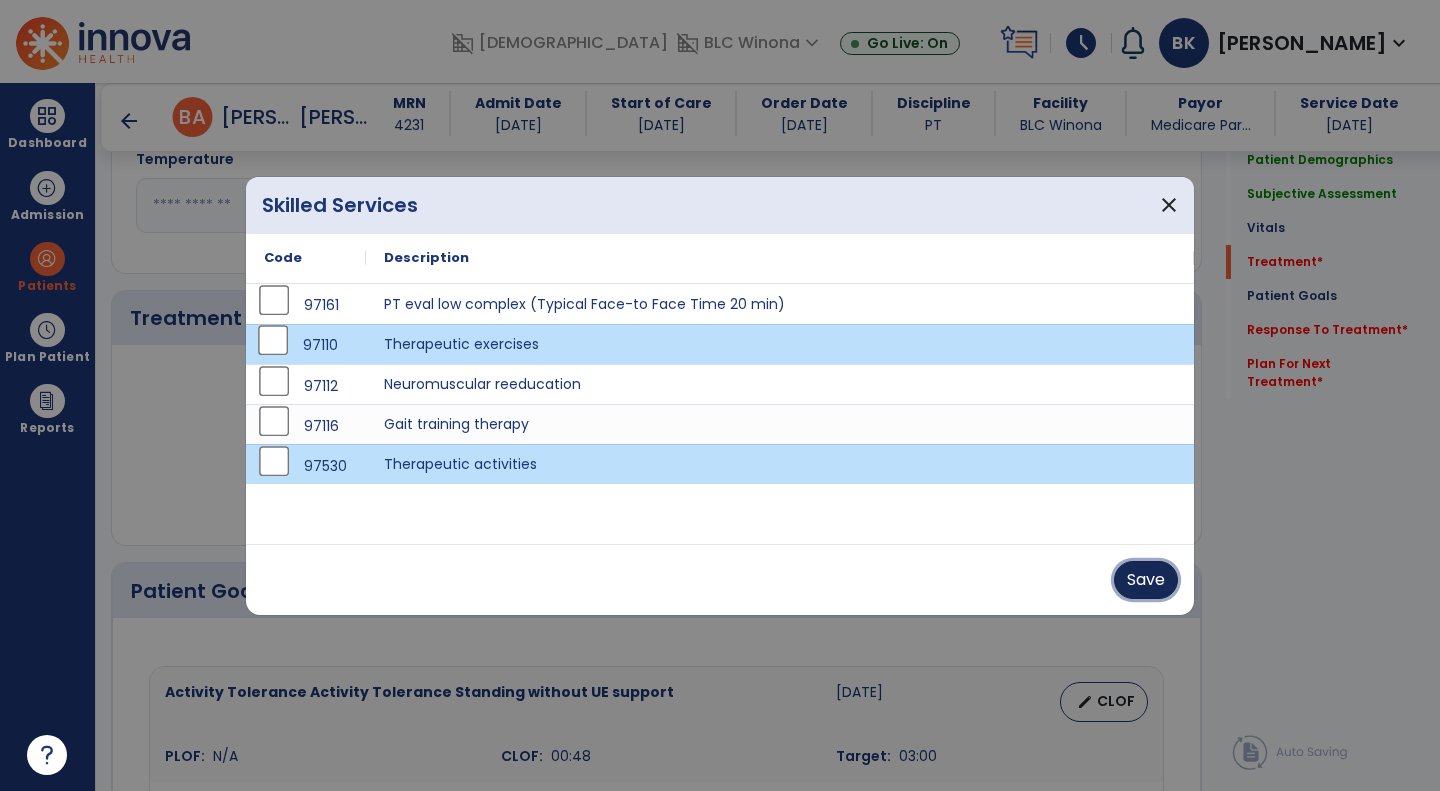 click on "Save" at bounding box center [1146, 580] 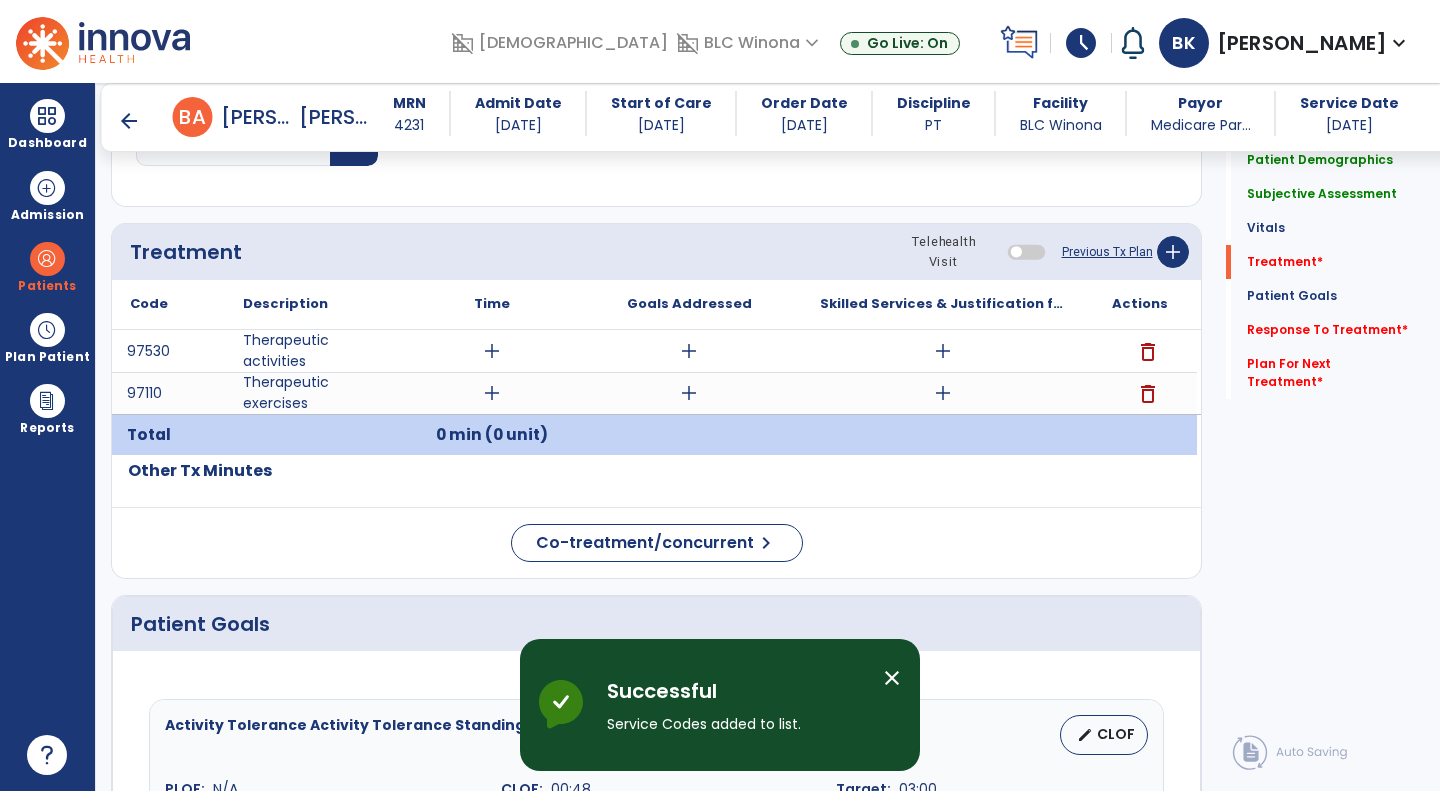 scroll, scrollTop: 1027, scrollLeft: 0, axis: vertical 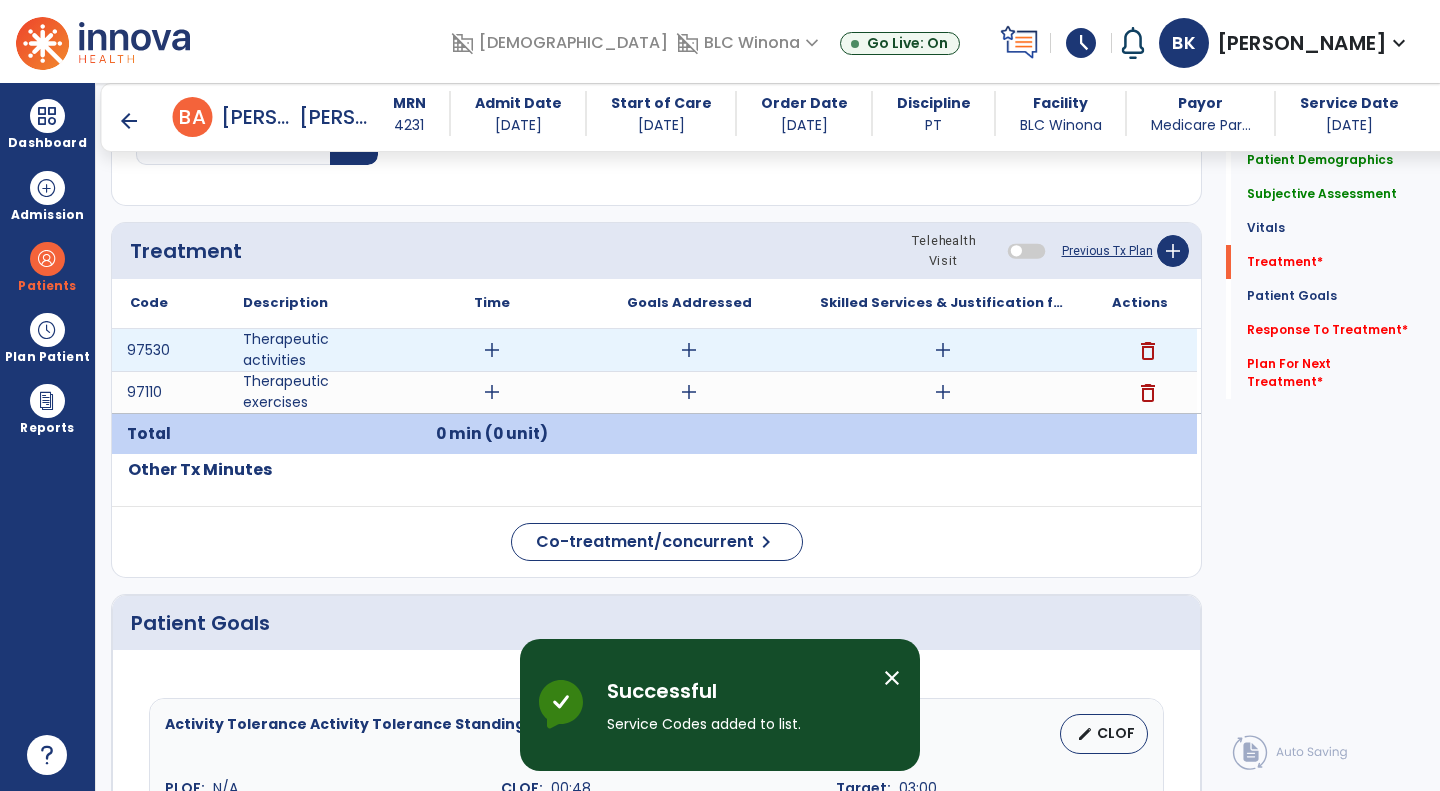 click on "add" at bounding box center (492, 350) 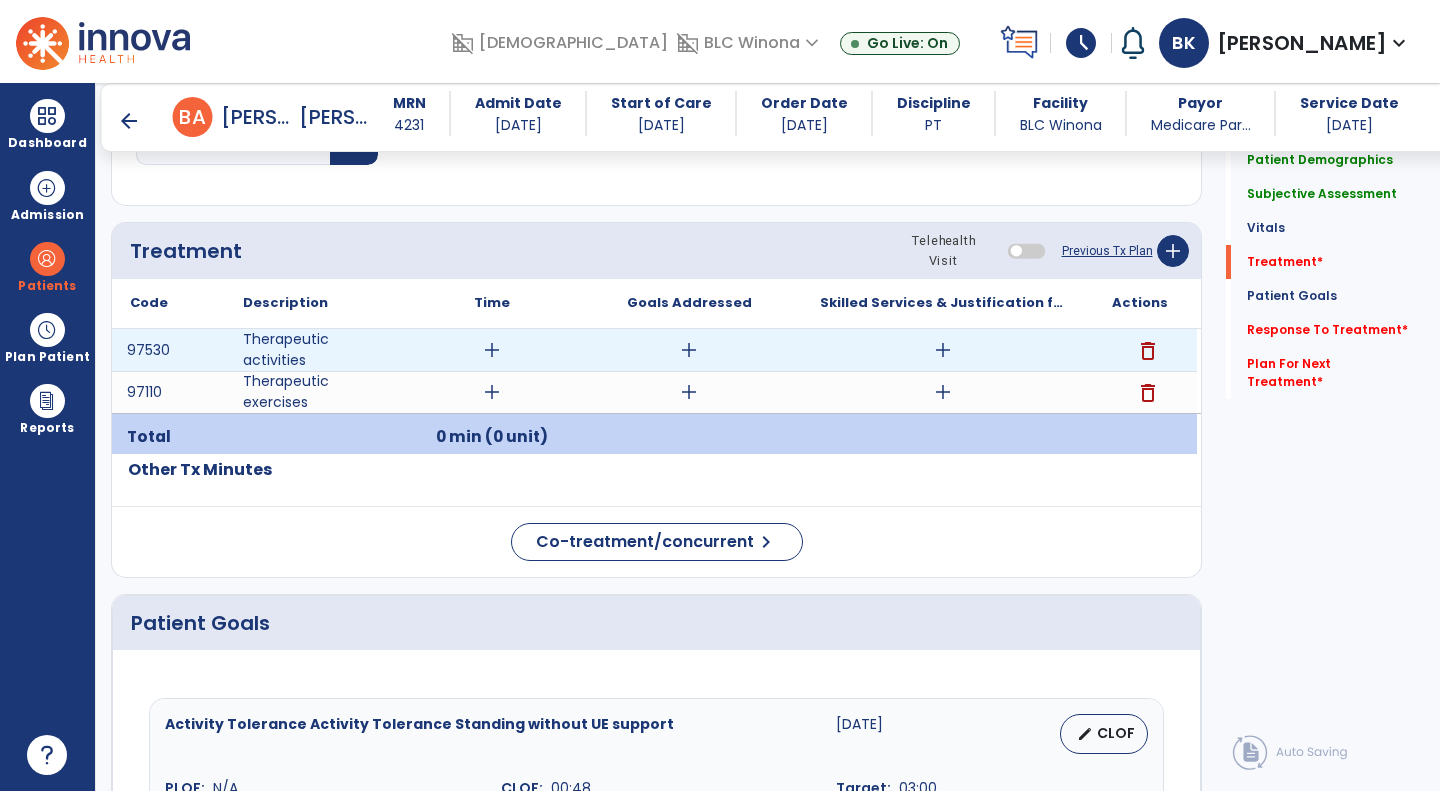 click on "add" at bounding box center [492, 350] 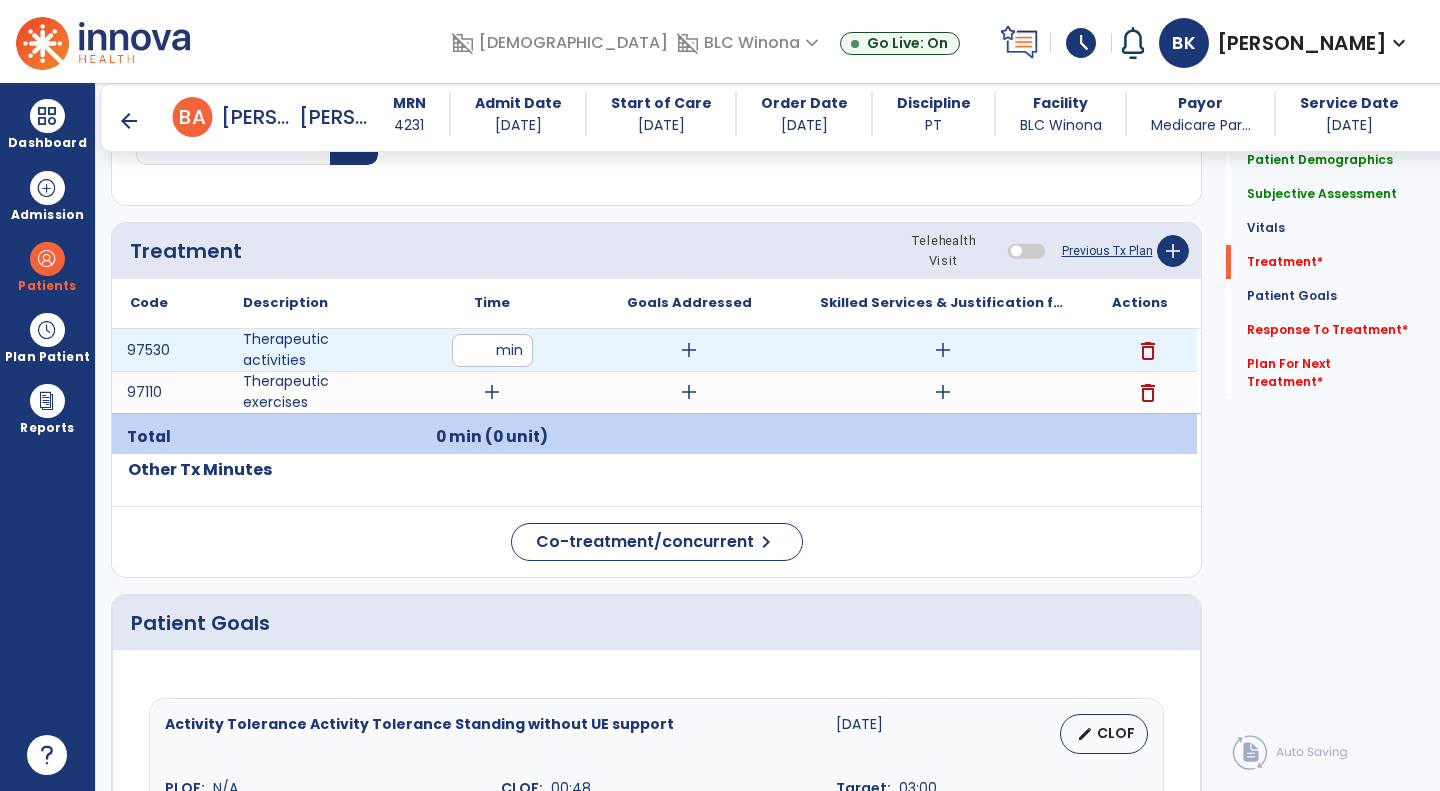 type on "*" 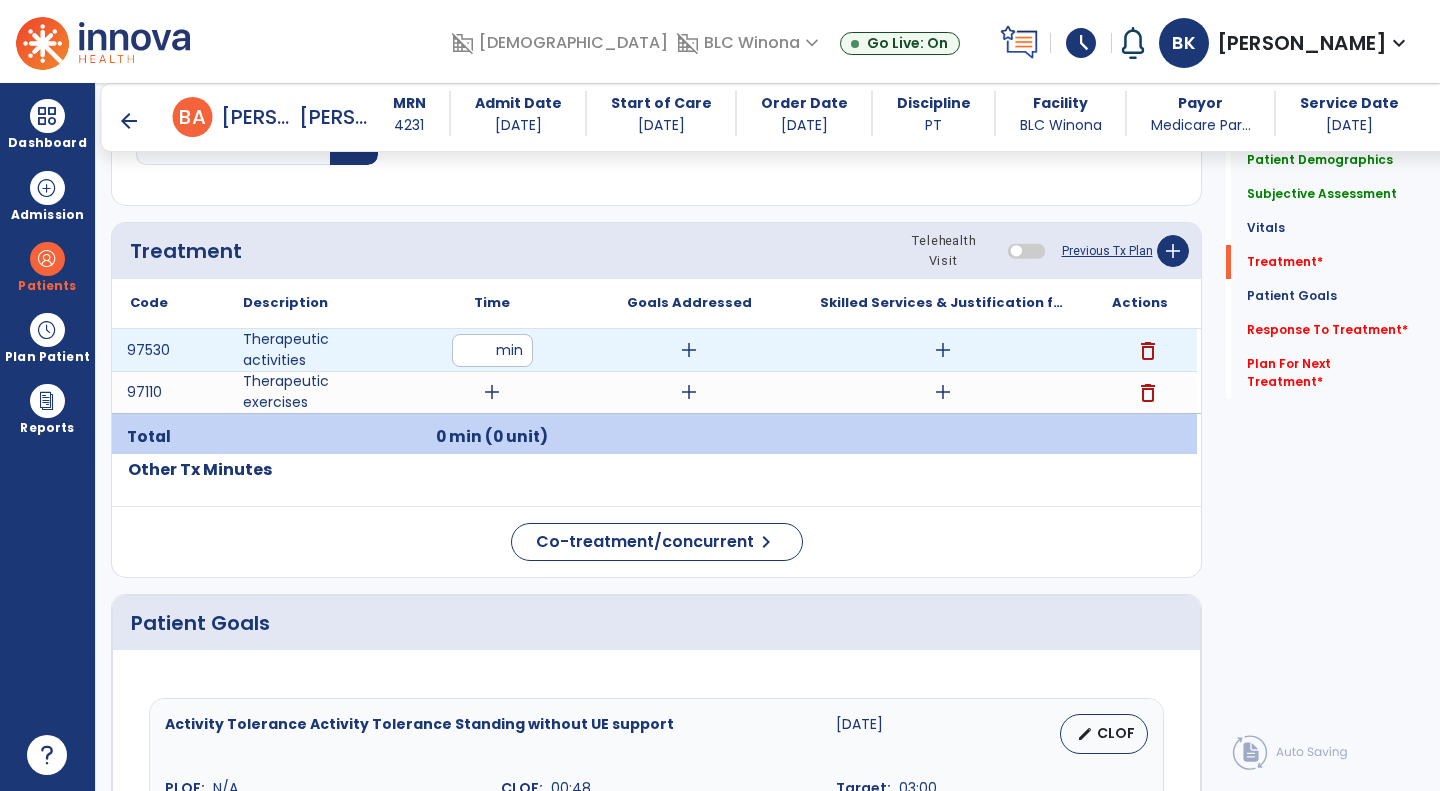 type on "**" 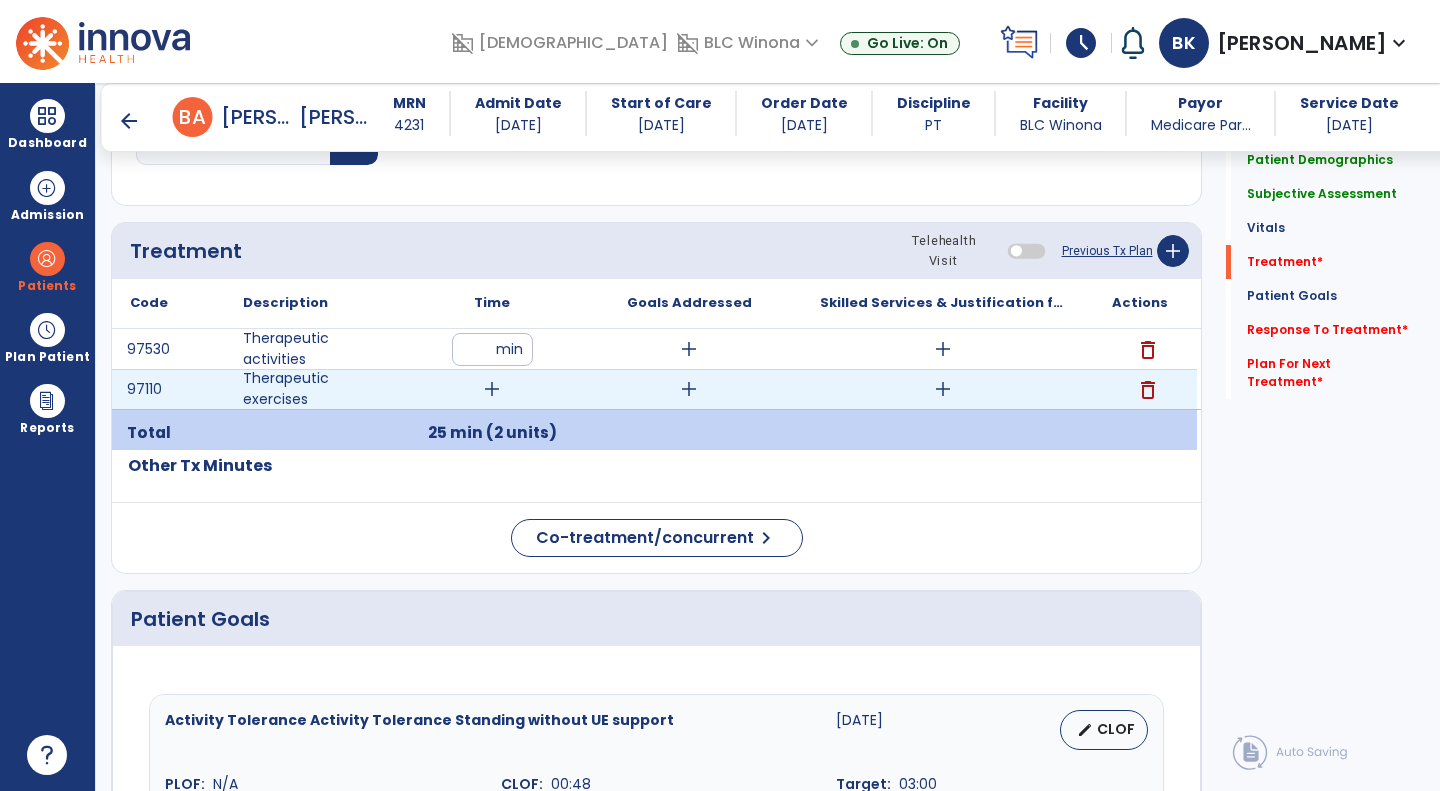 click on "add" at bounding box center (492, 389) 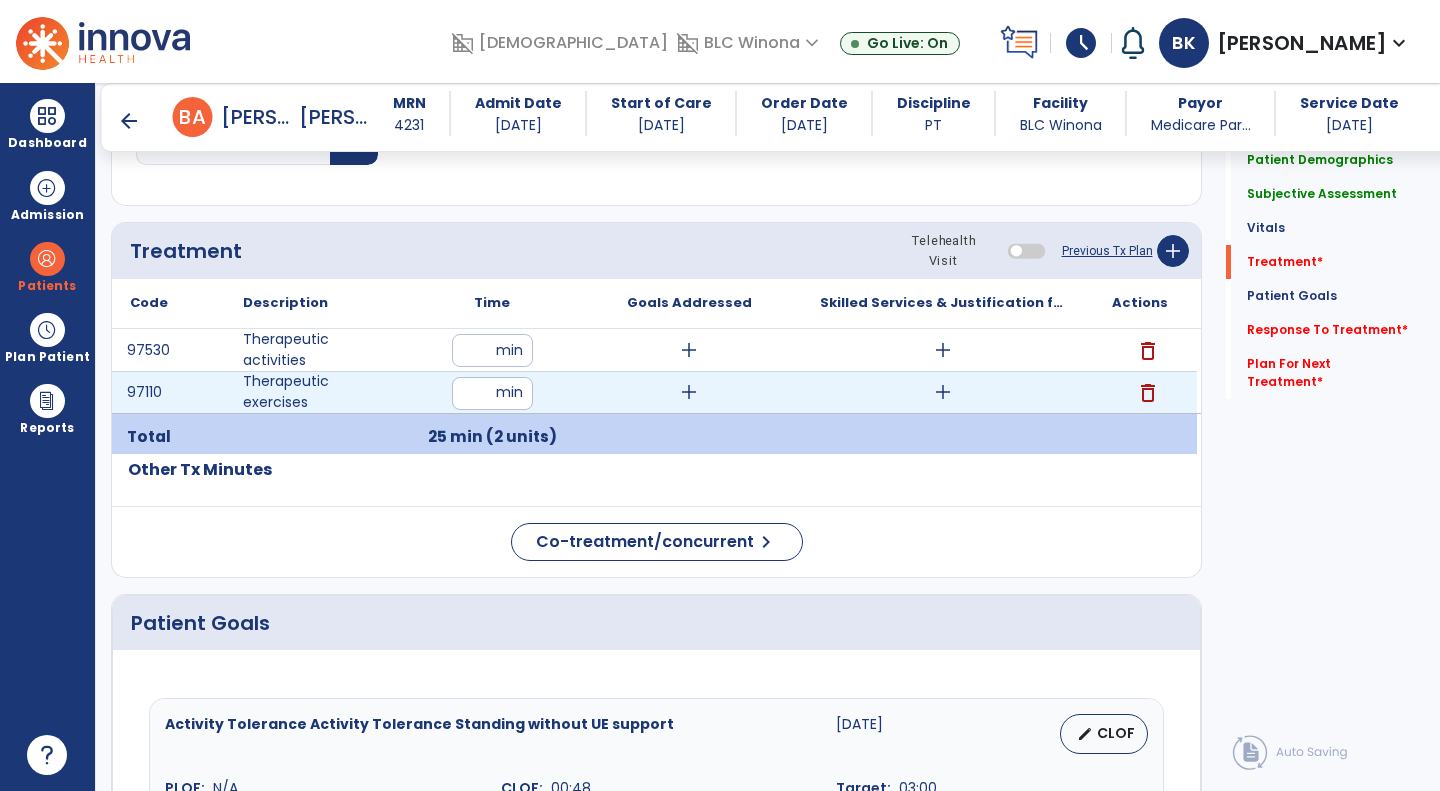 type on "**" 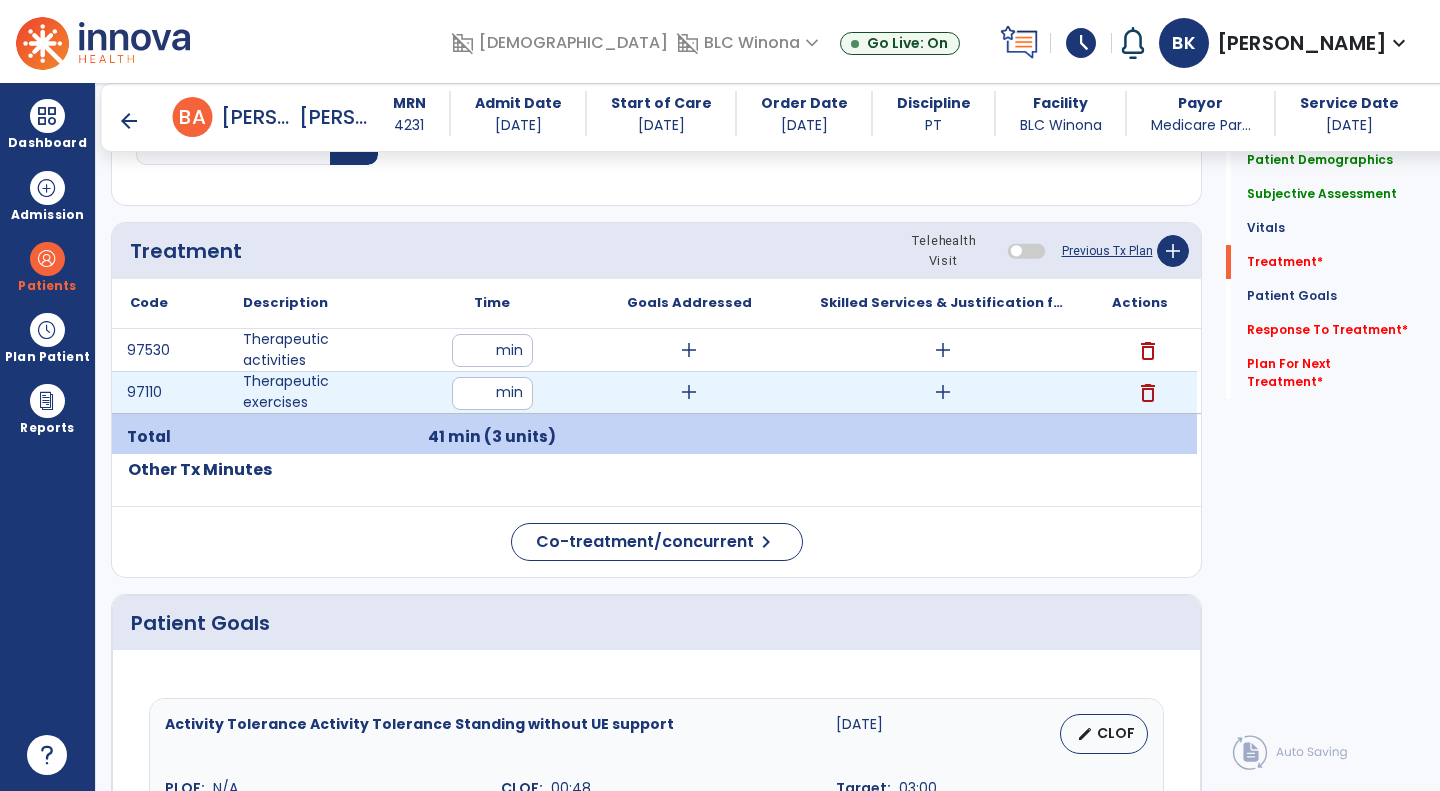 click on "add" at bounding box center [943, 392] 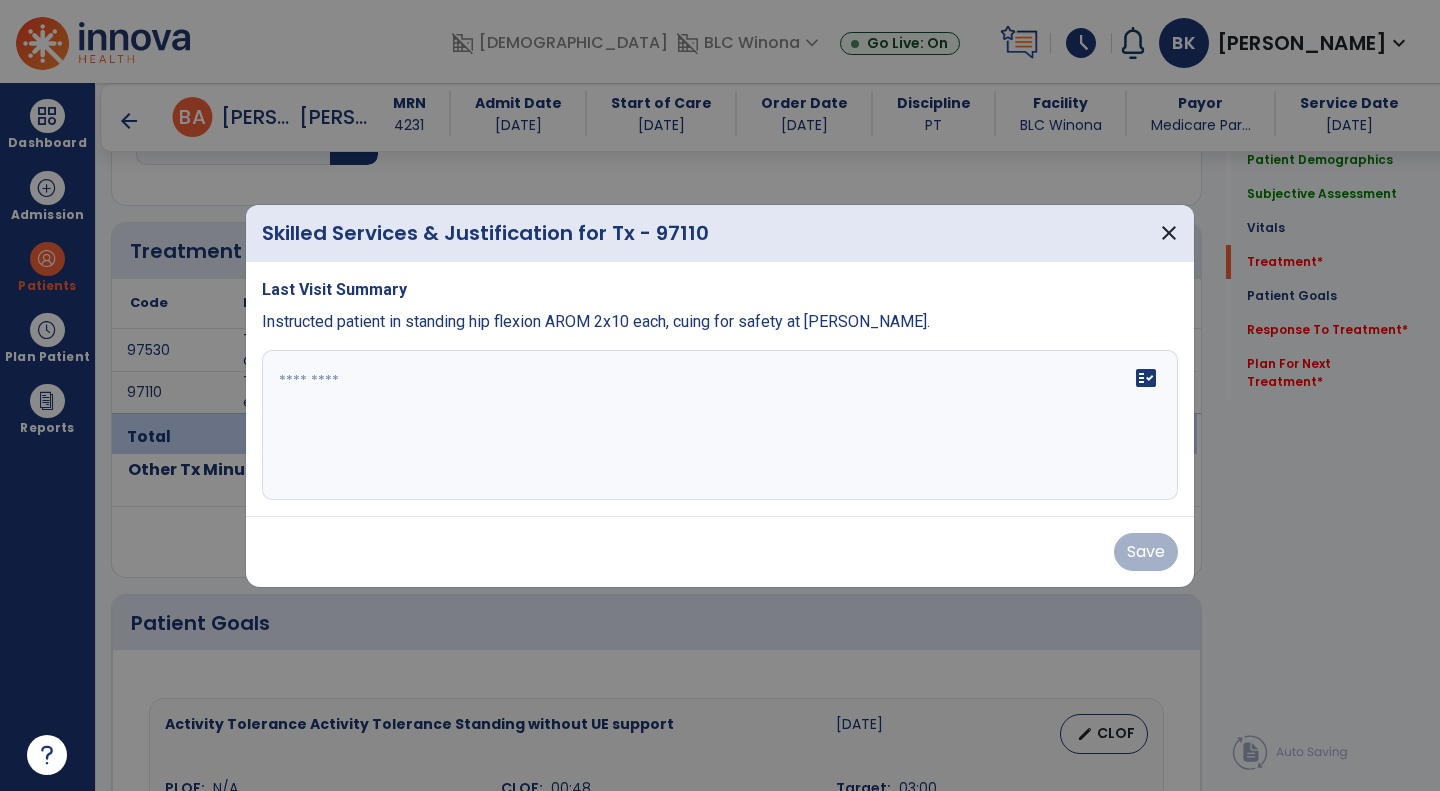 click on "fact_check" at bounding box center [720, 425] 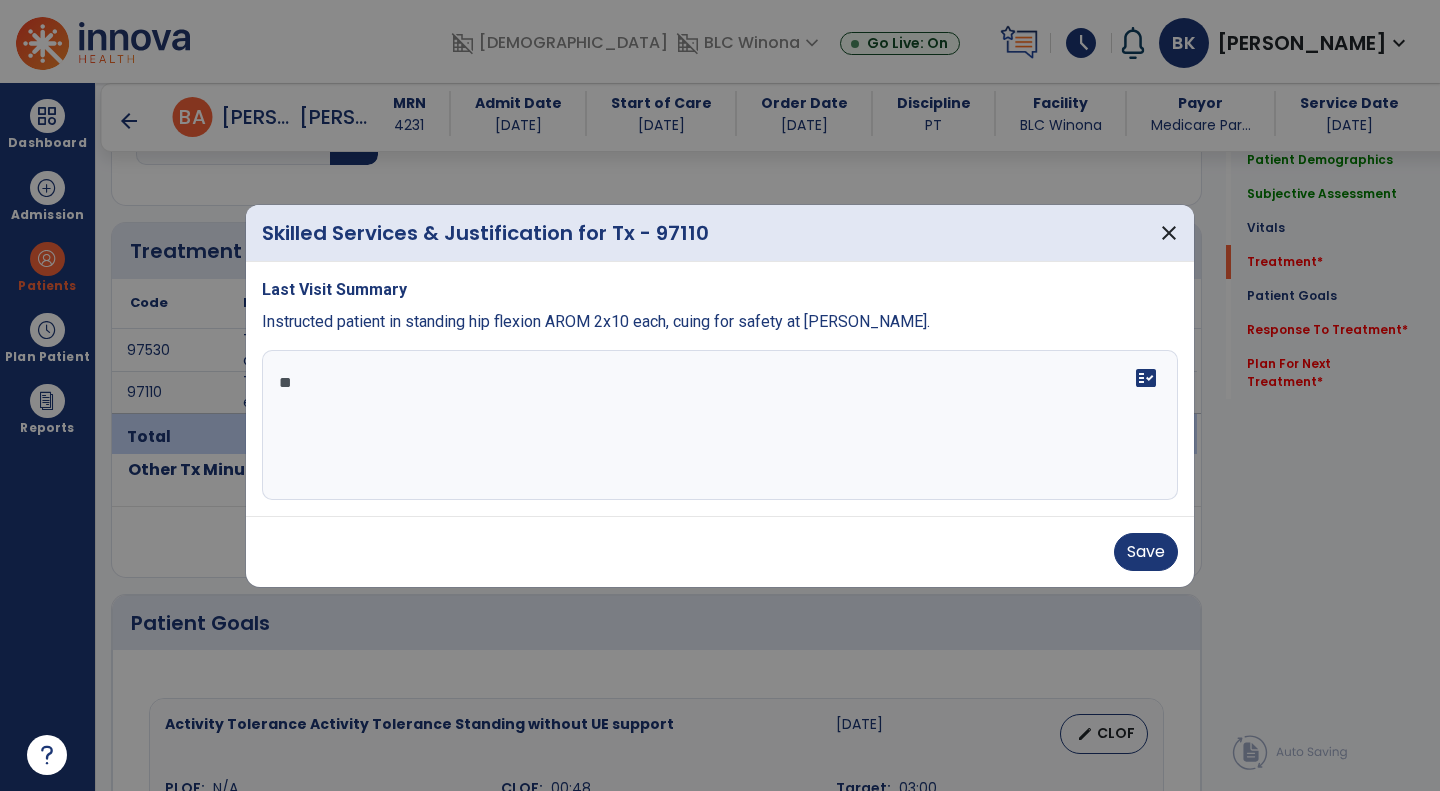 type on "*" 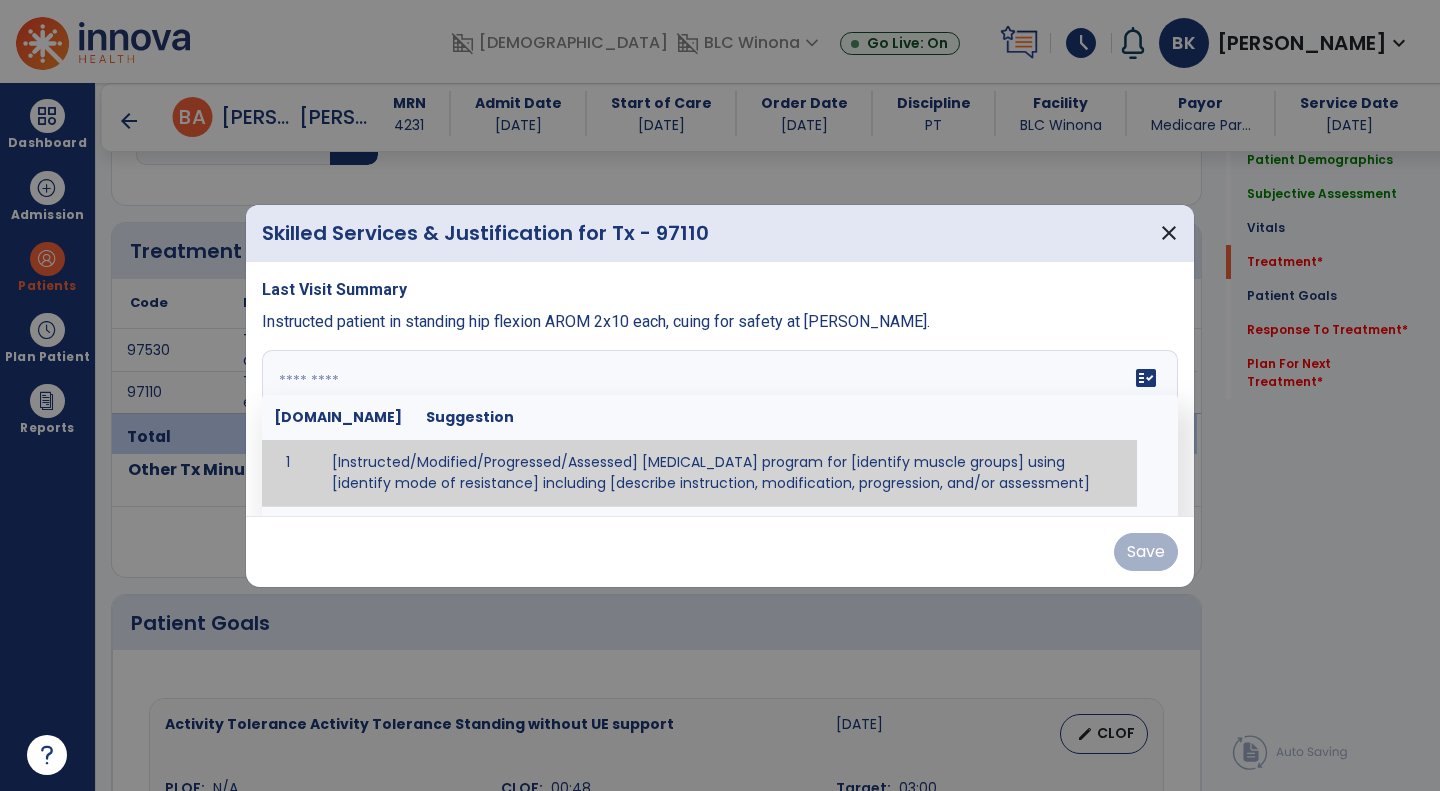 type on "*" 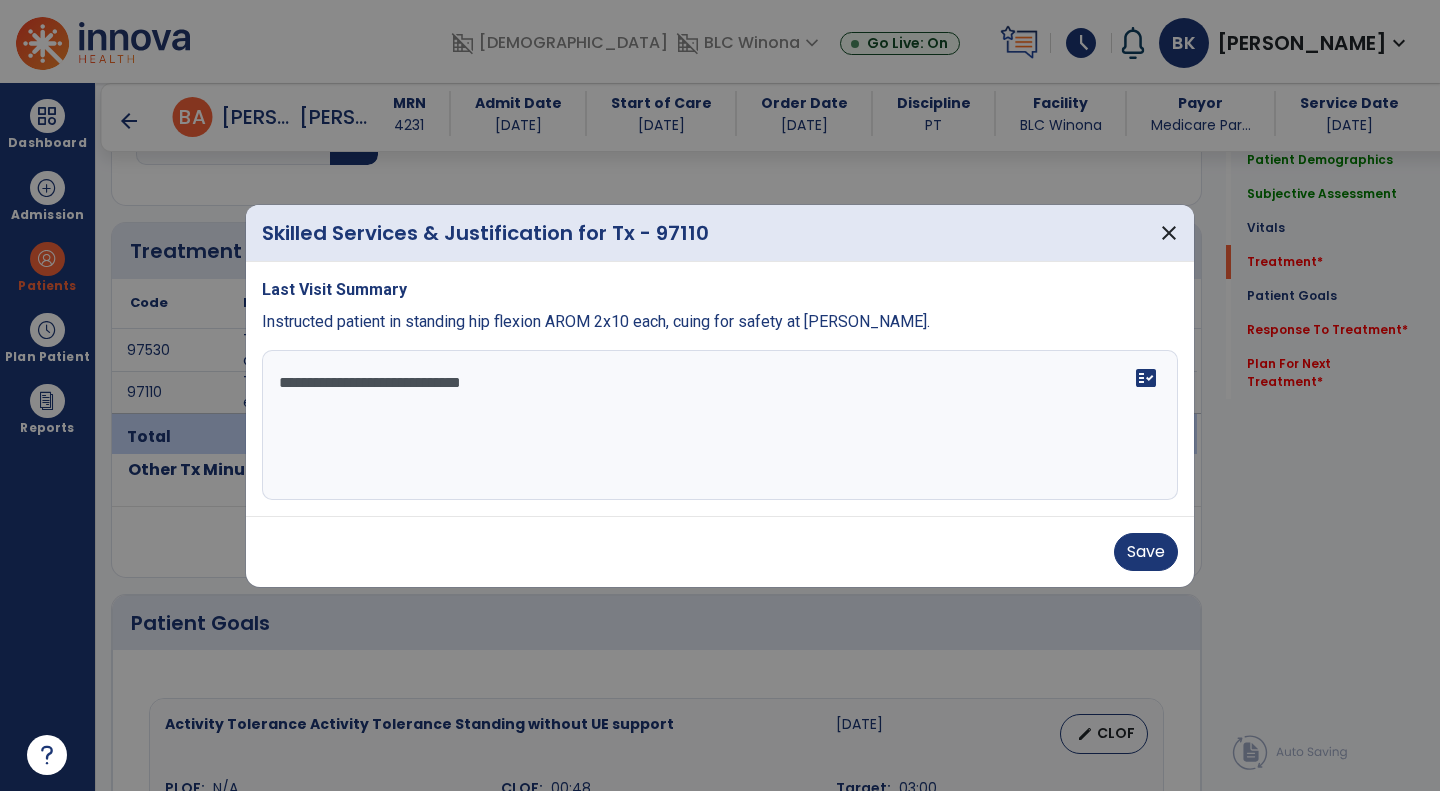 click on "**********" at bounding box center (720, 425) 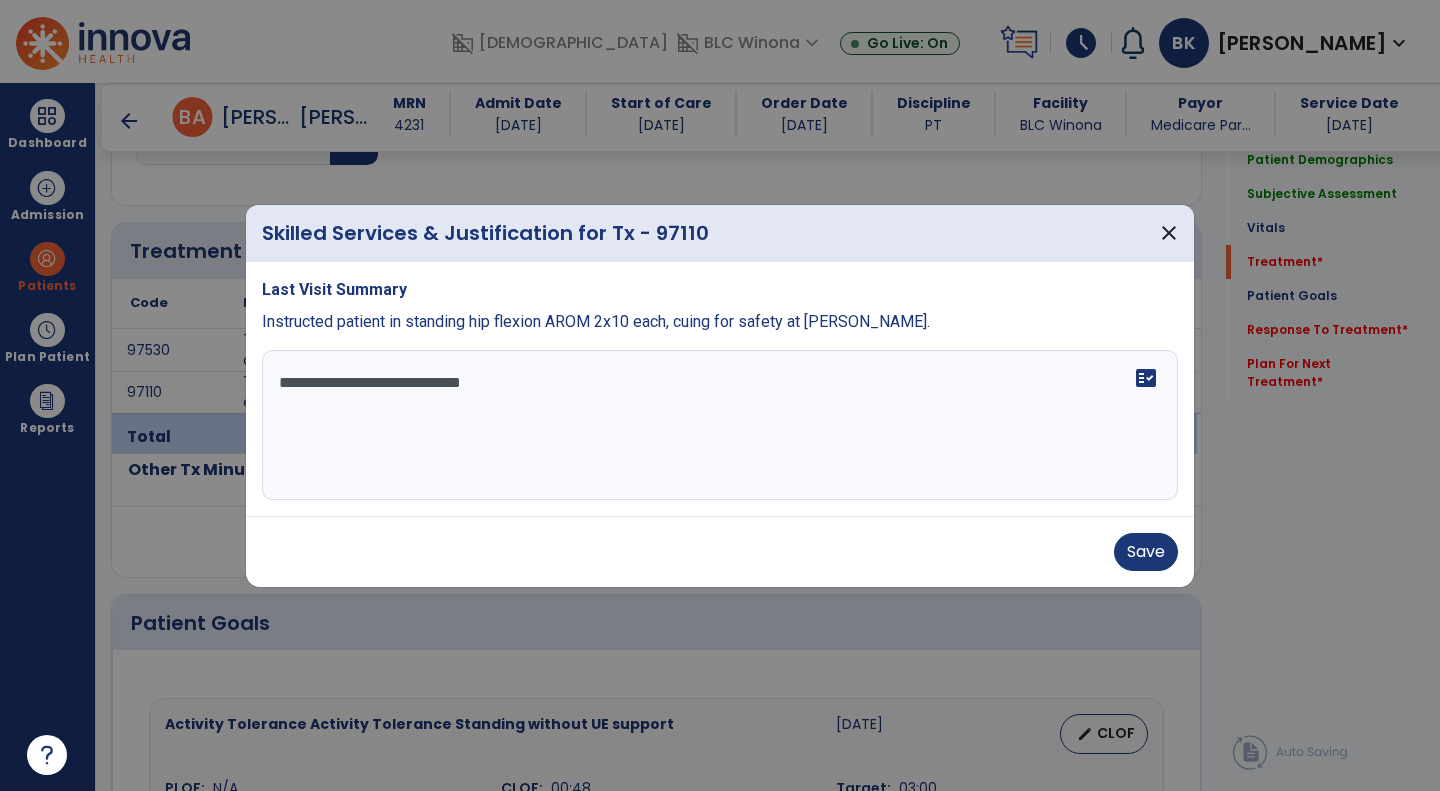 click on "**********" at bounding box center (720, 425) 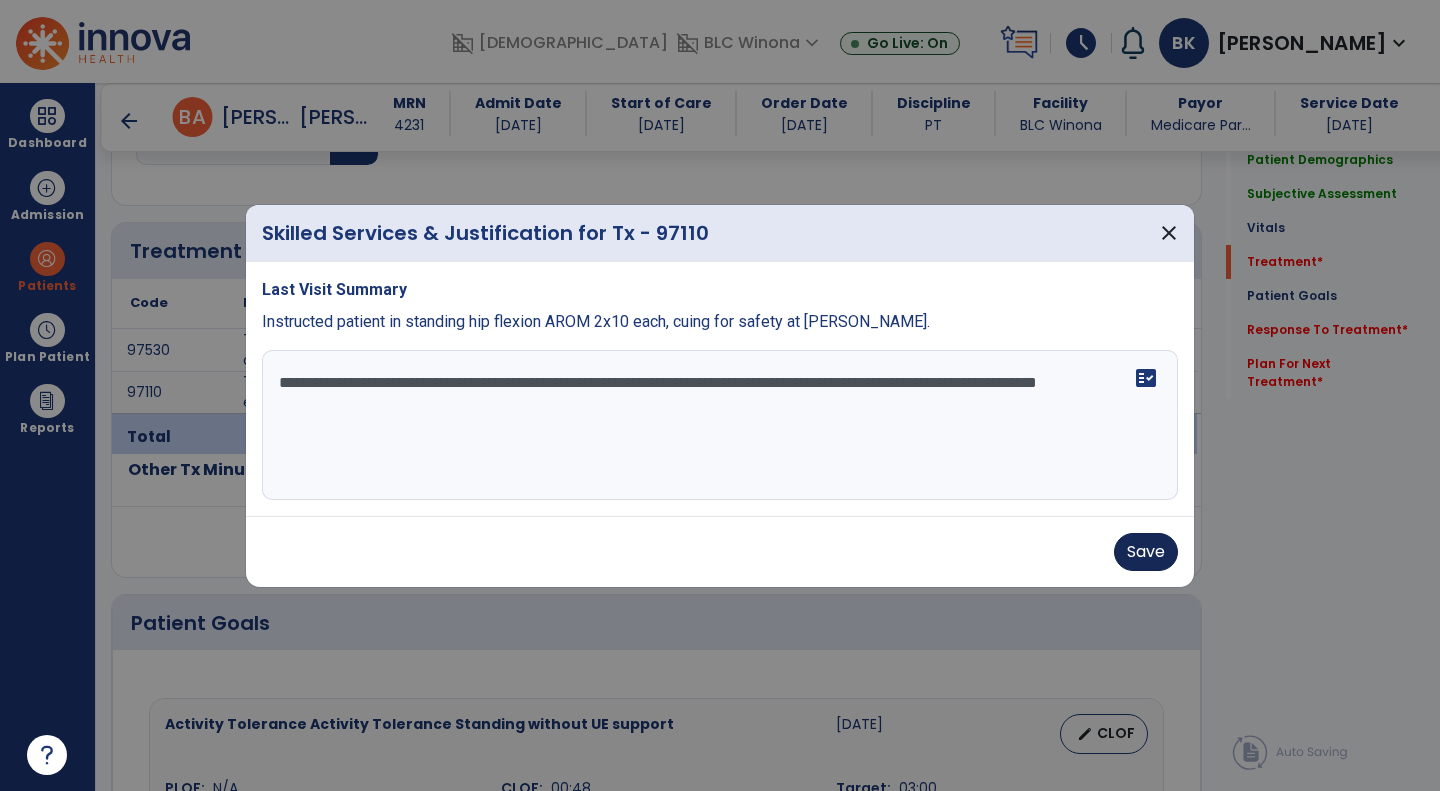 type on "**********" 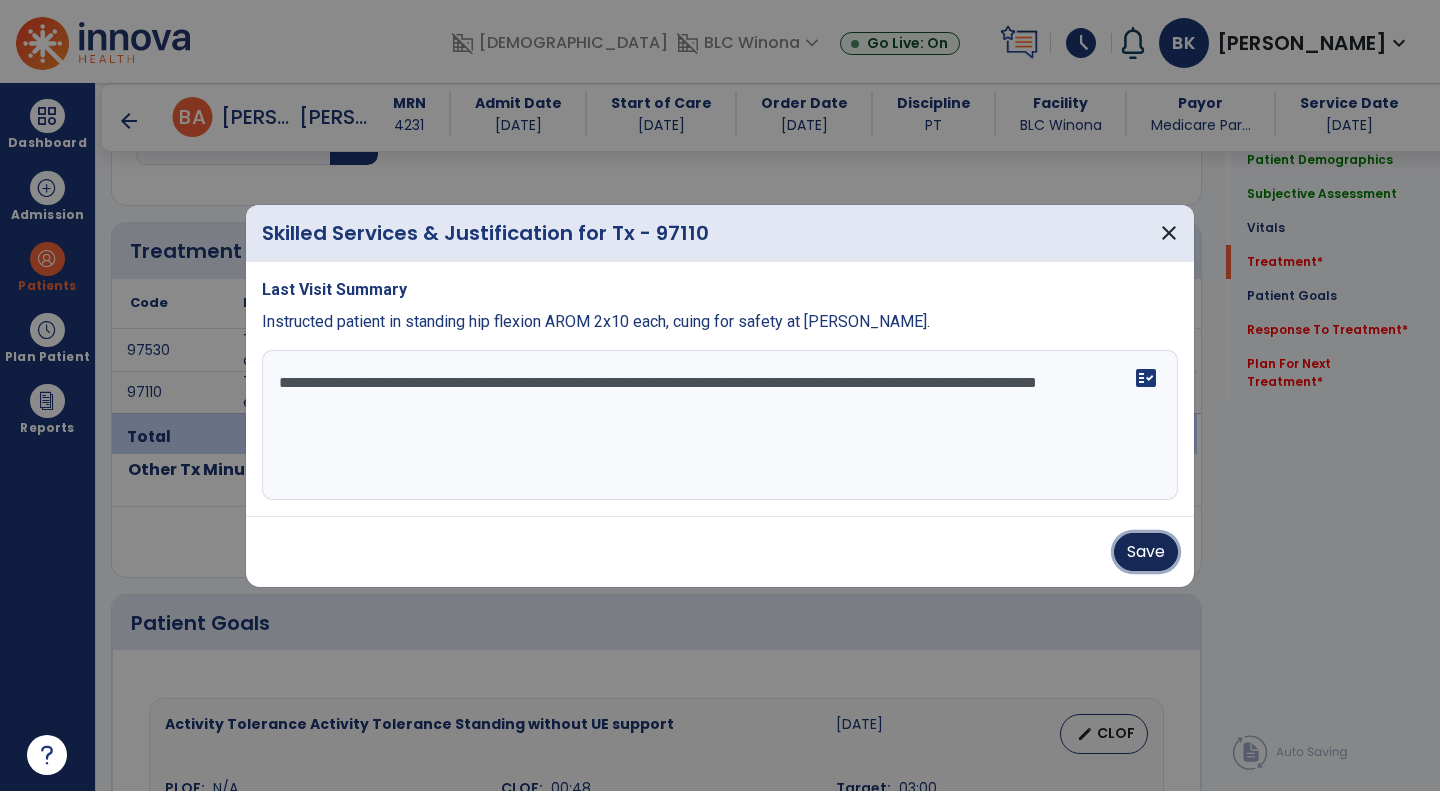 click on "Save" at bounding box center (1146, 552) 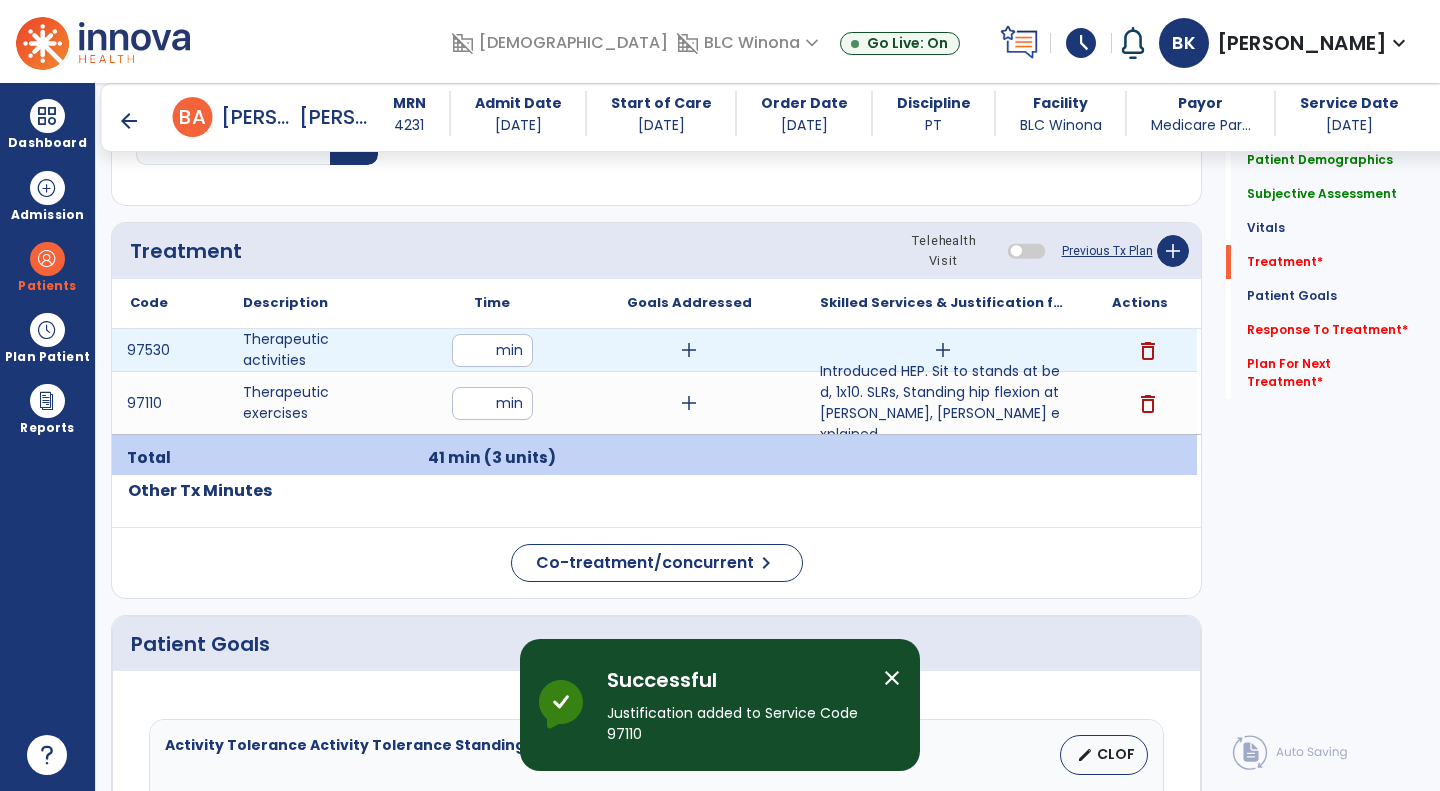 click on "add" at bounding box center [943, 350] 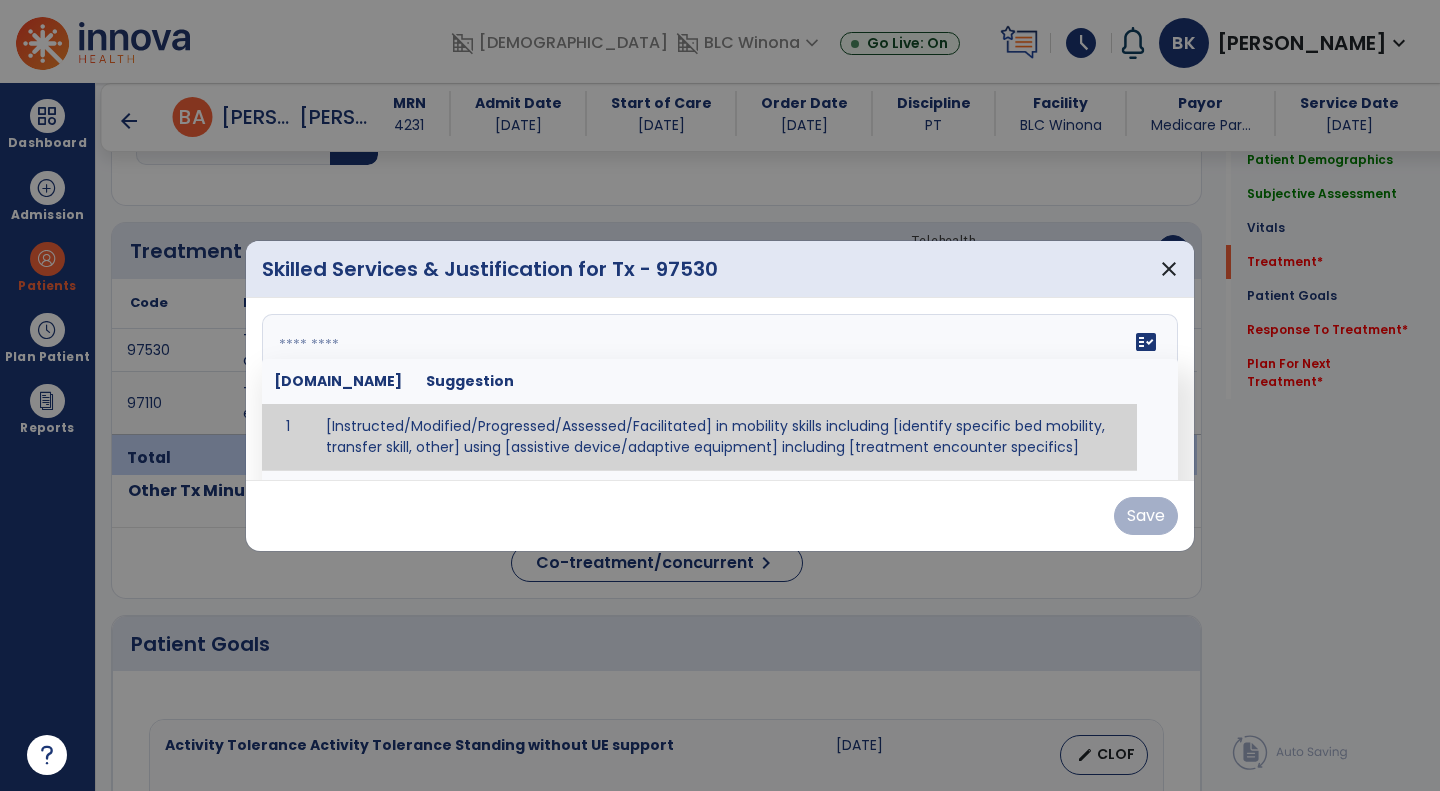 click on "fact_check  Sr.No Suggestion 1 [Instructed/Modified/Progressed/Assessed/Facilitated] in mobility skills including [identify specific bed mobility, transfer skill, other] using [assistive device/adaptive equipment] including [treatment encounter specifics]" at bounding box center [720, 389] 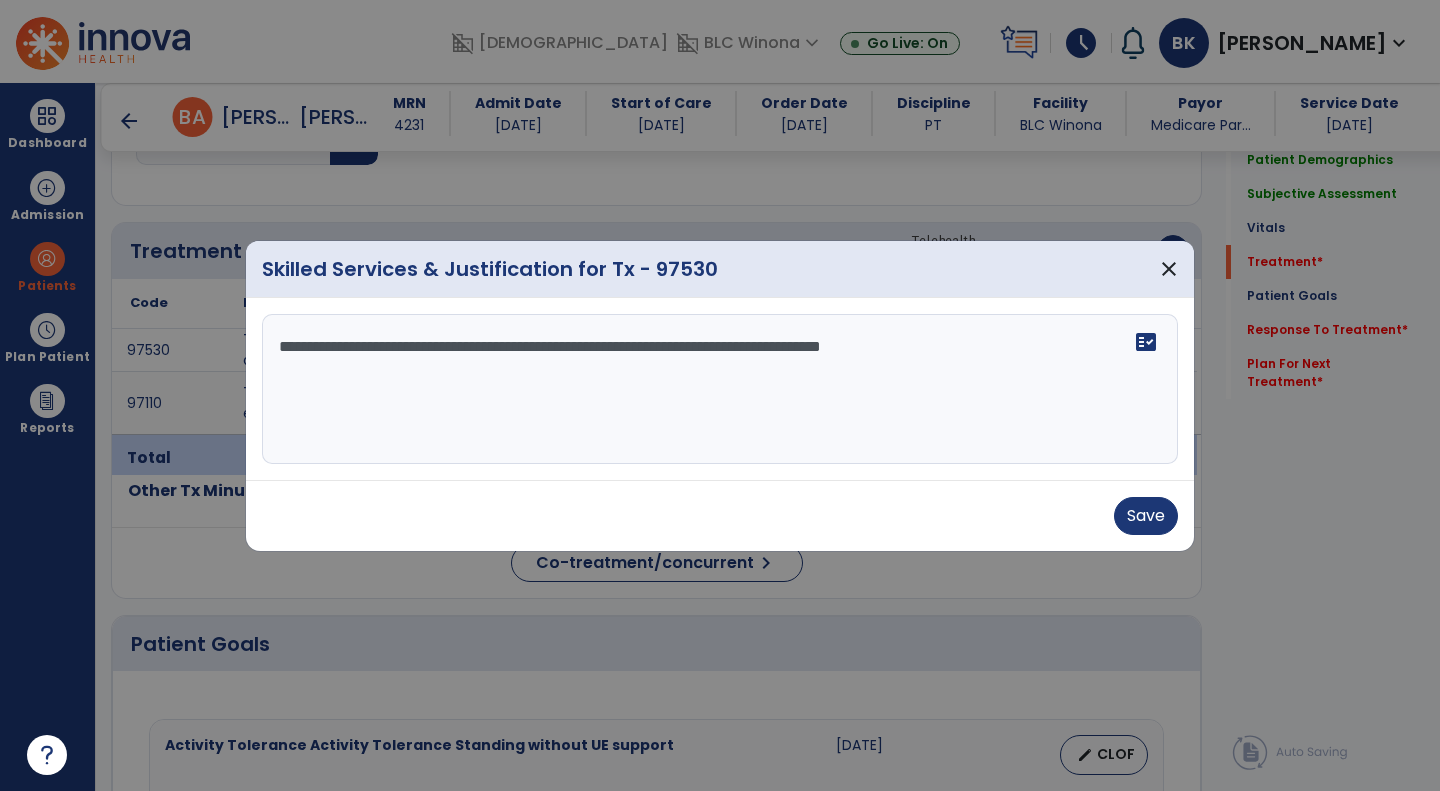 click on "**********" at bounding box center (720, 389) 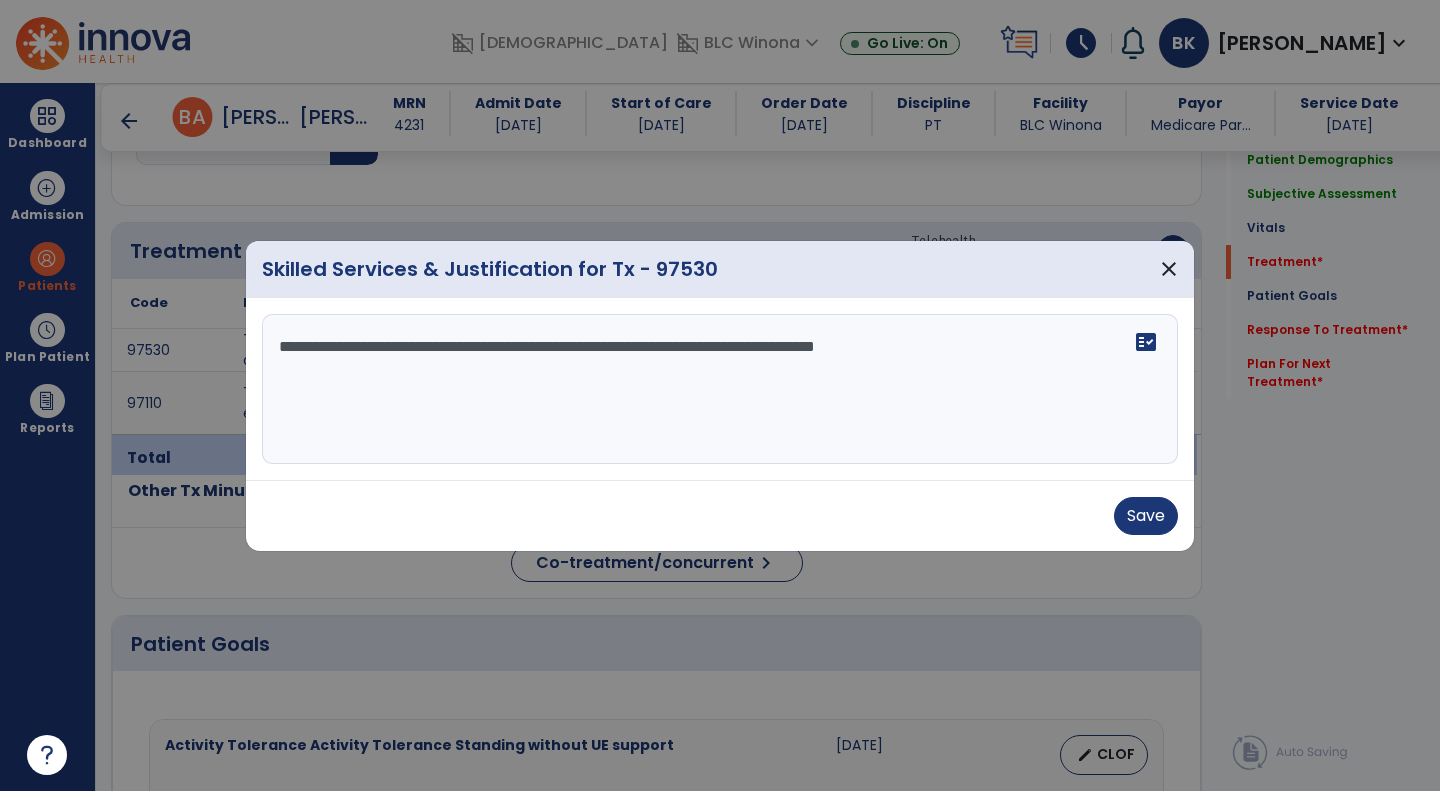 click on "**********" at bounding box center (720, 389) 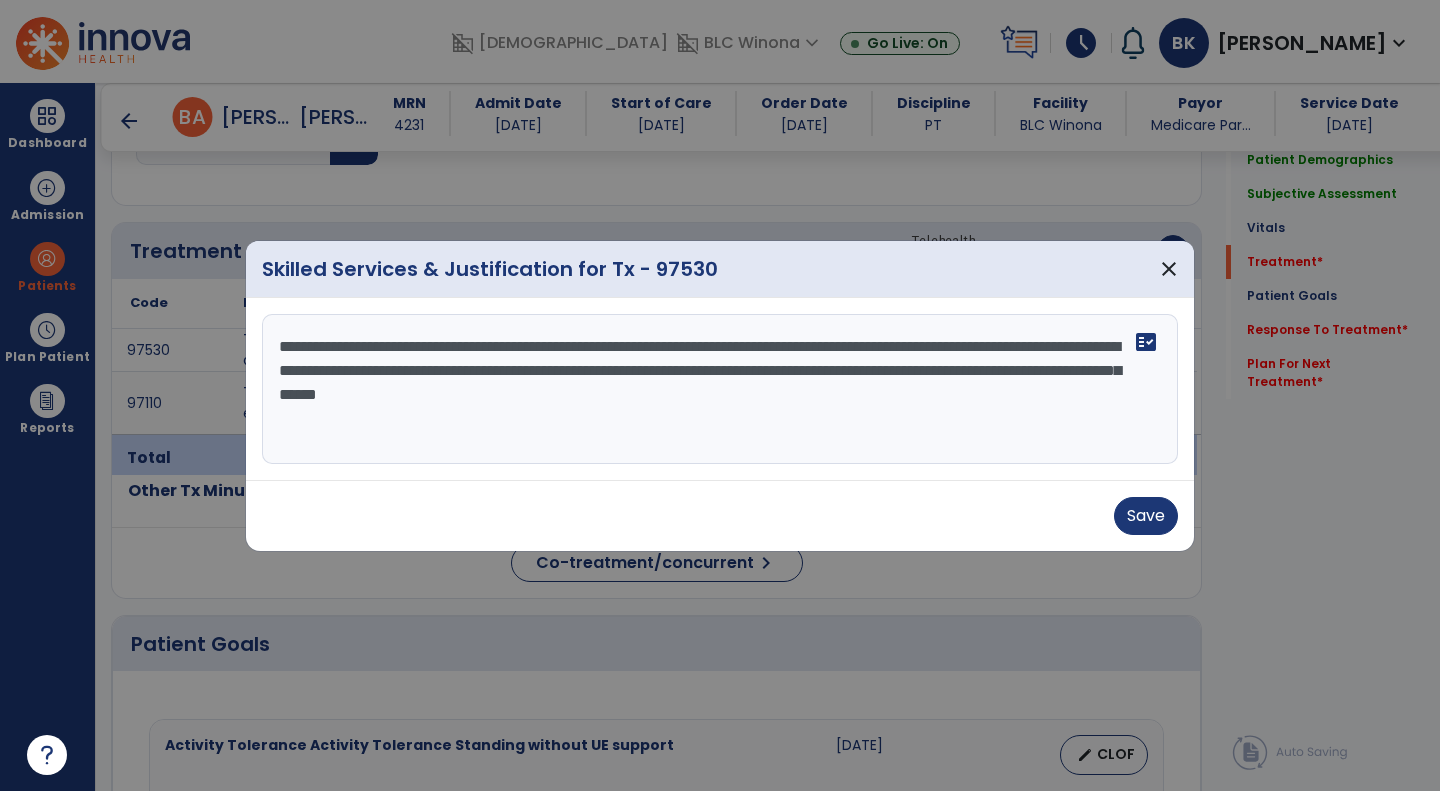 click on "**********" at bounding box center [720, 389] 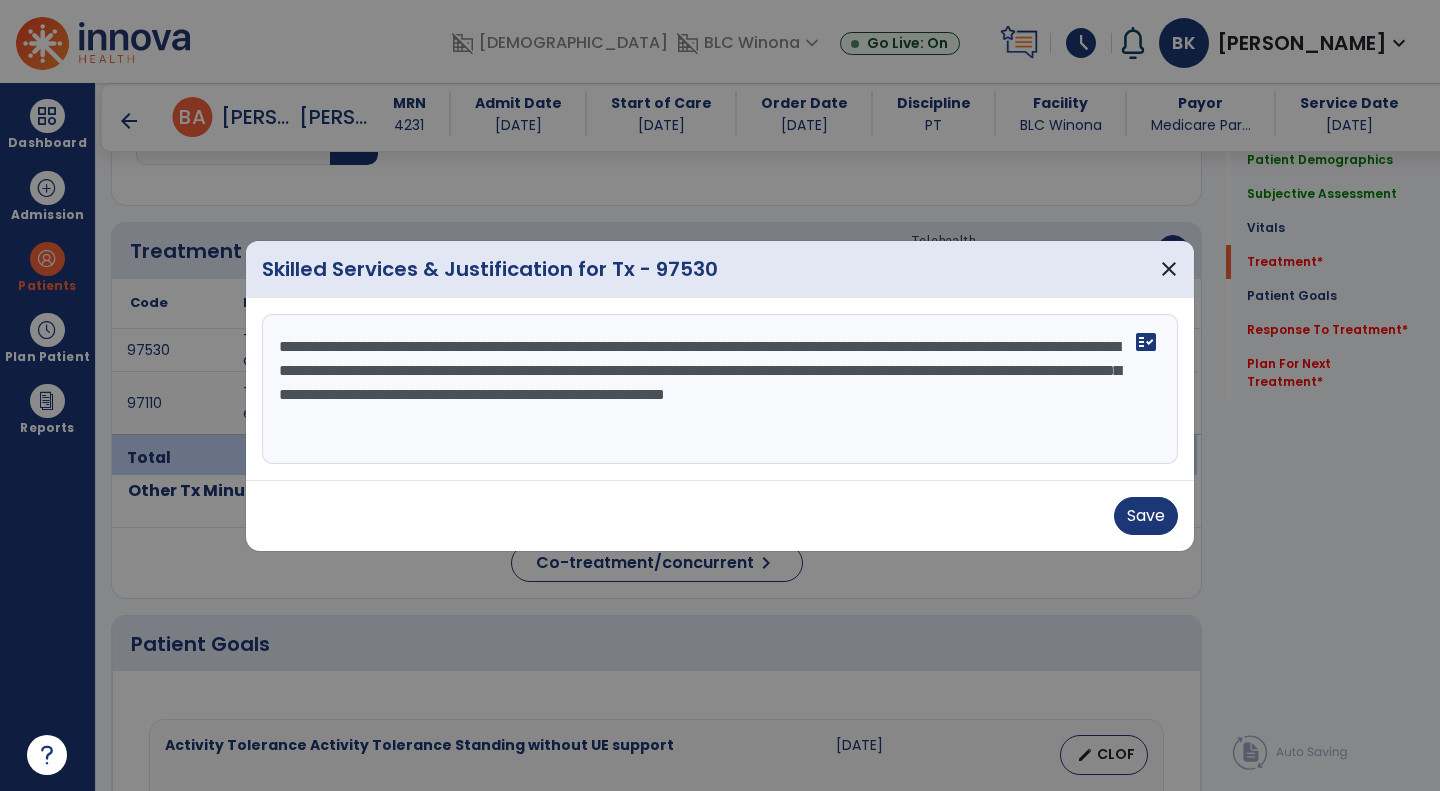 click on "**********" at bounding box center (720, 389) 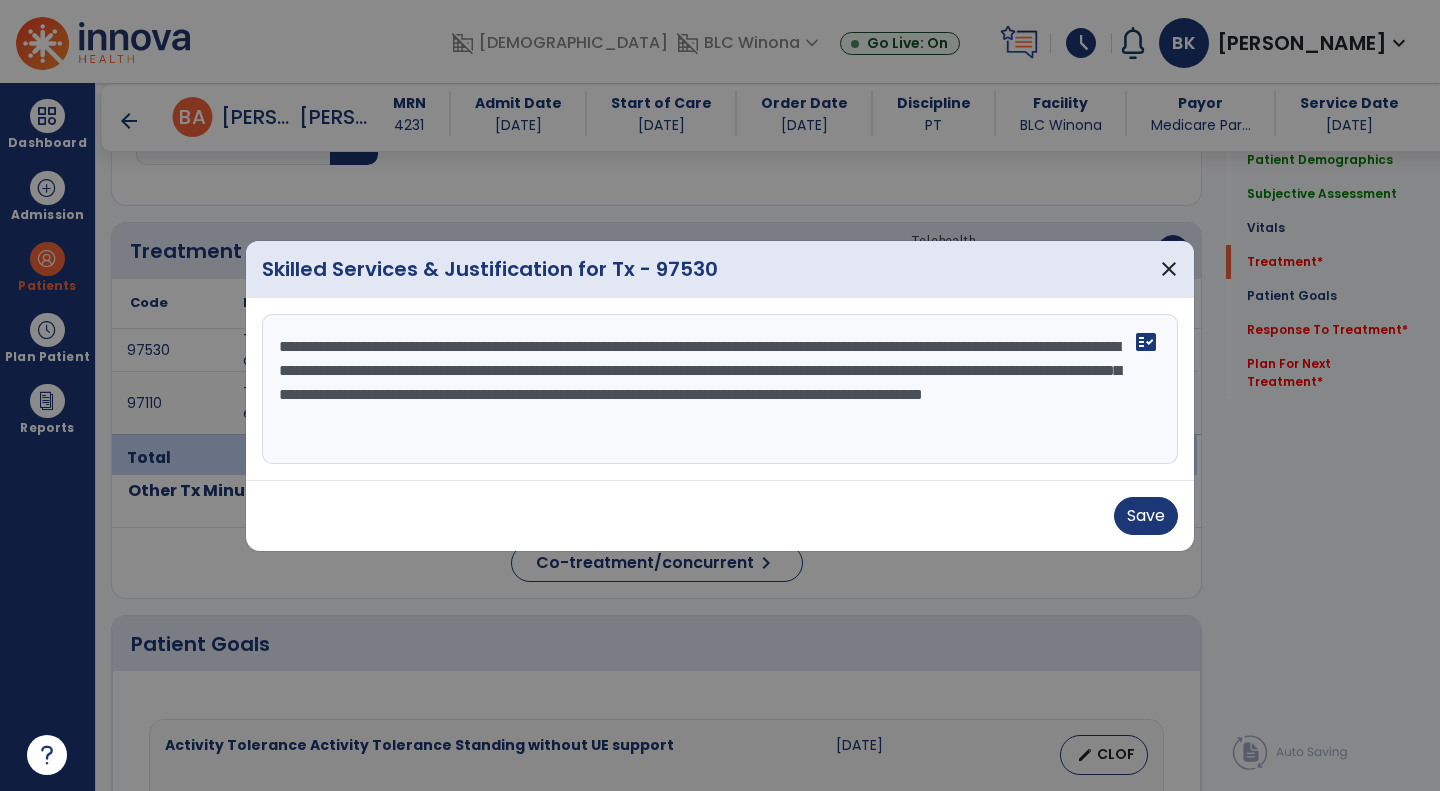 click on "**********" at bounding box center (720, 389) 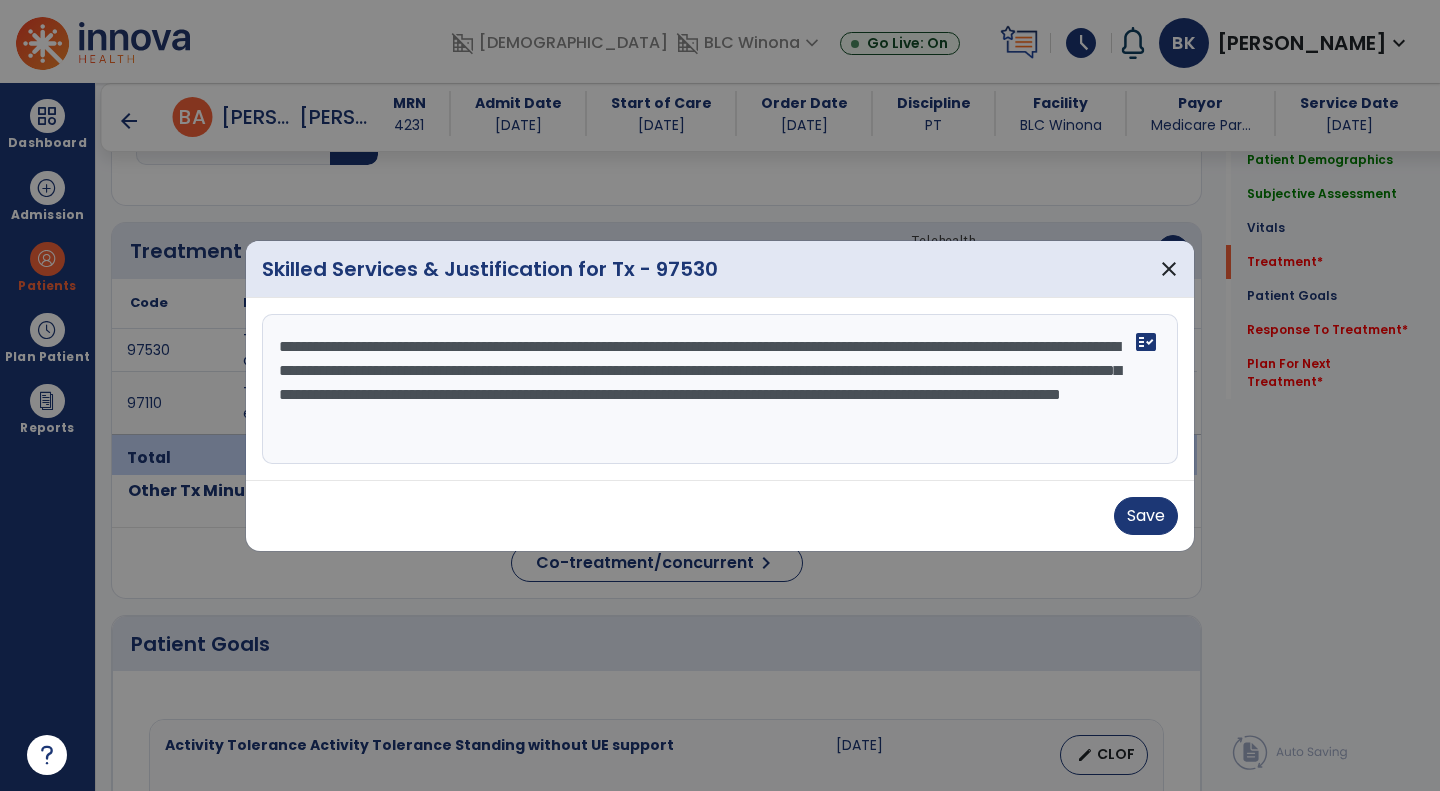 click on "**********" at bounding box center [720, 389] 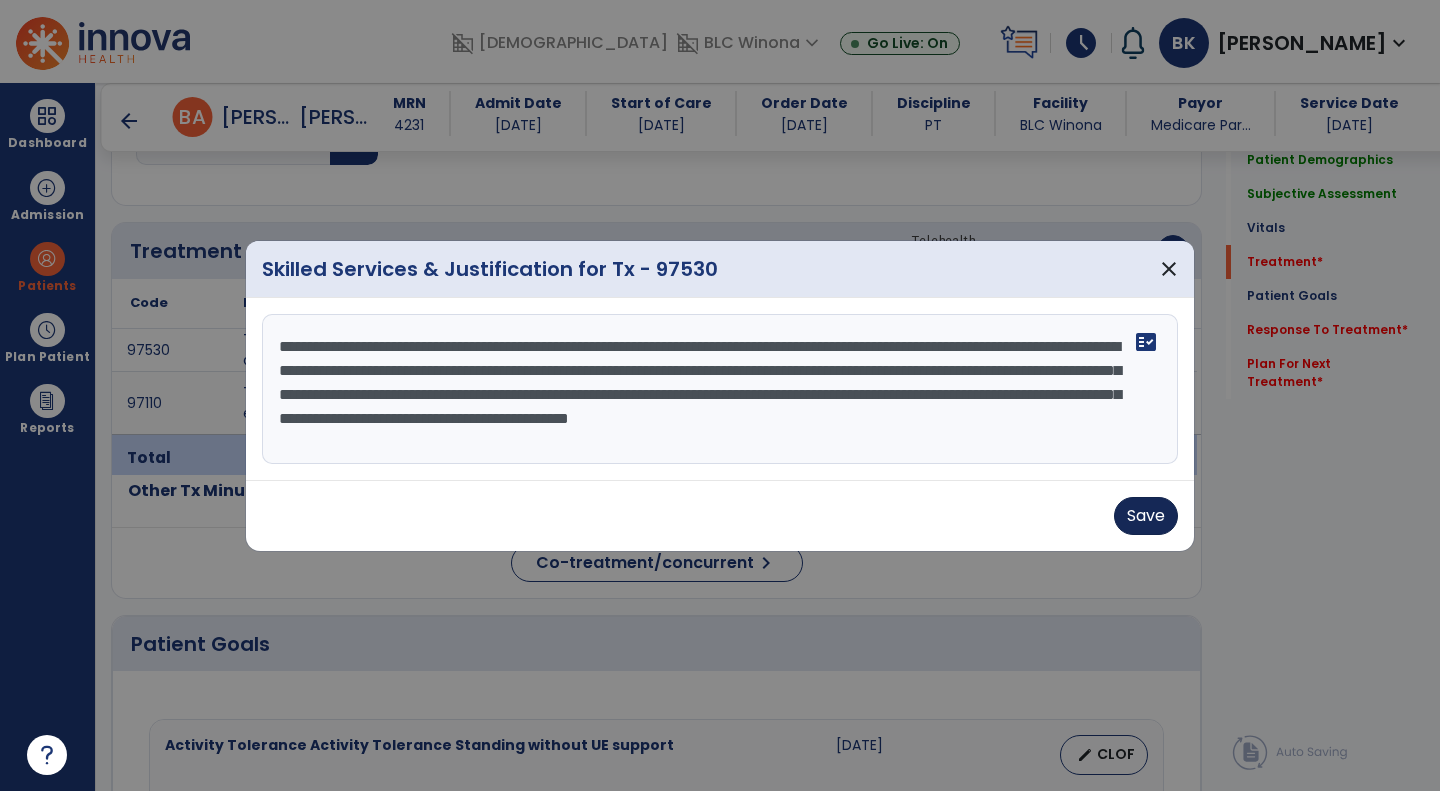 type on "**********" 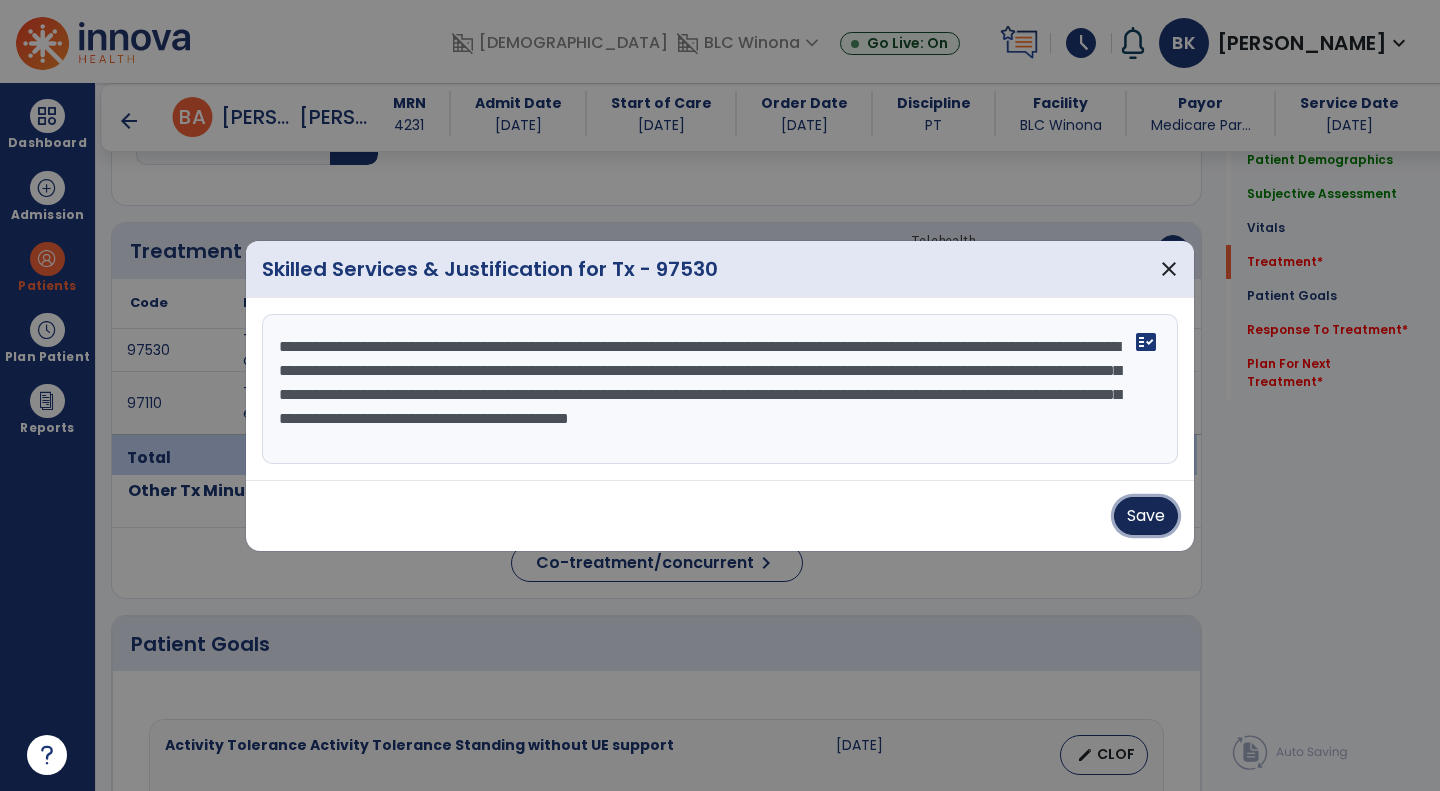 click on "Save" at bounding box center [1146, 516] 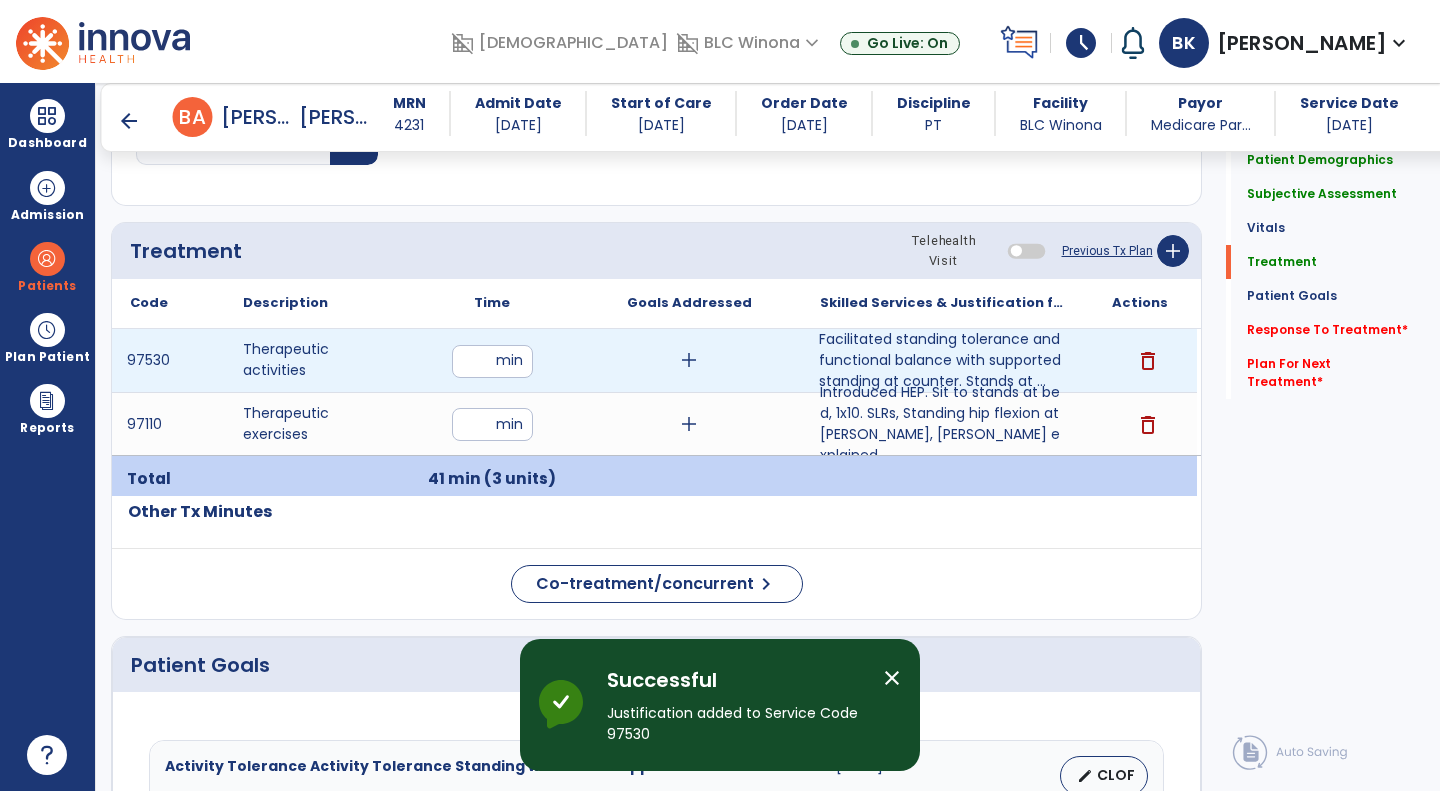 click on "add" at bounding box center [689, 360] 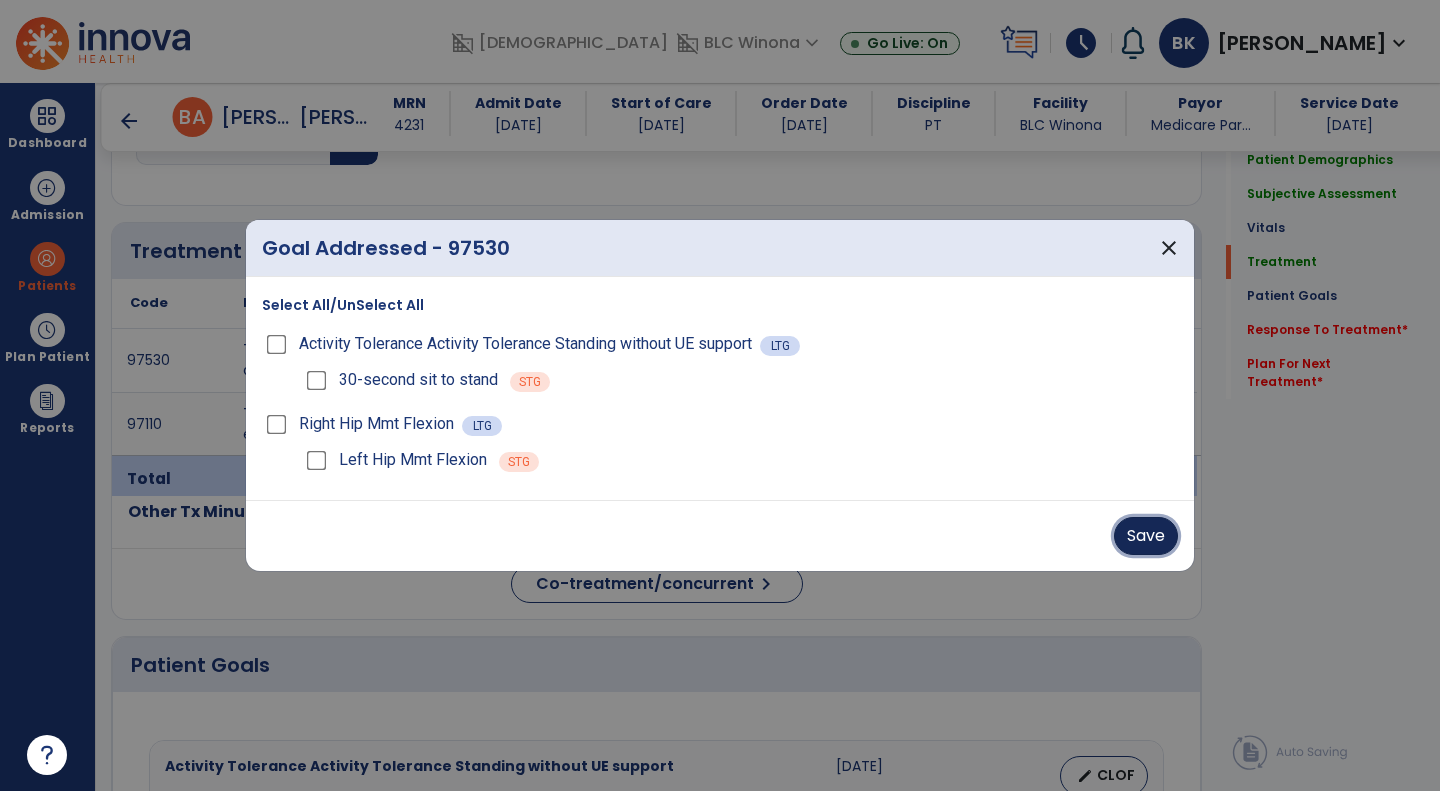 click on "Save" at bounding box center (1146, 536) 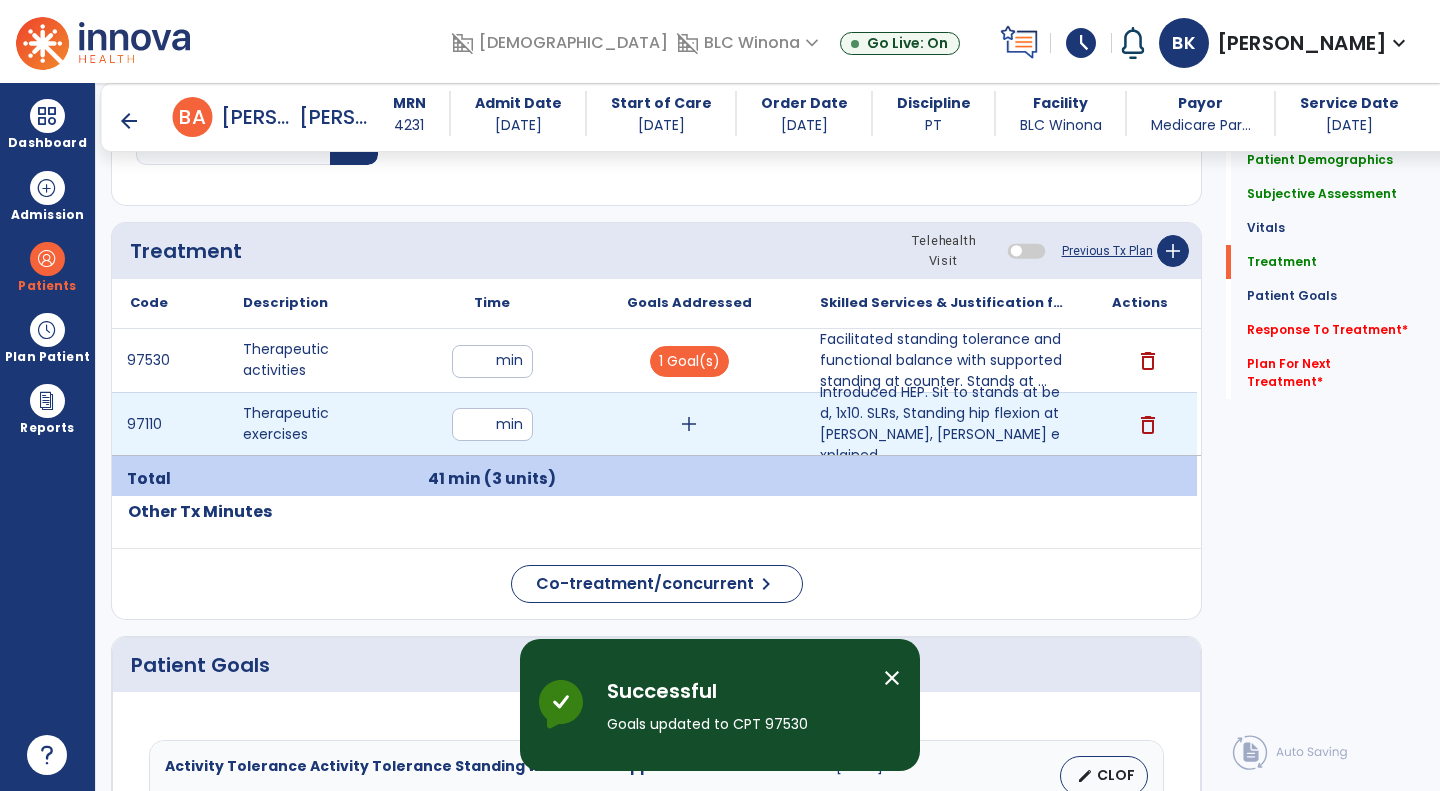 click on "add" at bounding box center (689, 424) 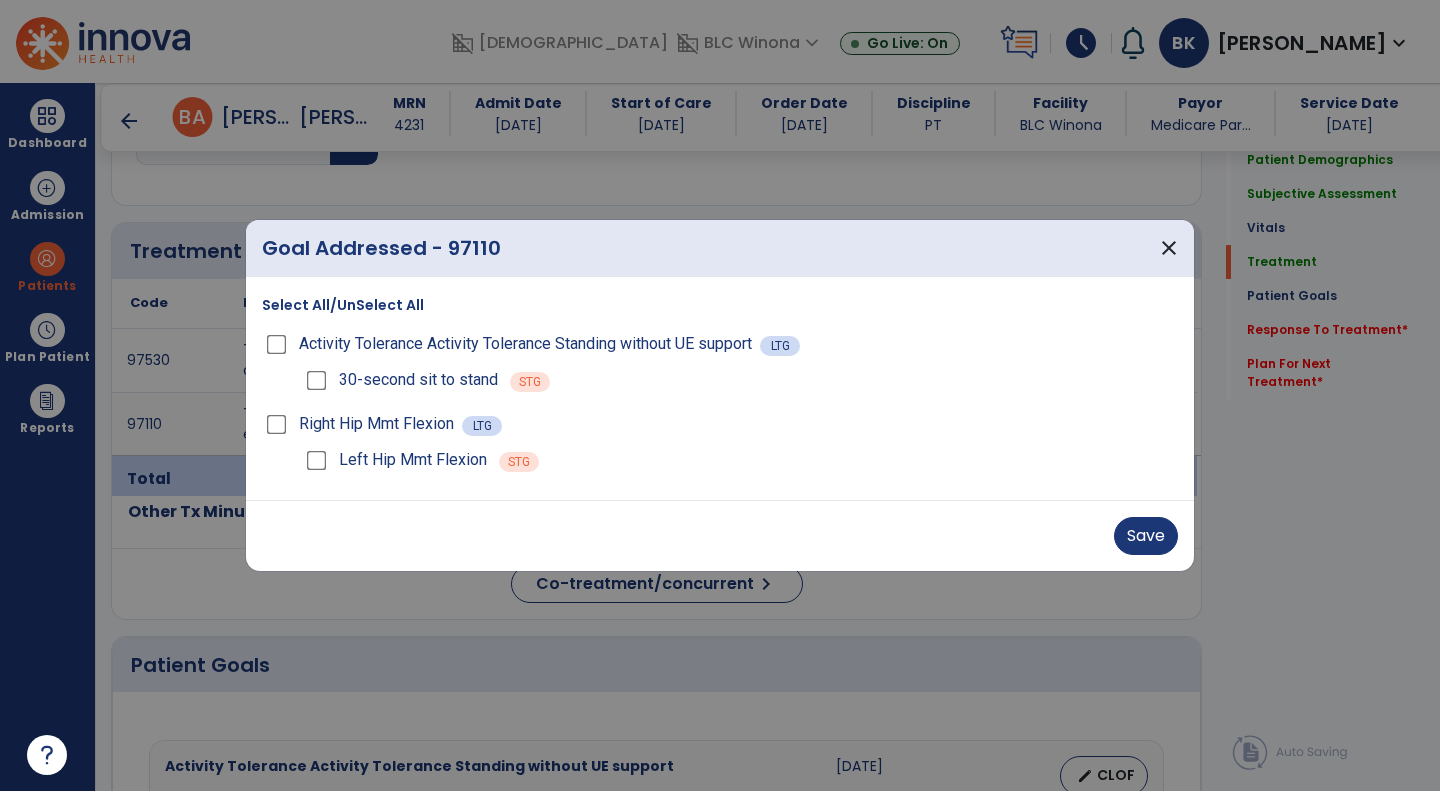 click on "Right Hip Mmt Flexion" at bounding box center [362, 424] 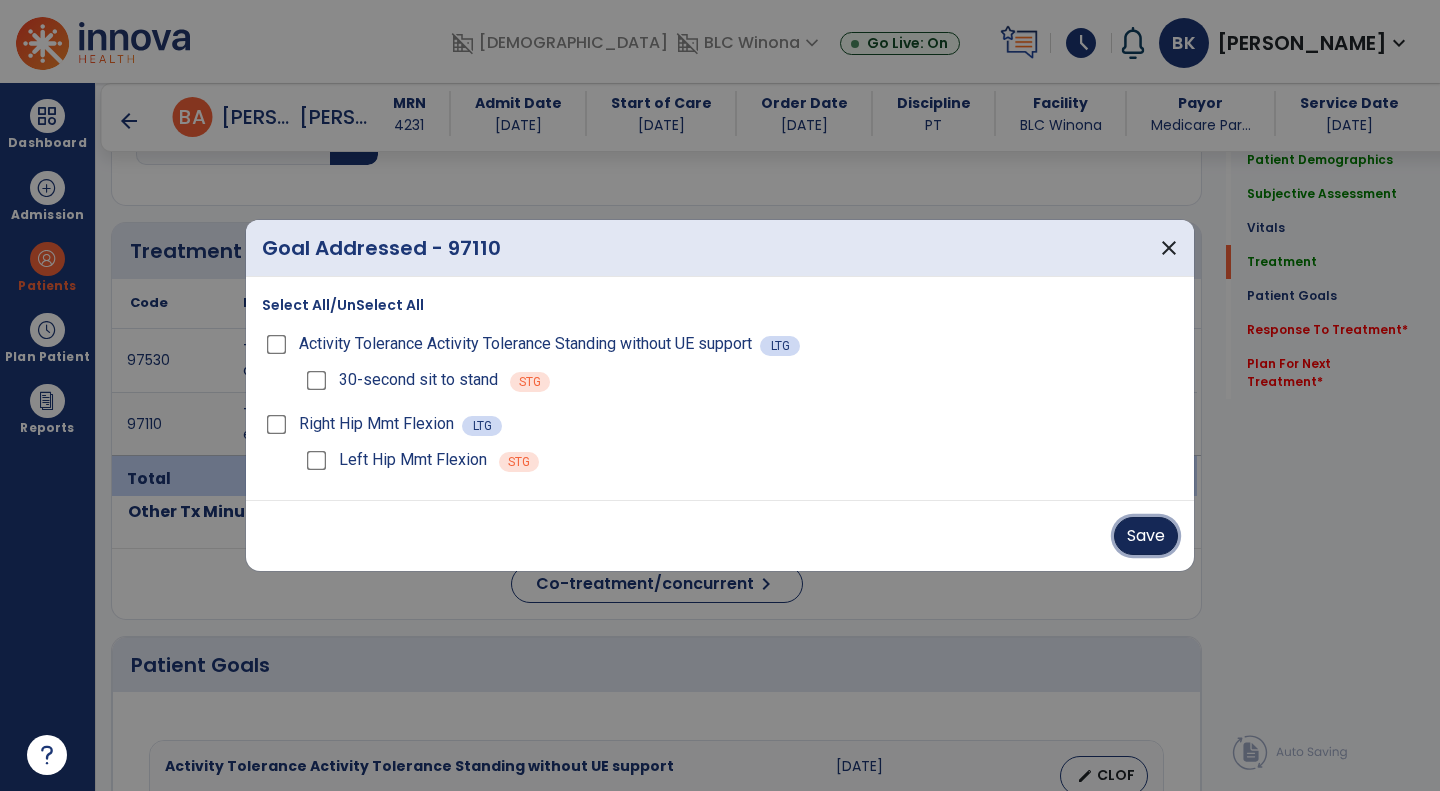 click on "Save" at bounding box center [1146, 536] 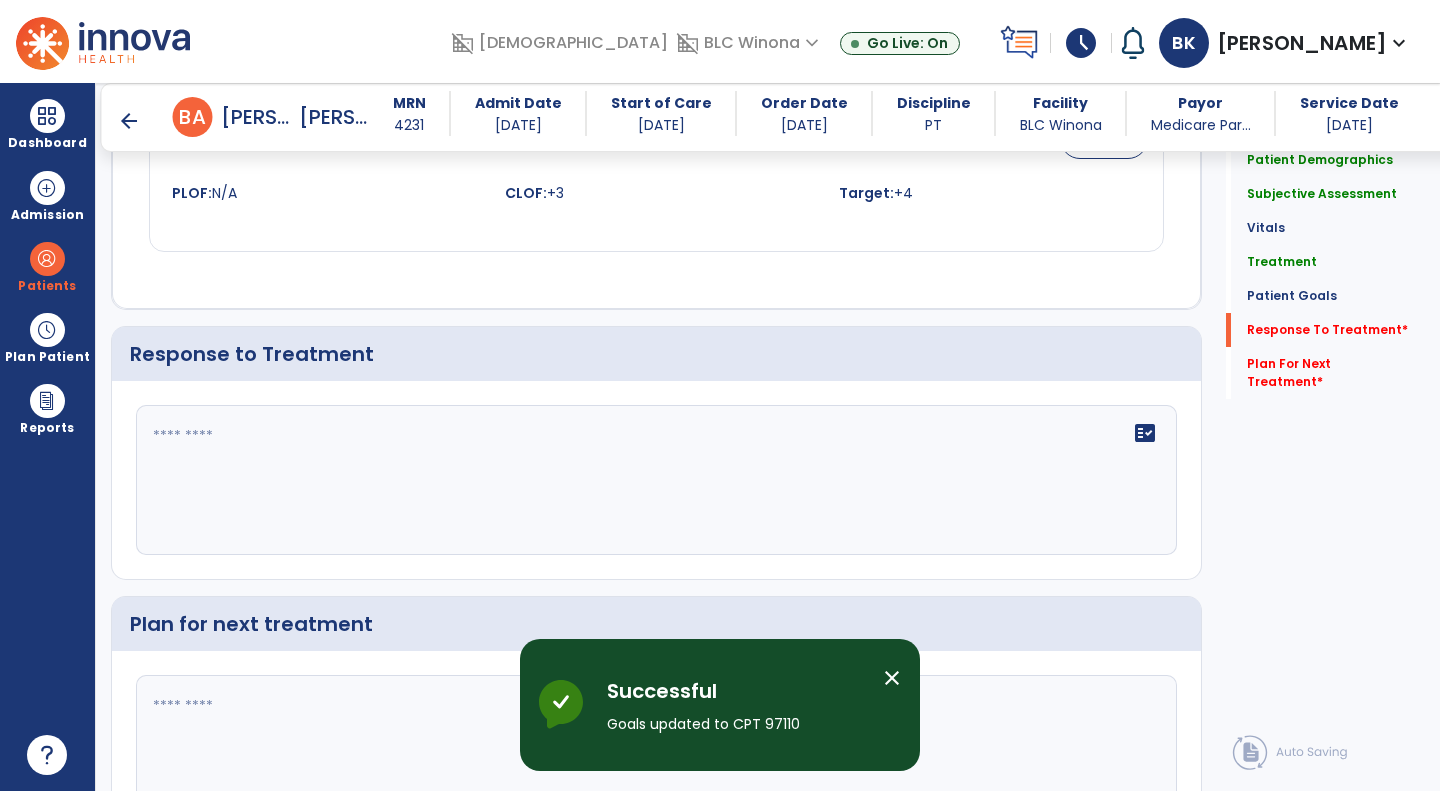 scroll, scrollTop: 2095, scrollLeft: 0, axis: vertical 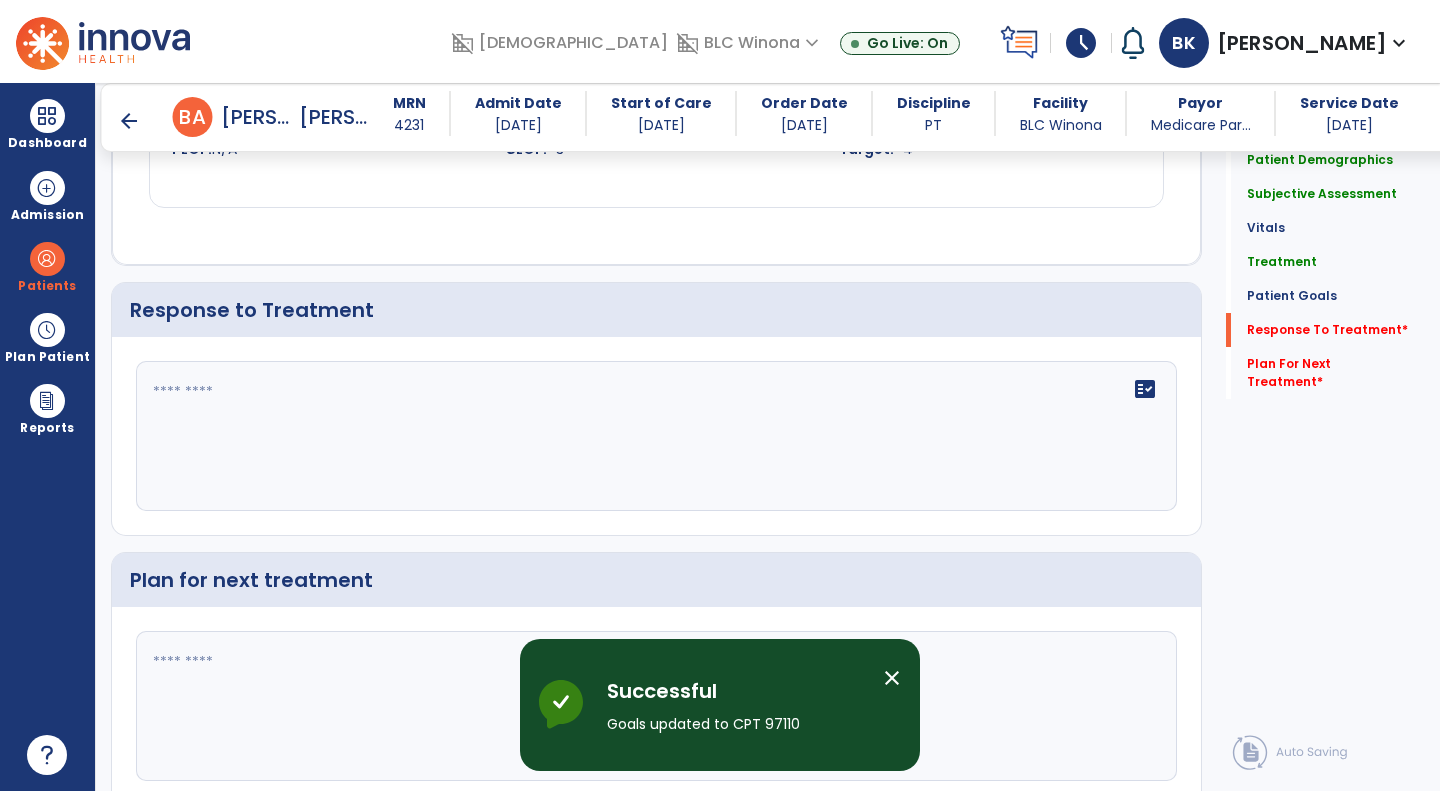 click on "fact_check" 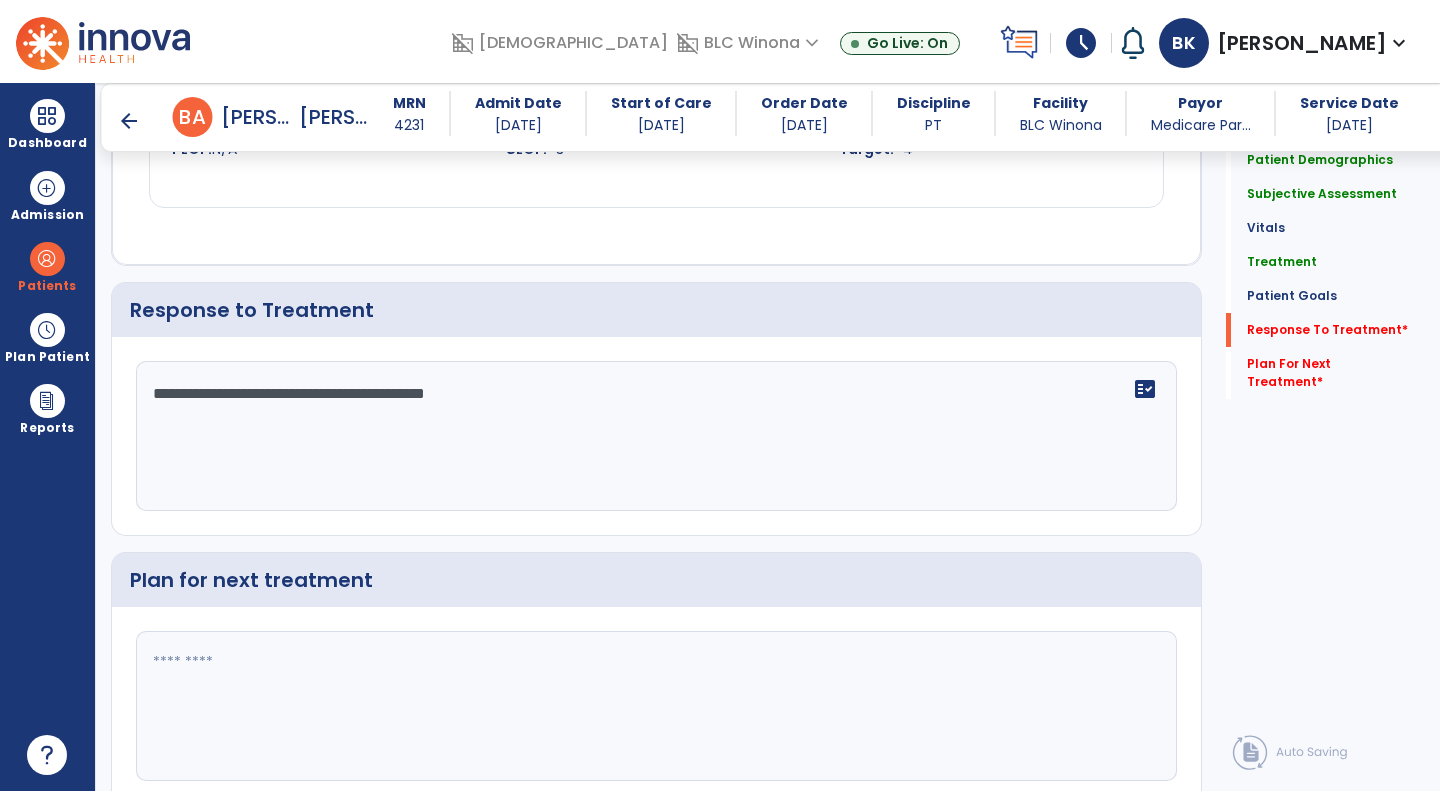 type on "**********" 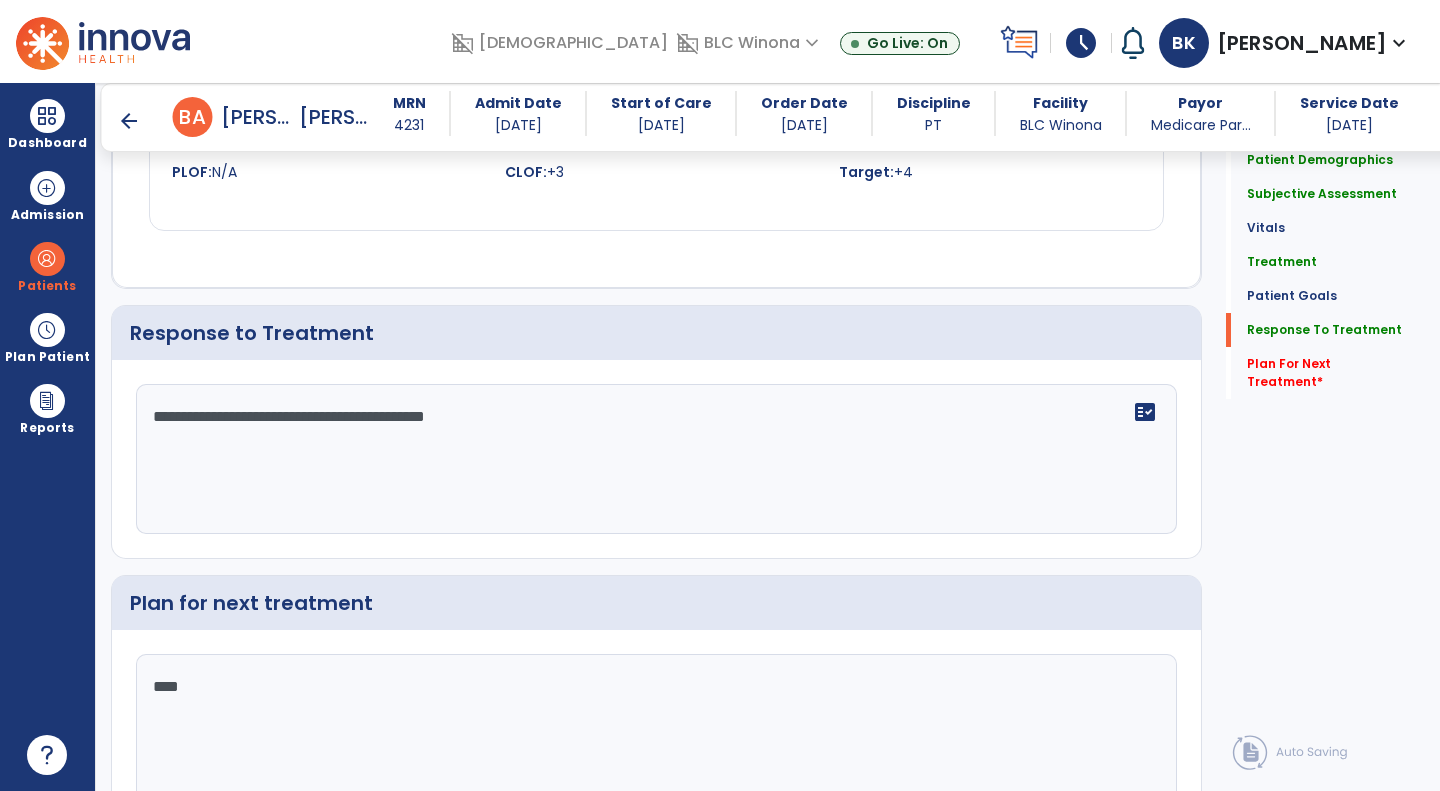 scroll, scrollTop: 2095, scrollLeft: 0, axis: vertical 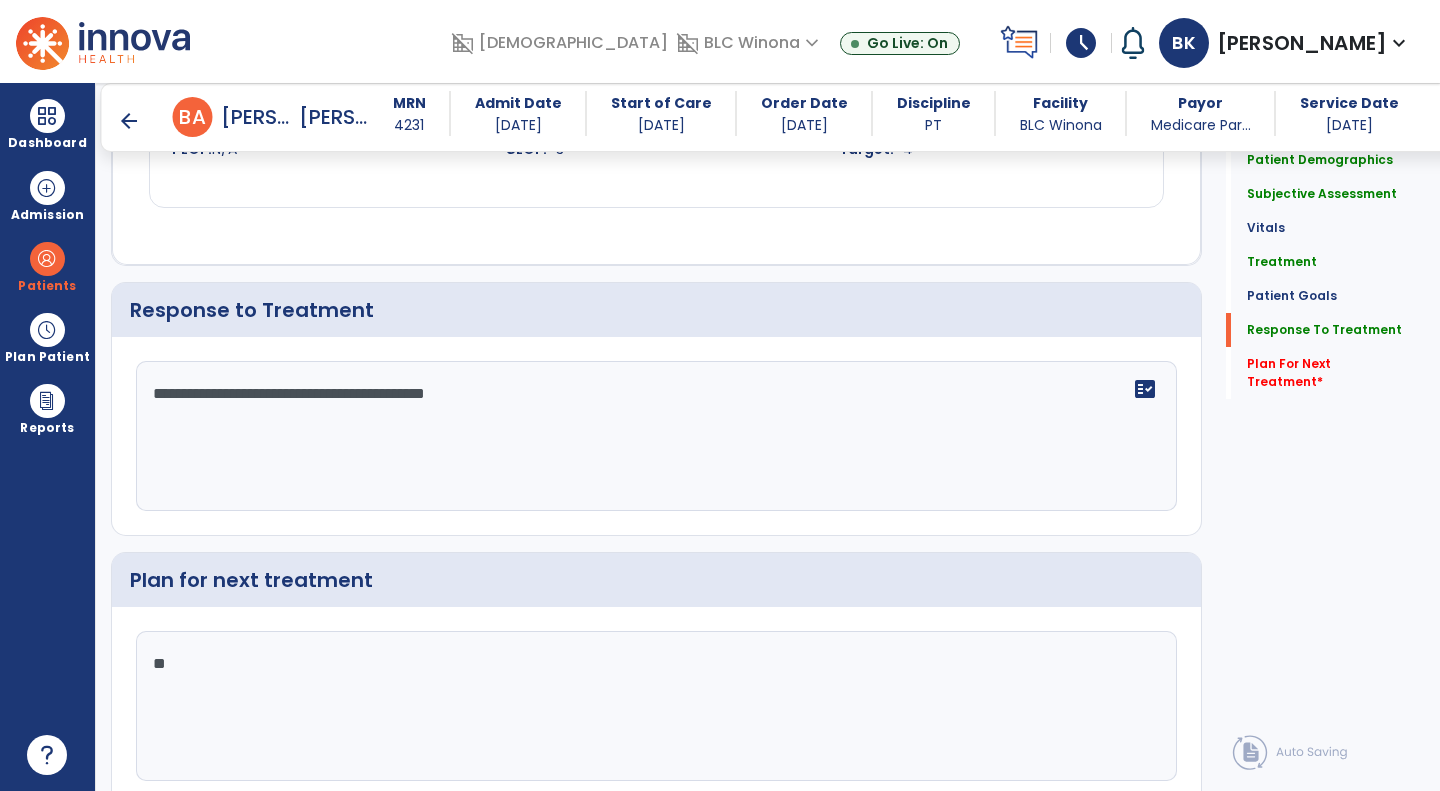 type on "*" 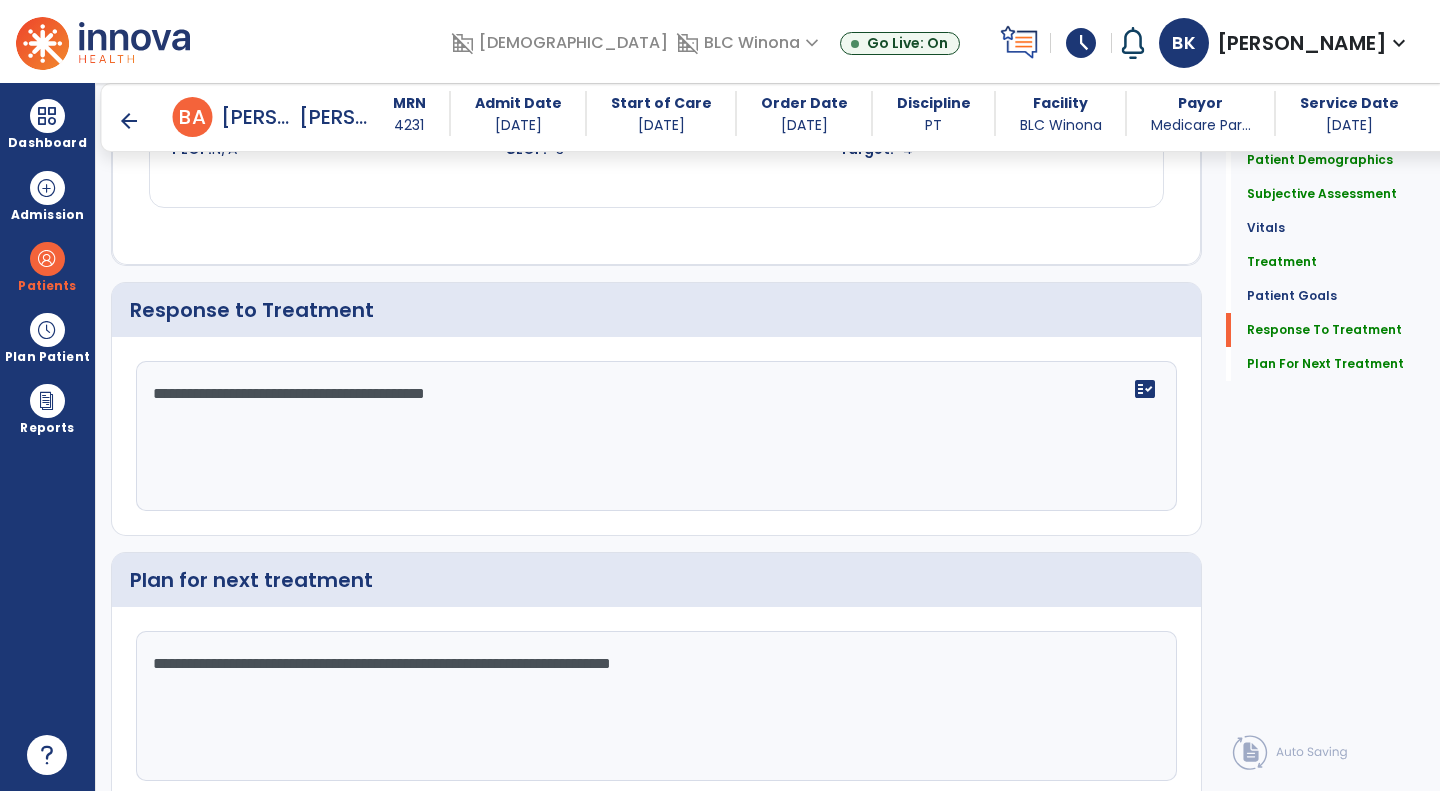 scroll, scrollTop: 2177, scrollLeft: 0, axis: vertical 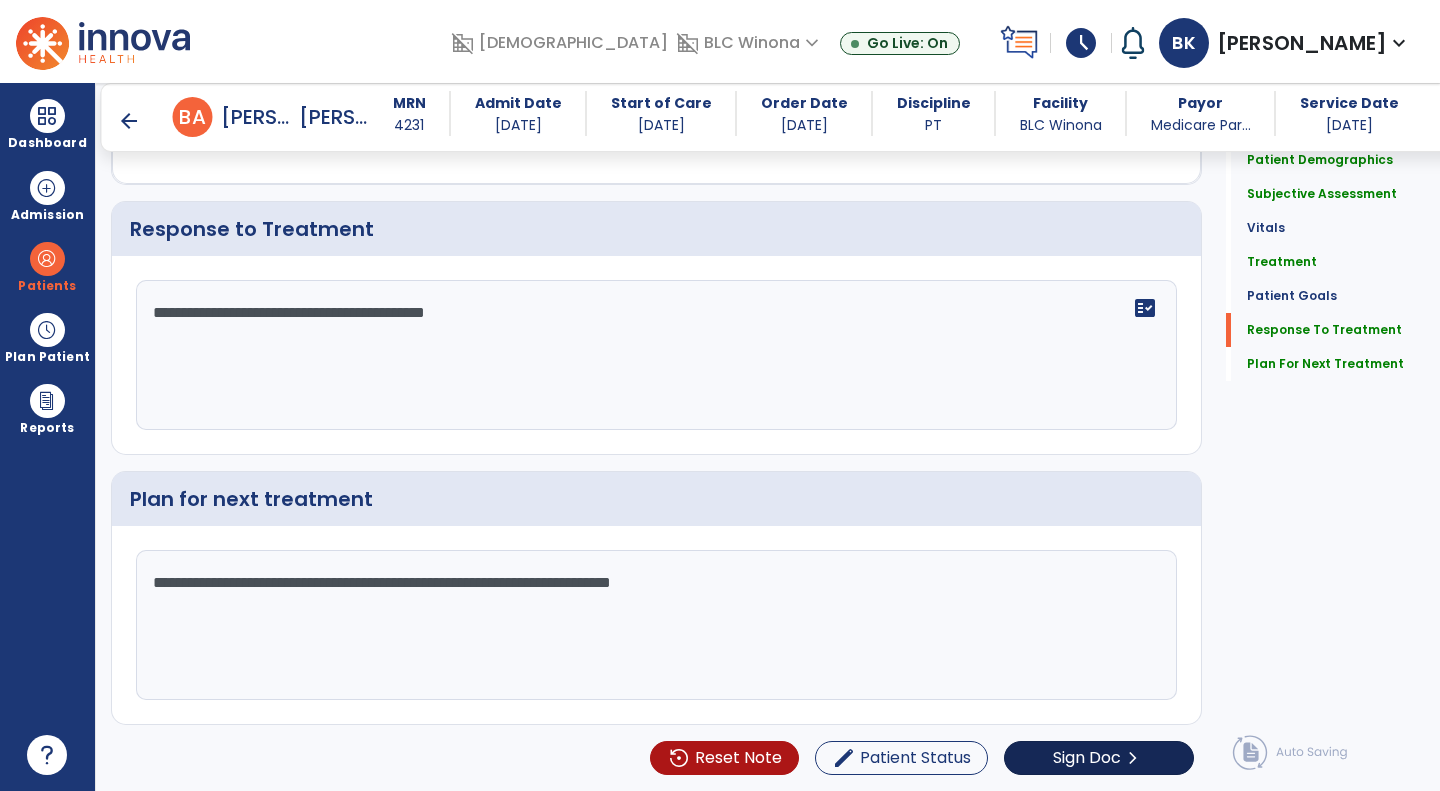 type on "**********" 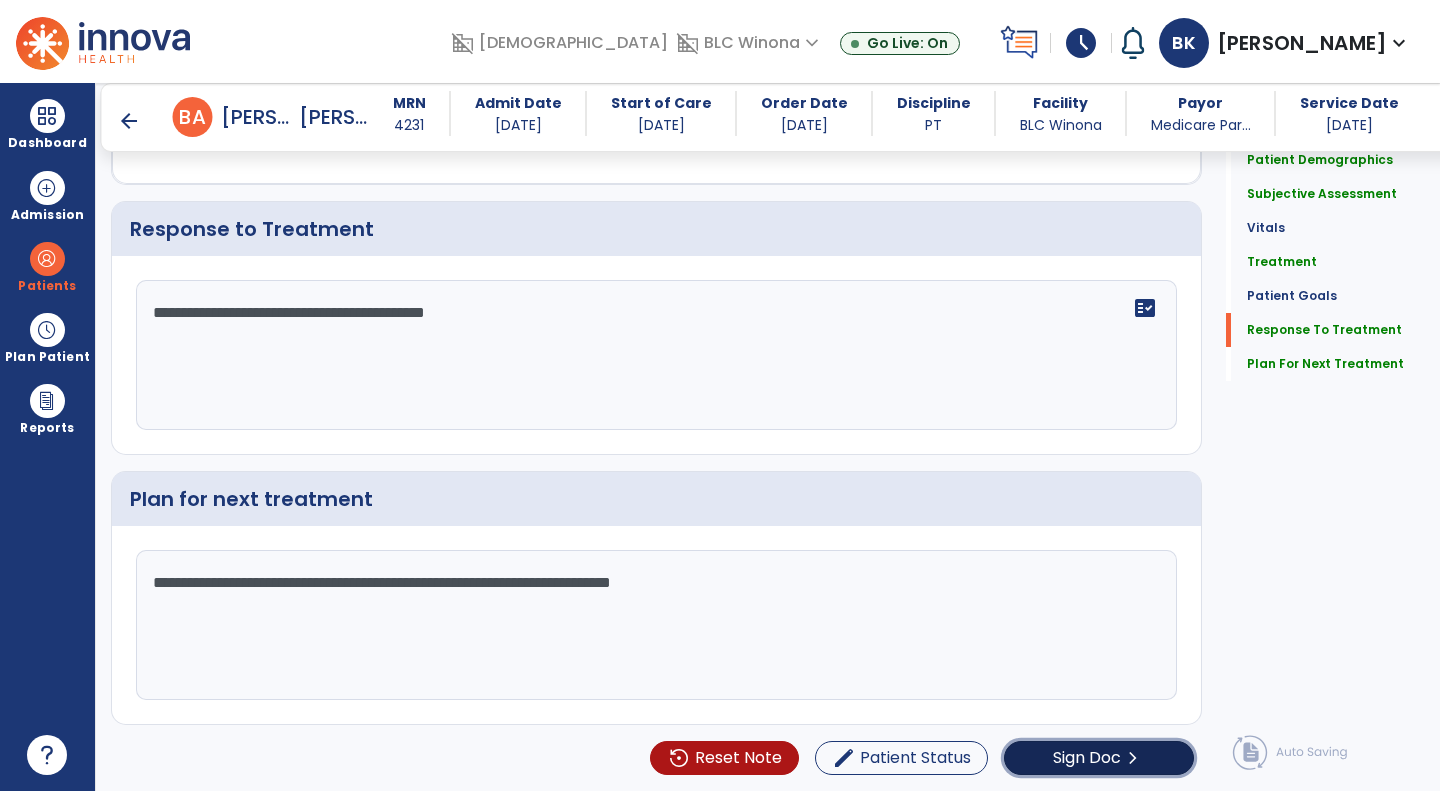 click on "Sign Doc  chevron_right" 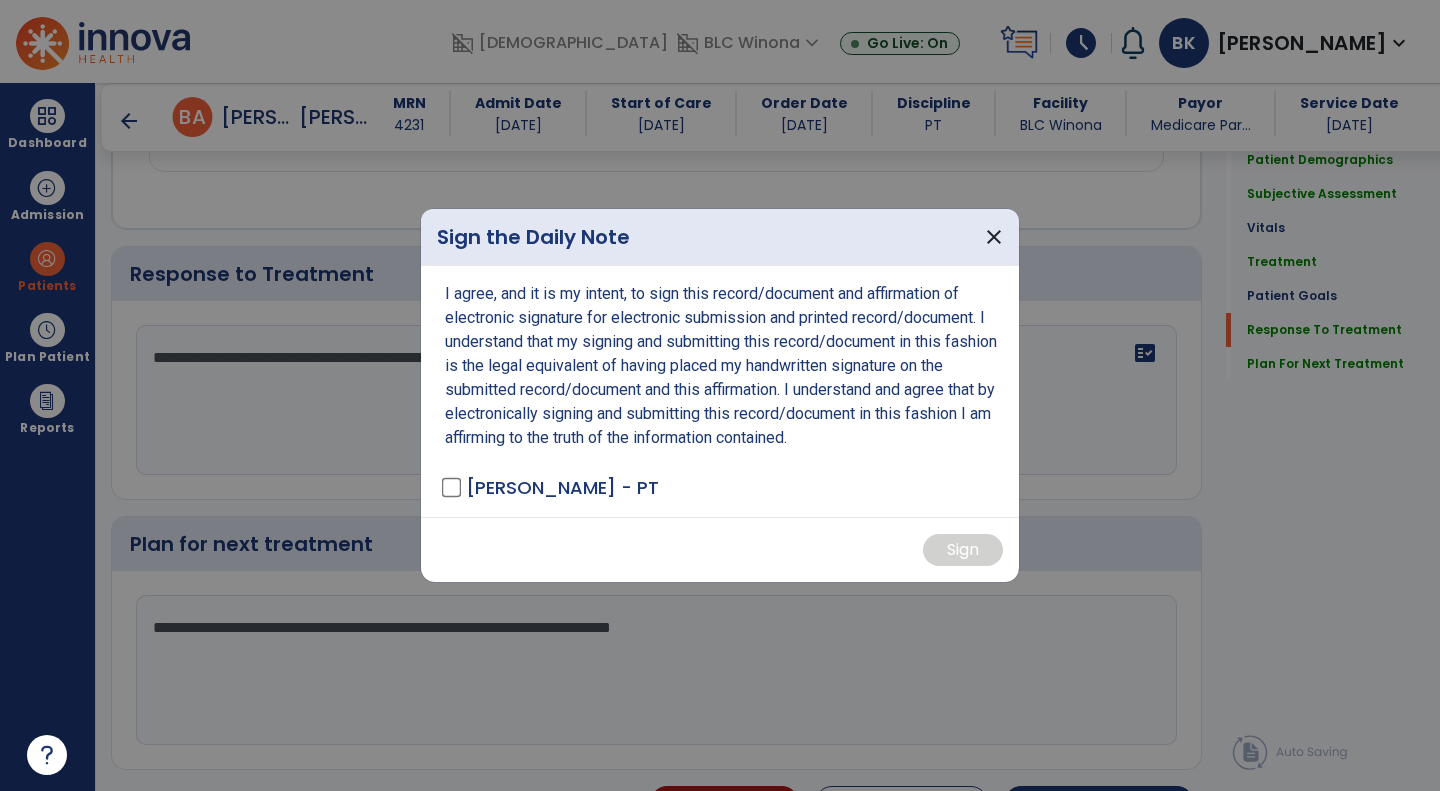scroll, scrollTop: 2177, scrollLeft: 0, axis: vertical 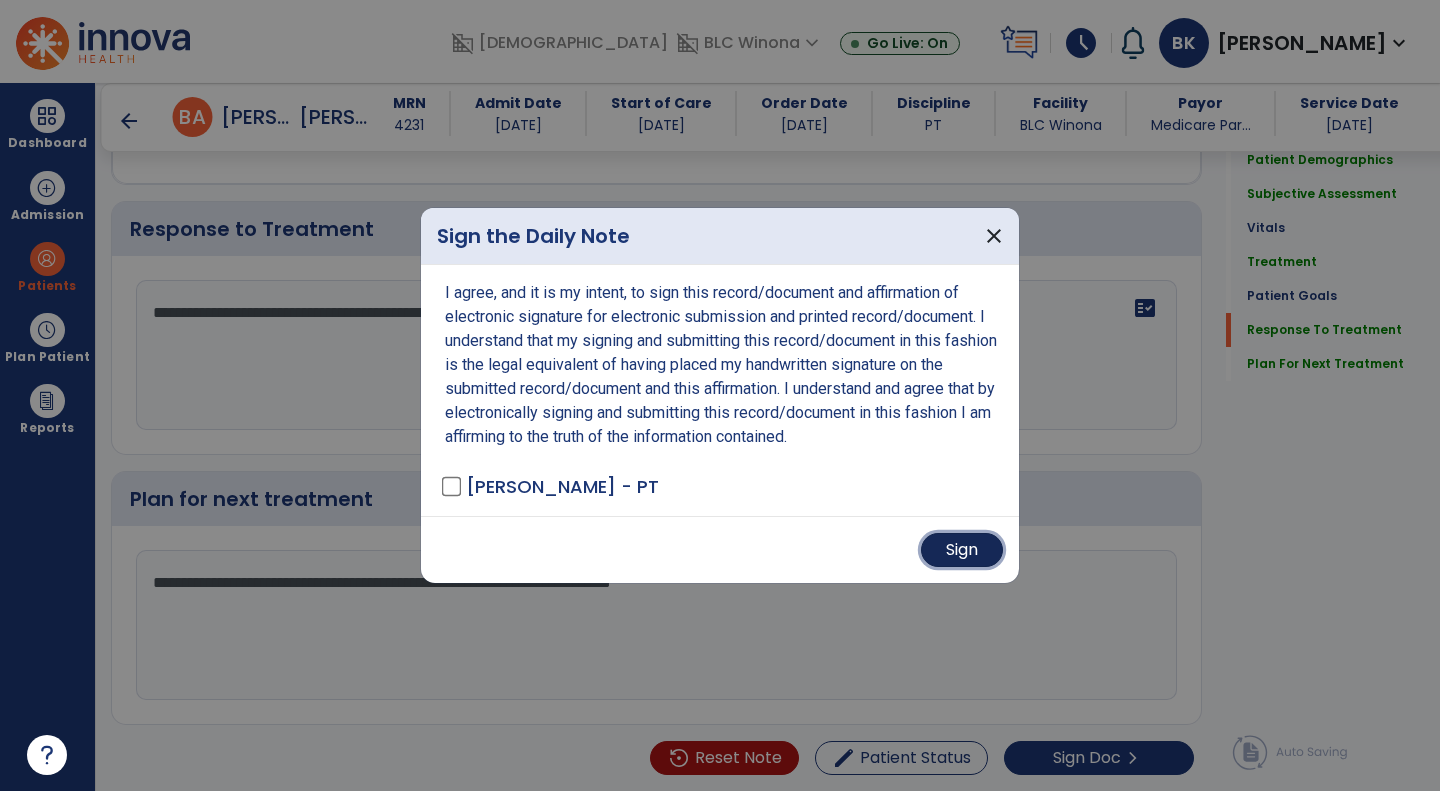 click on "Sign" at bounding box center (962, 550) 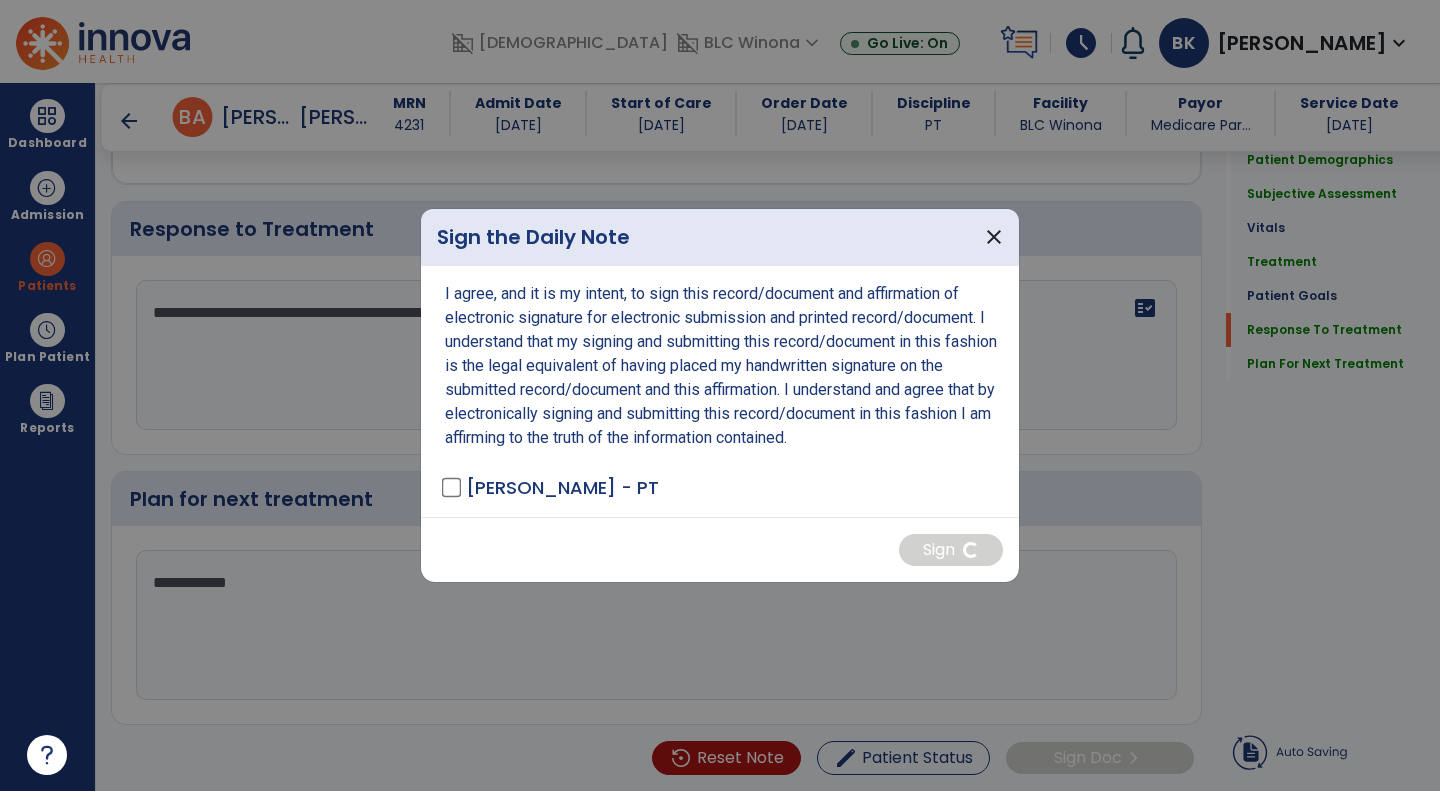 scroll, scrollTop: 0, scrollLeft: 0, axis: both 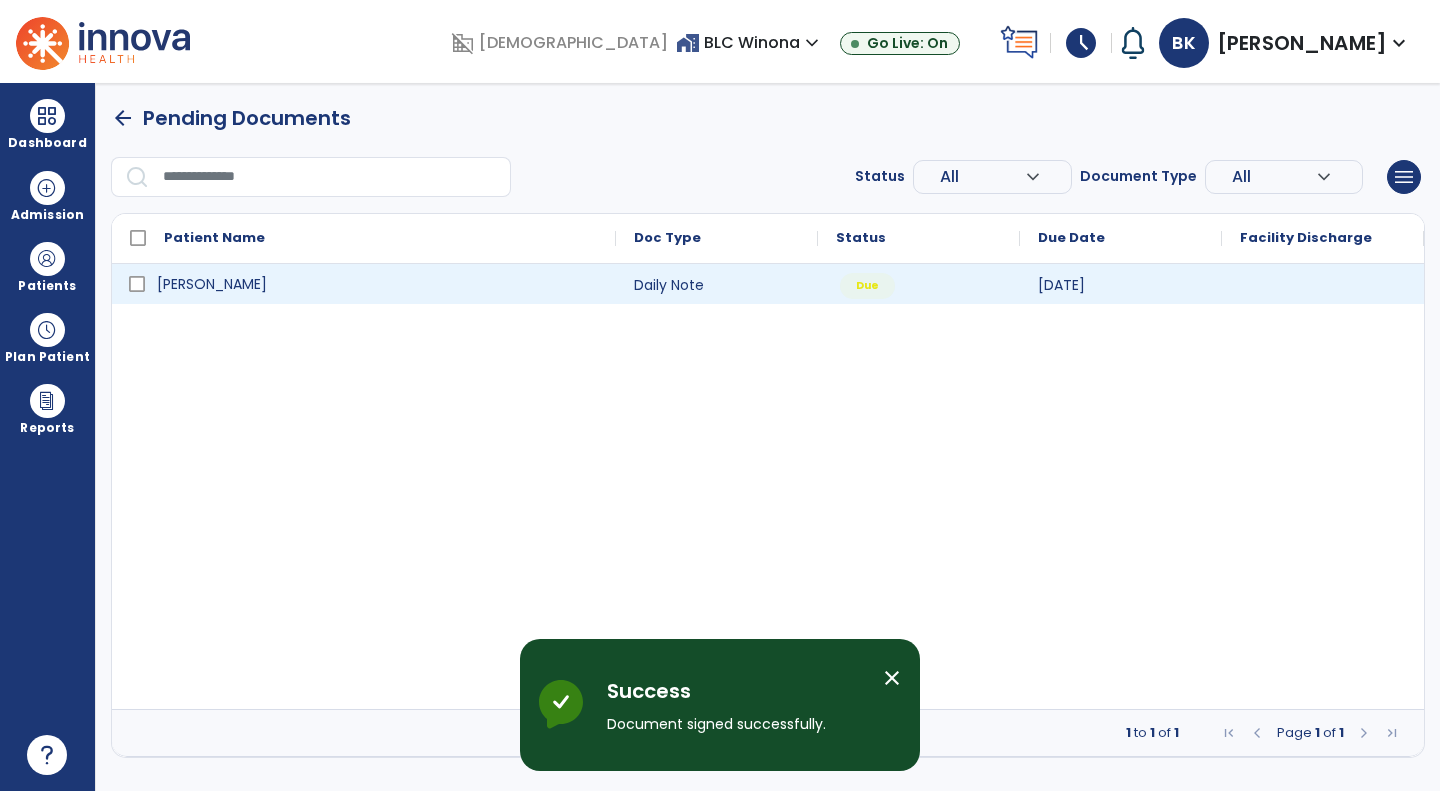 click on "Steege, Marilyn" at bounding box center [378, 284] 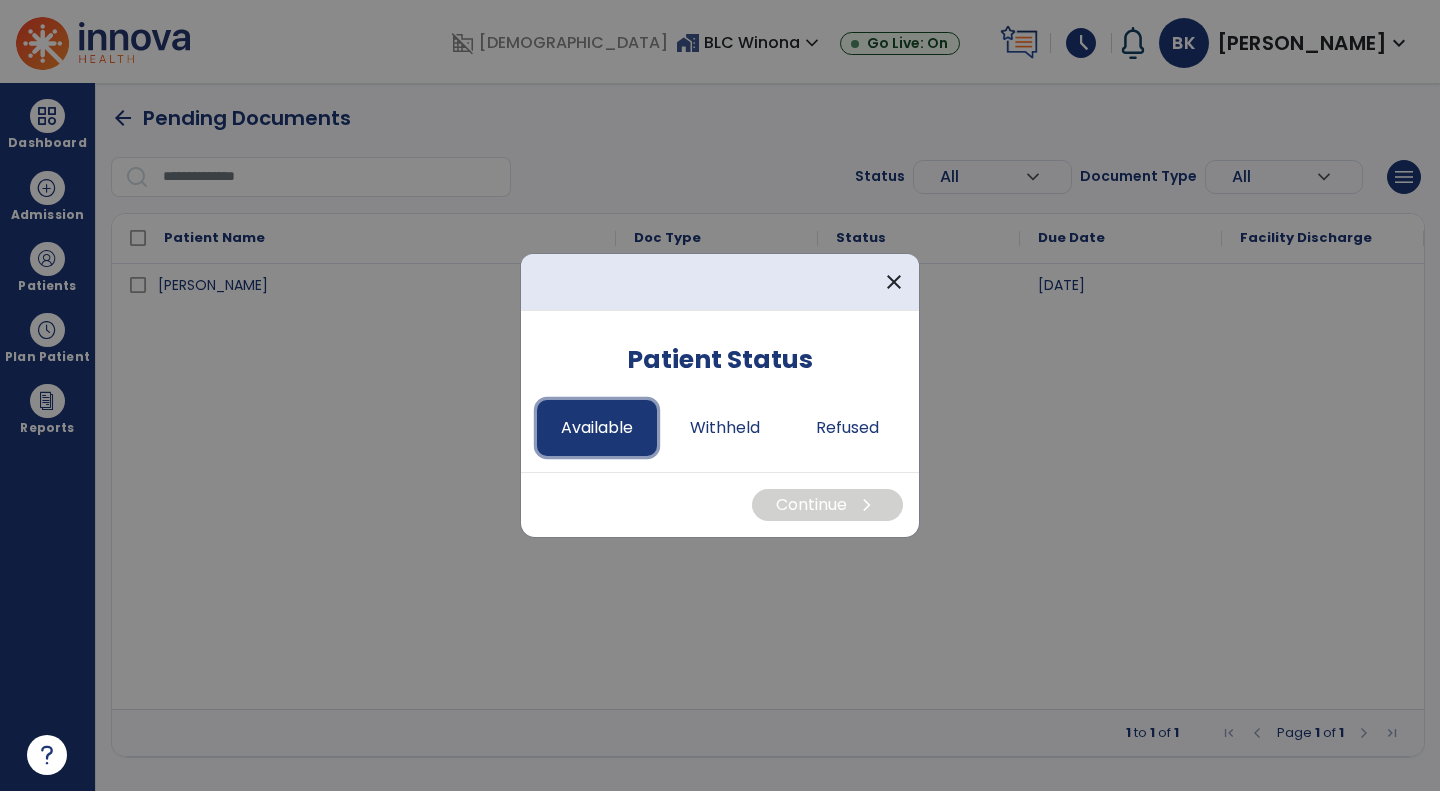 click on "Available" at bounding box center (597, 428) 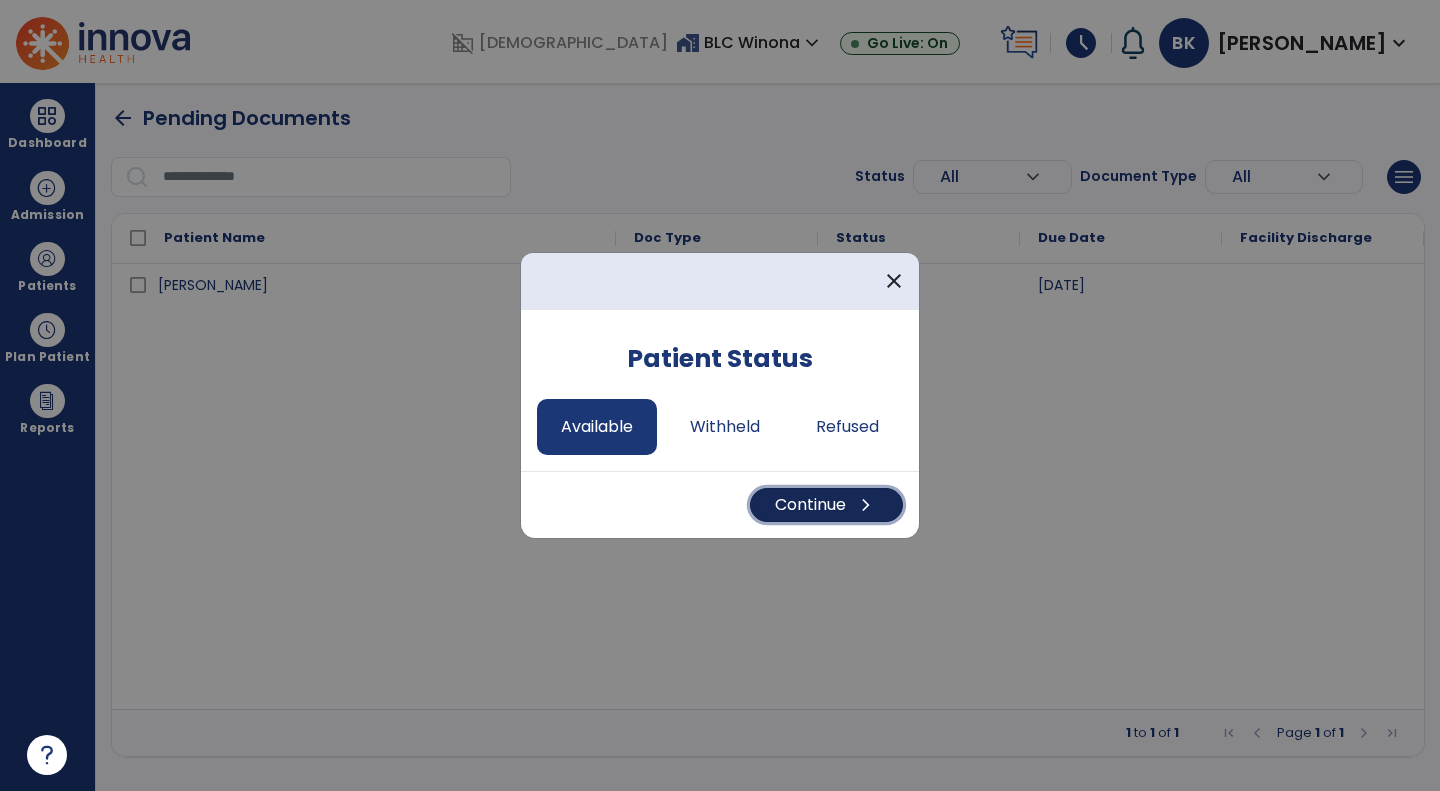 click on "Continue   chevron_right" at bounding box center (826, 505) 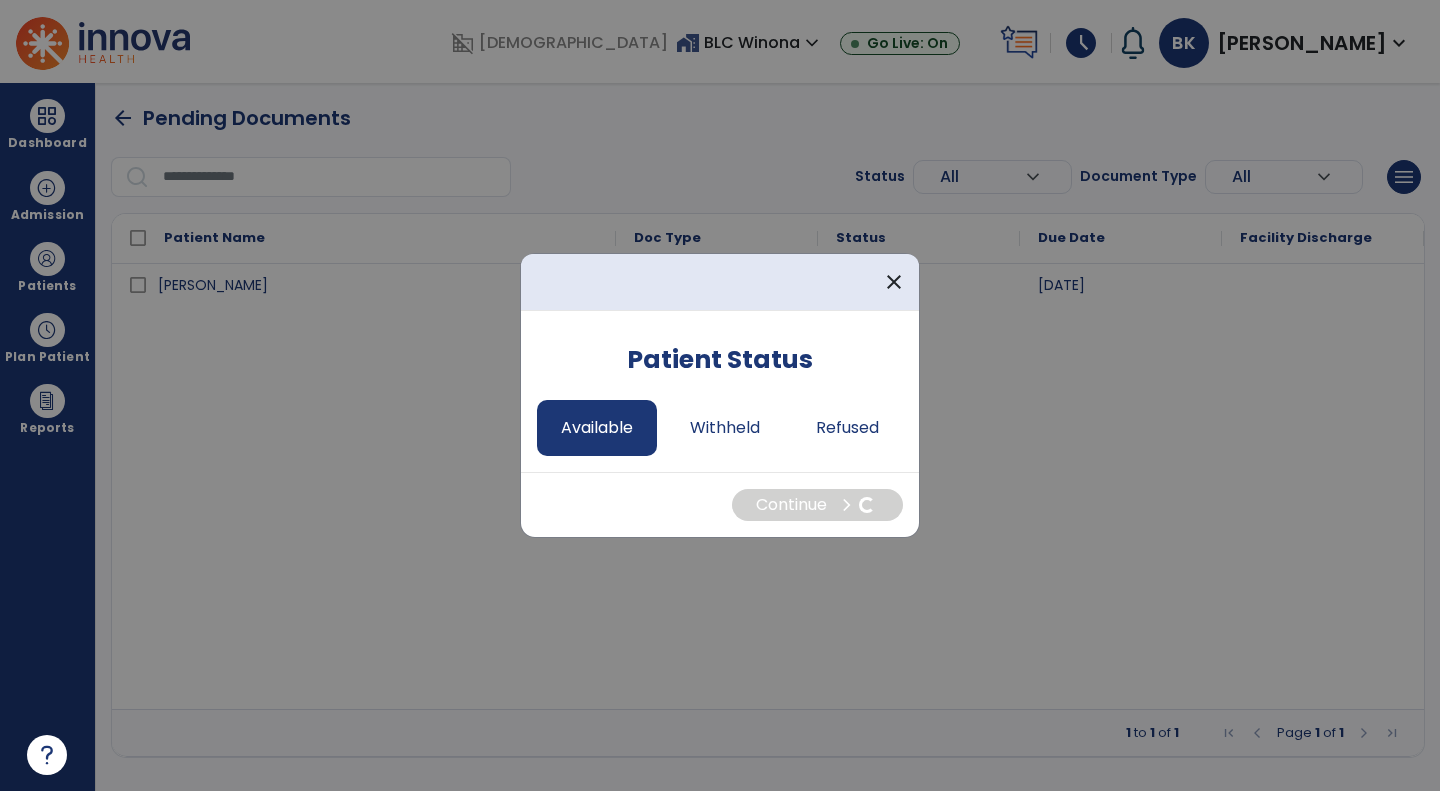 select on "*" 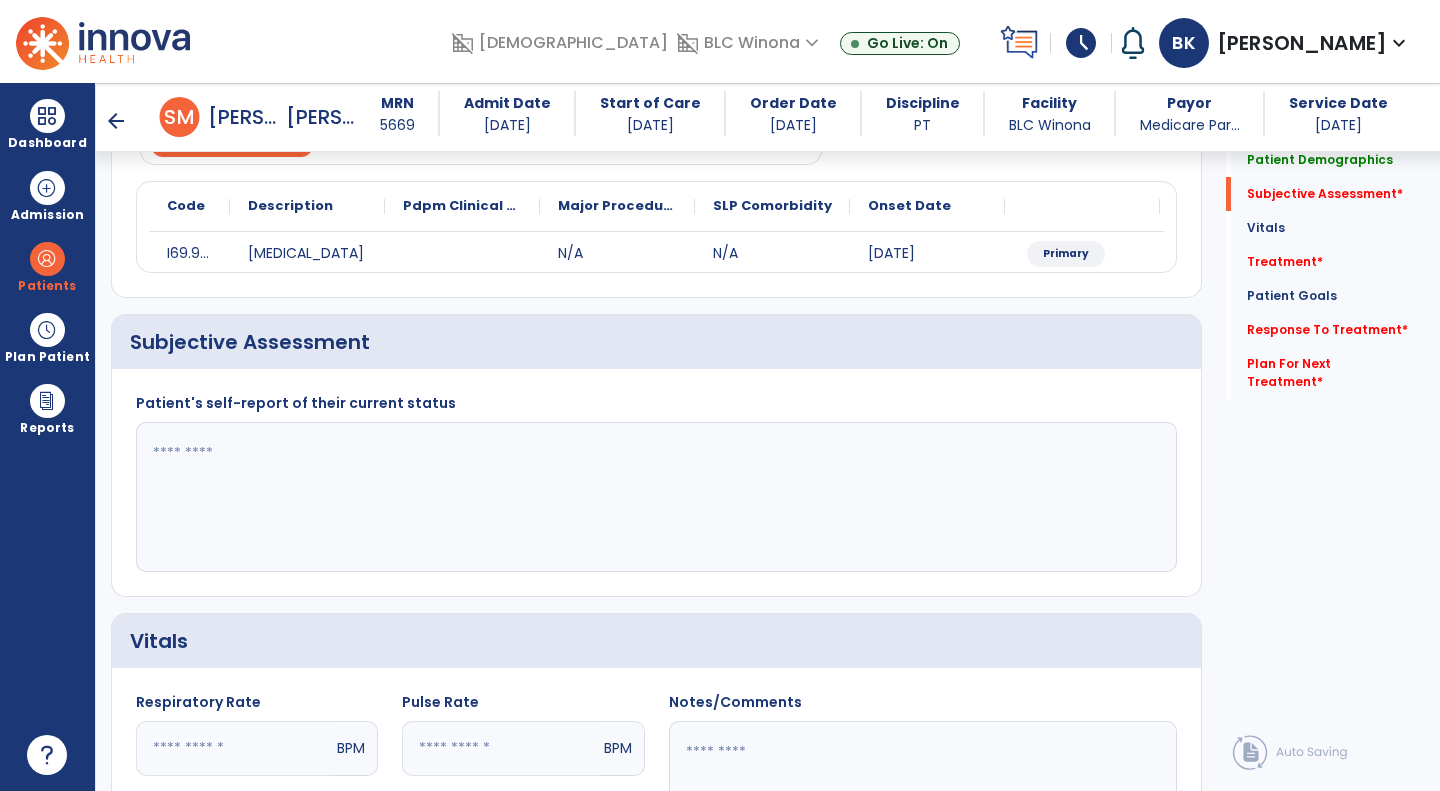 scroll, scrollTop: 215, scrollLeft: 0, axis: vertical 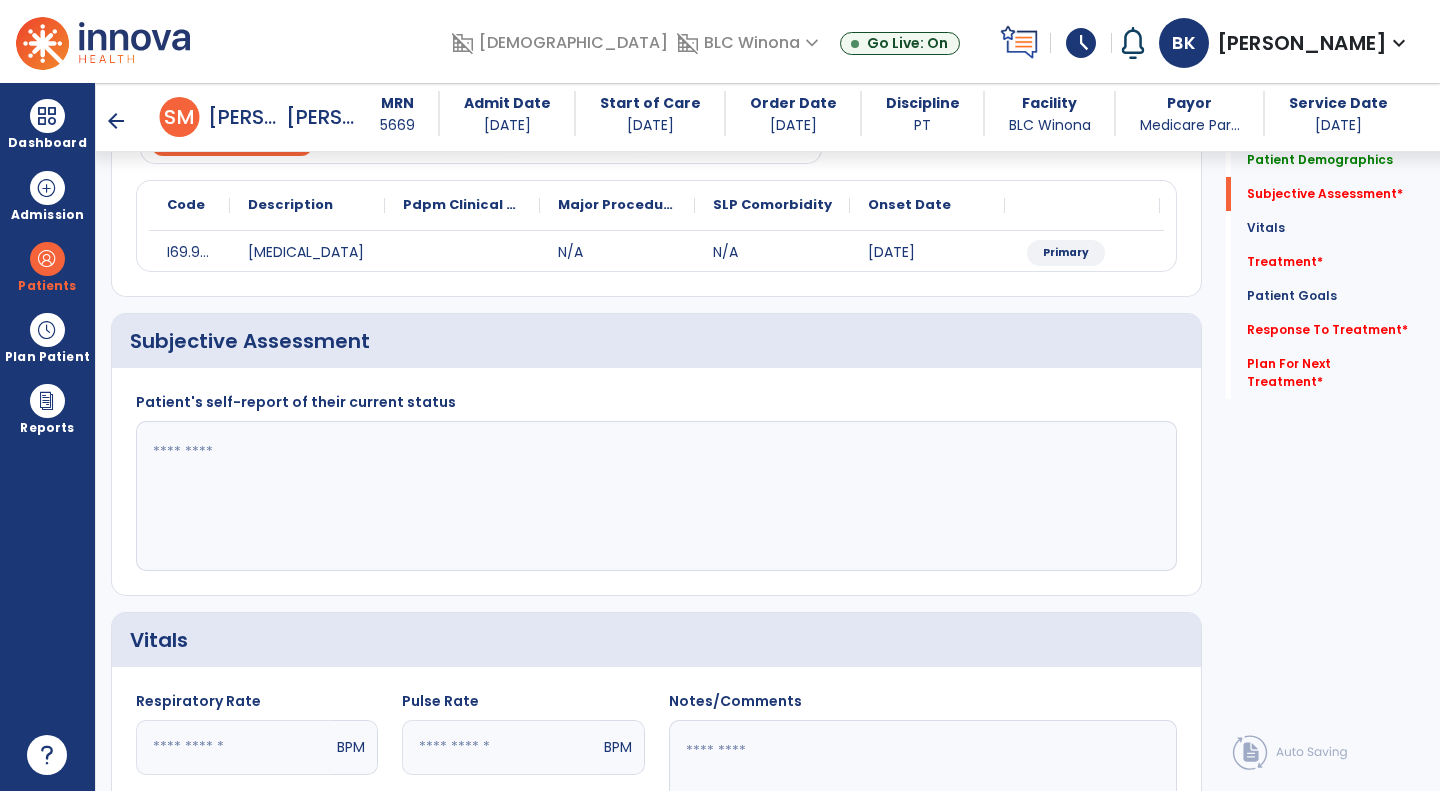click 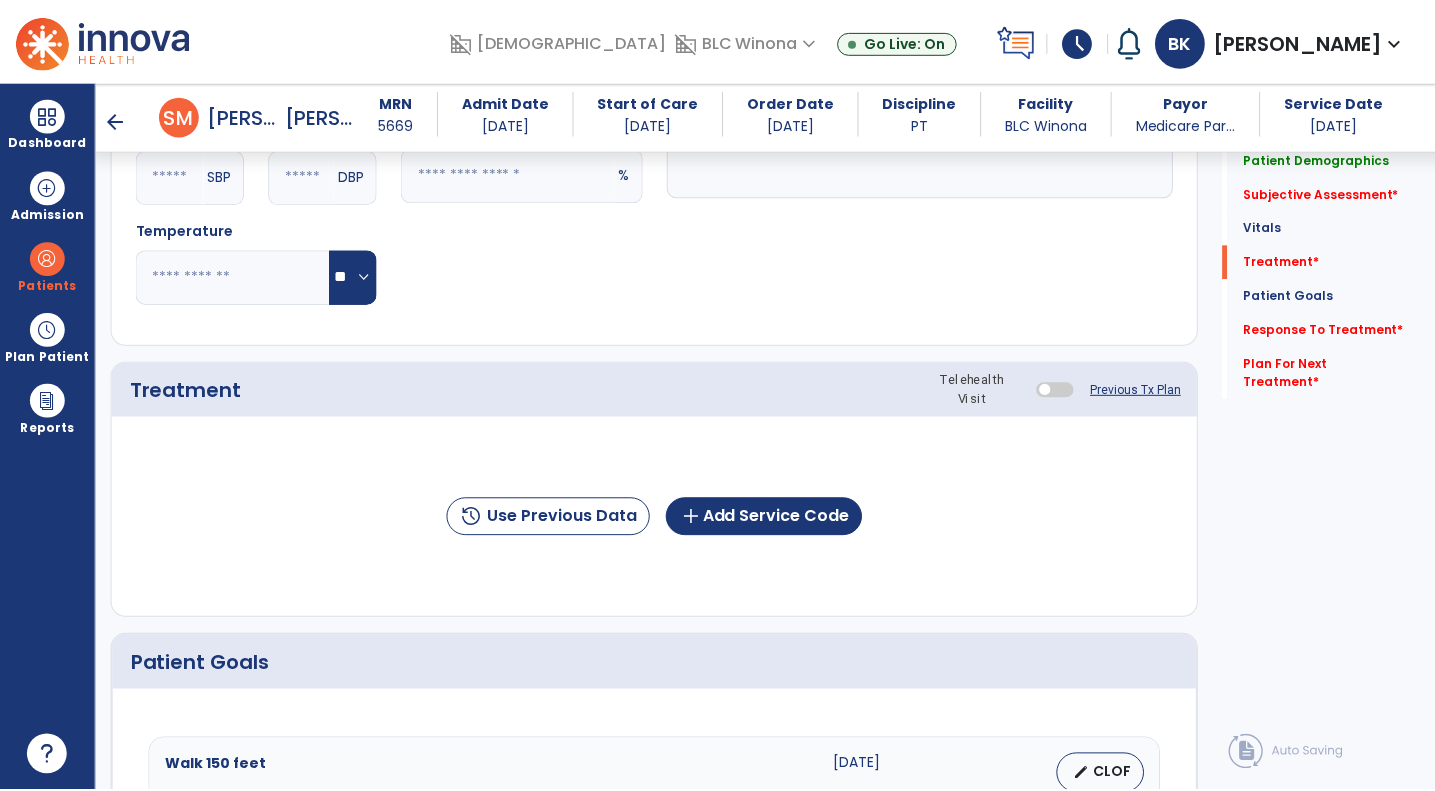scroll, scrollTop: 880, scrollLeft: 0, axis: vertical 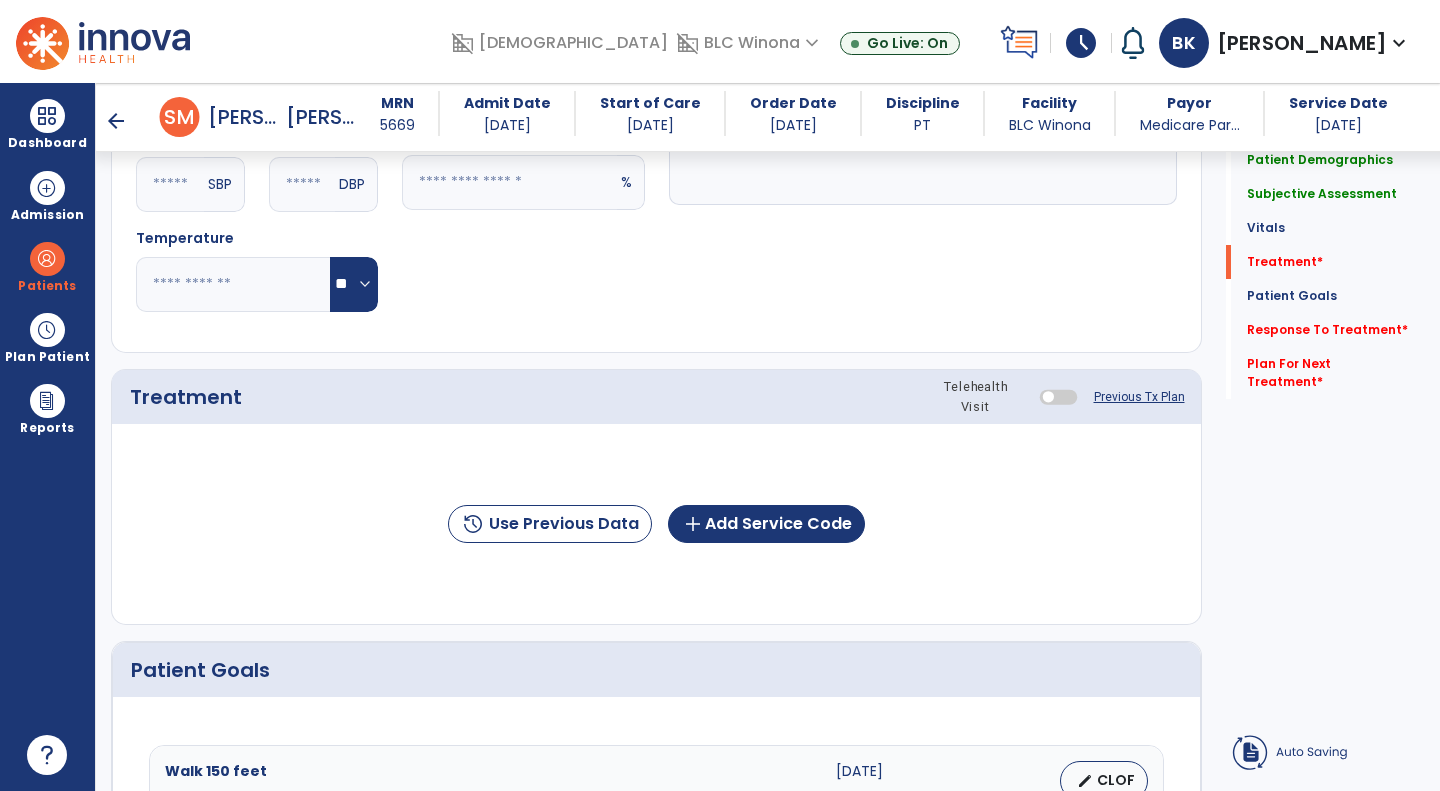 type on "**********" 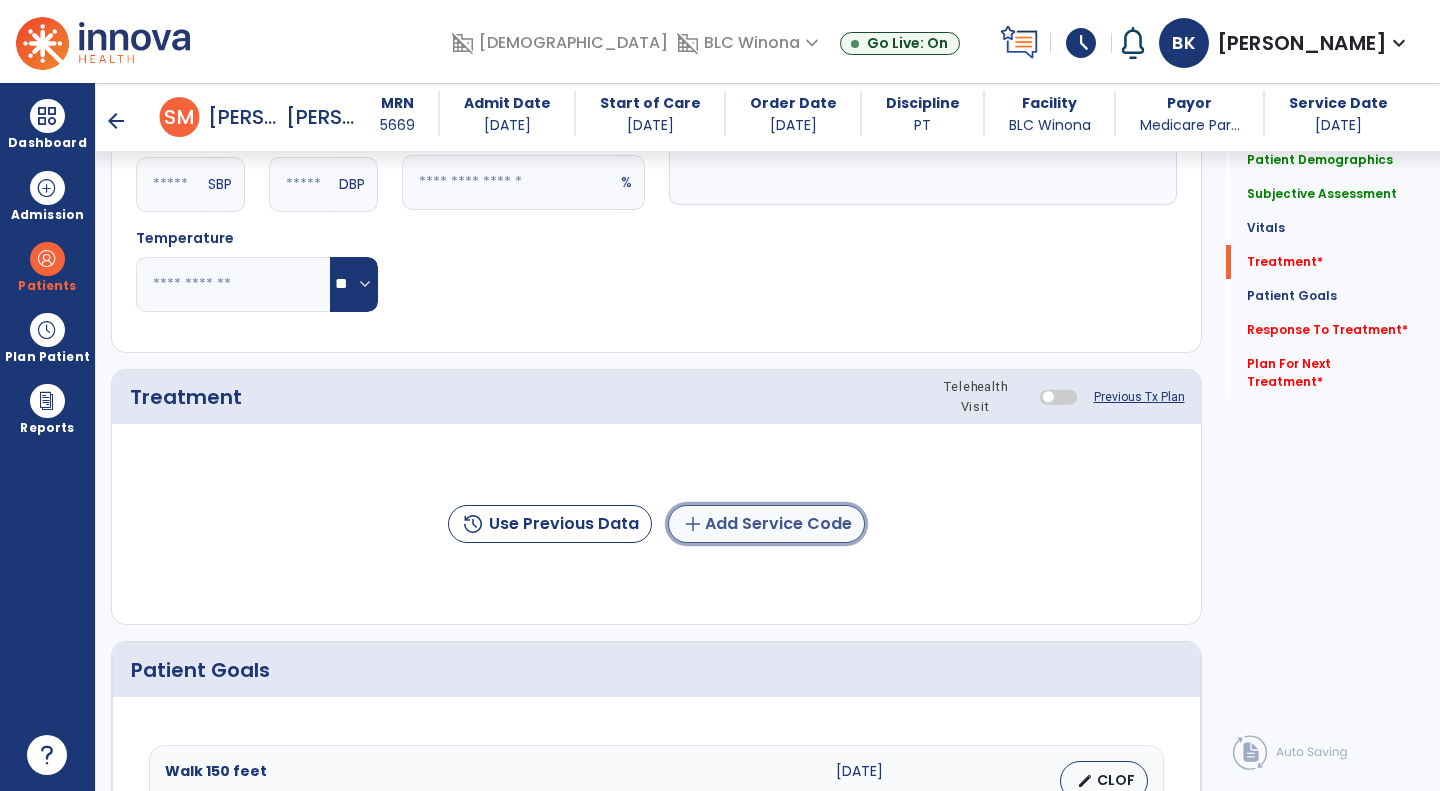 click on "add  Add Service Code" 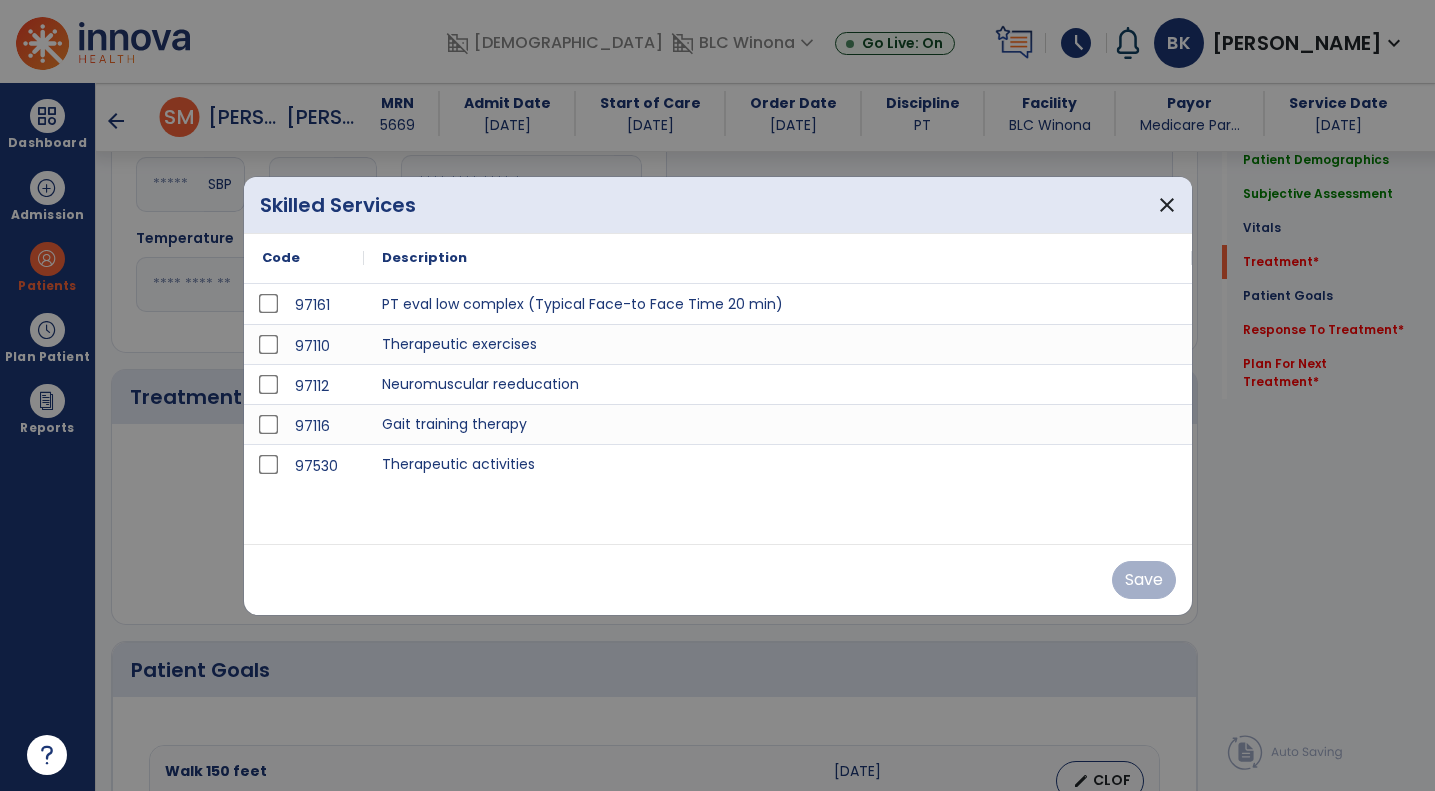 scroll, scrollTop: 880, scrollLeft: 0, axis: vertical 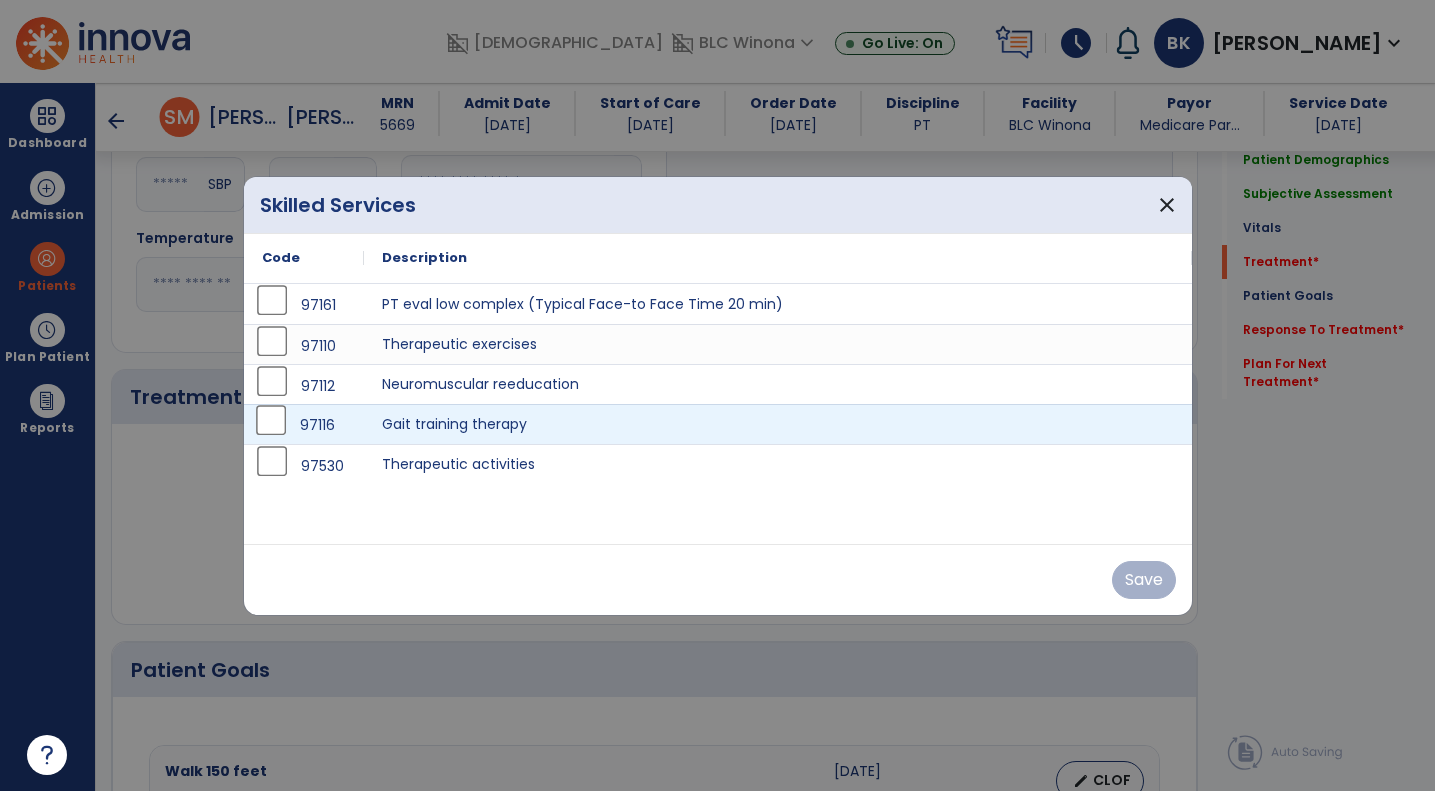 click on "97116" at bounding box center [304, 425] 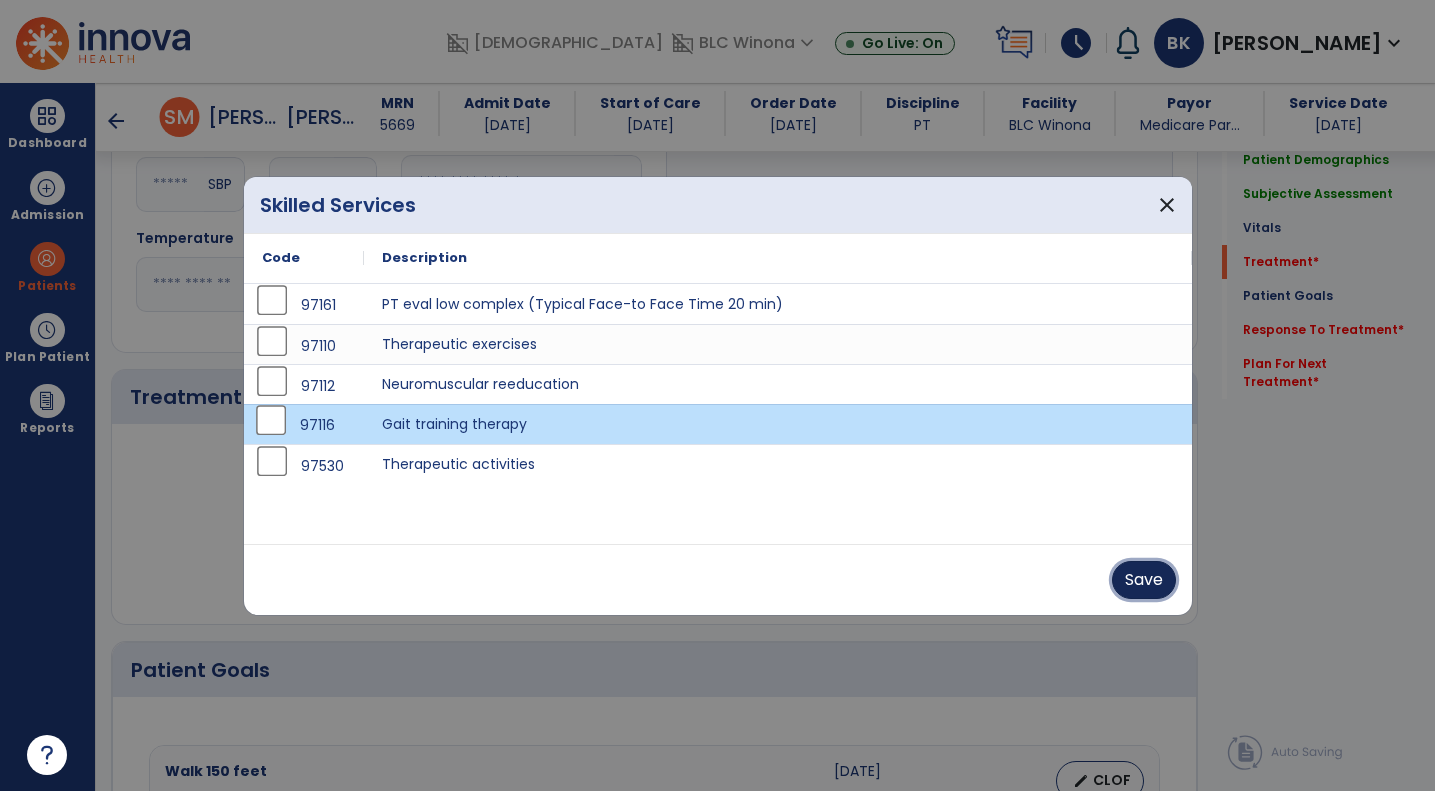 click on "Save" at bounding box center [1144, 580] 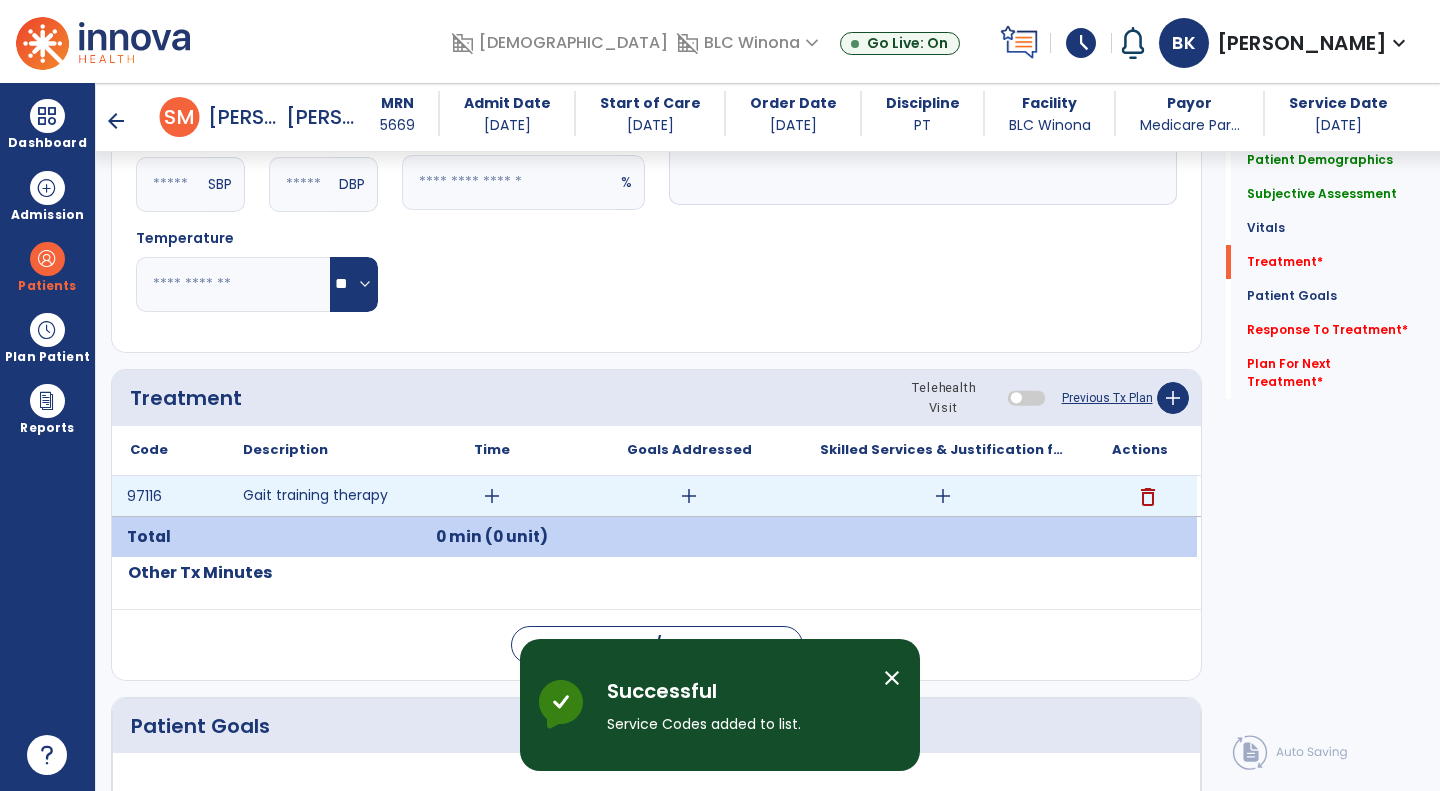 click on "add" at bounding box center (492, 496) 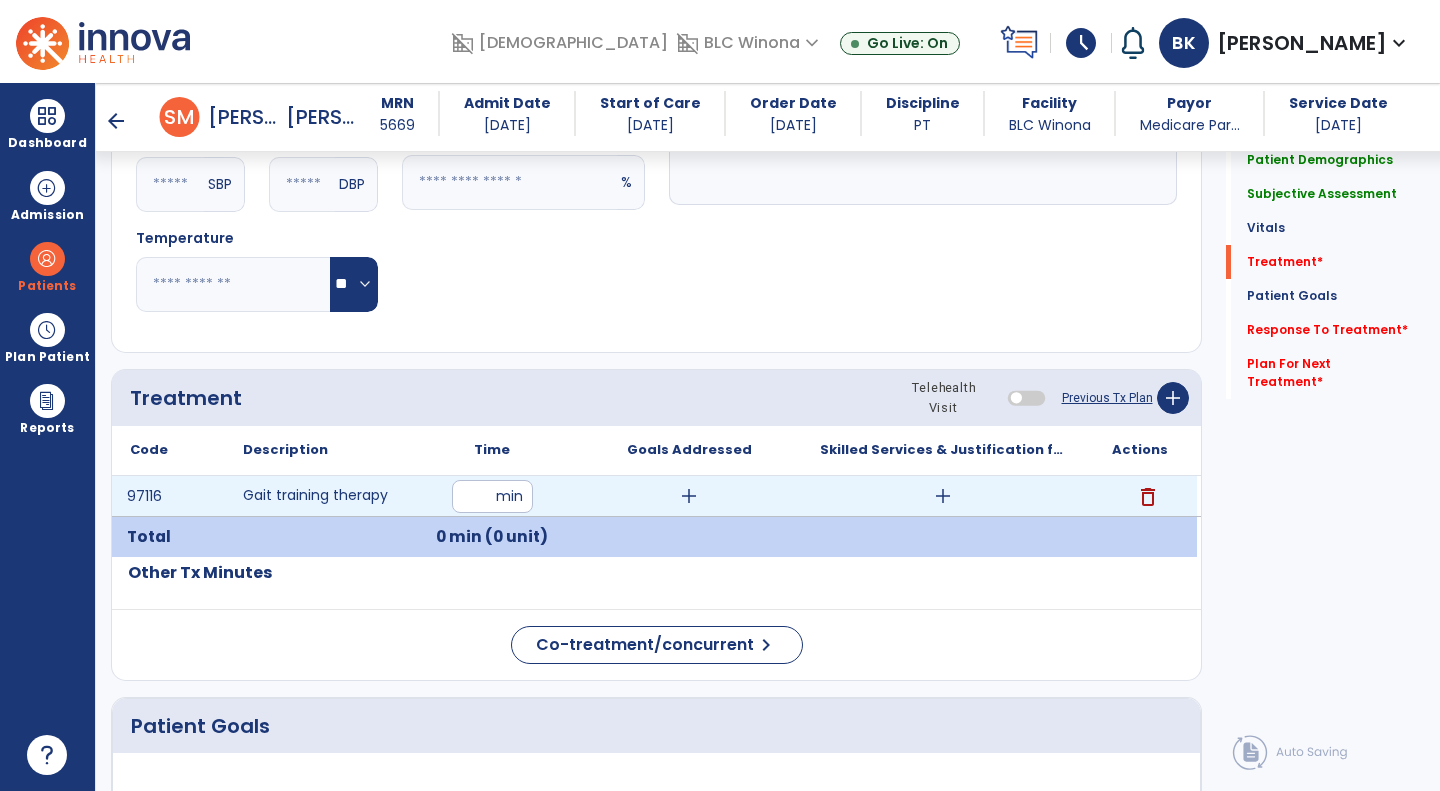 type on "**" 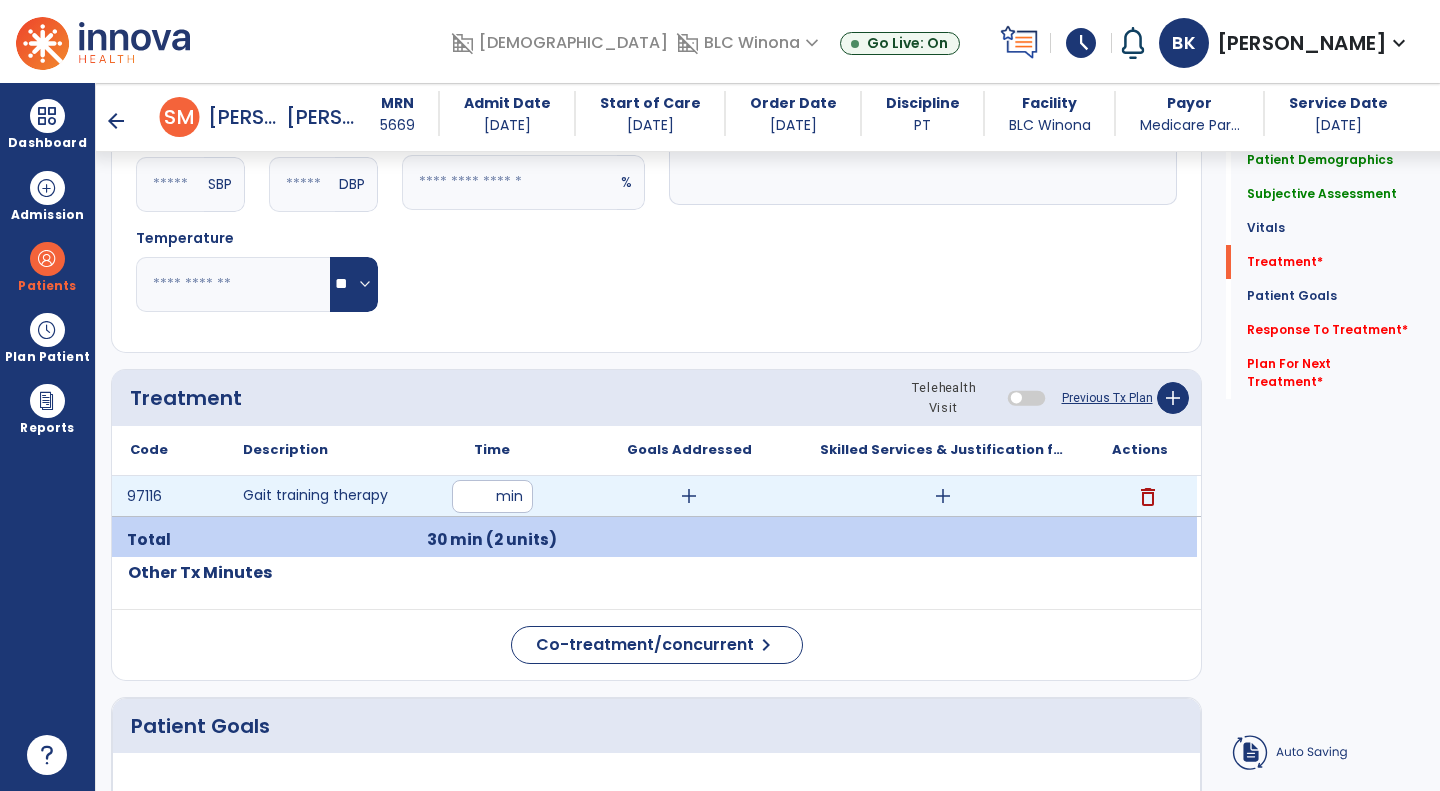 click on "add" at bounding box center [689, 496] 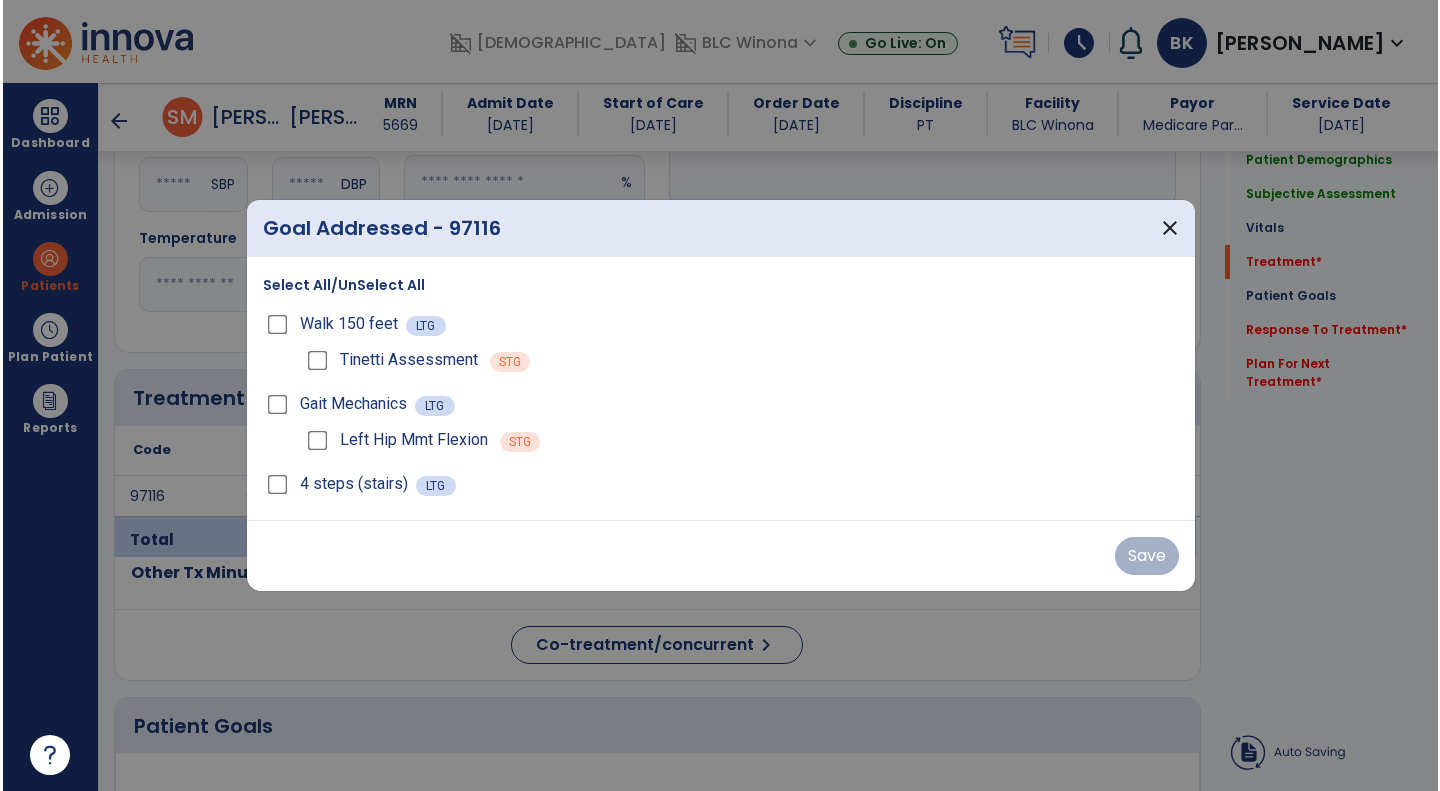 scroll, scrollTop: 880, scrollLeft: 0, axis: vertical 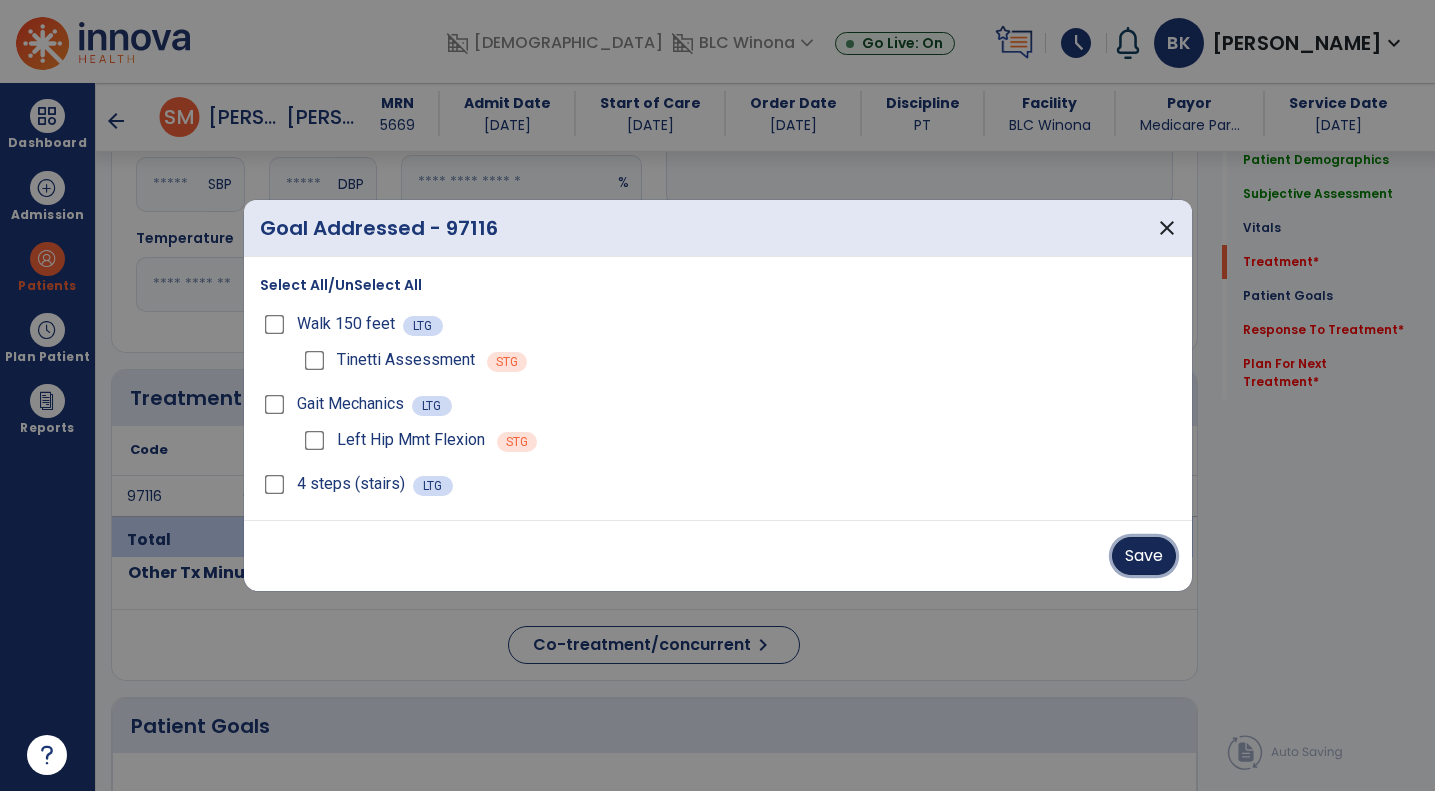 click on "Save" at bounding box center [1144, 556] 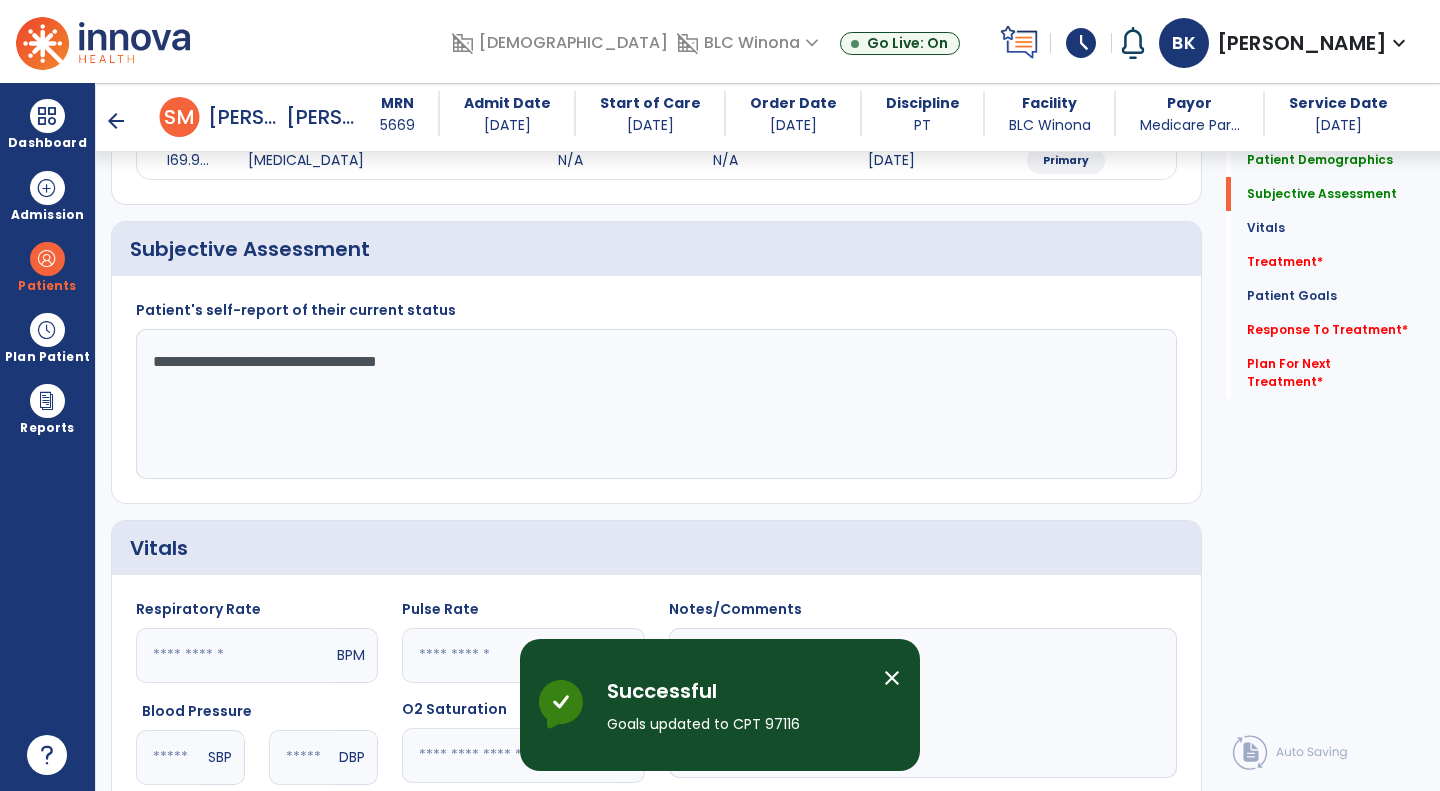scroll, scrollTop: 306, scrollLeft: 0, axis: vertical 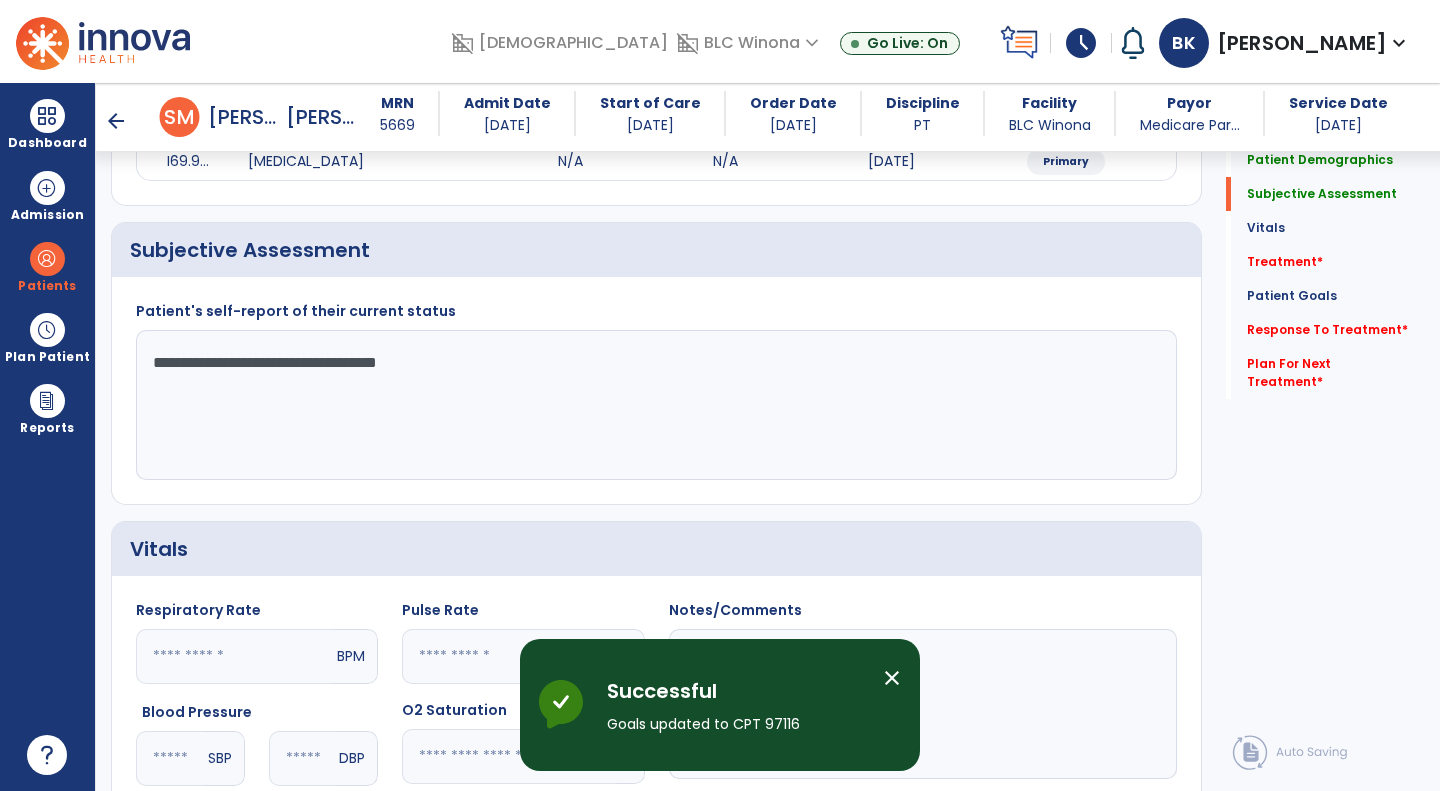 click on "**********" 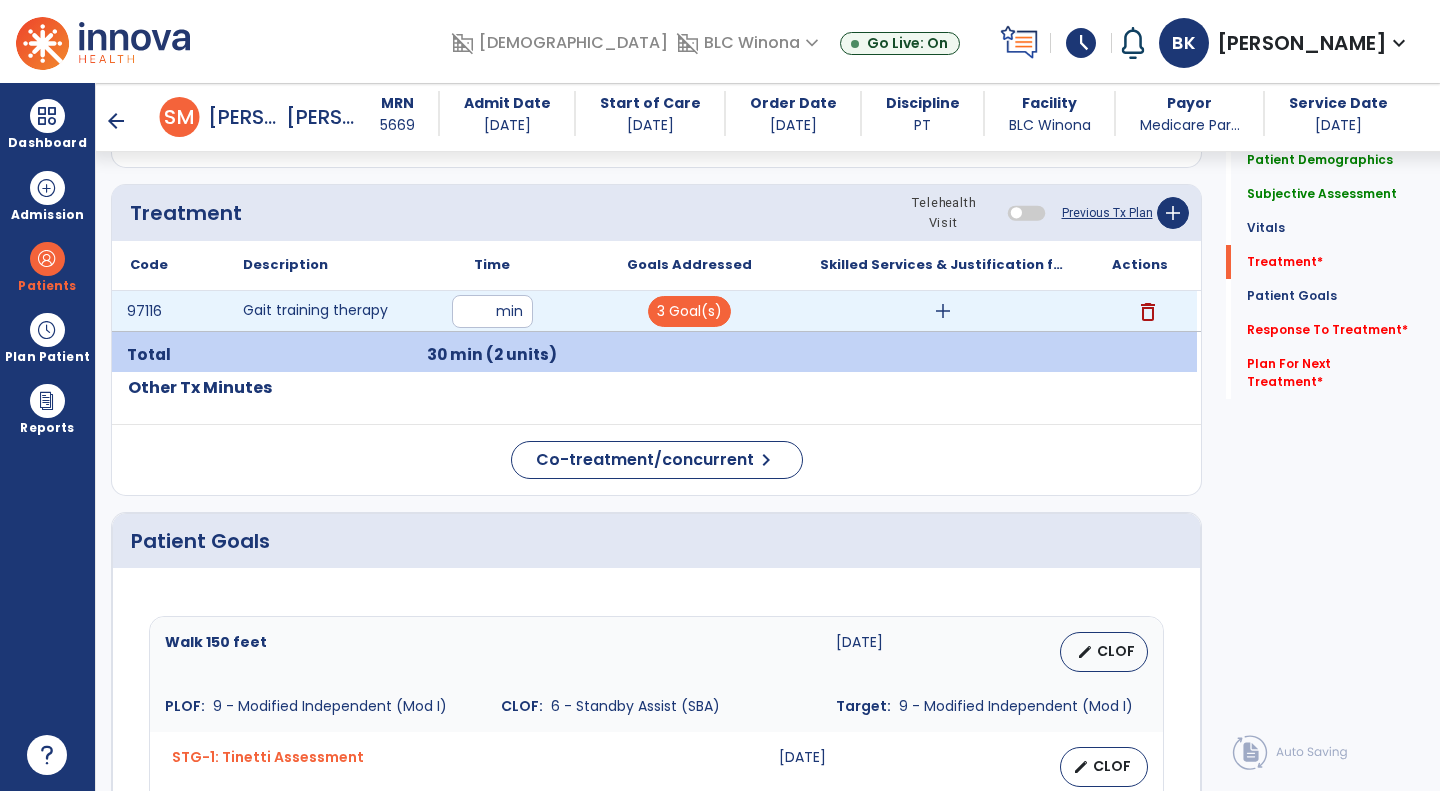 type on "**********" 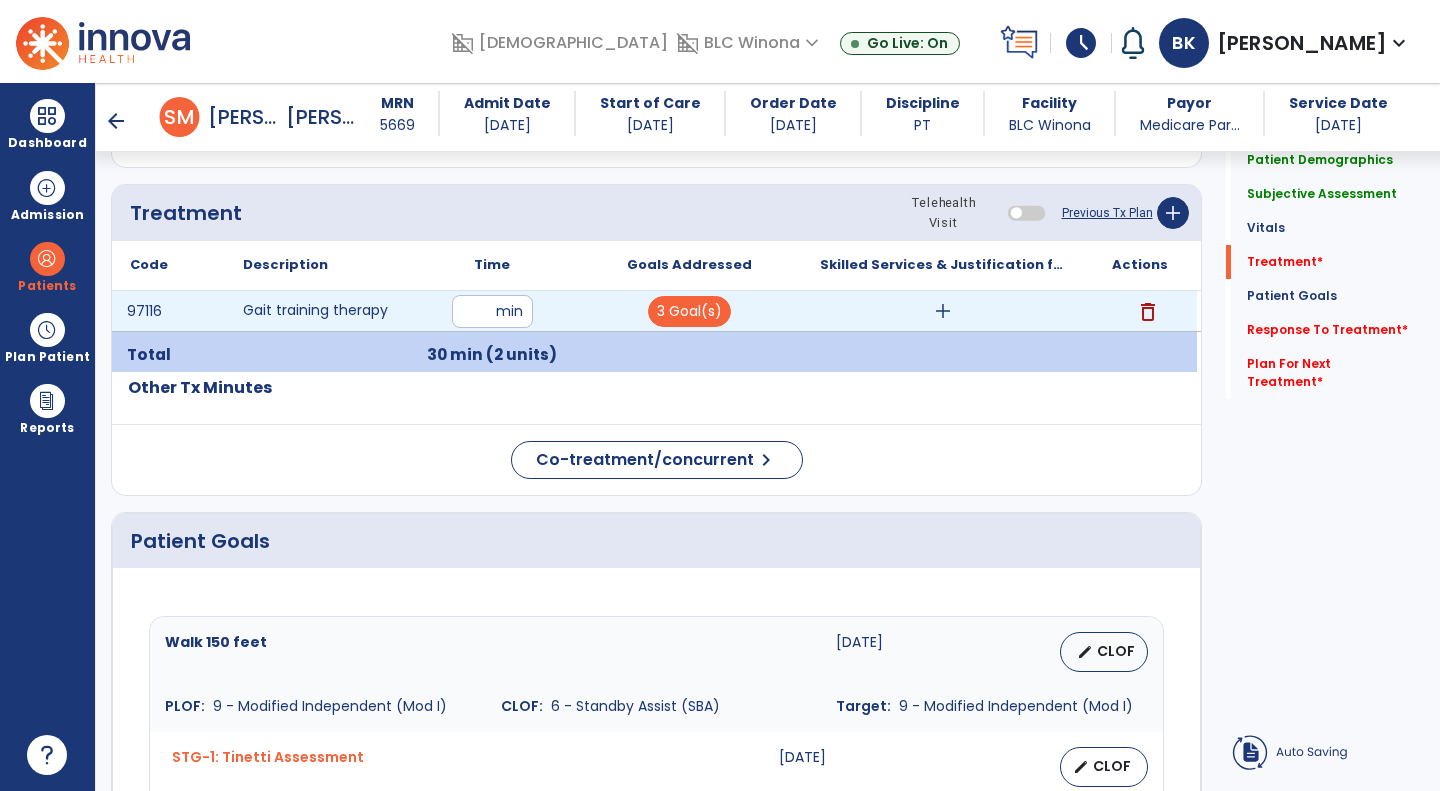 click on "add" at bounding box center [943, 311] 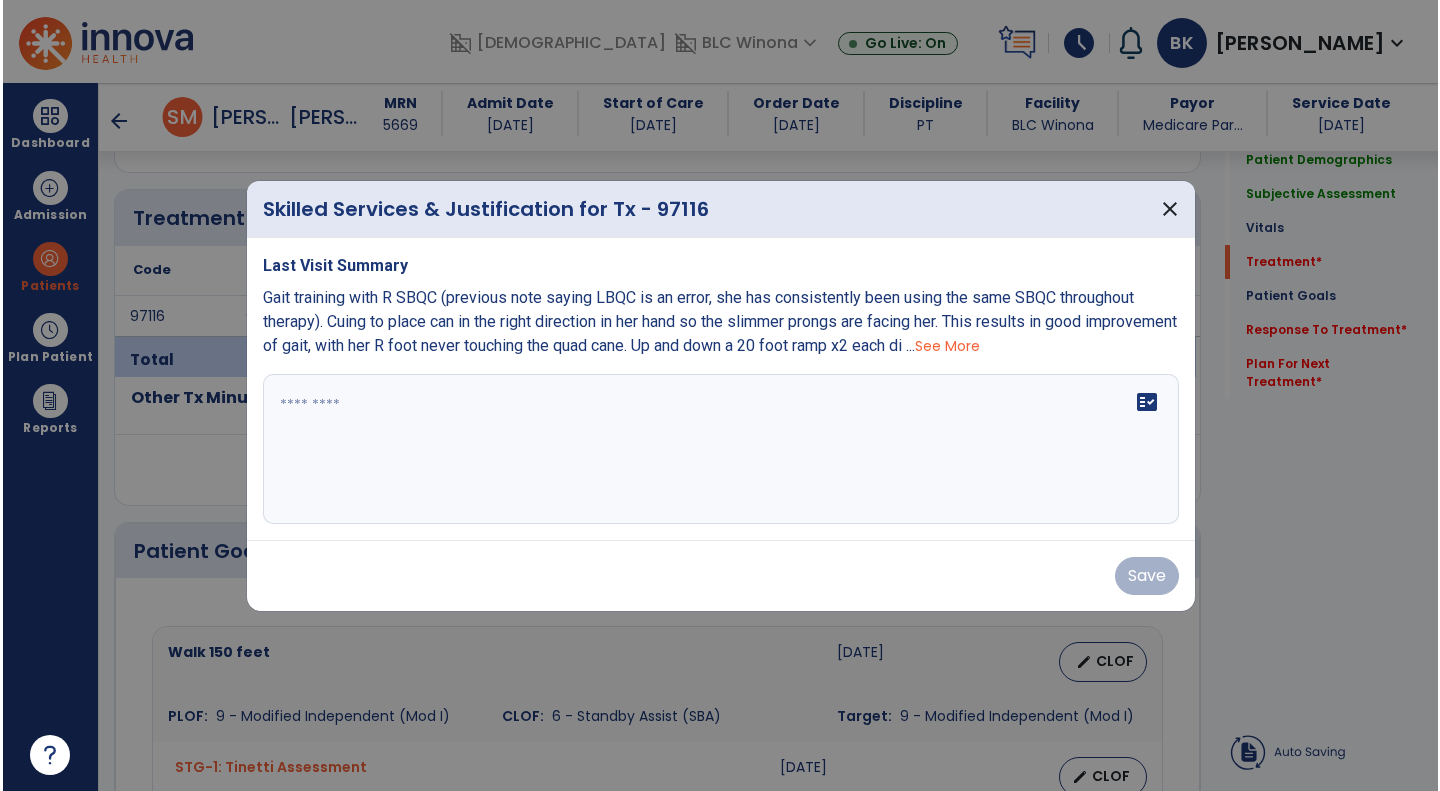 scroll, scrollTop: 1065, scrollLeft: 0, axis: vertical 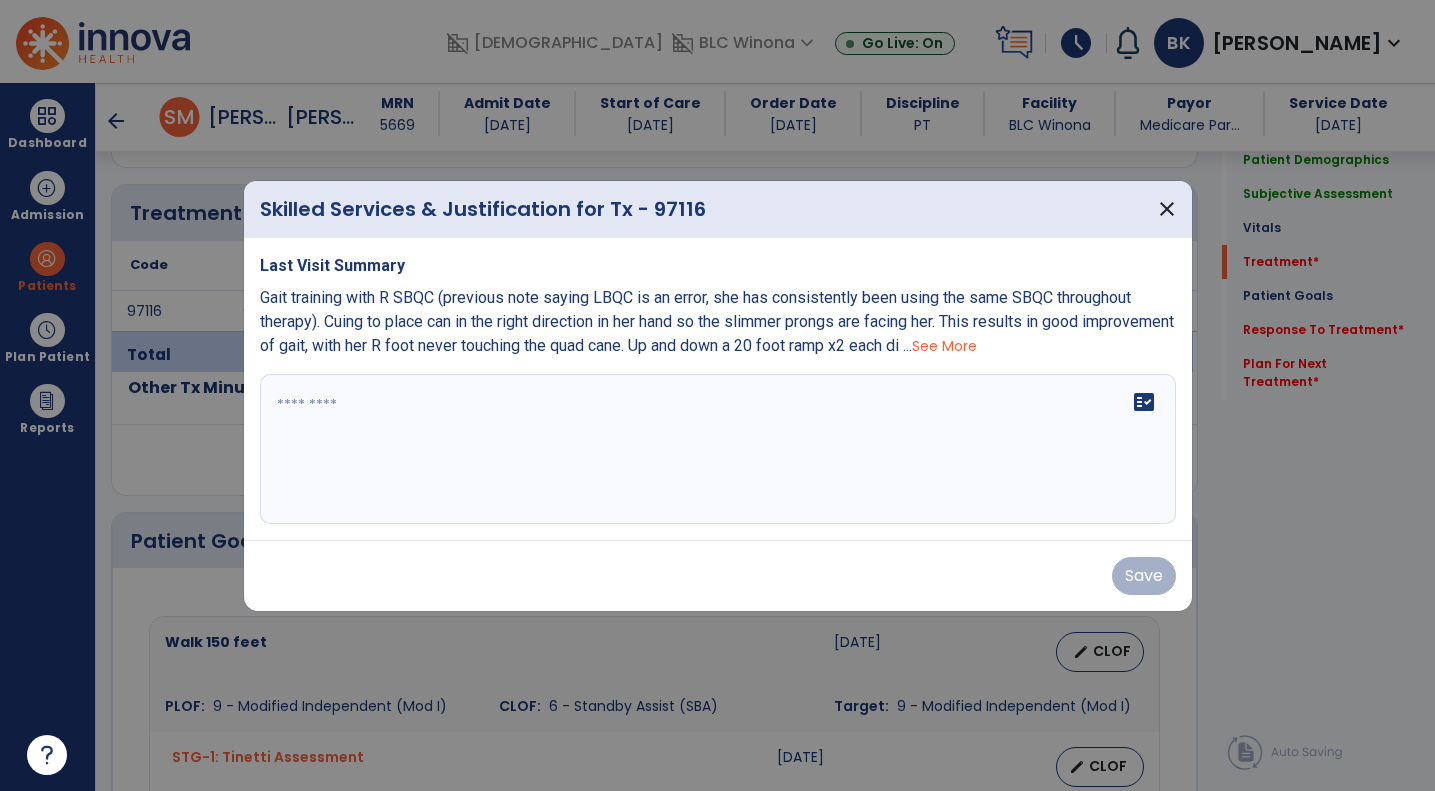 click on "fact_check" at bounding box center (718, 449) 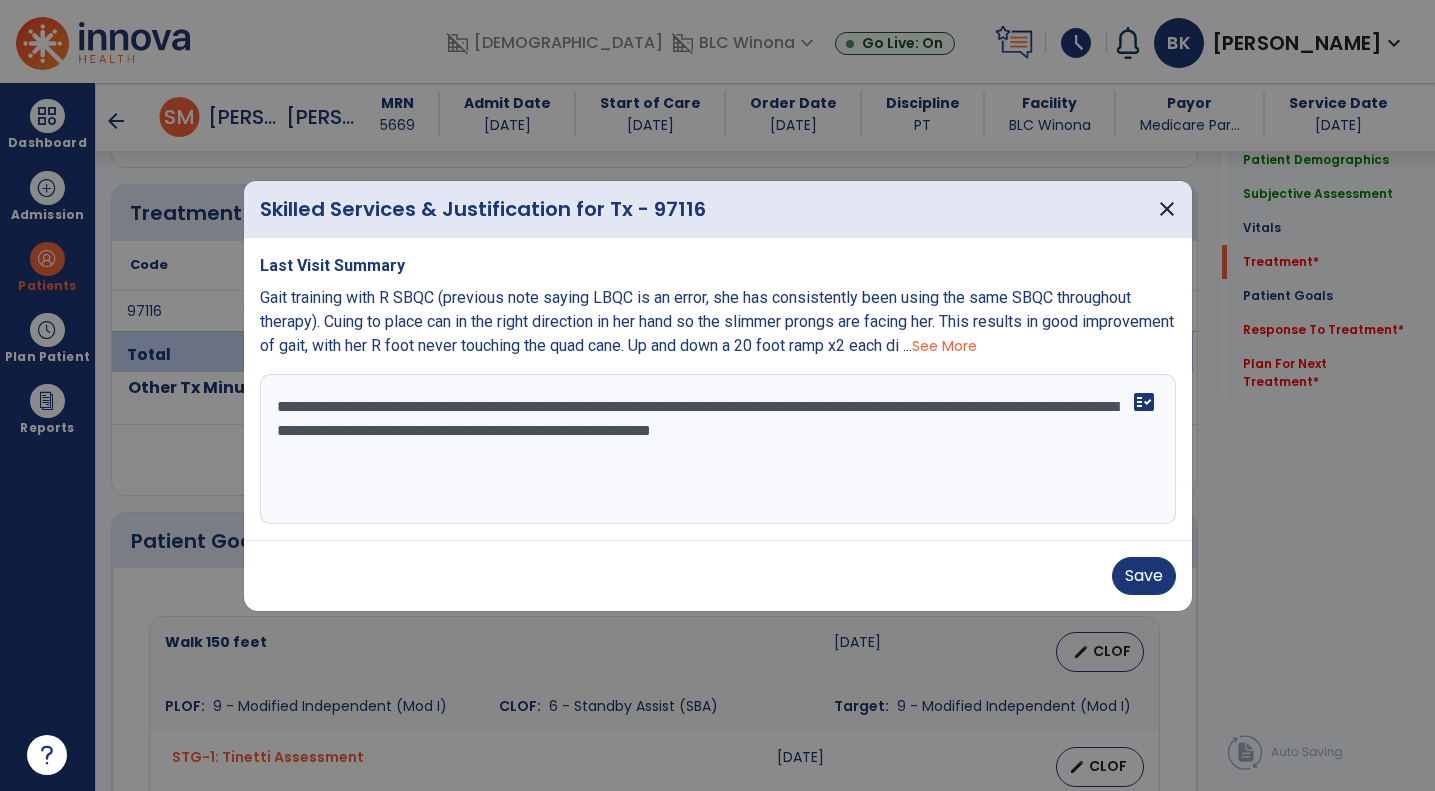 click on "**********" at bounding box center [718, 449] 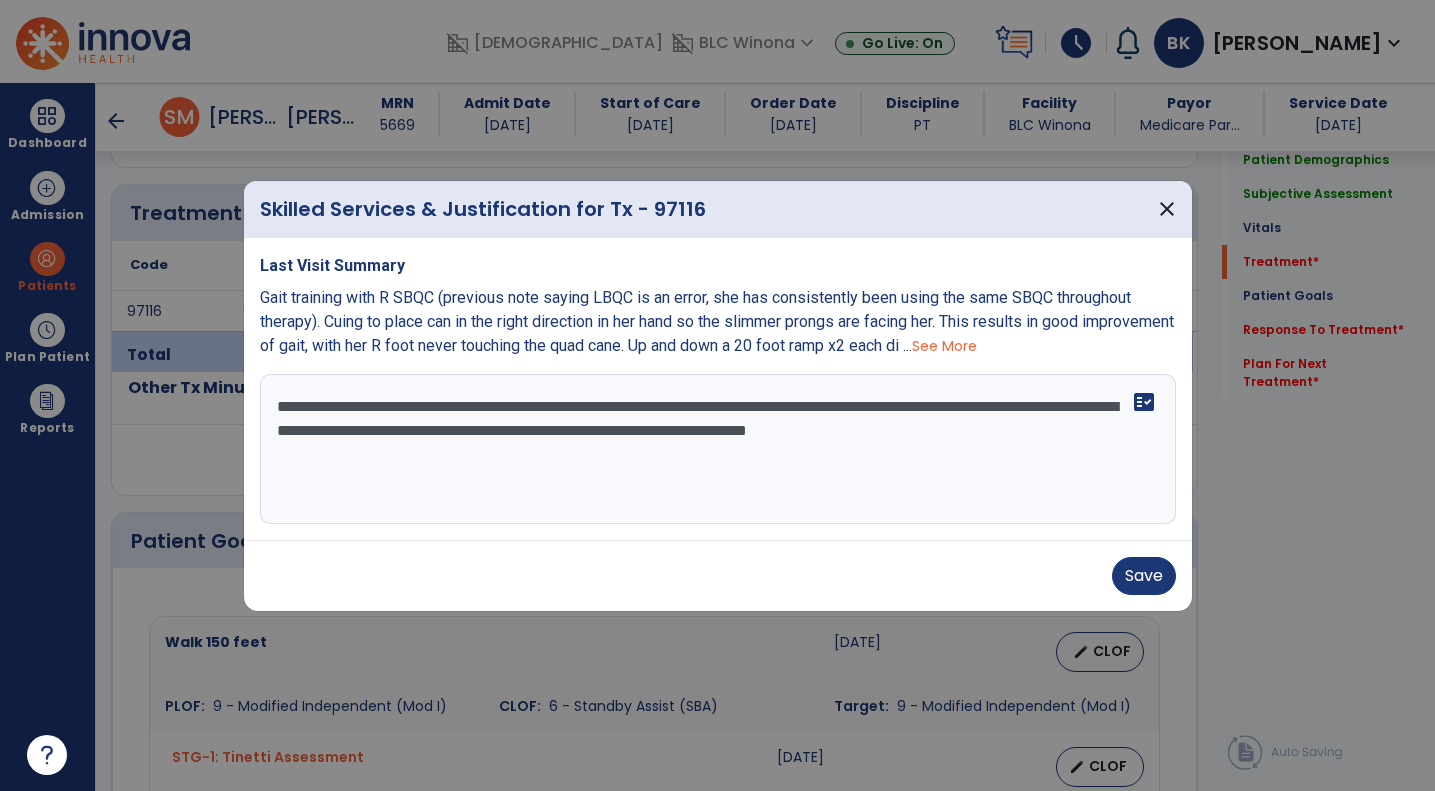 click on "**********" at bounding box center [718, 449] 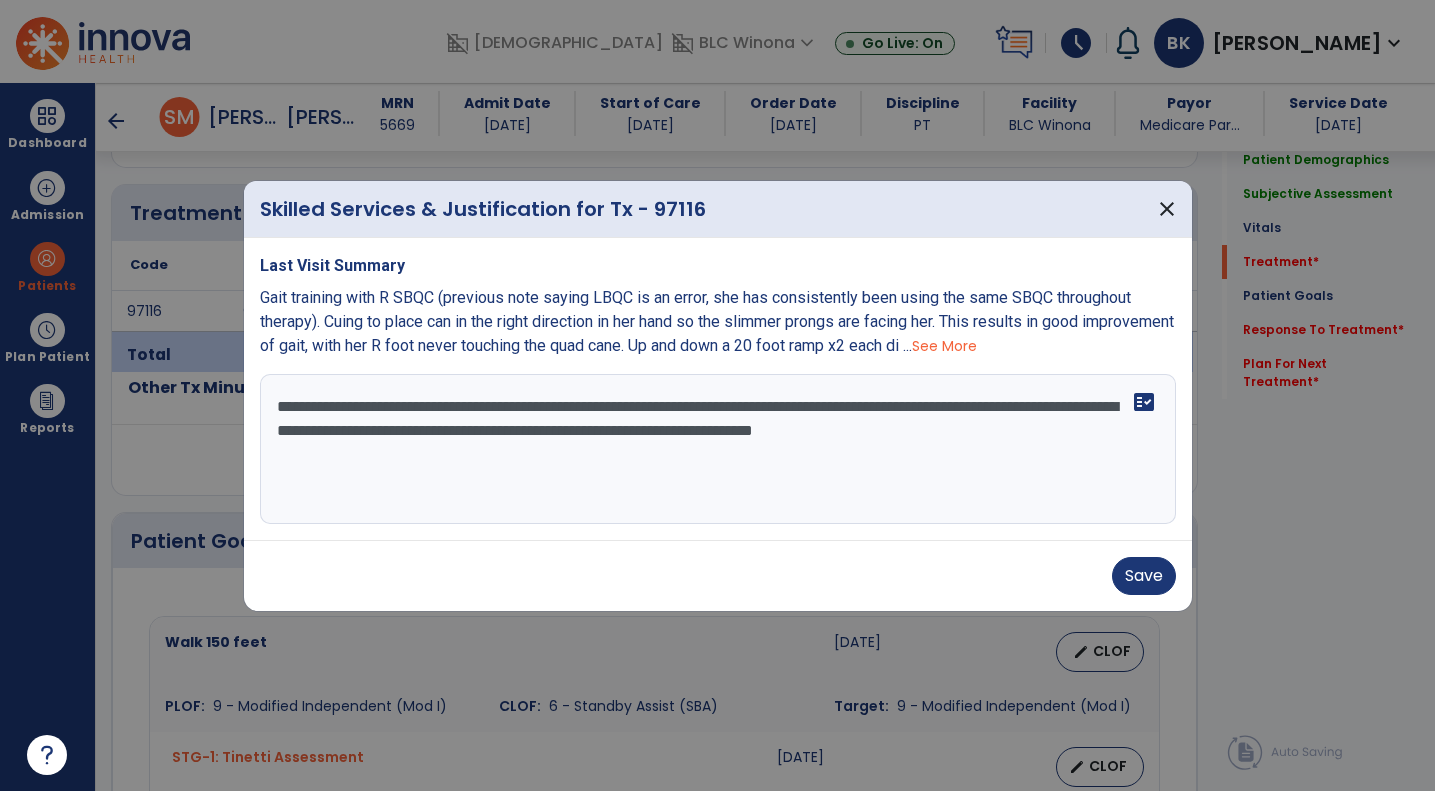 click on "**********" at bounding box center (718, 449) 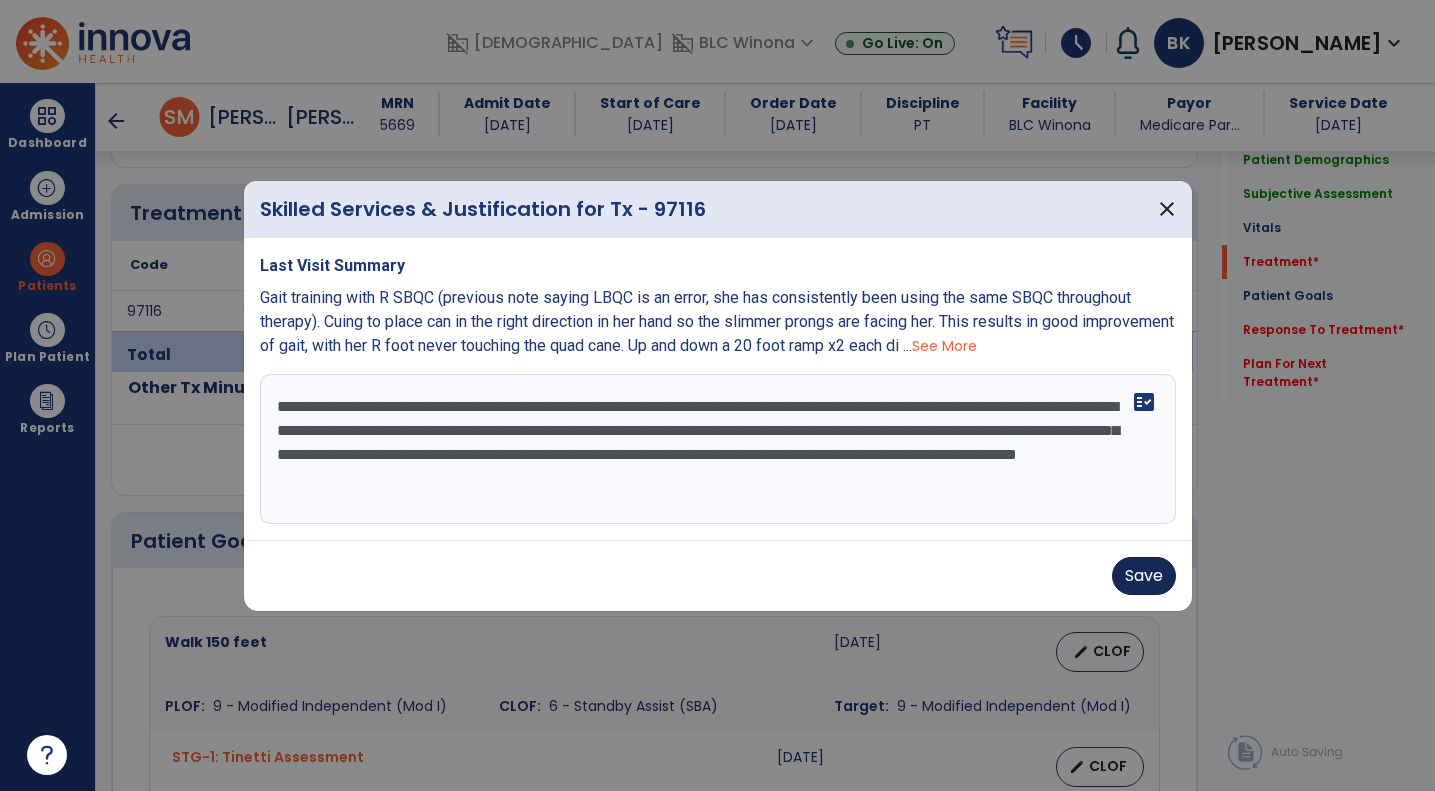 type on "**********" 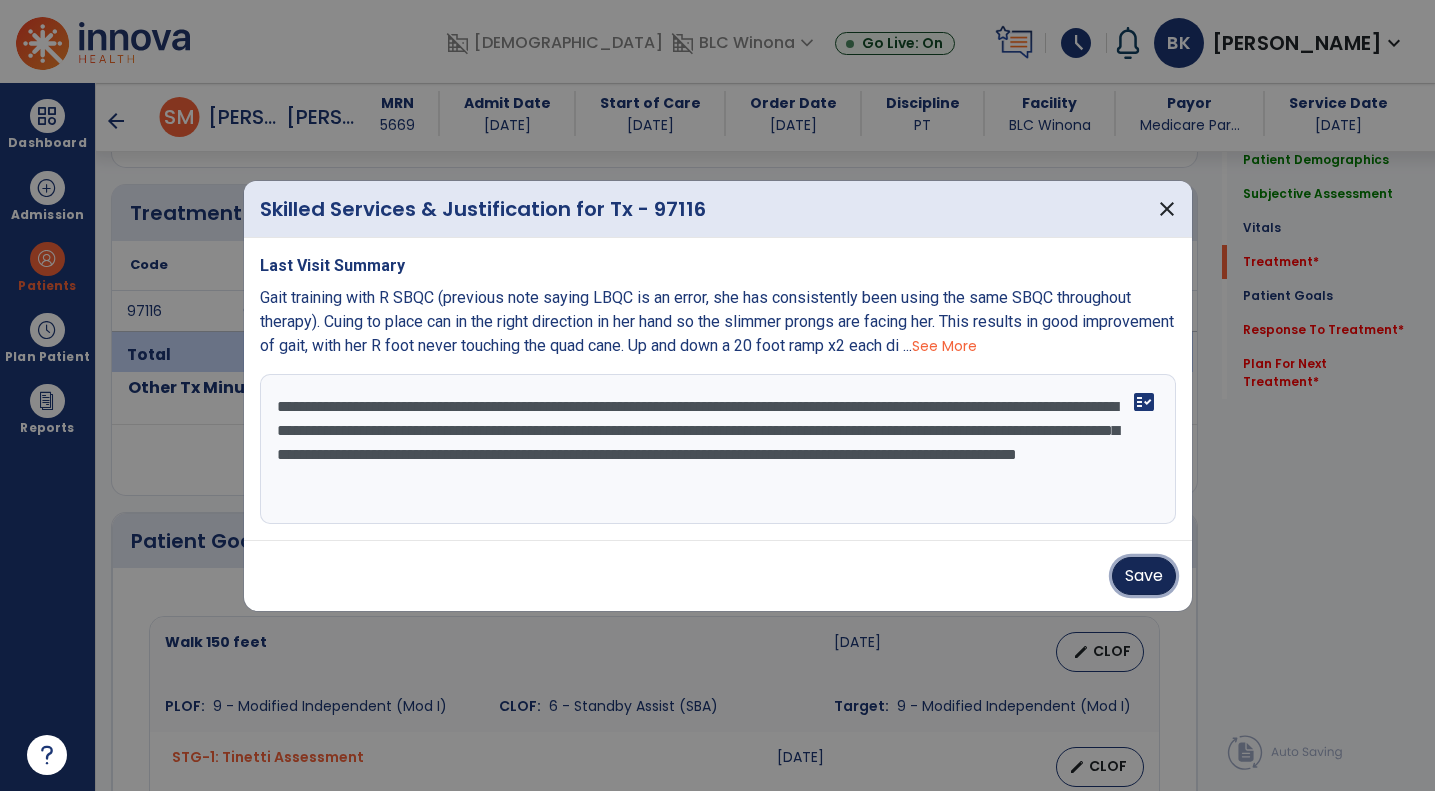 click on "Save" at bounding box center (1144, 576) 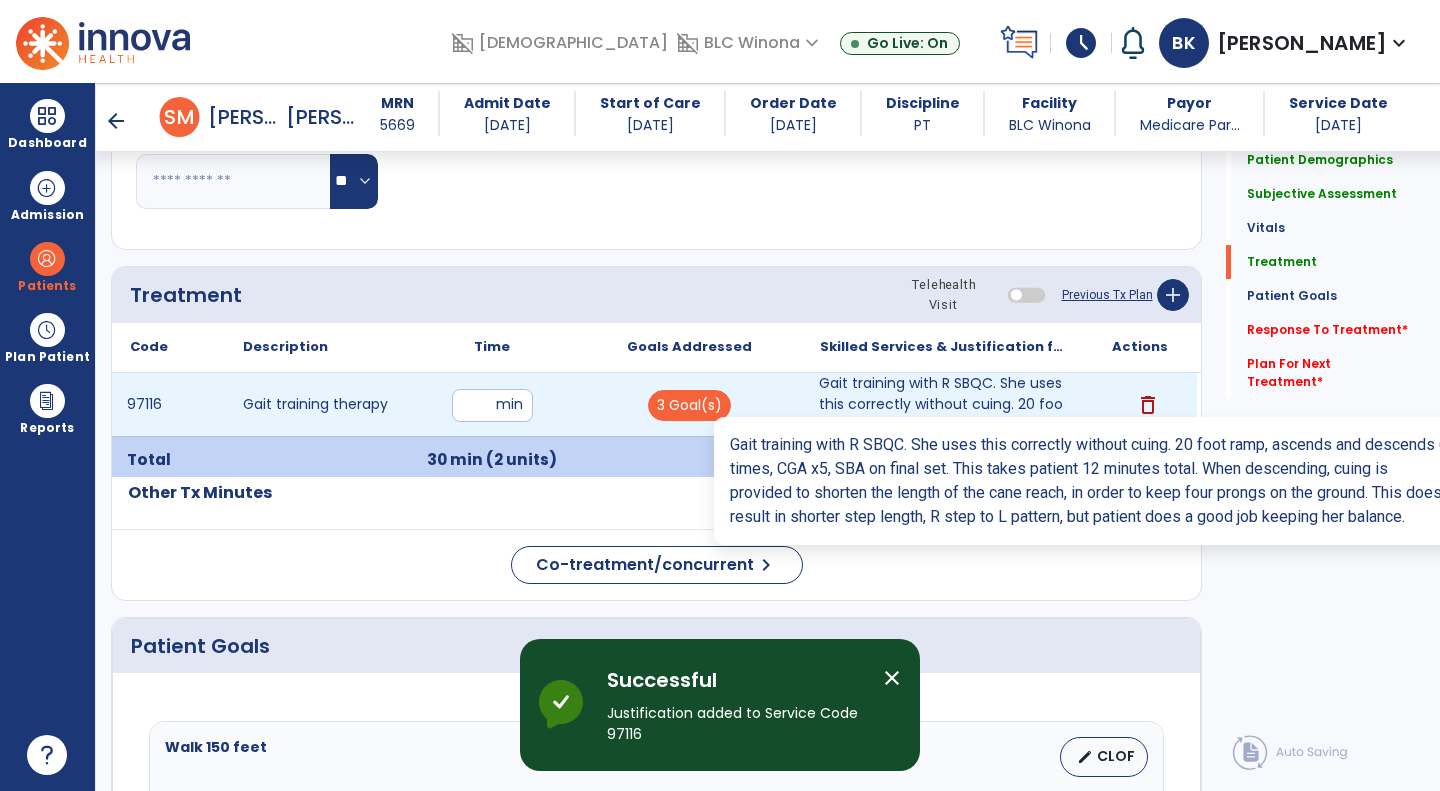 click on "Gait training with R SBQC. She uses this correctly without cuing. 20 foot ramp, ascends and descends..." at bounding box center [943, 404] 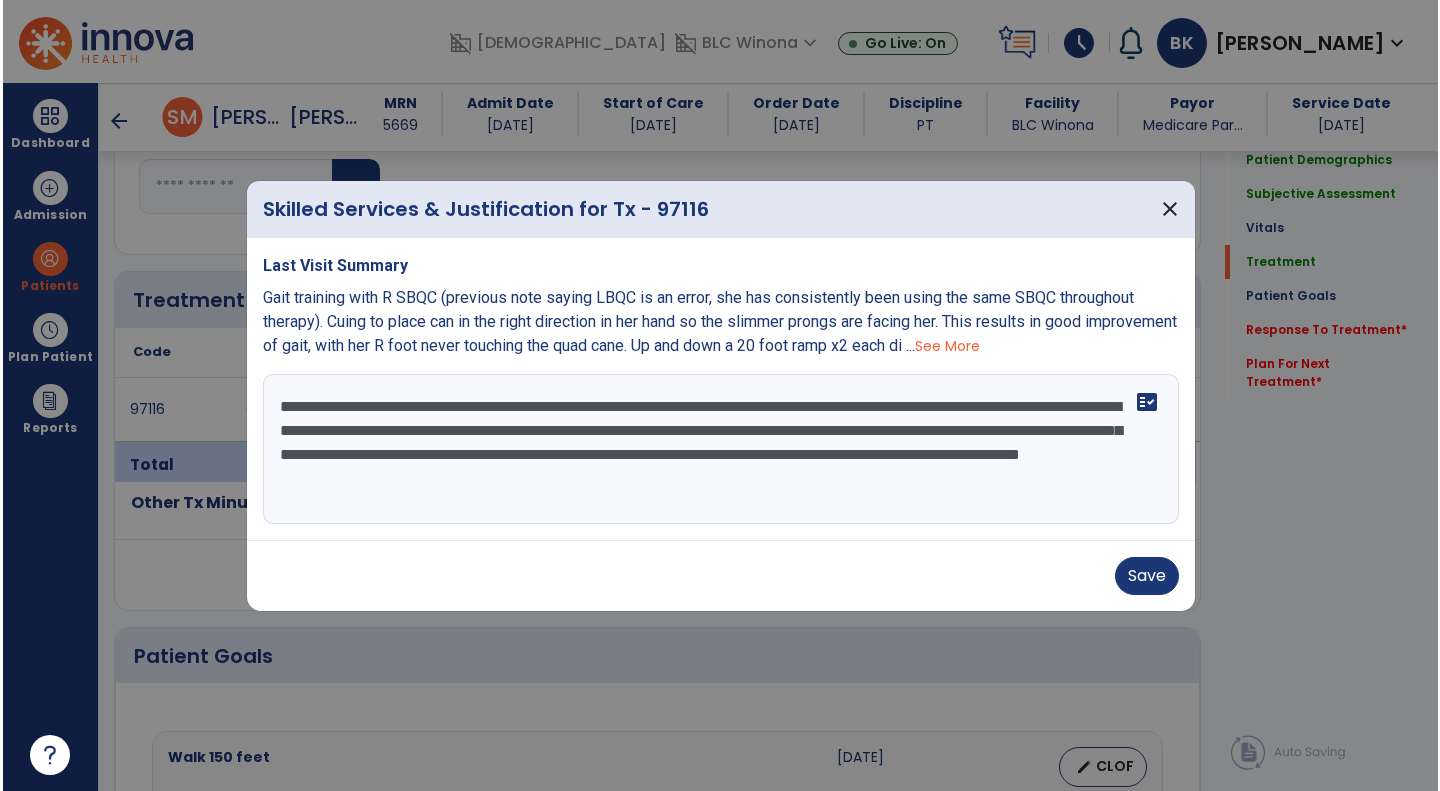 scroll, scrollTop: 983, scrollLeft: 0, axis: vertical 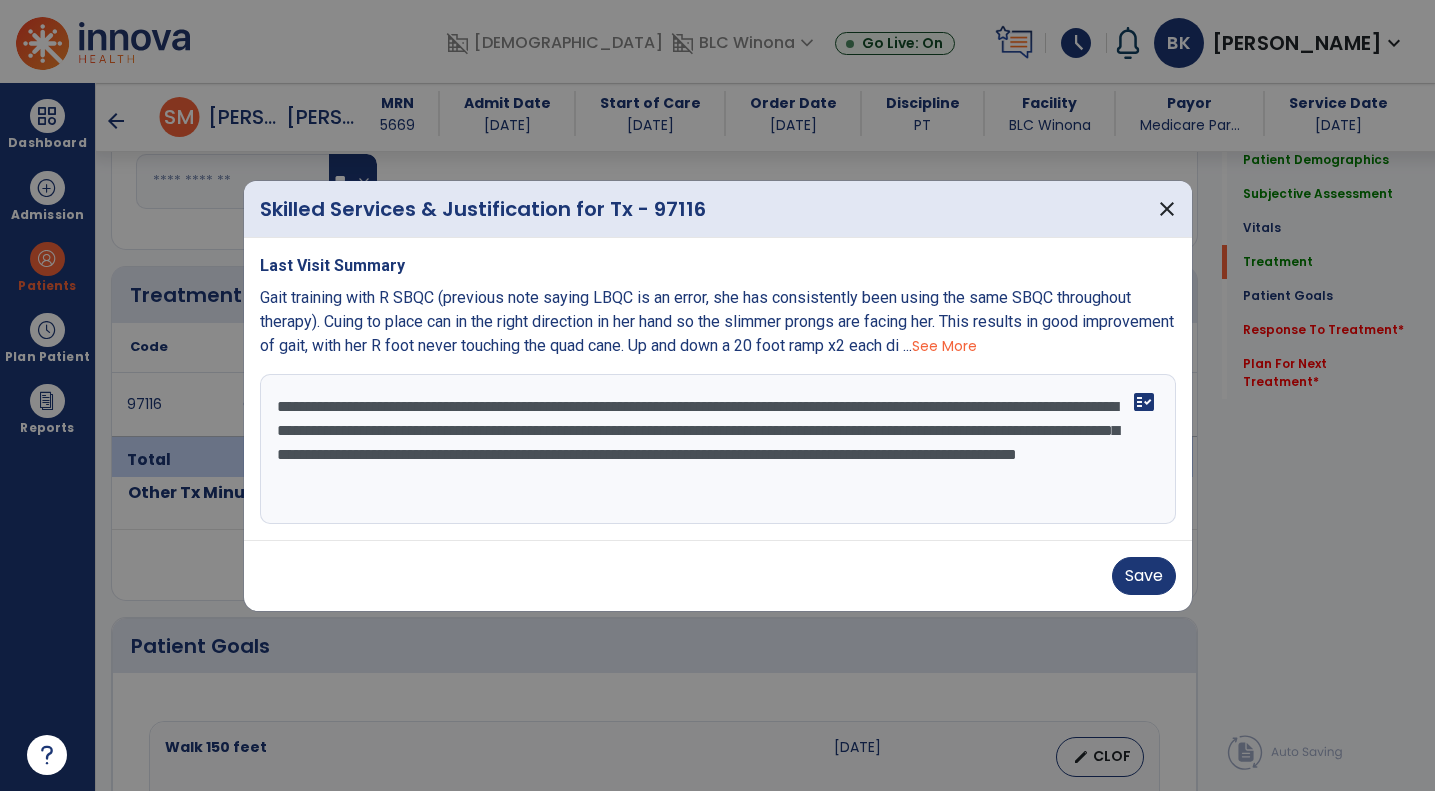 click on "**********" at bounding box center (718, 449) 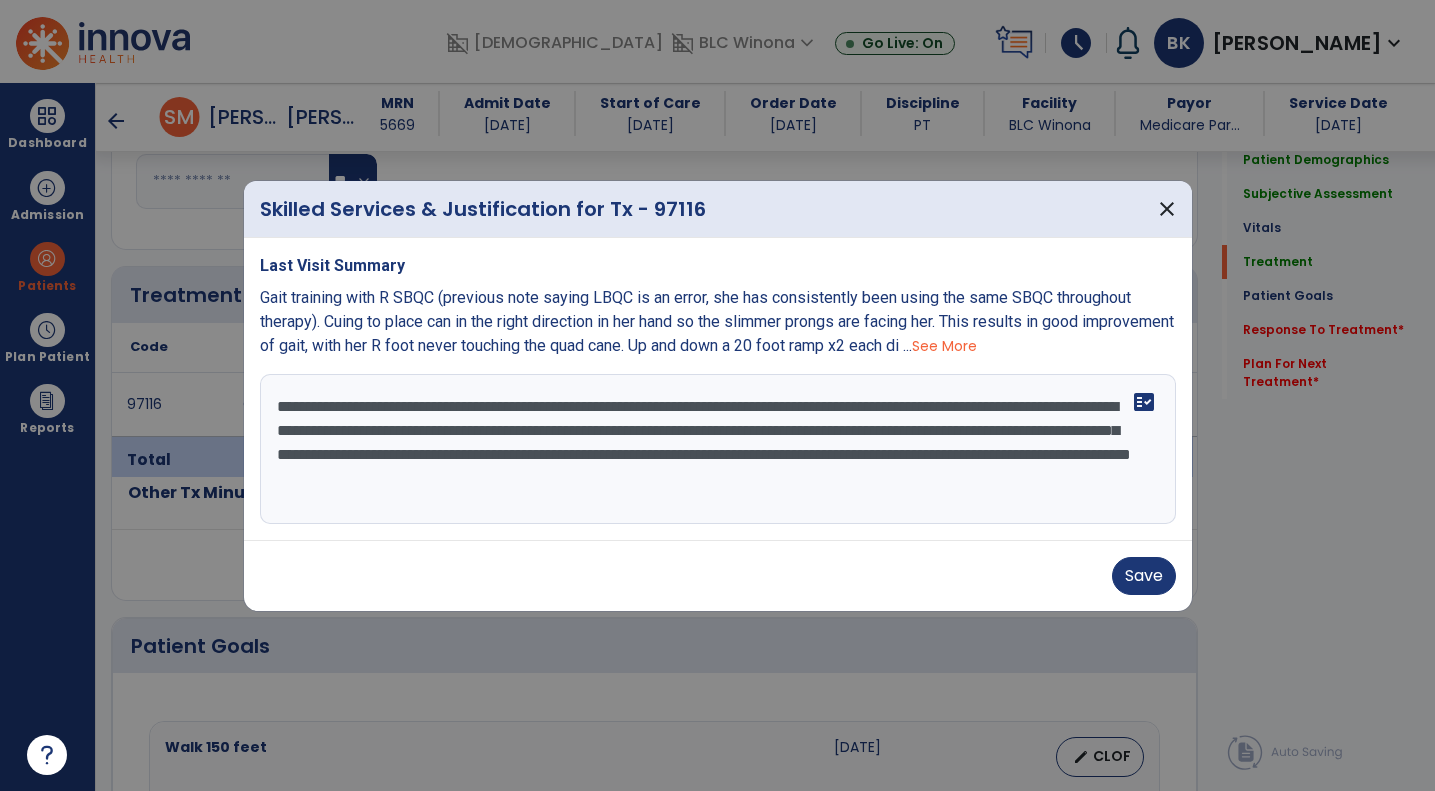 click on "See More" at bounding box center (944, 346) 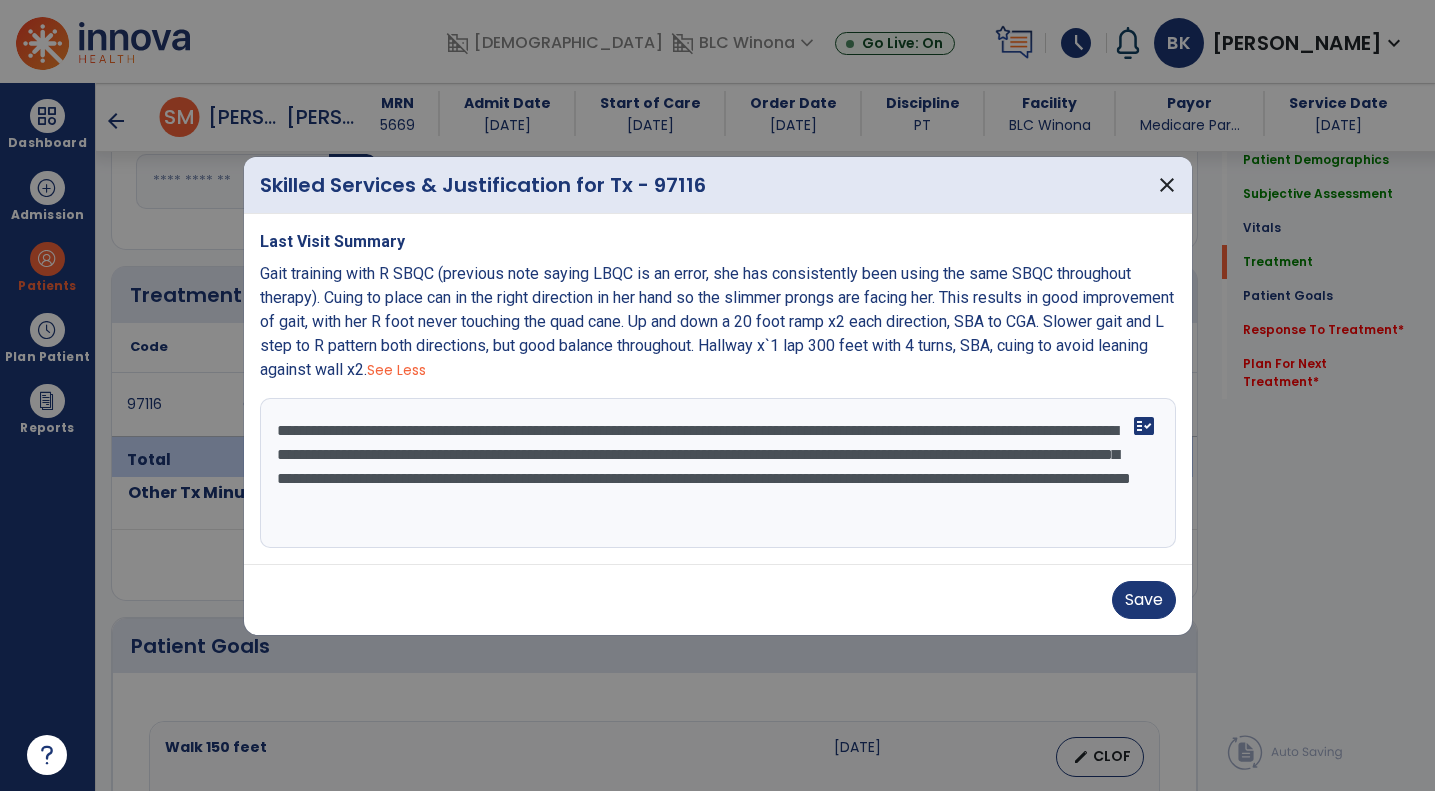 click on "**********" at bounding box center (718, 473) 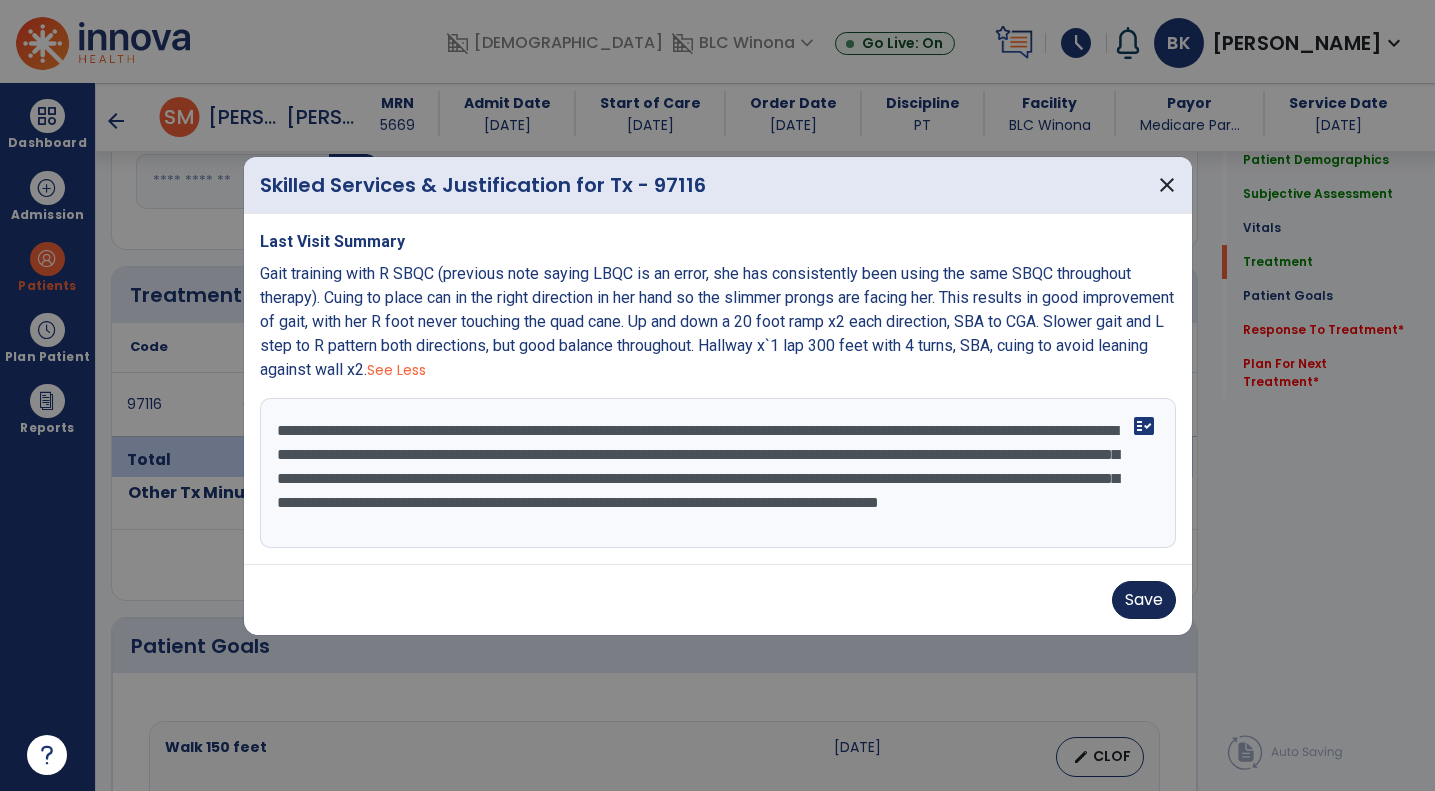 type on "**********" 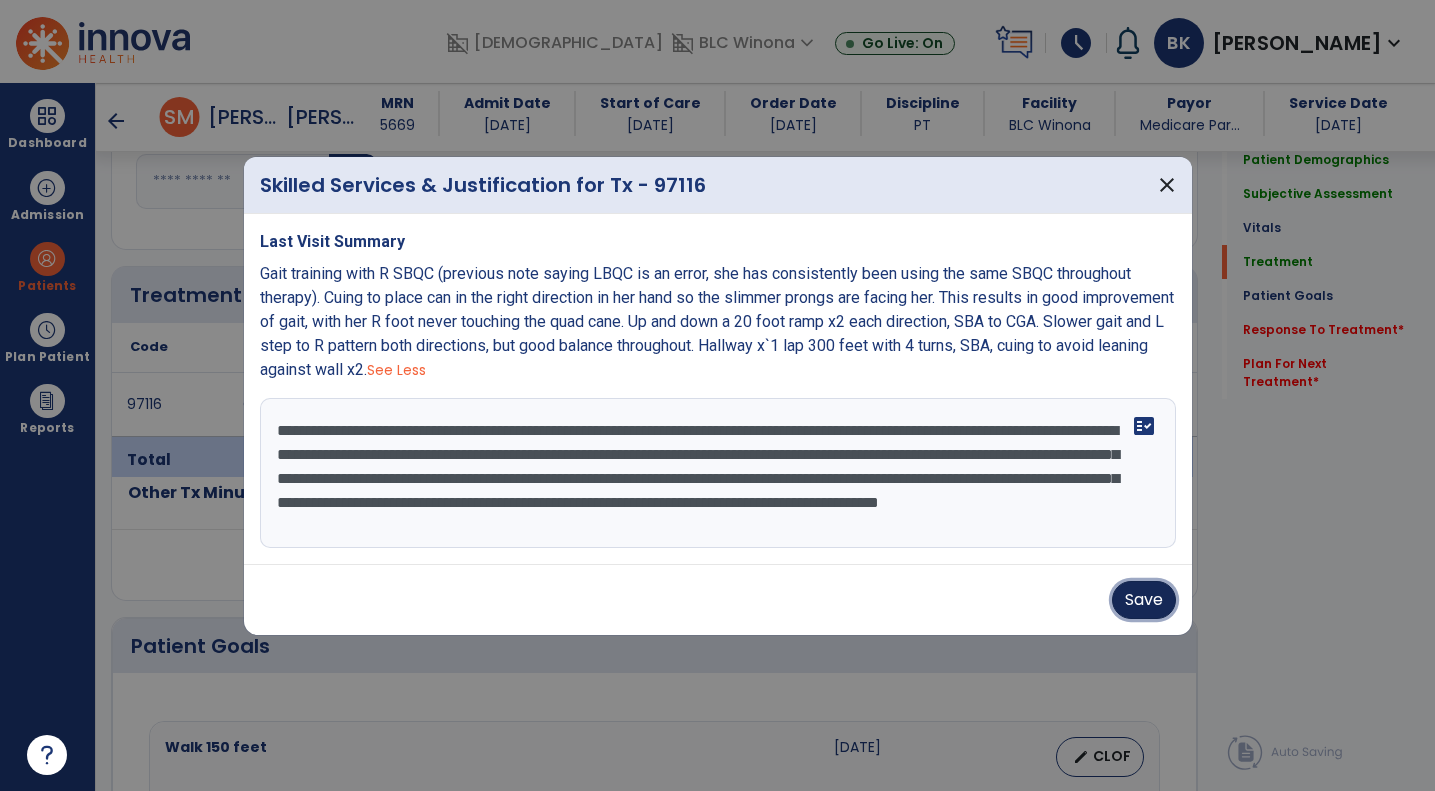 click on "Save" at bounding box center (1144, 600) 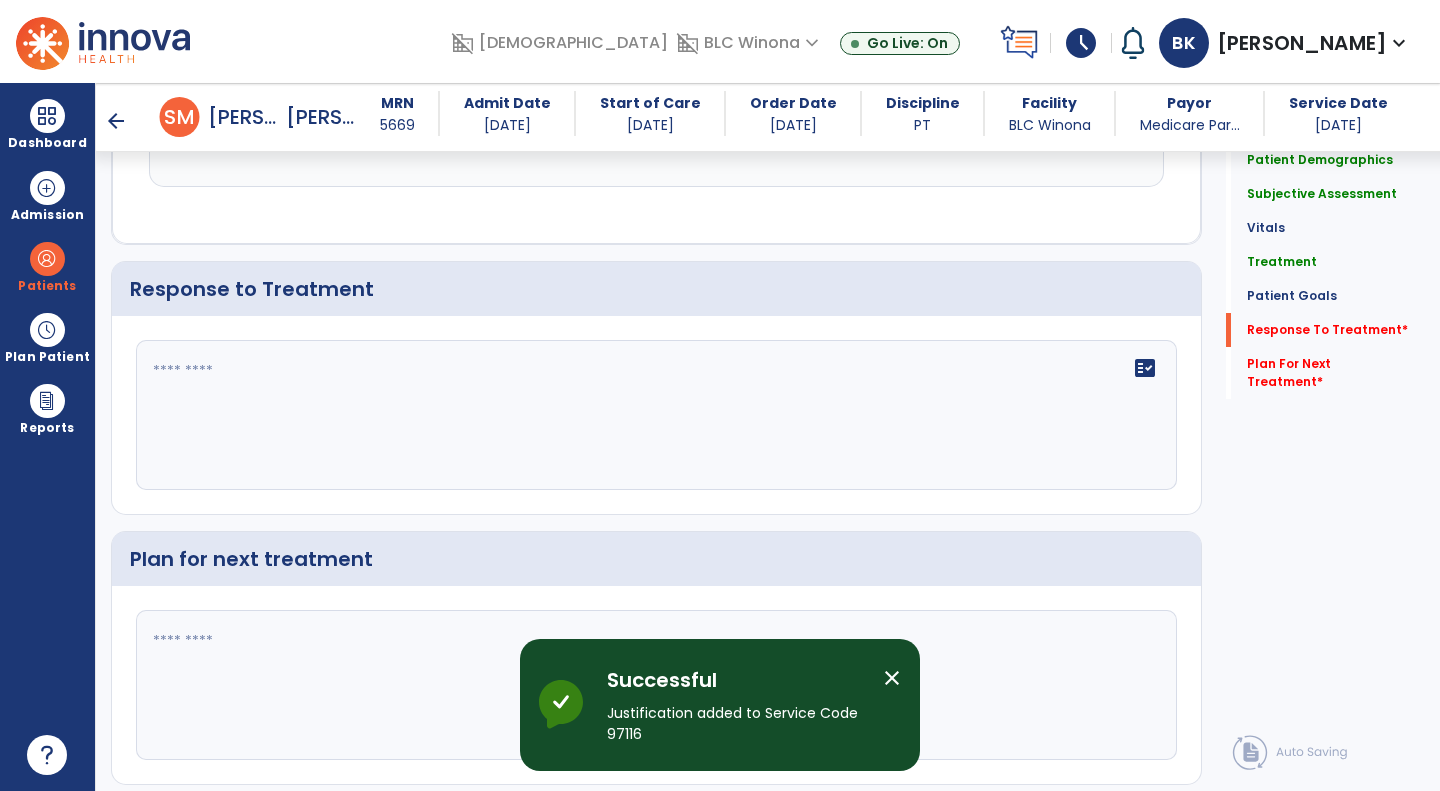 scroll, scrollTop: 2317, scrollLeft: 0, axis: vertical 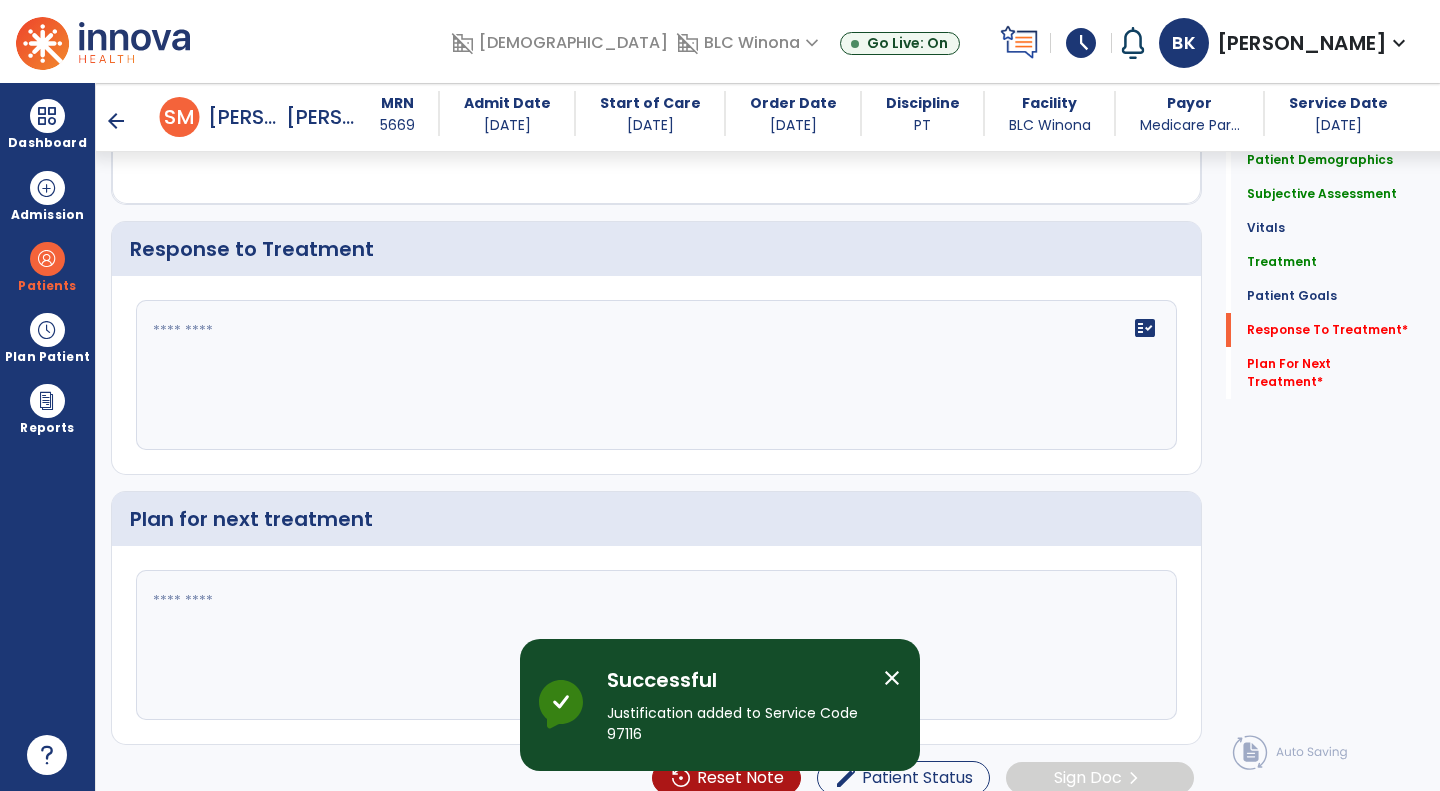 click on "fact_check" 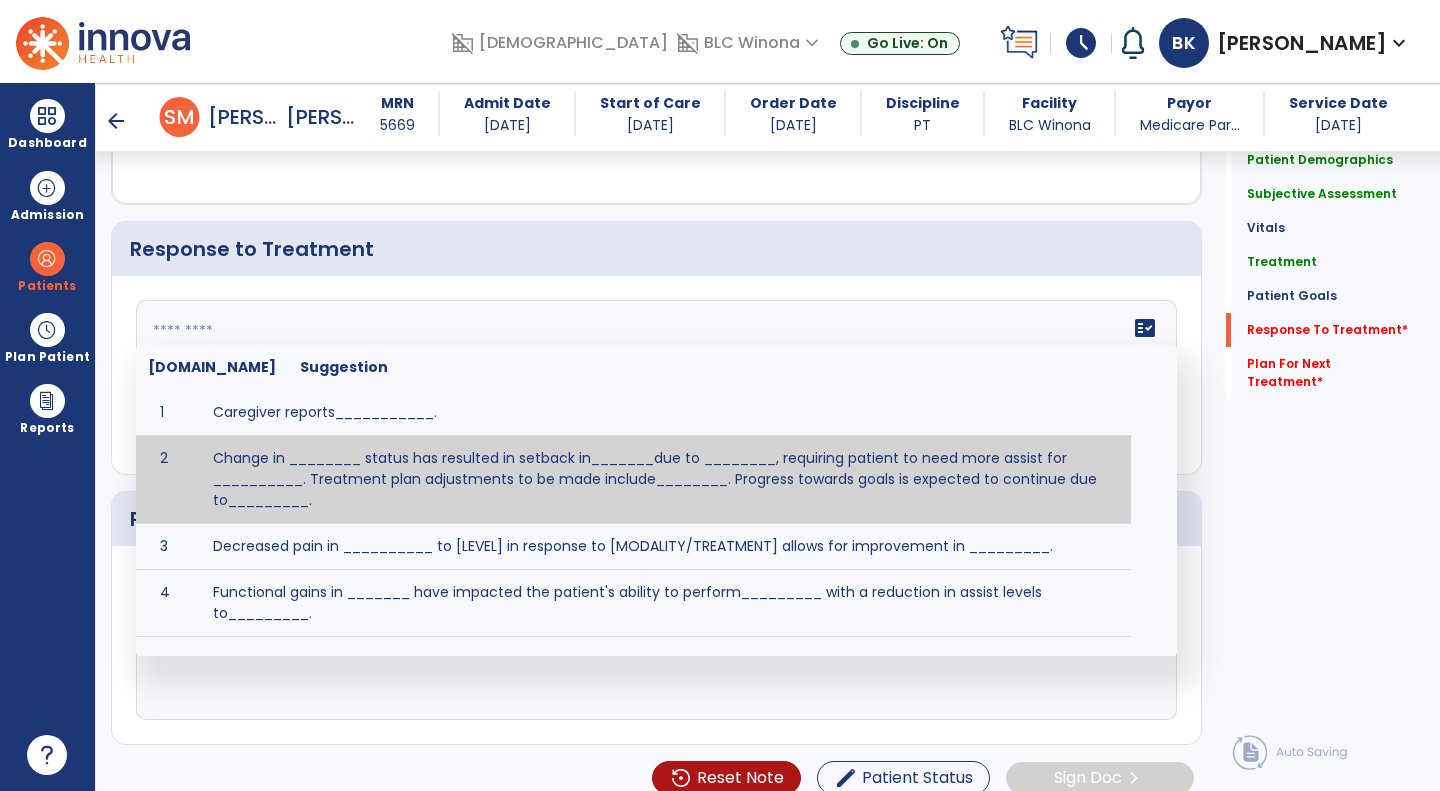 click on "fact_check  Sr.No Suggestion 1 Caregiver reports___________. 2 Change in ________ status has resulted in setback in_______due to ________, requiring patient to need more assist for __________.   Treatment plan adjustments to be made include________.  Progress towards goals is expected to continue due to_________. 3 Decreased pain in __________ to [LEVEL] in response to [MODALITY/TREATMENT] allows for improvement in _________. 4 Functional gains in _______ have impacted the patient's ability to perform_________ with a reduction in assist levels to_________. 5 Functional progress this week has been significant due to__________. 6 Gains in ________ have improved the patient's ability to perform ______with decreased levels of assist to___________. 7 Improvement in ________allows patient to tolerate higher levels of challenges in_________. 8 Pain in [AREA] has decreased to [LEVEL] in response to [TREATMENT/MODALITY], allowing fore ease in completing__________. 9 10 11 12 13 14 15 16 17 18 19 20 21" 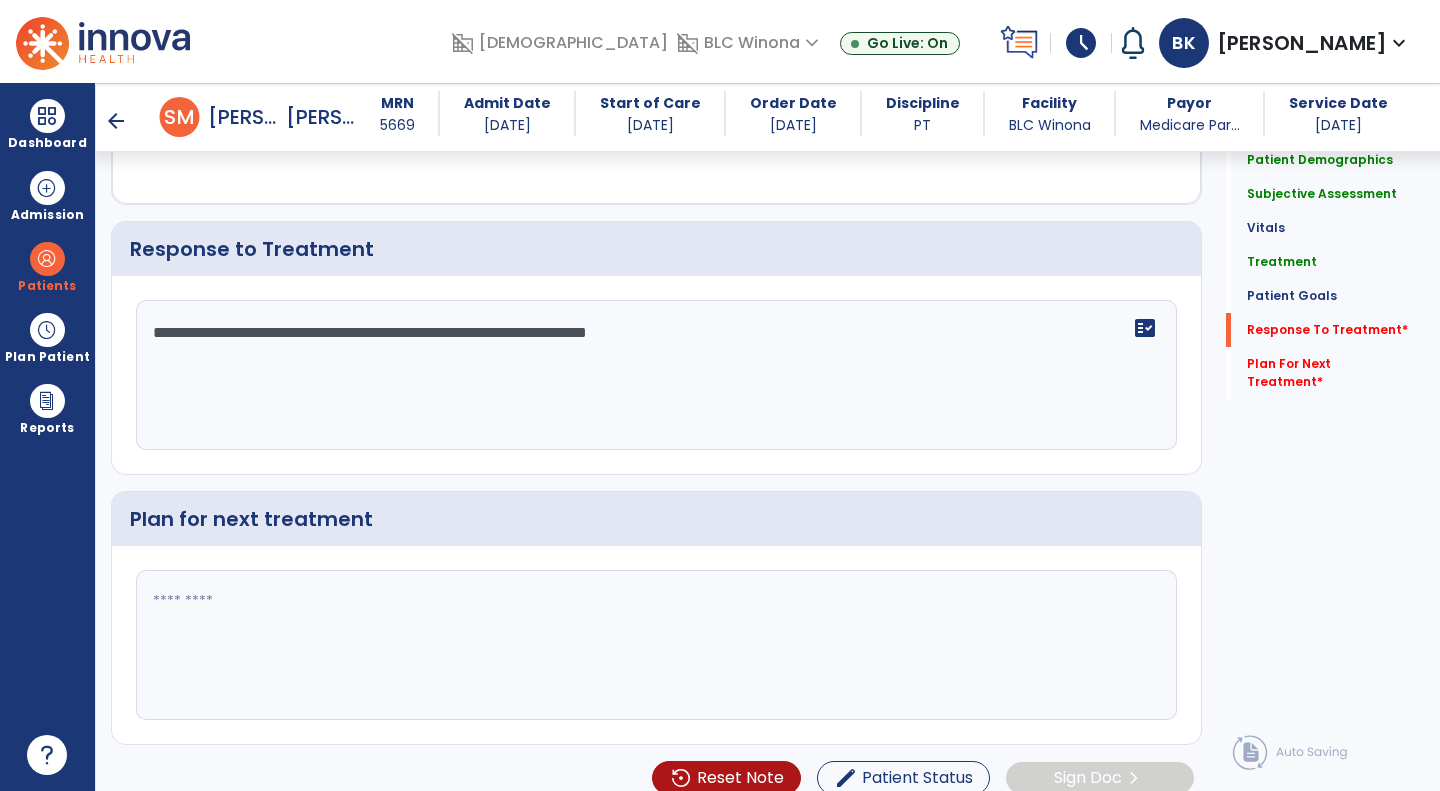 type on "**********" 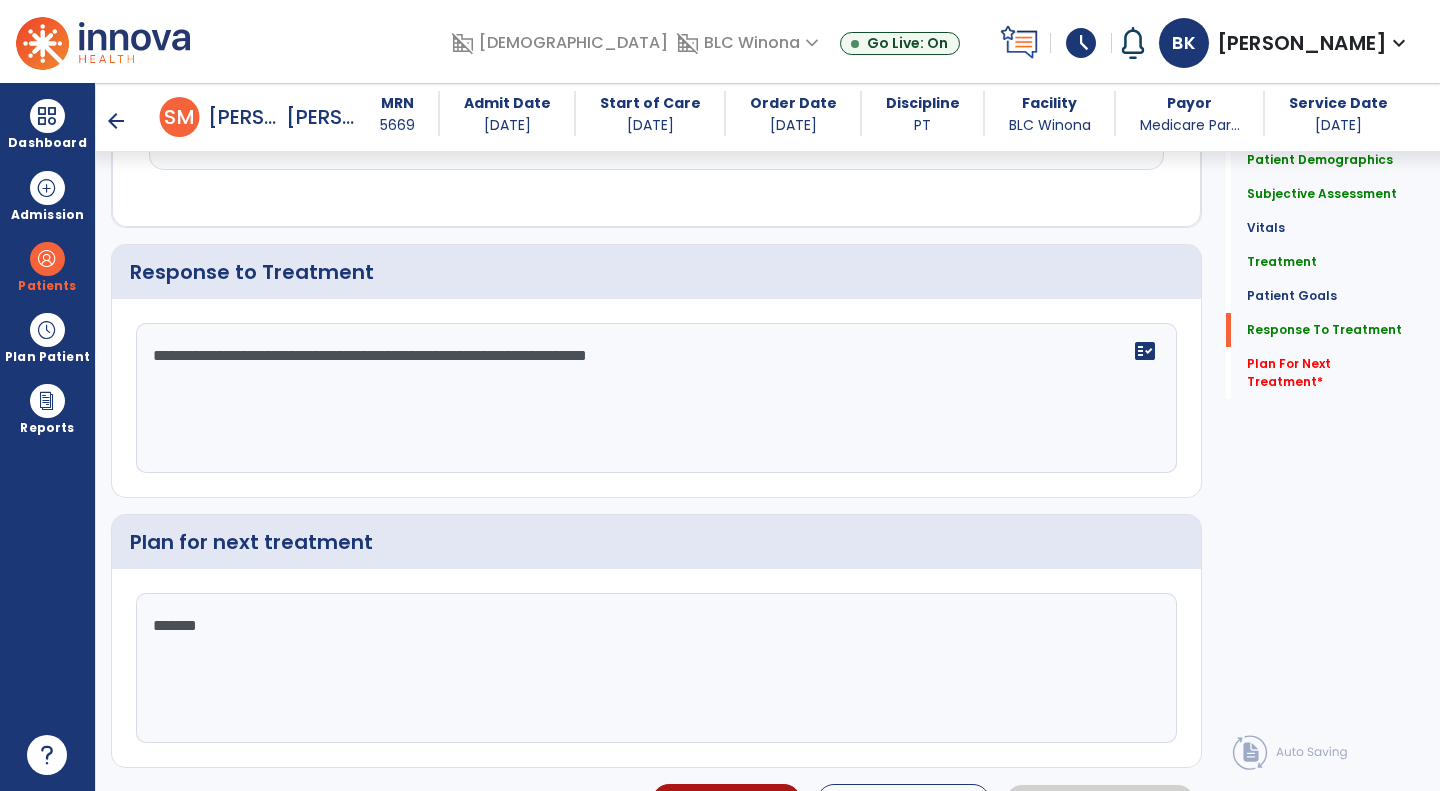 scroll, scrollTop: 2317, scrollLeft: 0, axis: vertical 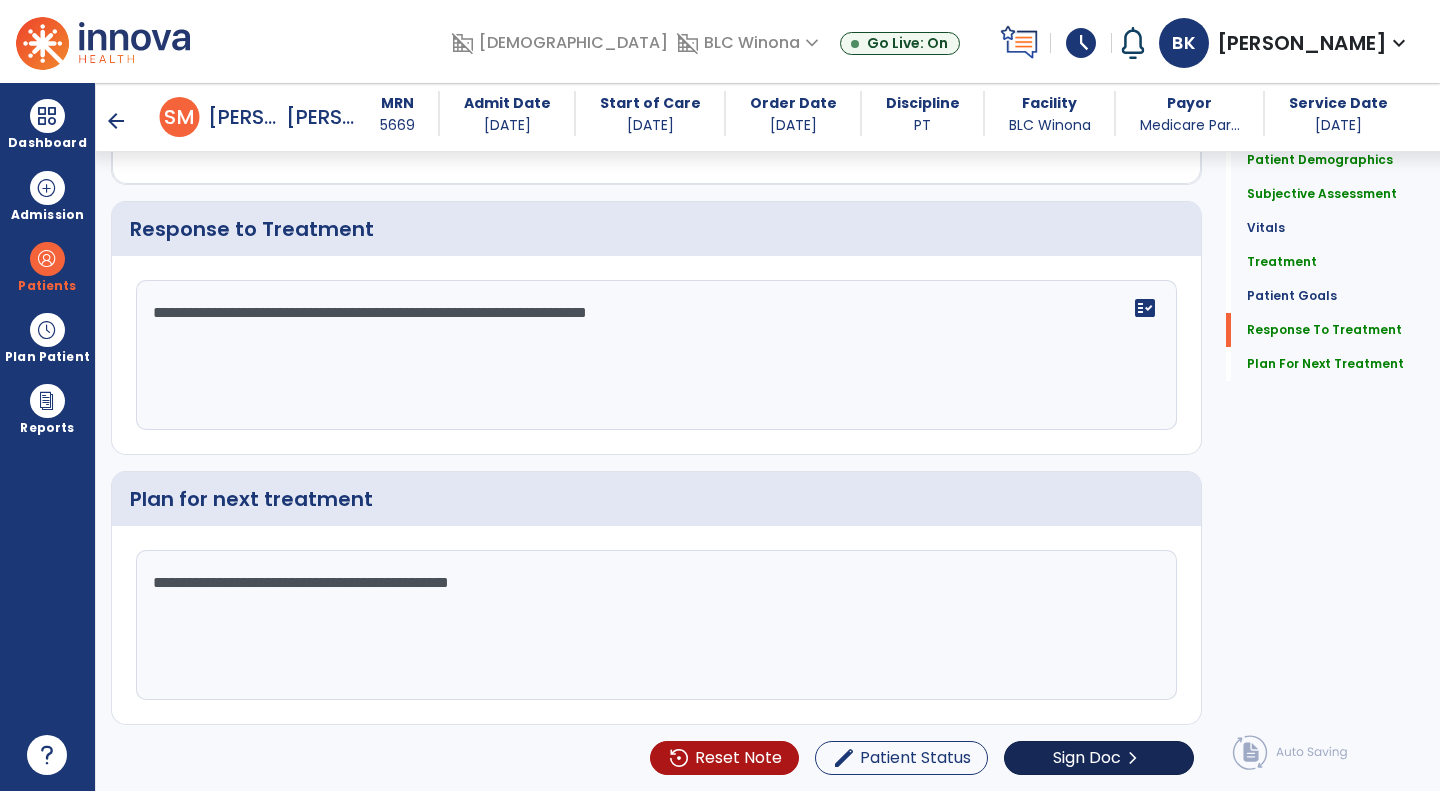 type on "**********" 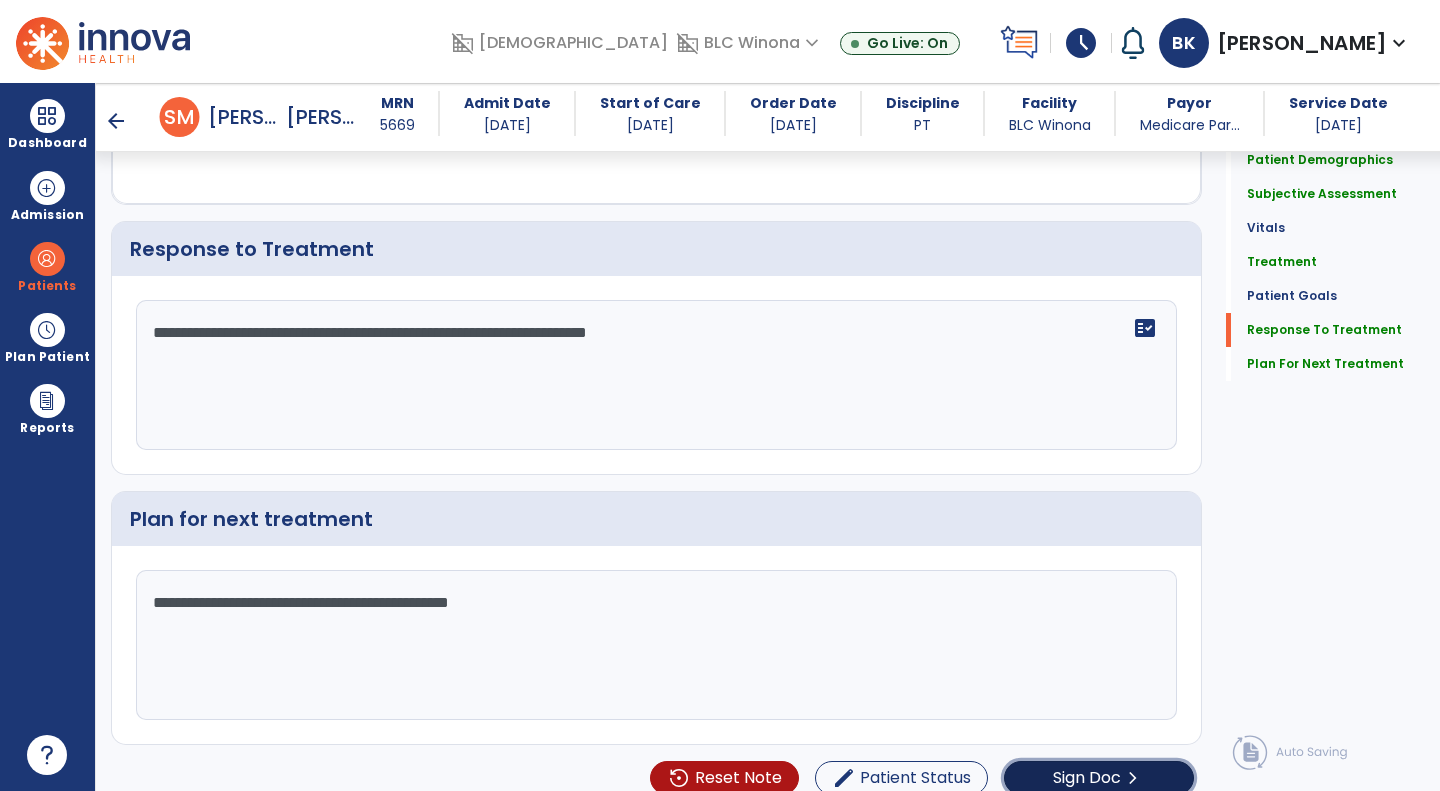 click on "chevron_right" 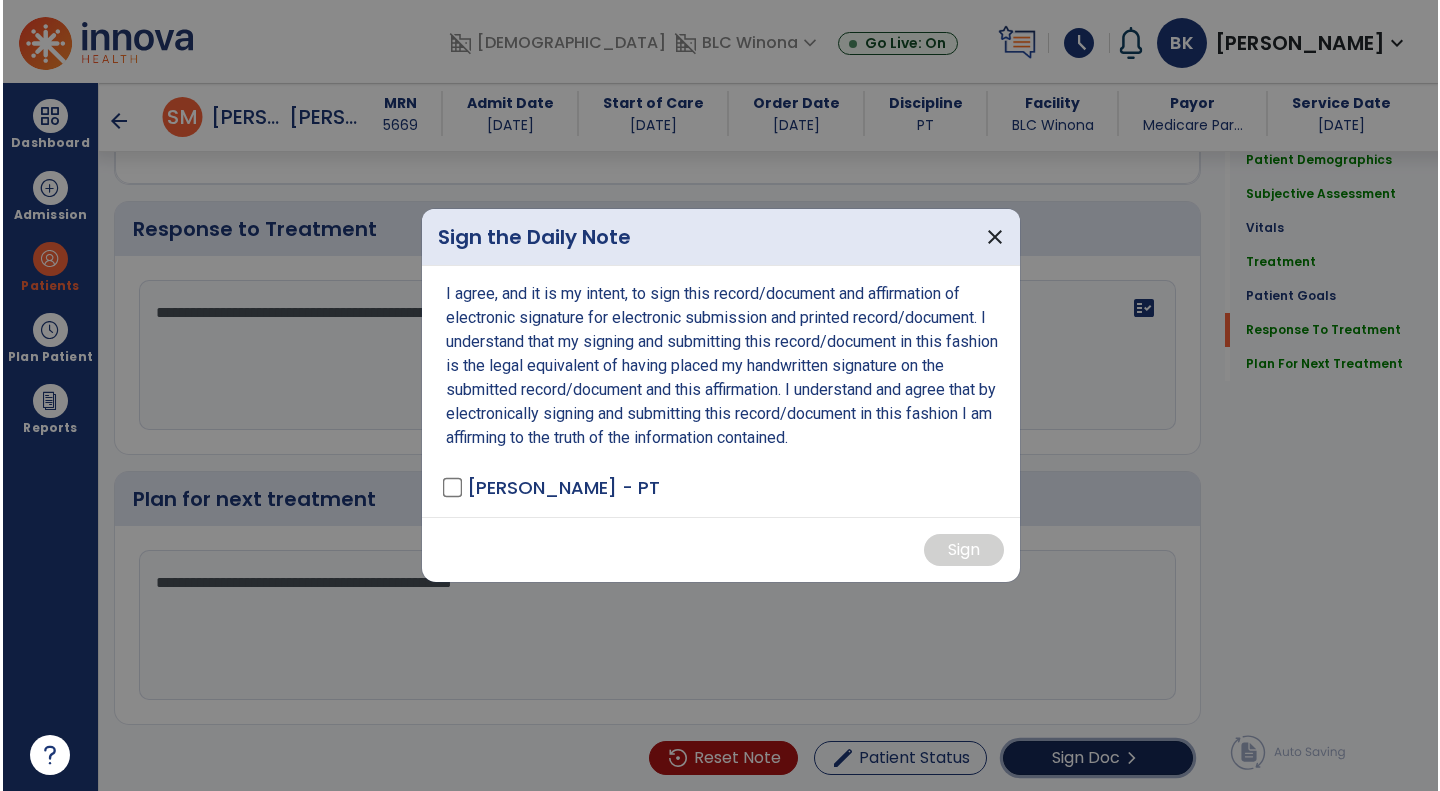 scroll, scrollTop: 2338, scrollLeft: 0, axis: vertical 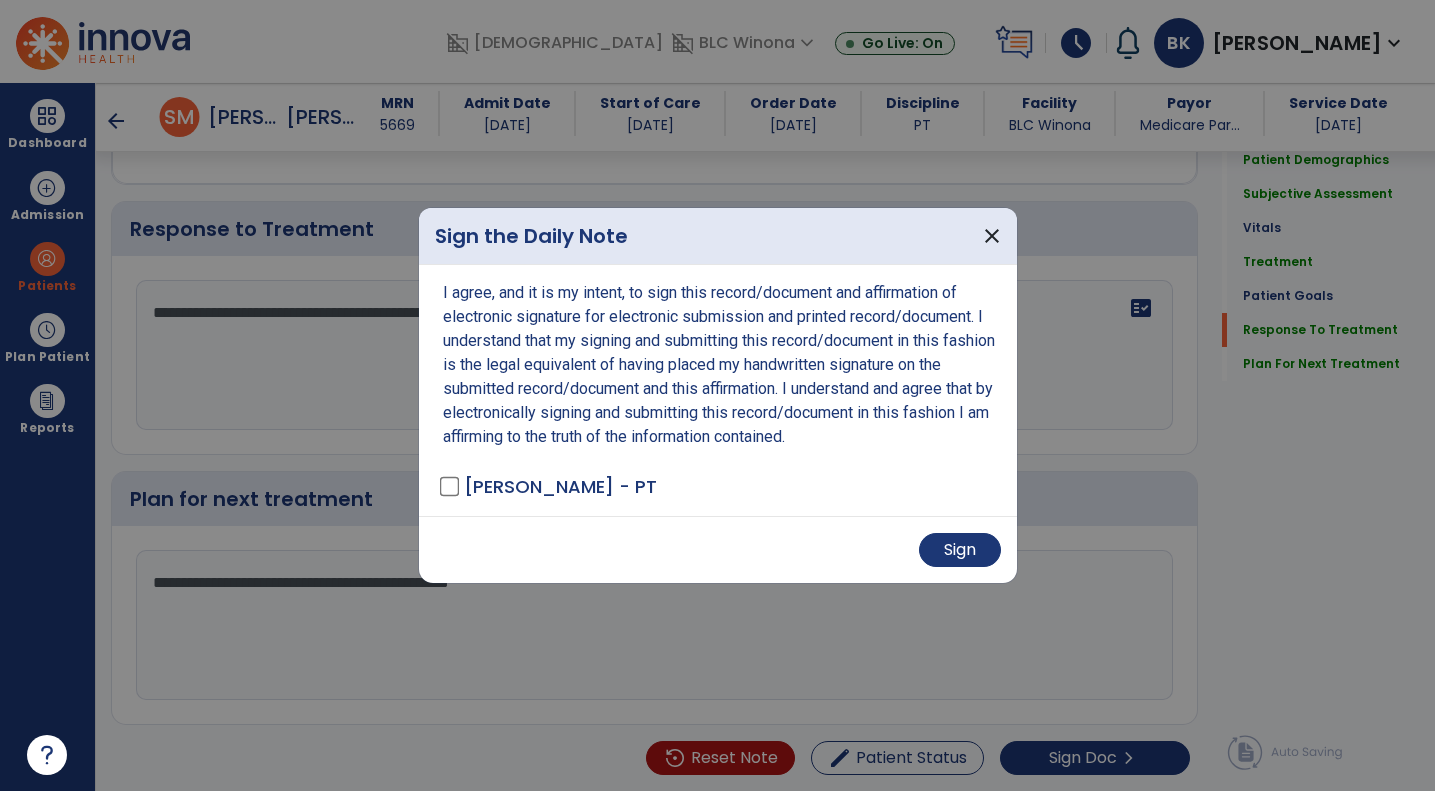 click on "Sign" at bounding box center [718, 549] 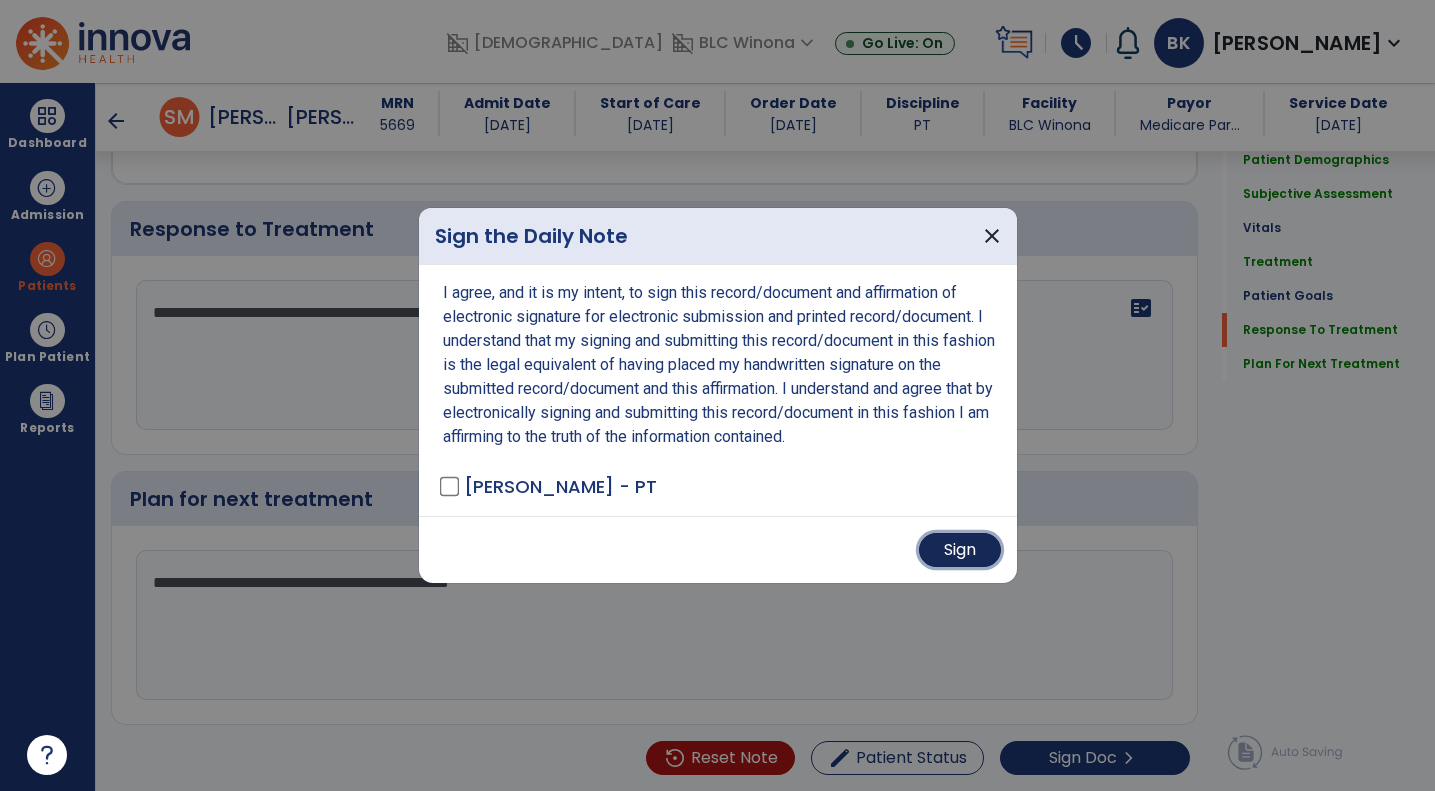 click on "Sign" at bounding box center (960, 550) 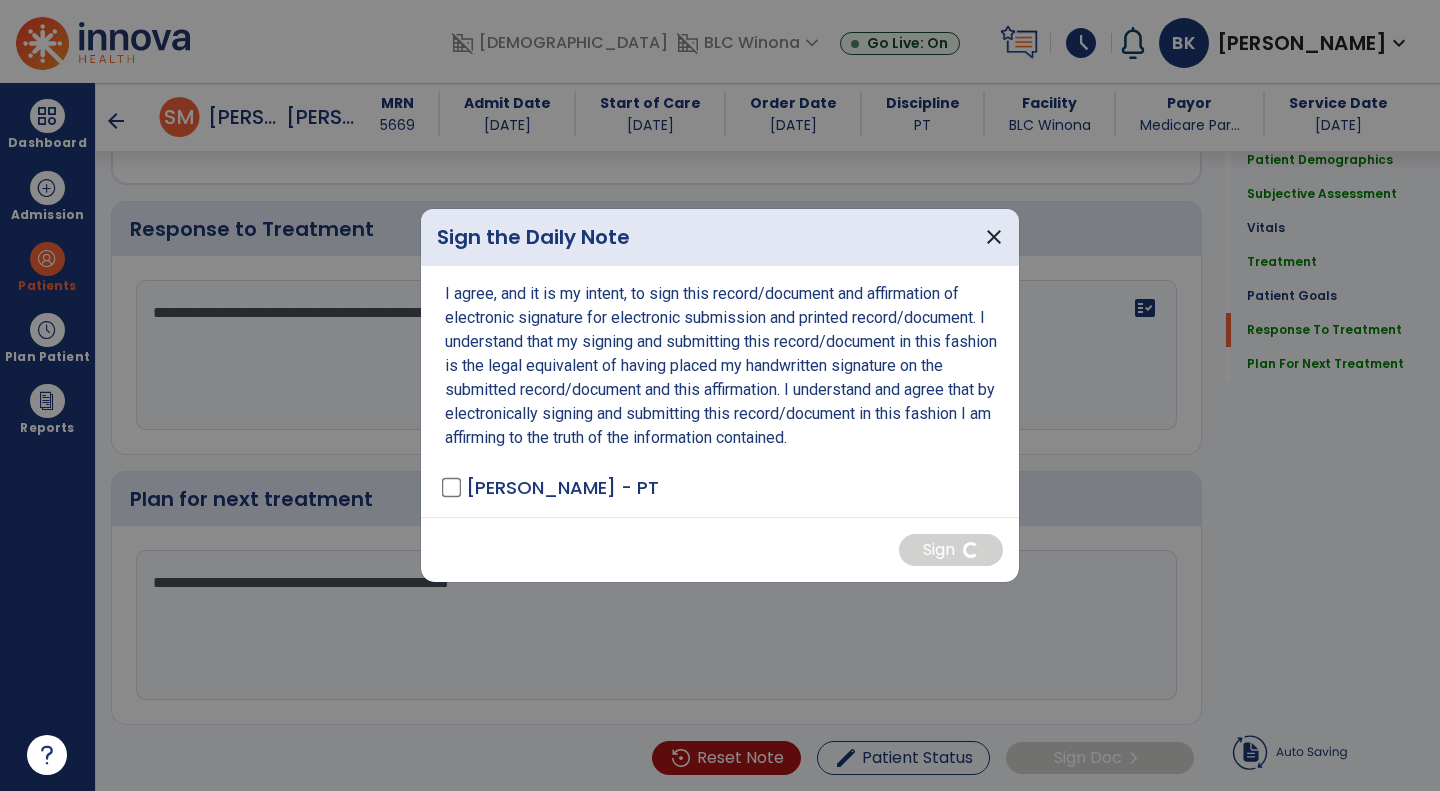 scroll, scrollTop: 0, scrollLeft: 0, axis: both 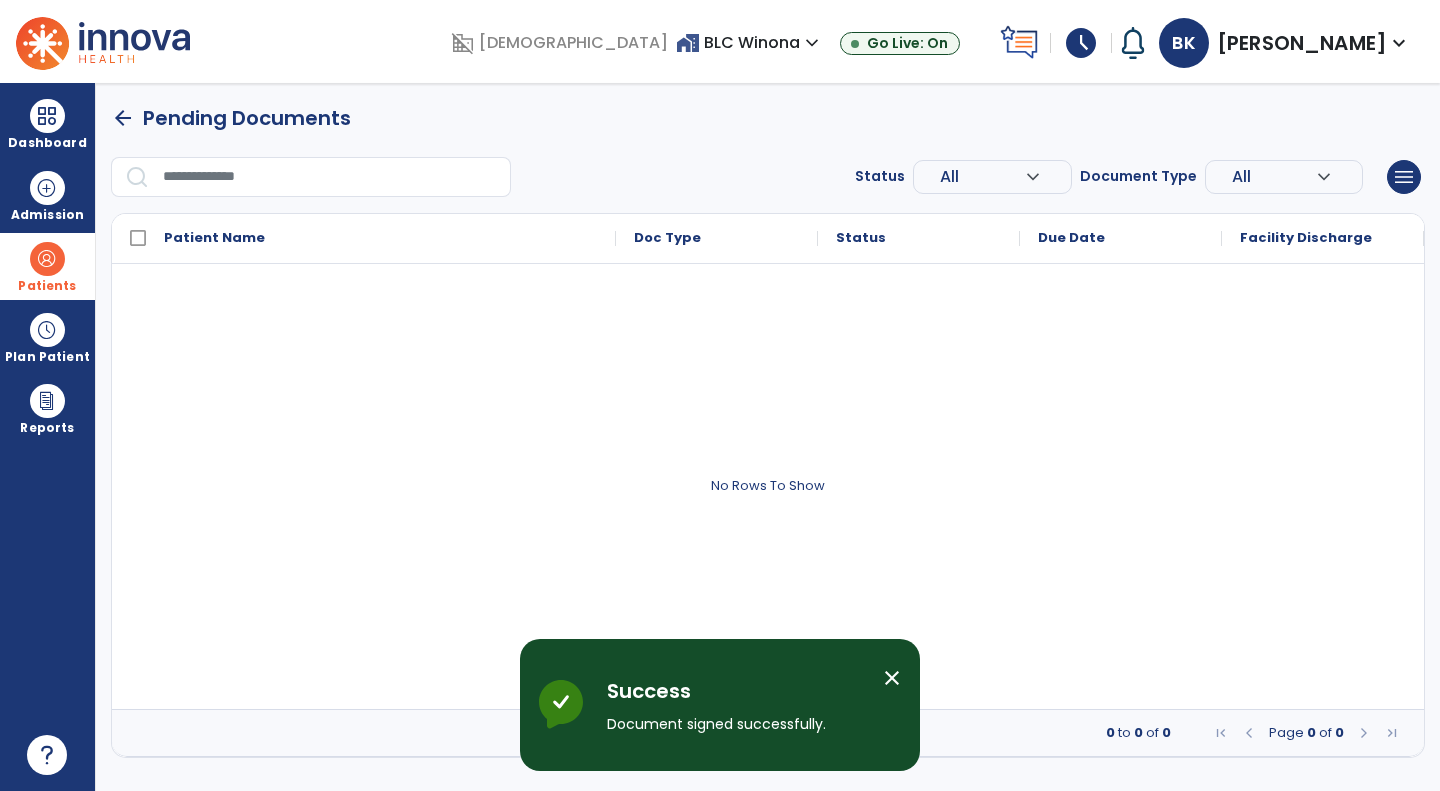 click on "Patients" at bounding box center [47, 286] 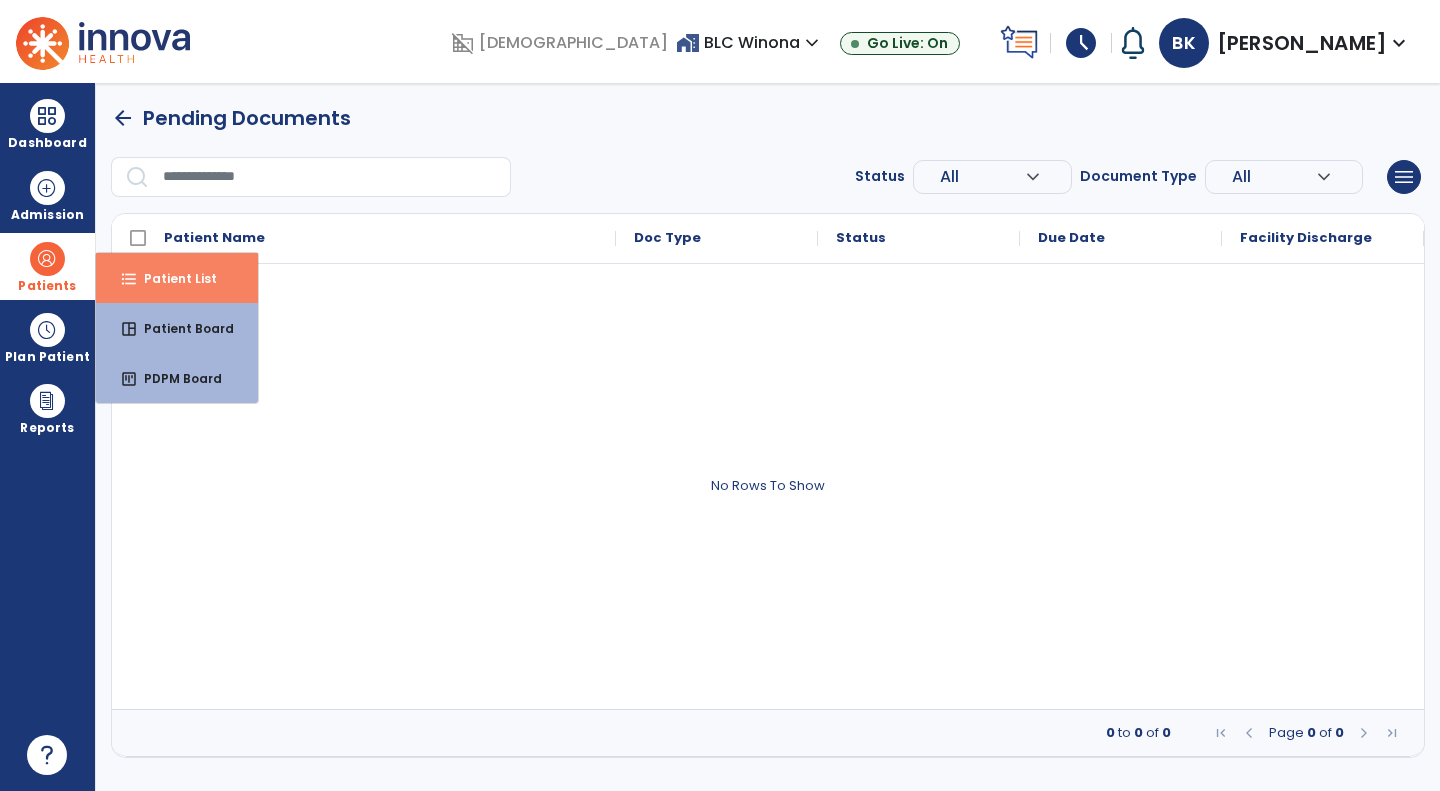 click on "Patient List" at bounding box center (172, 278) 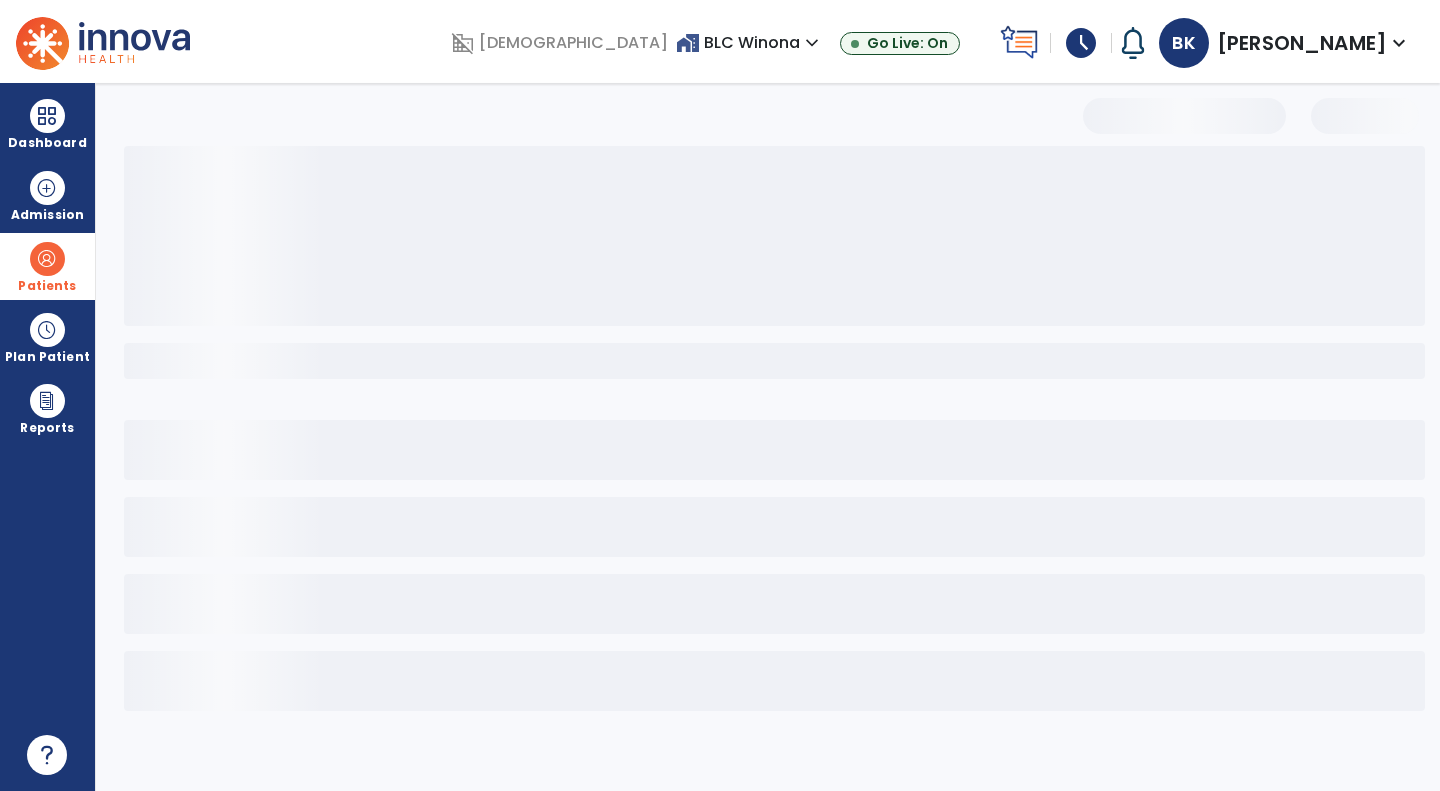 select on "***" 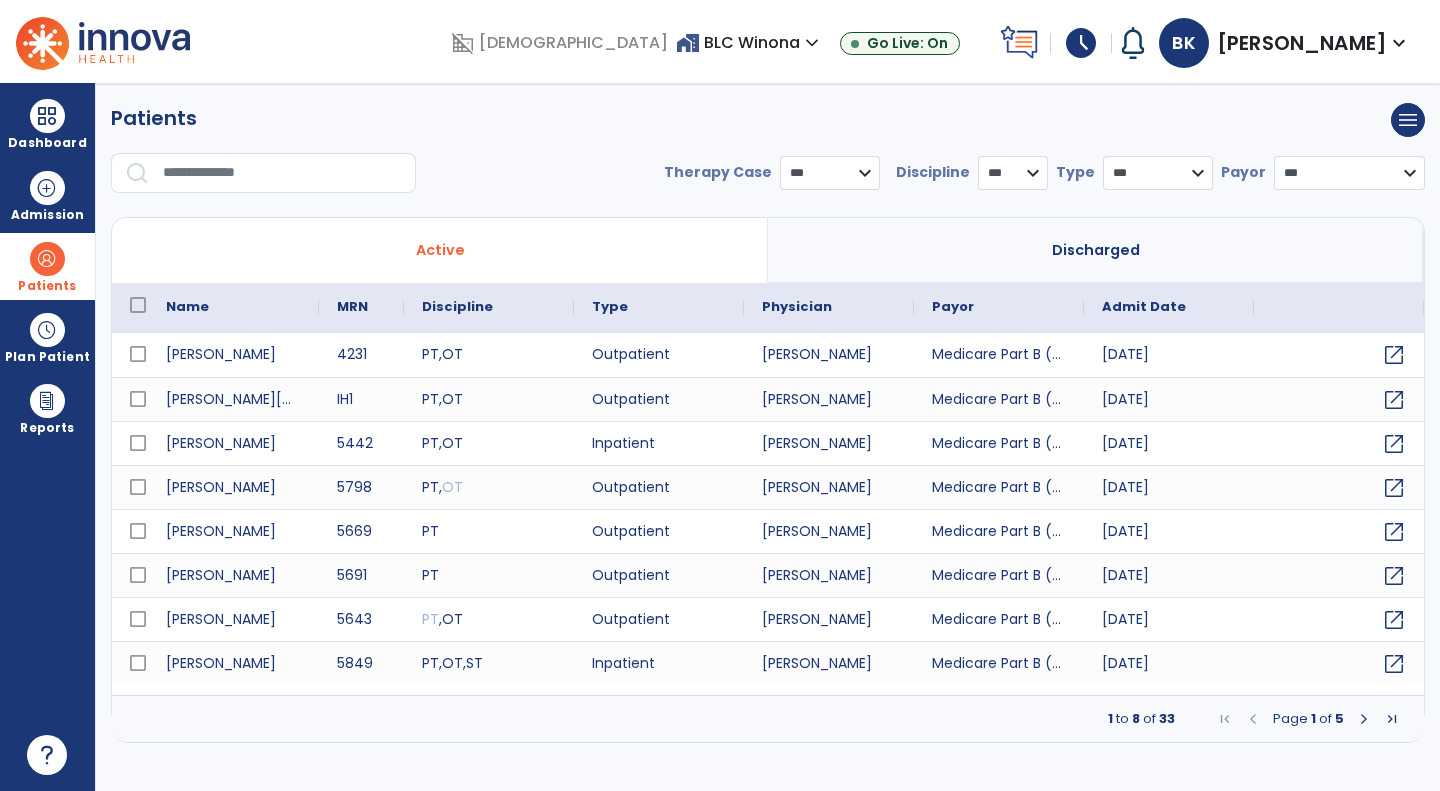 click at bounding box center (282, 173) 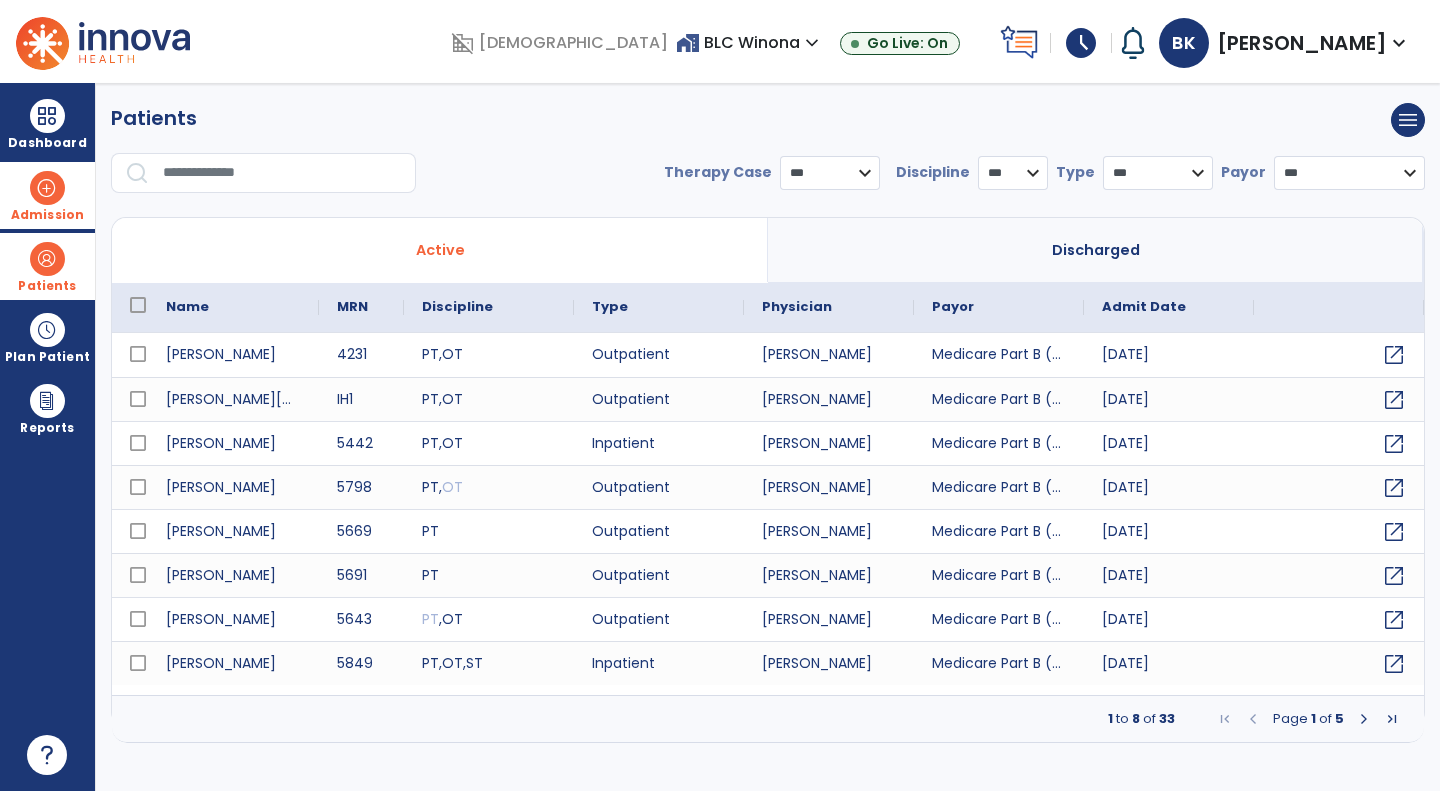 click at bounding box center (47, 188) 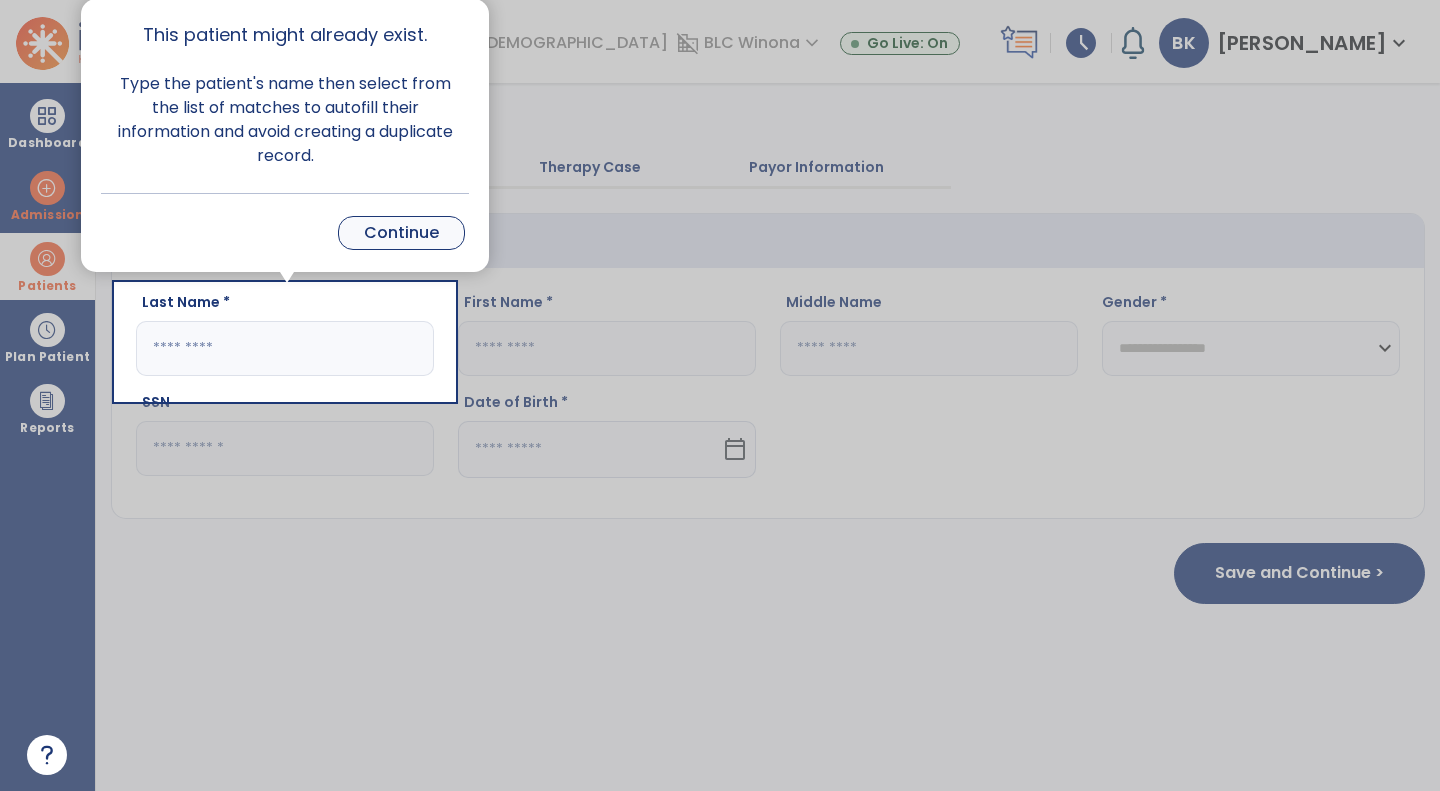click on "Continue" at bounding box center [401, 233] 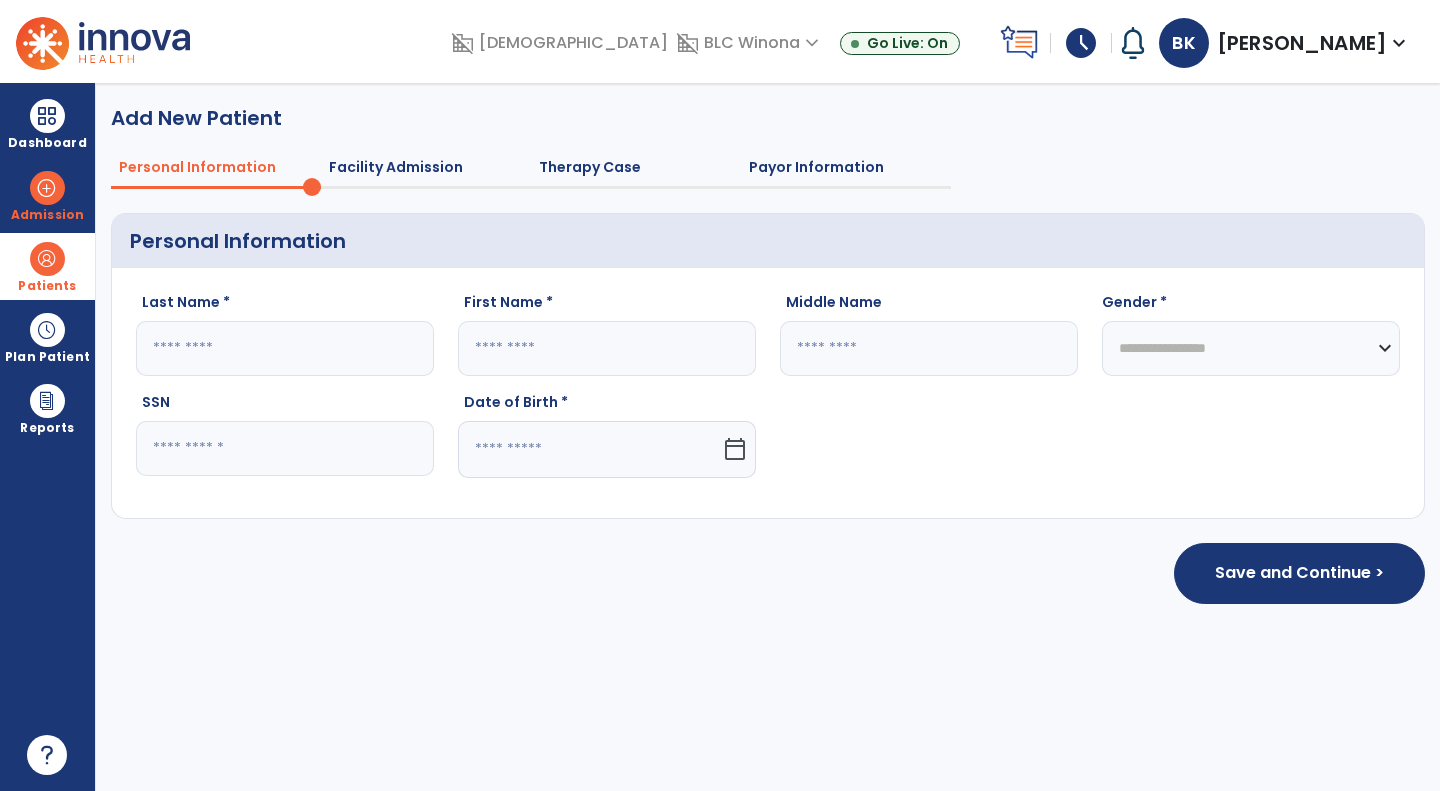 click 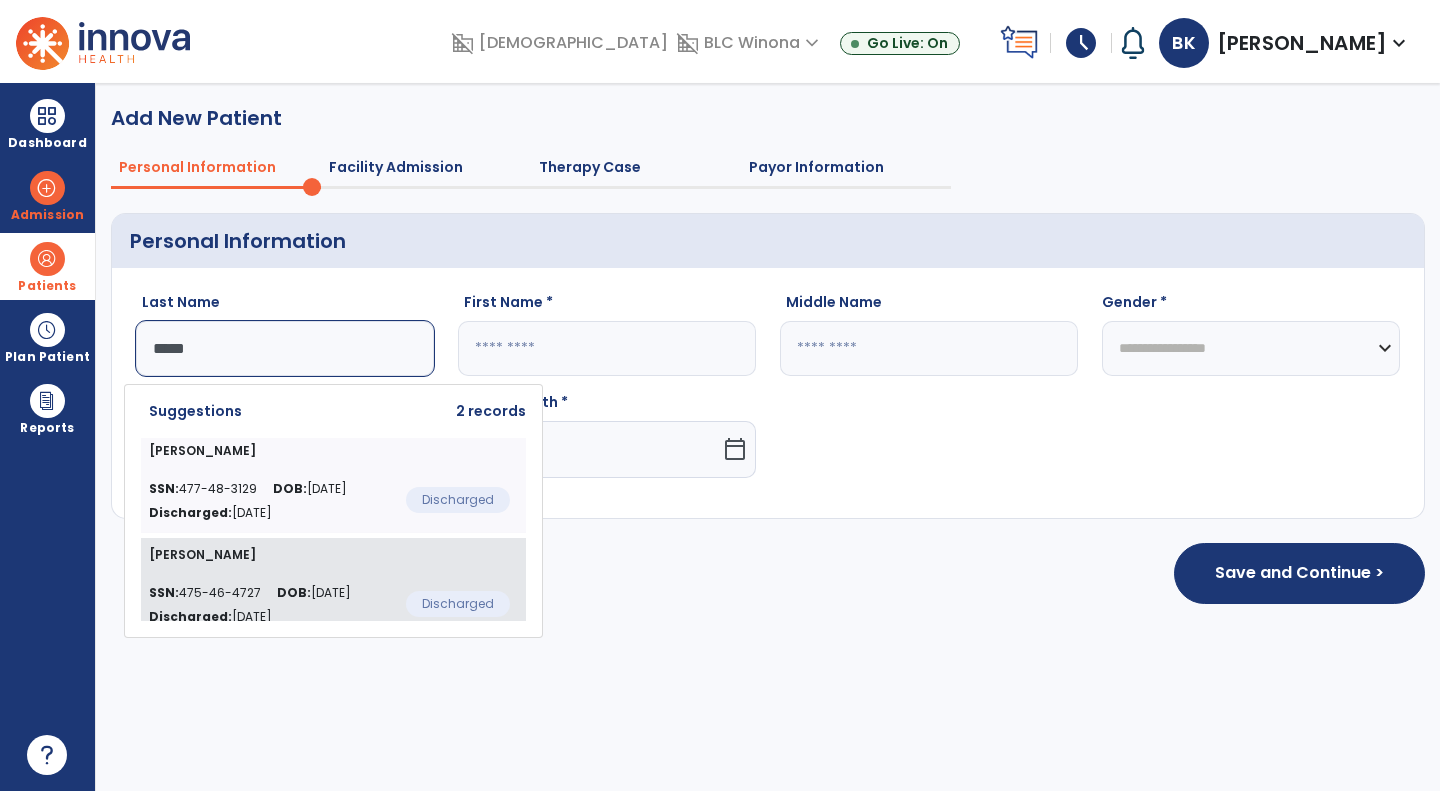 click on "Eleanora Bronk" 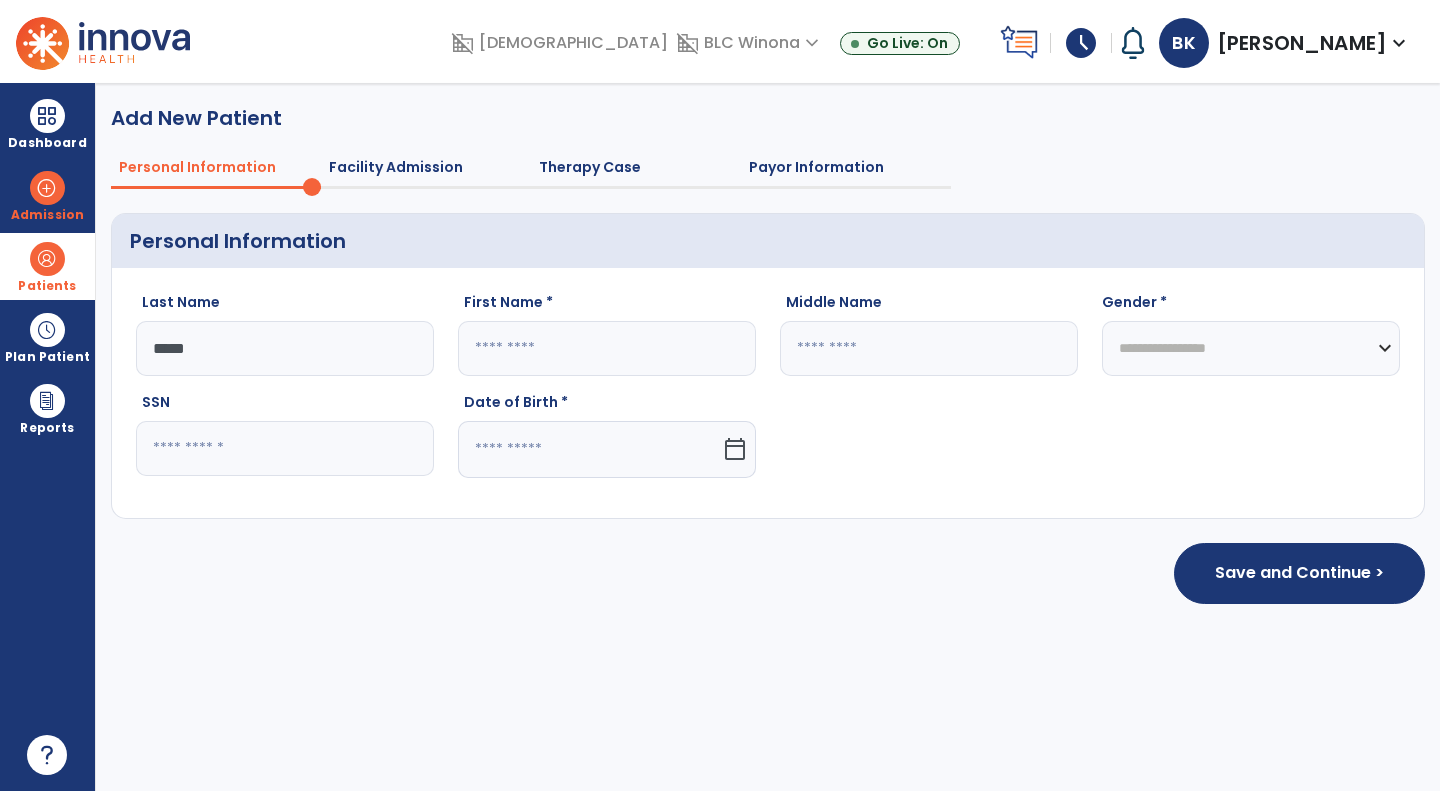 type on "*****" 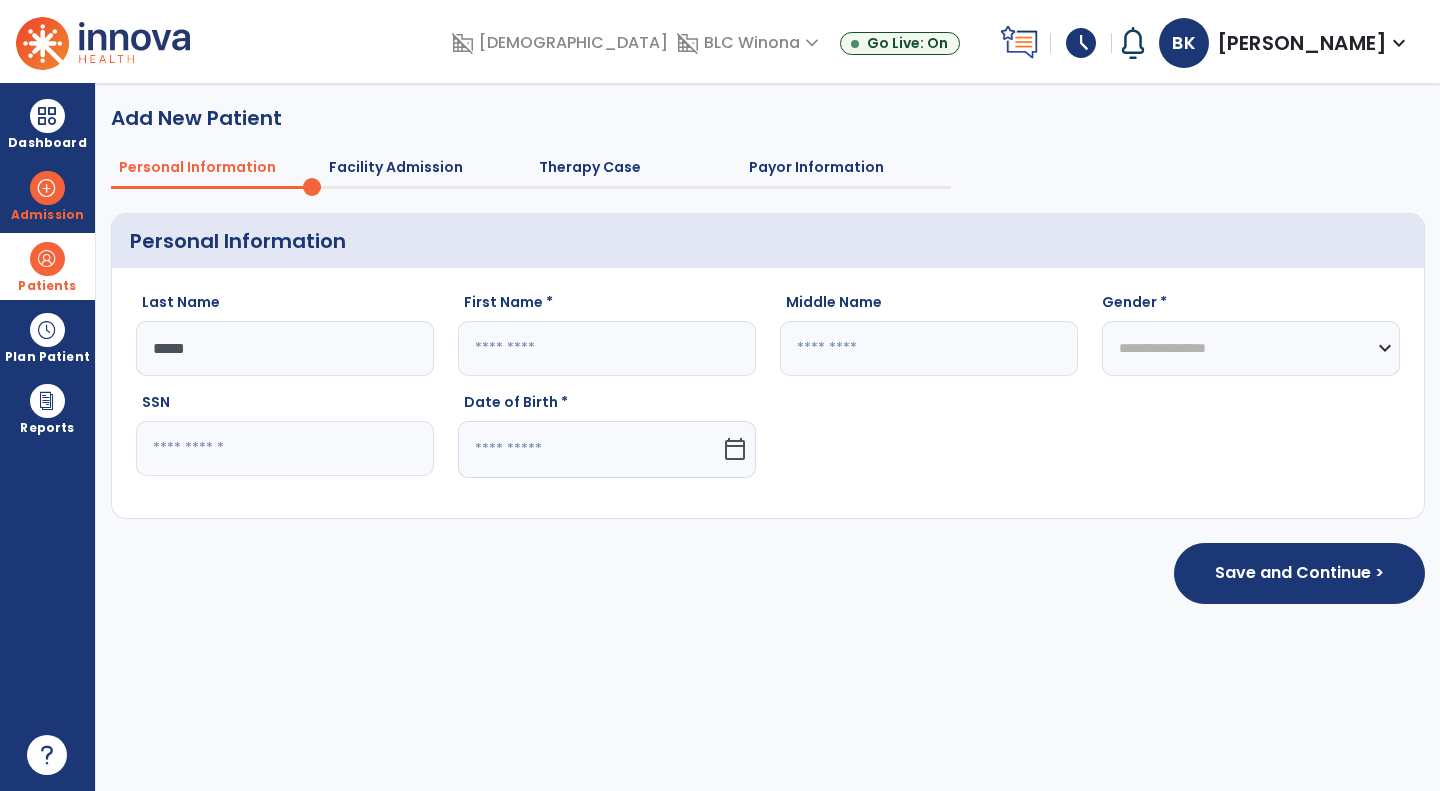 type on "********" 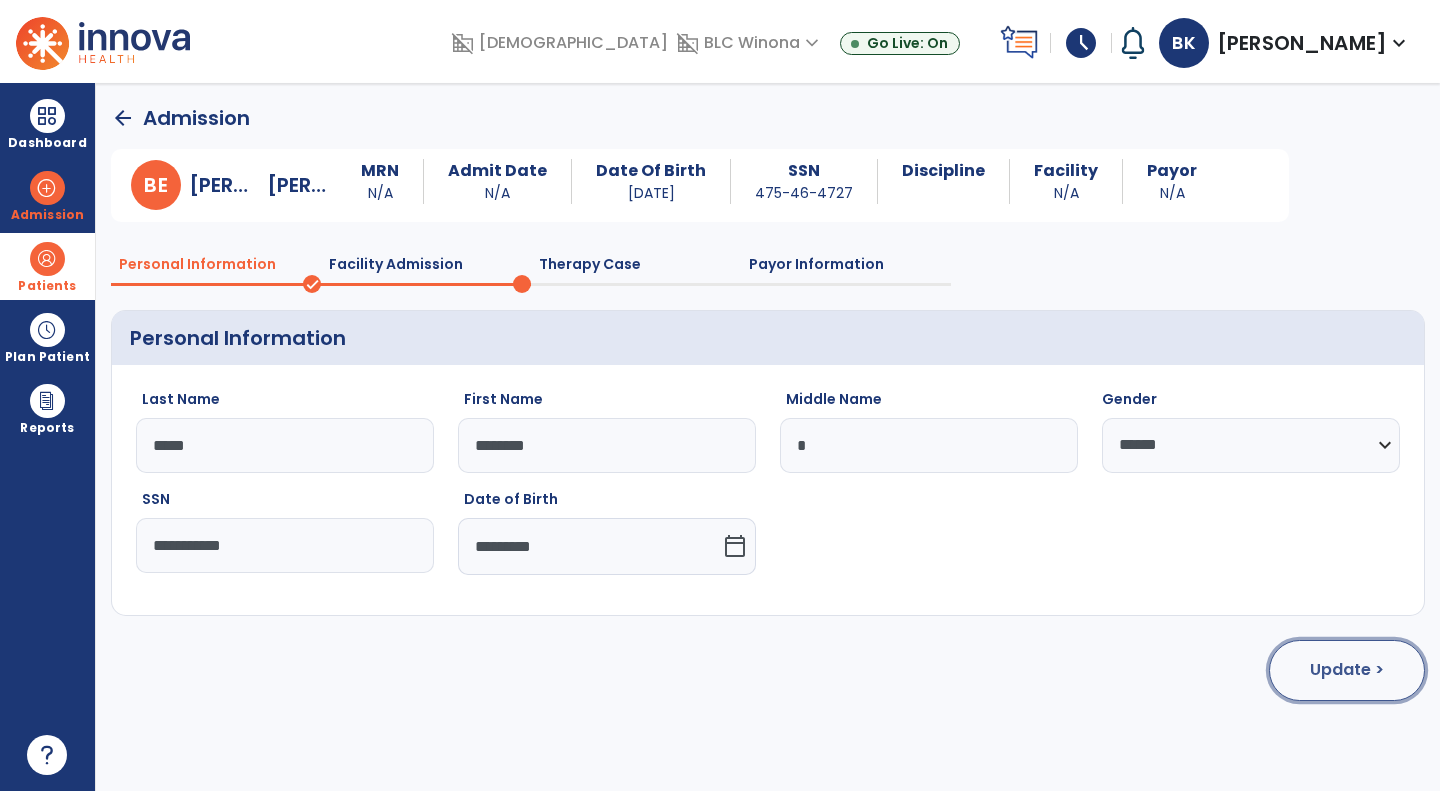 click on "Update >" 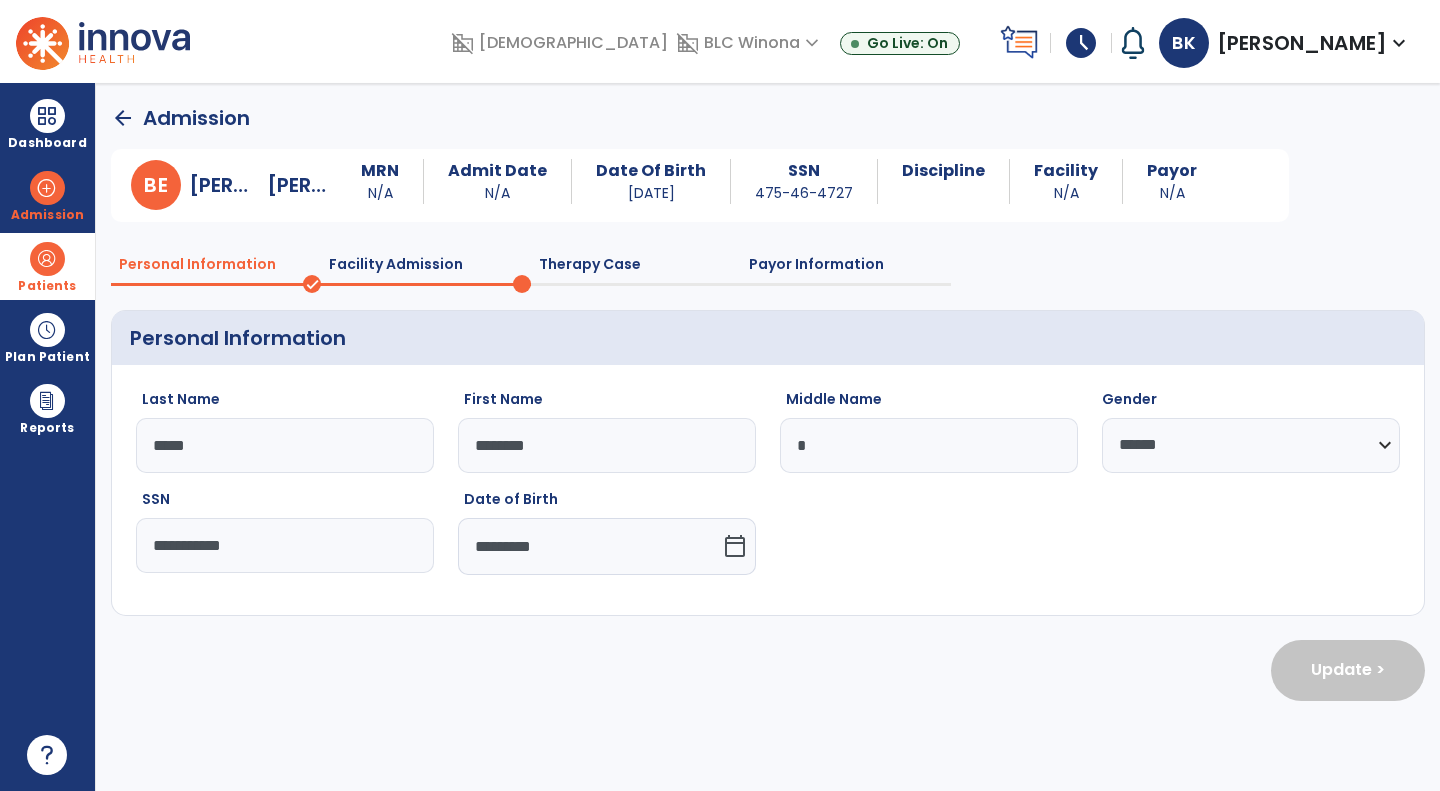 select on "**********" 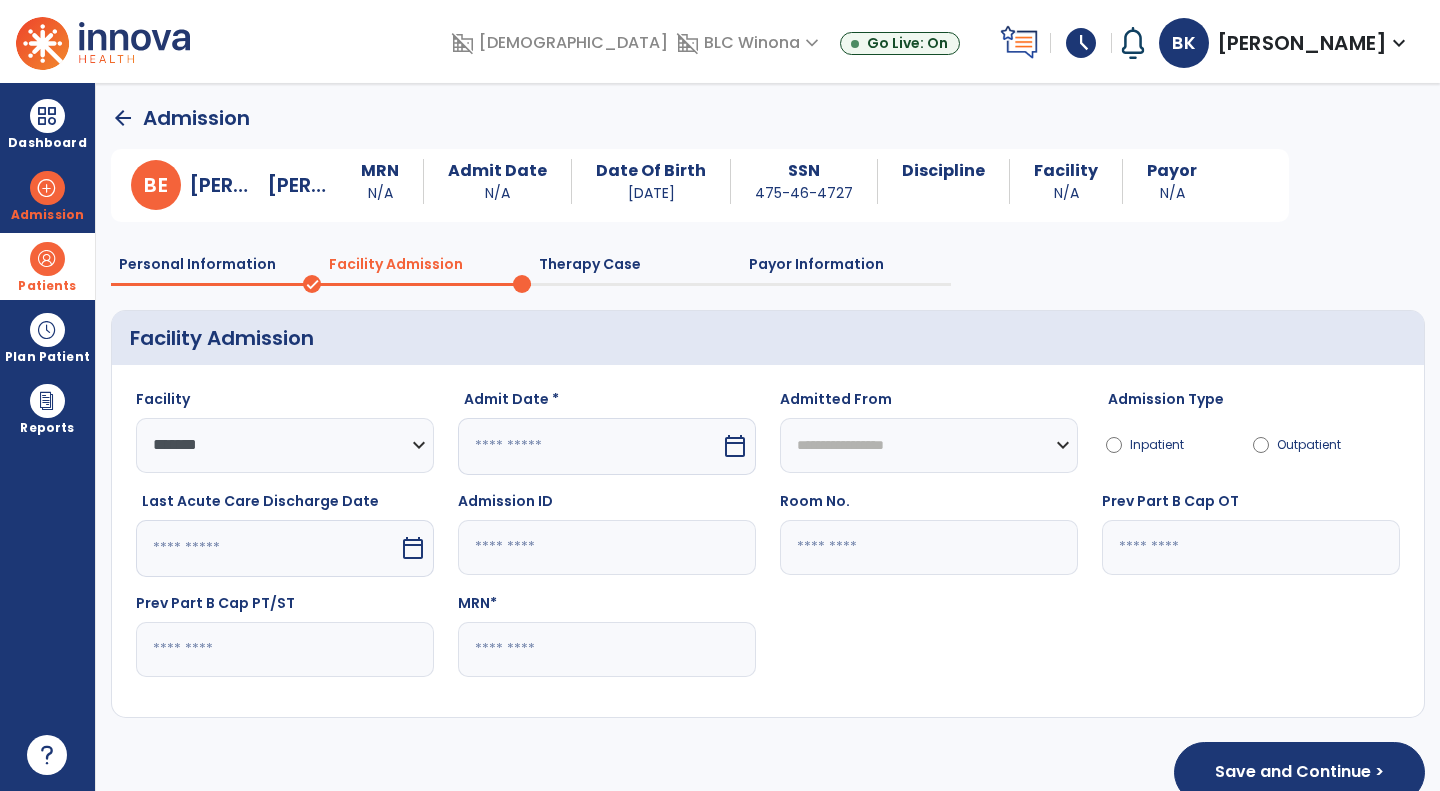 click 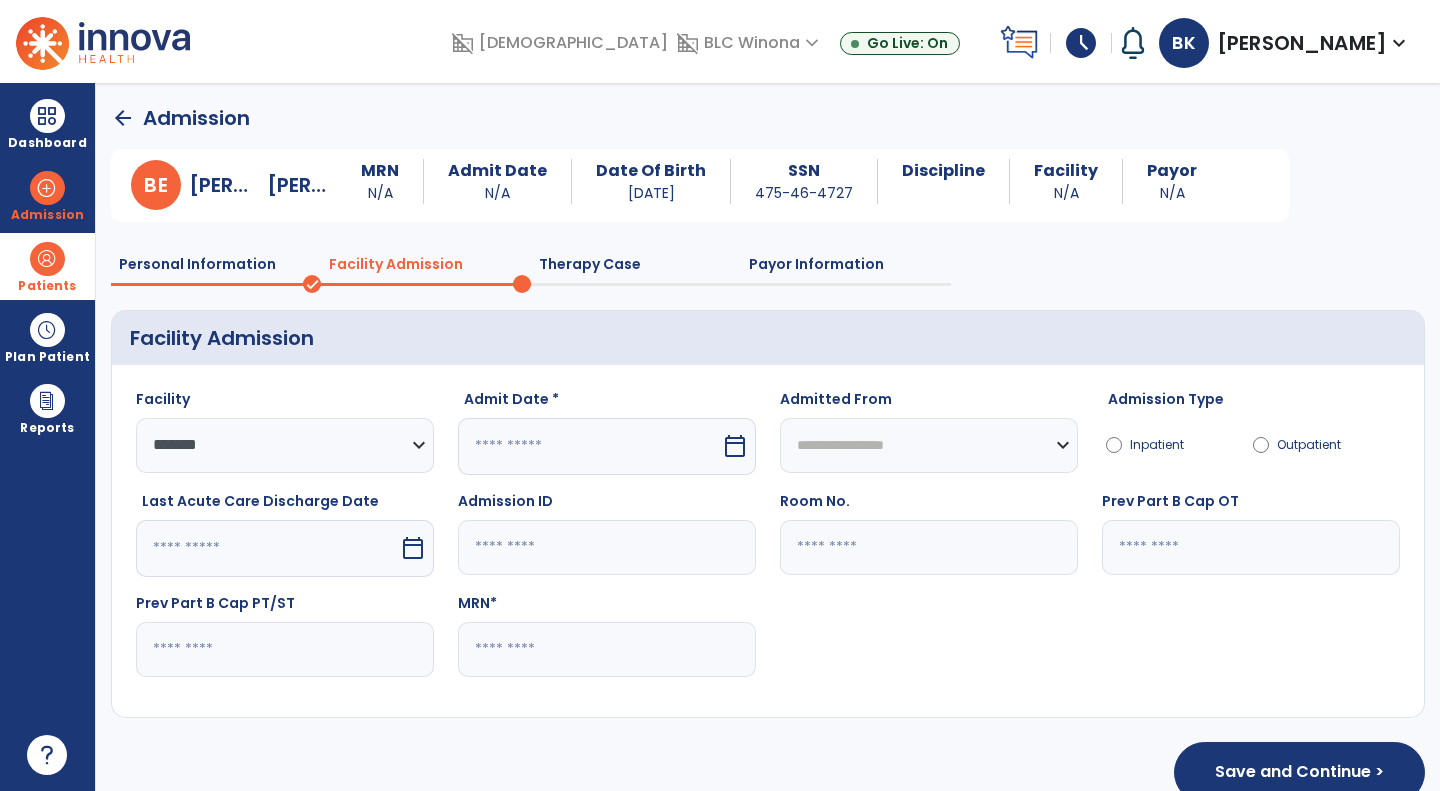 click at bounding box center [589, 446] 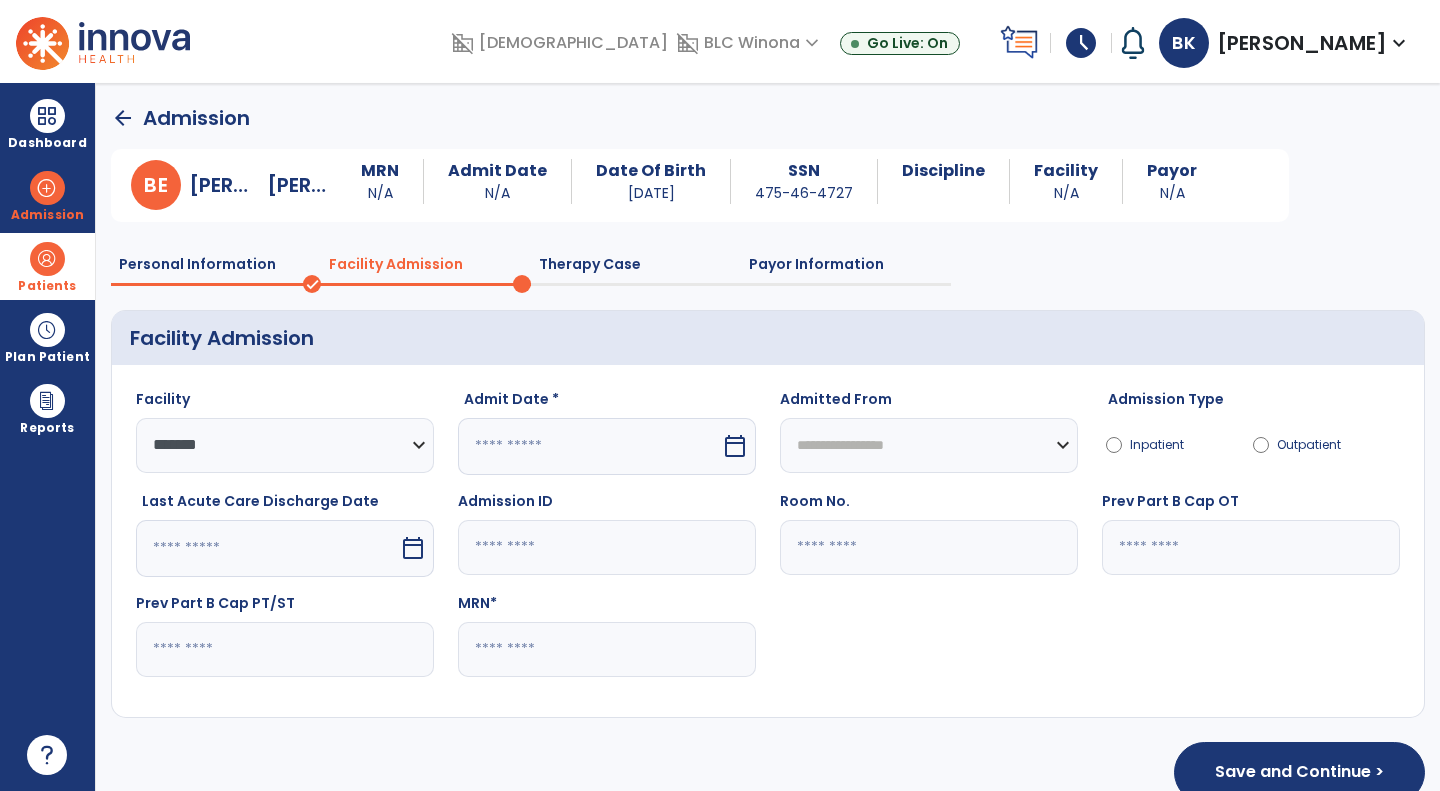select on "*" 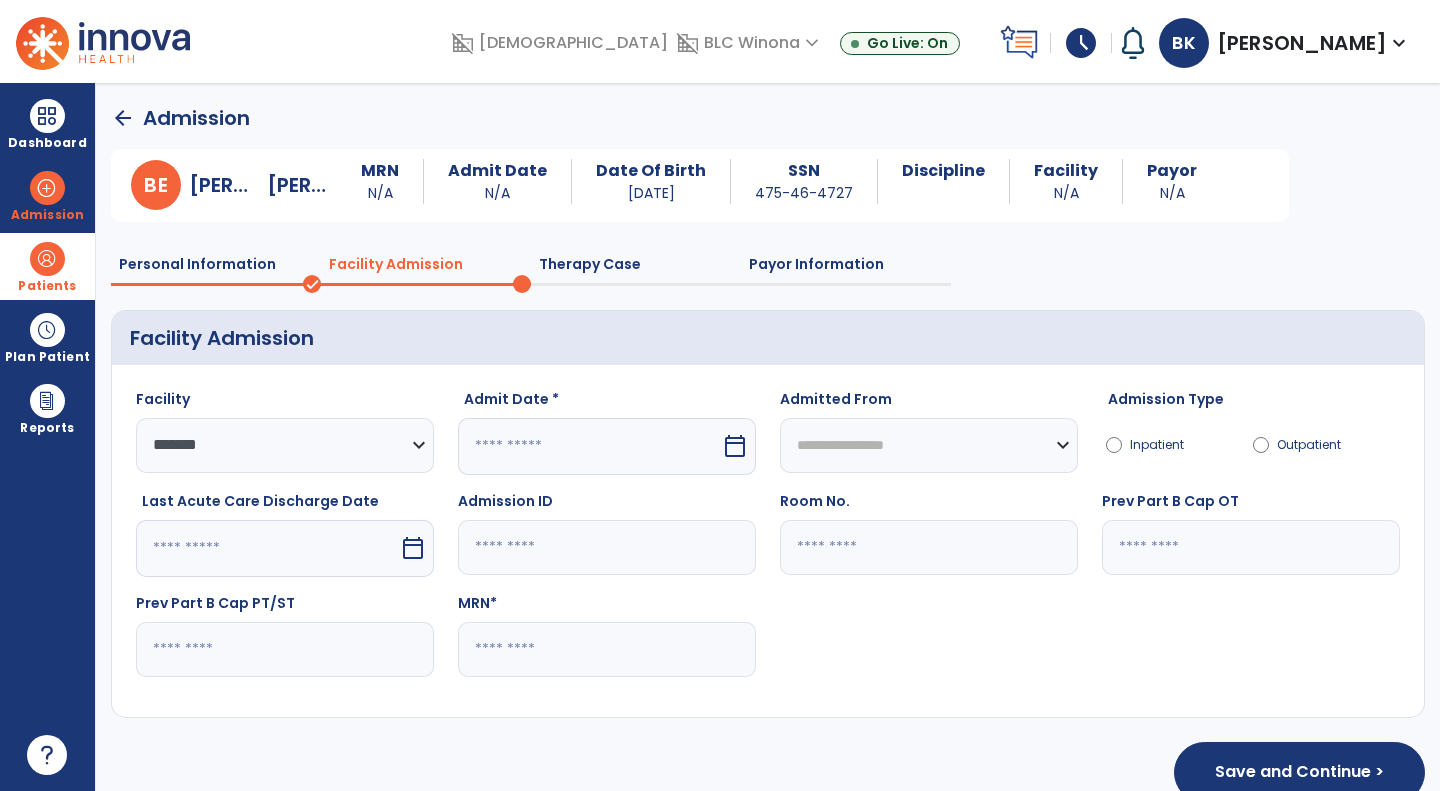 select on "****" 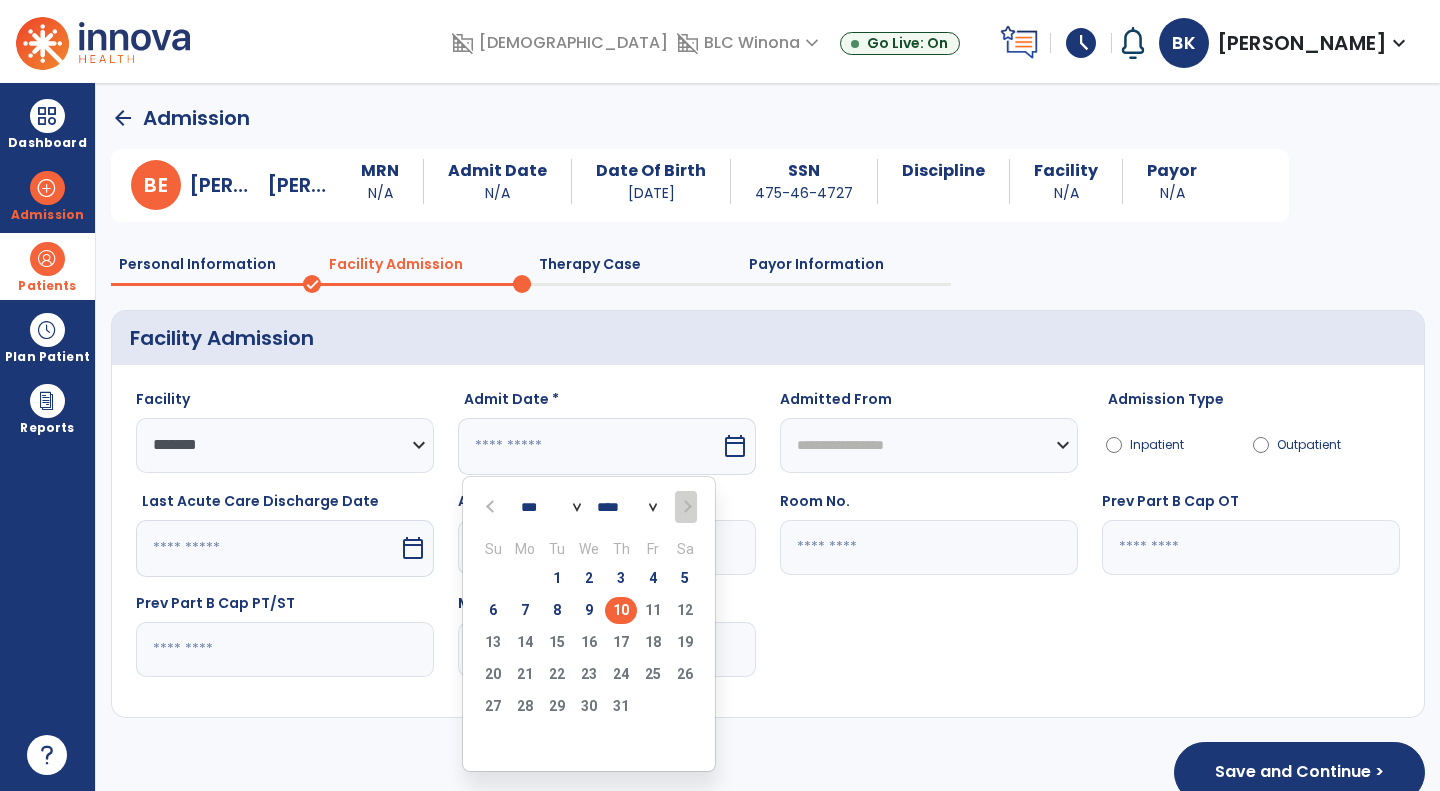 click on "10" at bounding box center [621, 610] 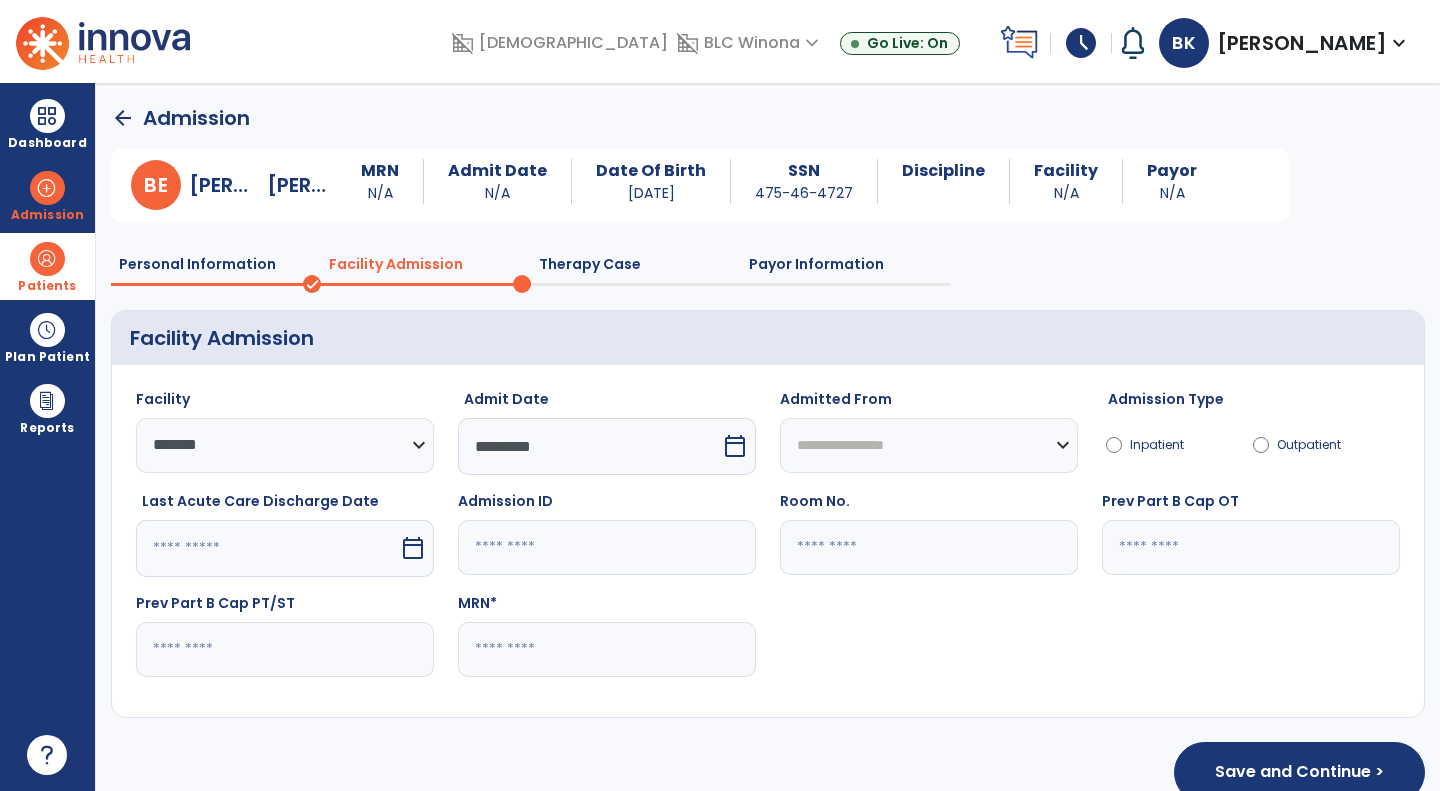 click 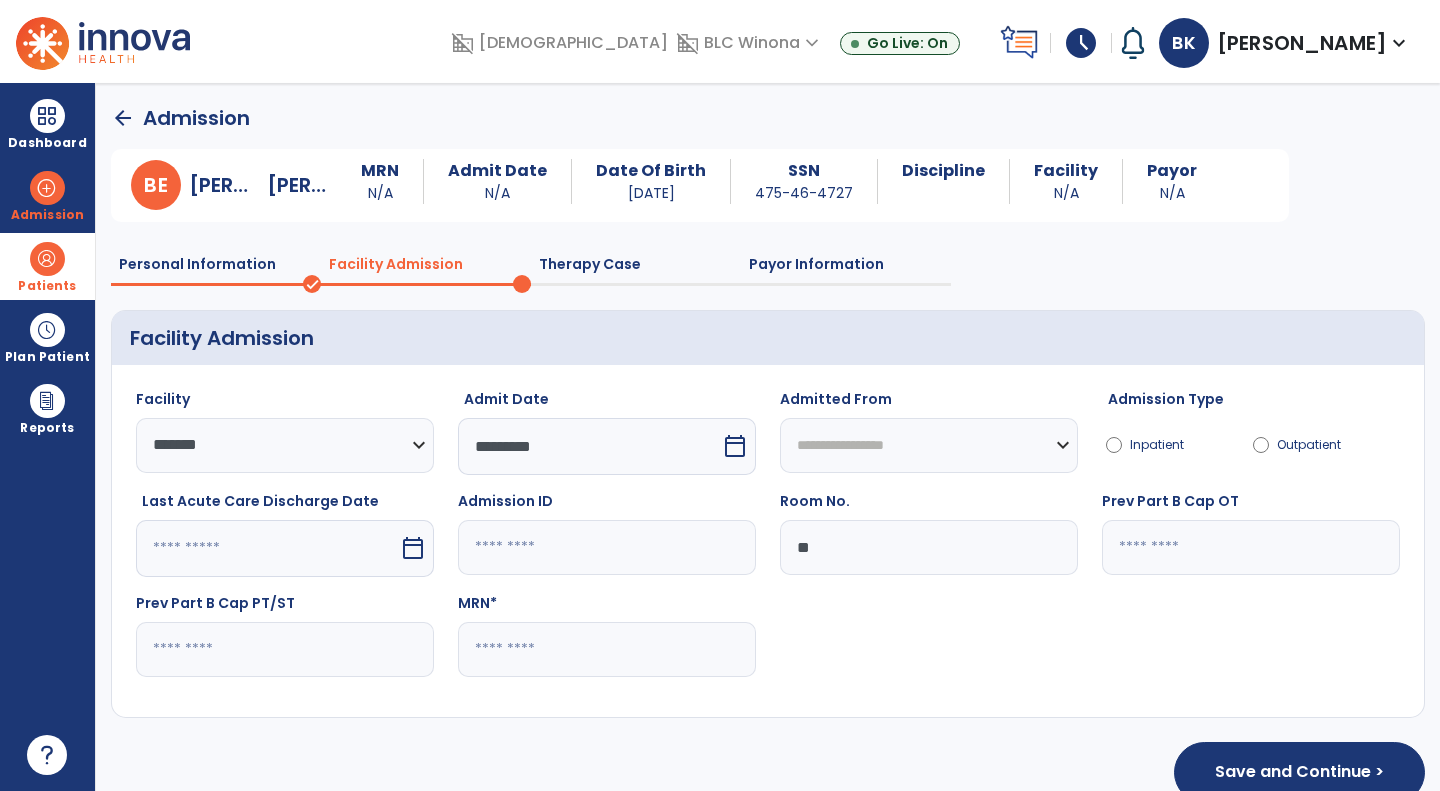 type on "*" 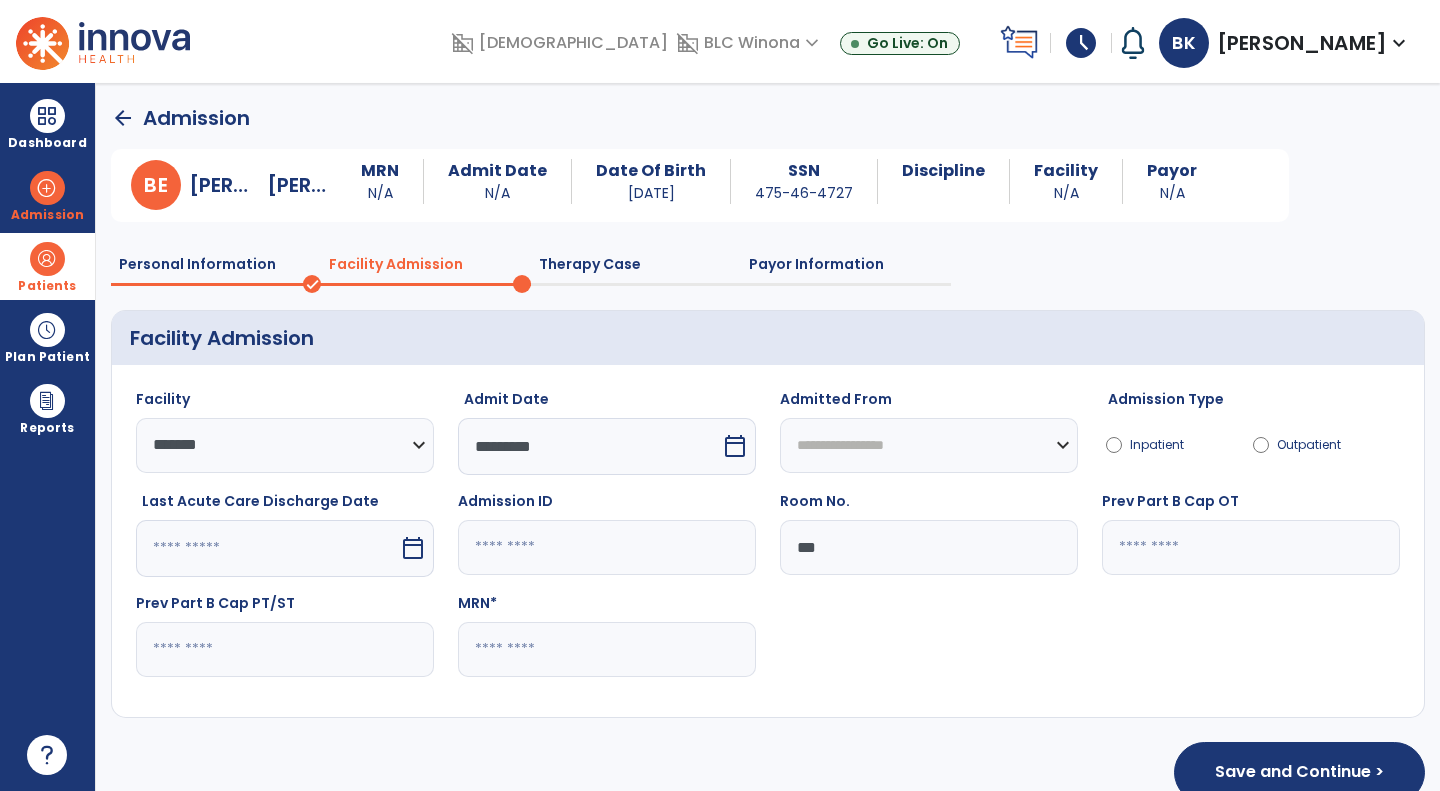 type on "***" 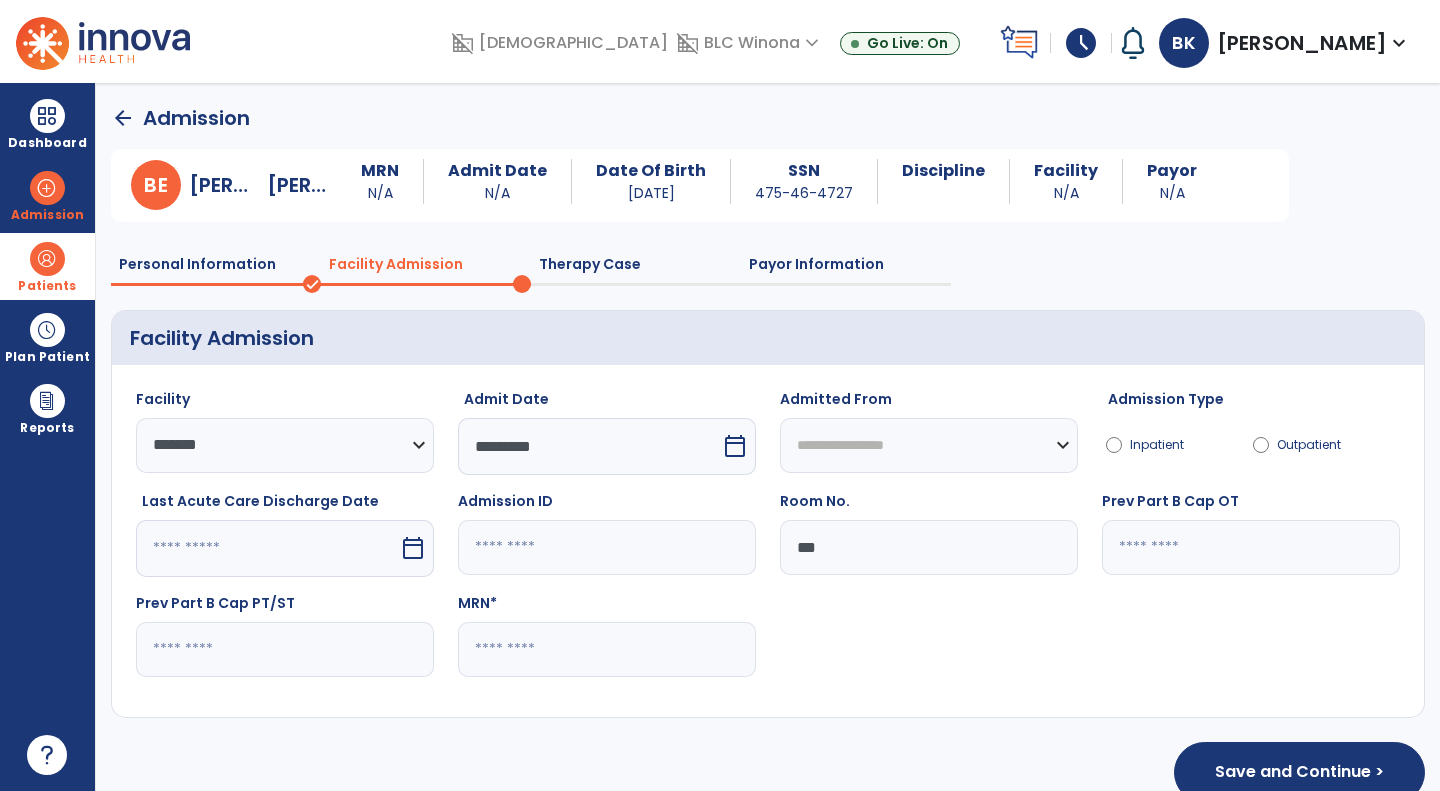 click 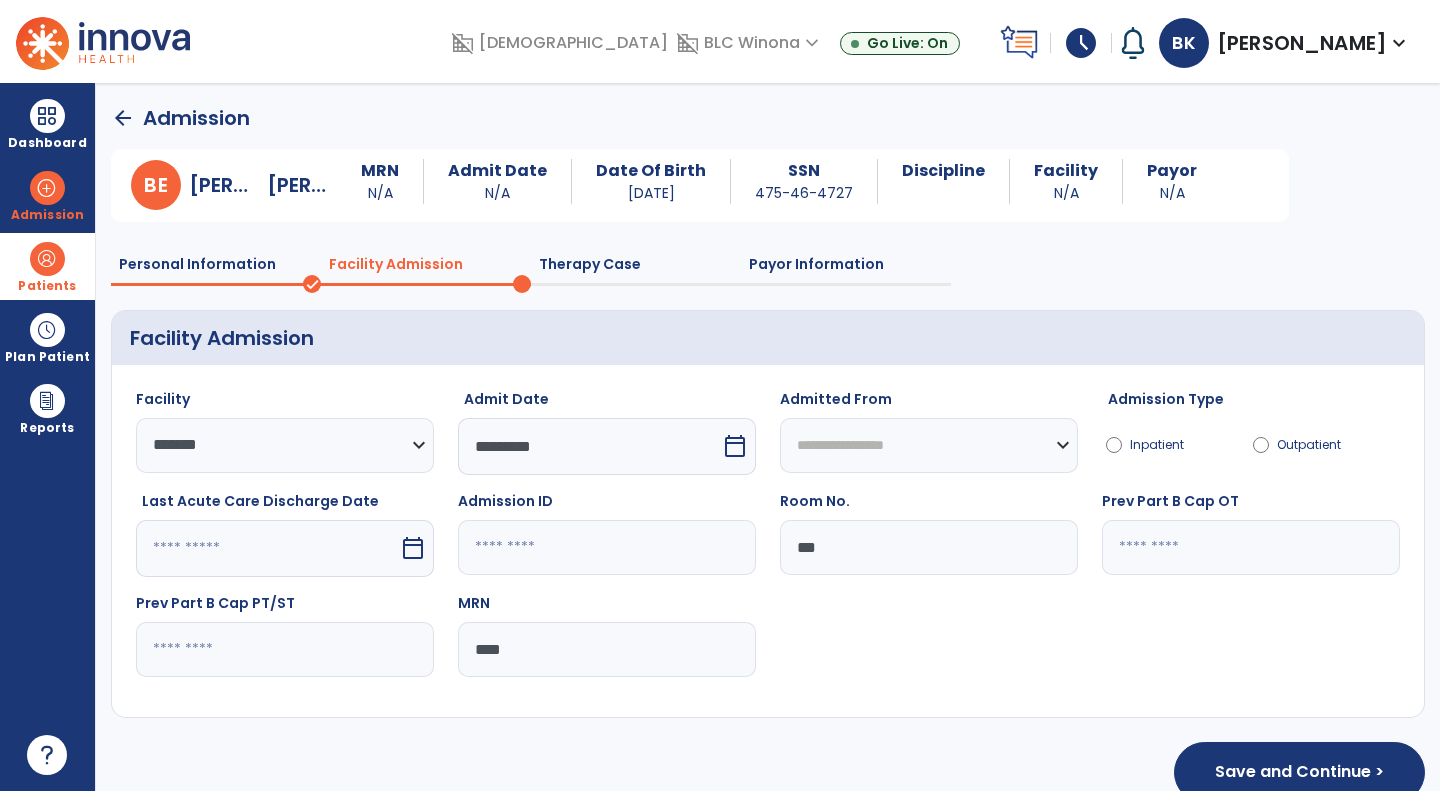 type on "****" 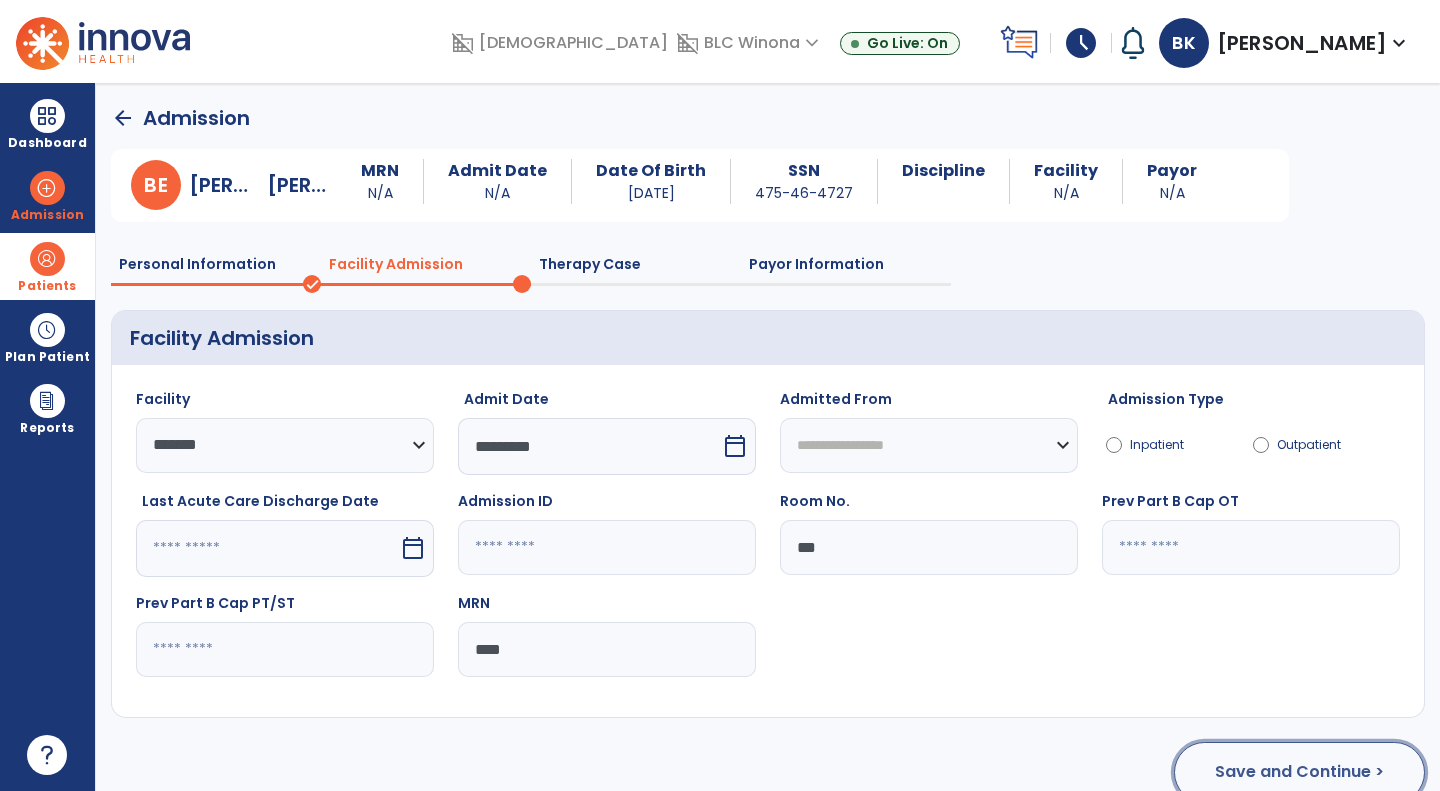 click on "Save and Continue >" 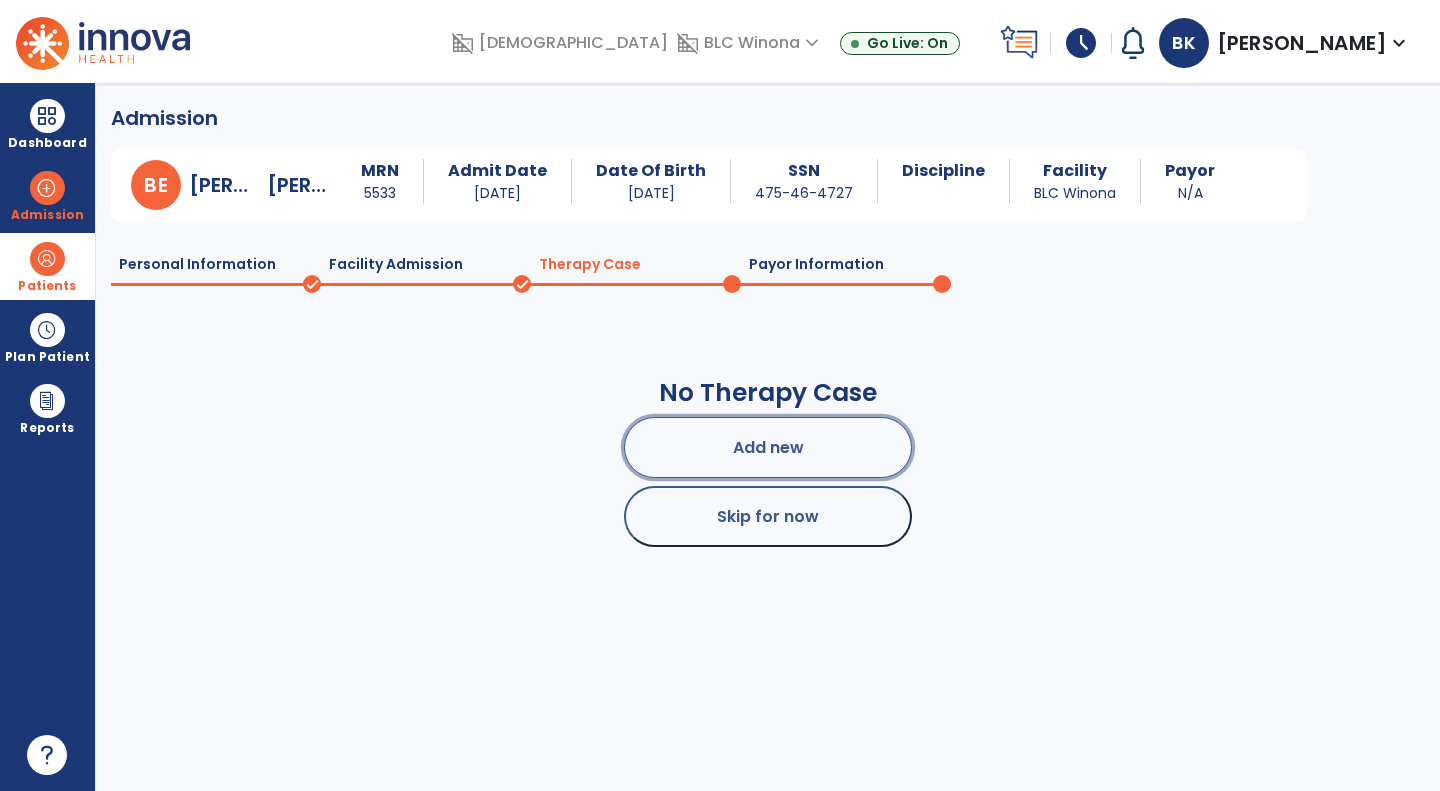 click on "Add new" at bounding box center [768, 447] 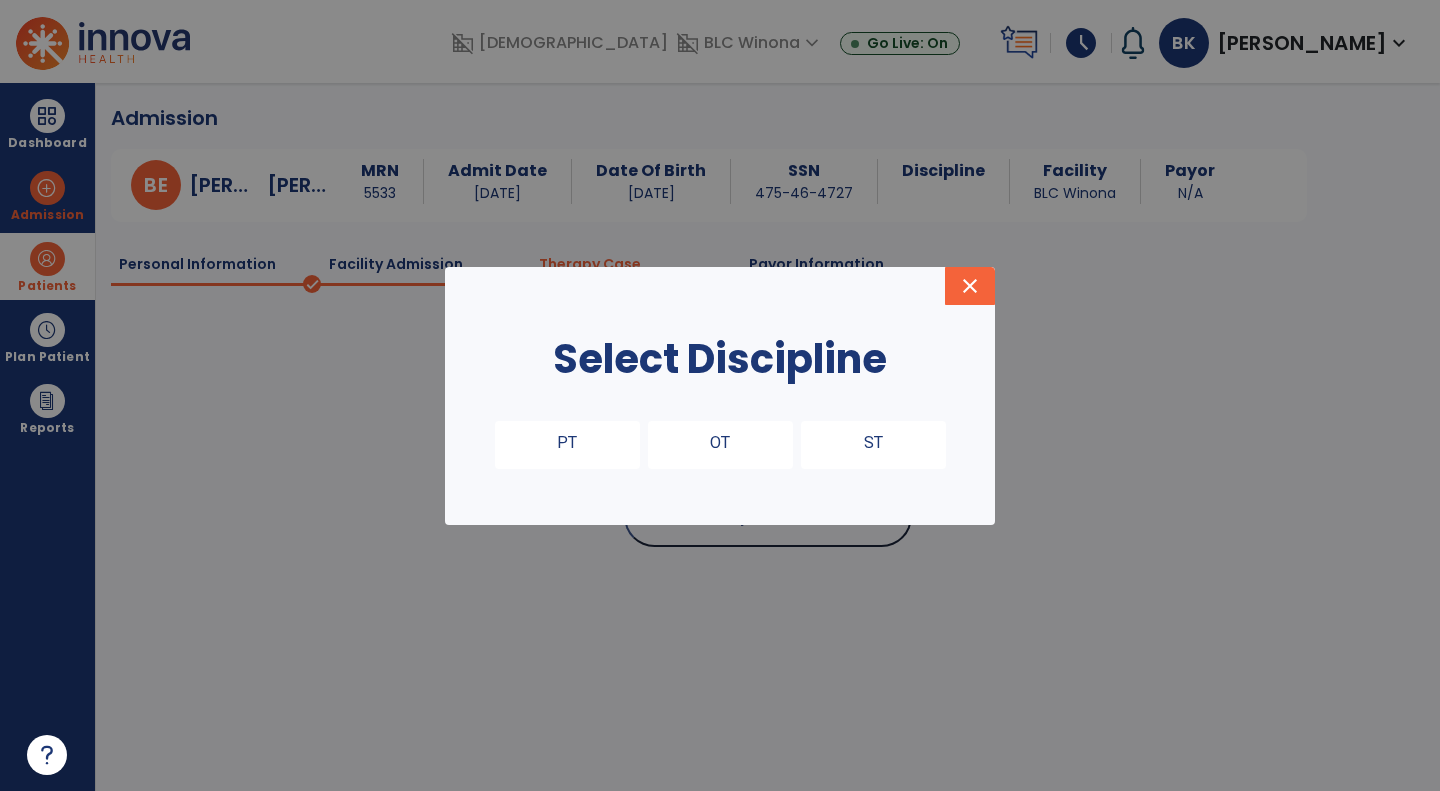 click on "PT" at bounding box center (567, 445) 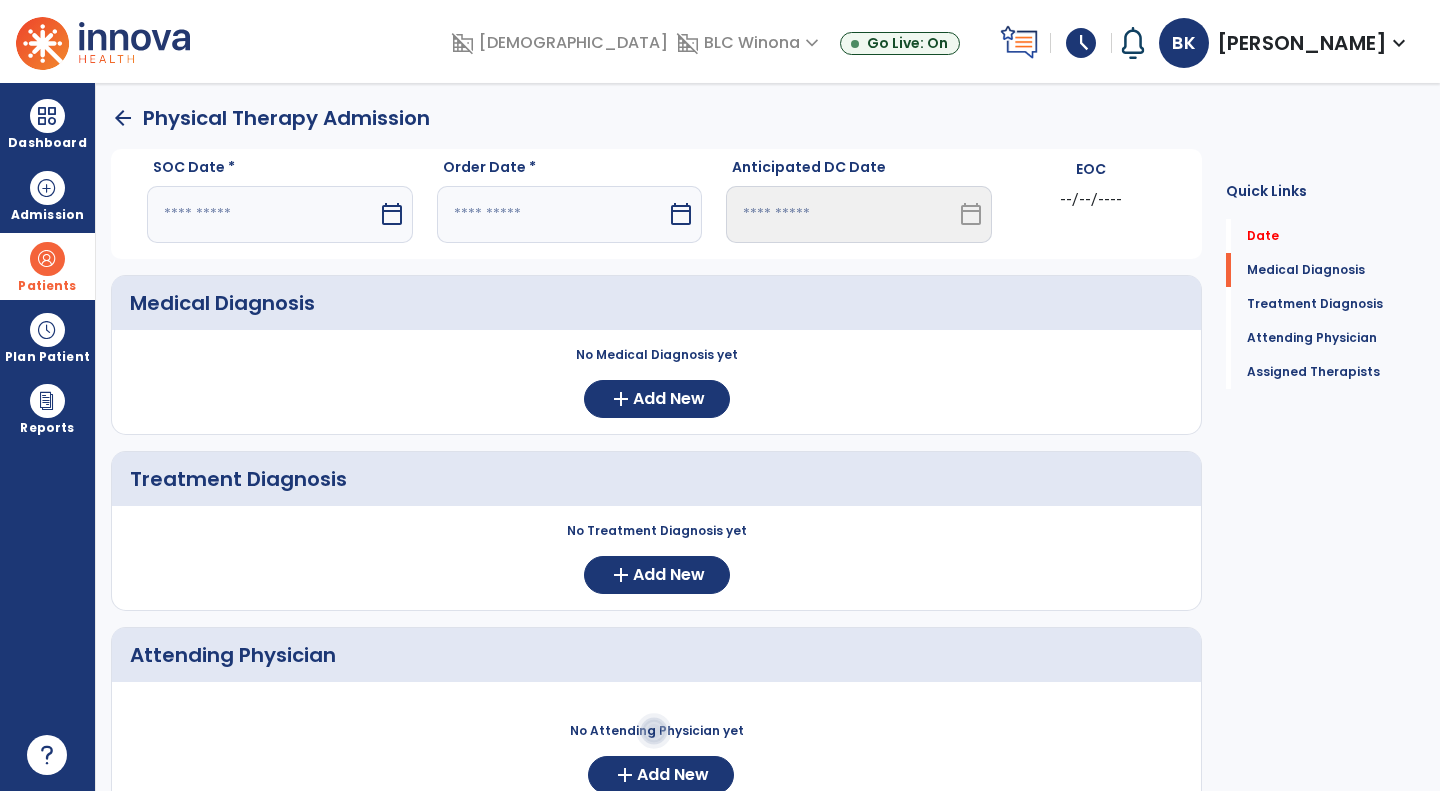 click at bounding box center [262, 214] 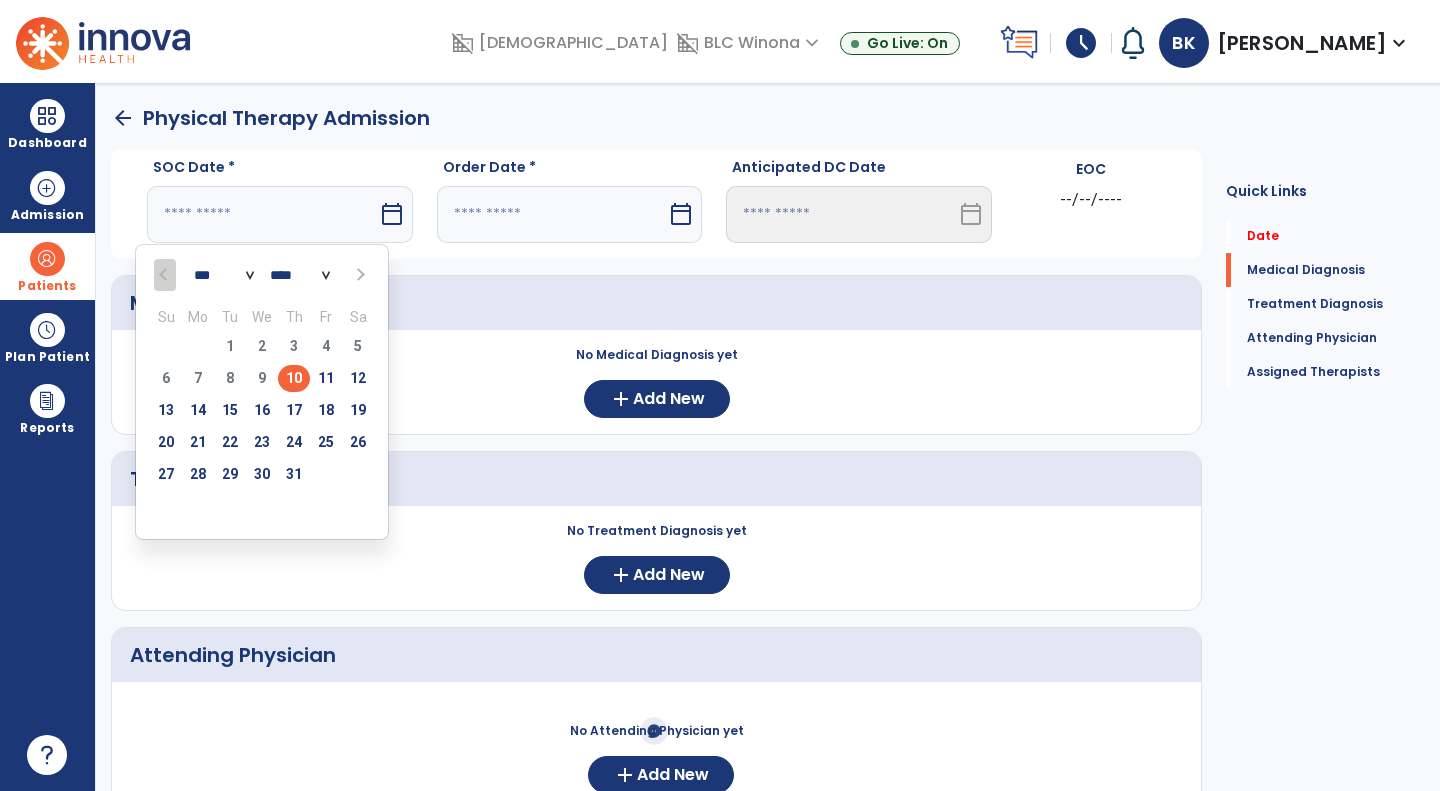 click on "10" at bounding box center (294, 378) 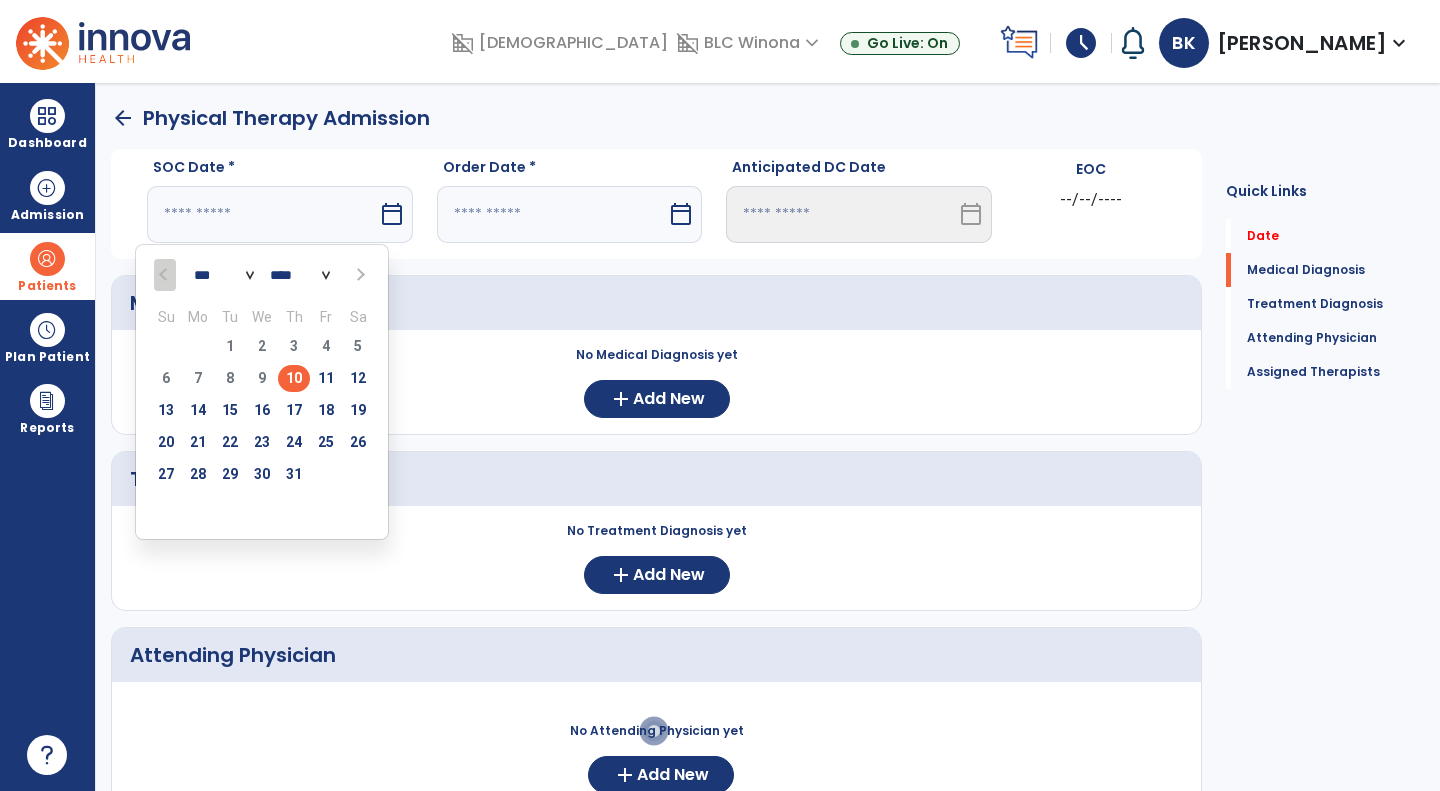type on "*********" 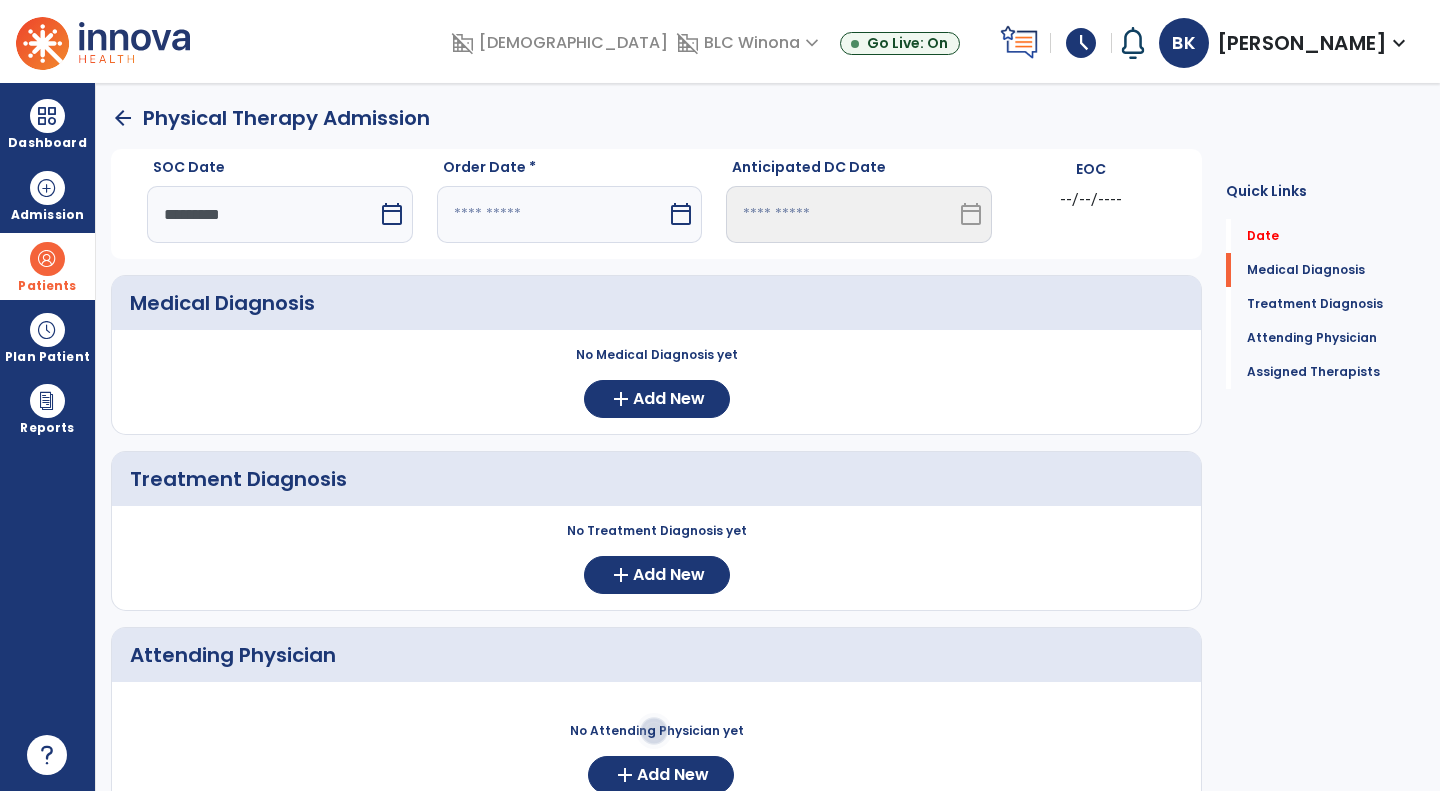 click at bounding box center (552, 214) 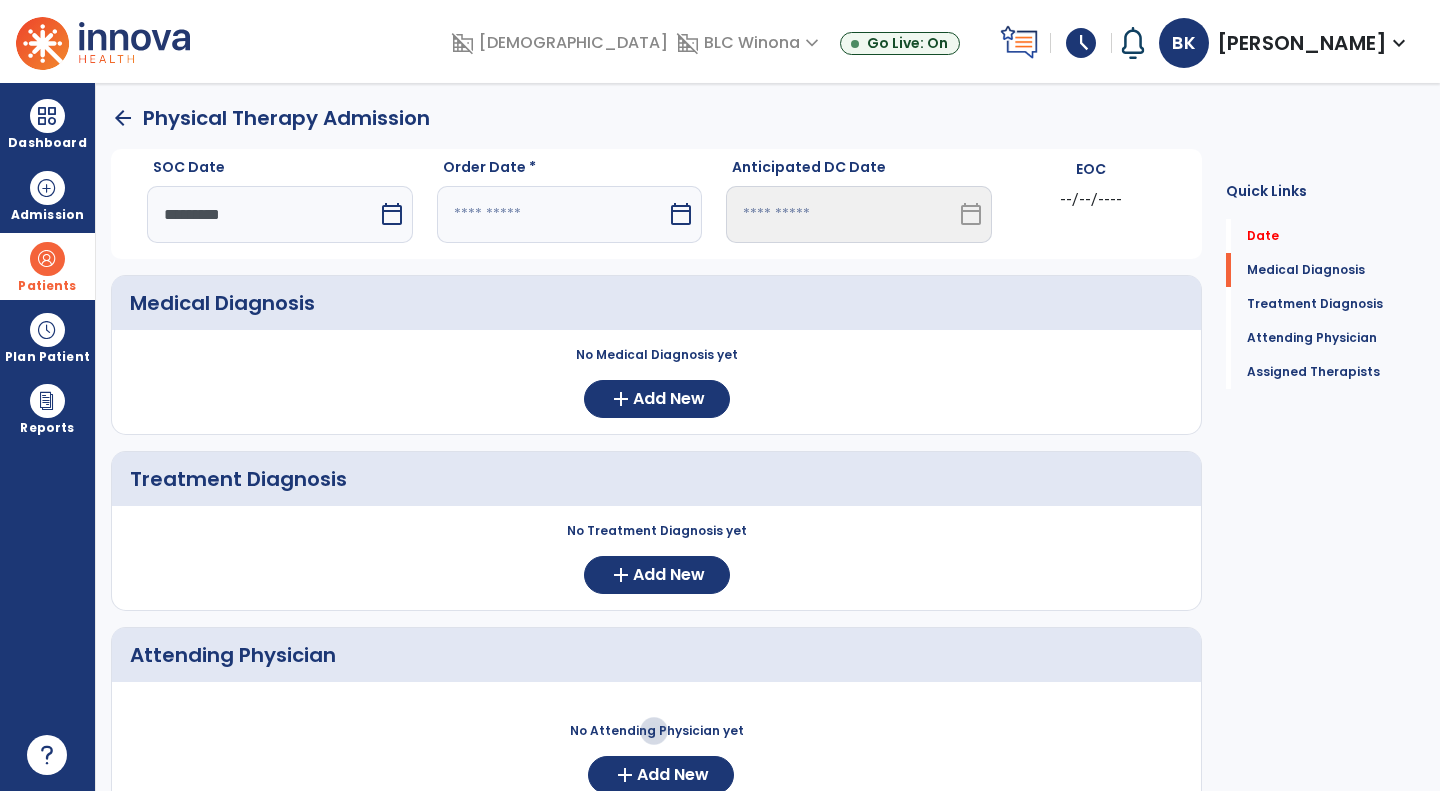 select on "*" 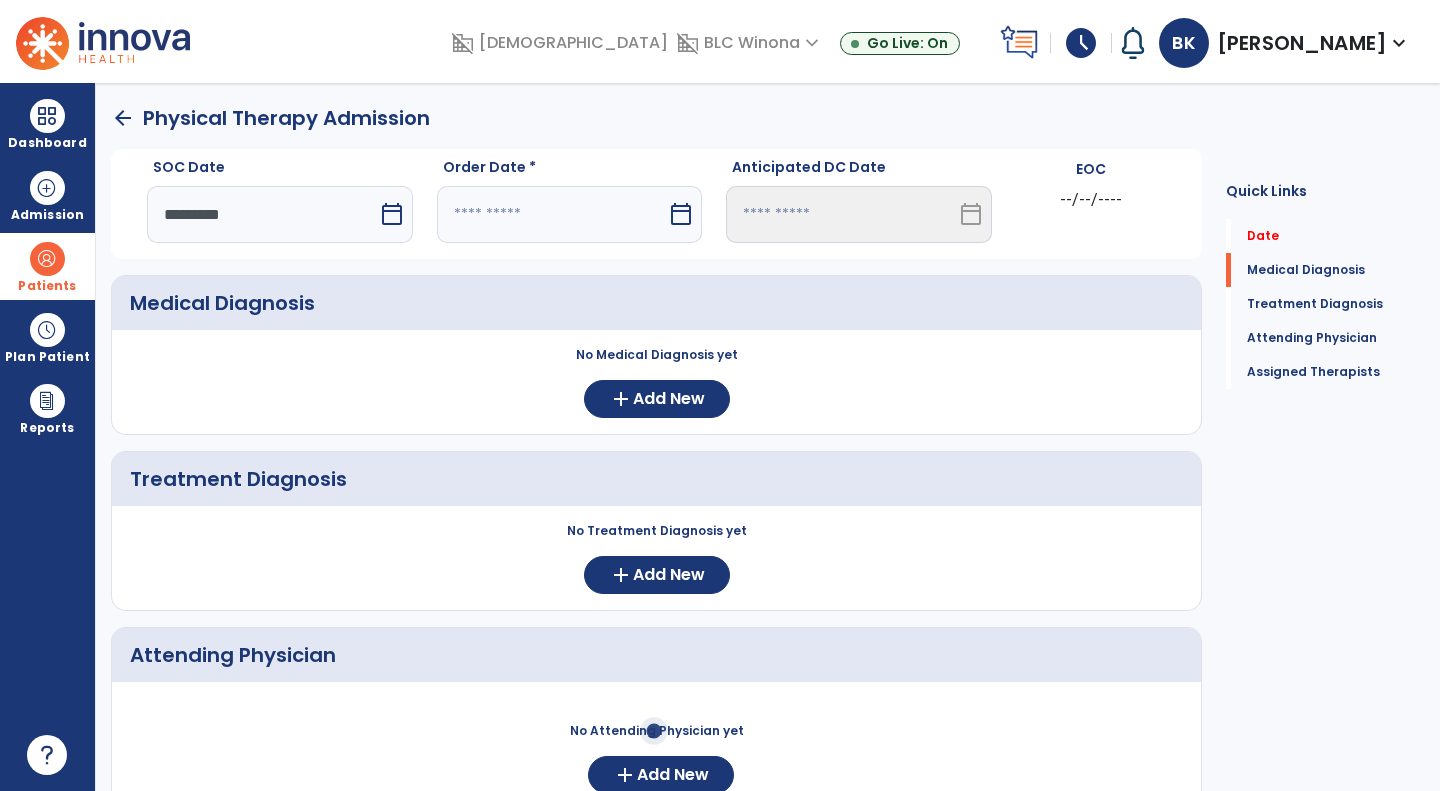 select on "****" 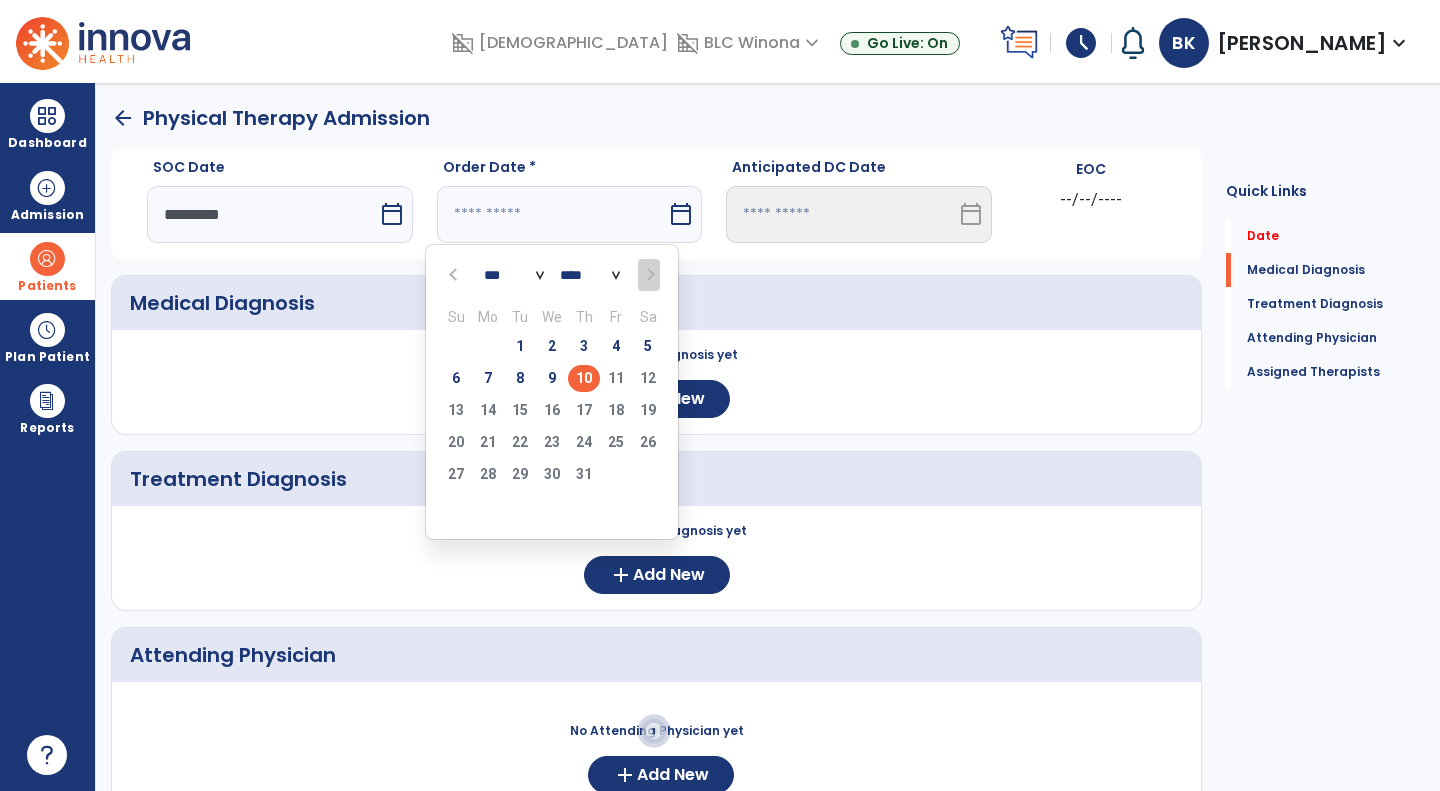 click on "10" at bounding box center [584, 378] 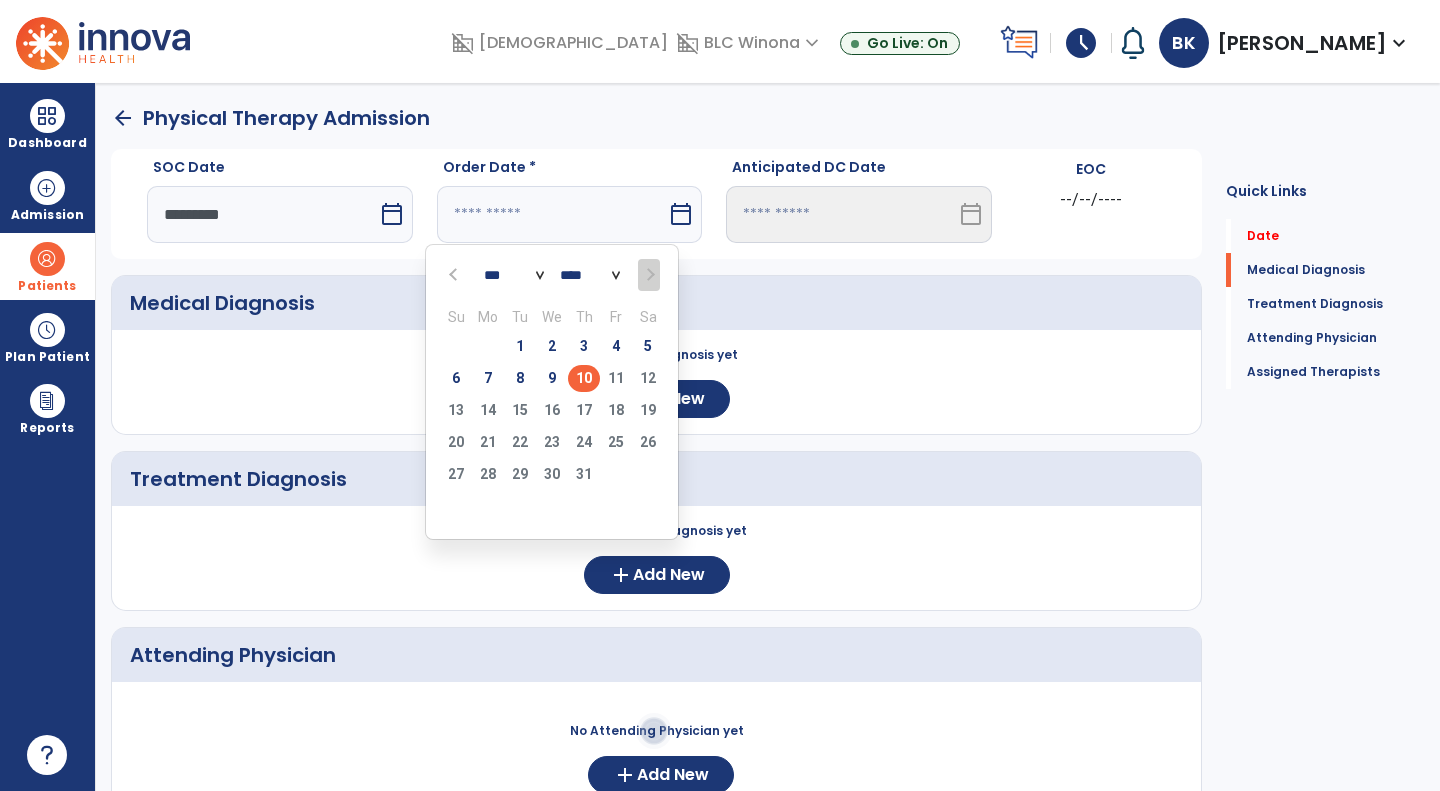 type on "*********" 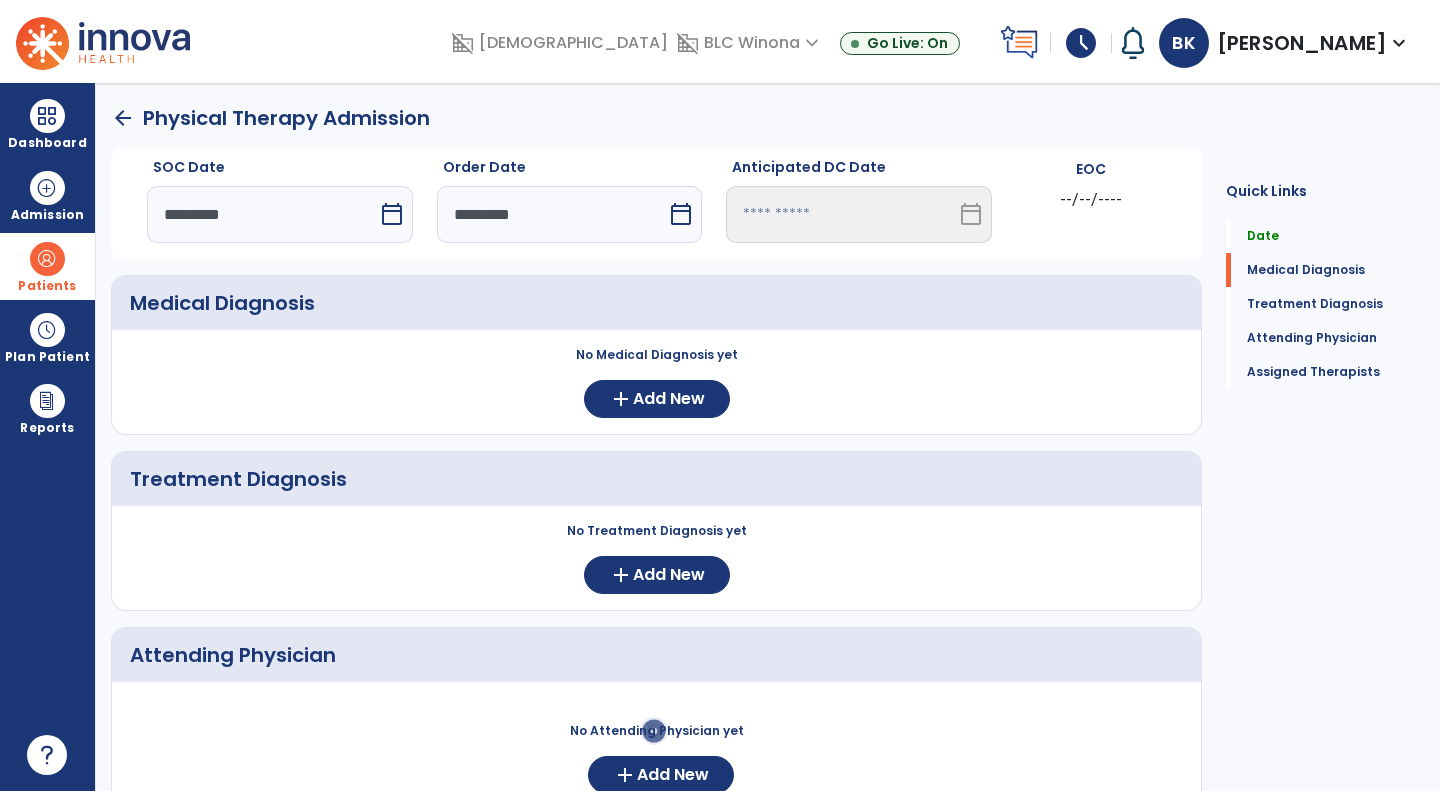 click on "Medical Diagnosis     No Medical Diagnosis yet  add  Add New" 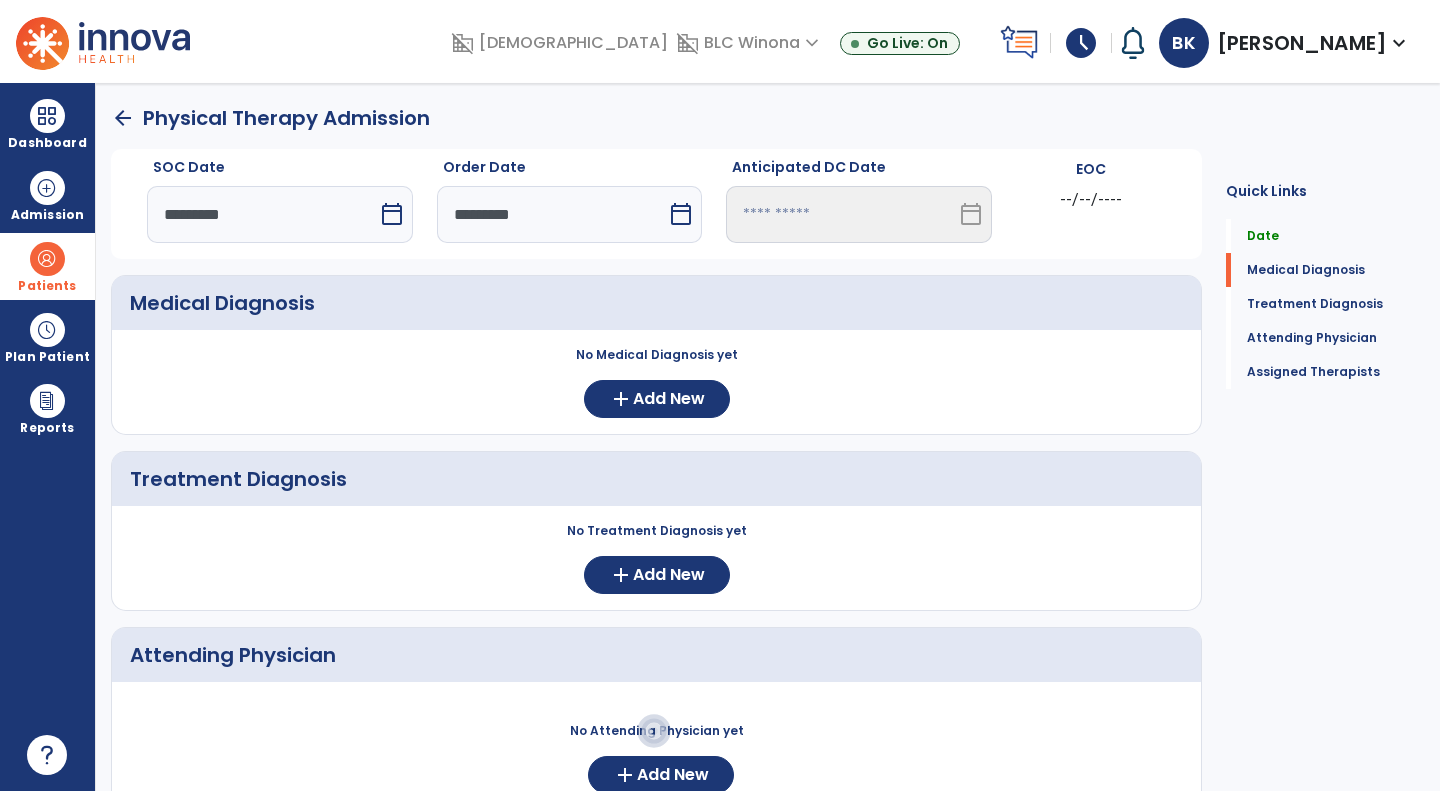 click on "Medical Diagnosis     No Medical Diagnosis yet  add  Add New" 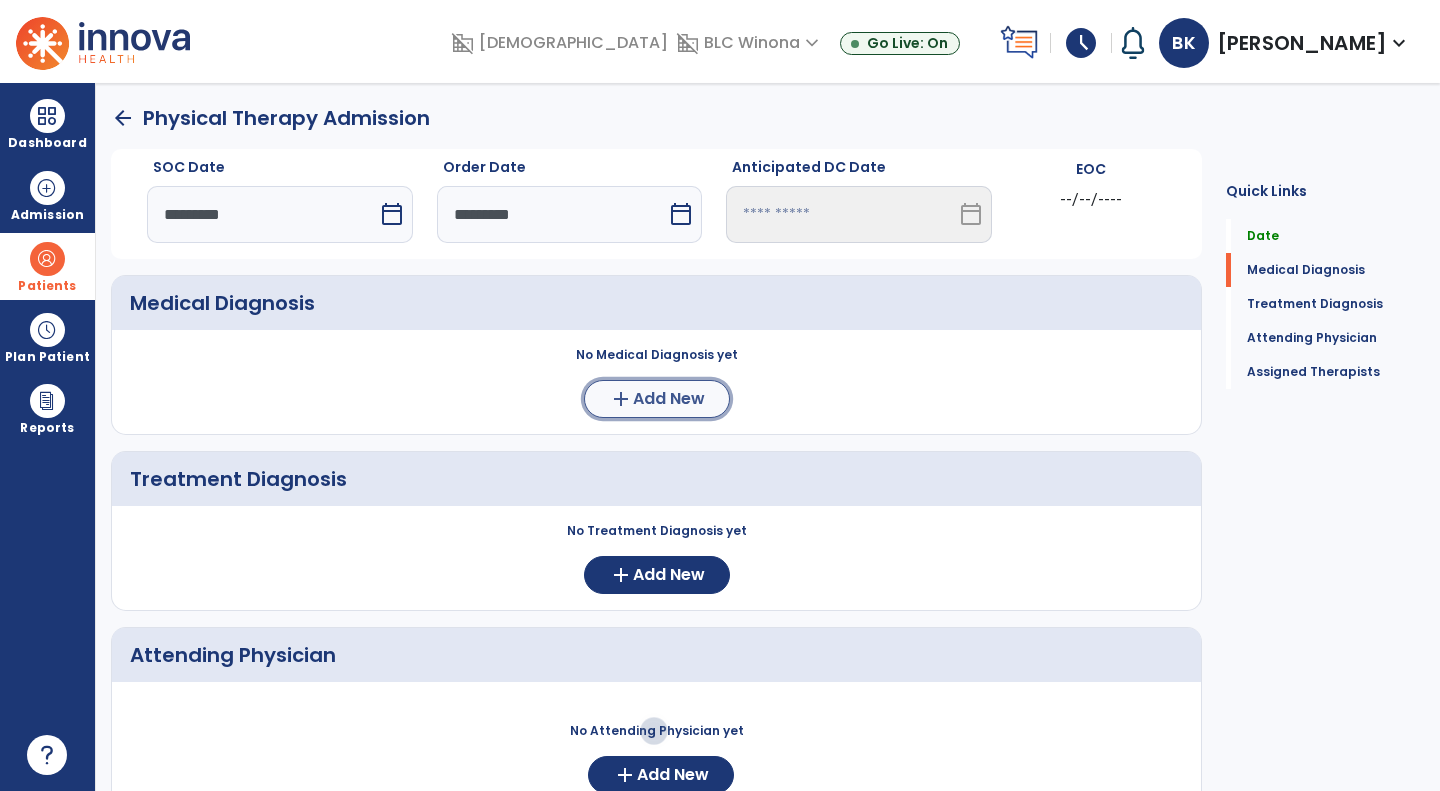 click on "Add New" 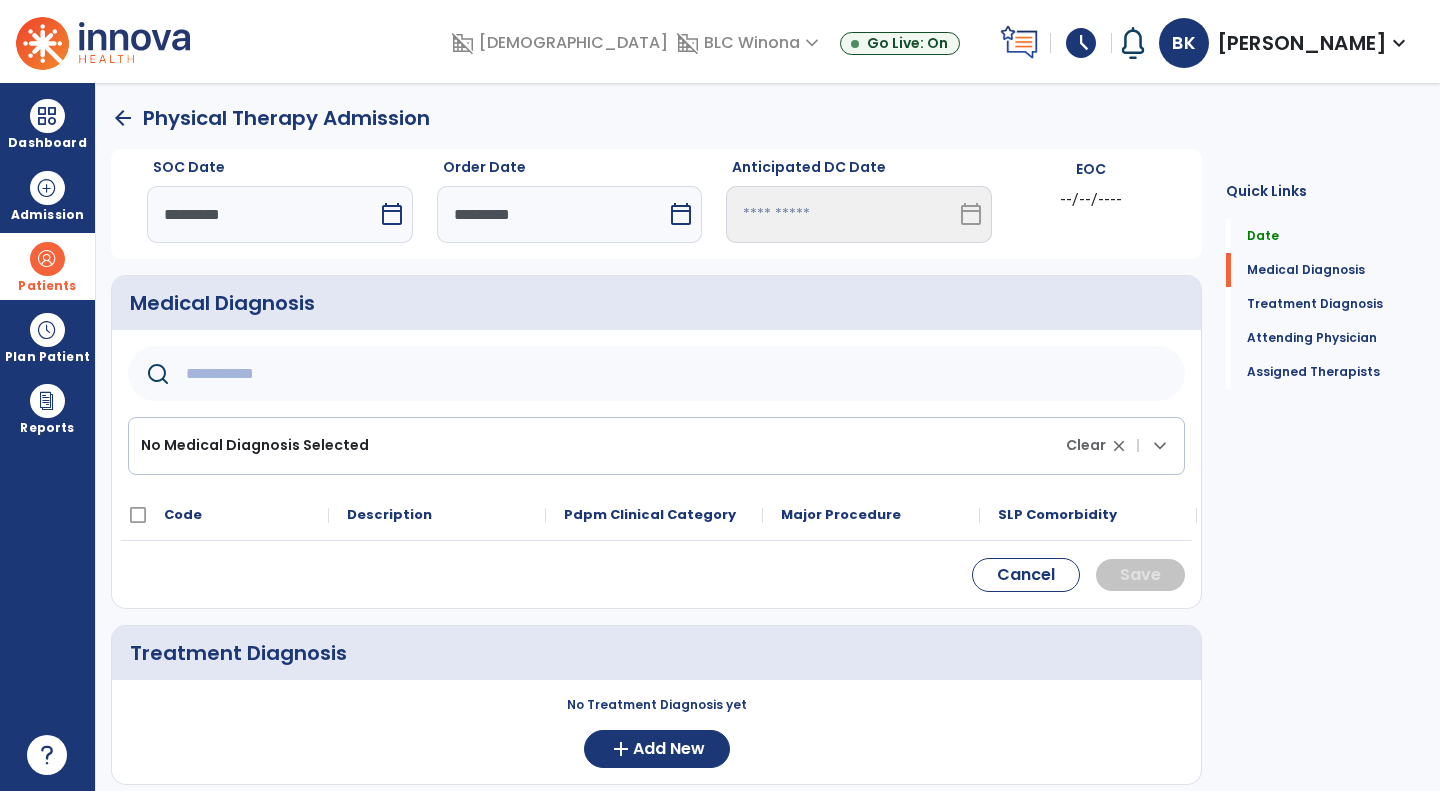 click 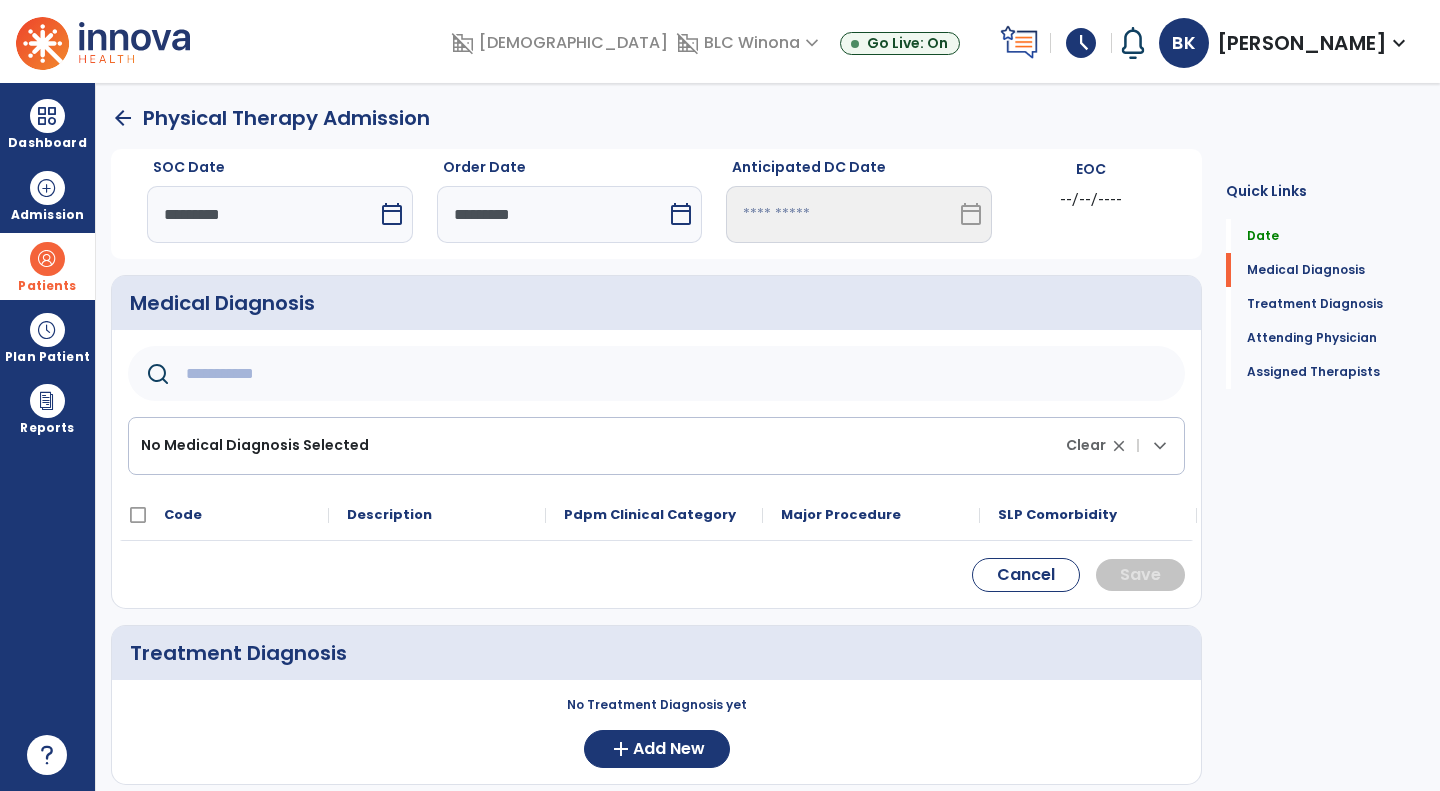 click 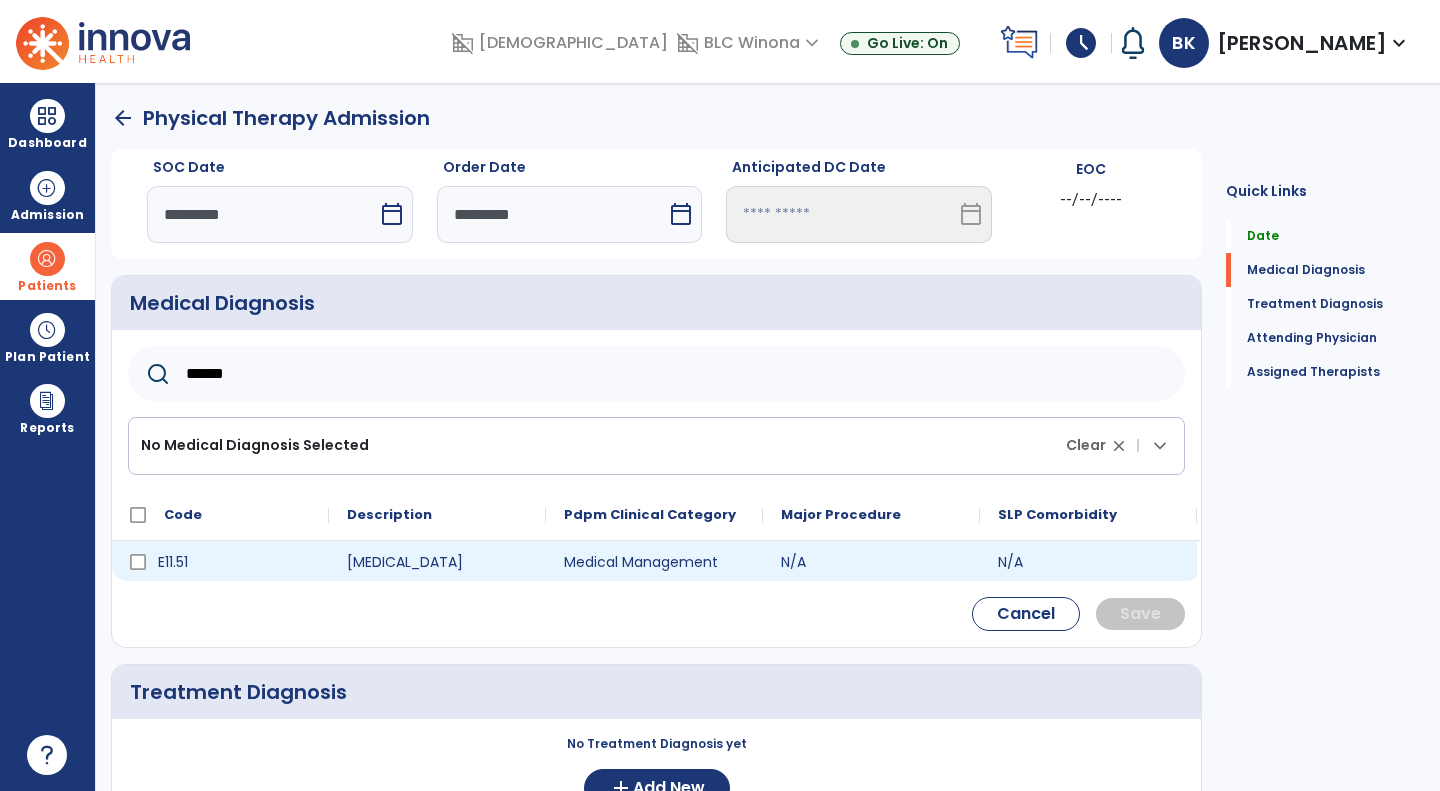 type on "******" 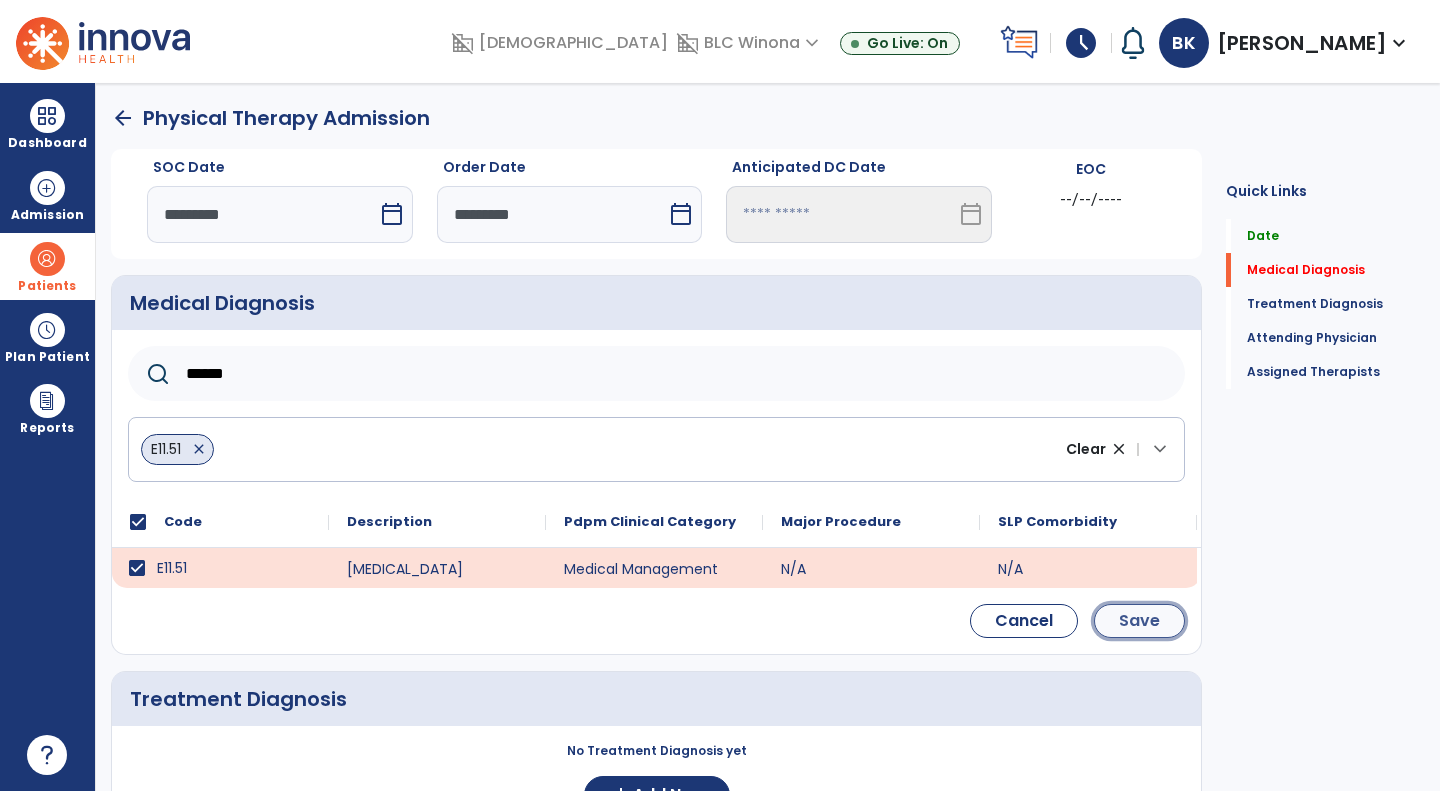 click on "Save" 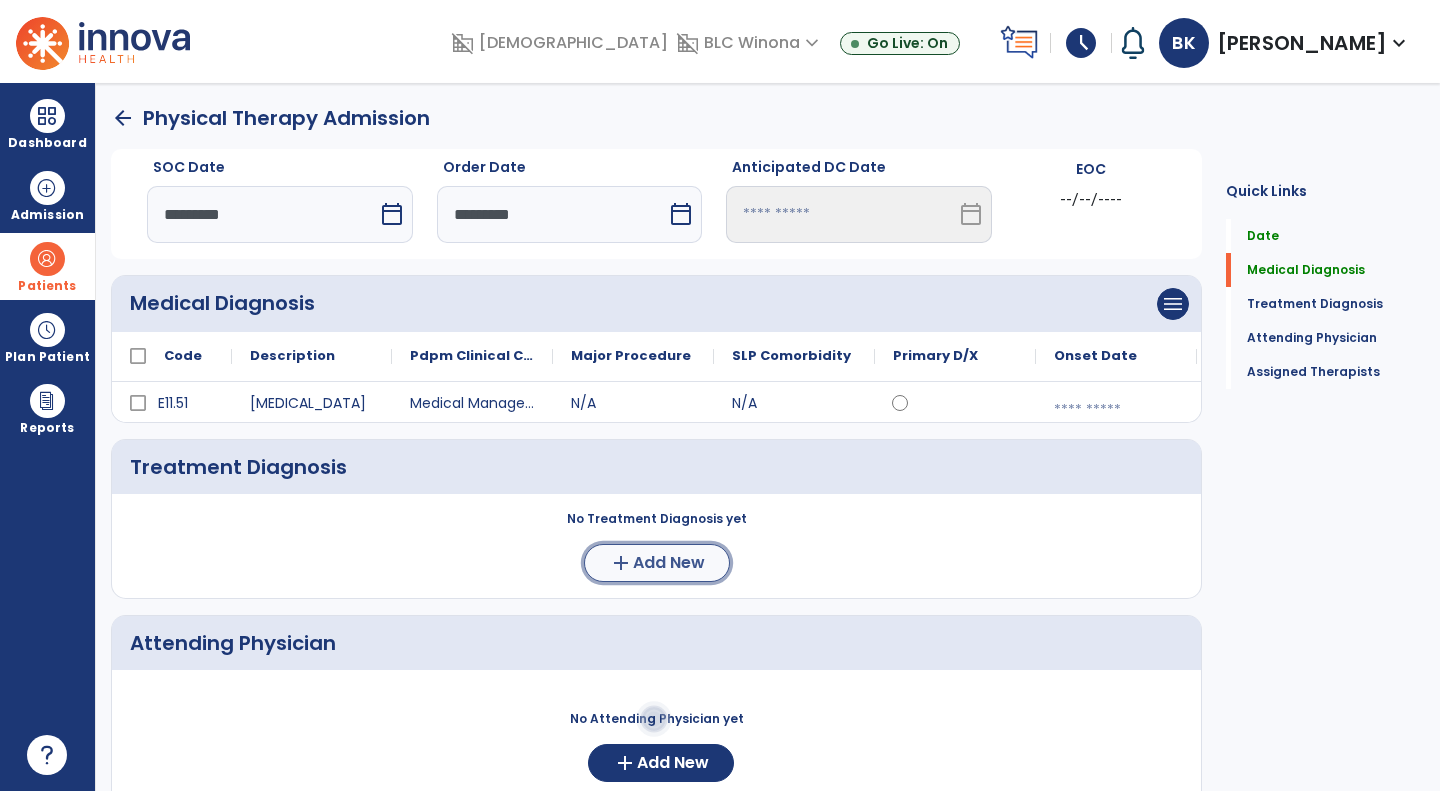 click on "Add New" 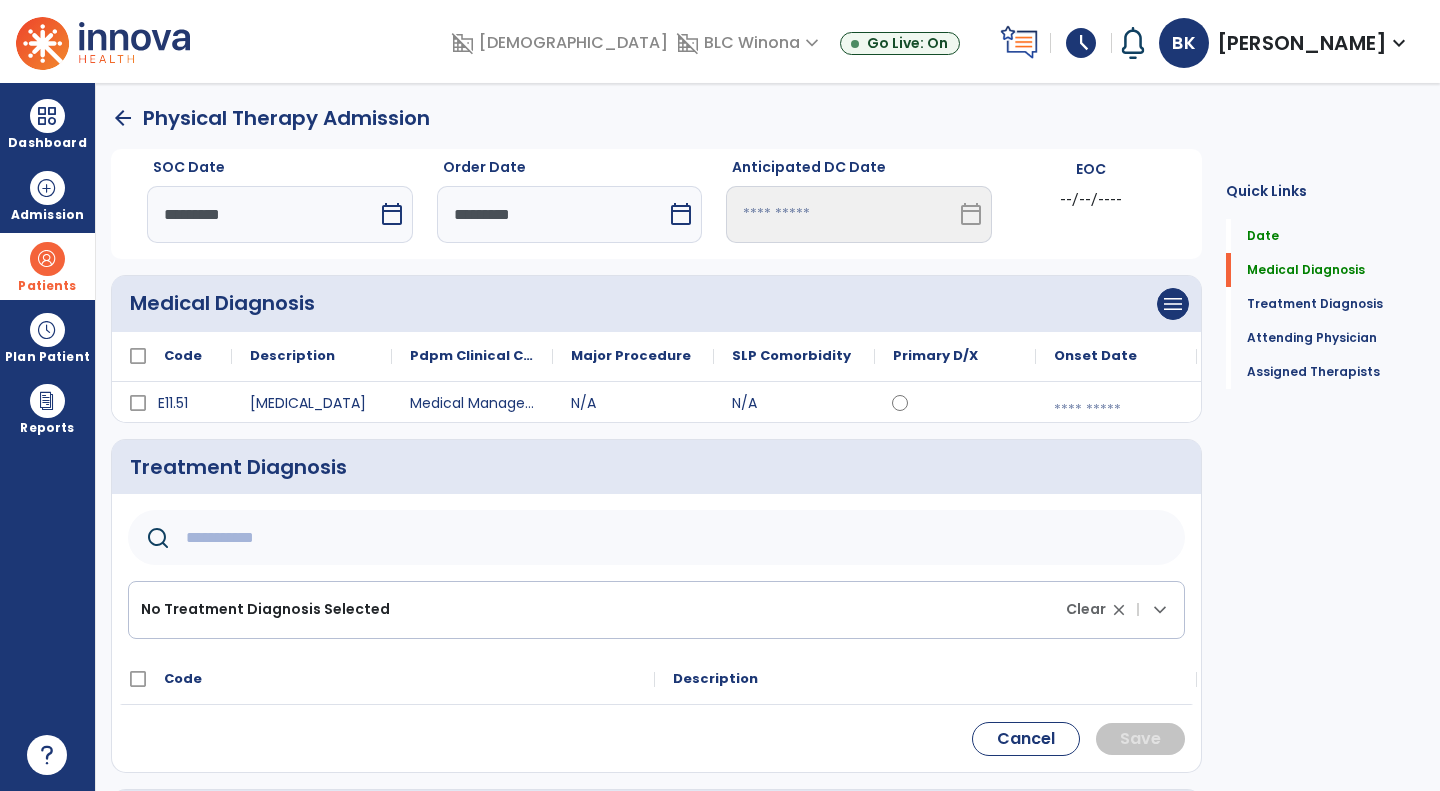 click on "No Treatment Diagnosis Selected Clear close |  keyboard_arrow_down" 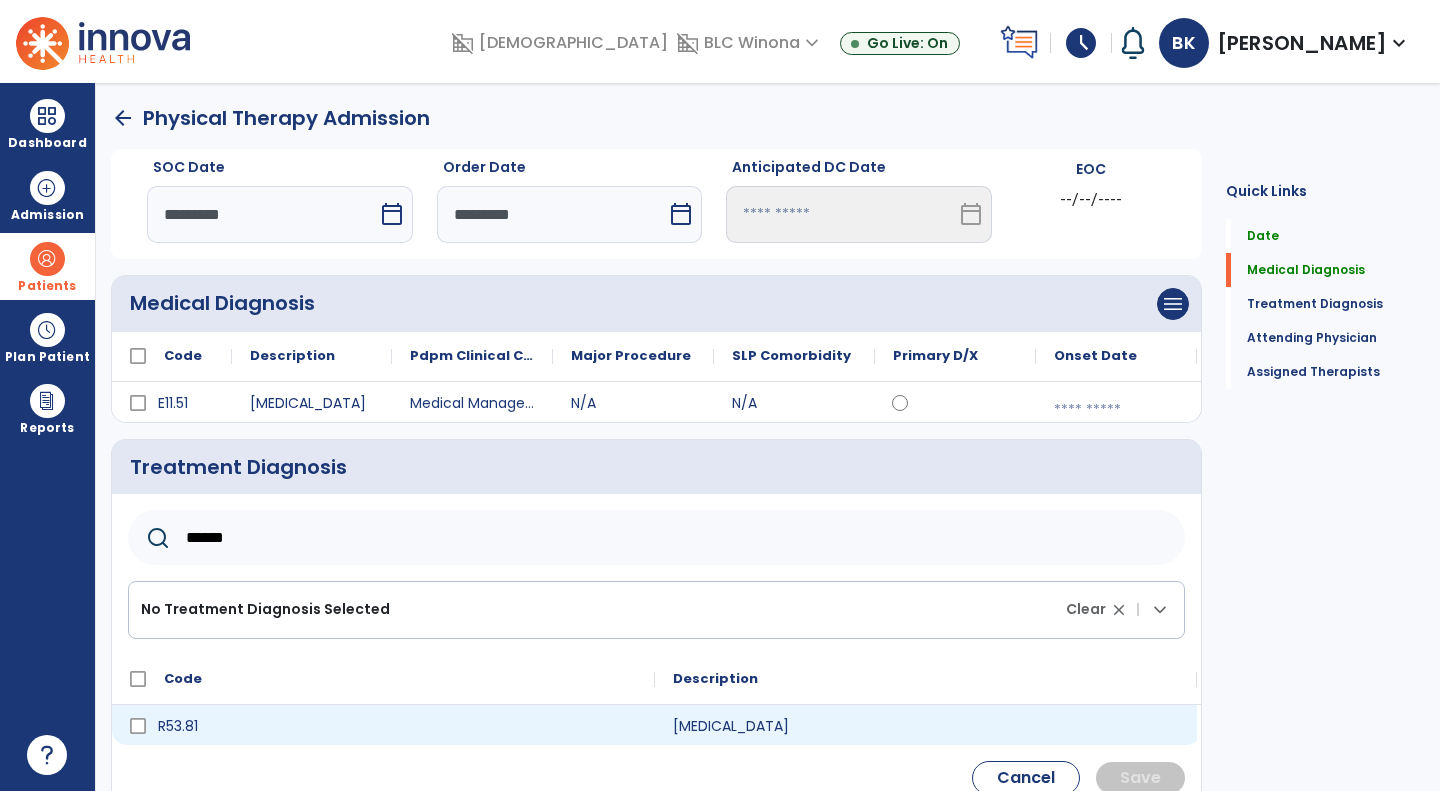 scroll, scrollTop: 23, scrollLeft: 0, axis: vertical 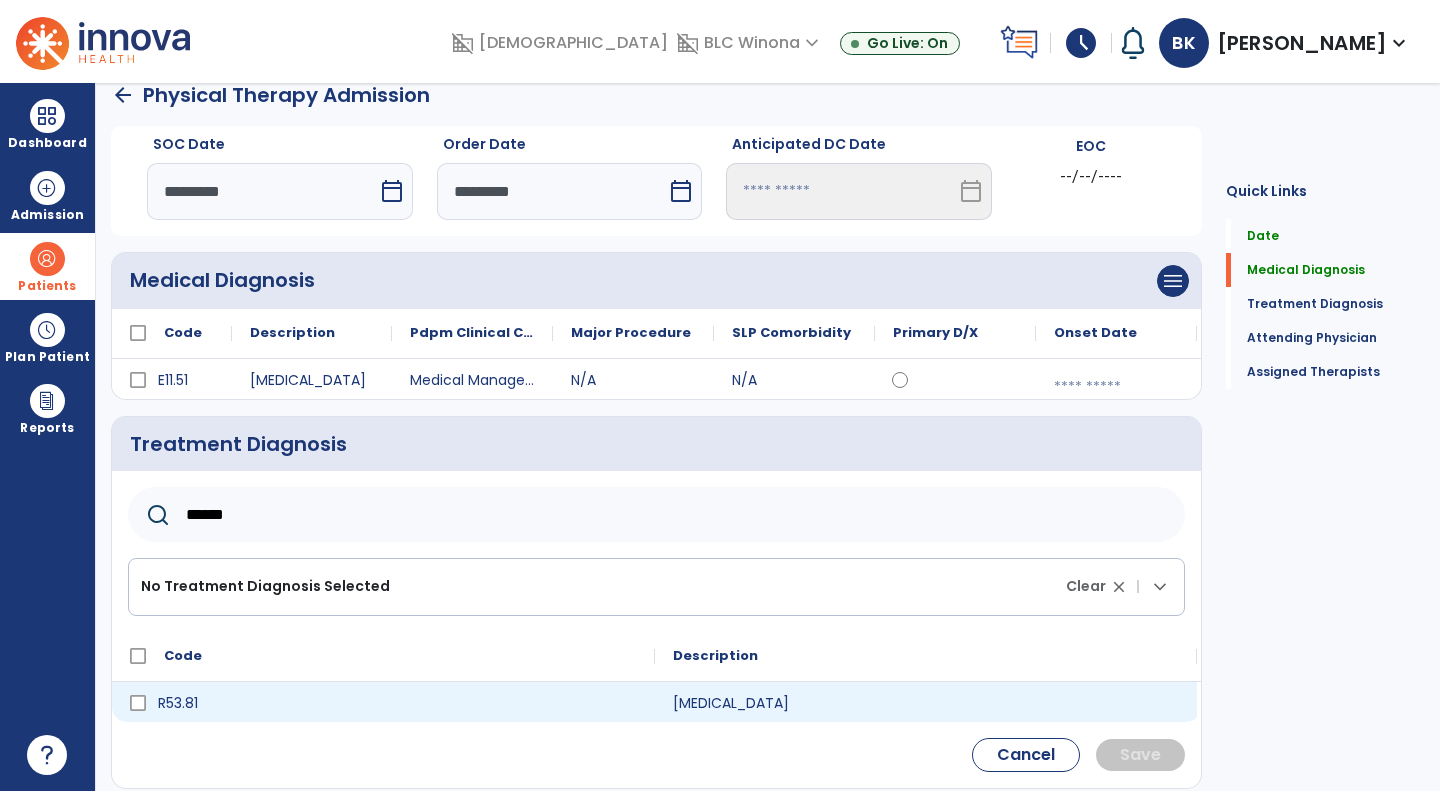 type on "******" 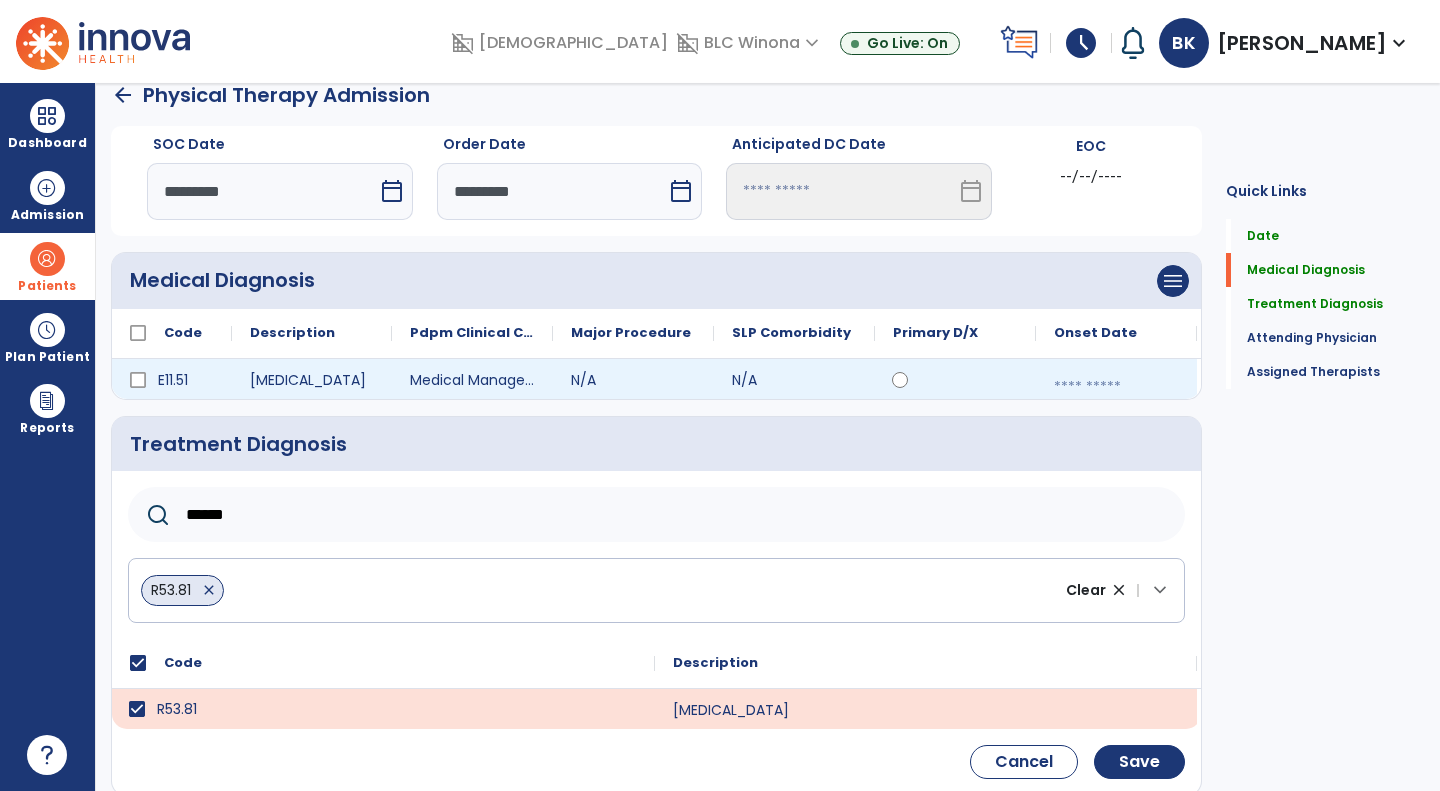 click at bounding box center [1116, 387] 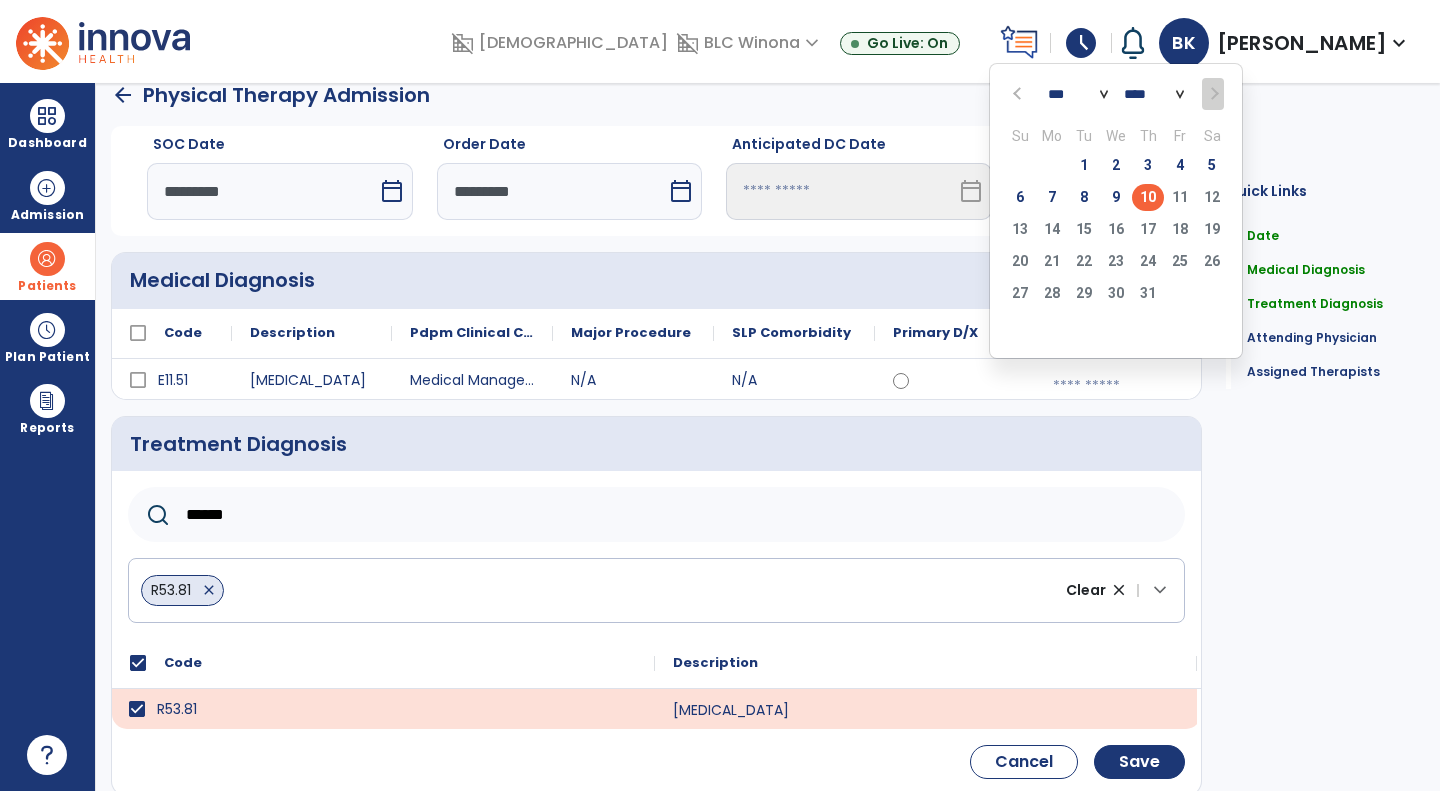 click on "10" 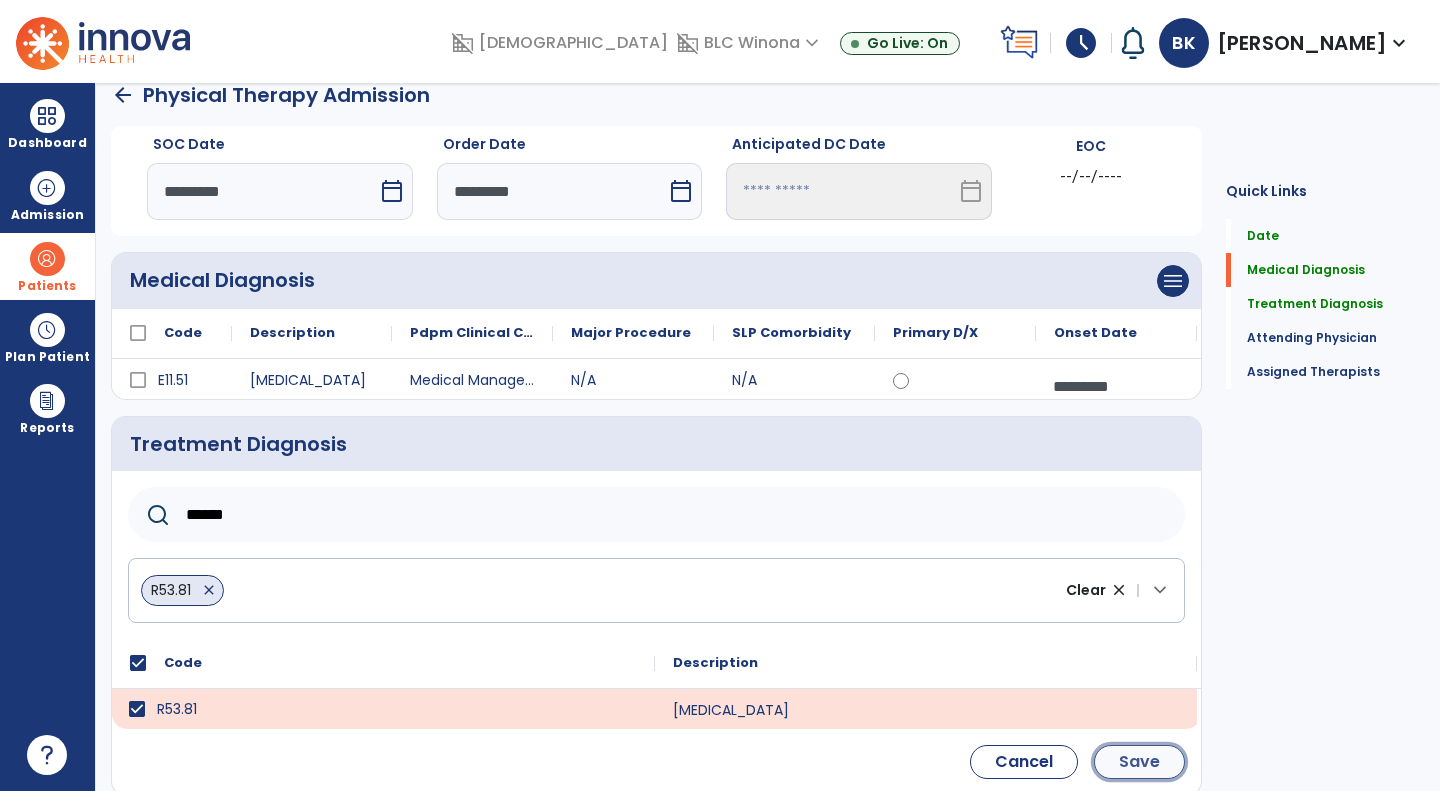 click on "Save" 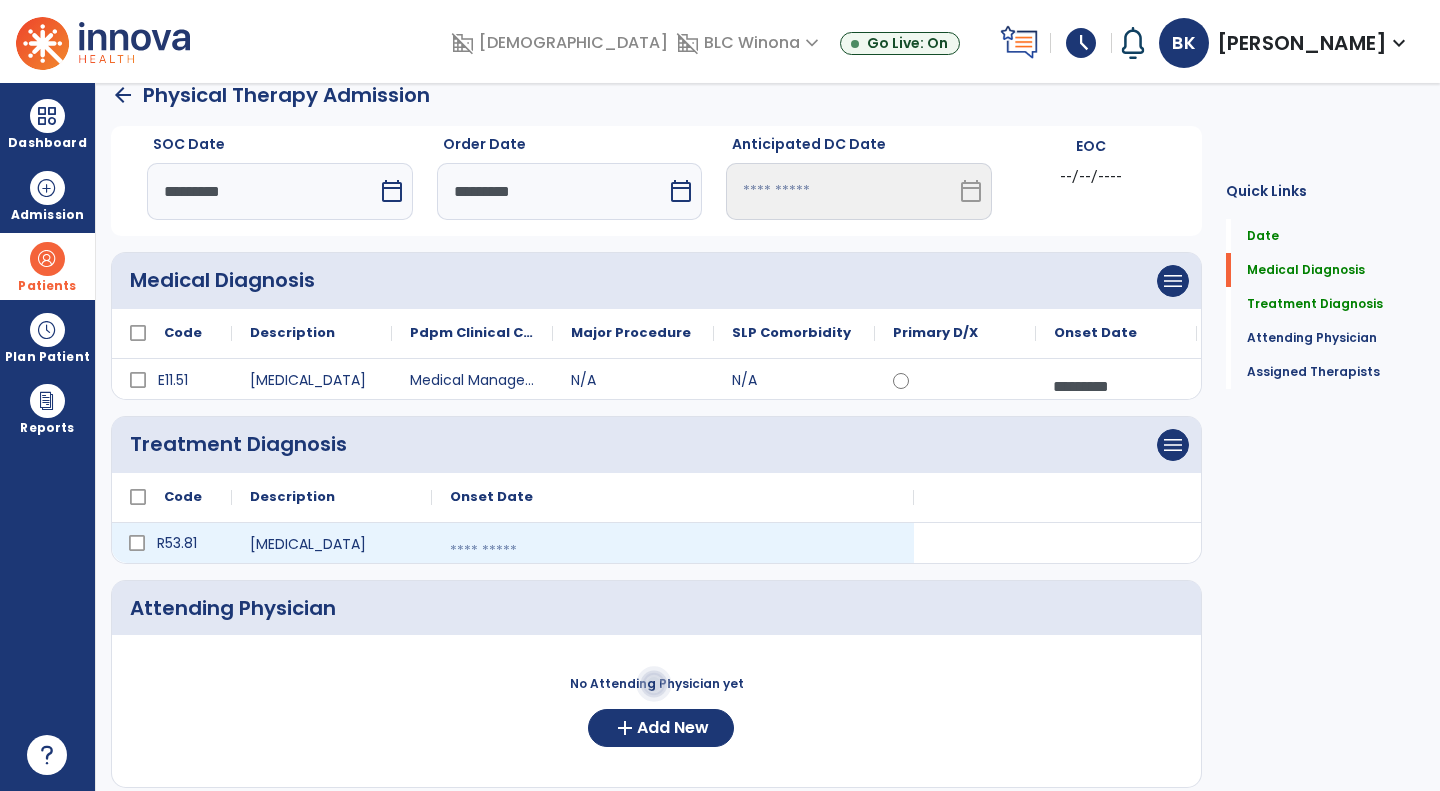 click at bounding box center [673, 551] 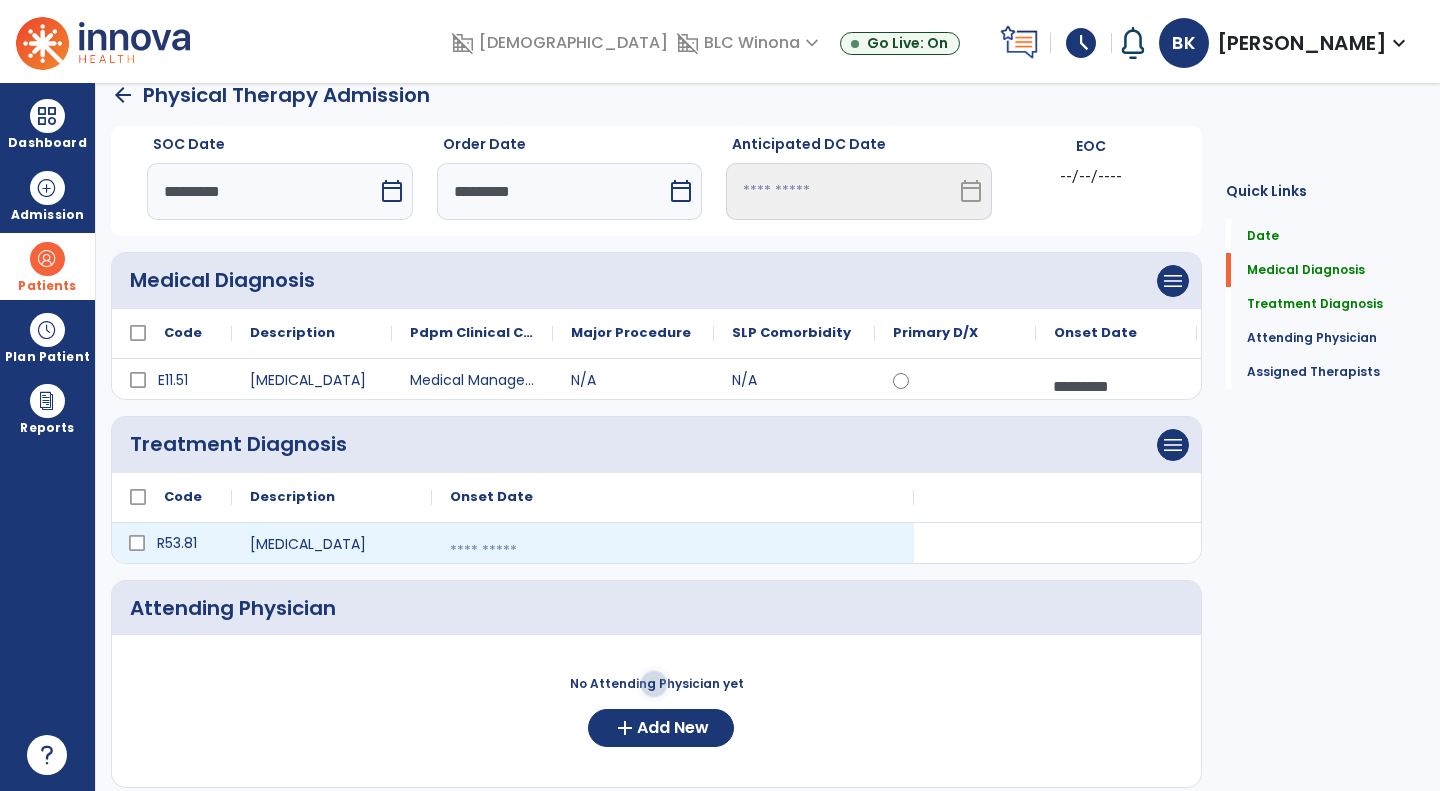 select on "*" 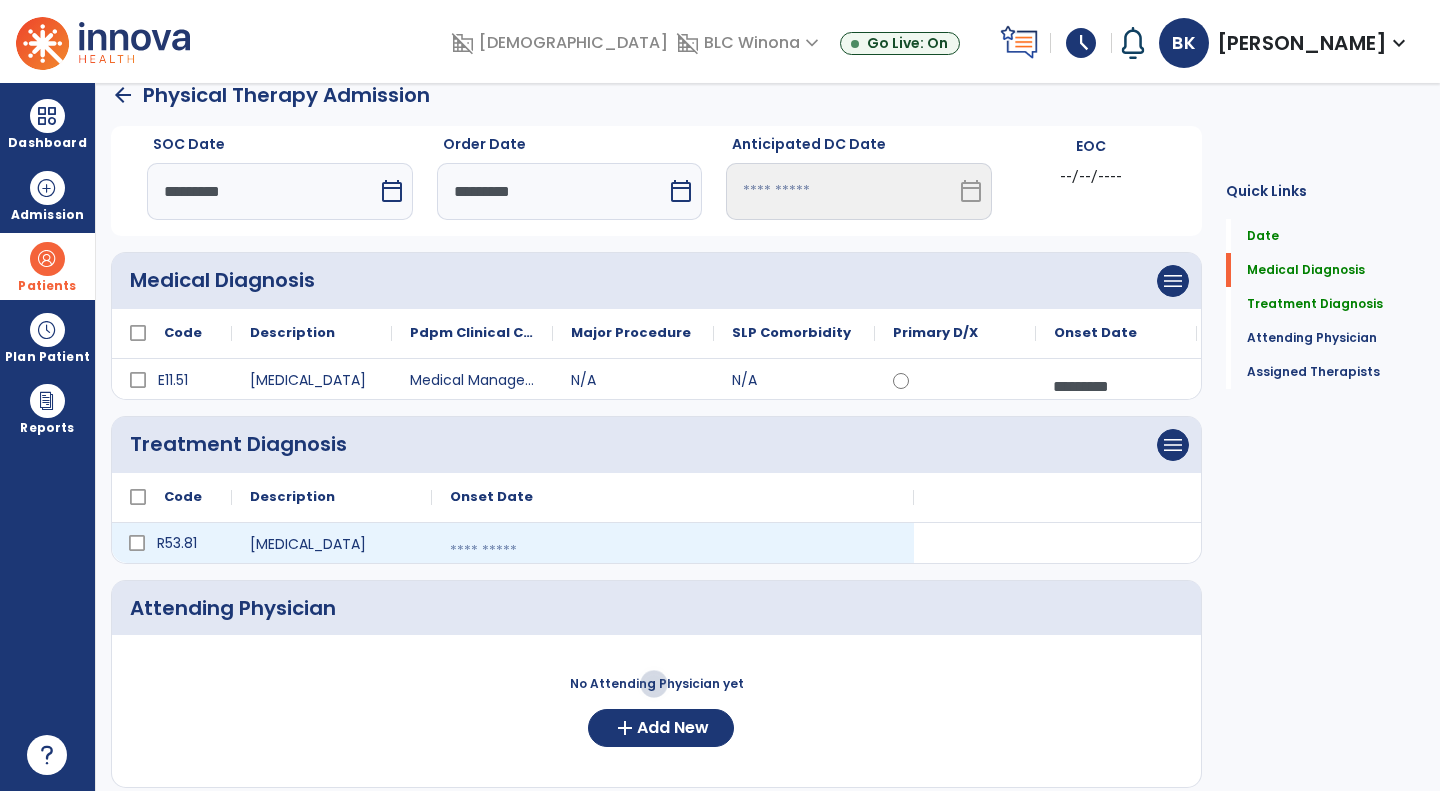 select on "****" 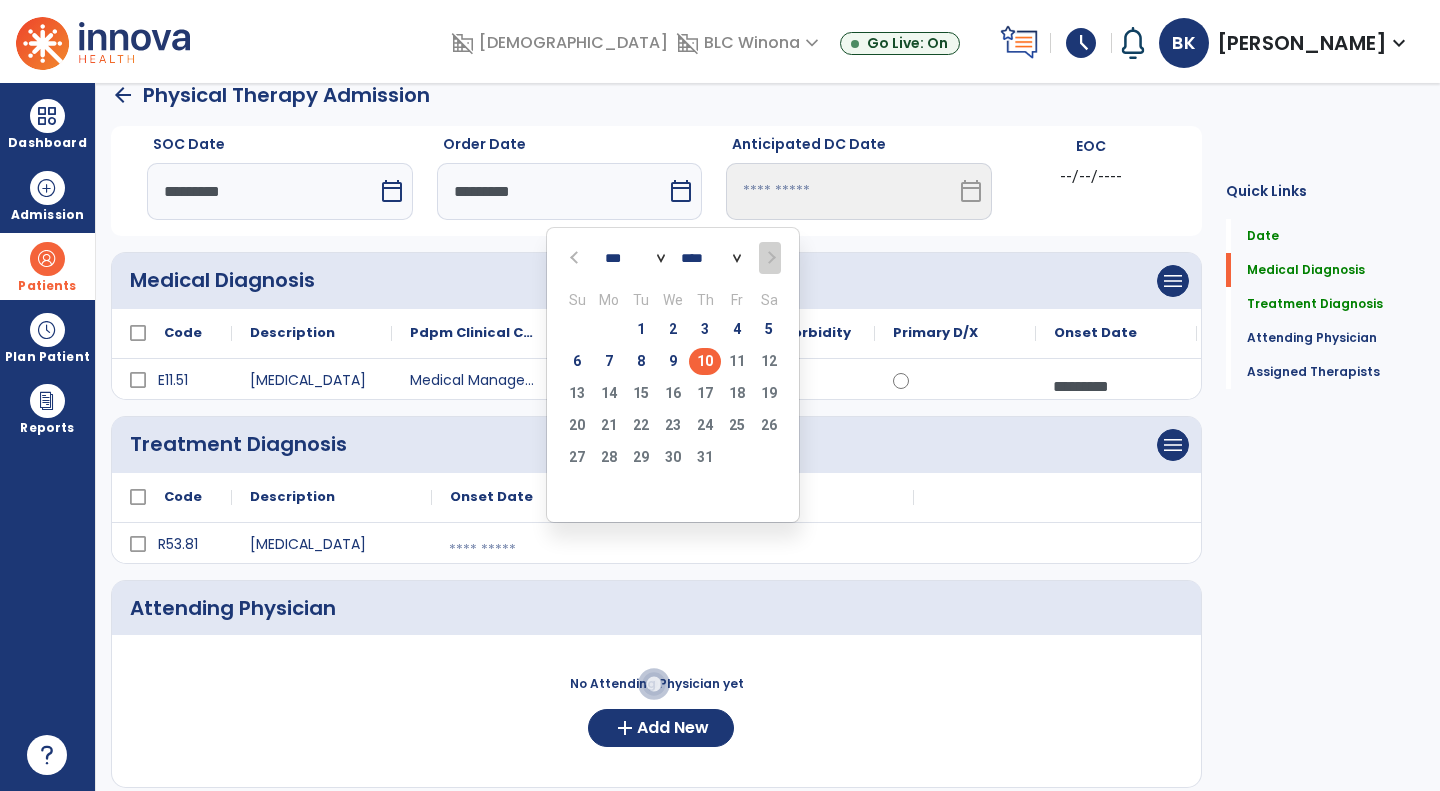 click on "10" 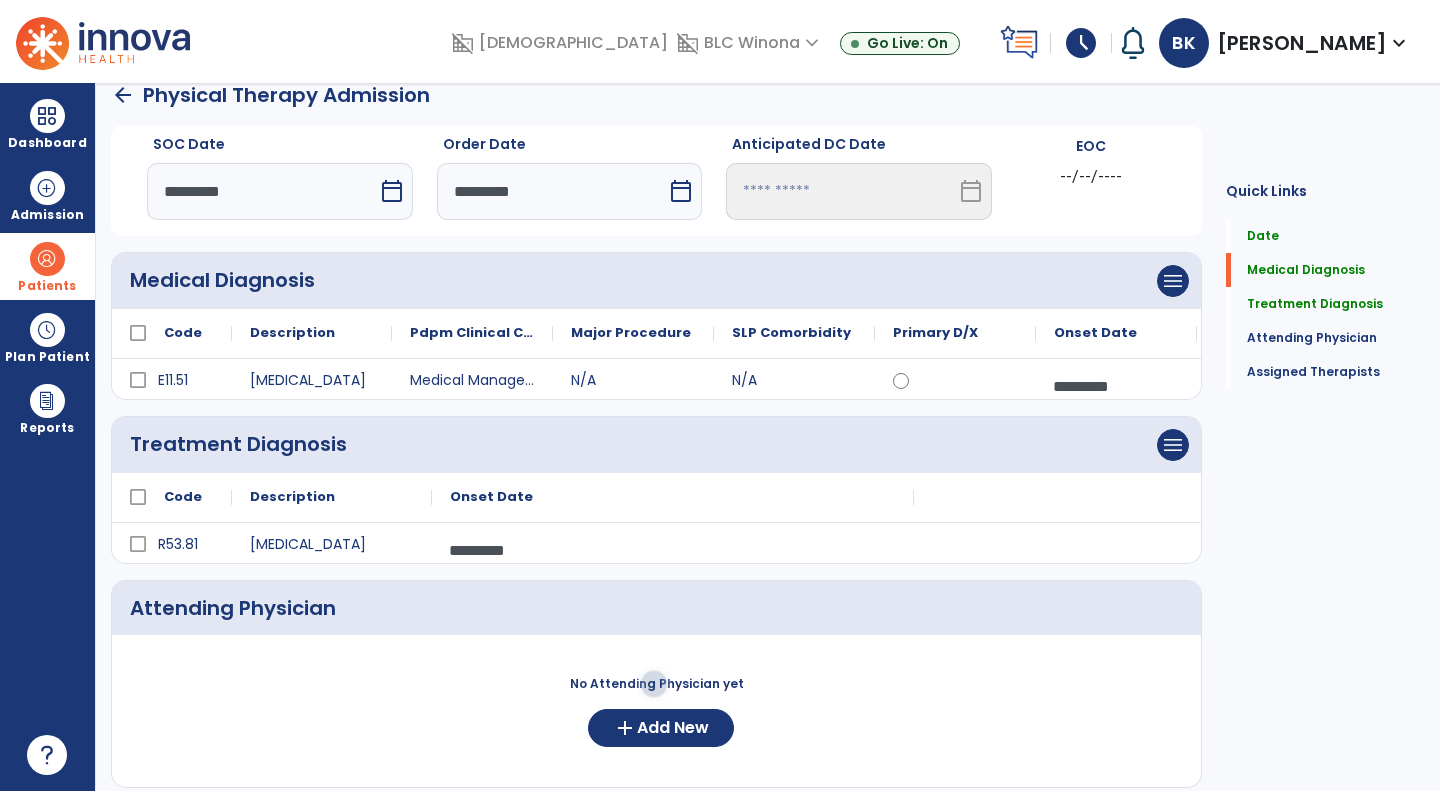 scroll, scrollTop: 263, scrollLeft: 0, axis: vertical 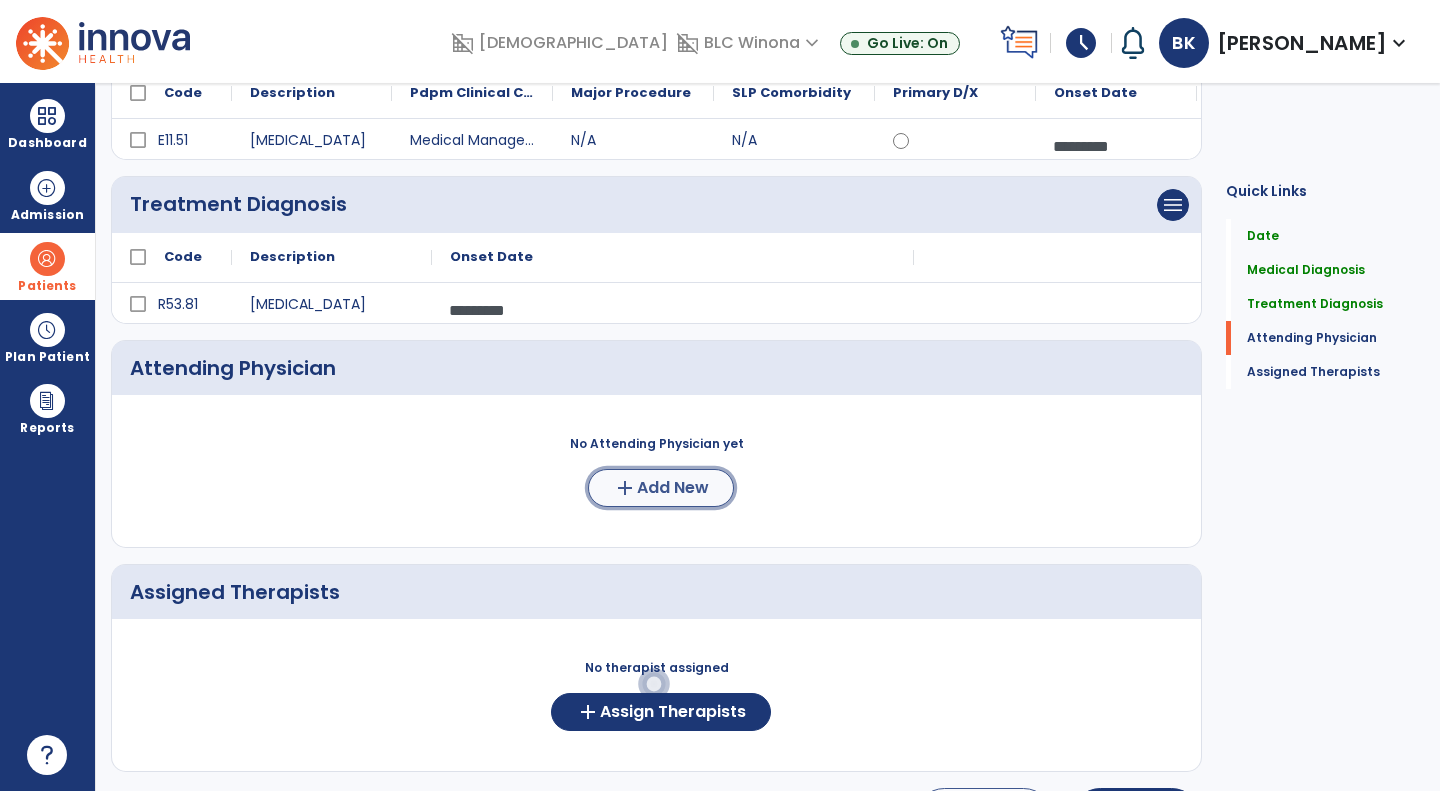 click on "add" 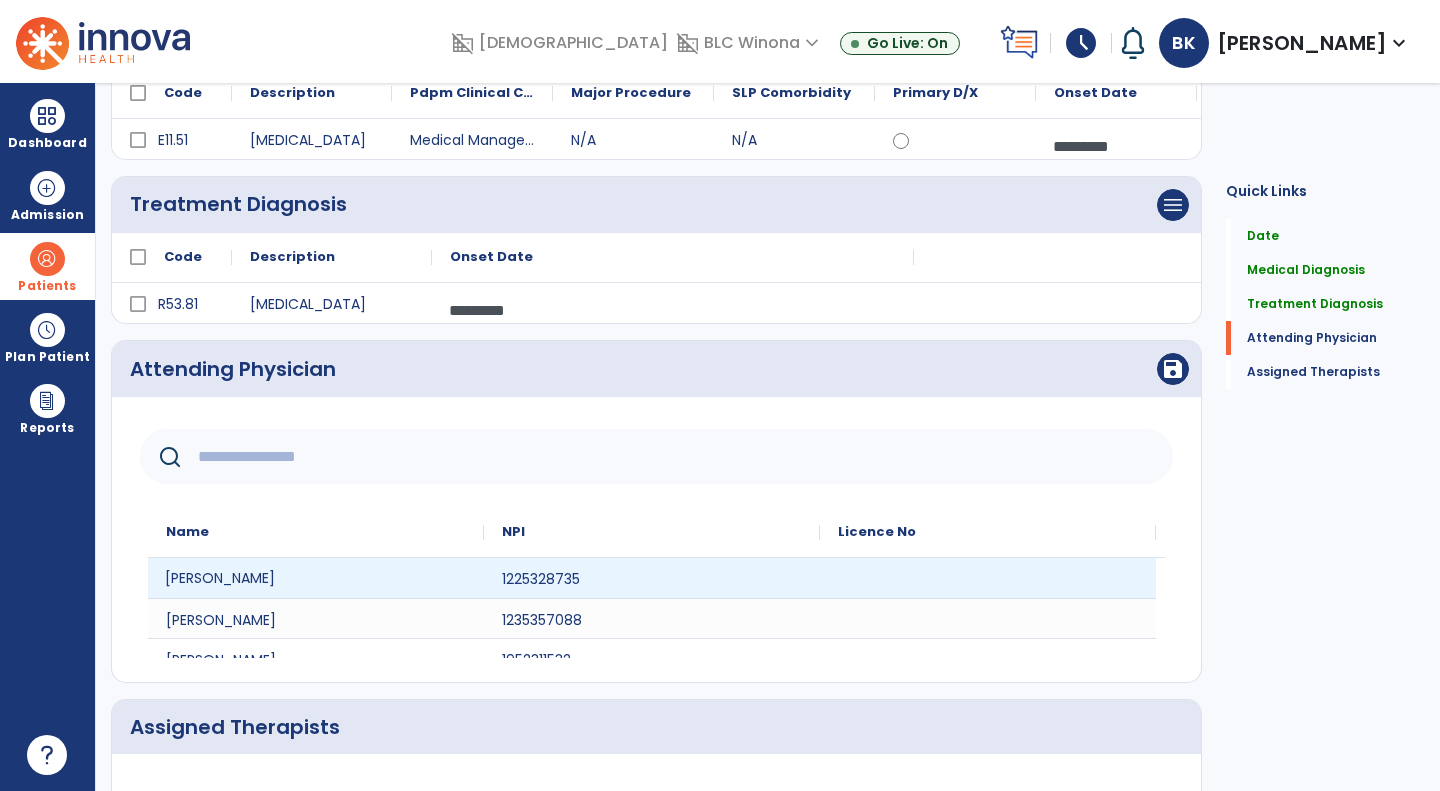 click on "Jennifer Forsyth" 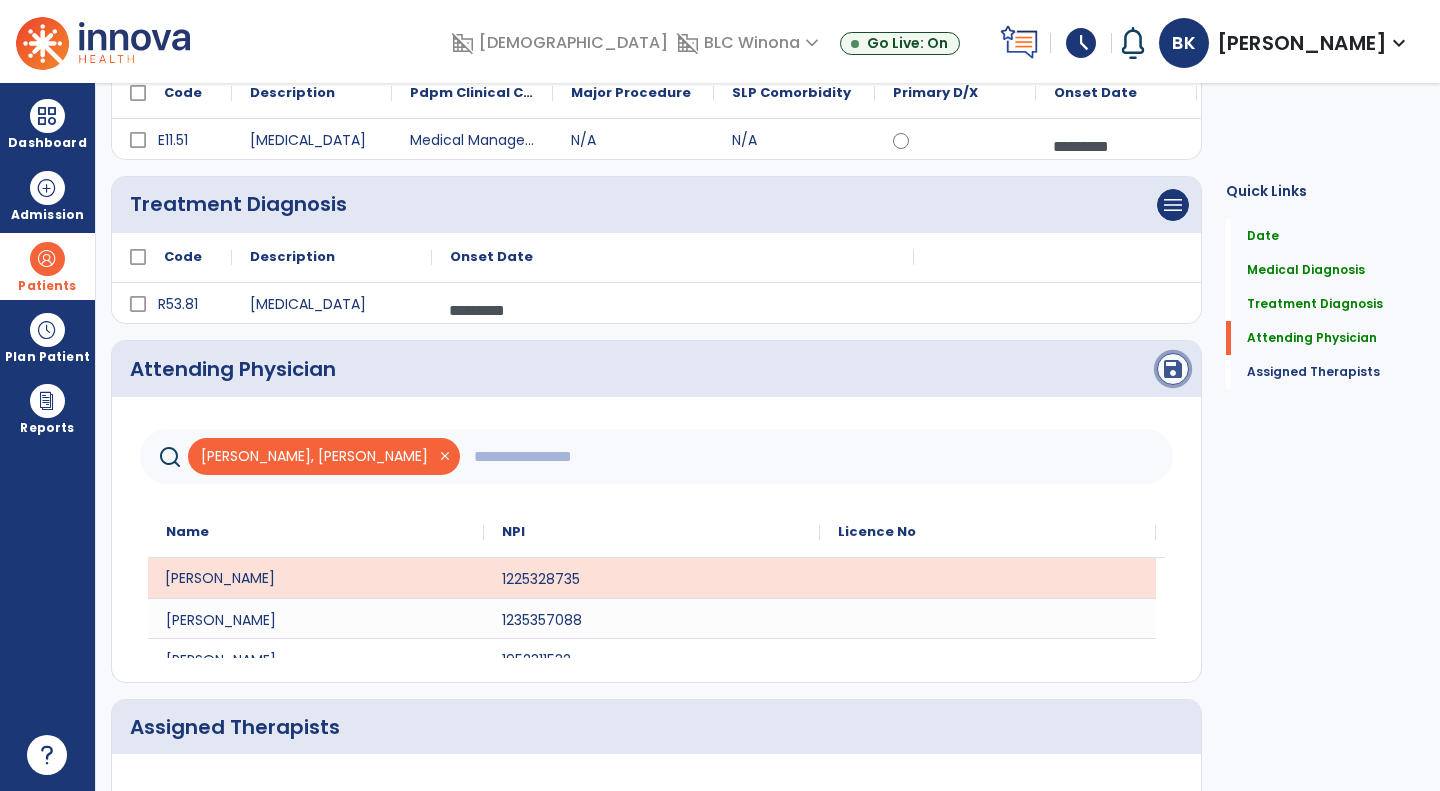 click on "save" 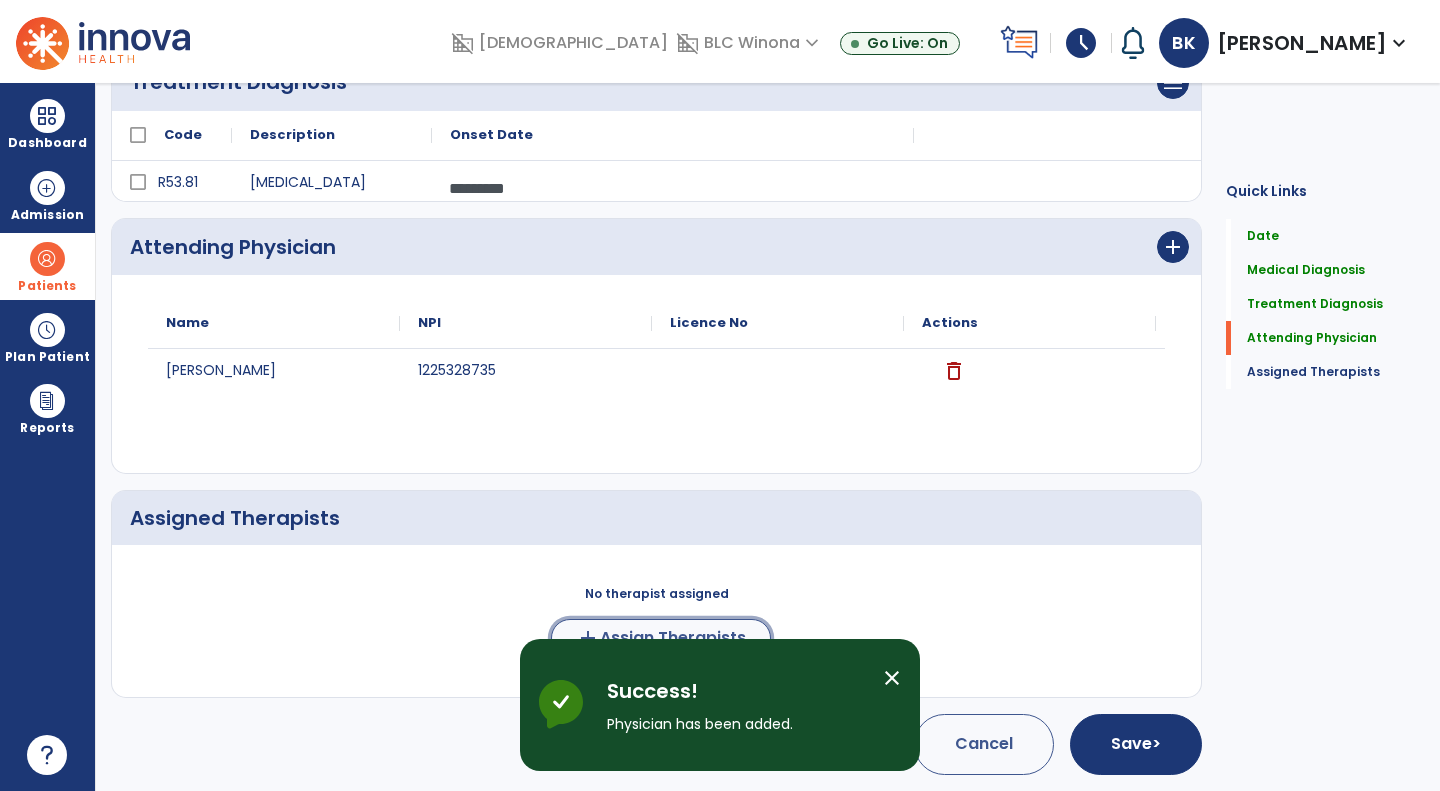 click on "add  Assign Therapists" 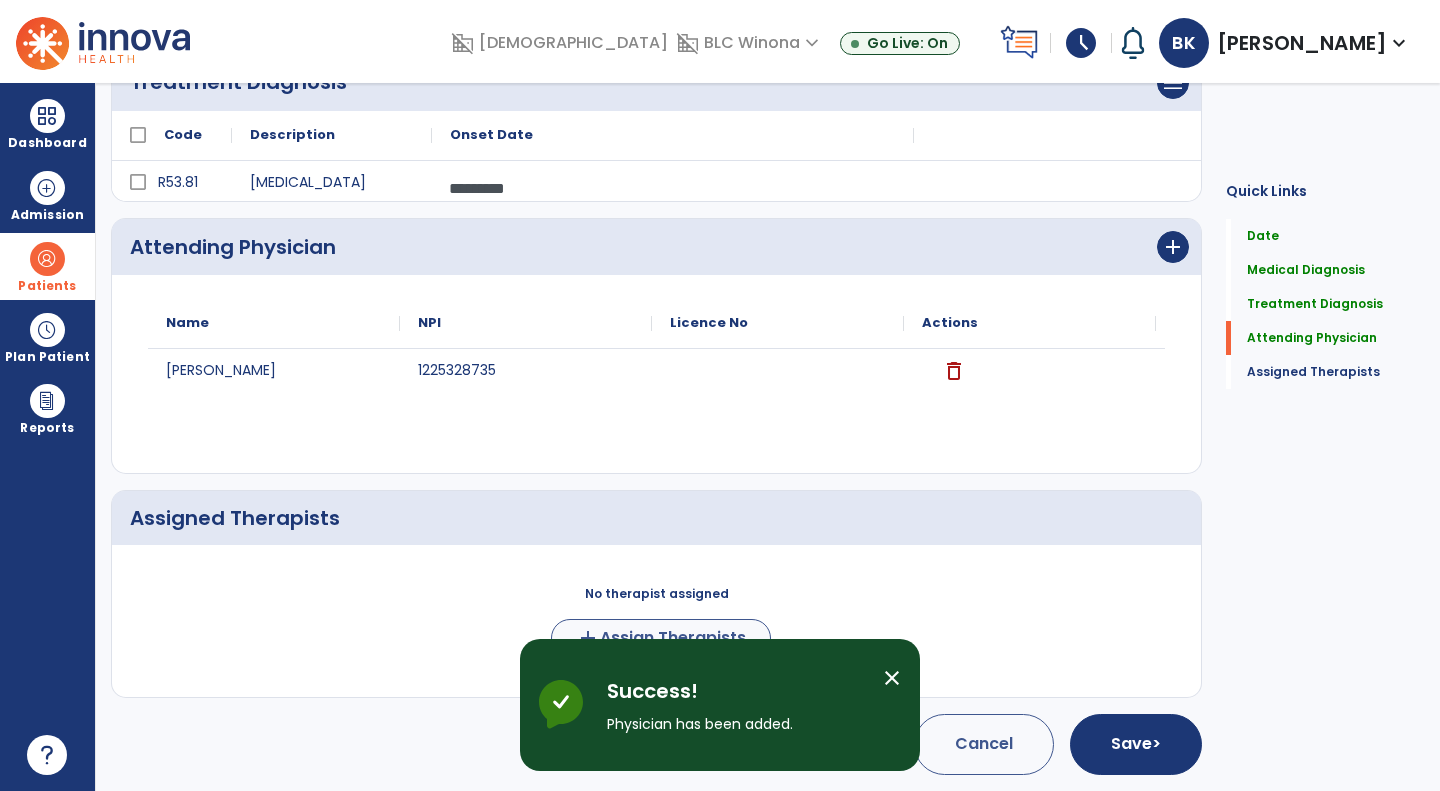 scroll, scrollTop: 381, scrollLeft: 0, axis: vertical 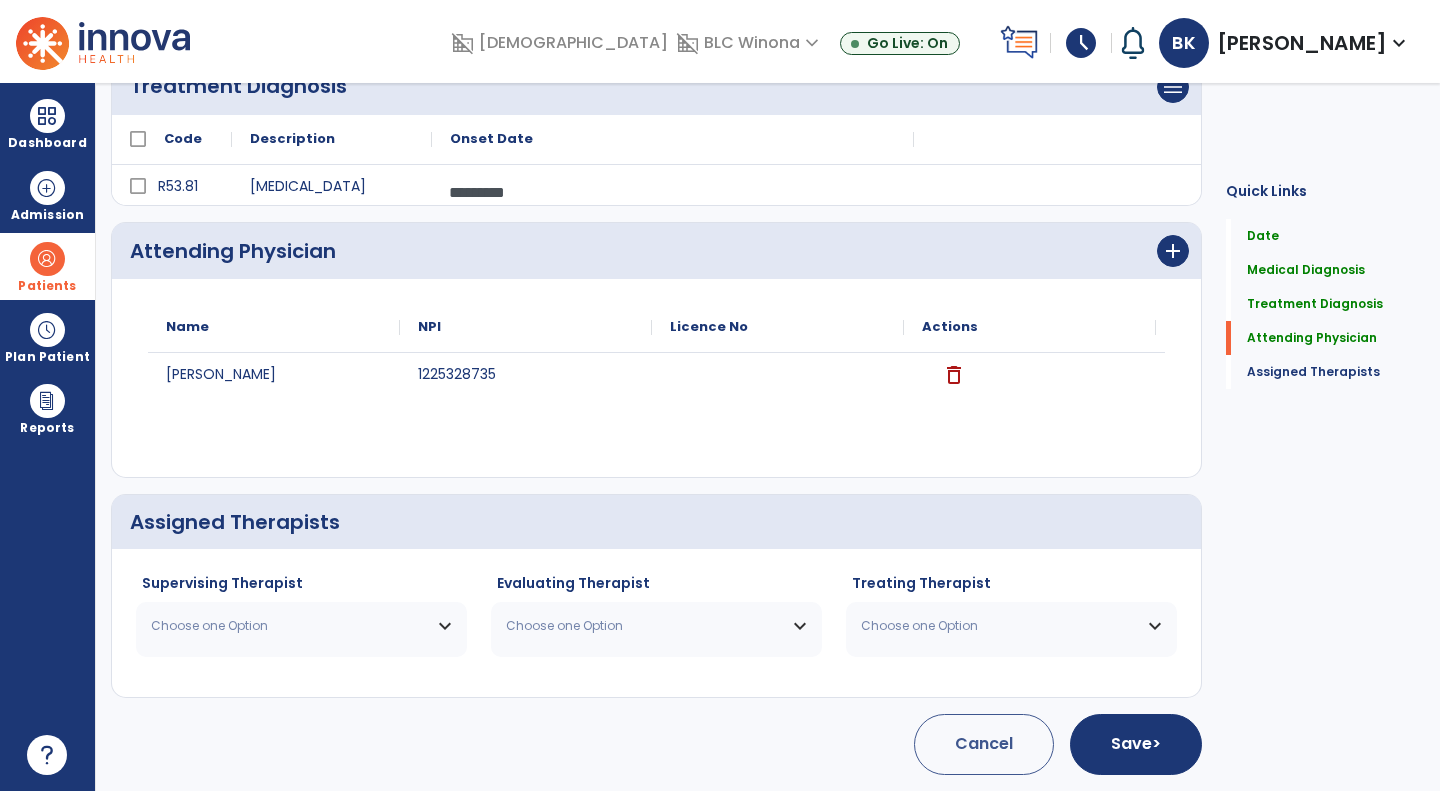 click on "Choose one Option" at bounding box center [301, 626] 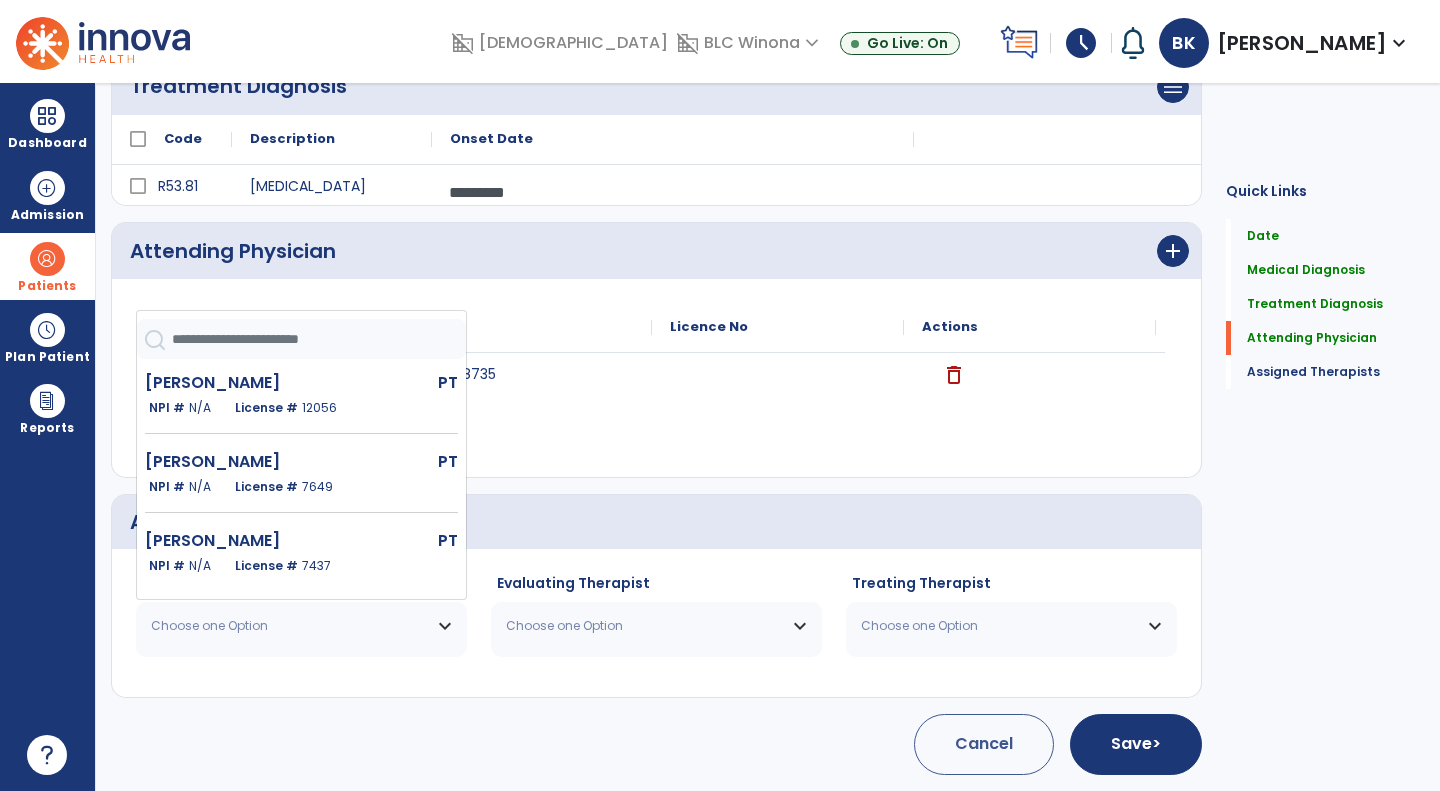click 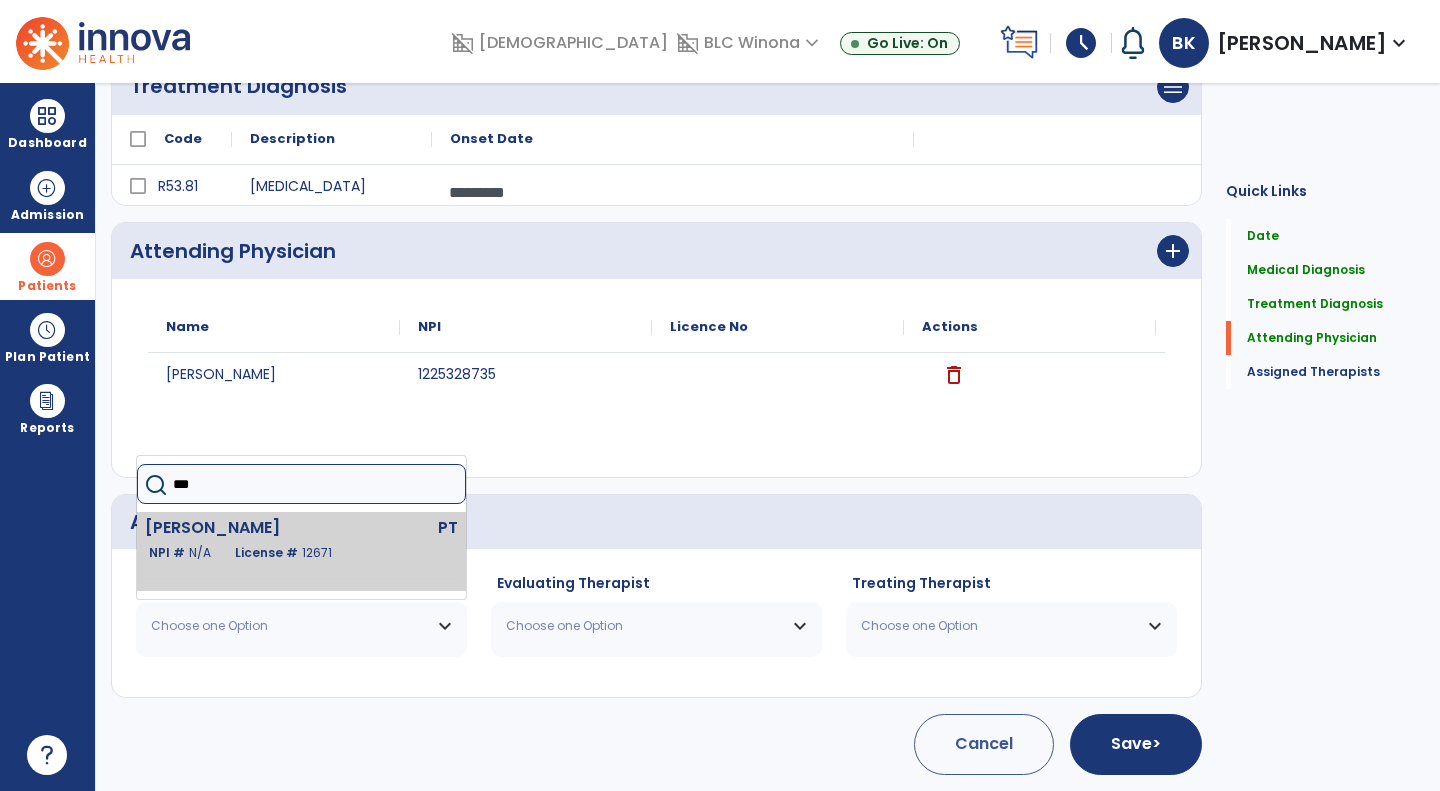 type on "***" 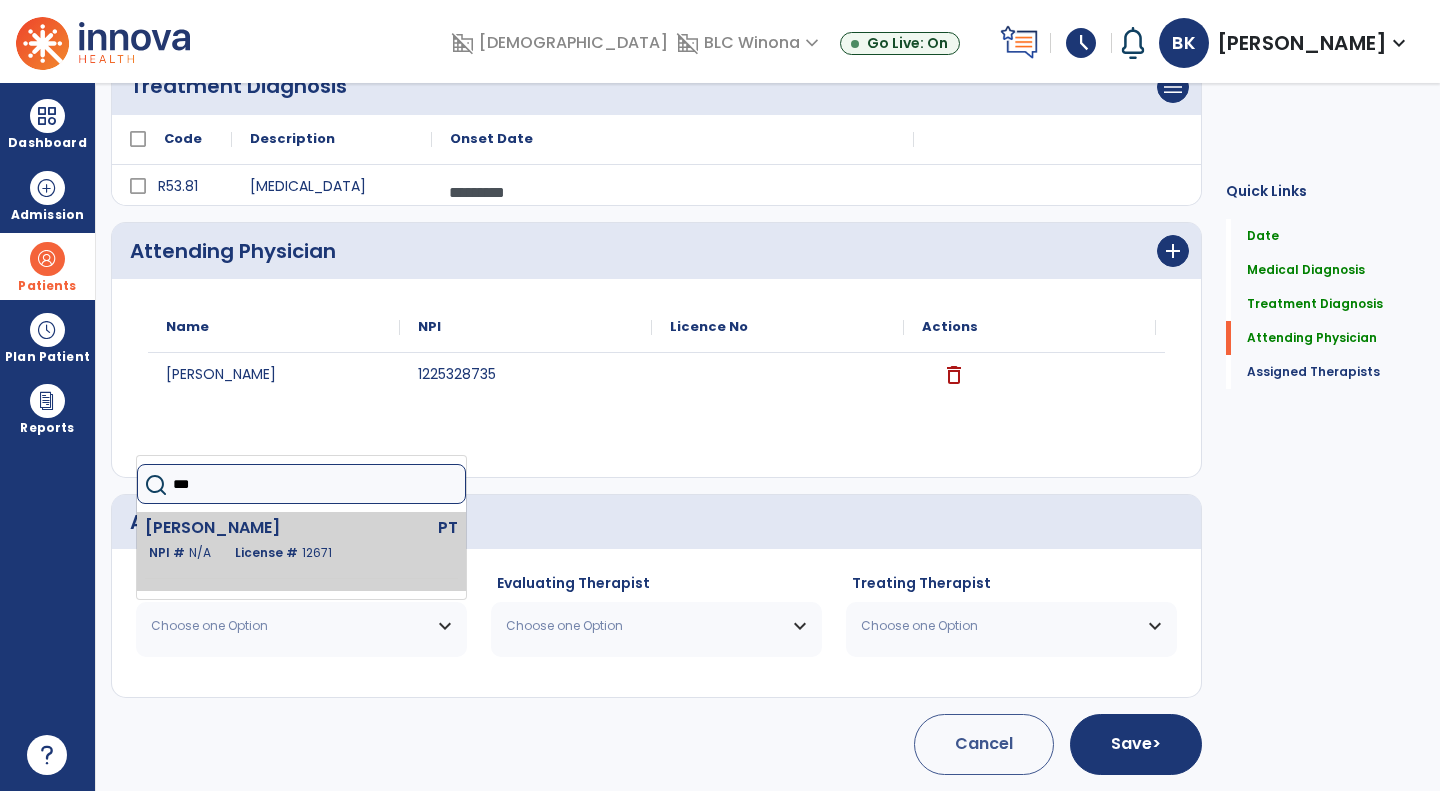 click on "Krogman Brandon" 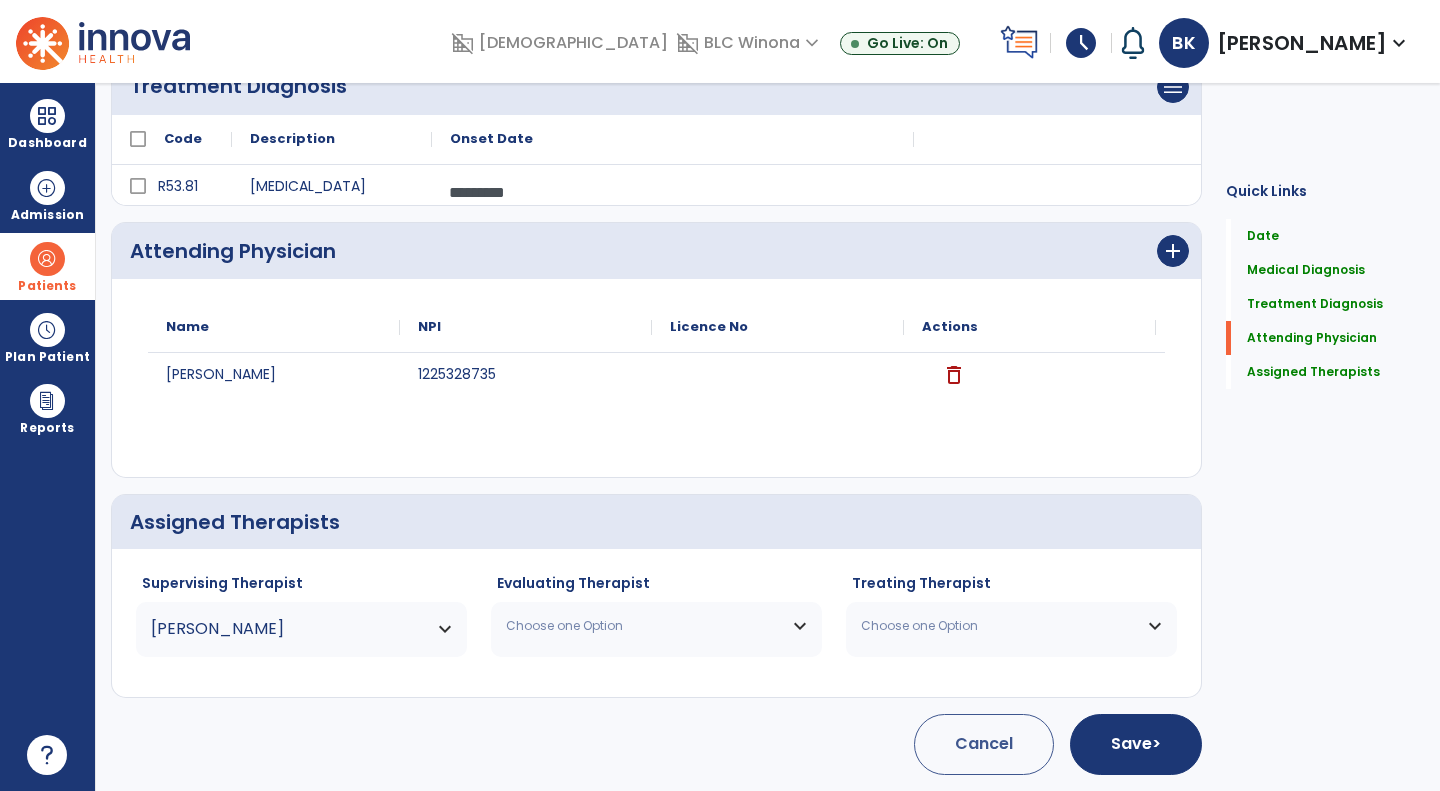 click on "Choose one Option" at bounding box center [644, 626] 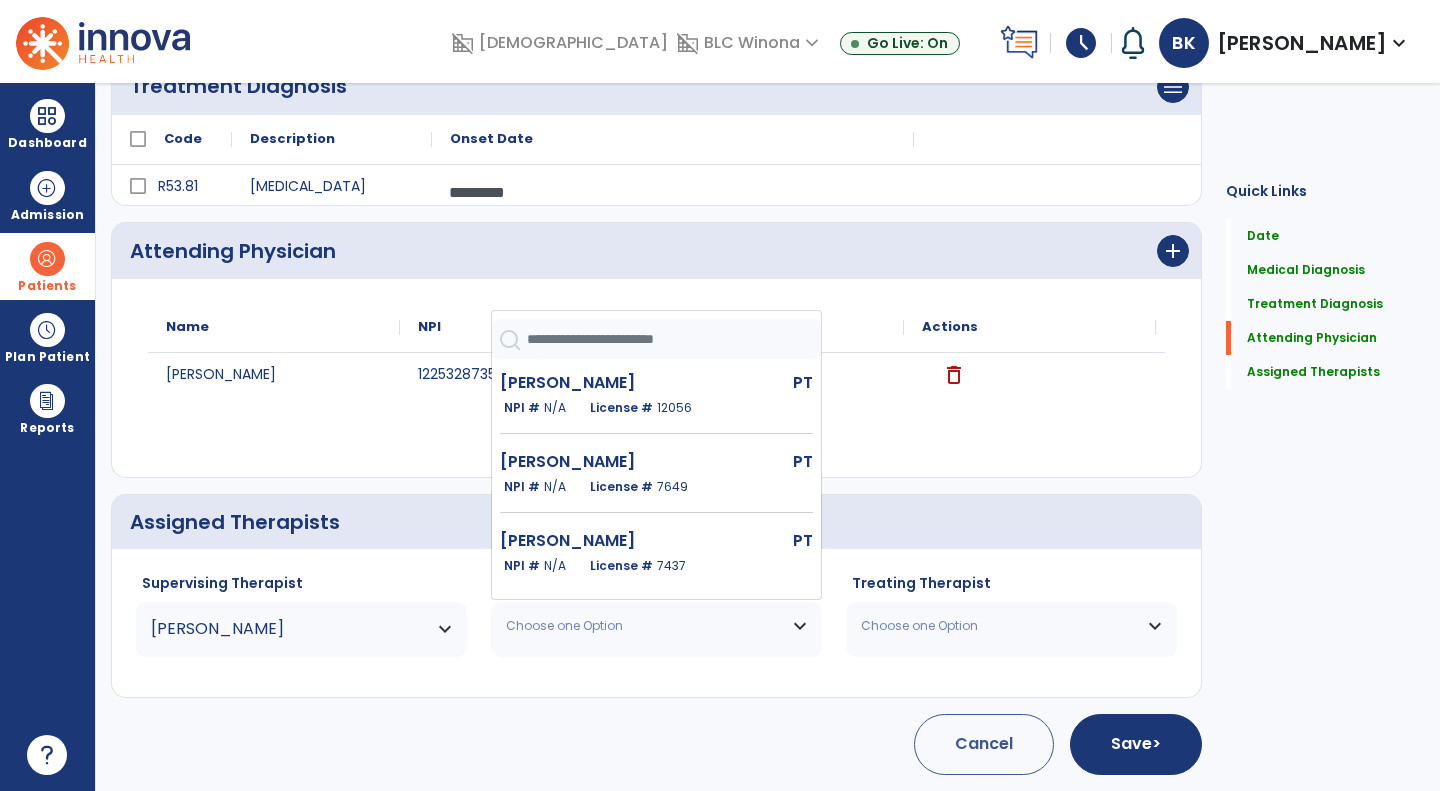 click 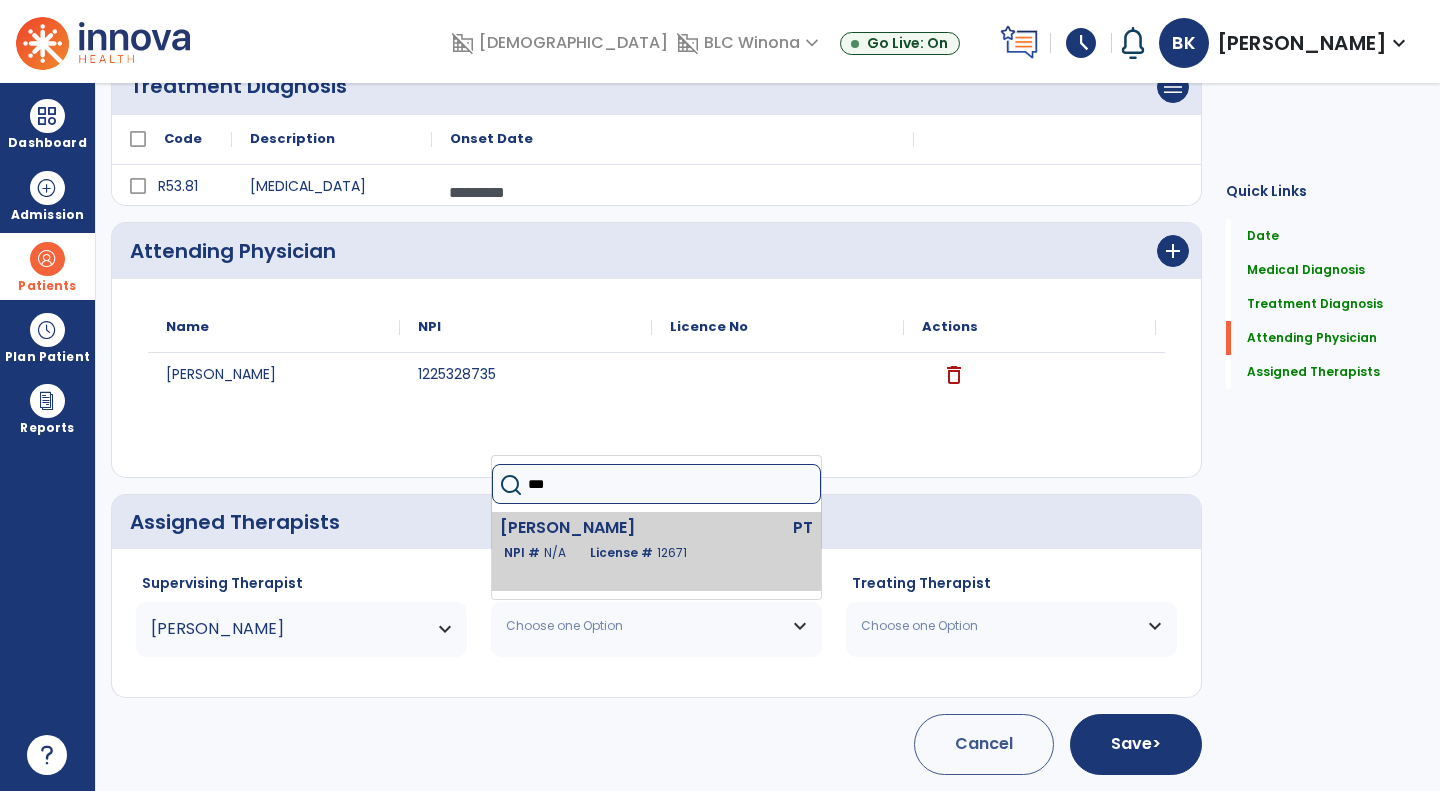 type on "***" 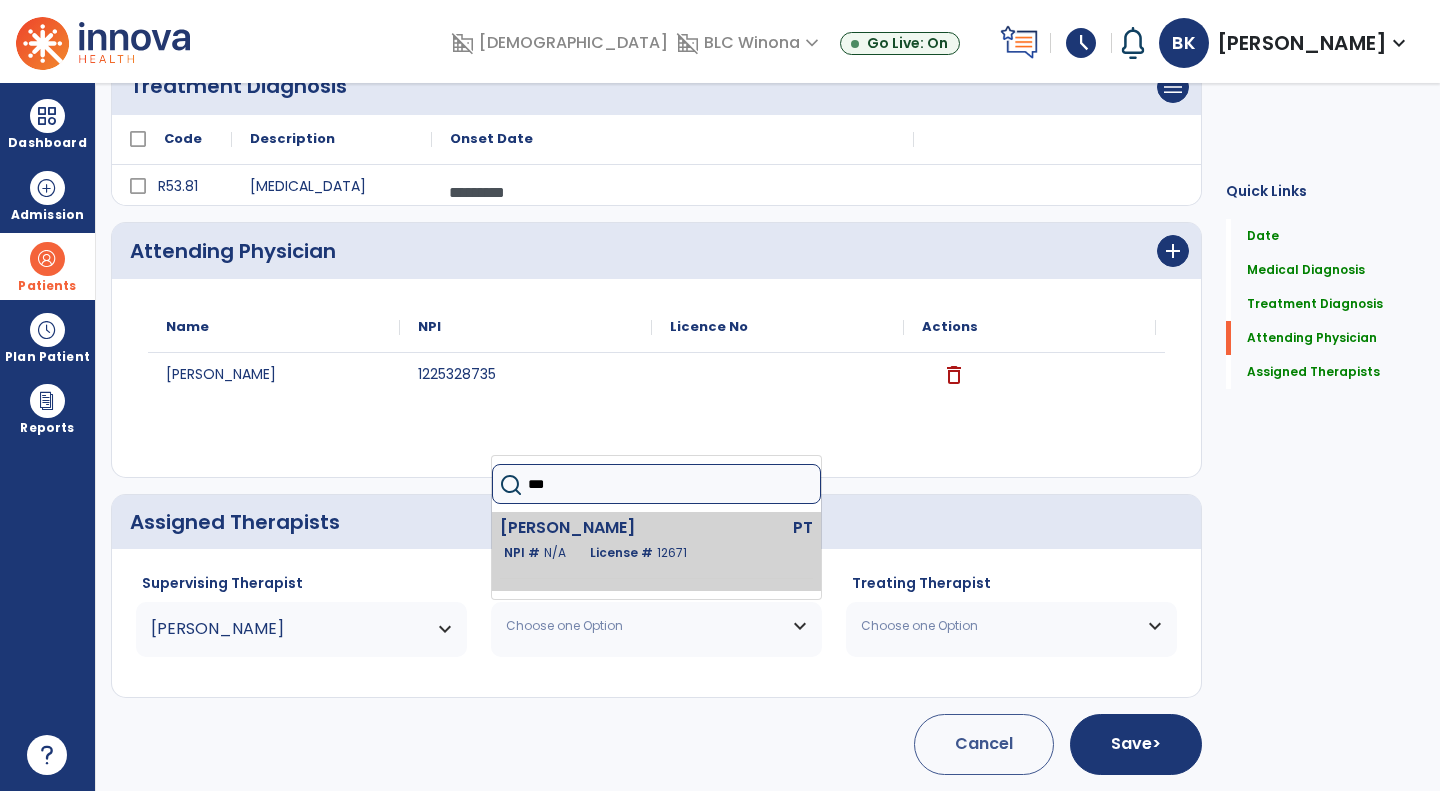 click on "Krogman Brandon  PT   NPI #  N/A   License #  12671" 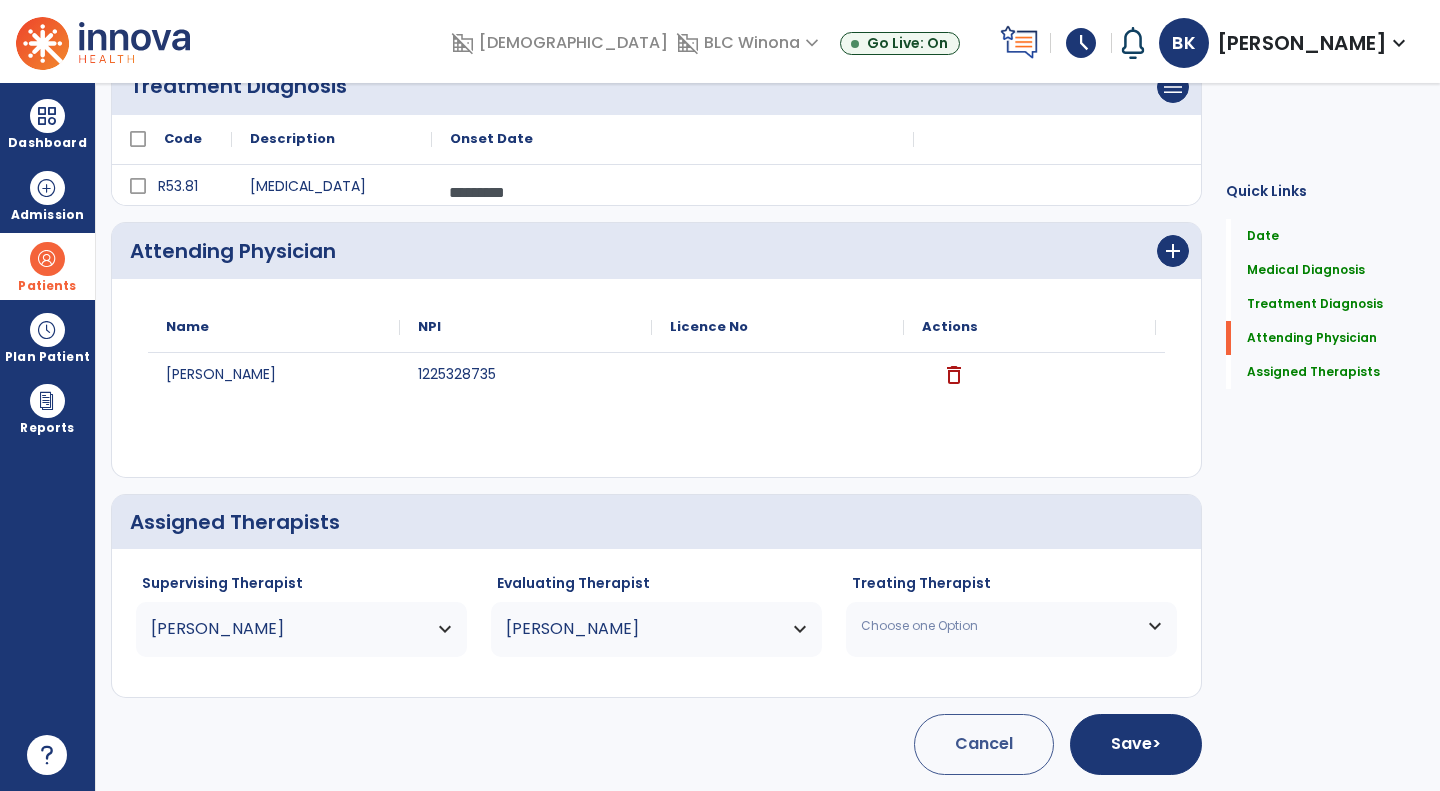 click on "Choose one Option" at bounding box center [1011, 626] 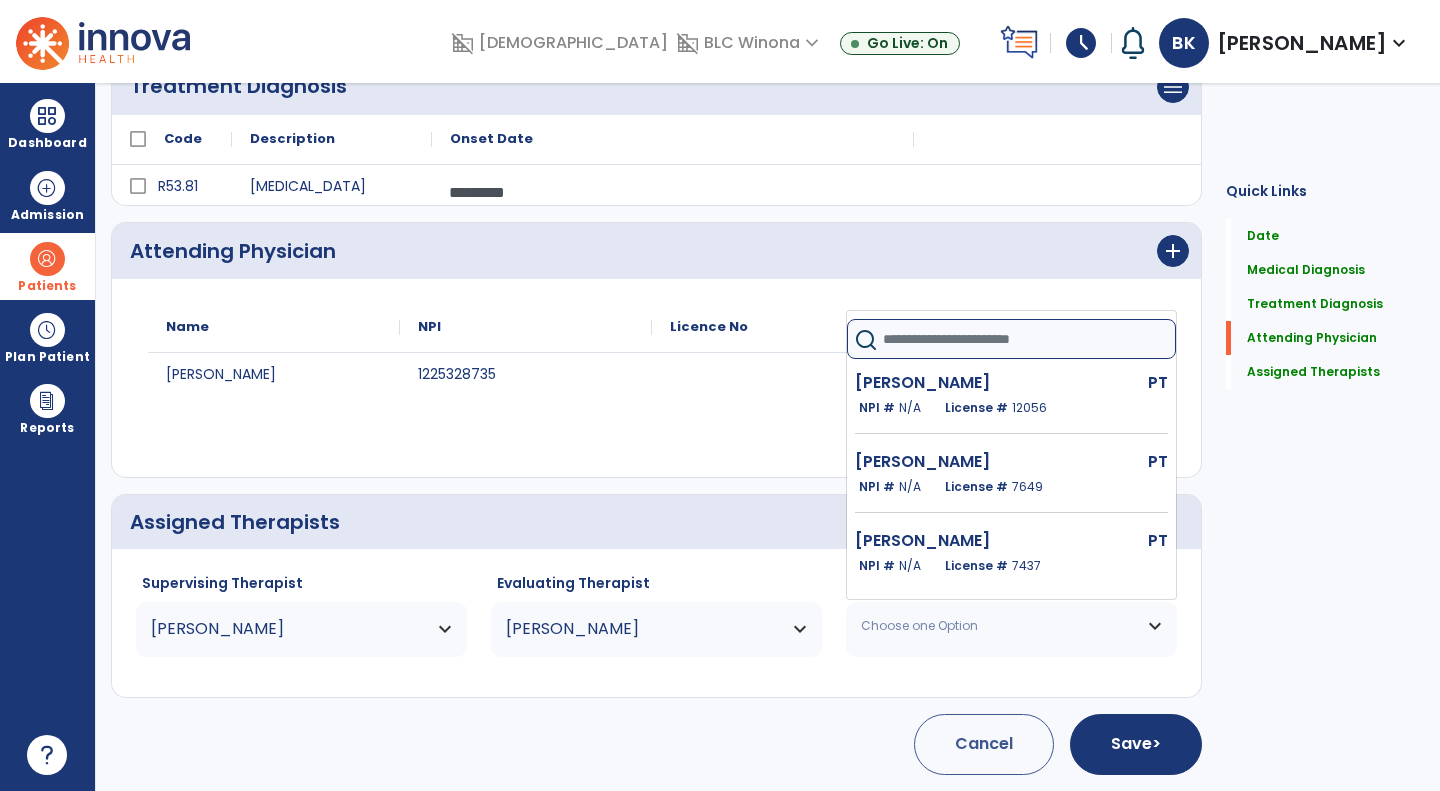 click 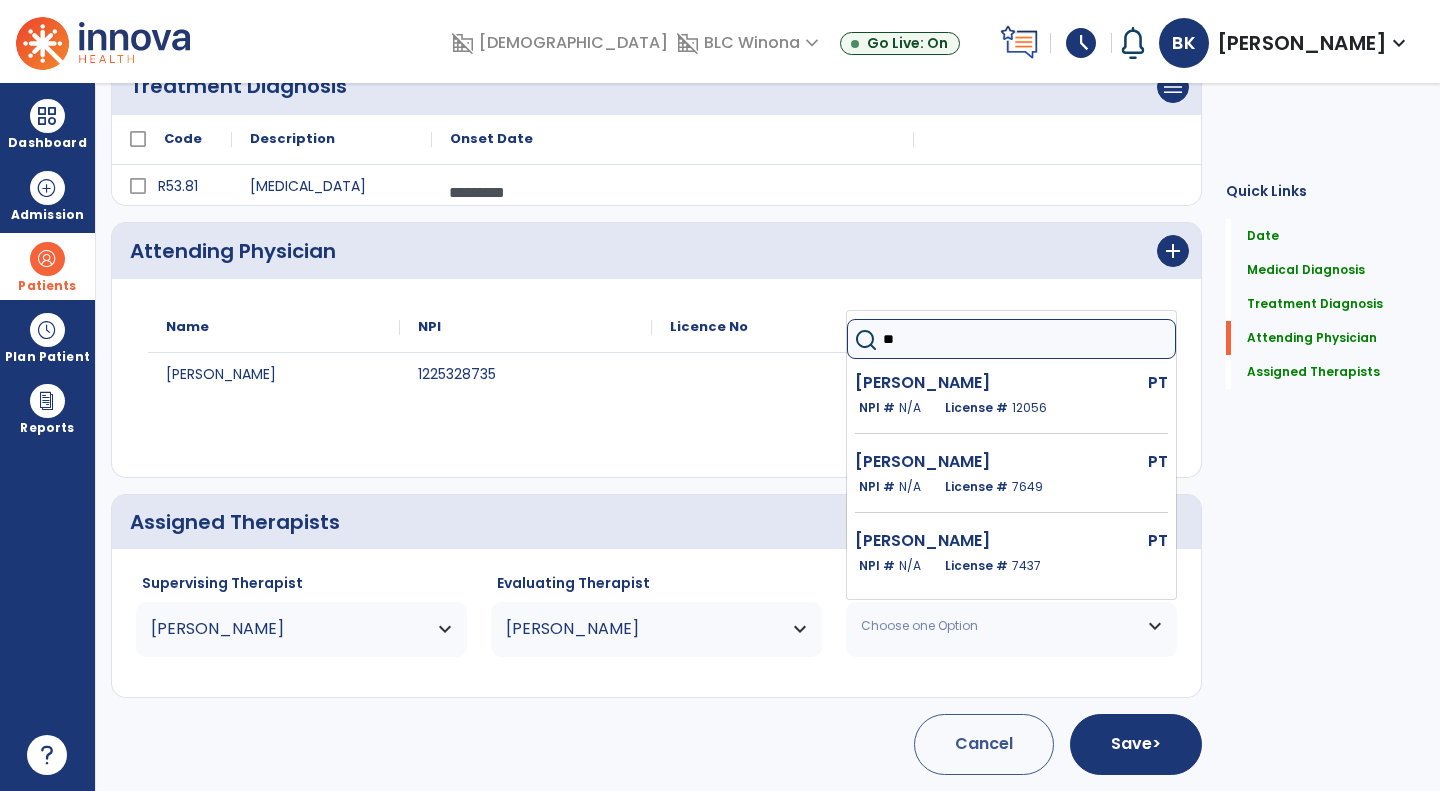 type on "***" 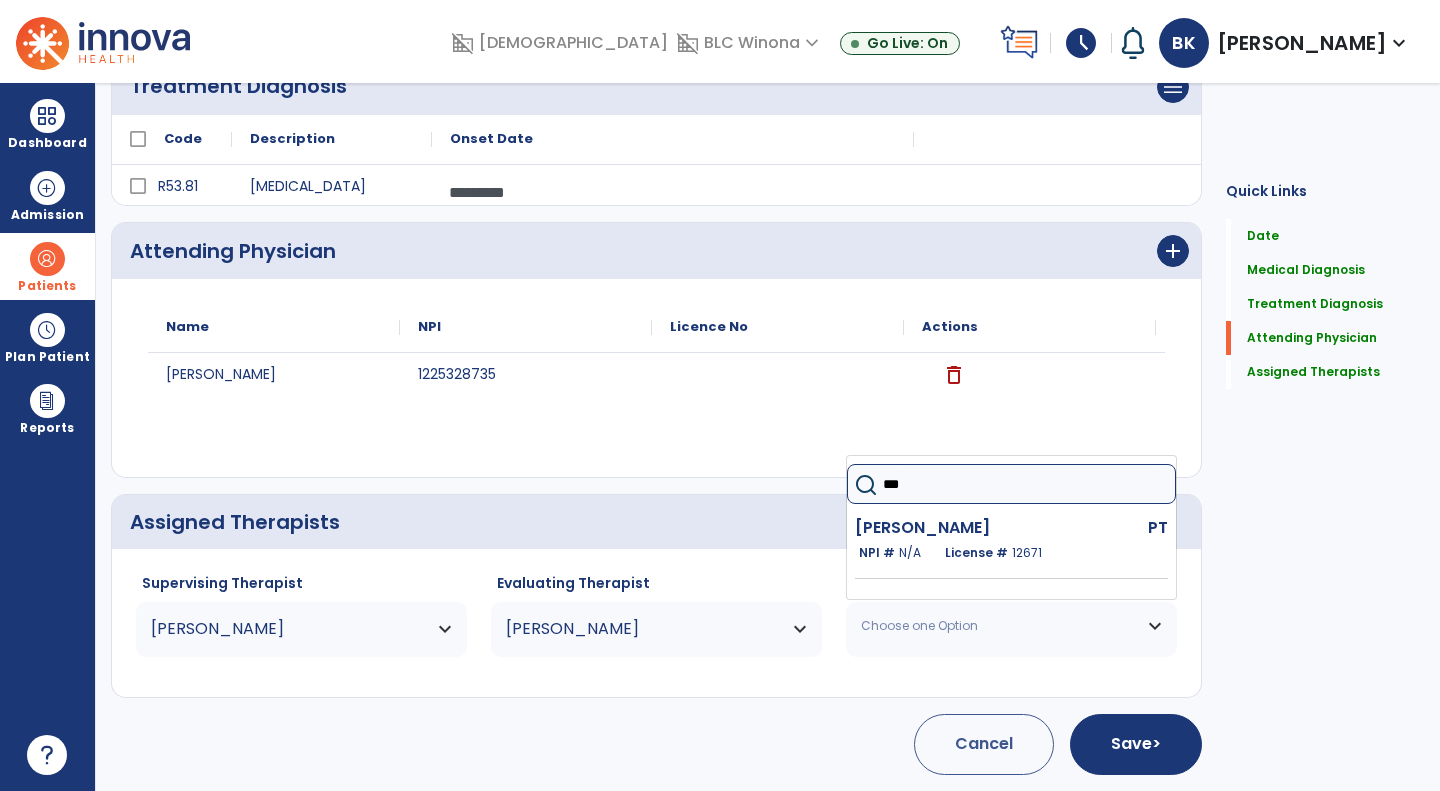 click on "***" 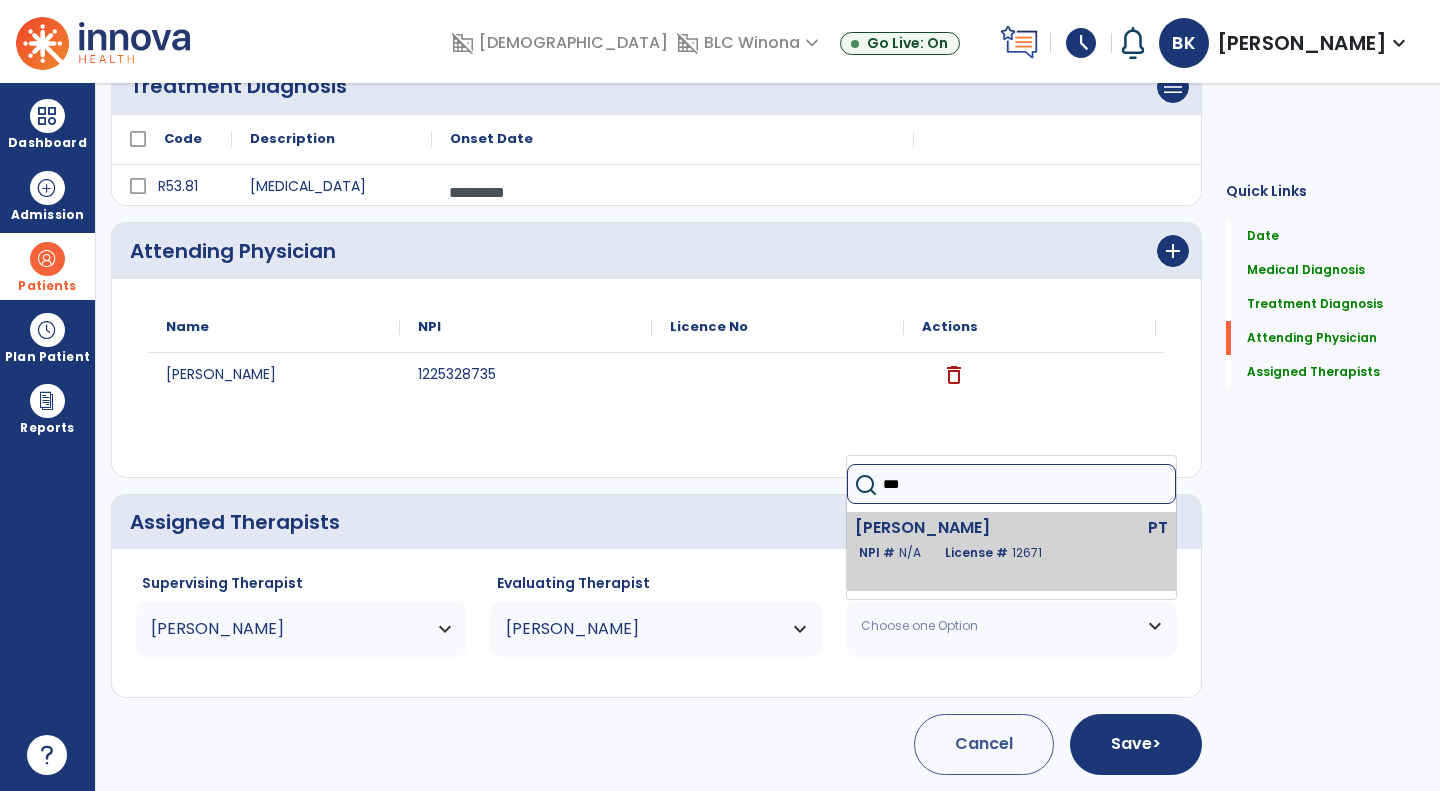 click on "Krogman Brandon" 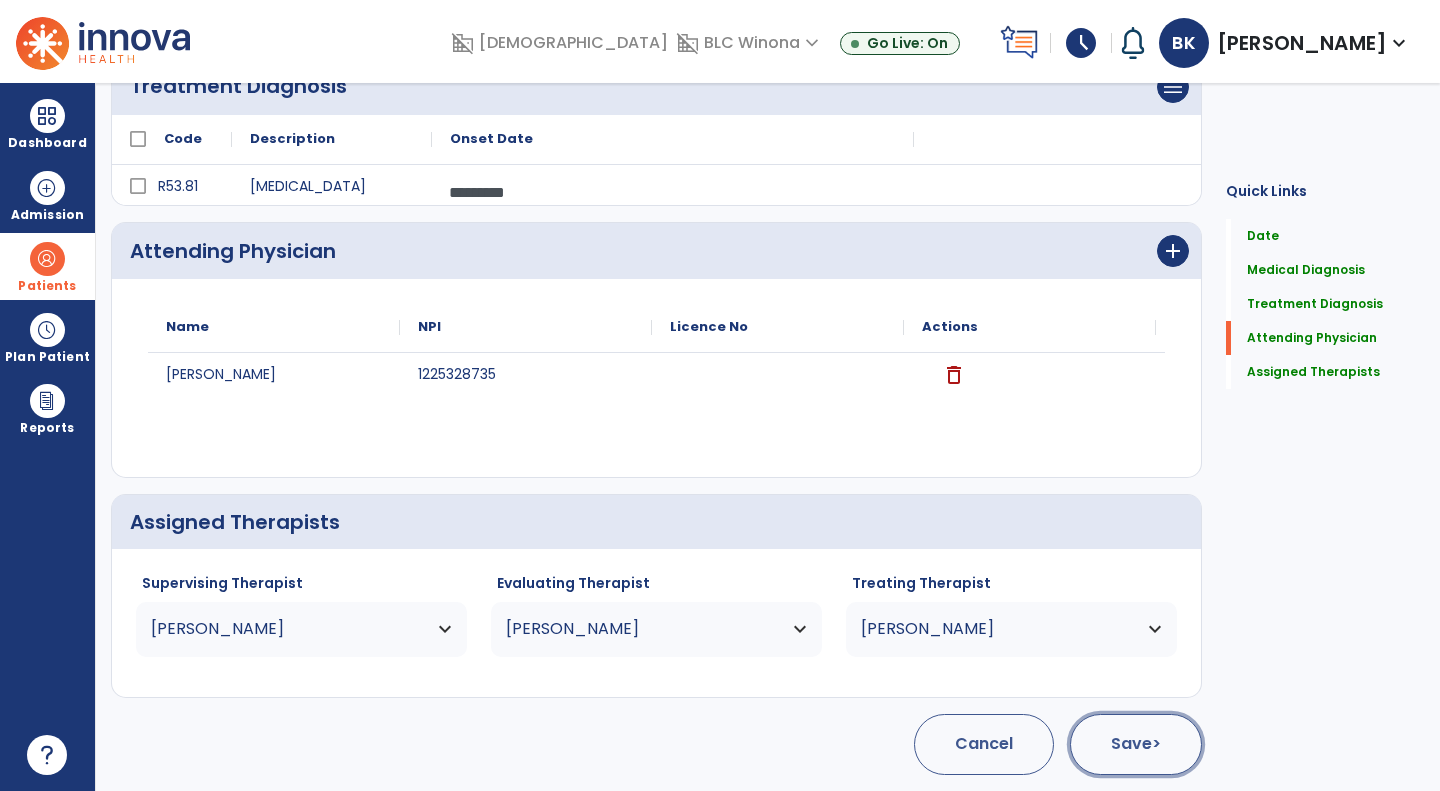 click on "Save  >" 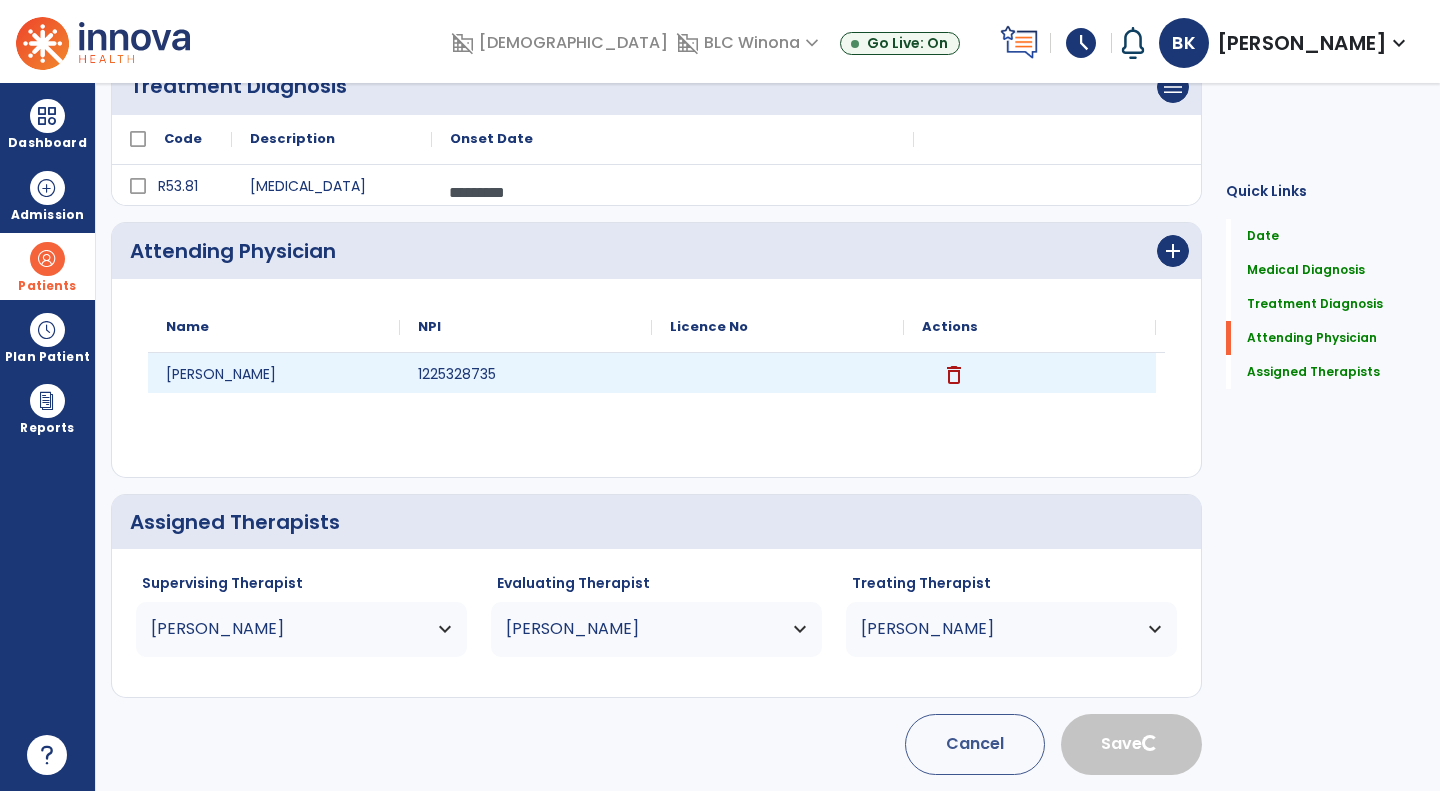 scroll, scrollTop: 18, scrollLeft: 0, axis: vertical 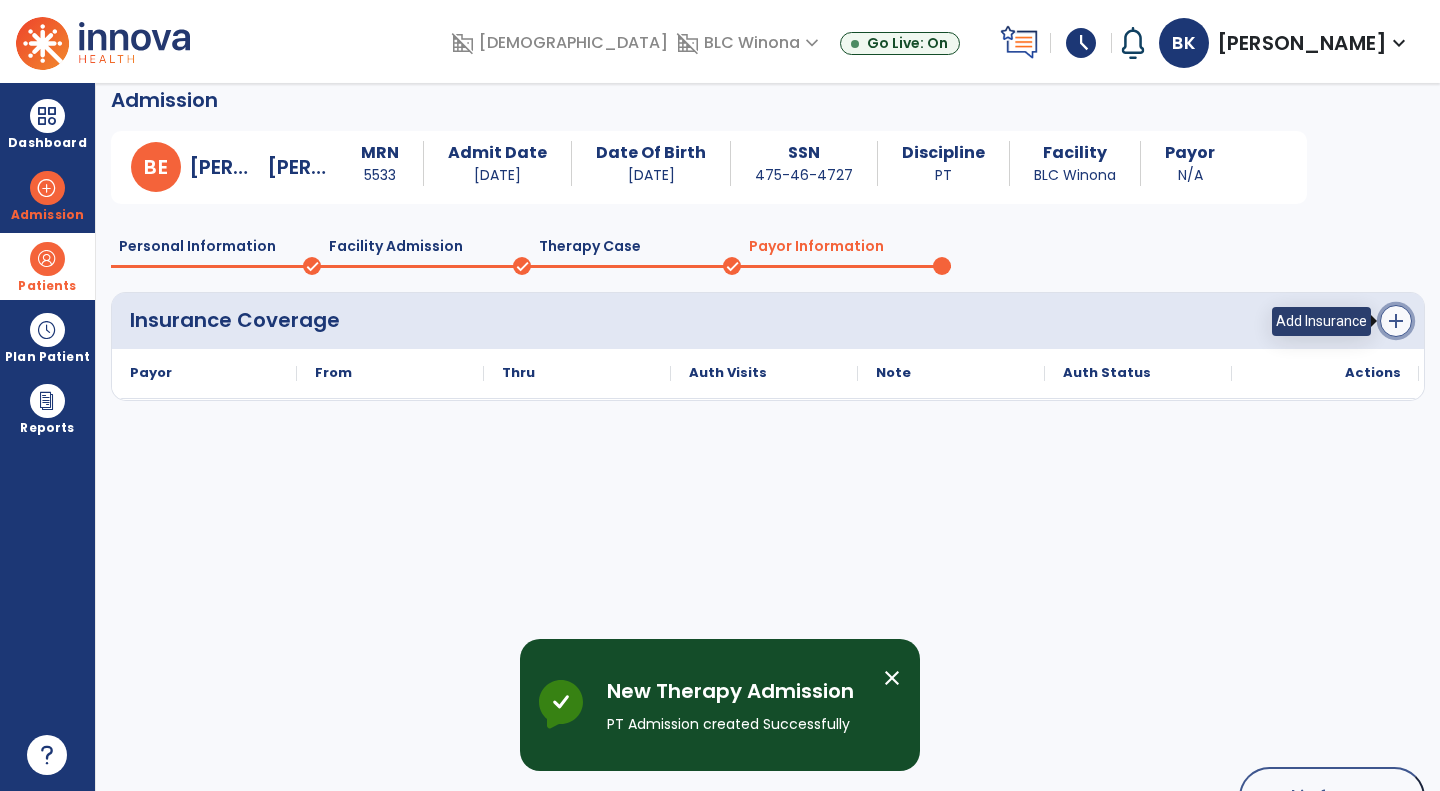 click on "add" 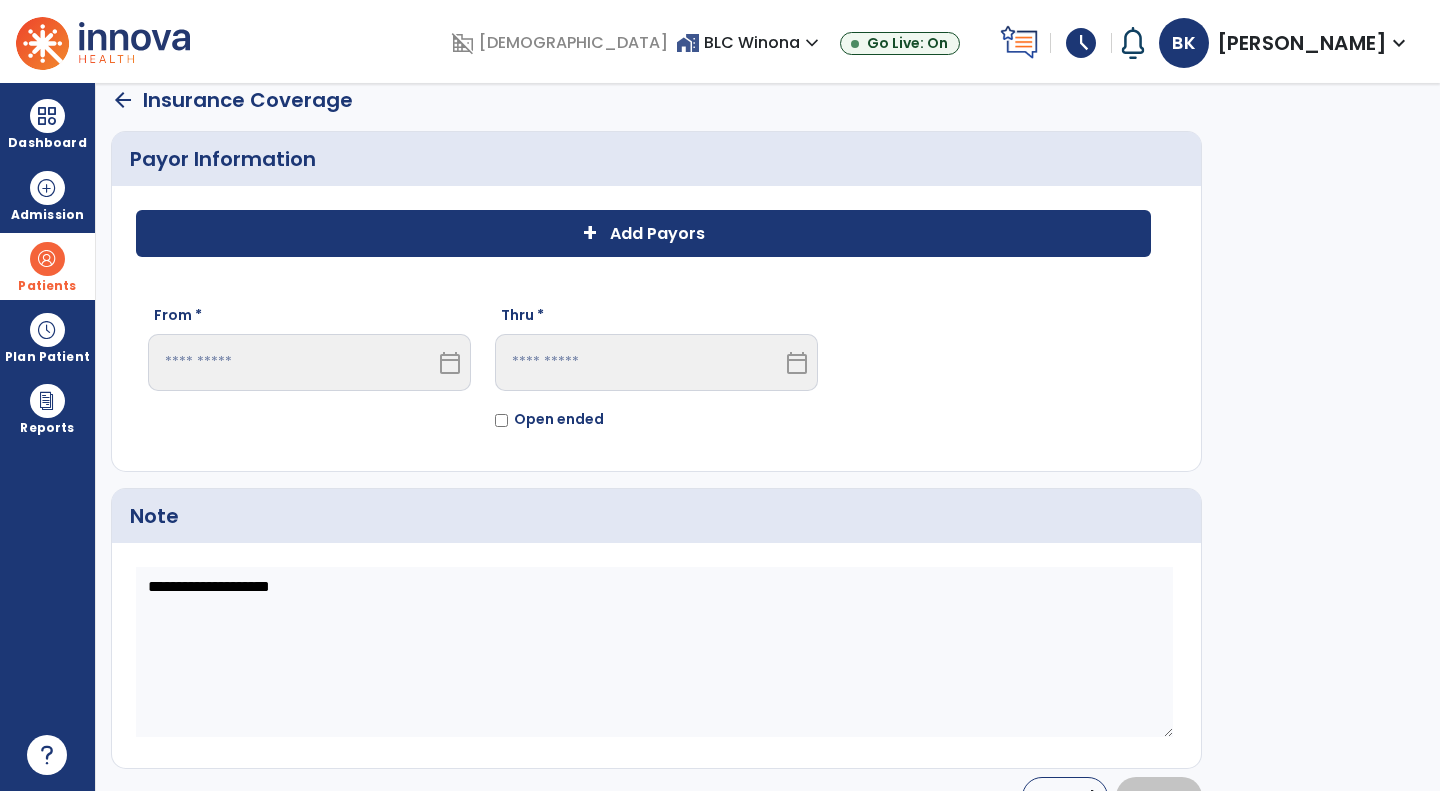 click on "+ Add Payors" 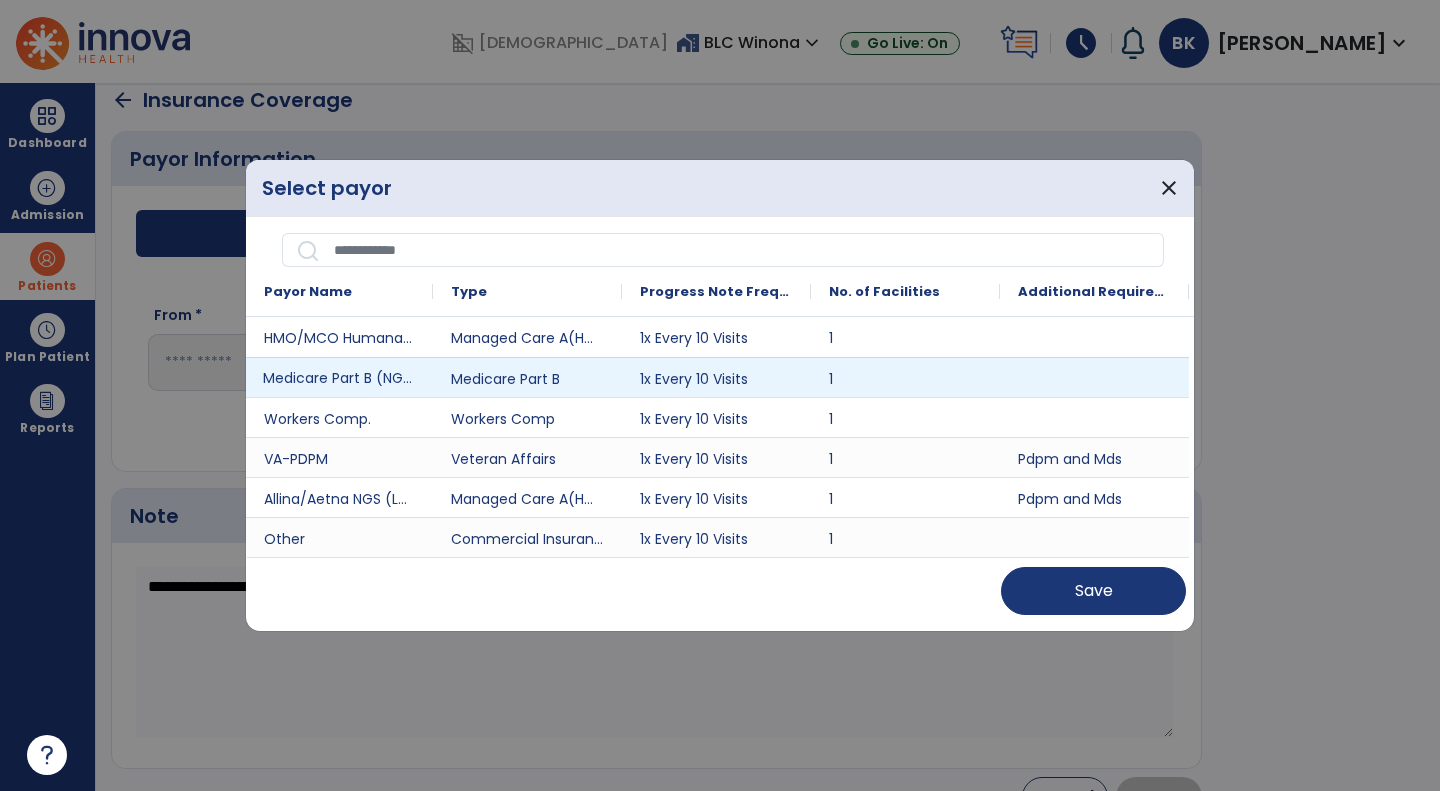 click on "Medicare Part B (NGS)" at bounding box center (339, 377) 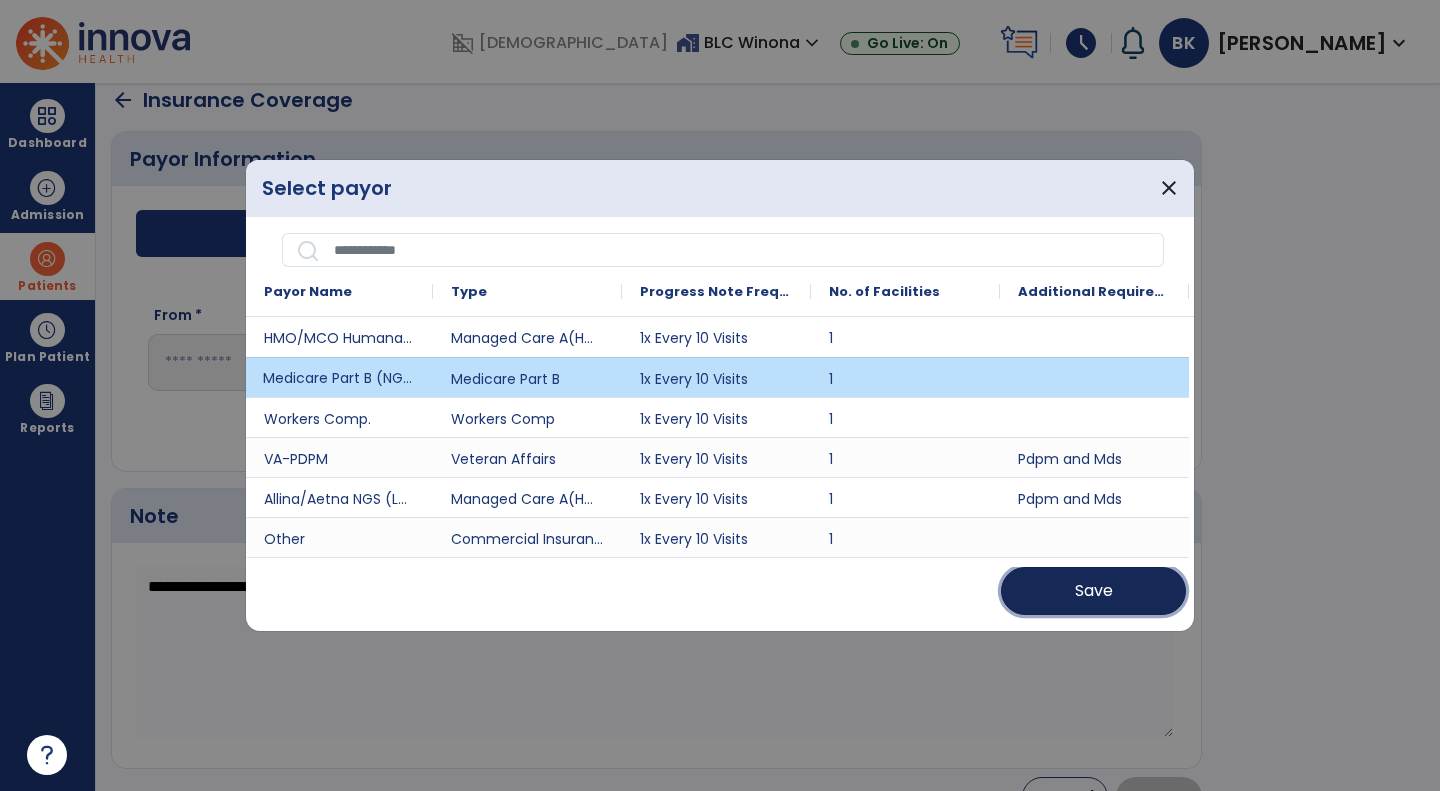 click on "Save" at bounding box center [1094, 591] 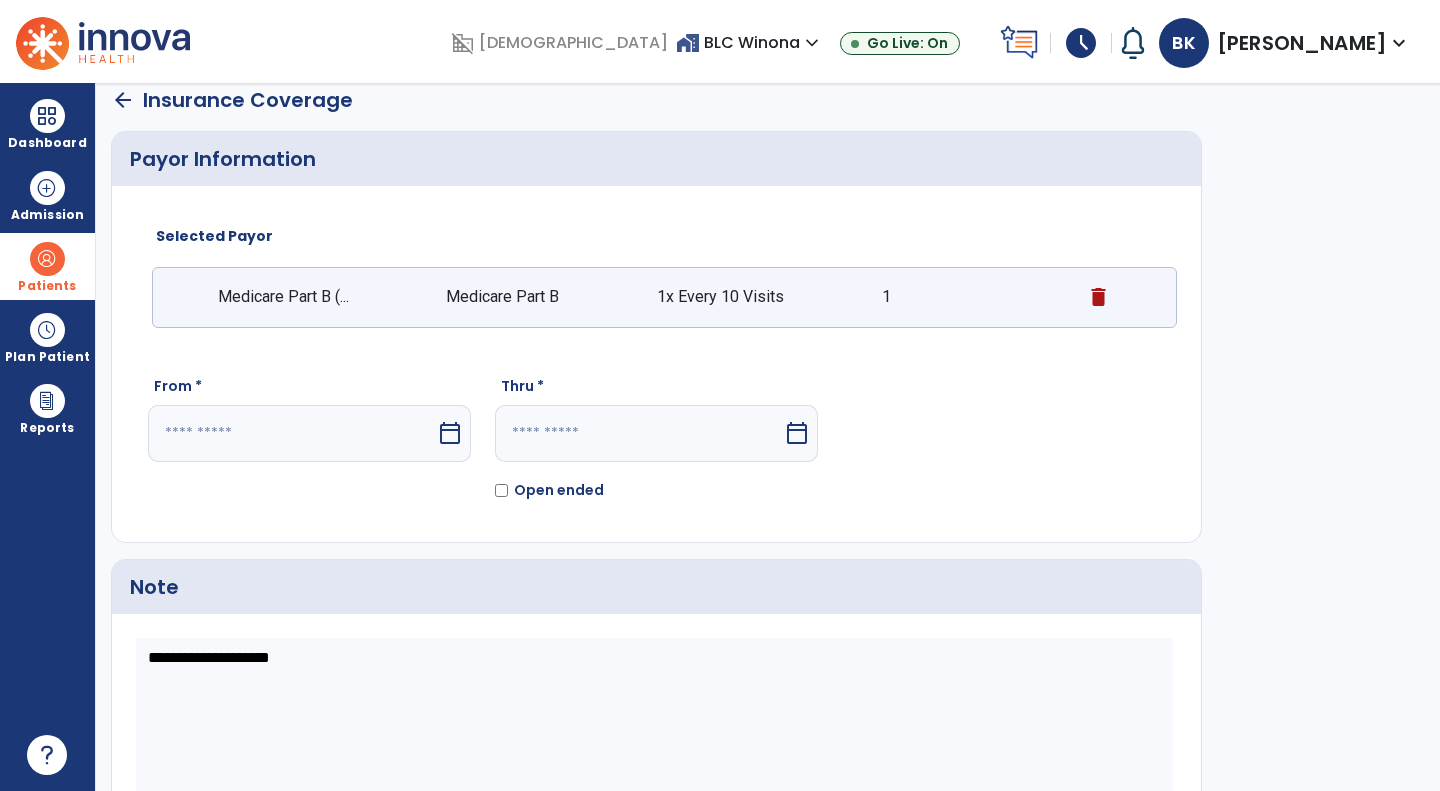 click on "From *  calendar_today" 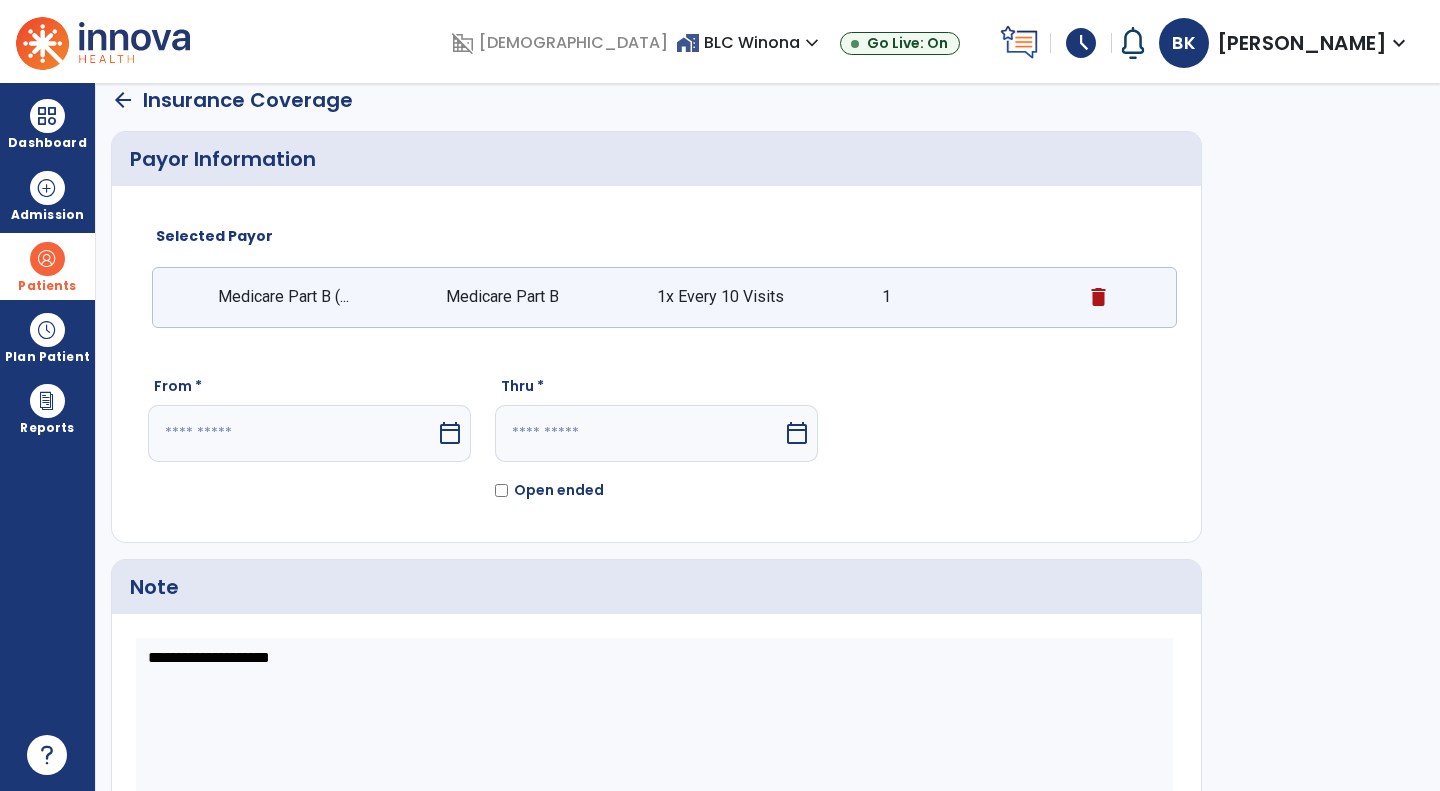 click at bounding box center [292, 433] 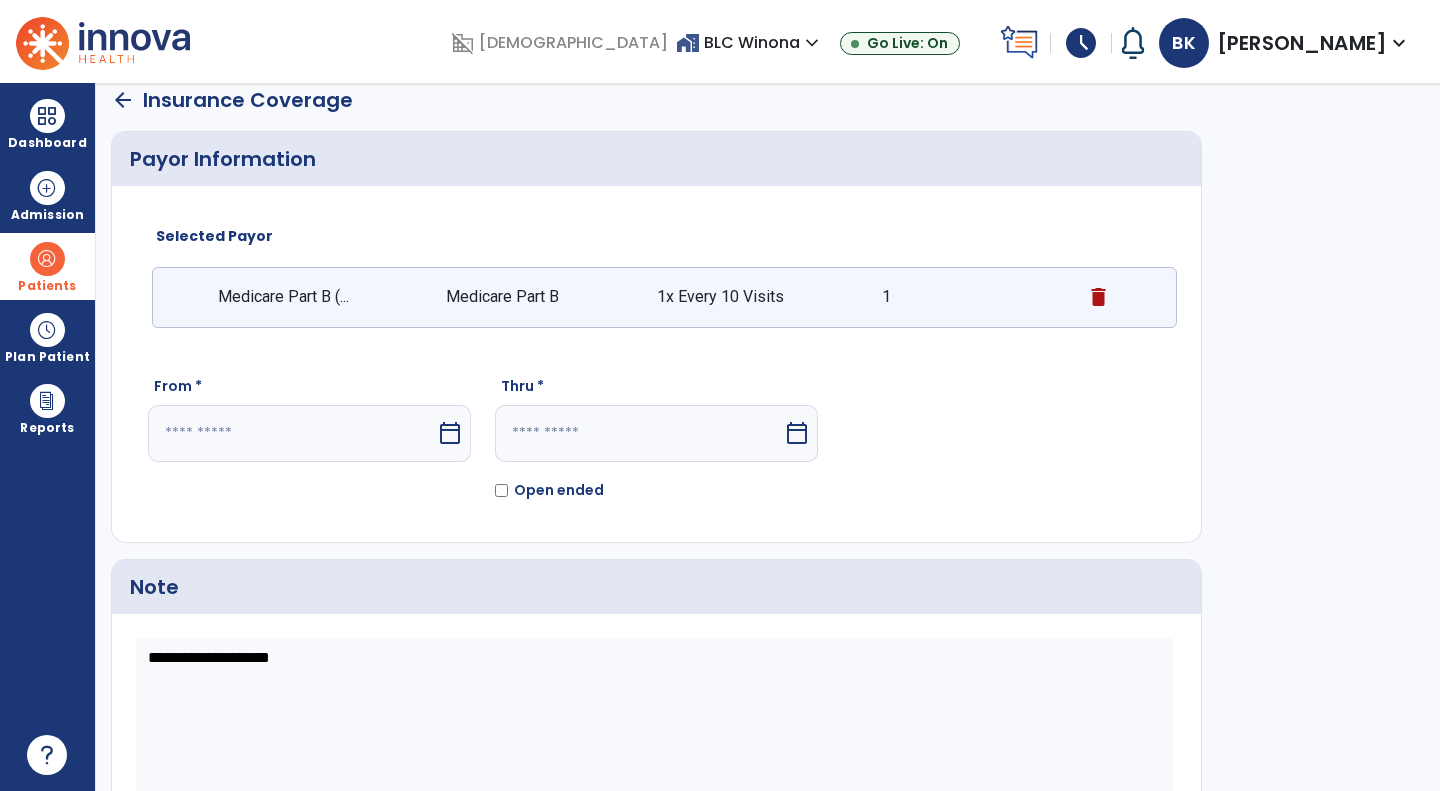 select on "*" 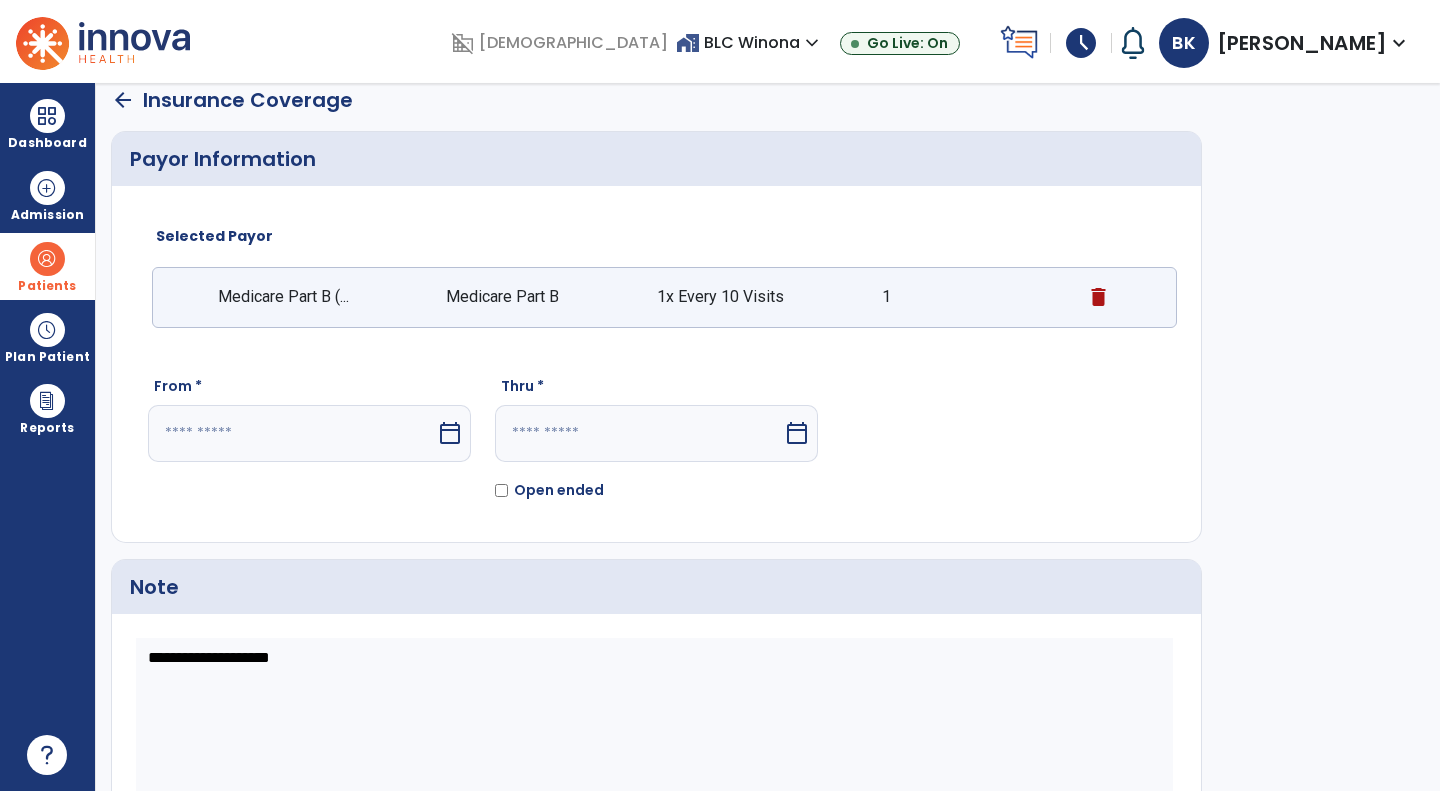 select on "****" 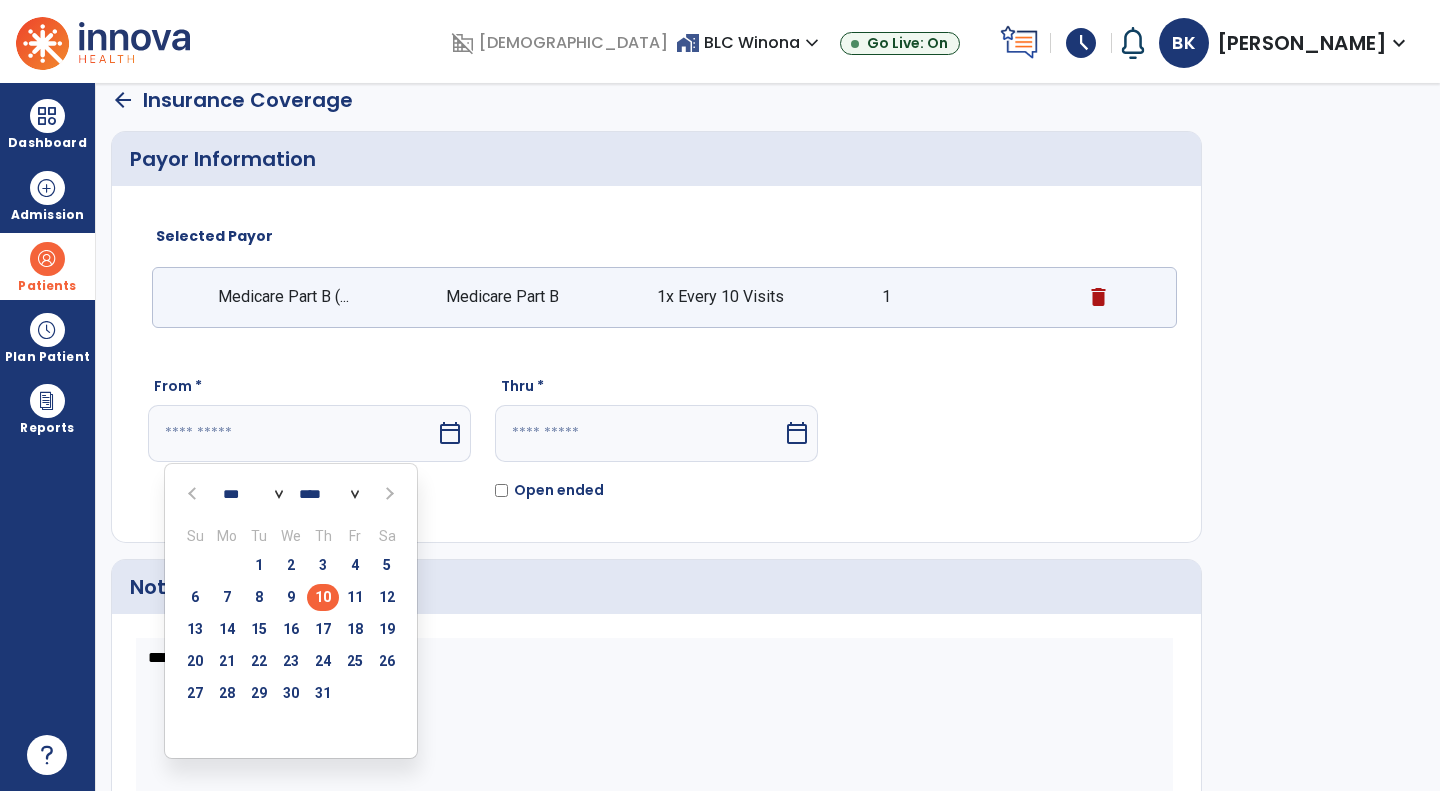click on "10" at bounding box center [323, 597] 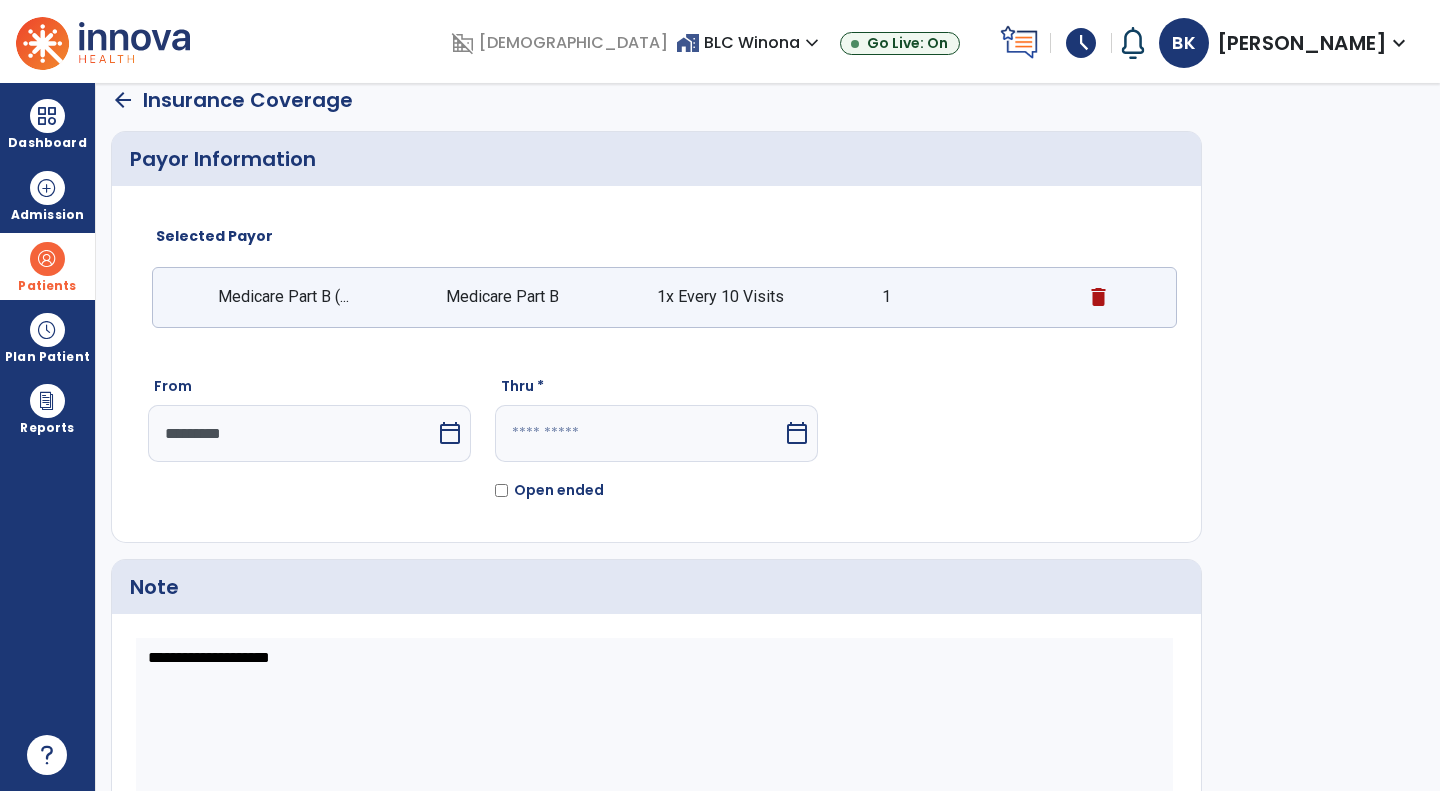 click on "Open ended" 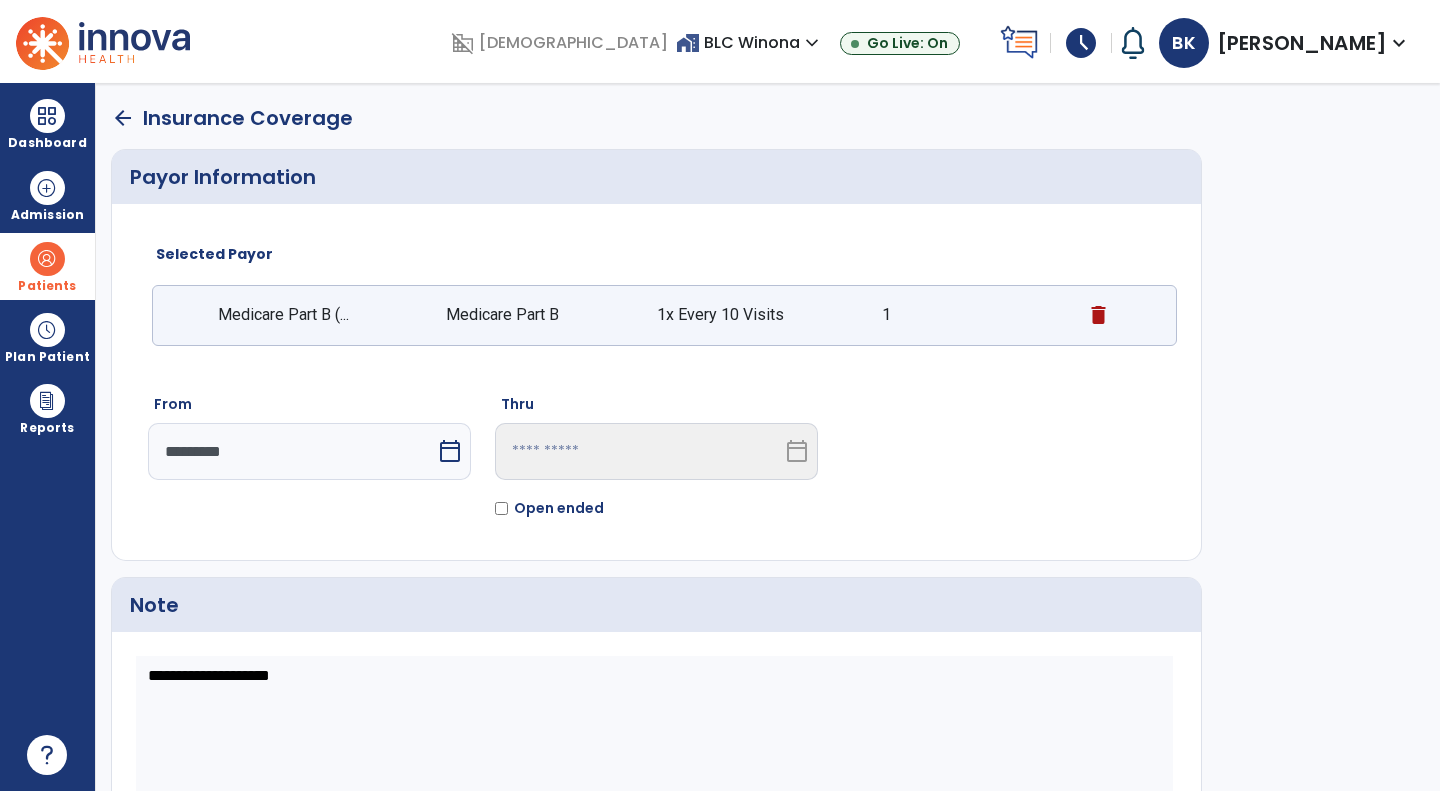 scroll, scrollTop: 121, scrollLeft: 0, axis: vertical 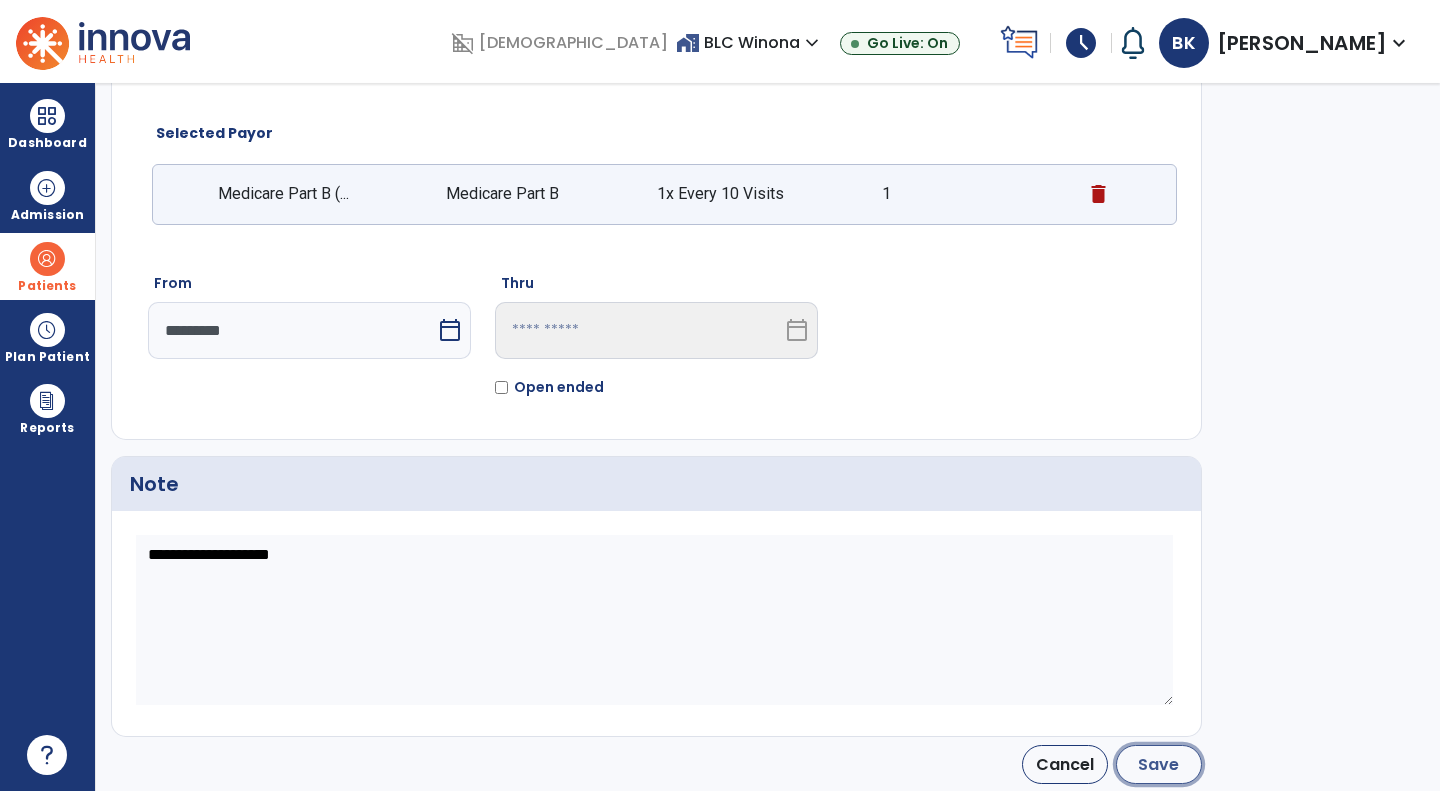 click on "Save" 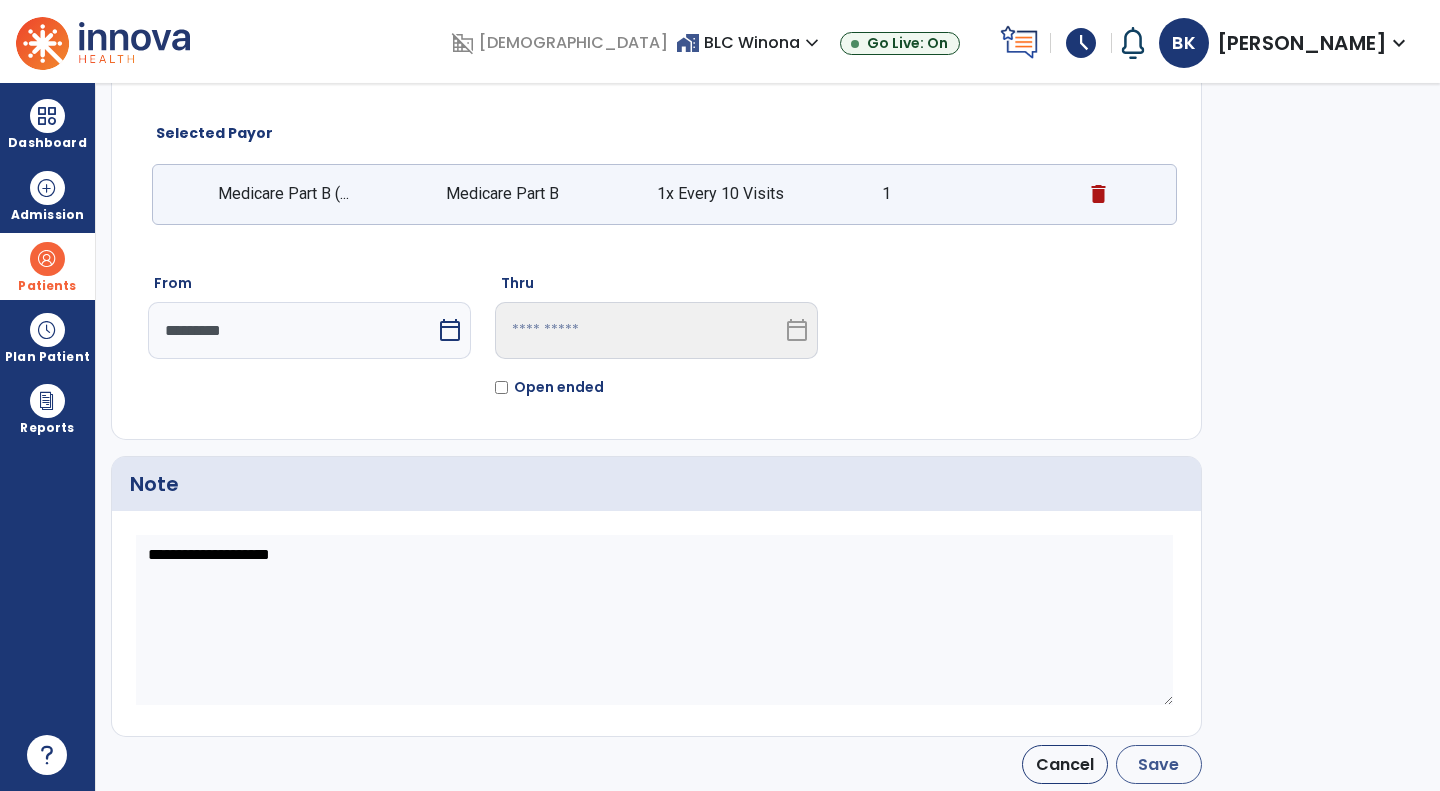 type on "*********" 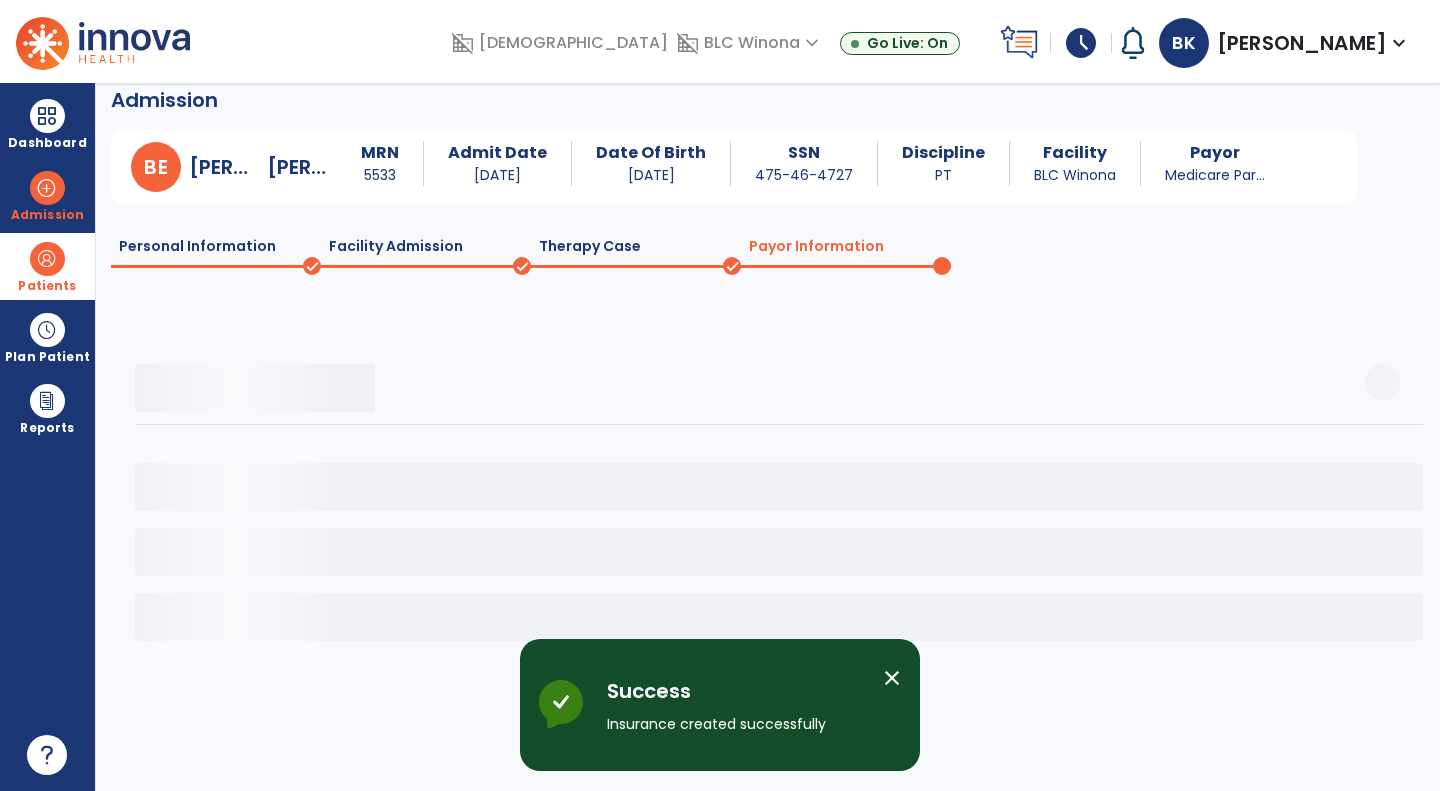 scroll, scrollTop: 18, scrollLeft: 0, axis: vertical 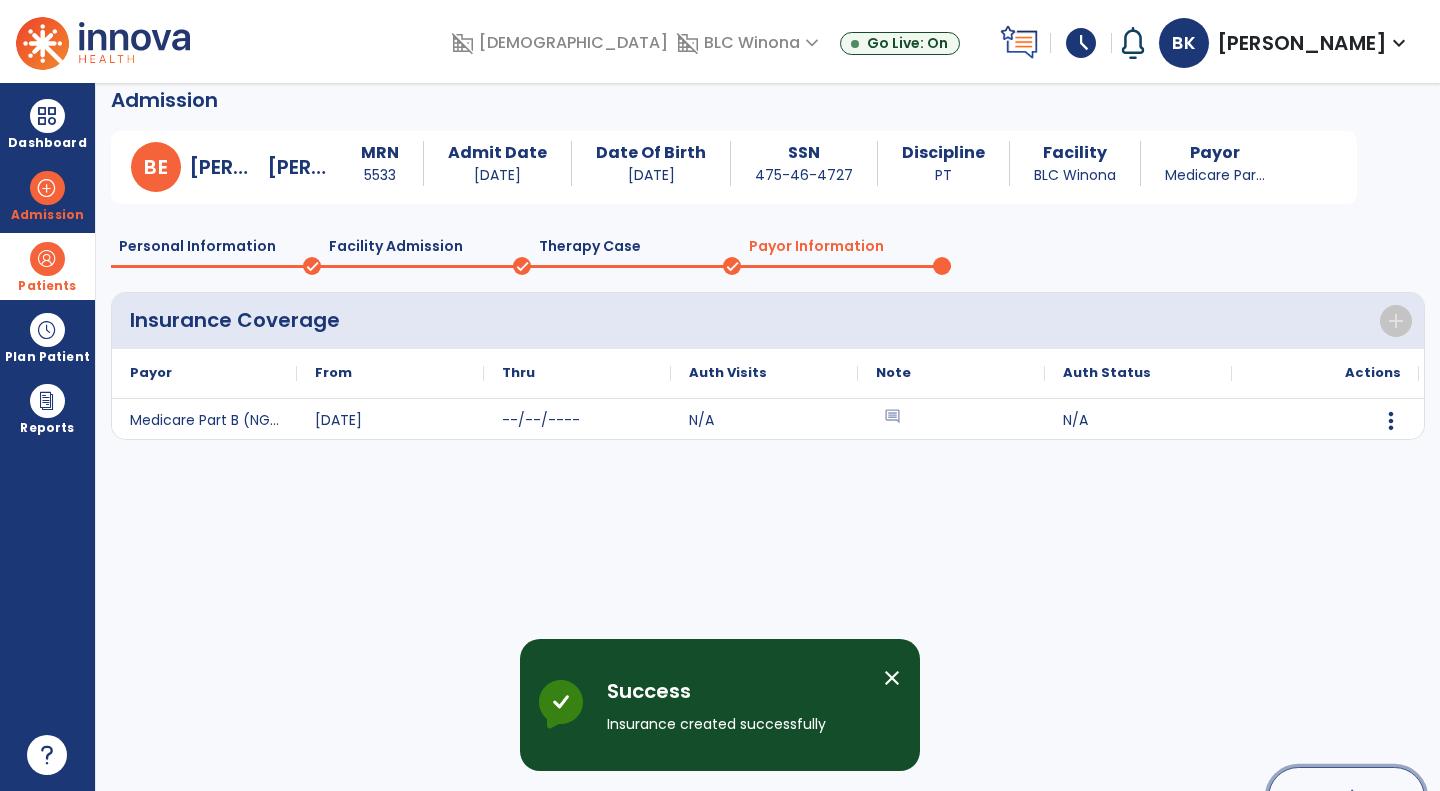 click on "Continue" 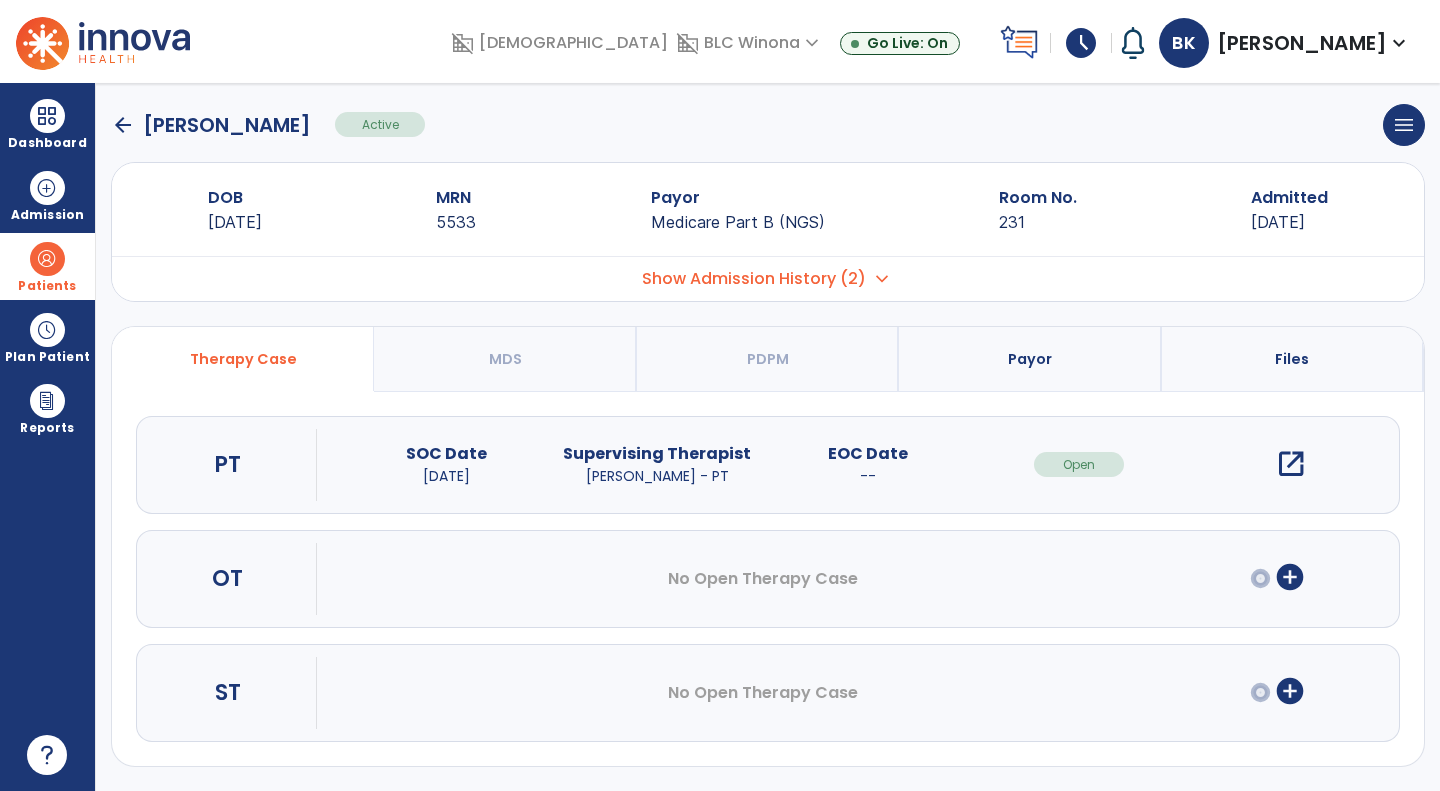 scroll, scrollTop: 15, scrollLeft: 0, axis: vertical 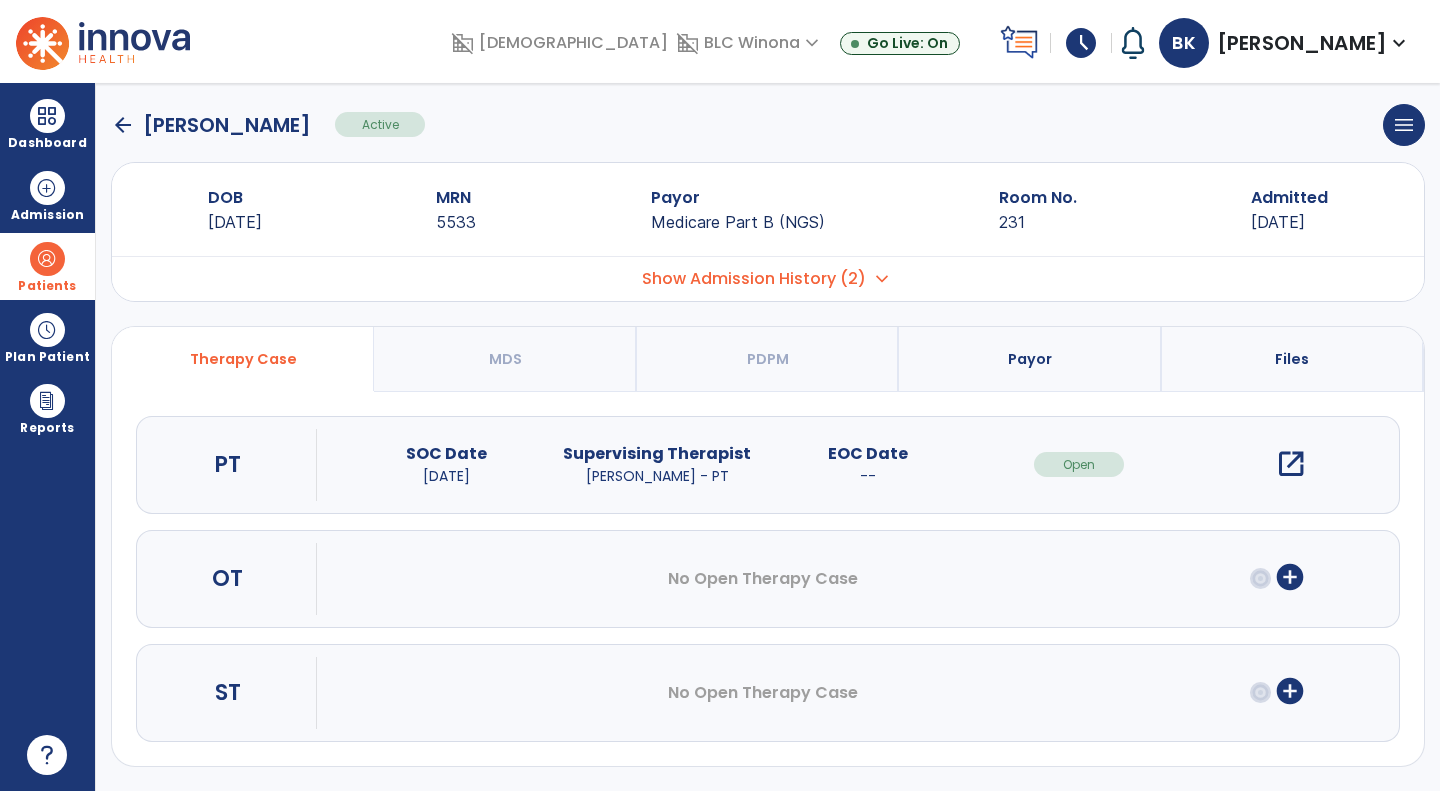 click on "Files" at bounding box center (1293, 359) 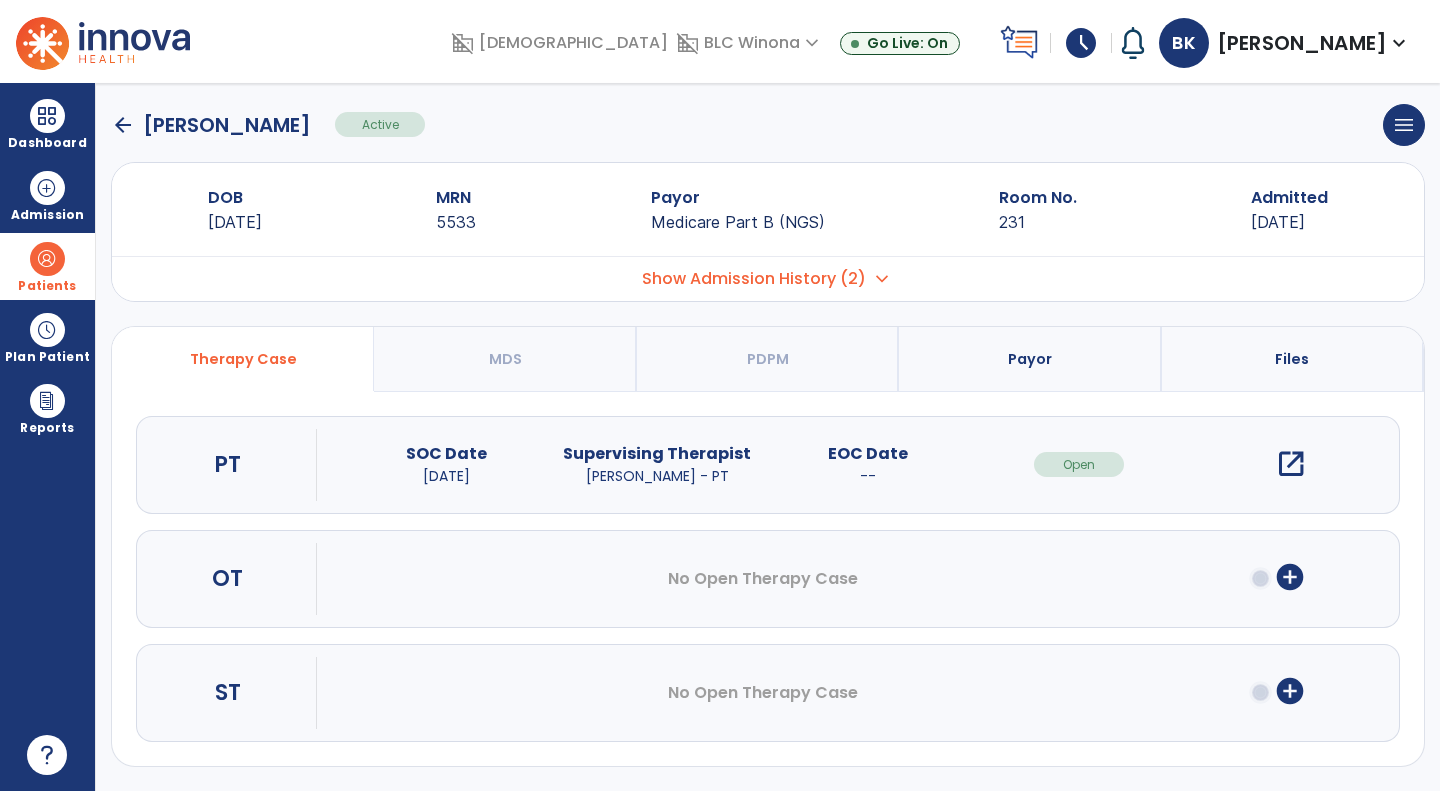 scroll, scrollTop: 0, scrollLeft: 0, axis: both 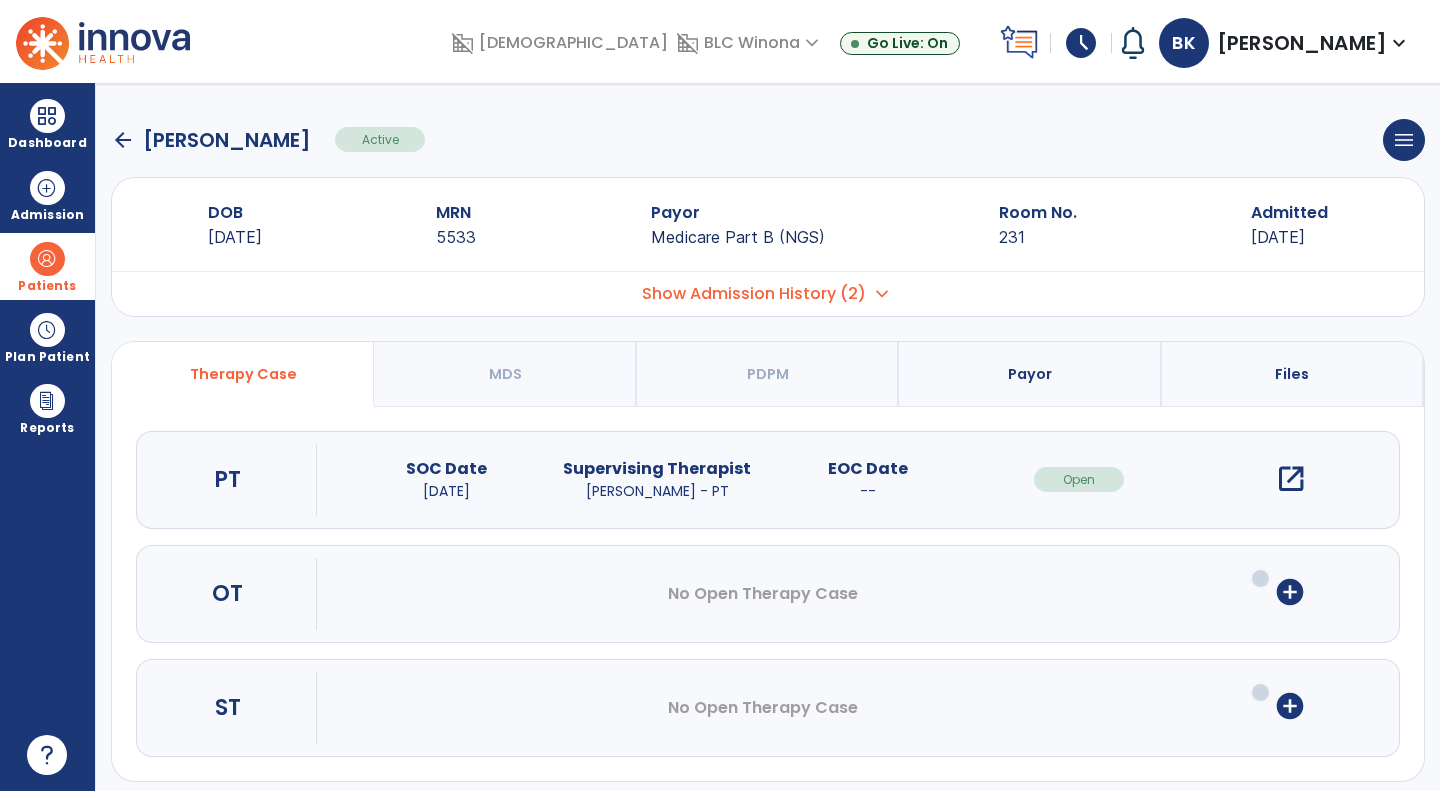 select on "**********" 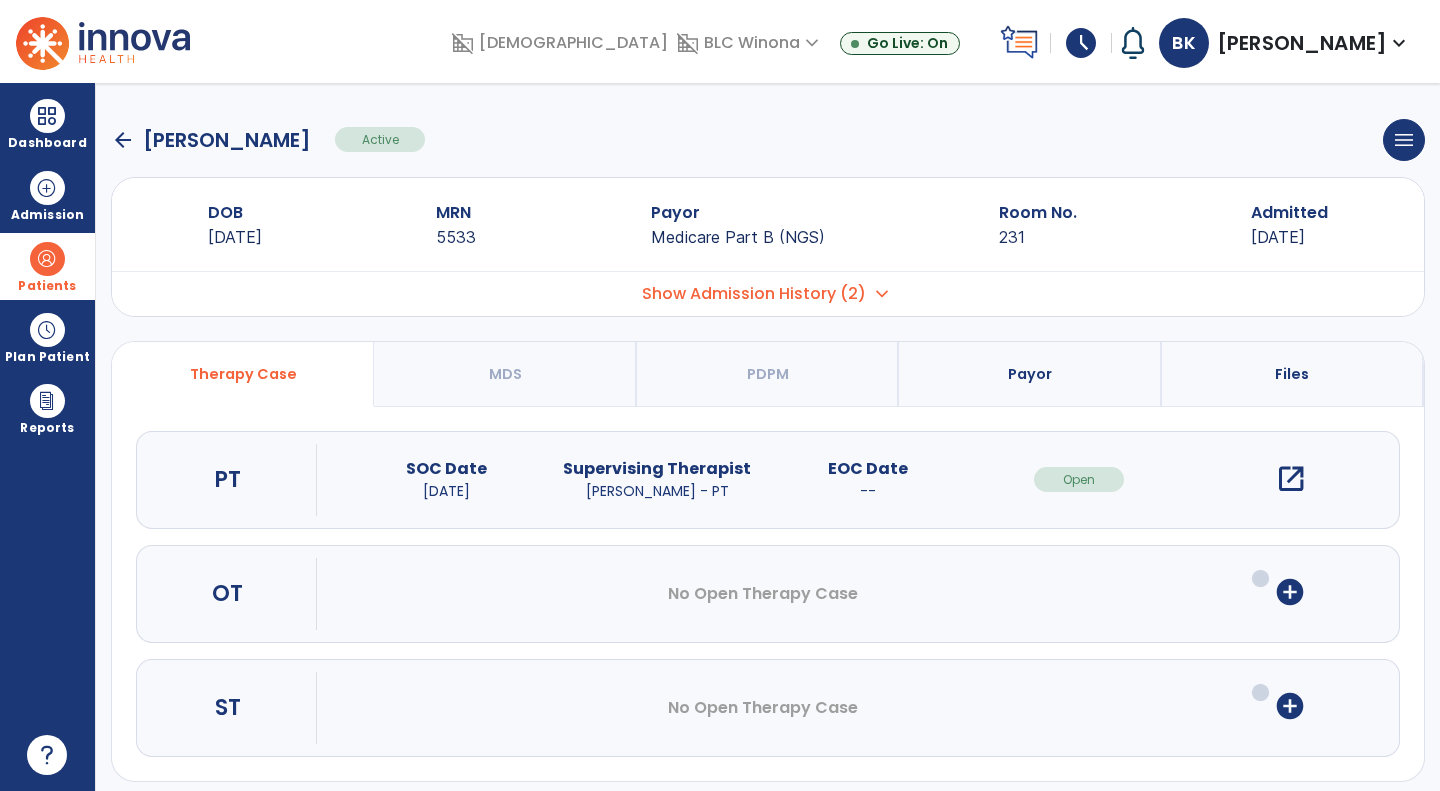 select on "***" 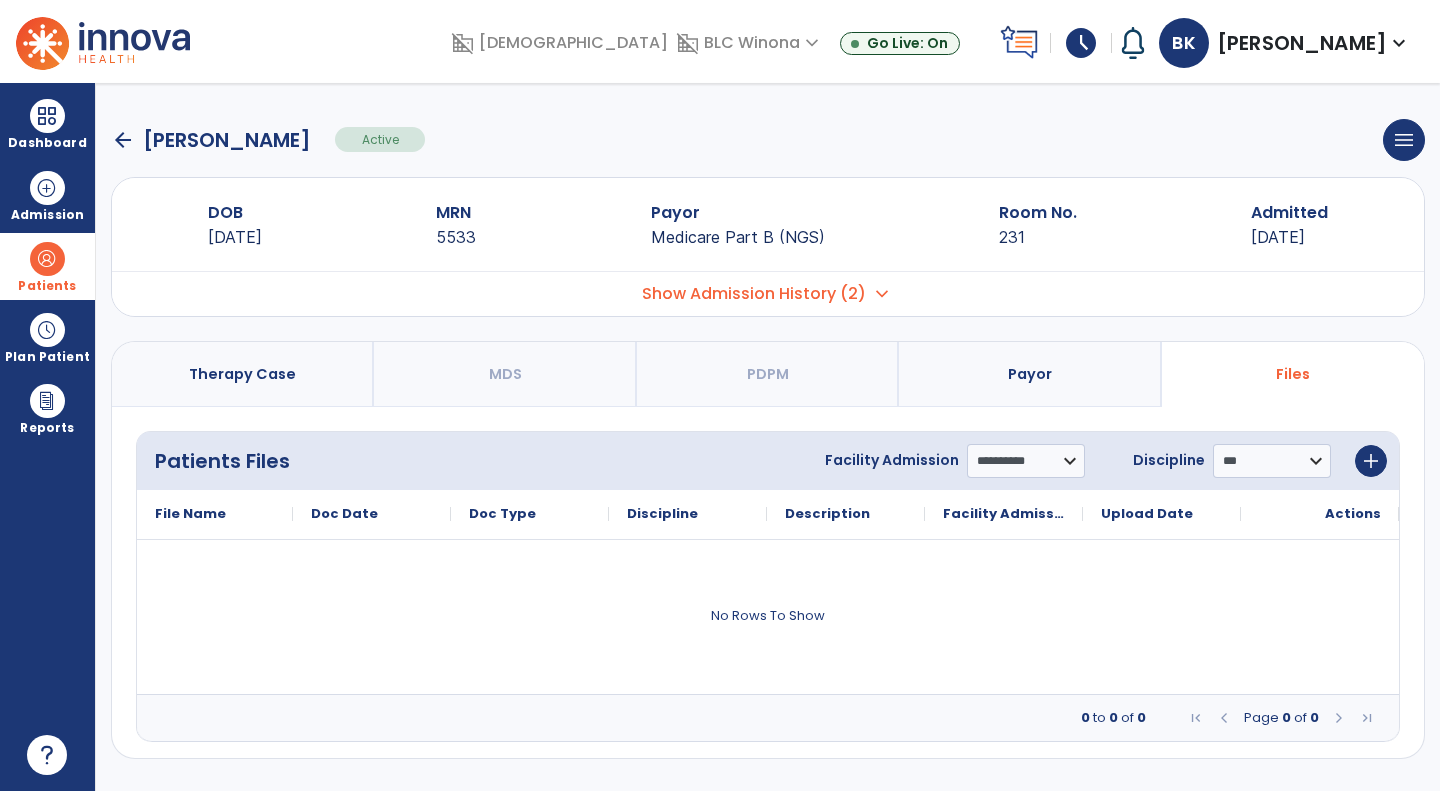 click on "arrow_back   Bronk, Eleanora  Active  menu   Edit Admission   View OBRA Report   Discharge Patient" 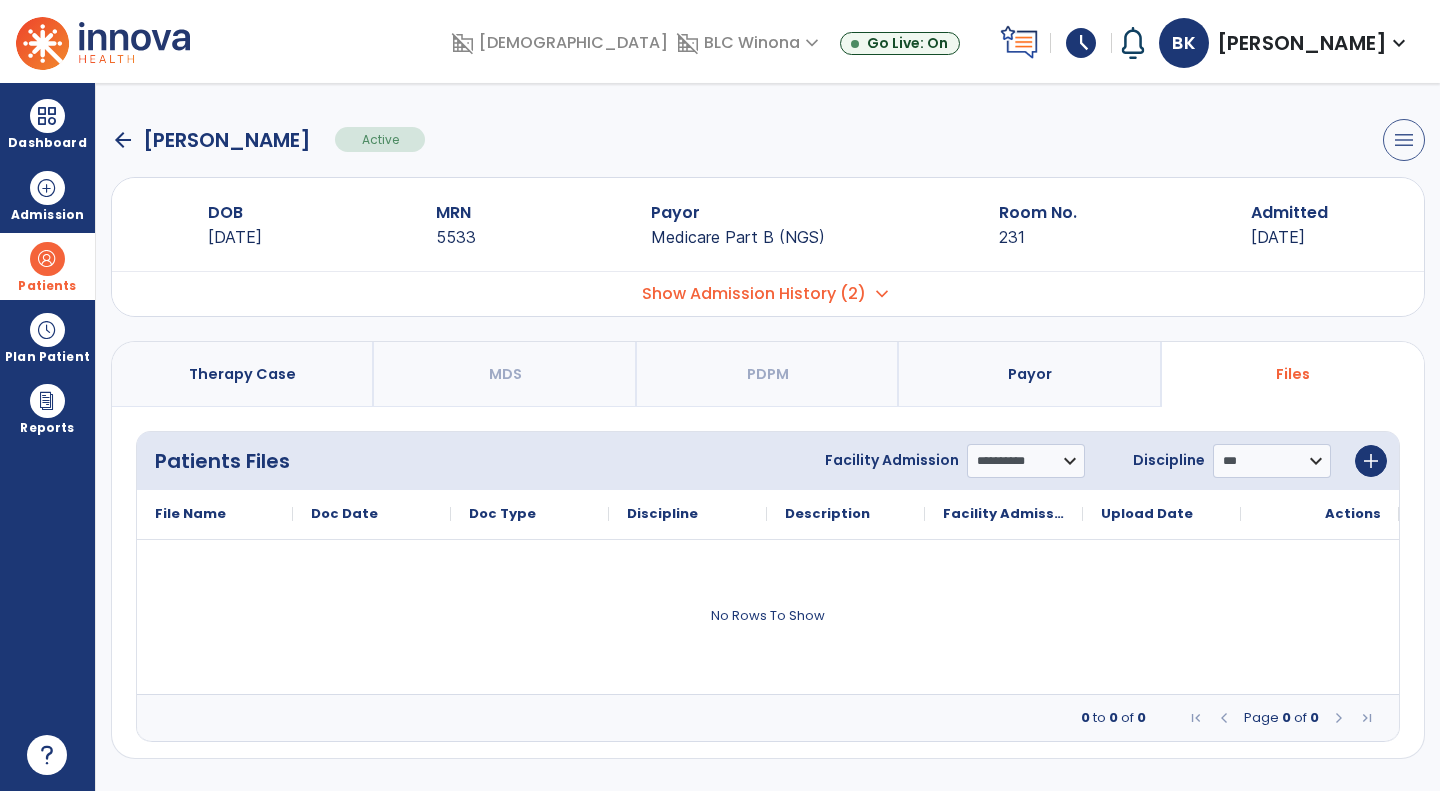 drag, startPoint x: 1424, startPoint y: 146, endPoint x: 1409, endPoint y: 140, distance: 16.155495 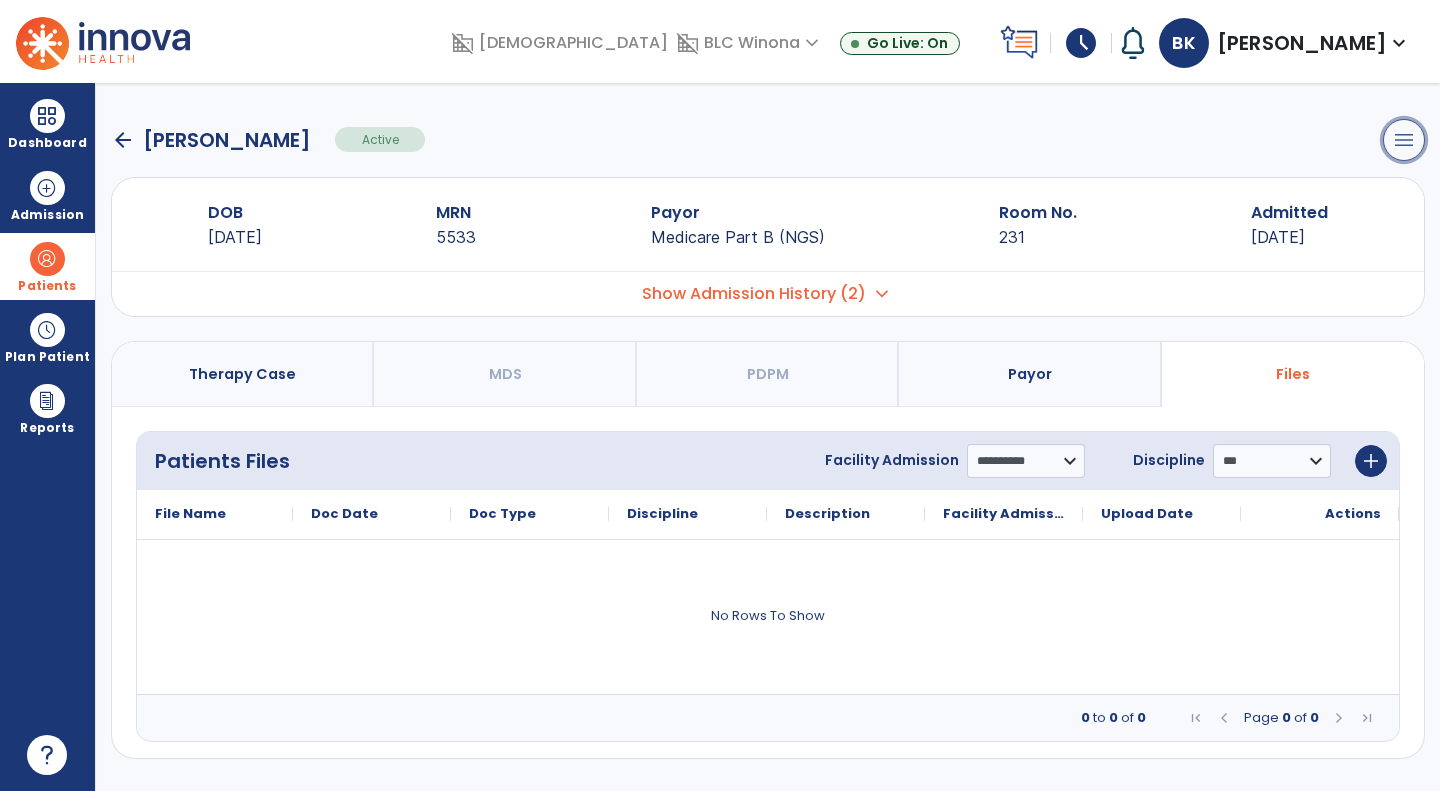 click on "menu" at bounding box center [1404, 140] 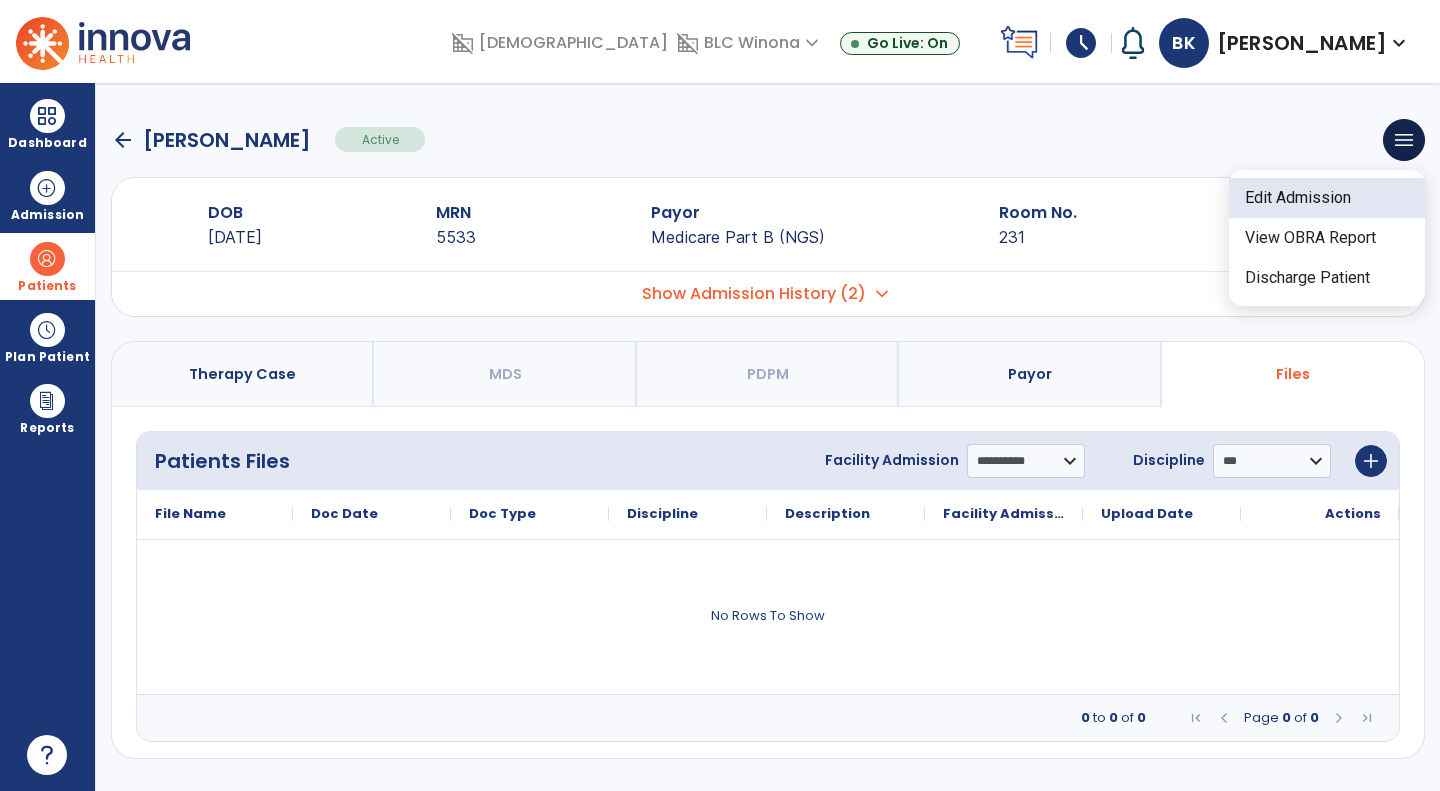 click on "Edit Admission" 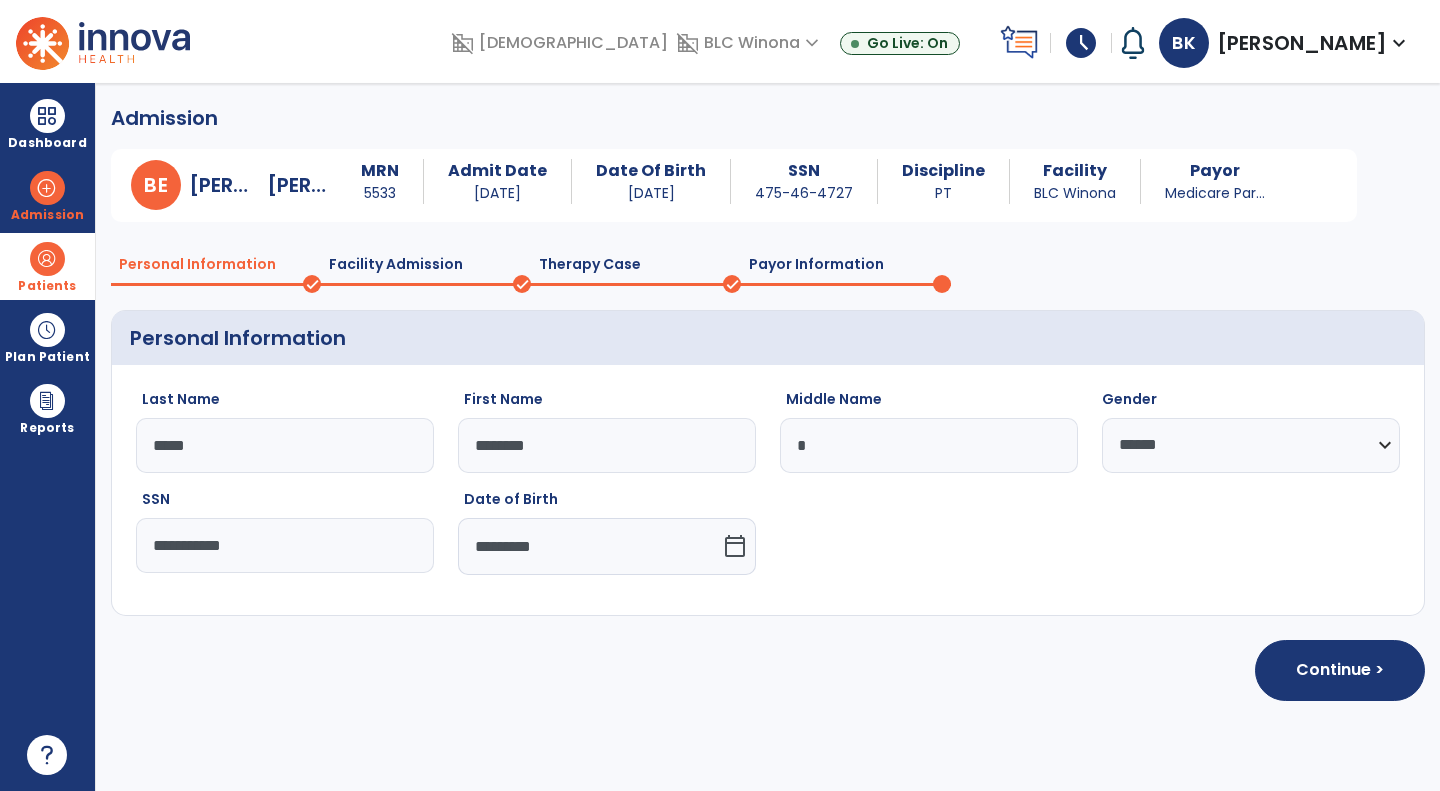 click on "Facility Admission" 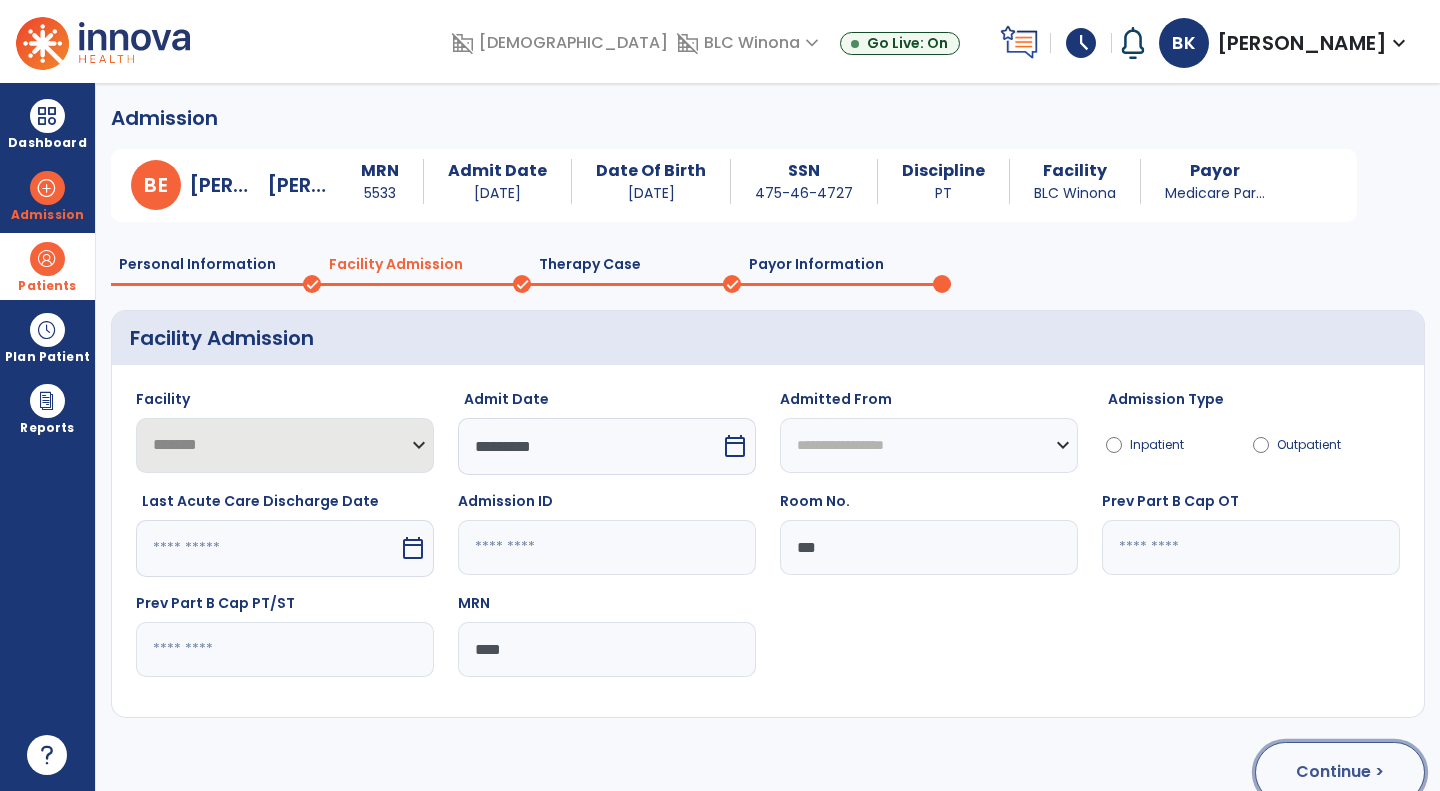 click on "Continue >" 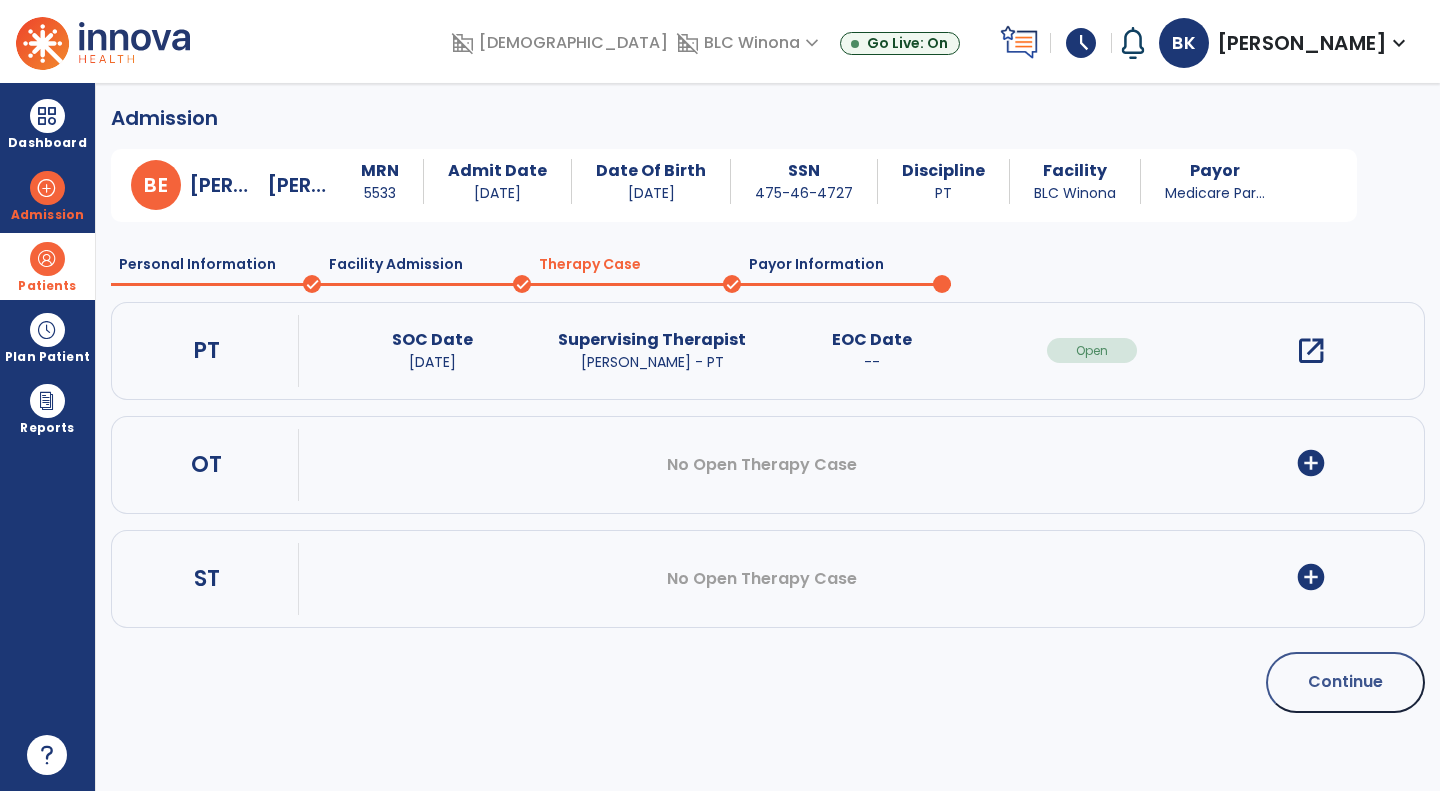 click on "open_in_new" at bounding box center (1311, 351) 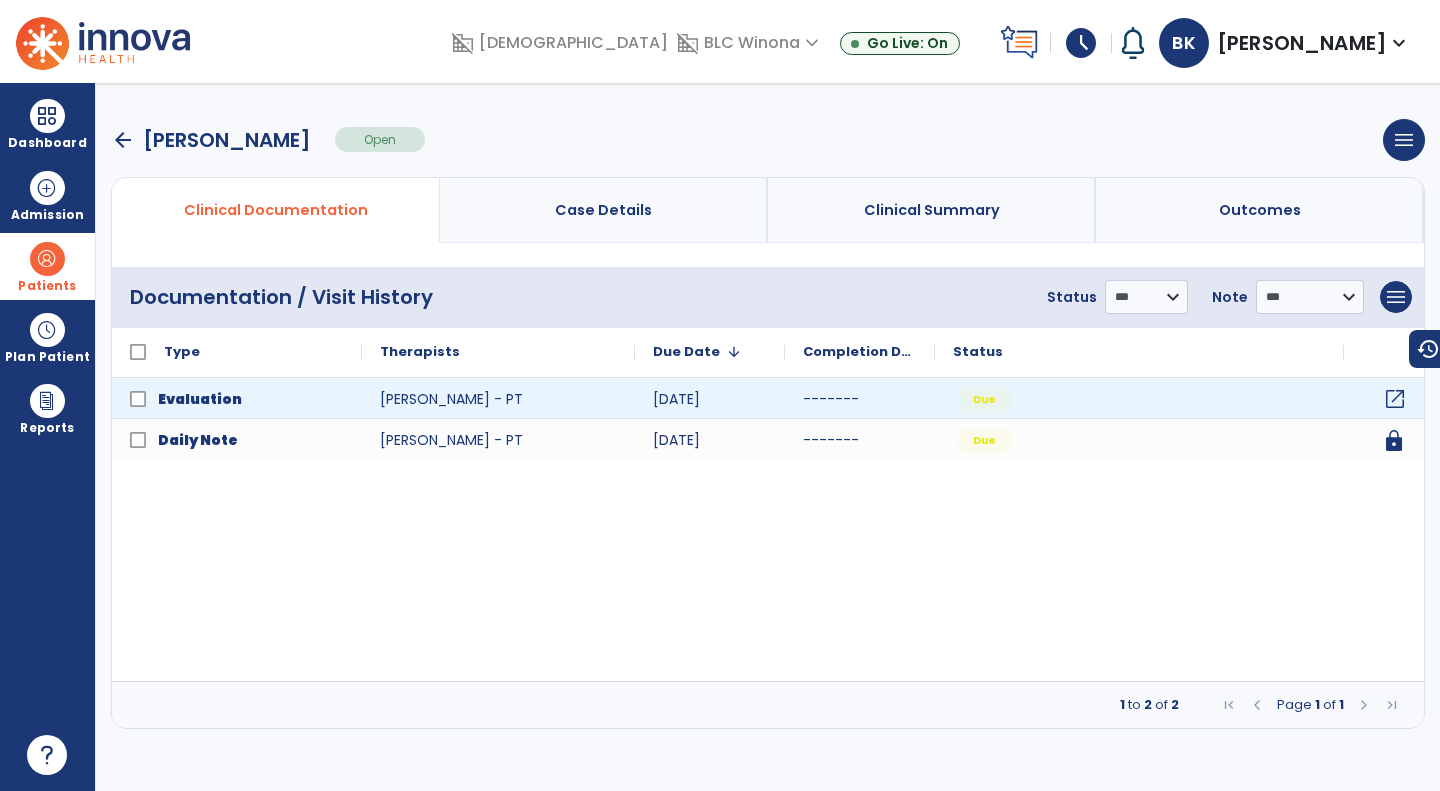 click on "open_in_new" 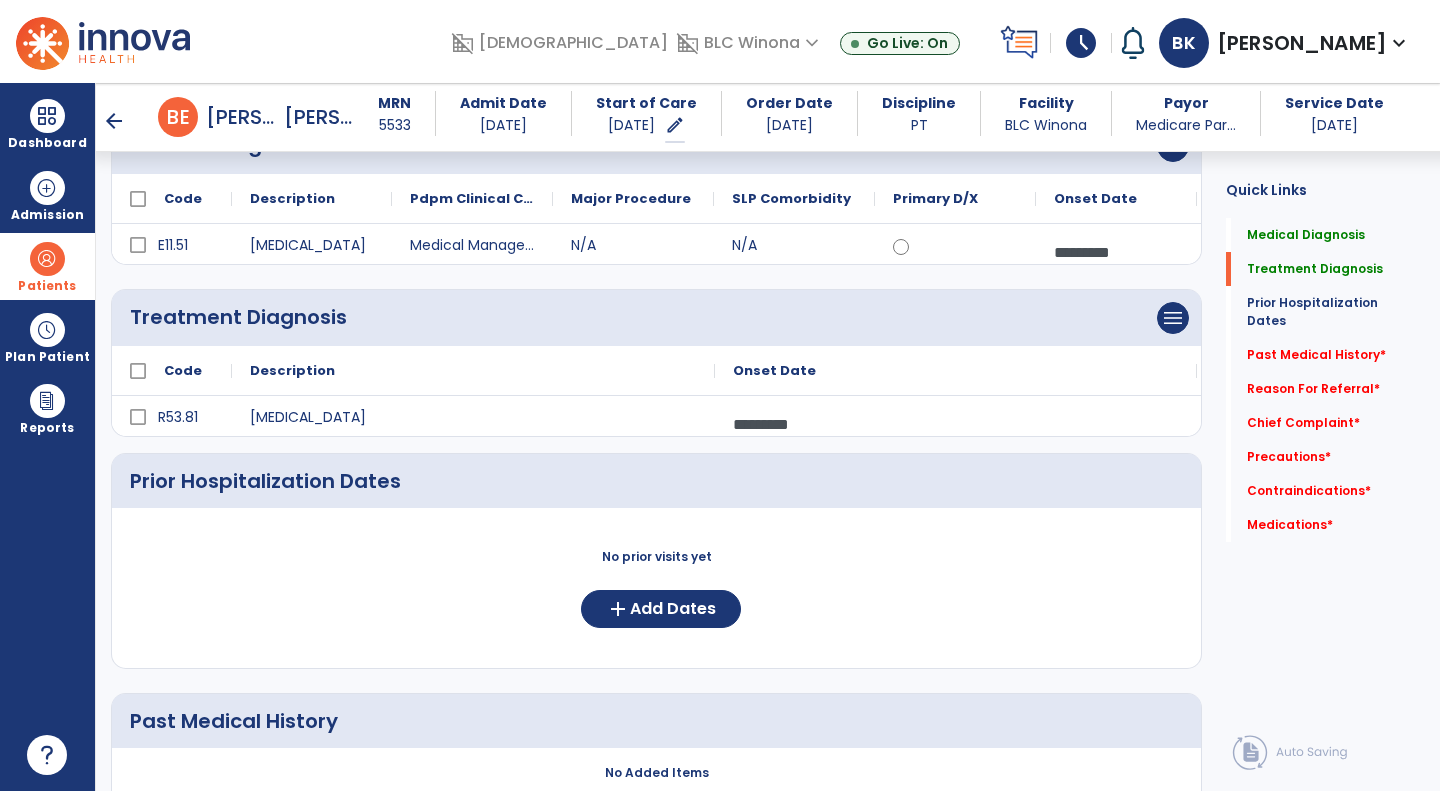scroll, scrollTop: 316, scrollLeft: 0, axis: vertical 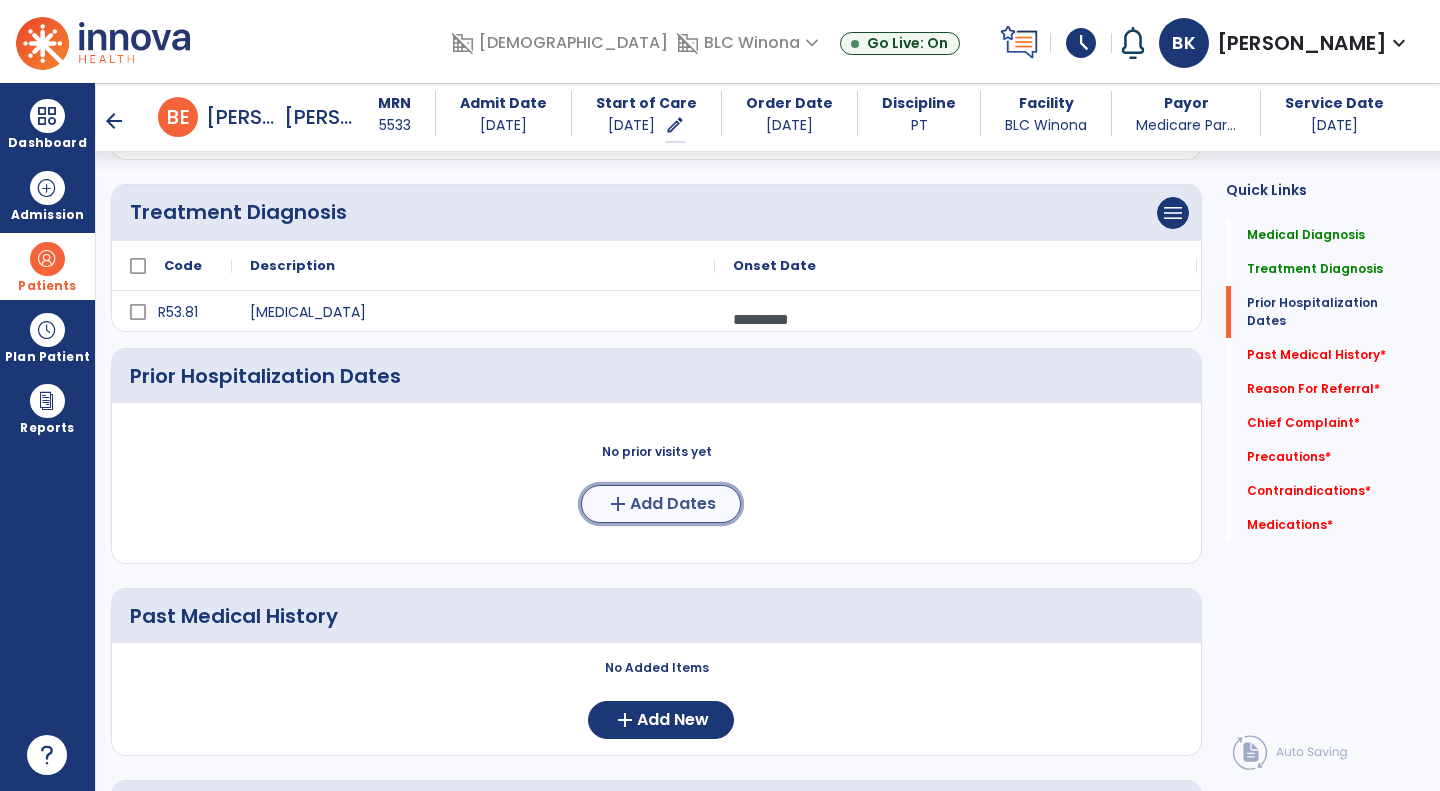click on "add  Add Dates" 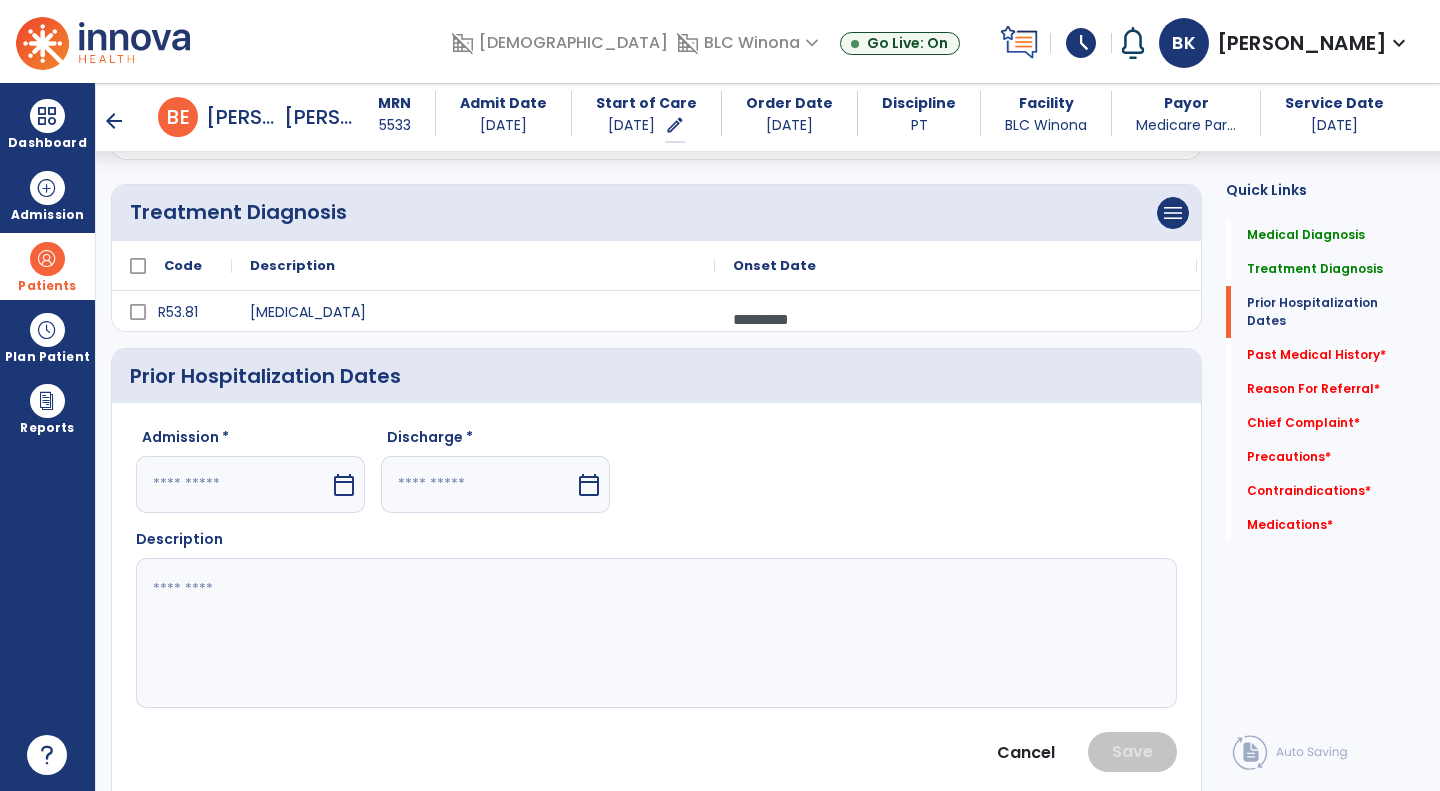 click on "Admission *  calendar_today  Discharge *  calendar_today  Description     Cancel Save" 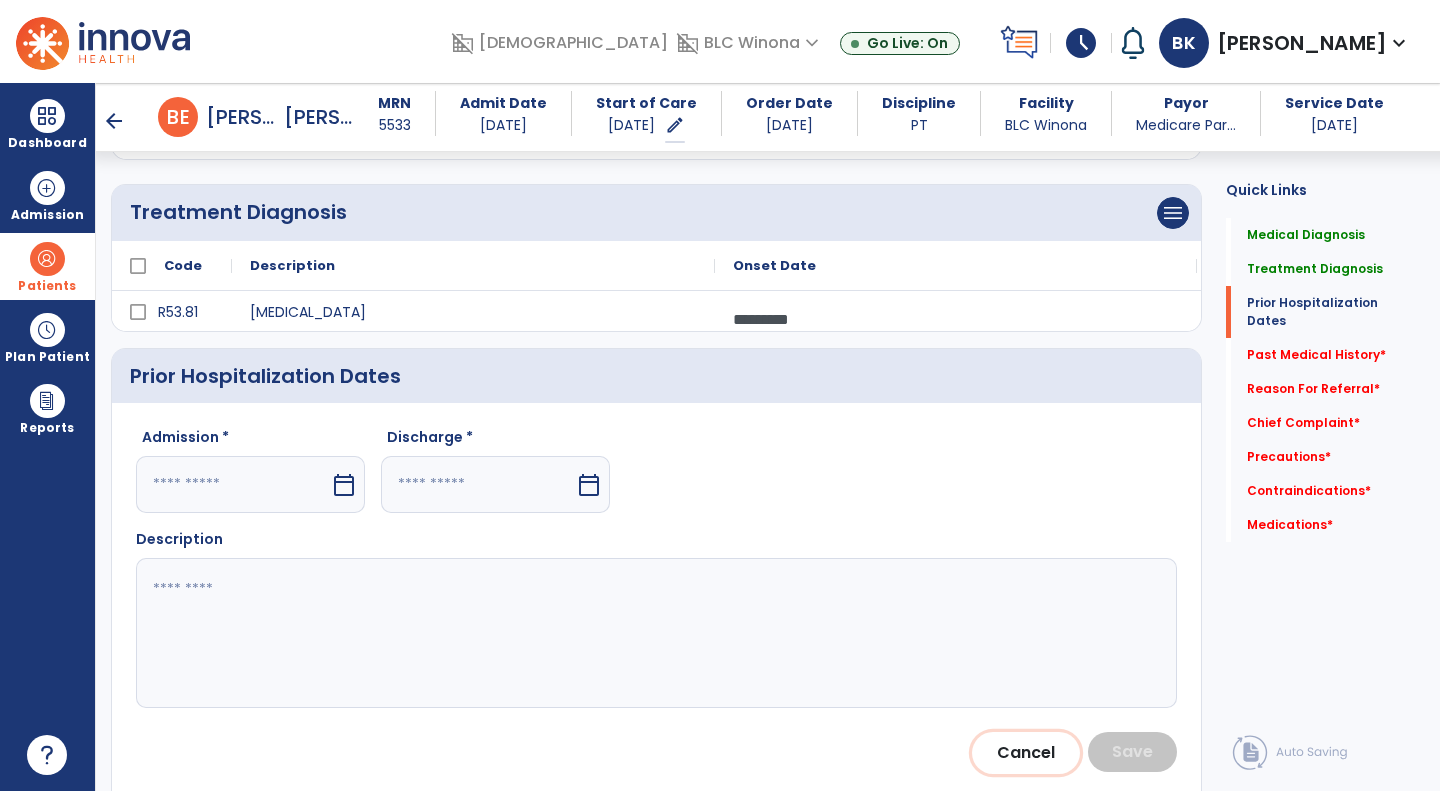 drag, startPoint x: 1014, startPoint y: 726, endPoint x: 1011, endPoint y: 740, distance: 14.3178215 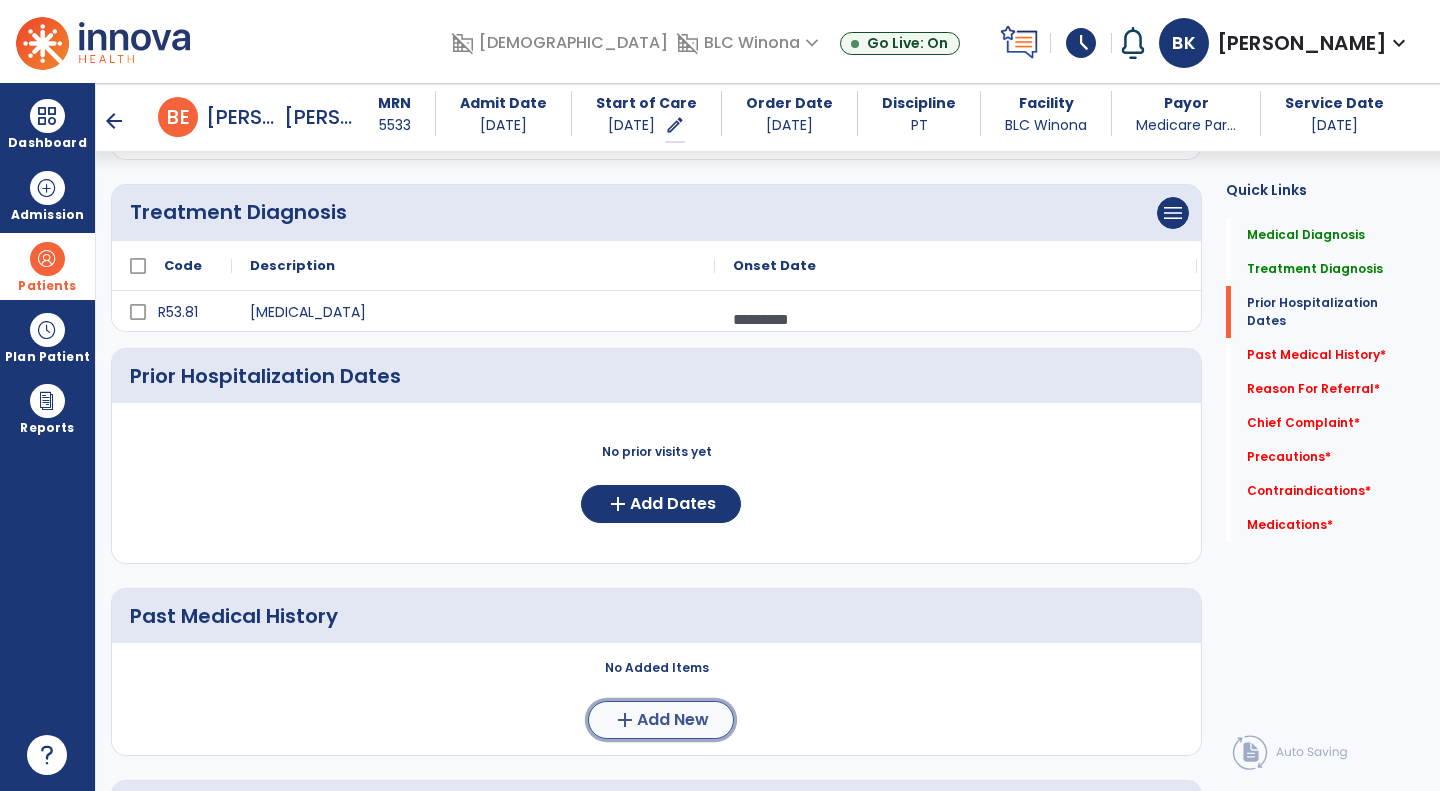 click on "Add New" 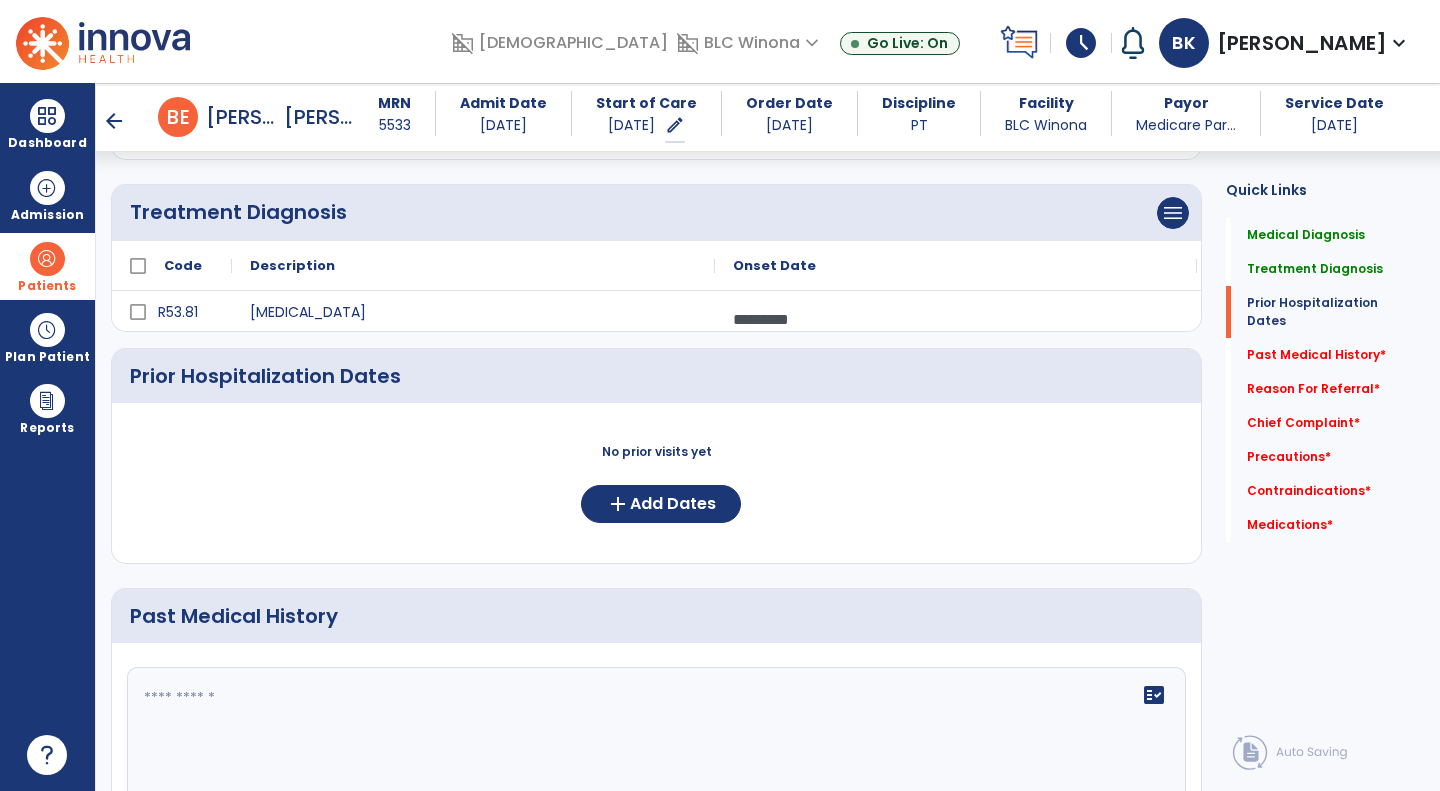 click 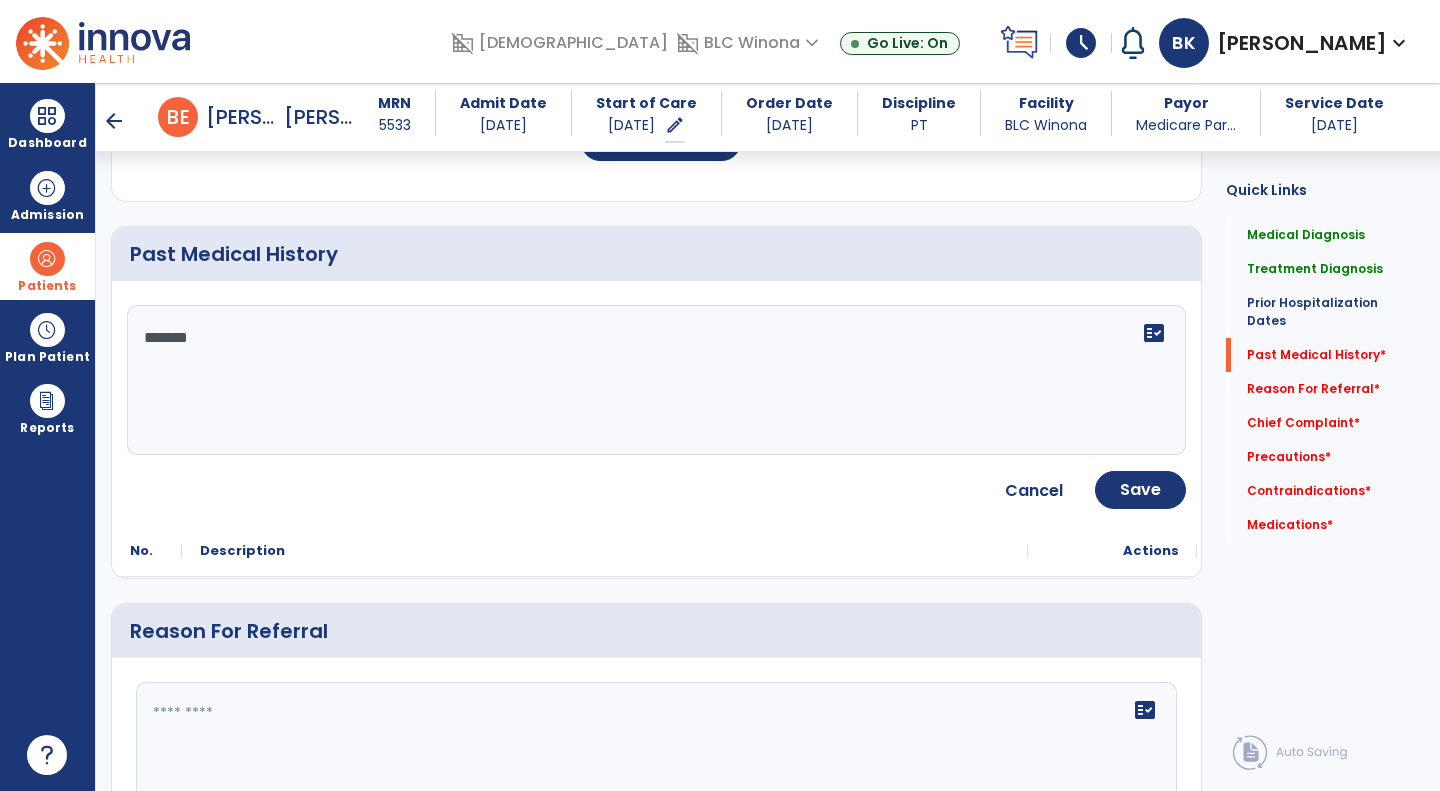 scroll, scrollTop: 679, scrollLeft: 0, axis: vertical 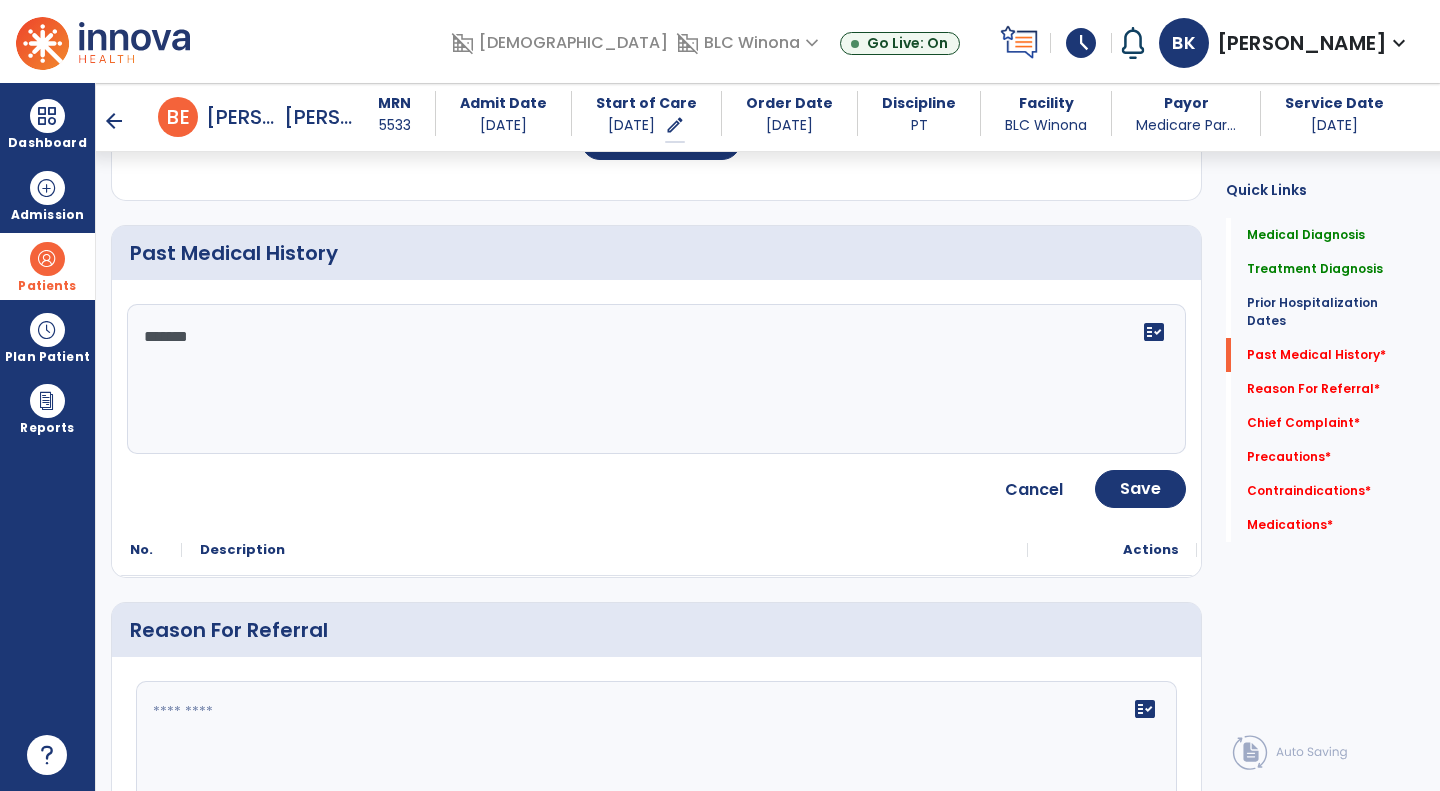 type on "*******" 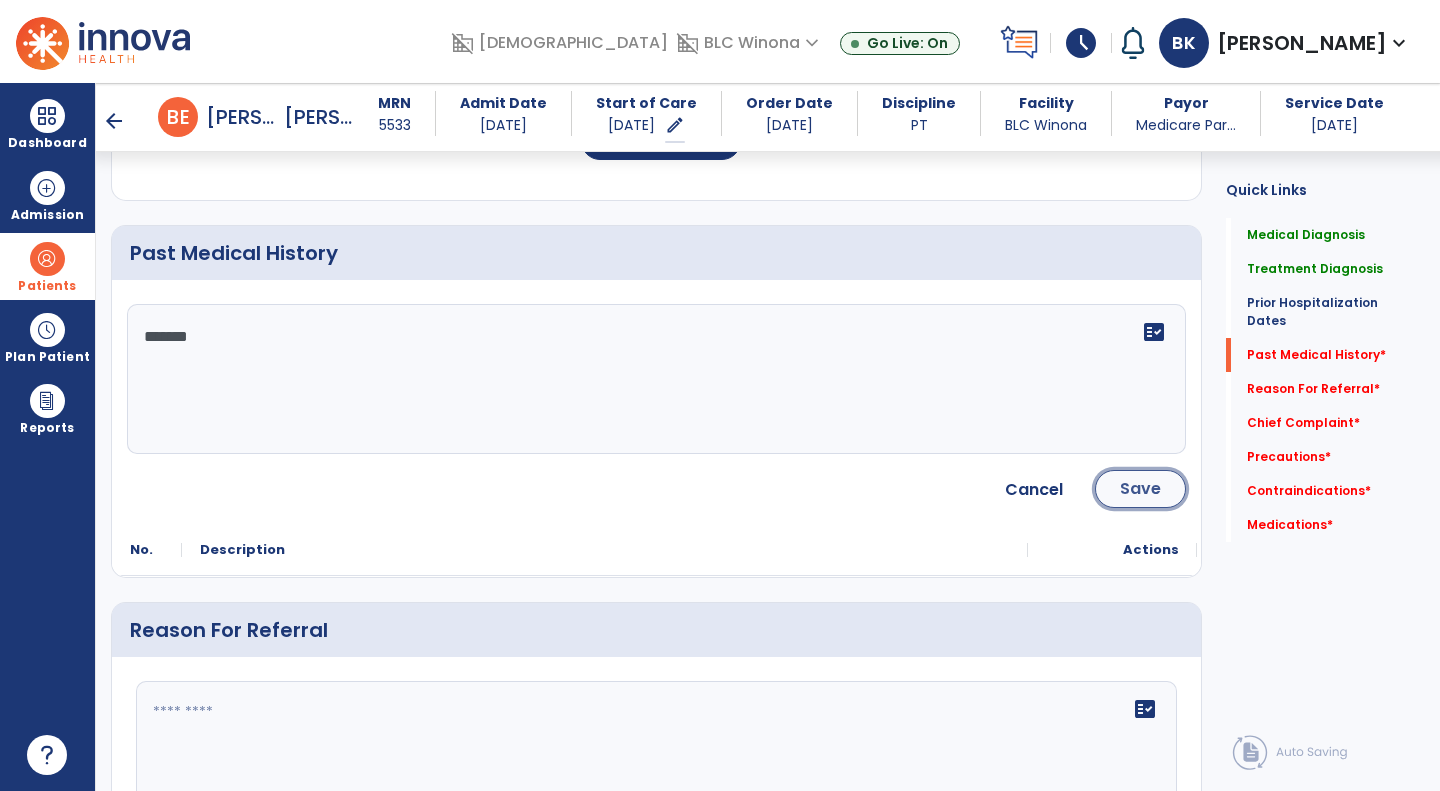 click on "Save" 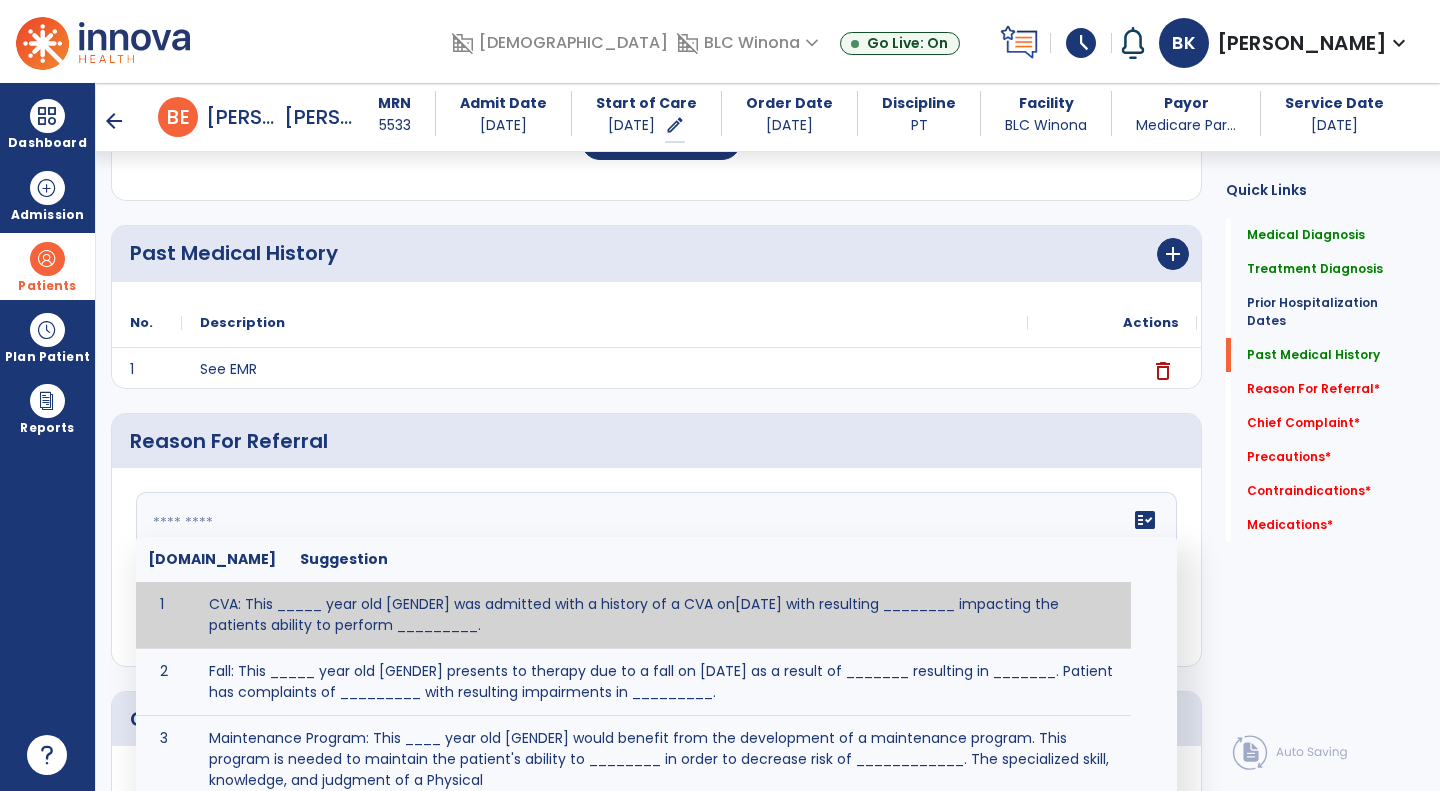 click on "fact_check  Sr.No Suggestion 1 CVA: This _____ year old [GENDER] was admitted with a history of a CVA on[DATE] with resulting ________ impacting the patients ability to perform _________. 2 Fall: This _____ year old [GENDER] presents to therapy due to a fall on [DATE] as a result of _______ resulting in _______.  Patient has complaints of _________ with resulting impairments in _________. 3 Maintenance Program: This ____ year old [GENDER] would benefit from the development of a maintenance program.  This program is needed to maintain the patient's ability to ________ in order to decrease risk of ____________.  The specialized skill, knowledge, and judgment of a Physical  4 Fall at Home: This _____ year old [GENDER] fell at home, resulting  in ________.  This has impacted this patient's _______.  As a result of these noted limitations in functional activities, this patient is unable to safely return to home.  This patient requires skilled therapy in order to improve safety and function. 5 6 7 8 9 10" 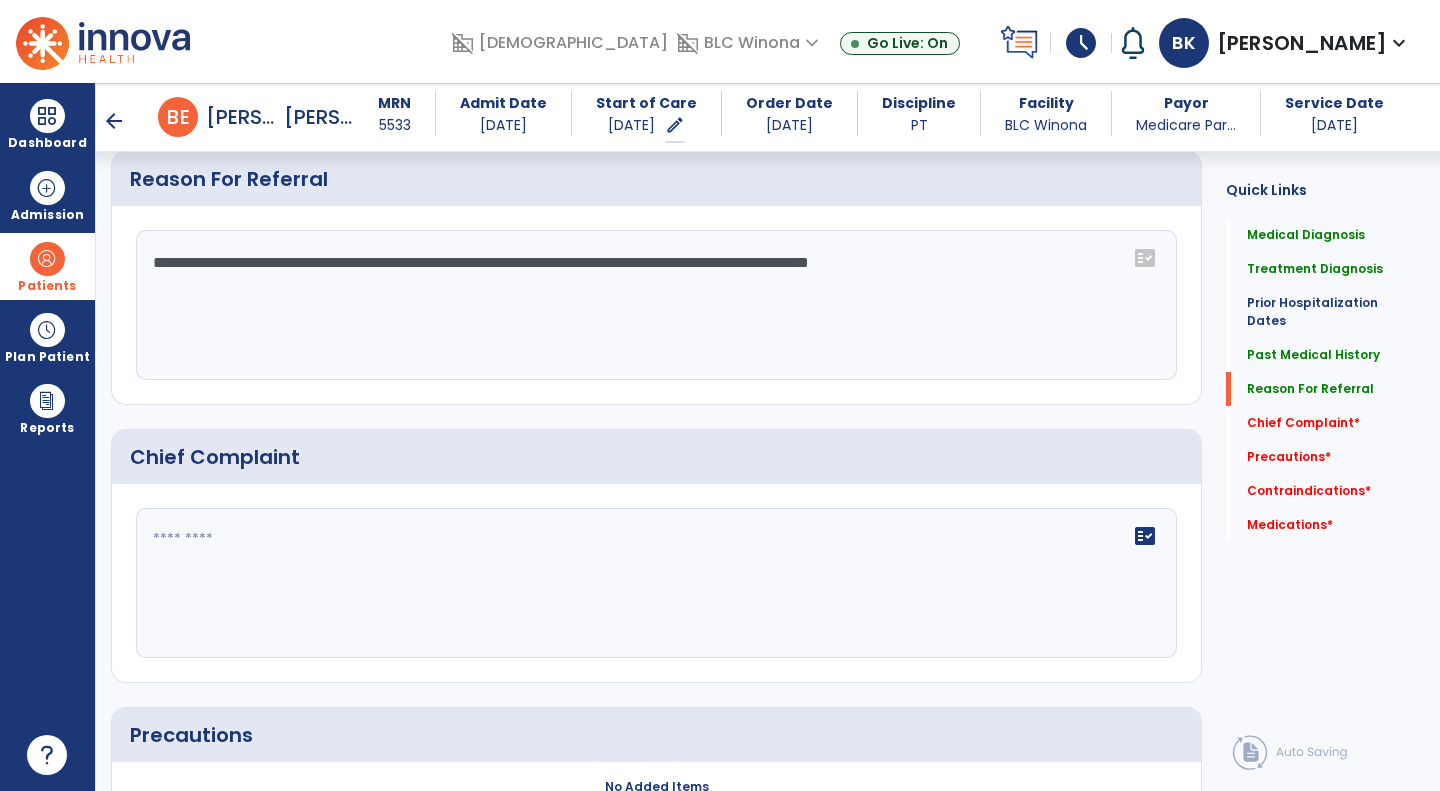 scroll, scrollTop: 949, scrollLeft: 0, axis: vertical 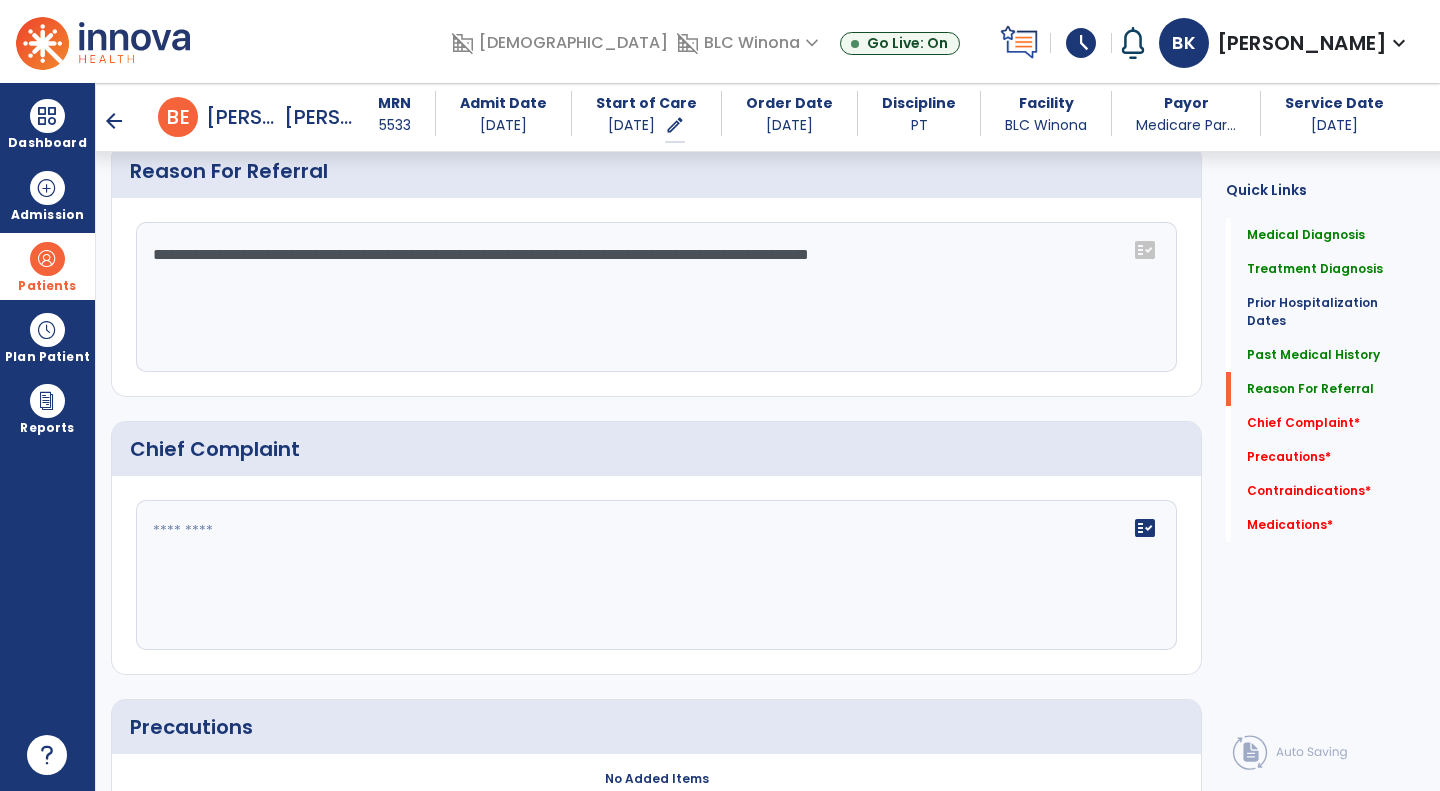 type on "**********" 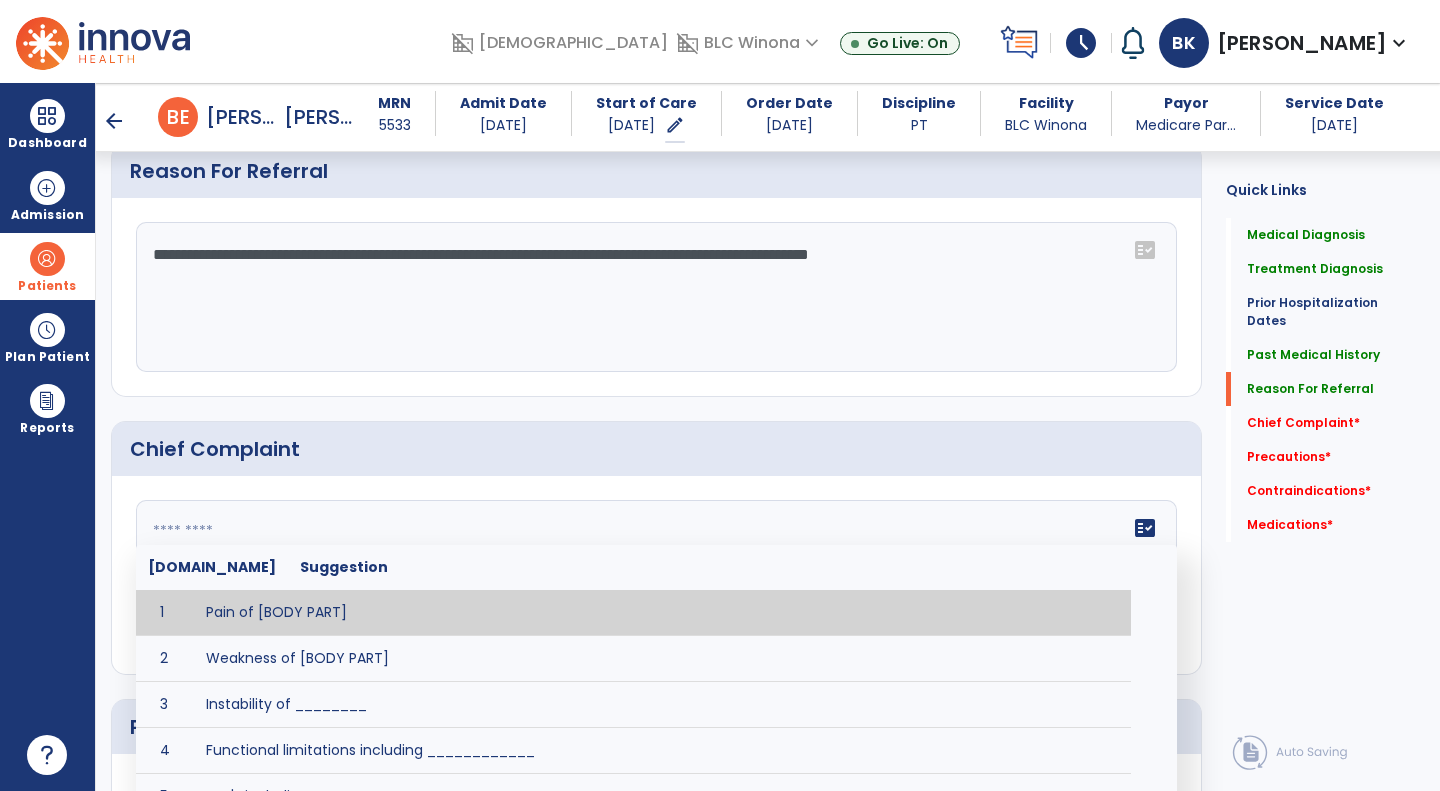 click on "fact_check  Sr.No Suggestion 1 Pain of [BODY PART] 2 Weakness of [BODY PART] 3 Instability of ________ 4 Functional limitations including ____________ 5 ADL's including ___________. 6 Inability to perform work related duties such as _________ 7 Inability to perform house hold duties such as __________. 8 Loss of balance. 9 Problems with gait including _________." 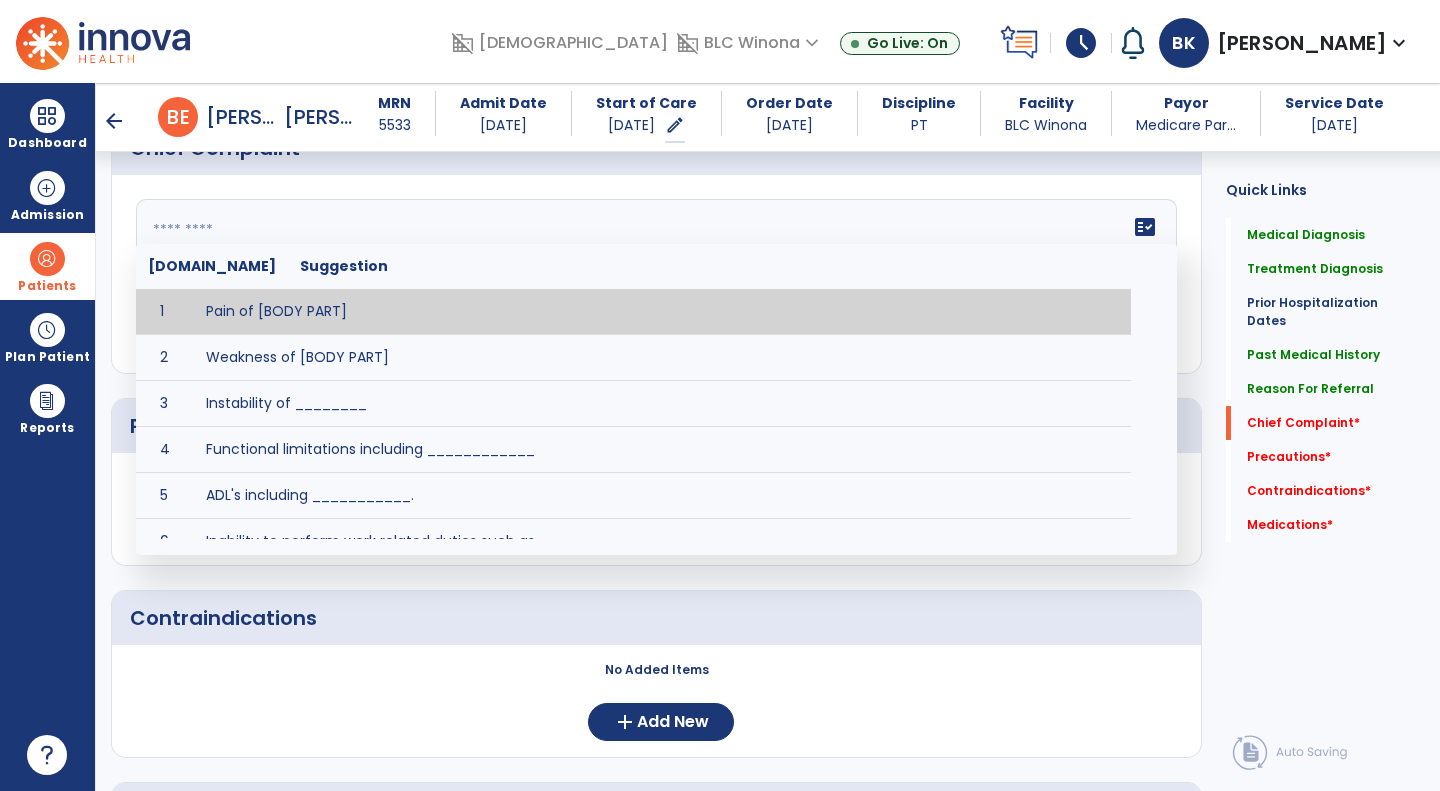 scroll, scrollTop: 1194, scrollLeft: 0, axis: vertical 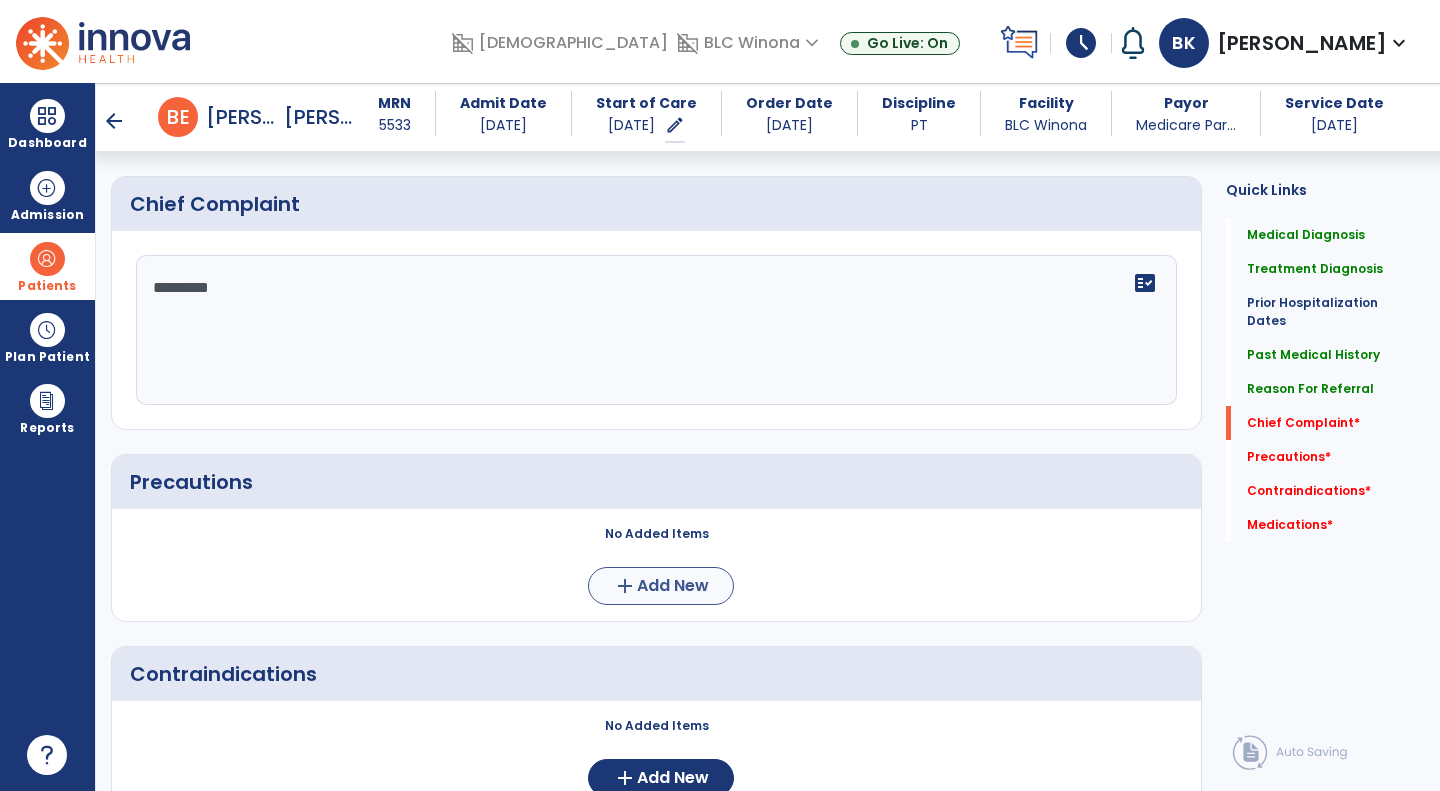 type on "*********" 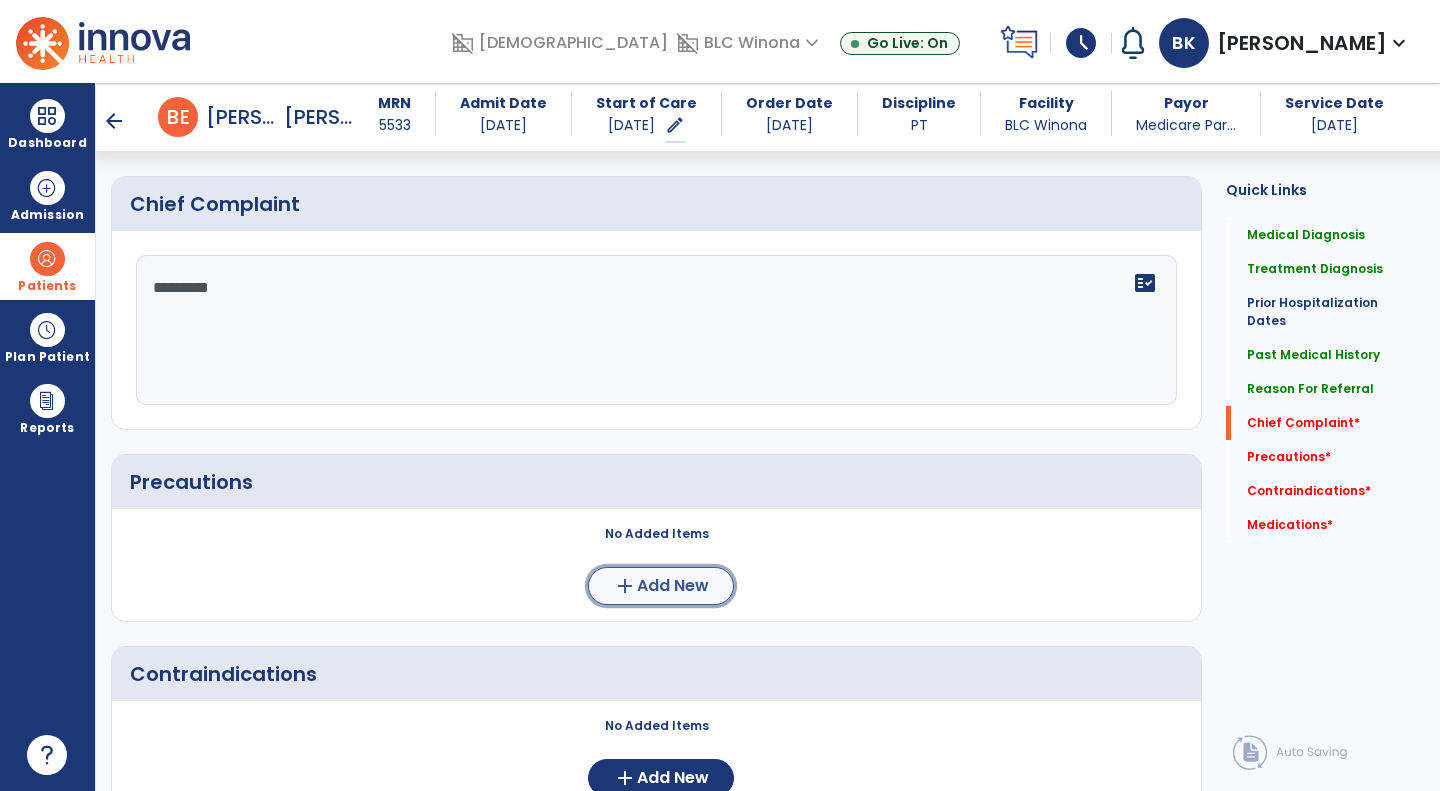 click on "add  Add New" 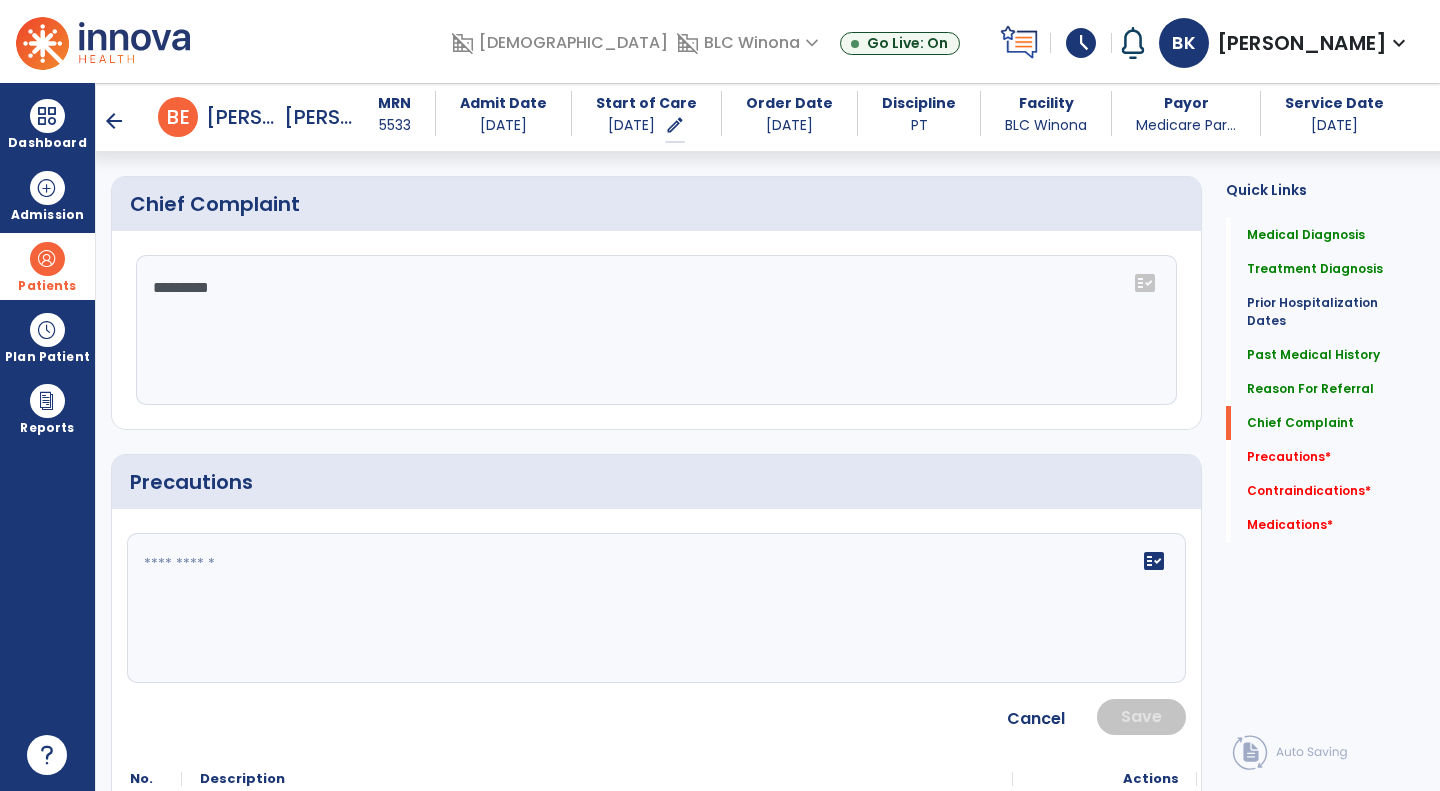 click on "fact_check" 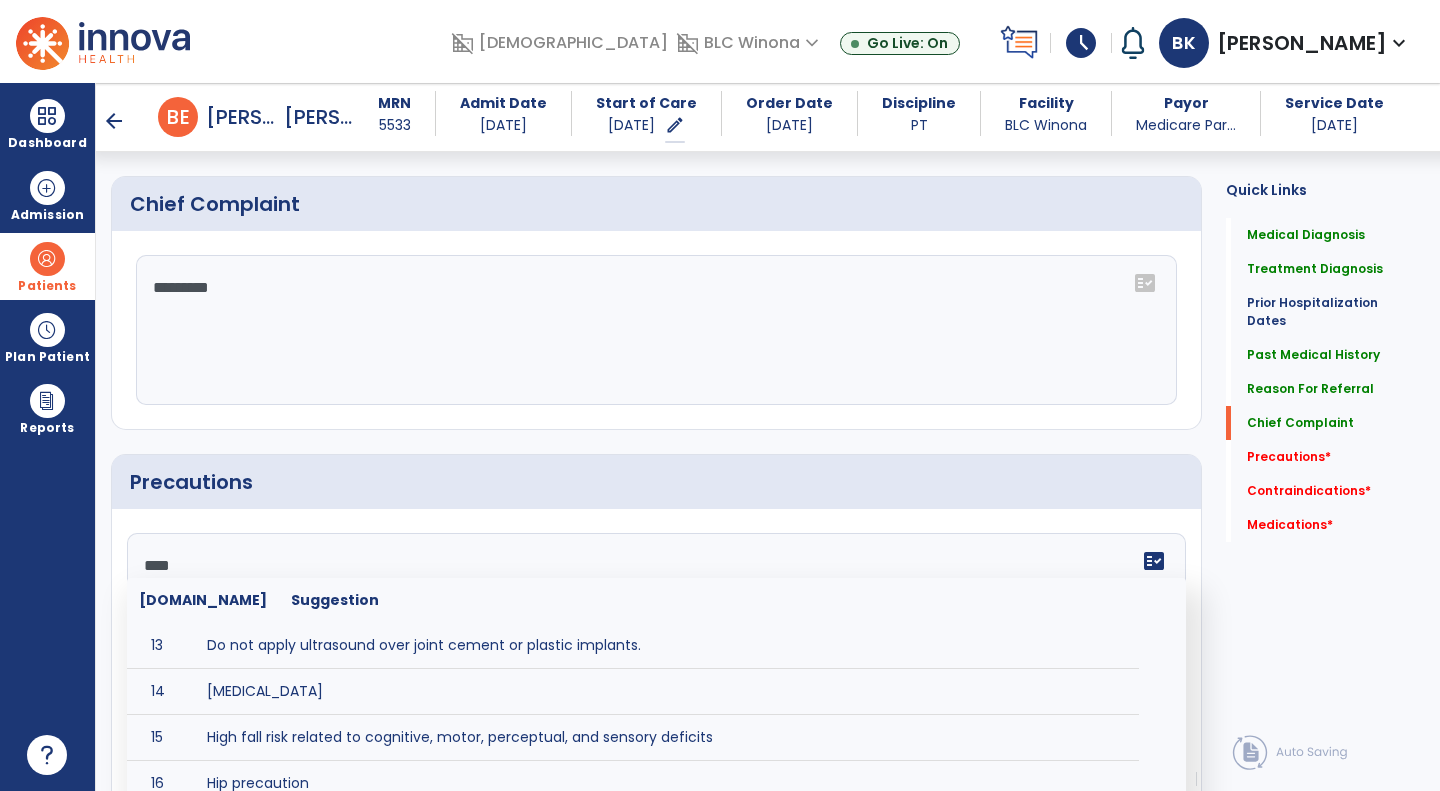 scroll, scrollTop: 0, scrollLeft: 0, axis: both 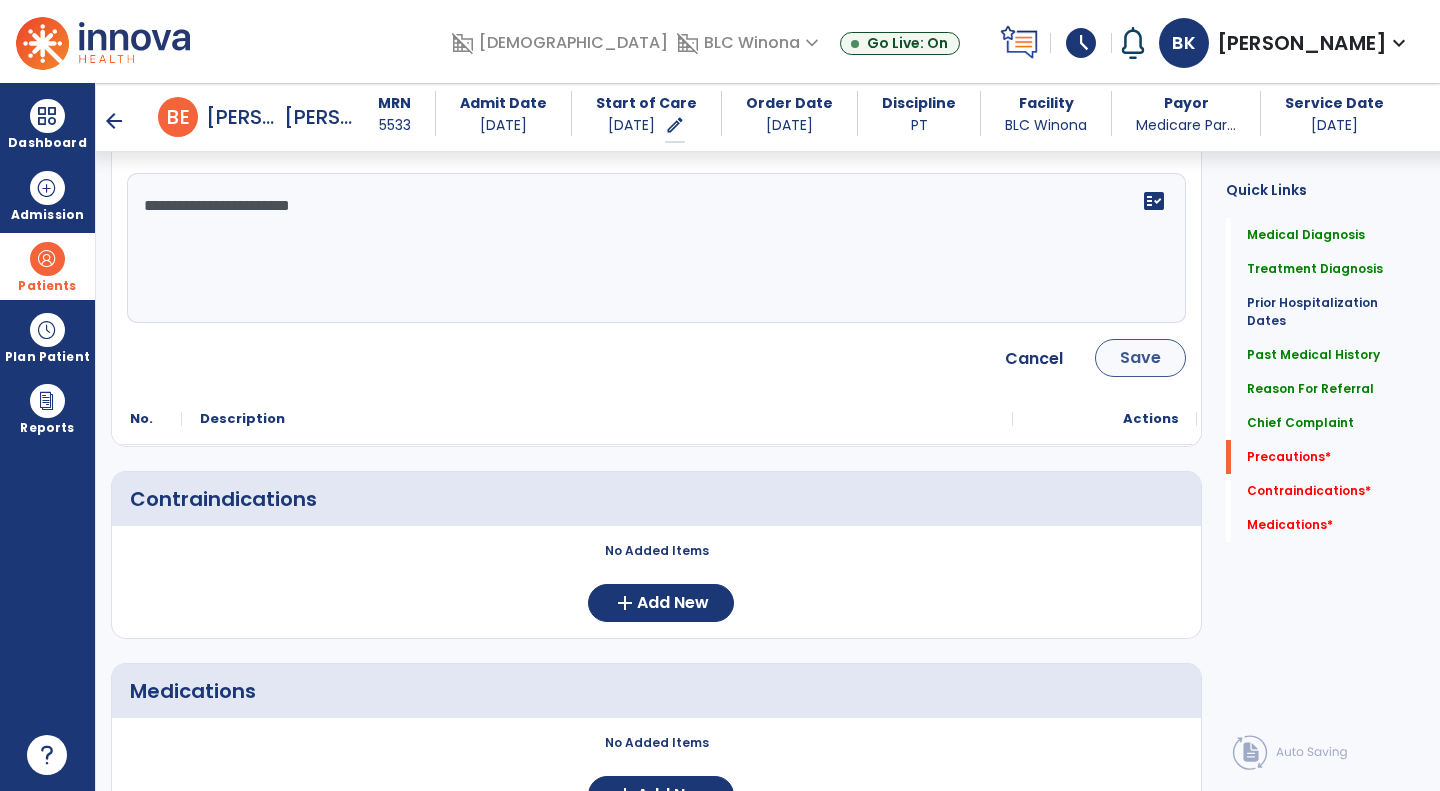 type on "**********" 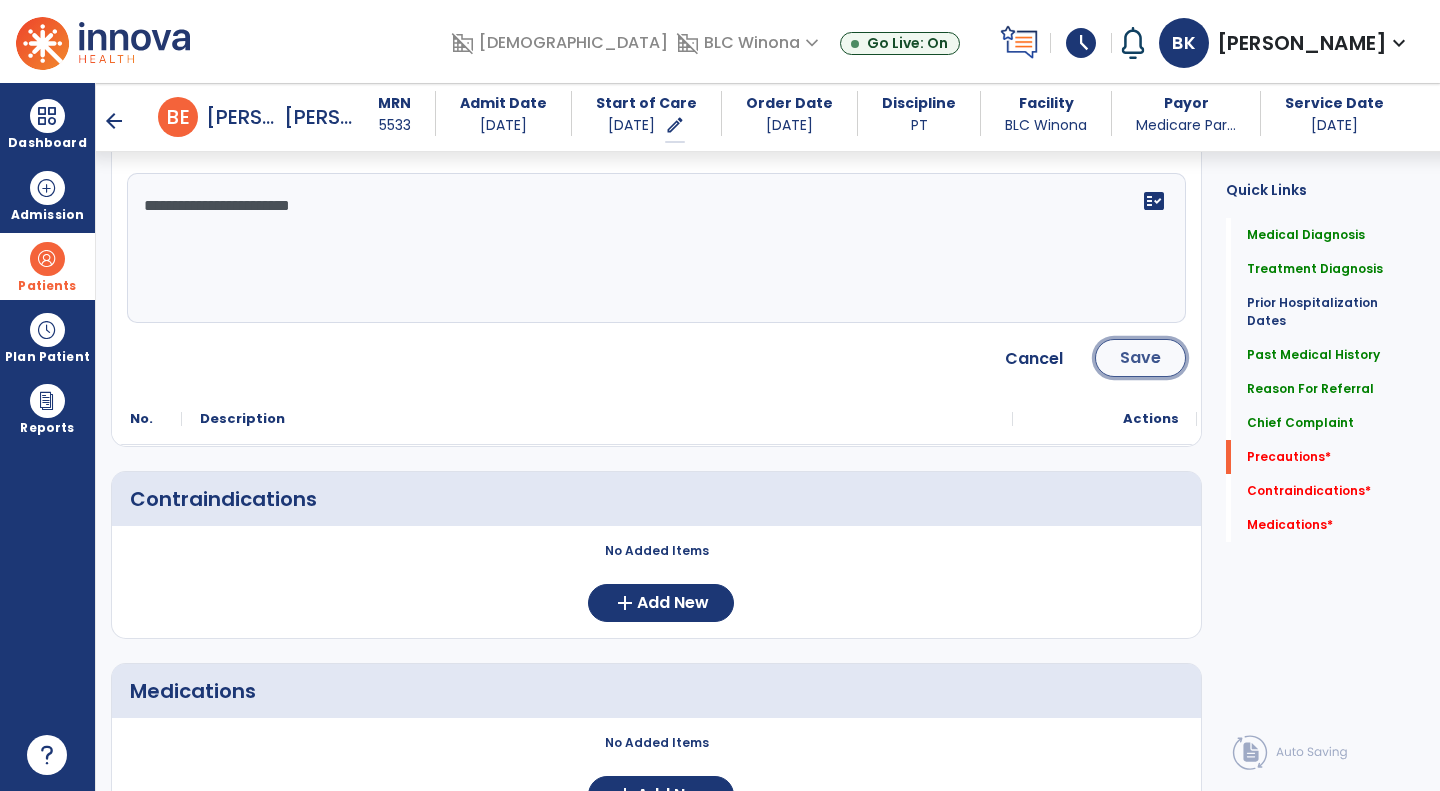 click on "Save" 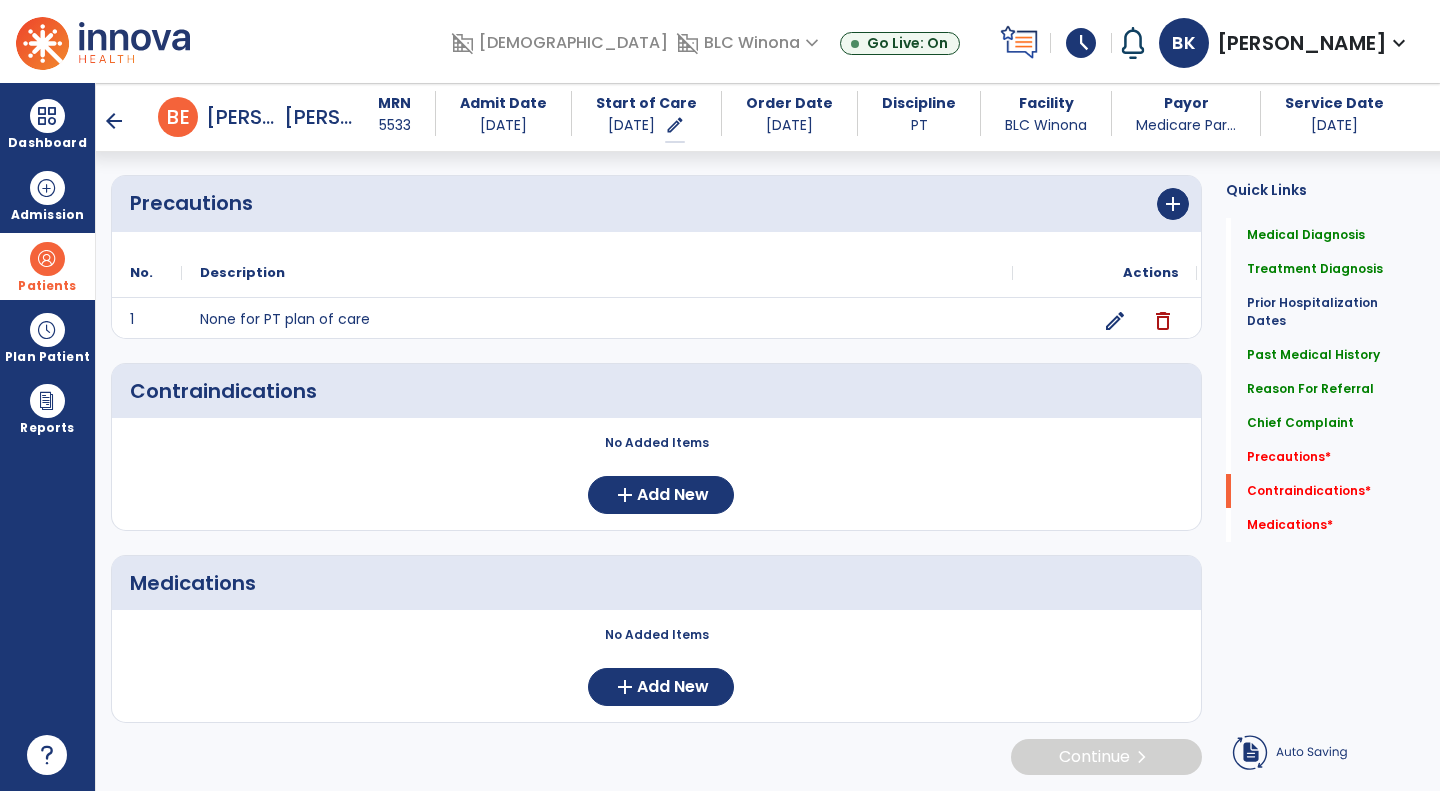 scroll, scrollTop: 1475, scrollLeft: 0, axis: vertical 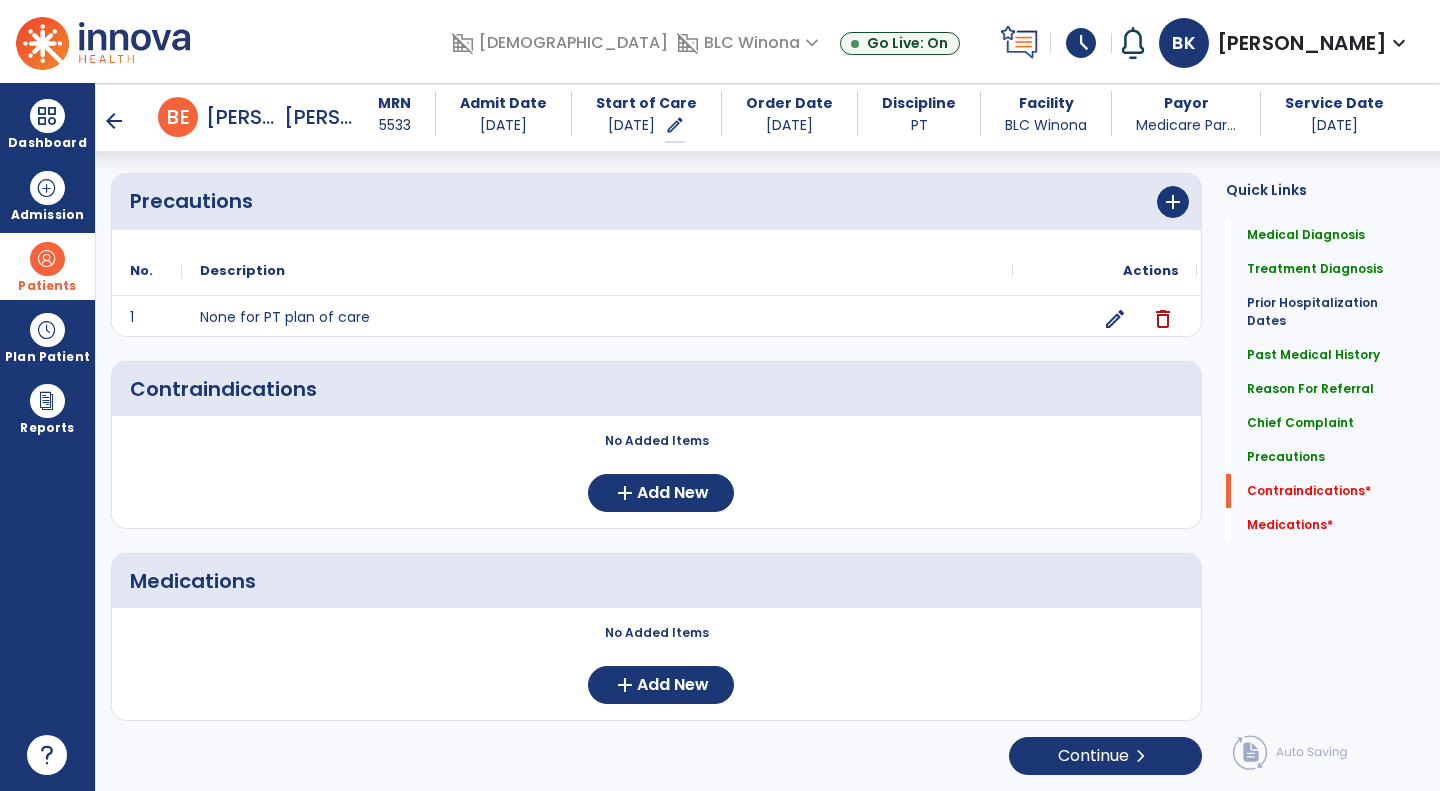 click on "No Added Items  add  Add New" 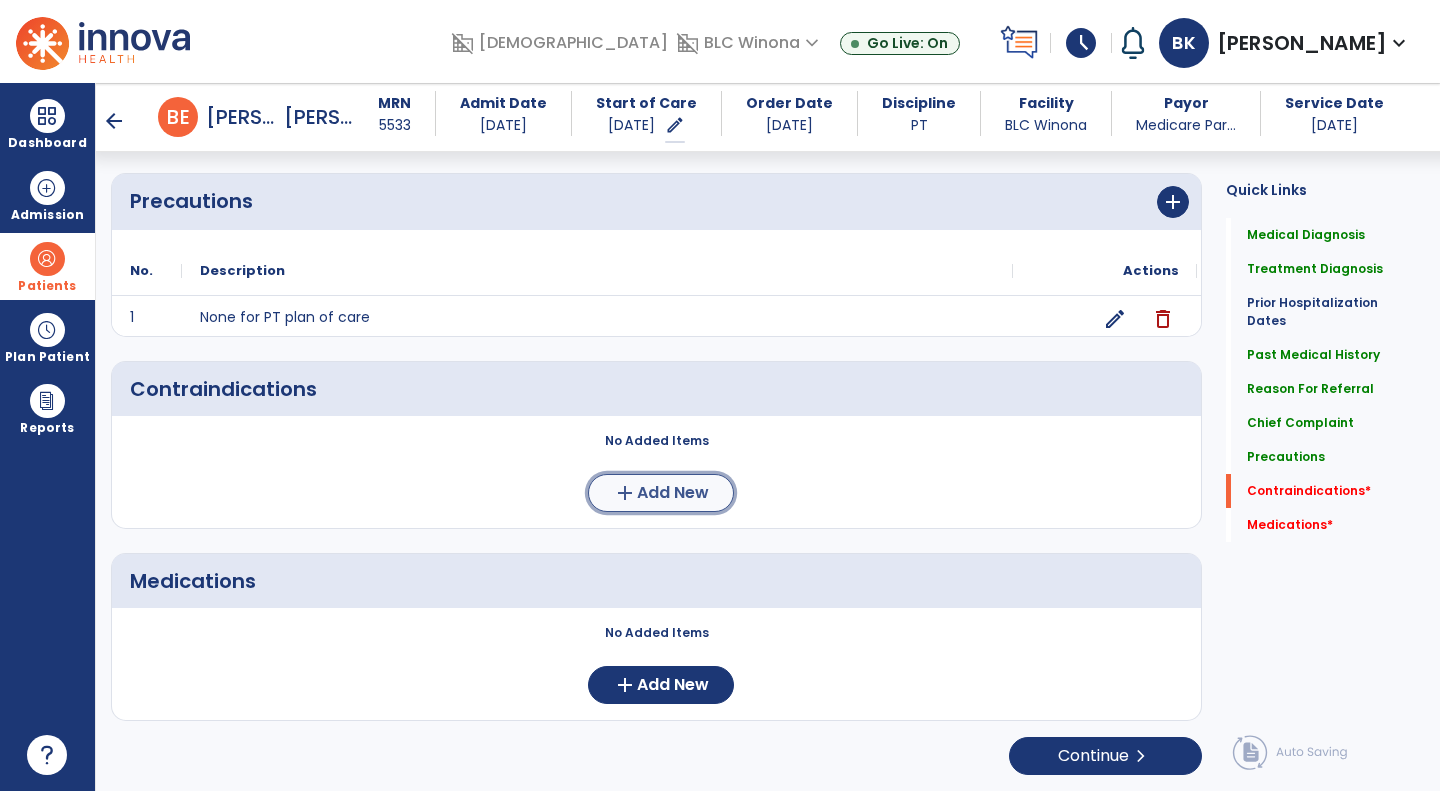 click on "Add New" 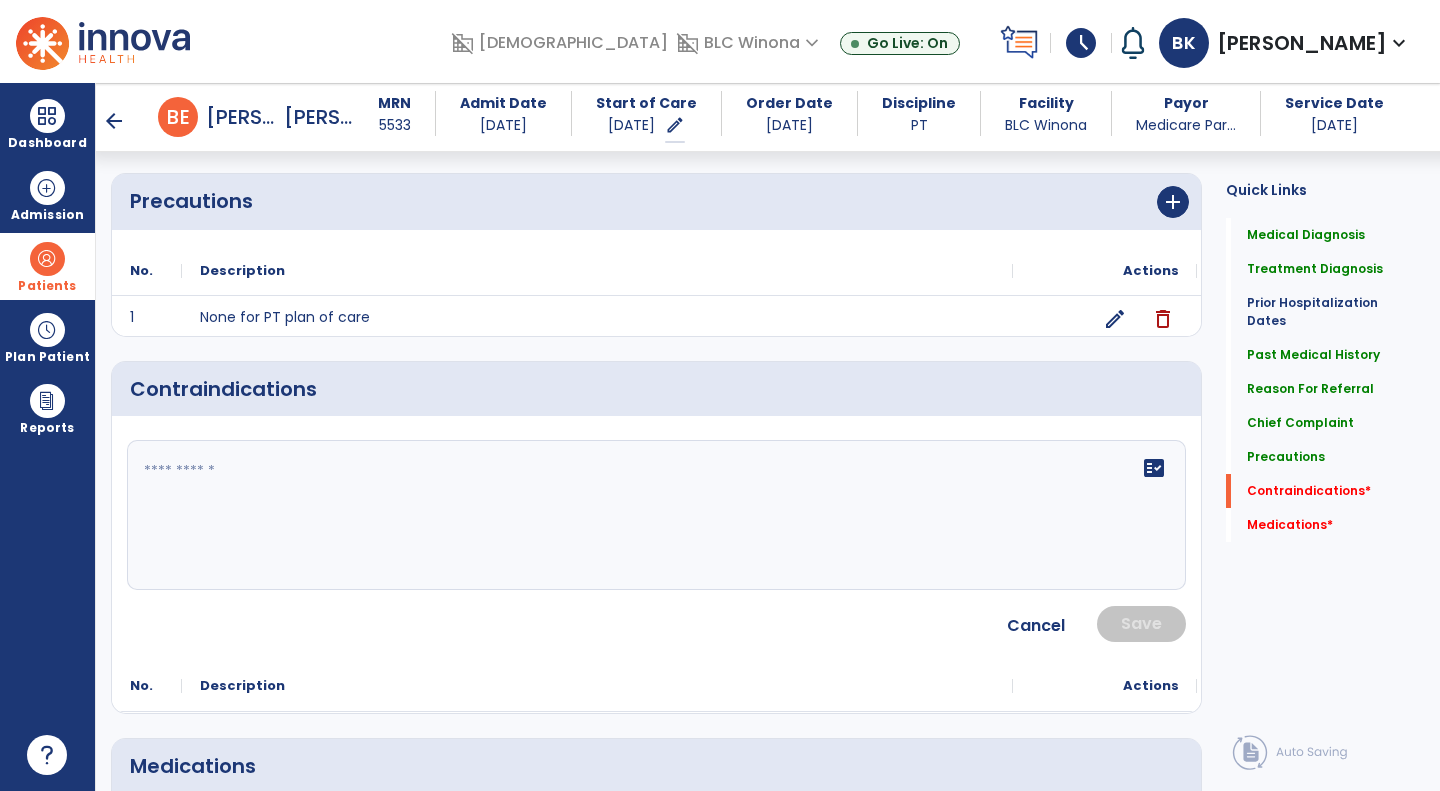 click on "fact_check" 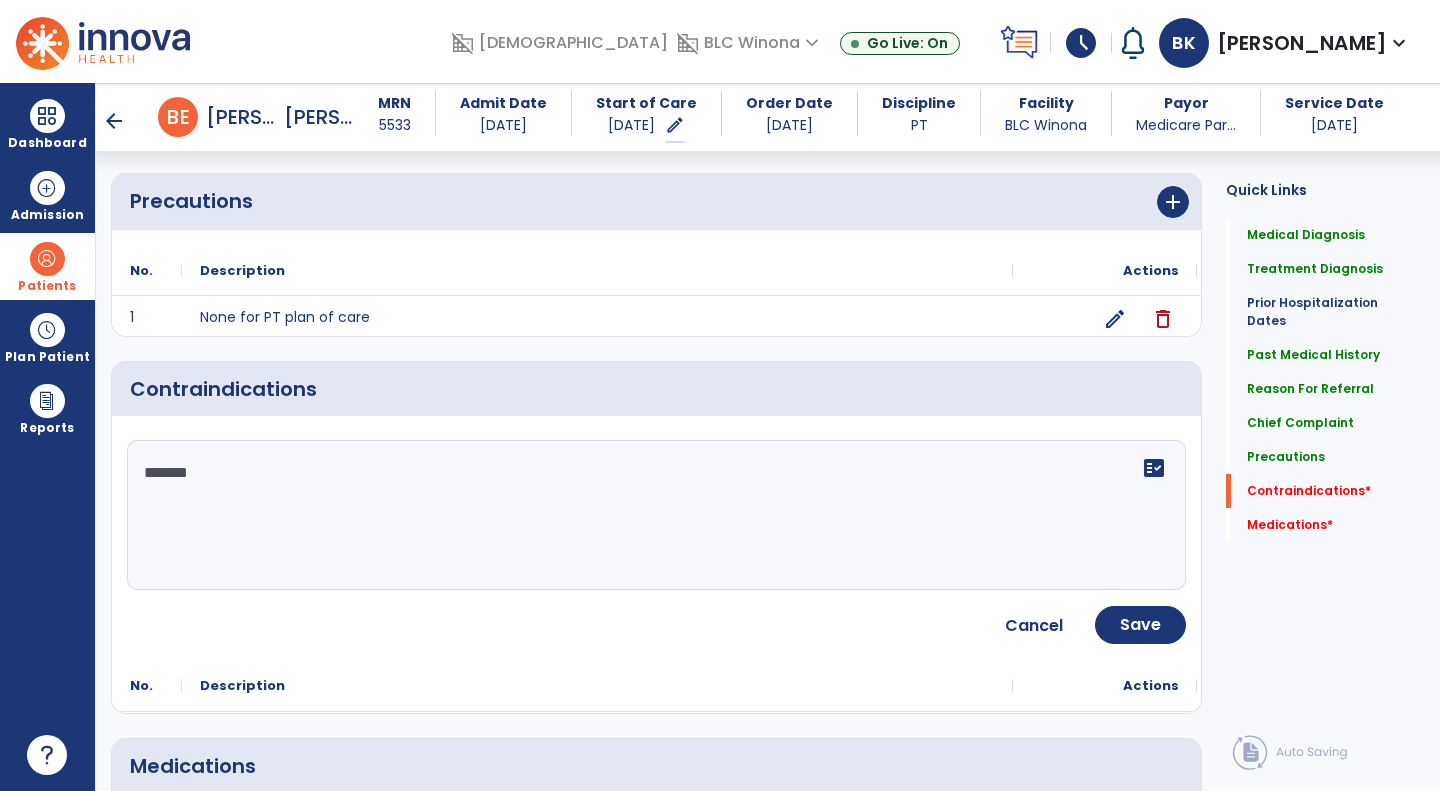 drag, startPoint x: 481, startPoint y: 545, endPoint x: 118, endPoint y: 481, distance: 368.5987 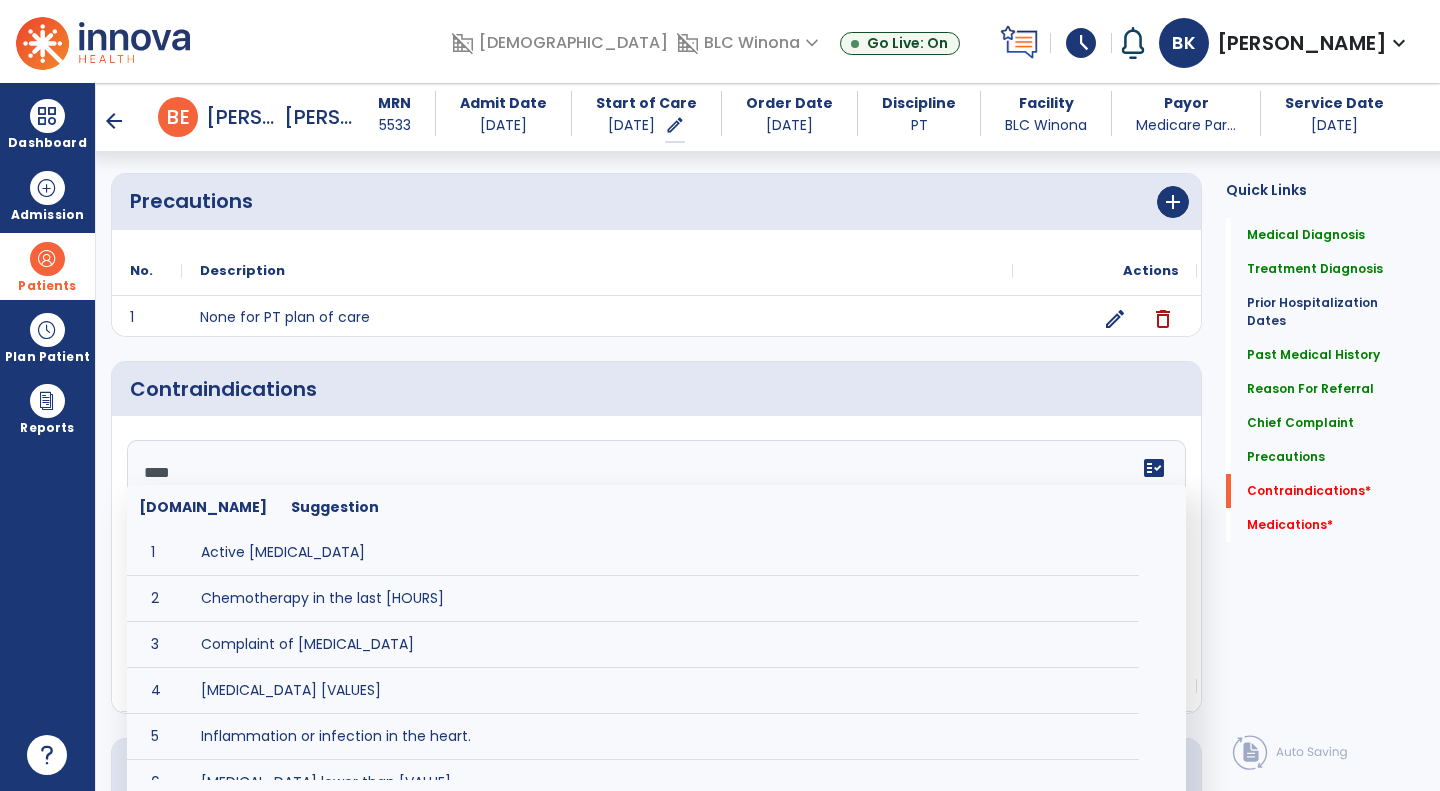 scroll, scrollTop: 0, scrollLeft: 0, axis: both 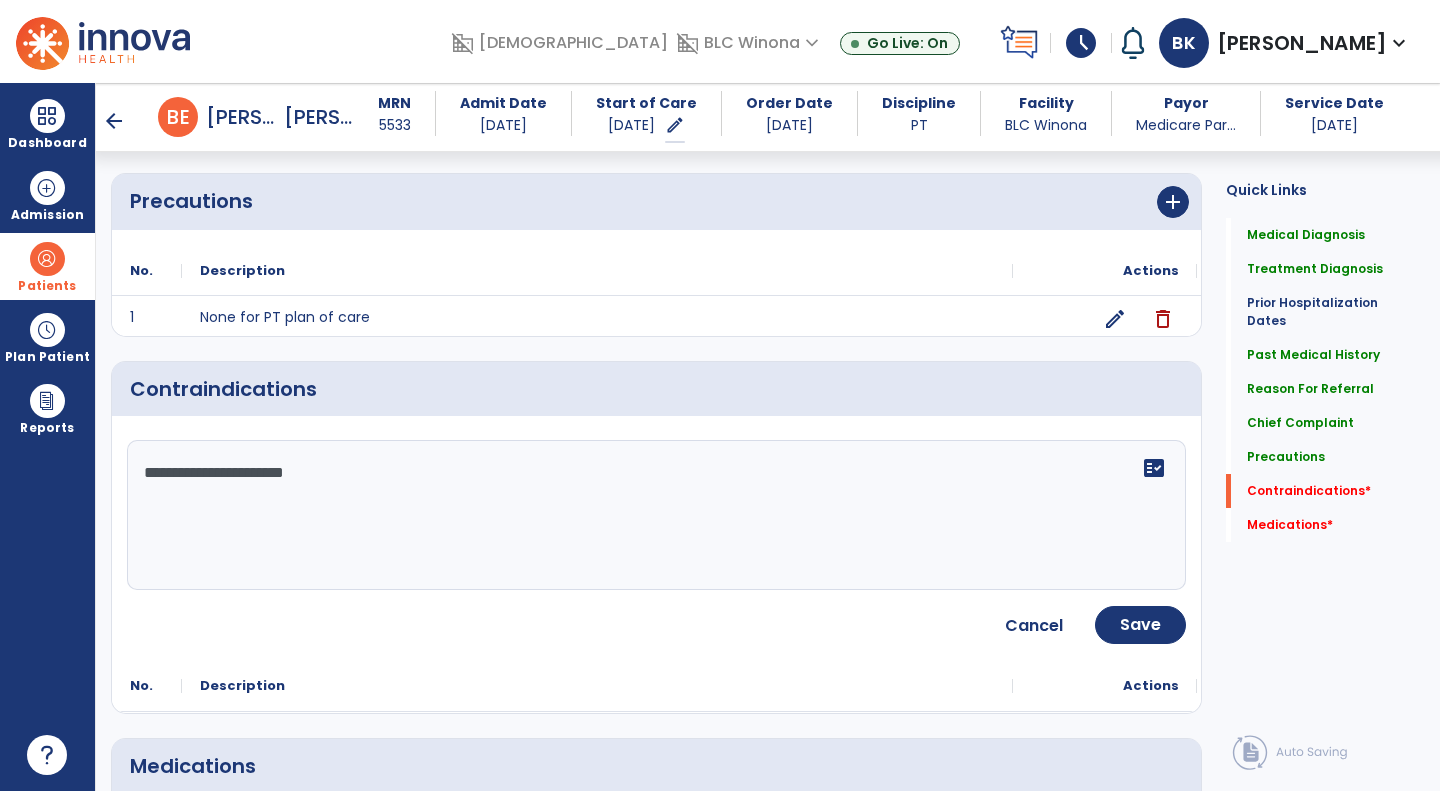 type on "**********" 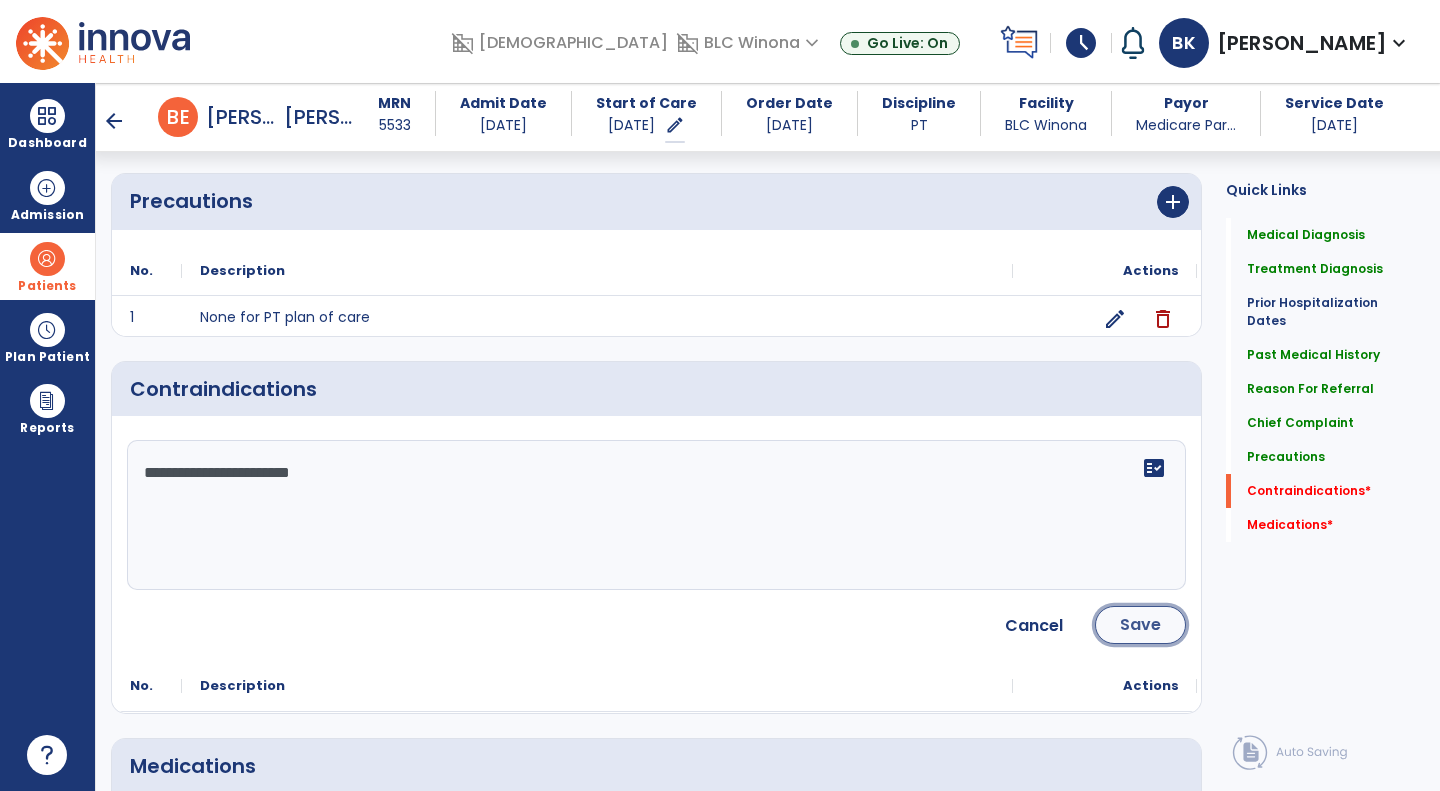 click on "Save" 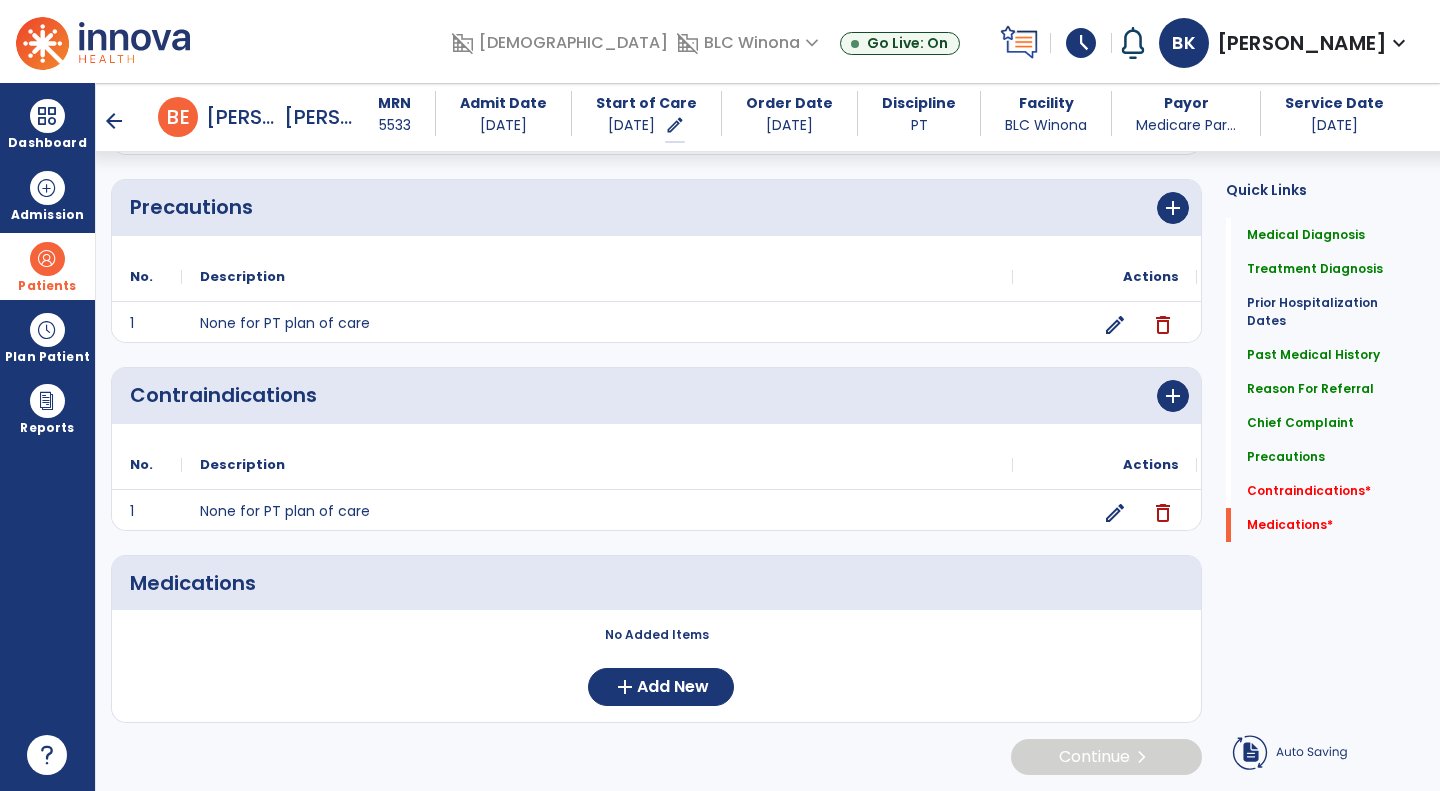 scroll, scrollTop: 1471, scrollLeft: 0, axis: vertical 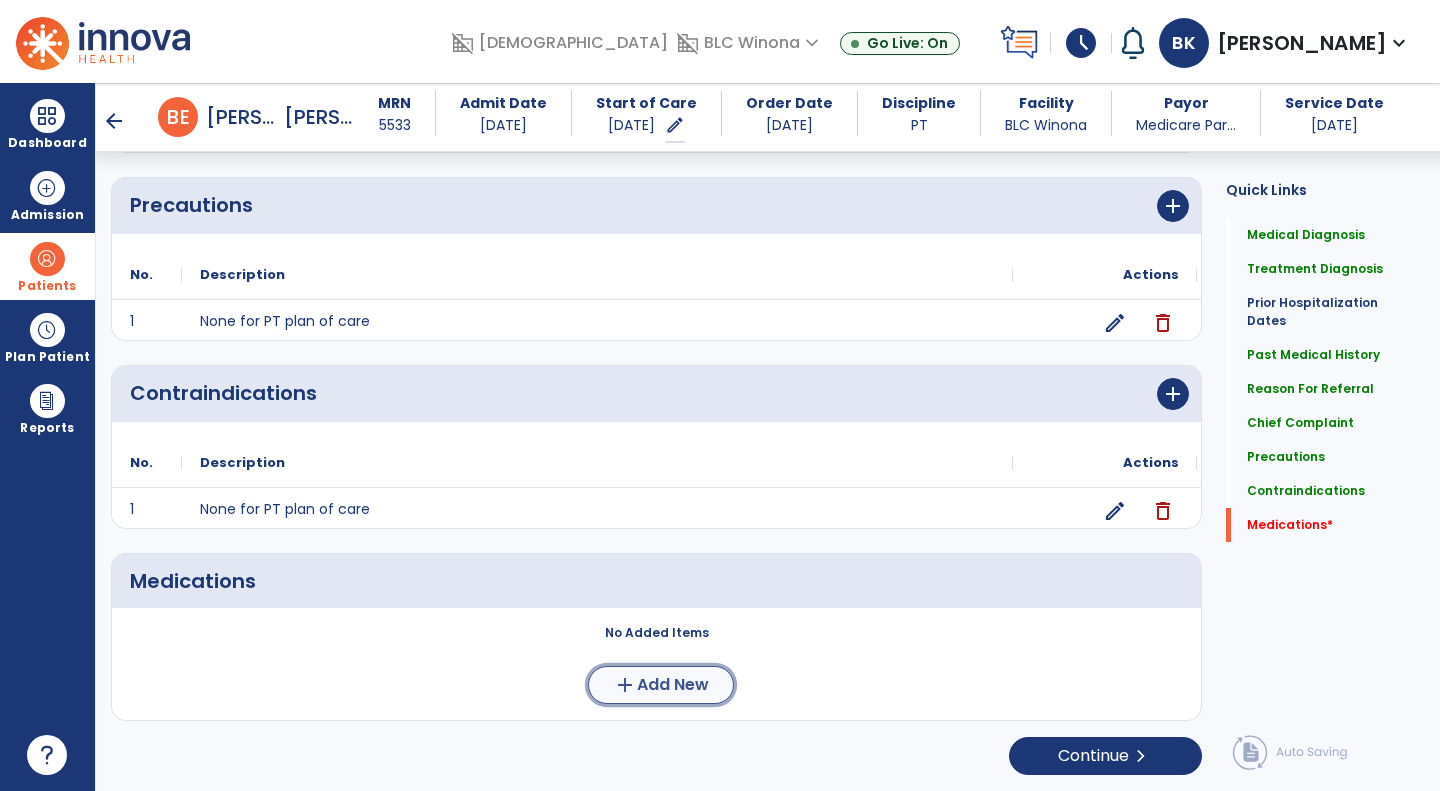click on "add  Add New" 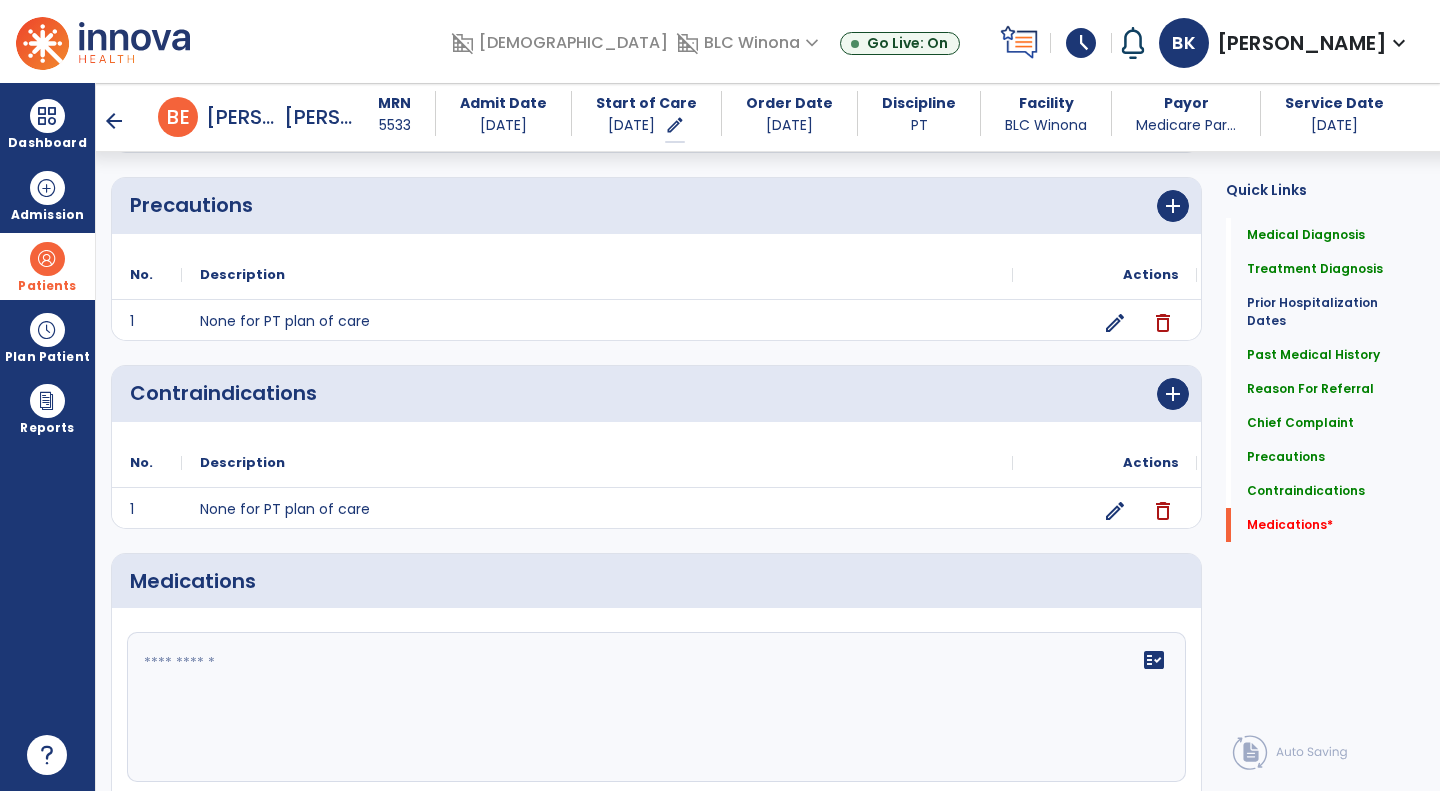 click 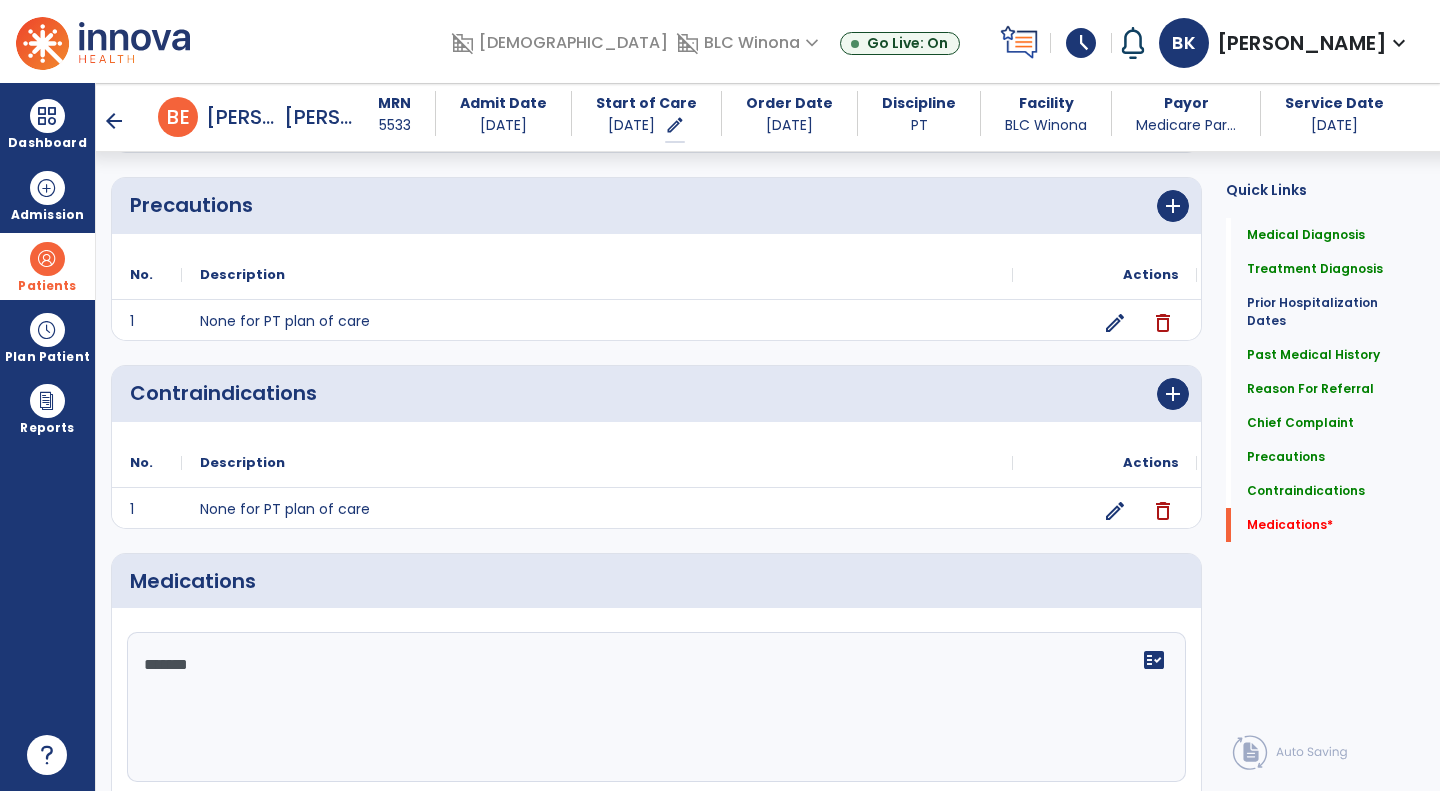 scroll, scrollTop: 1655, scrollLeft: 0, axis: vertical 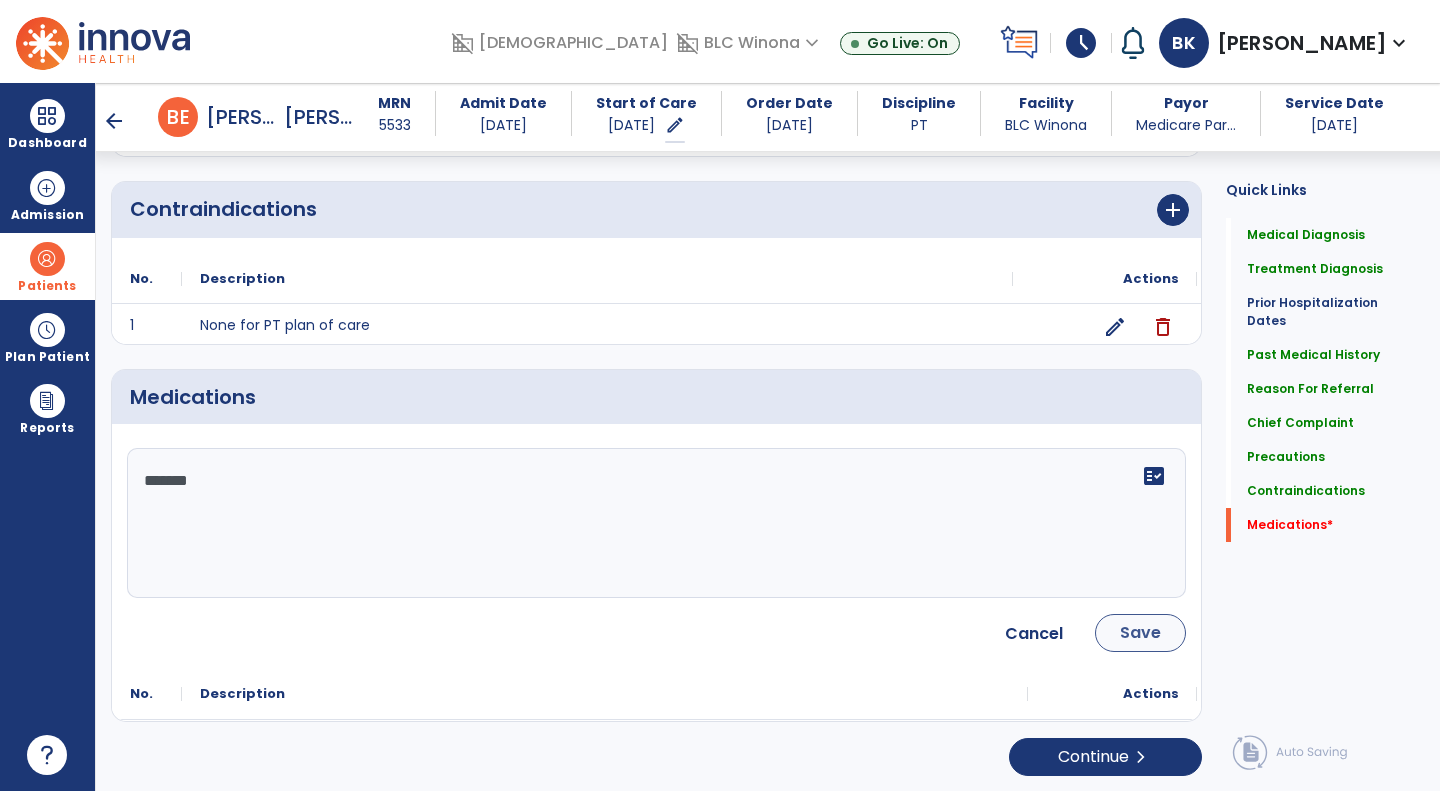 type on "*******" 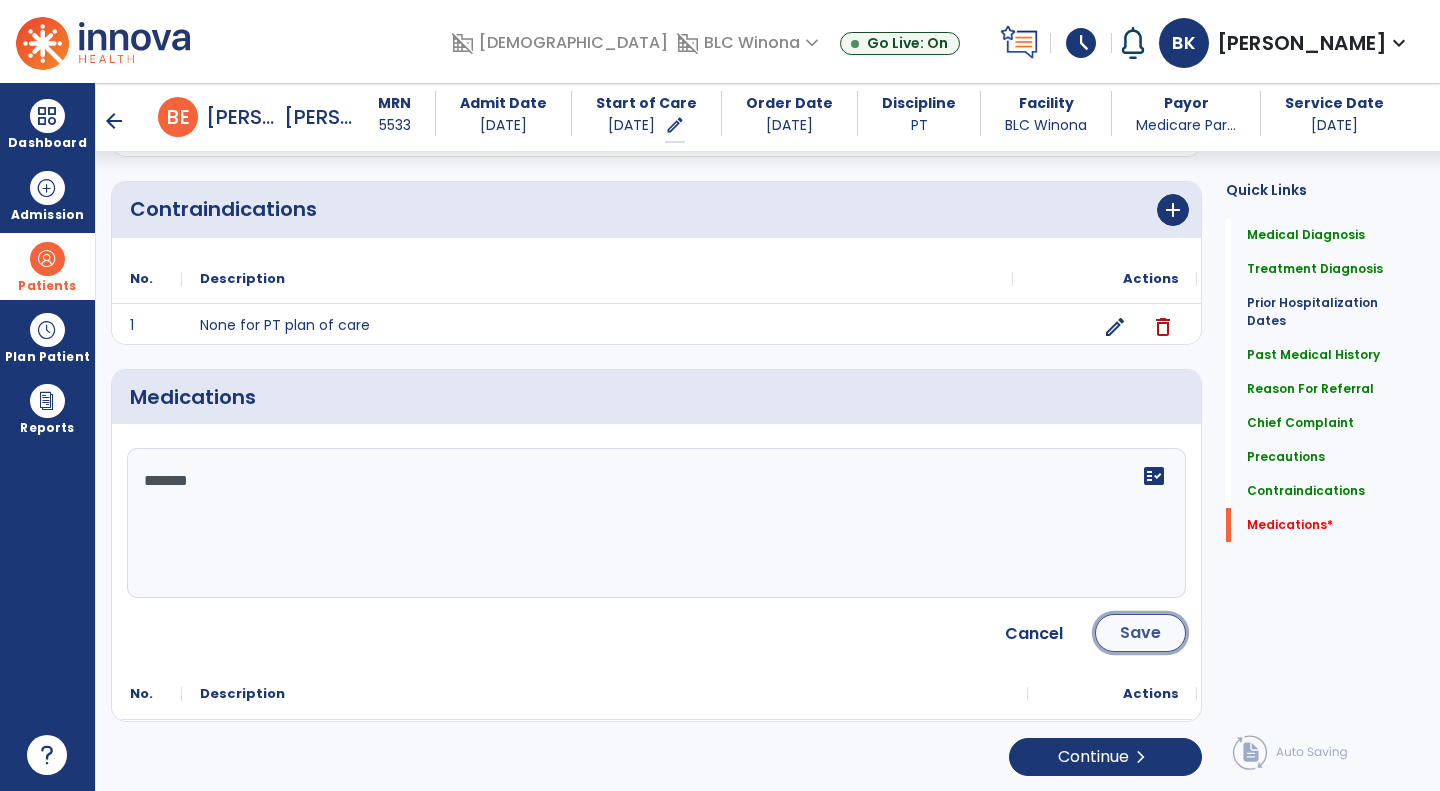 click on "Save" 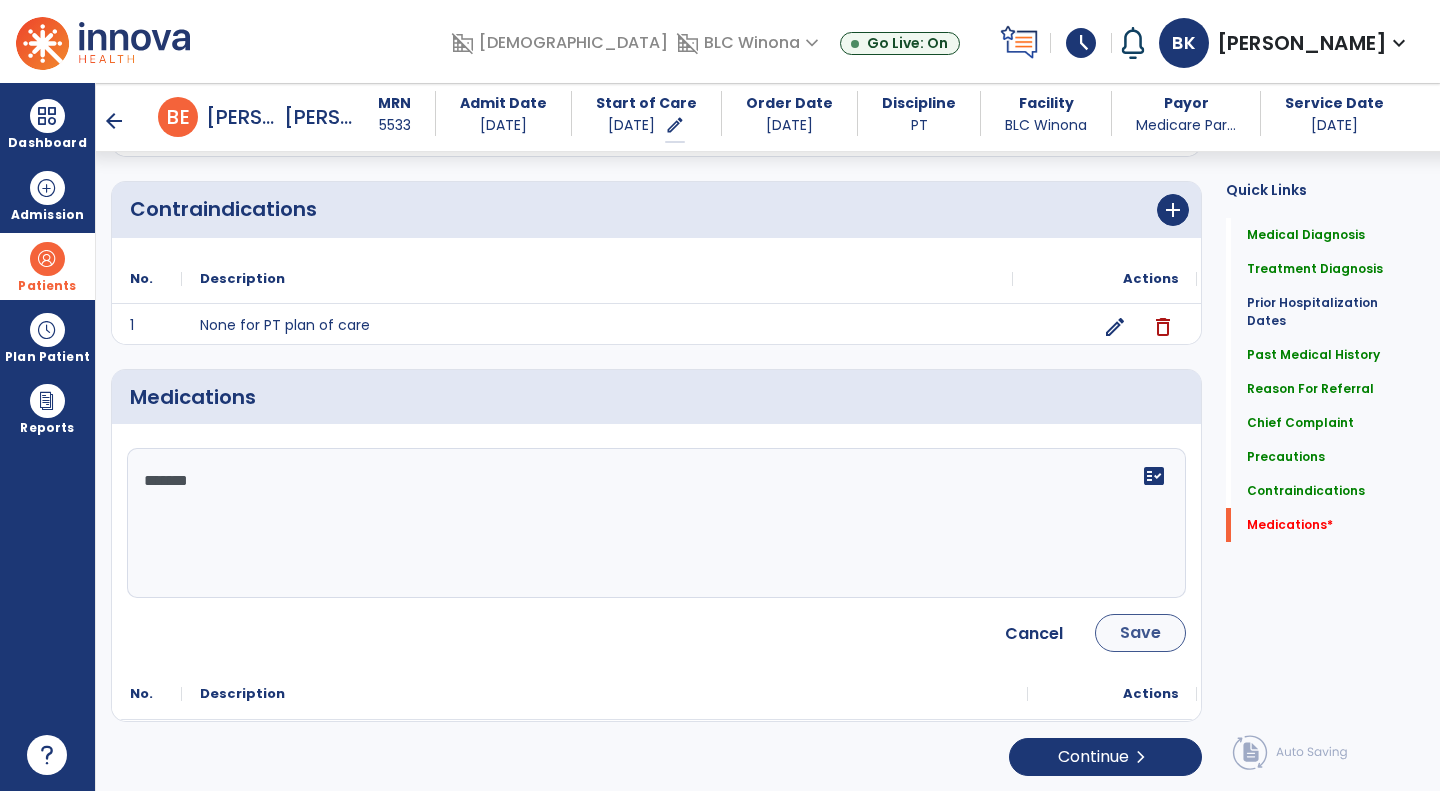 scroll, scrollTop: 1467, scrollLeft: 0, axis: vertical 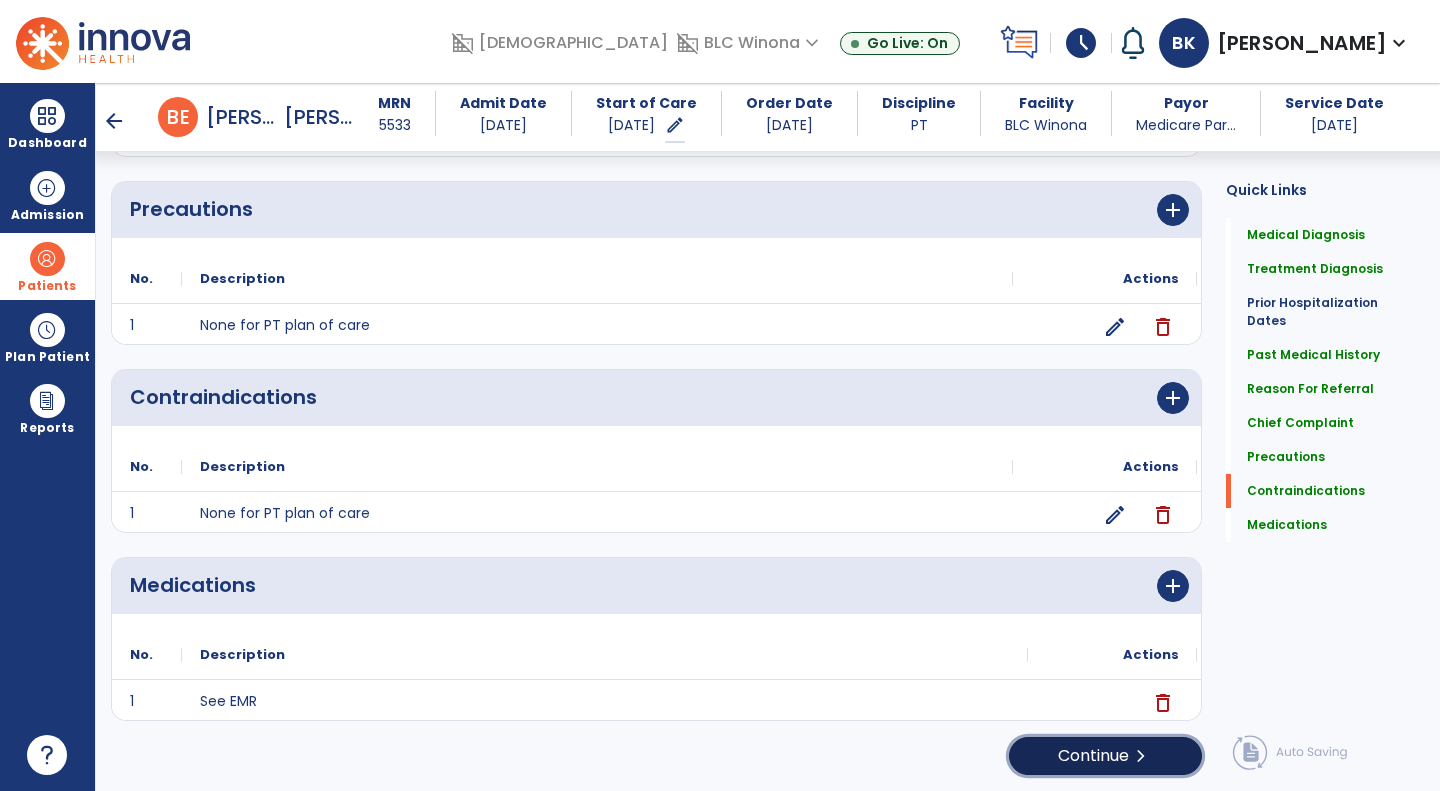 click on "Continue  chevron_right" 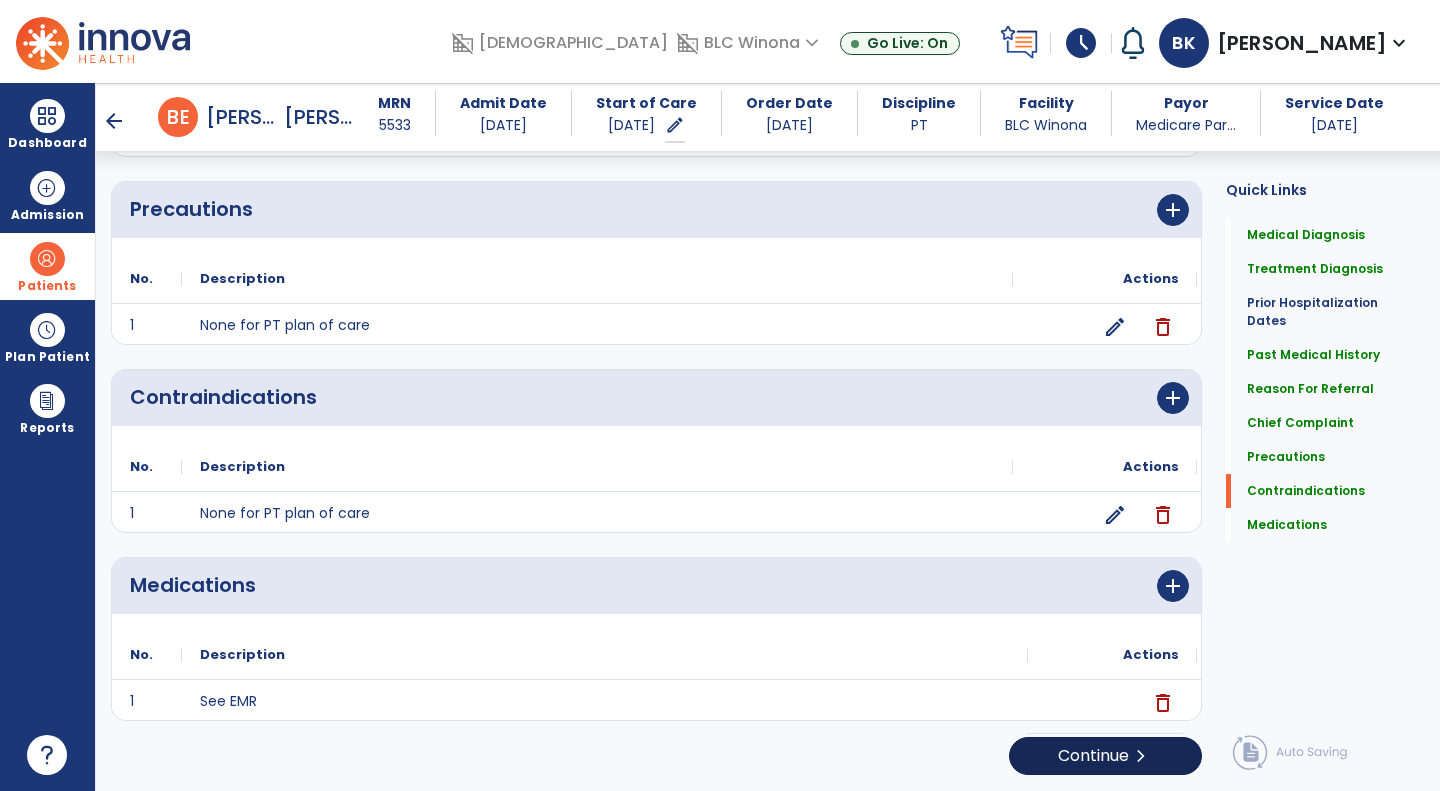 scroll, scrollTop: 0, scrollLeft: 0, axis: both 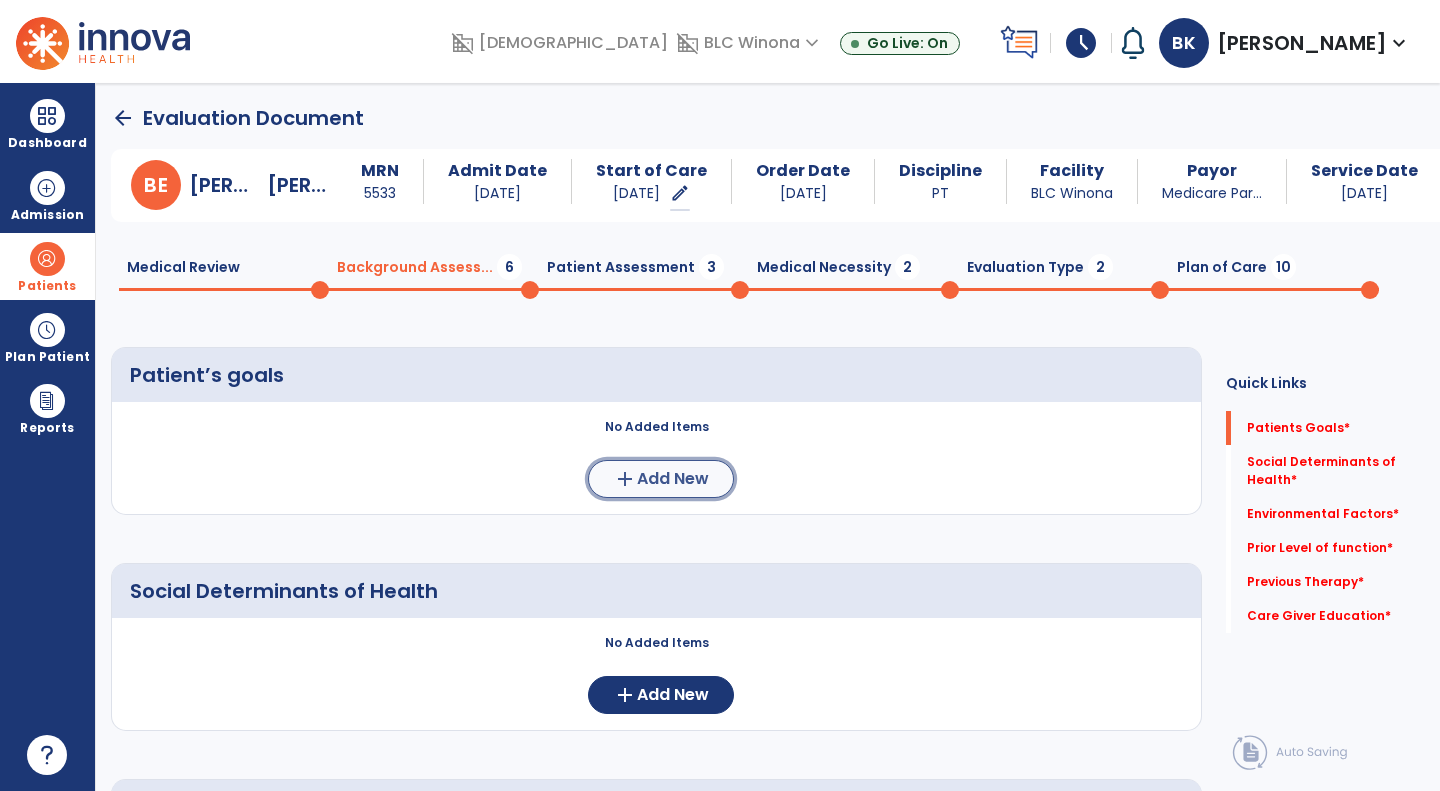 click on "Add New" 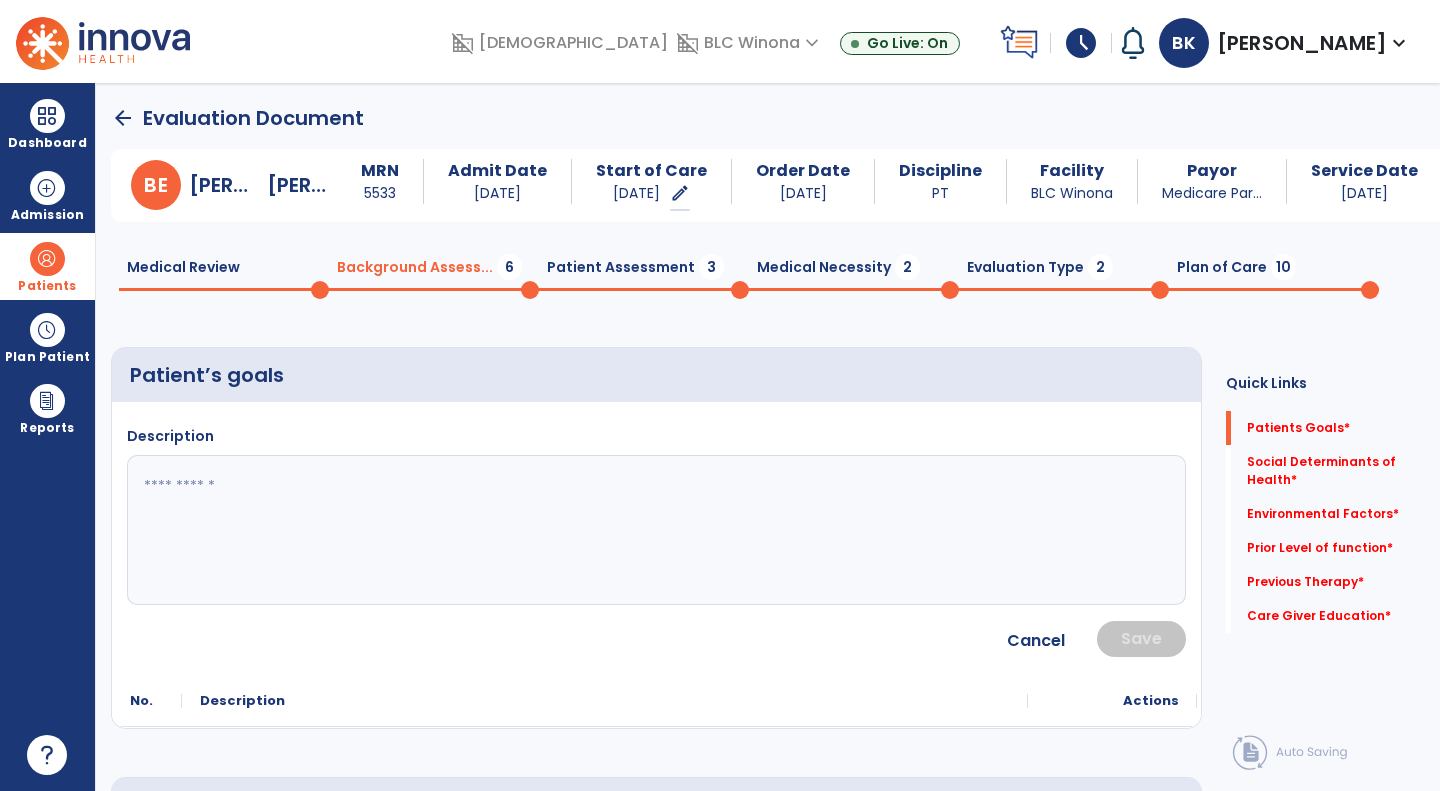 click 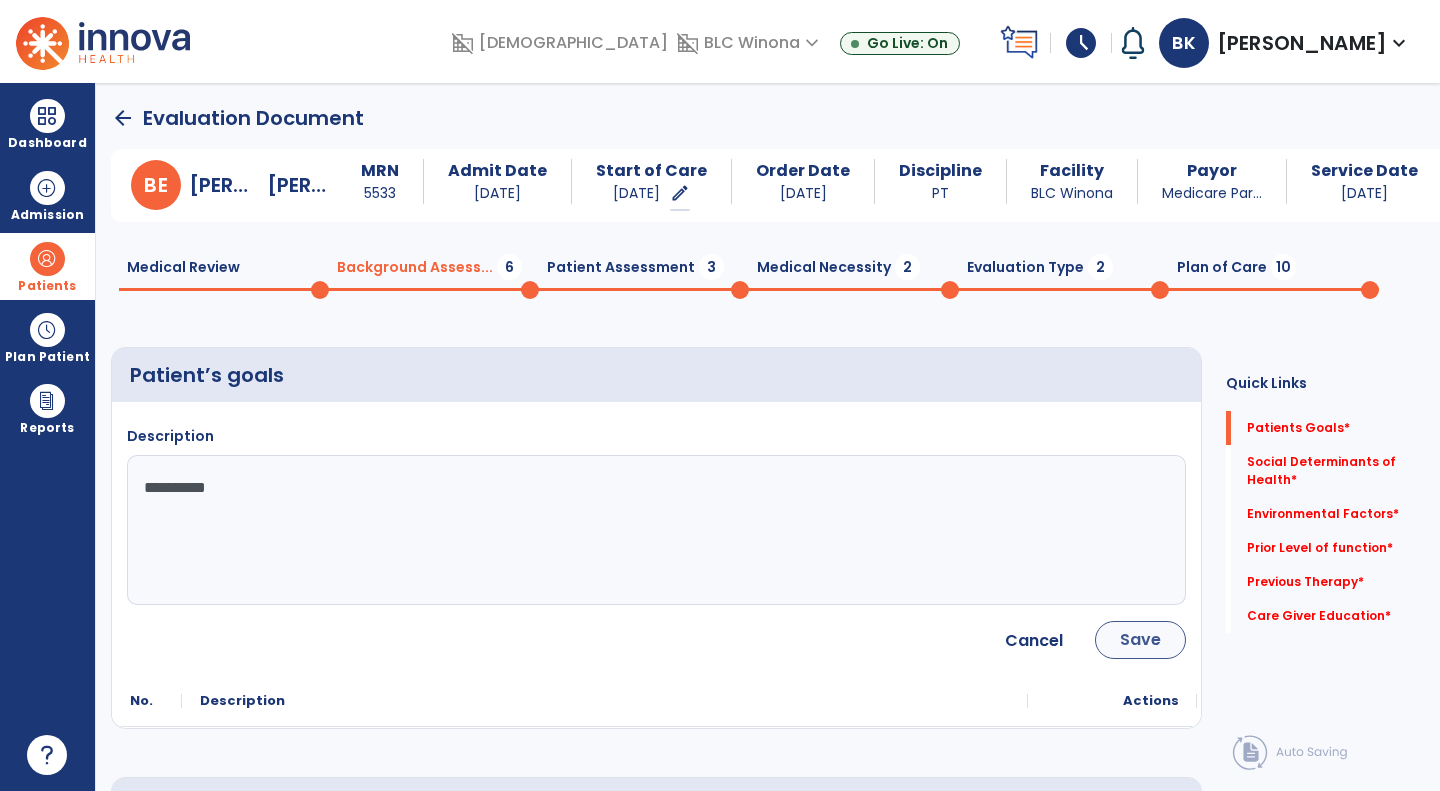 type on "**********" 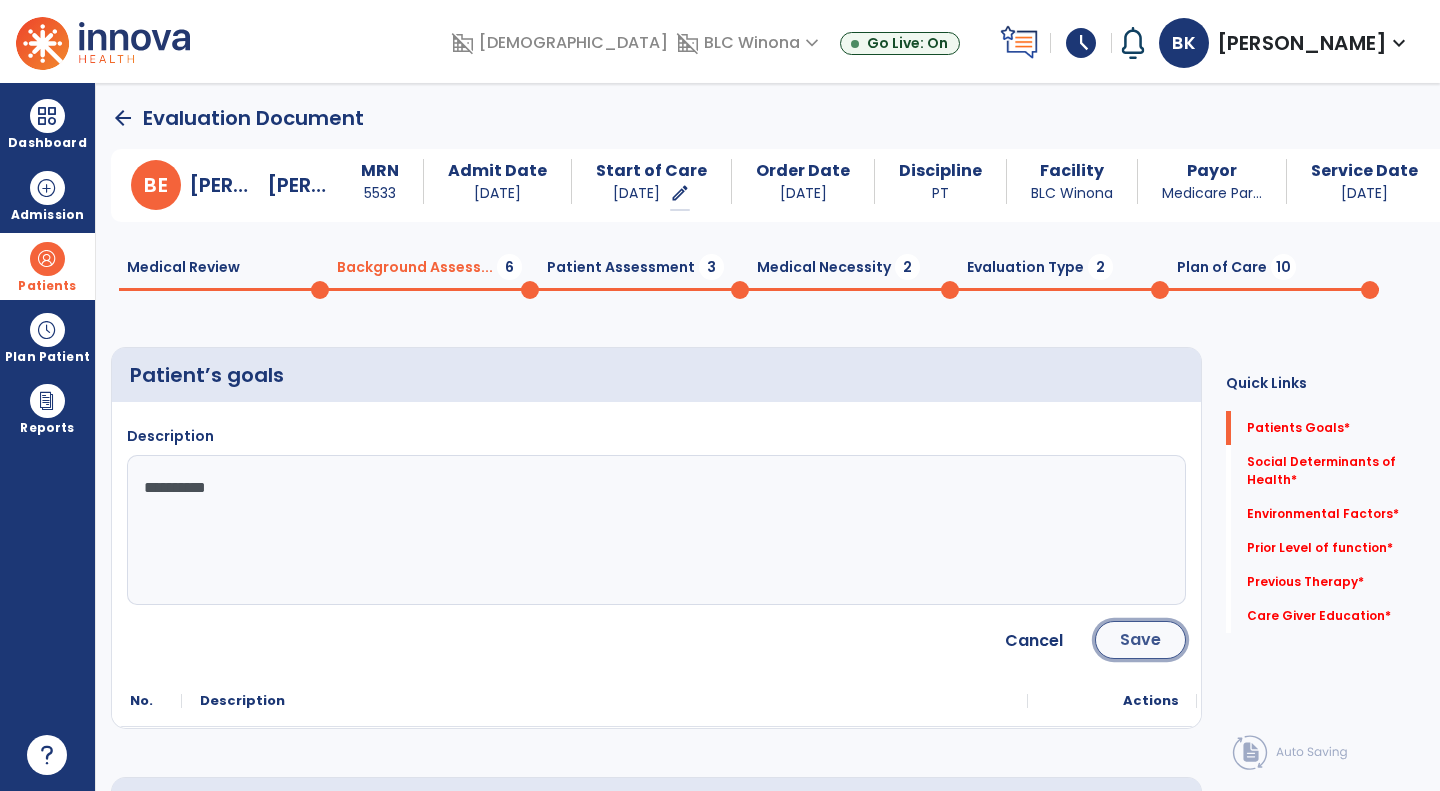 click on "Save" 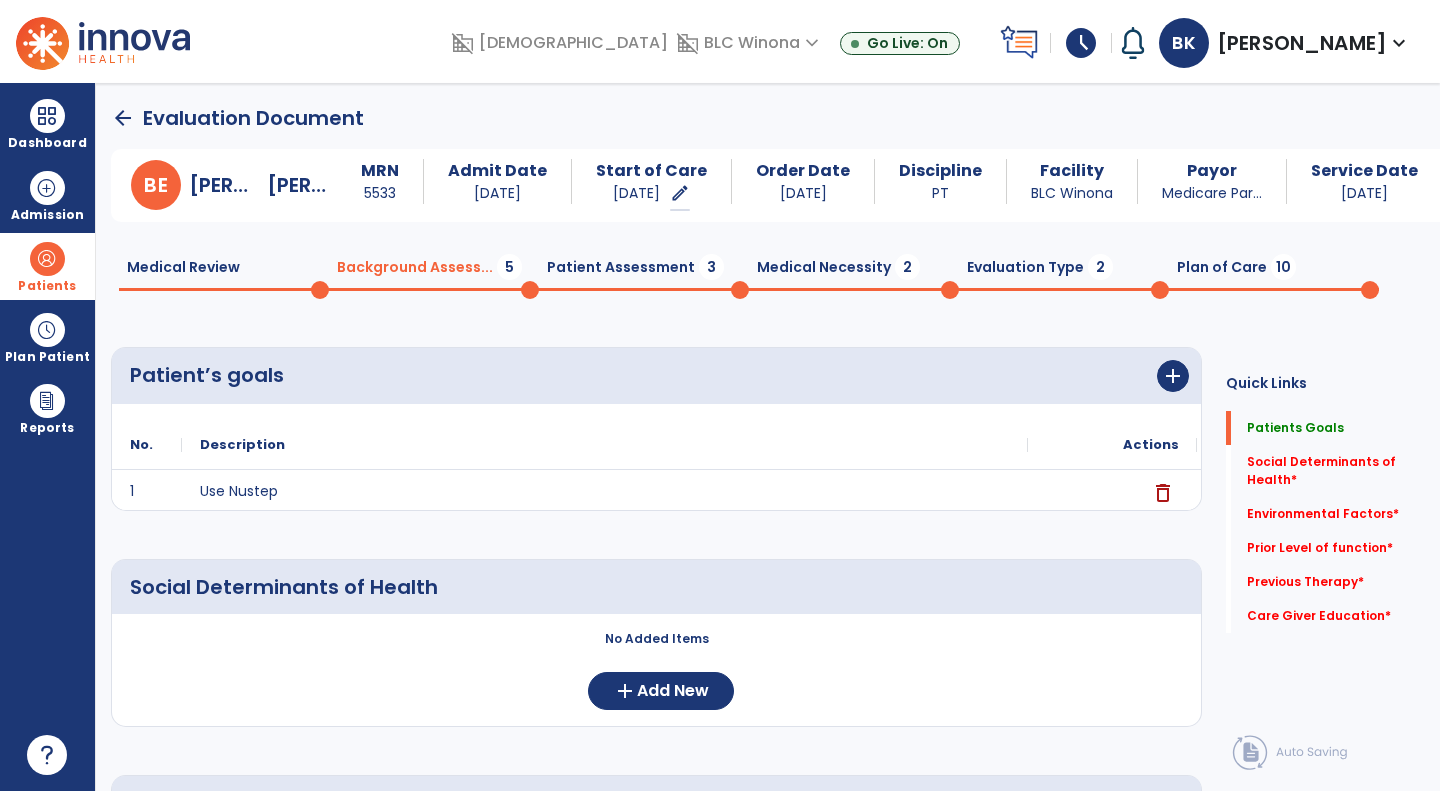 scroll, scrollTop: 203, scrollLeft: 0, axis: vertical 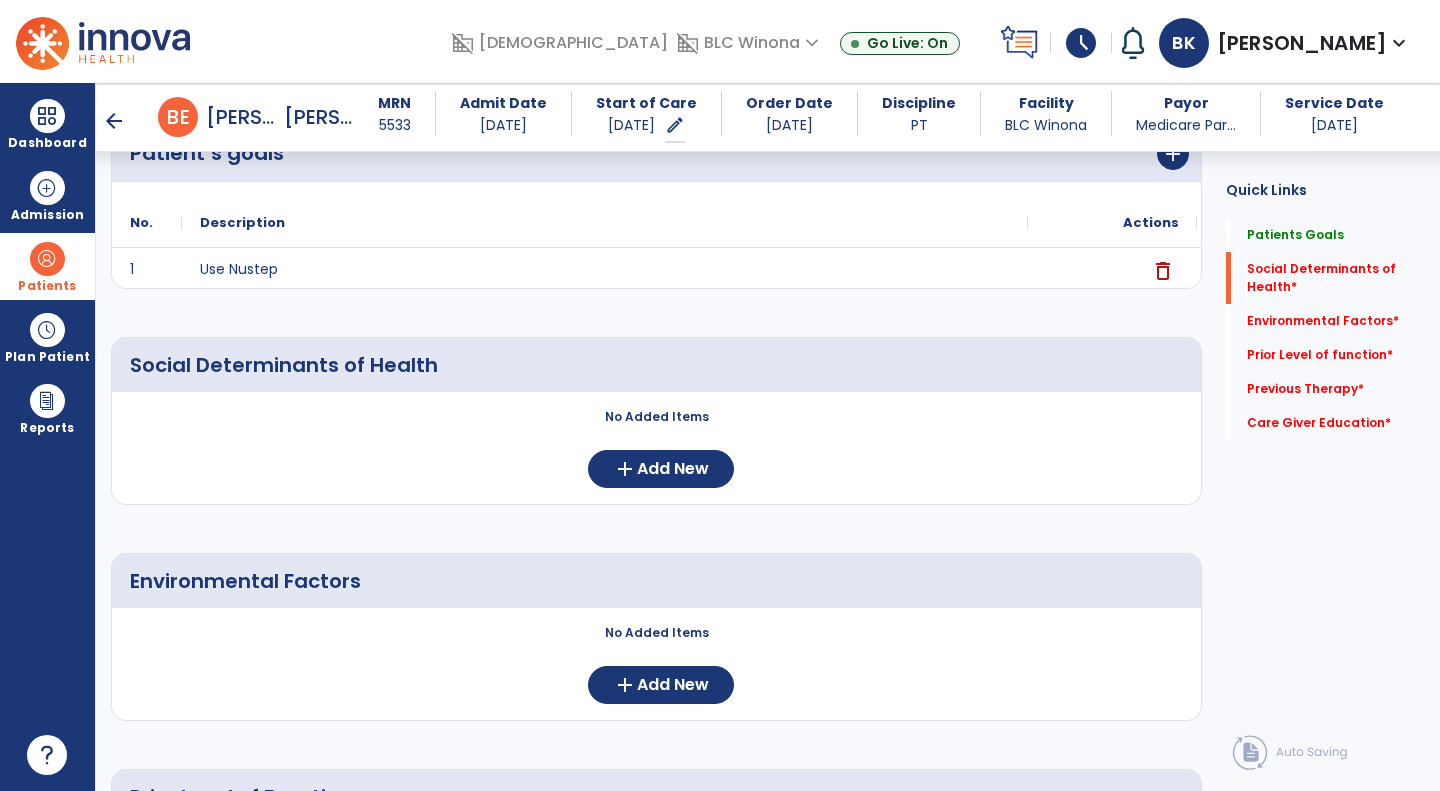 click on "No Added Items  add  Add New" 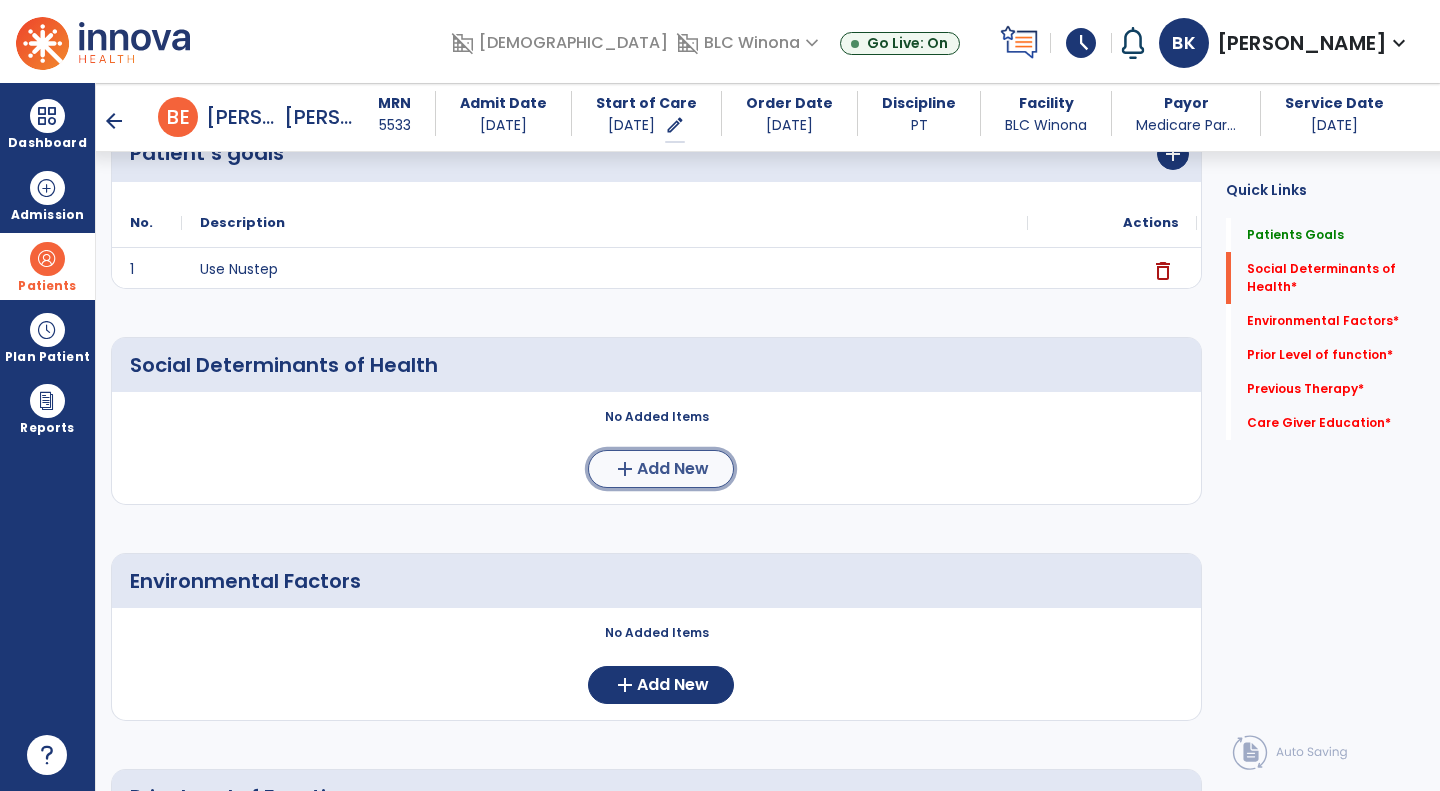 click on "add  Add New" 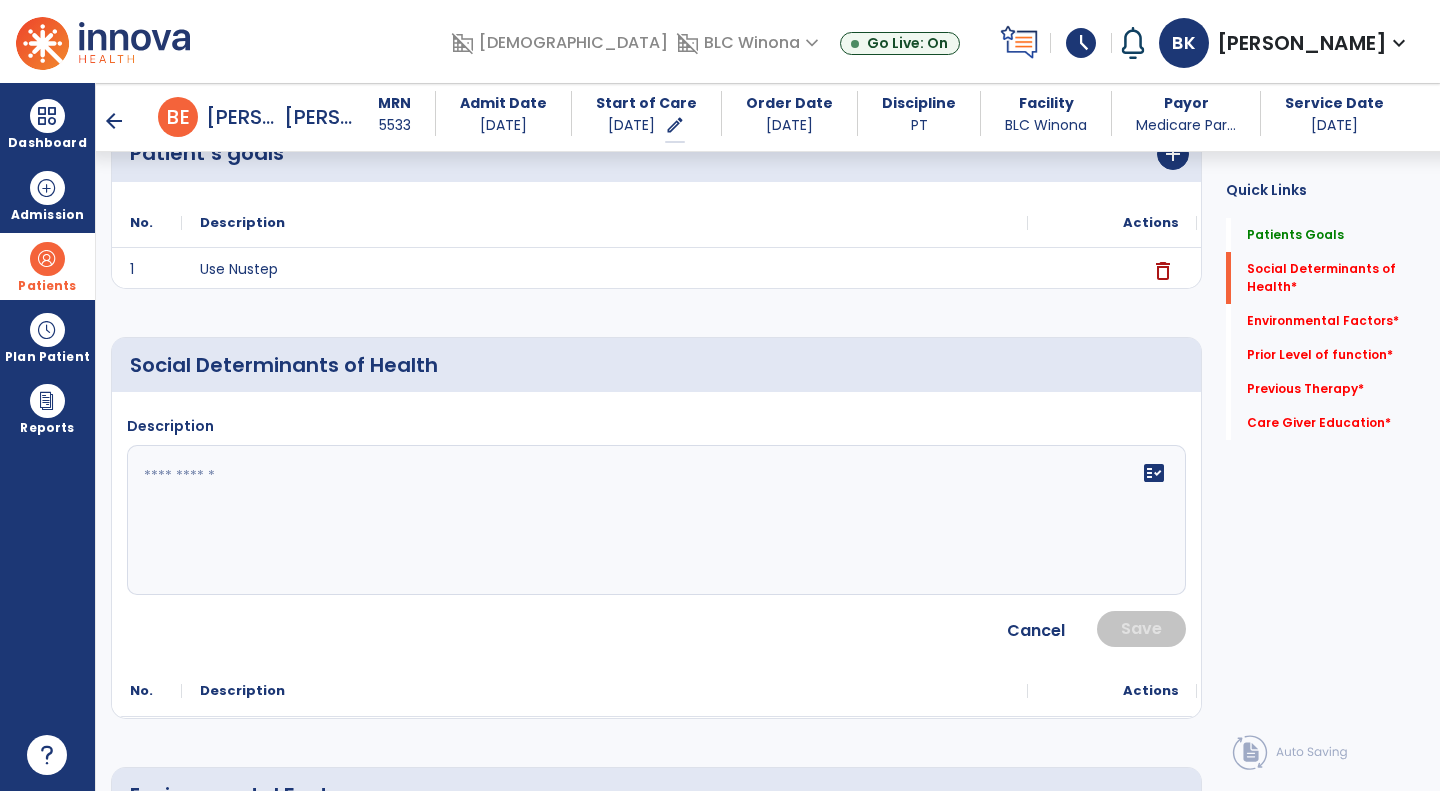 click on "fact_check" 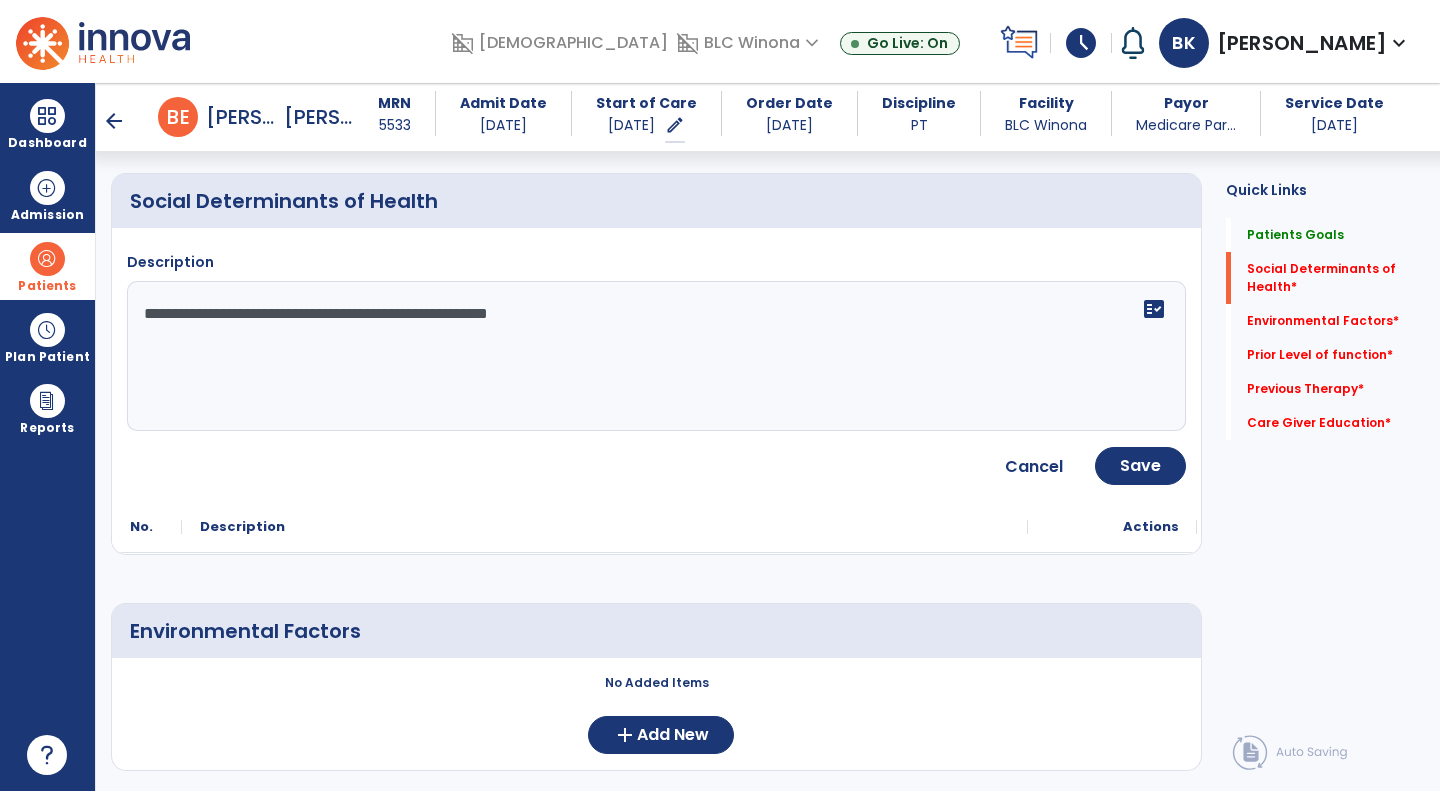 scroll, scrollTop: 370, scrollLeft: 0, axis: vertical 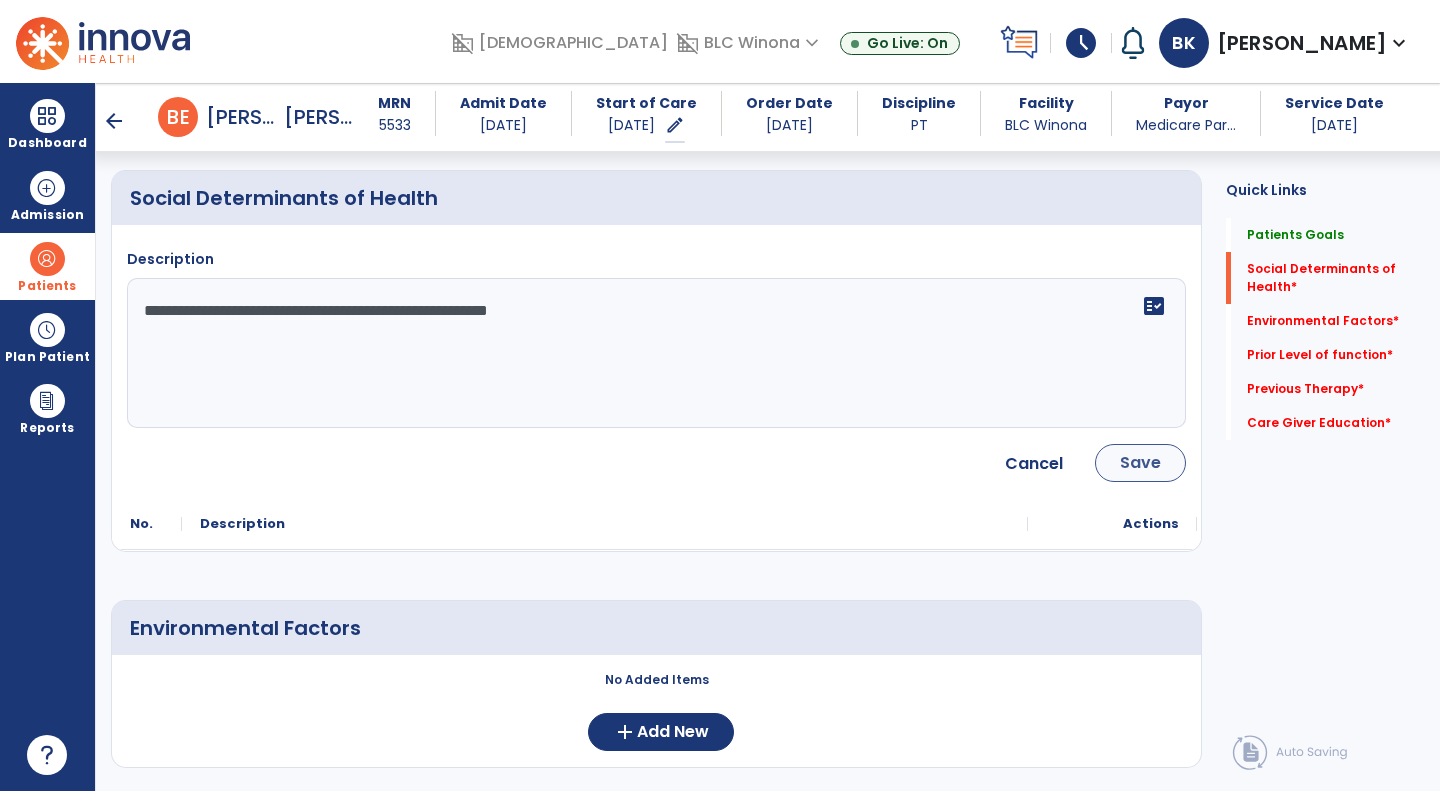 type on "**********" 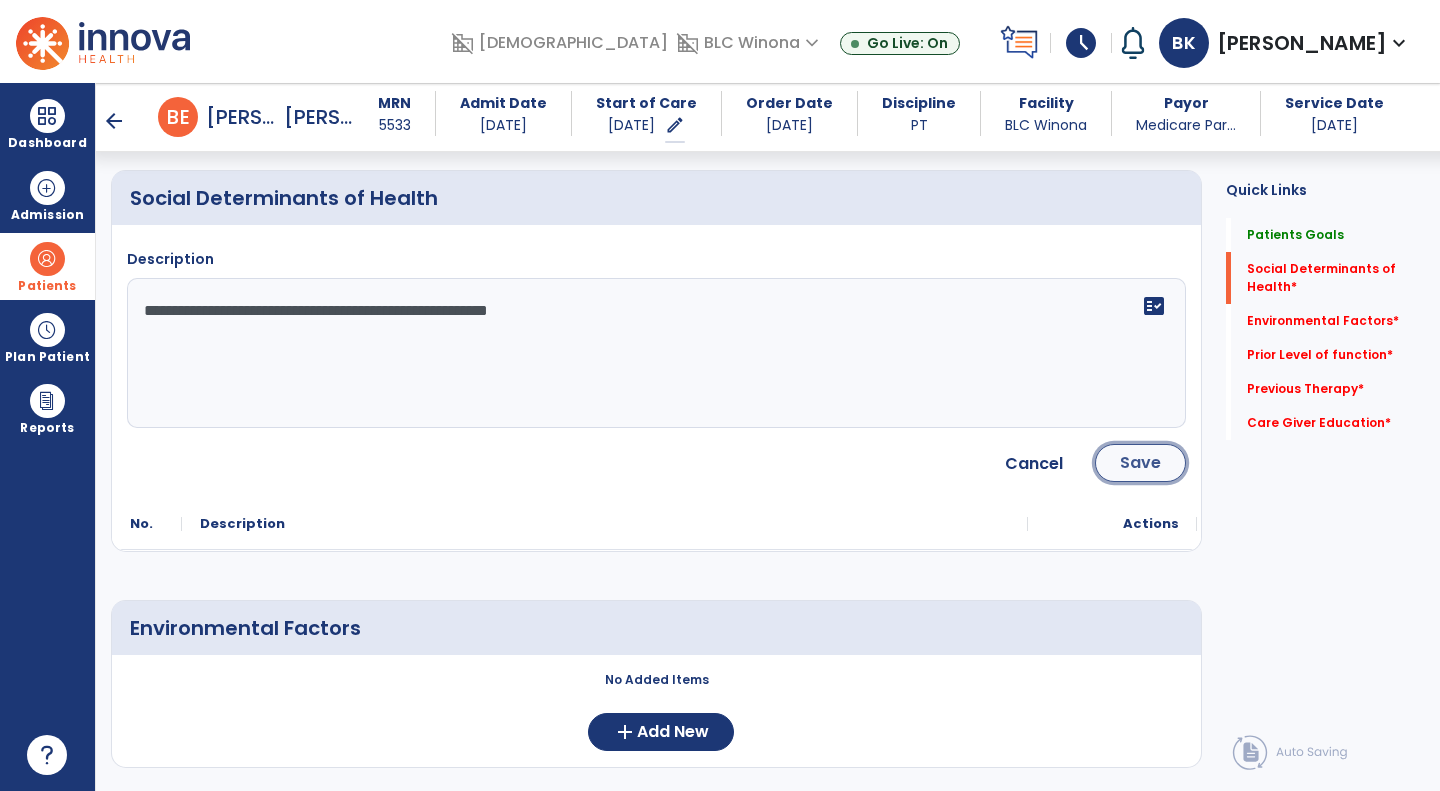 click on "Save" 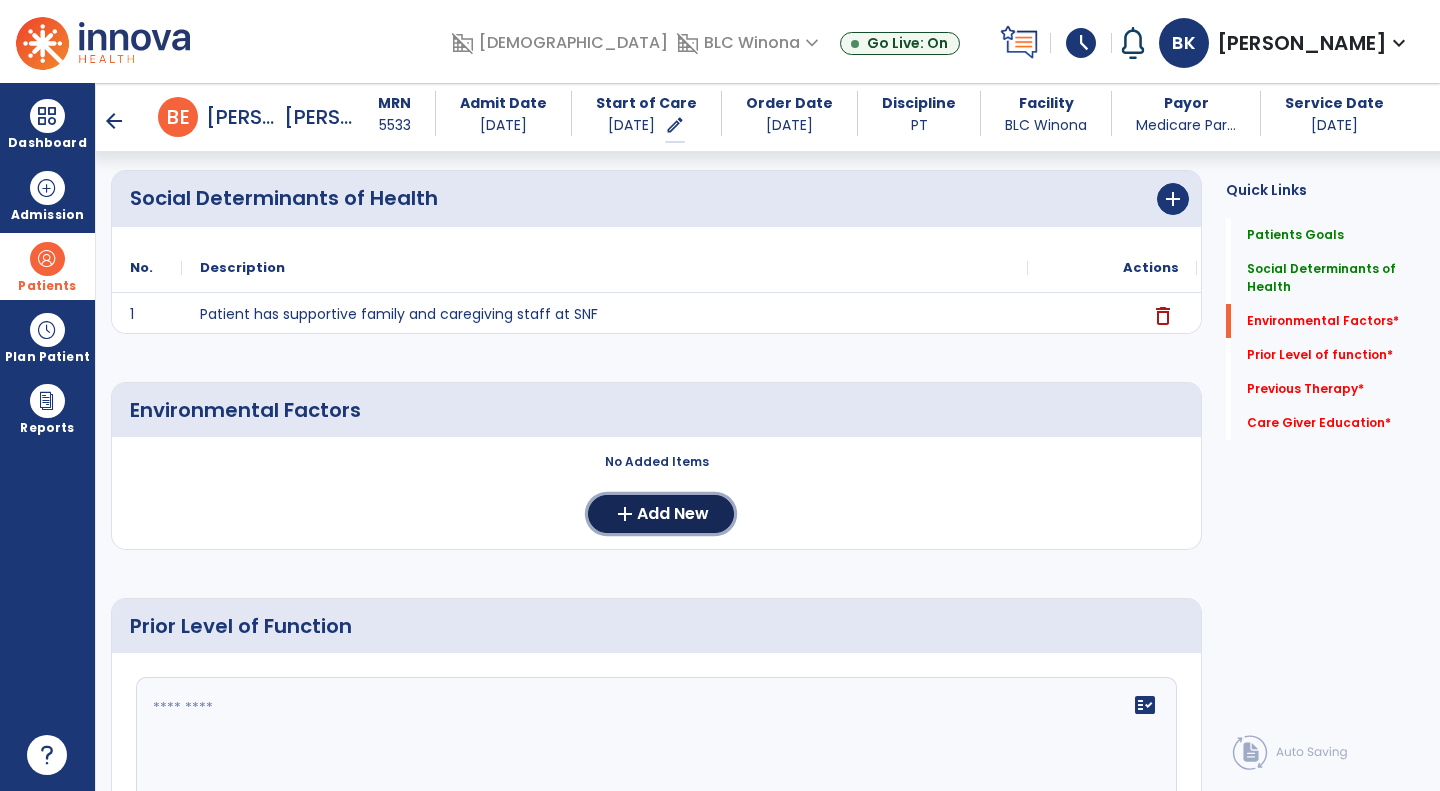 drag, startPoint x: 709, startPoint y: 516, endPoint x: 559, endPoint y: 542, distance: 152.23666 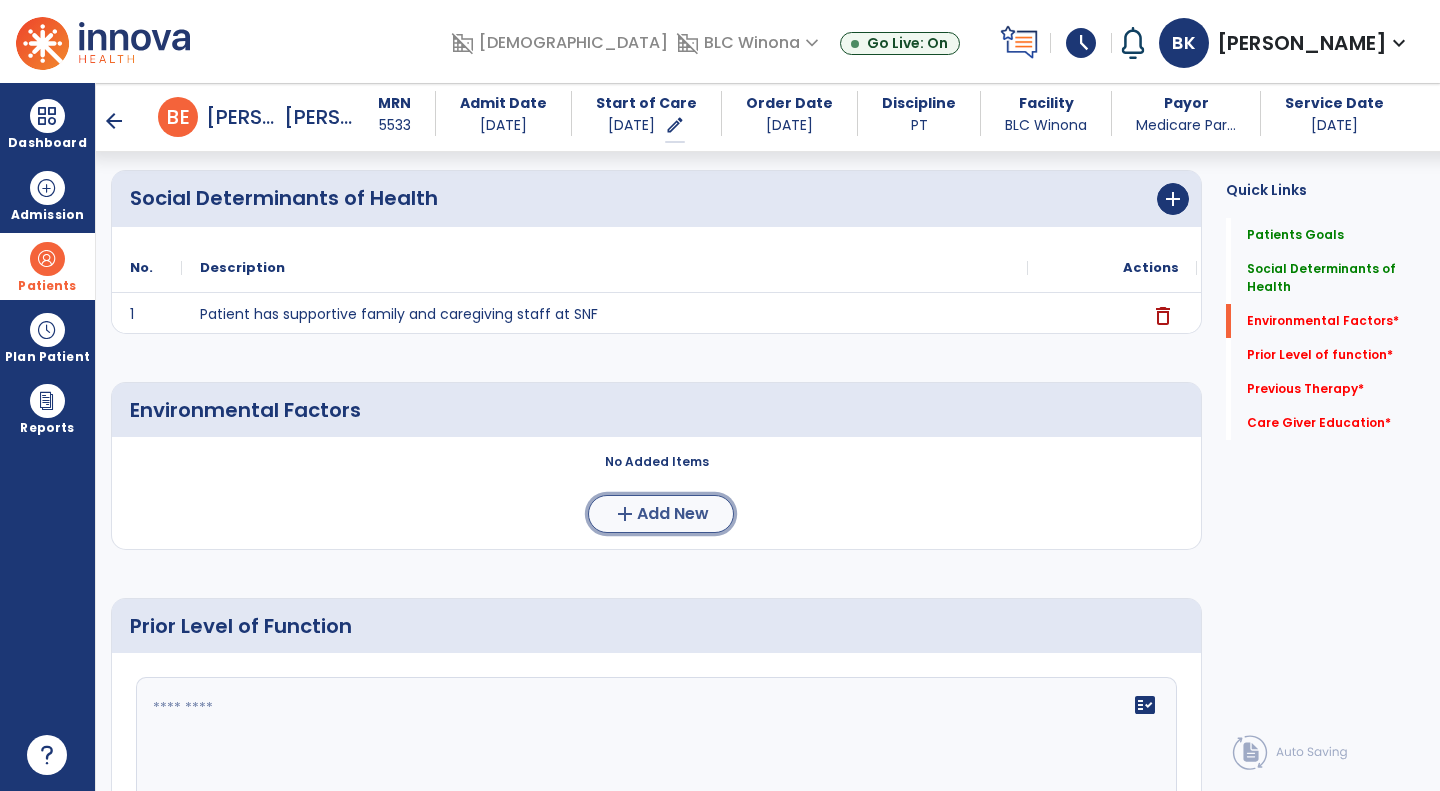 click on "add  Add New" 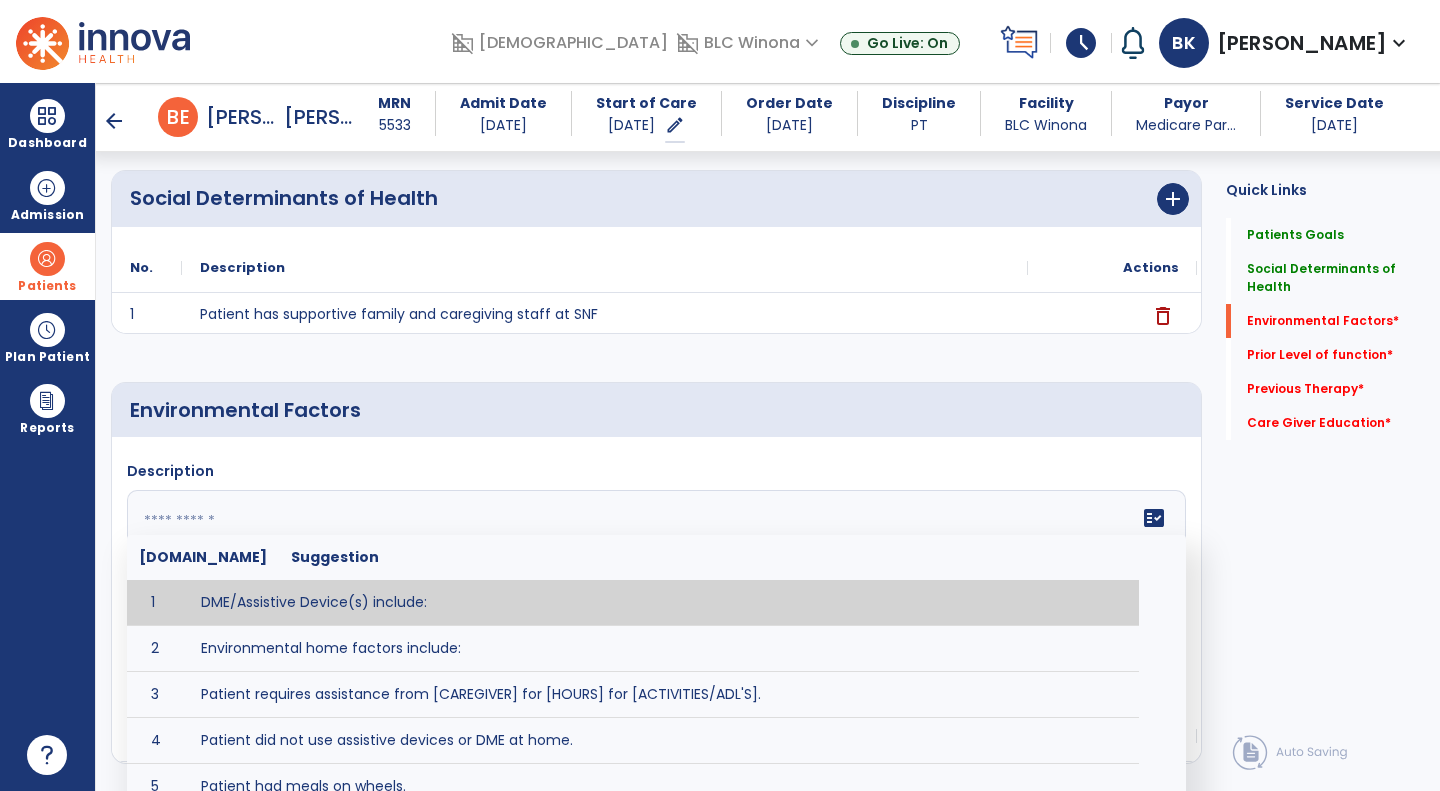 click on "fact_check  Sr.No Suggestion 1 DME/Assistive Device(s) include:  2 Environmental home factors include:  3 Patient requires assistance from [CAREGIVER] for [HOURS] for [ACTIVITIES/ADL'S]. 4 Patient did not use assistive devices or DME at home. 5 Patient had meals on wheels. 6 Patient has caregiver help at home who will be able to provide assistance upon discharge. 7 Patient lived alone at home prior to admission and will [HAVE or HAVE NOT] assistance at home from [CAREGIVER] upon discharge. 8 Patient lives alone. 9 Patient lives with caregiver who provides support/aid for ____________. 10 Patient lives with spouse/significant other. 11 Patient needs to clime [NUMBER] stairs [WITH/WITHOUT] railing in order to reach [ROOM]. 12 Patient uses adaptive equipment at home including [EQUIPMENT] and has the following home modifications __________. 13 Patient was able to complete community activities (driving, shopping, community ambulation, etc.) independently. 14 15 16 17" 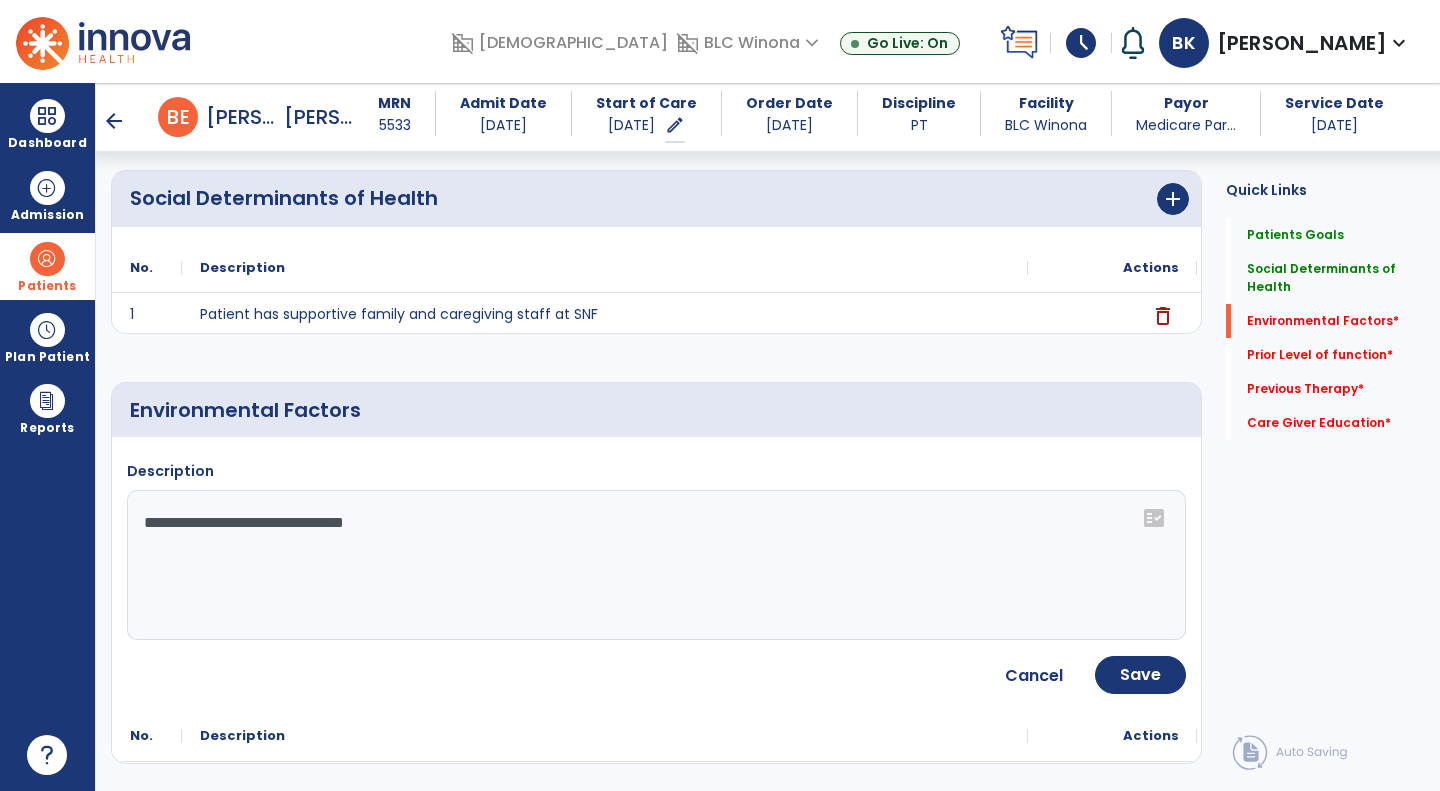 click on "**********" 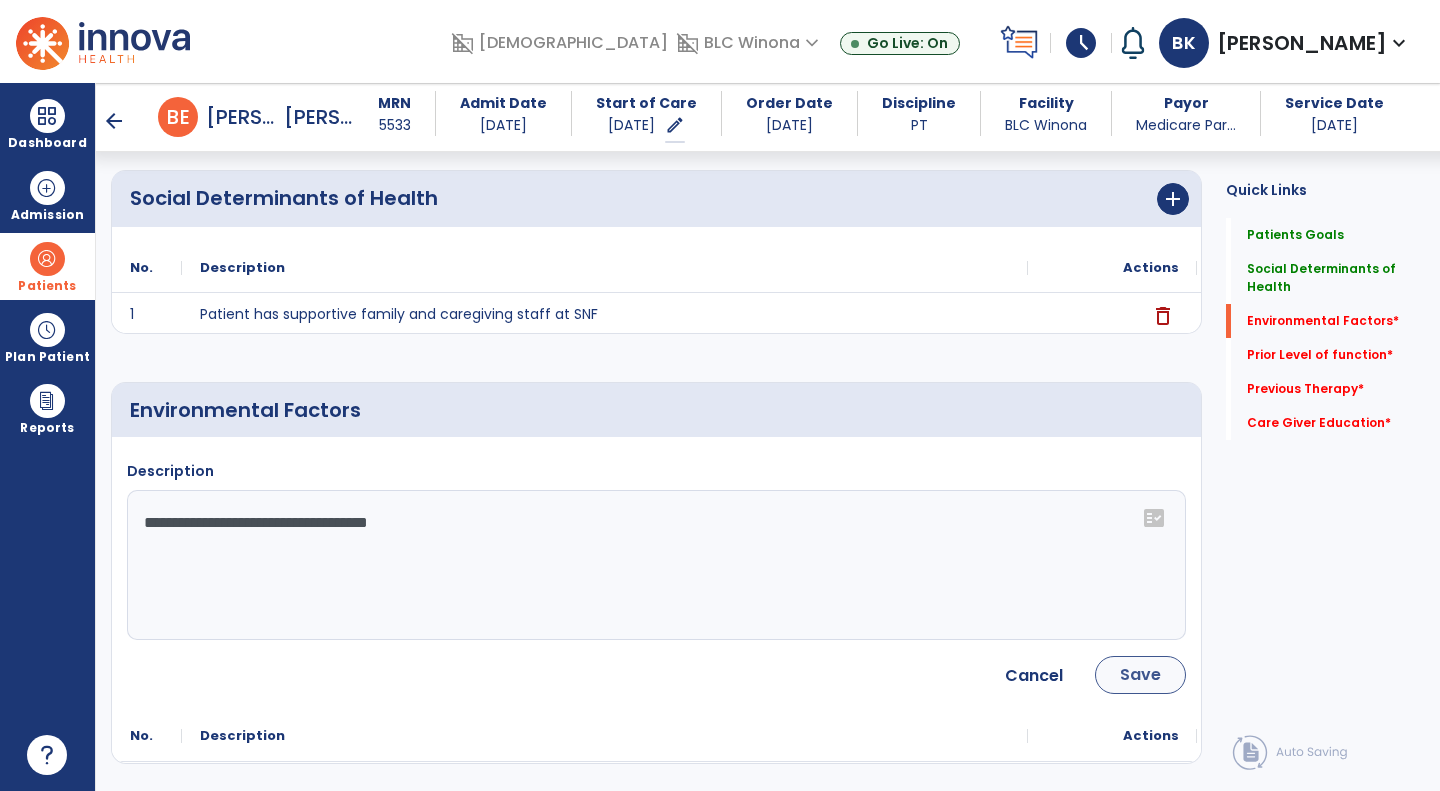 type on "**********" 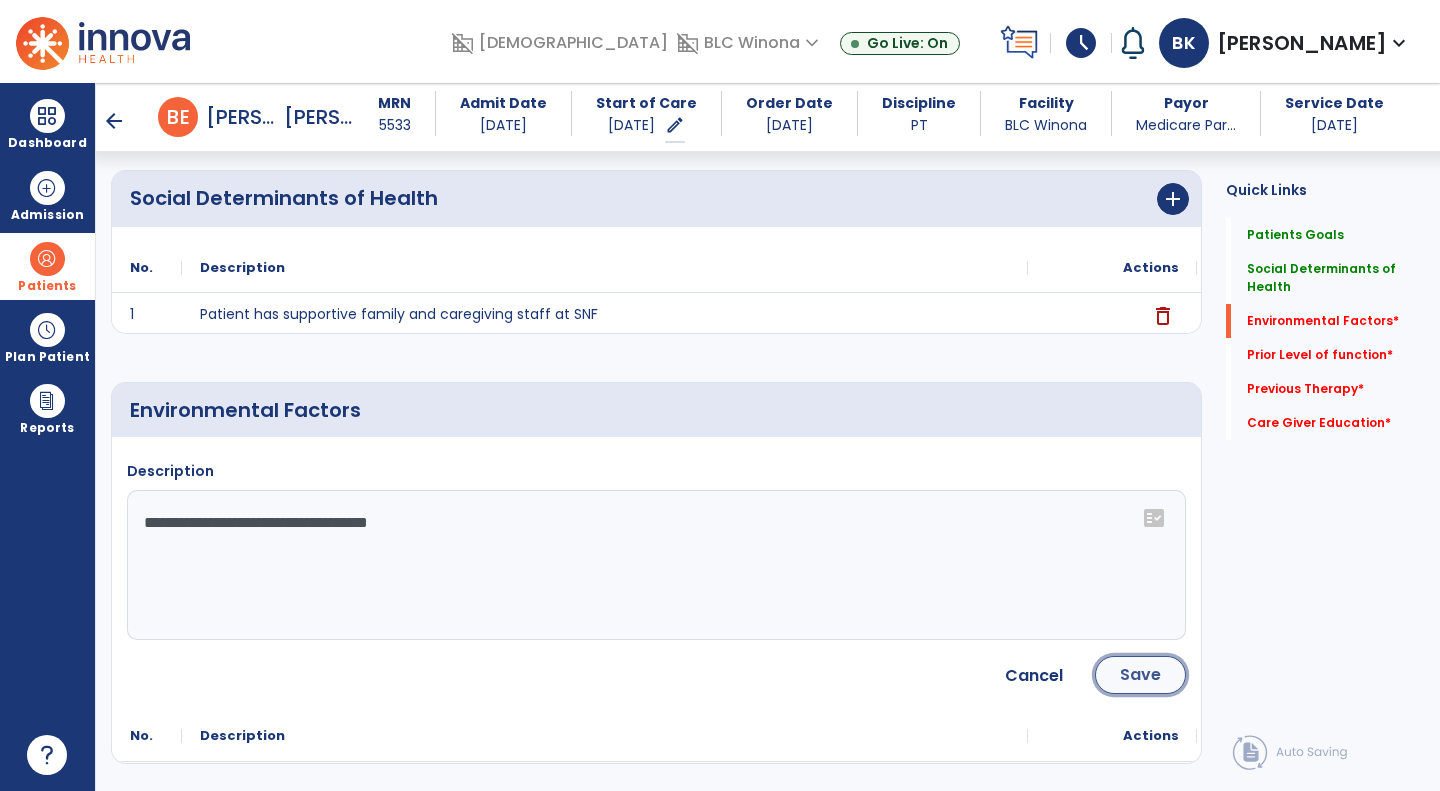 click on "Save" 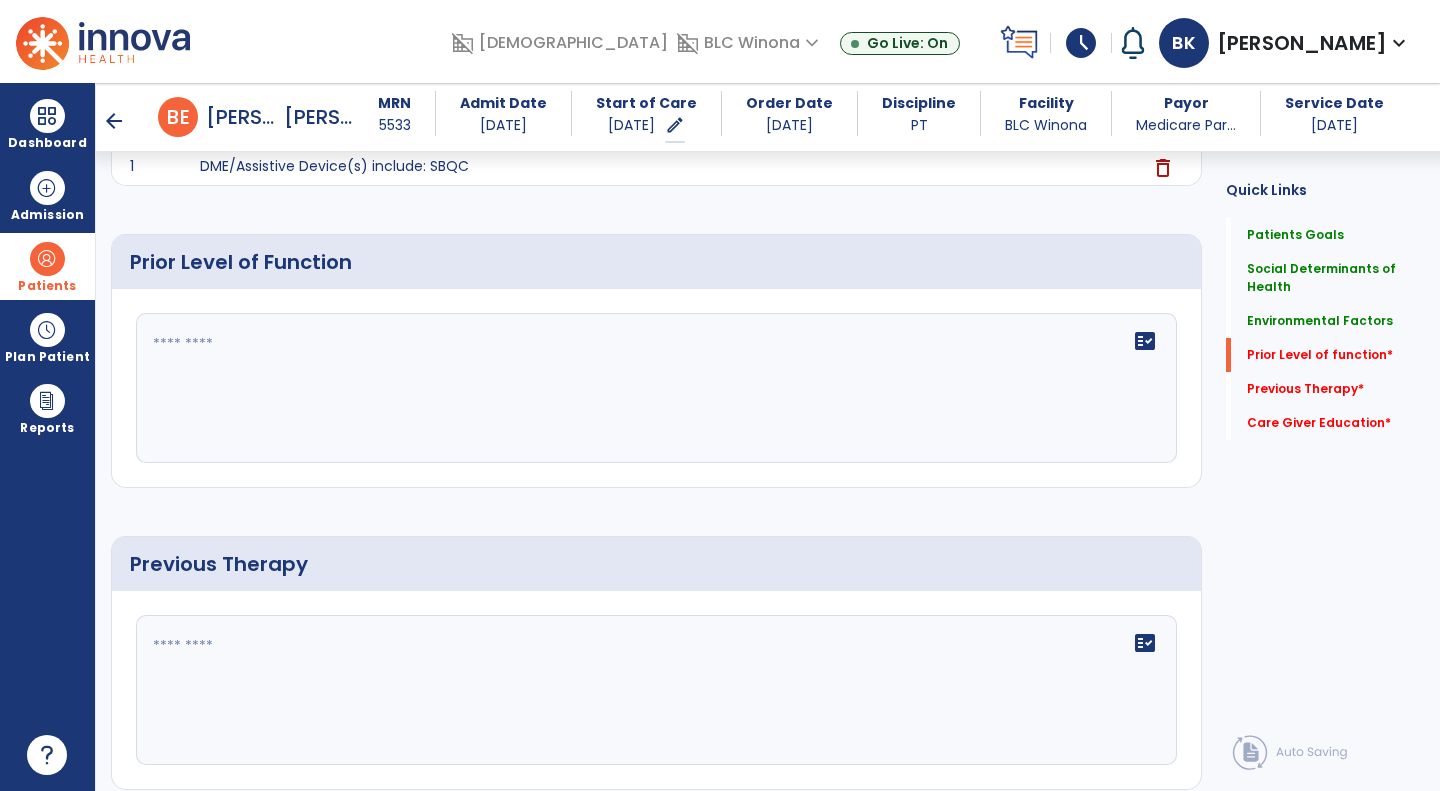 scroll, scrollTop: 731, scrollLeft: 0, axis: vertical 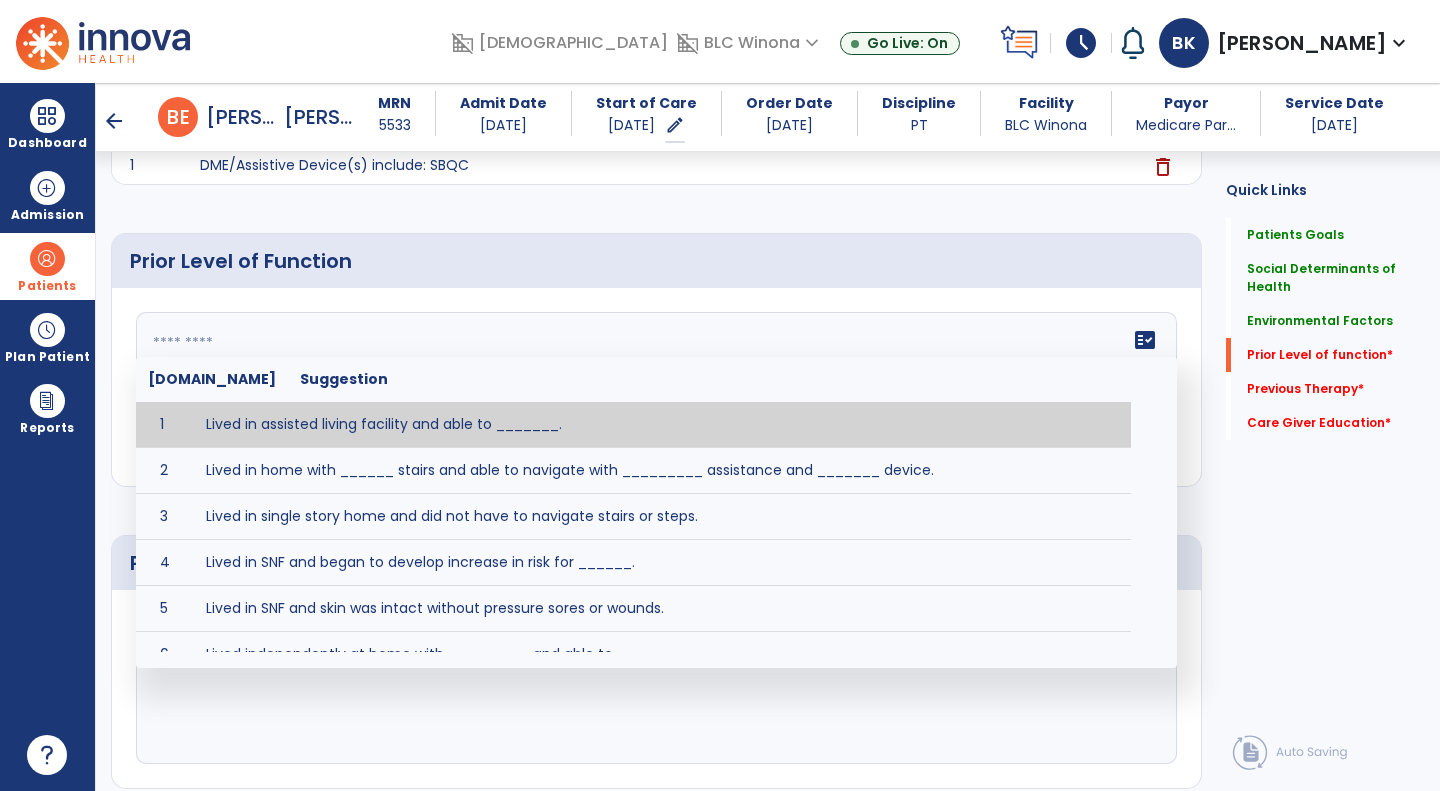 click on "fact_check  Sr.No Suggestion 1 Lived in assisted living facility and able to _______. 2 Lived in home with ______ stairs and able to navigate with _________ assistance and _______ device. 3 Lived in single story home and did not have to navigate stairs or steps. 4 Lived in SNF and began to develop increase in risk for ______. 5 Lived in SNF and skin was intact without pressure sores or wounds. 6 Lived independently at home with _________ and able to __________. 7 Wheelchair bound, non ambulatory and able to ______. 8 Worked as a __________." 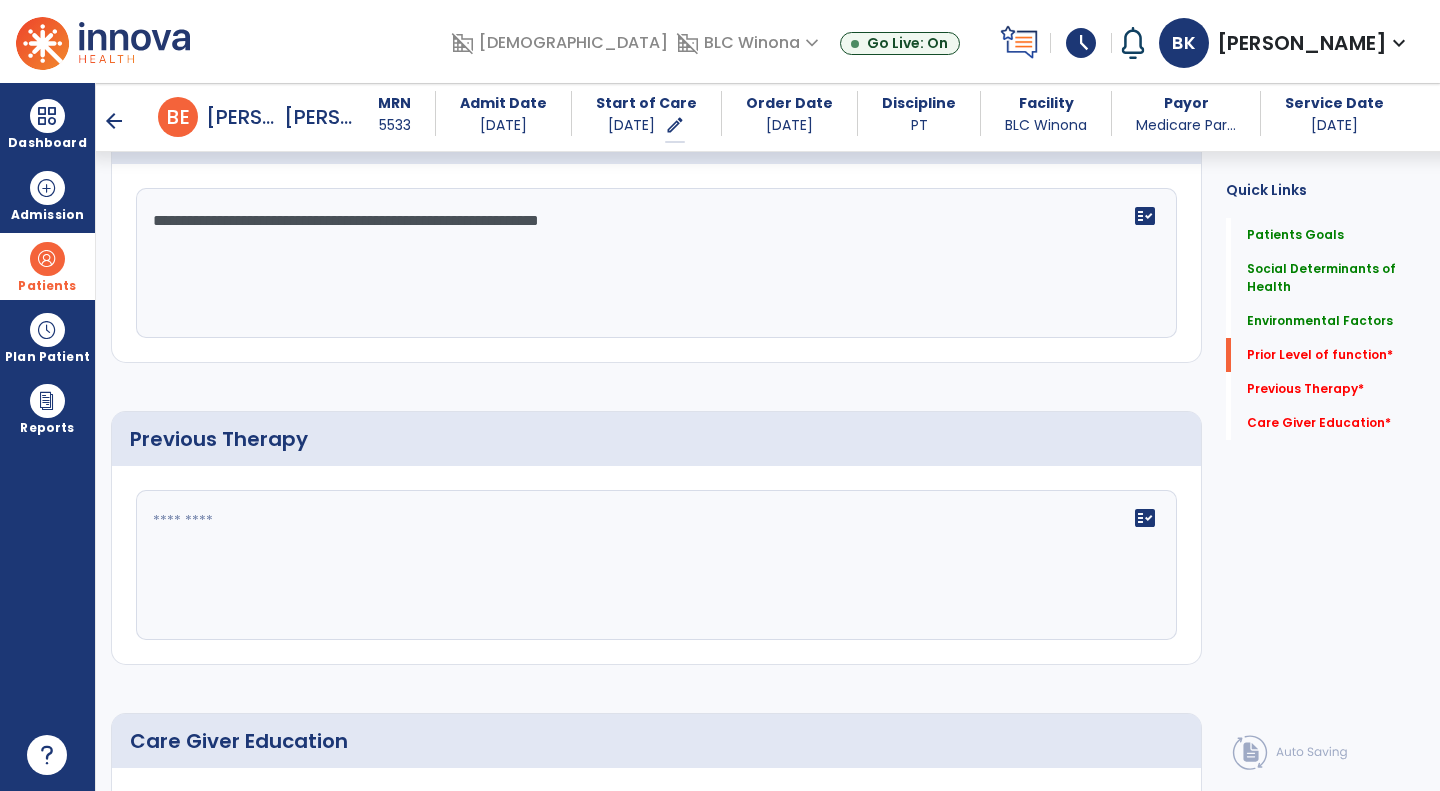 scroll, scrollTop: 856, scrollLeft: 0, axis: vertical 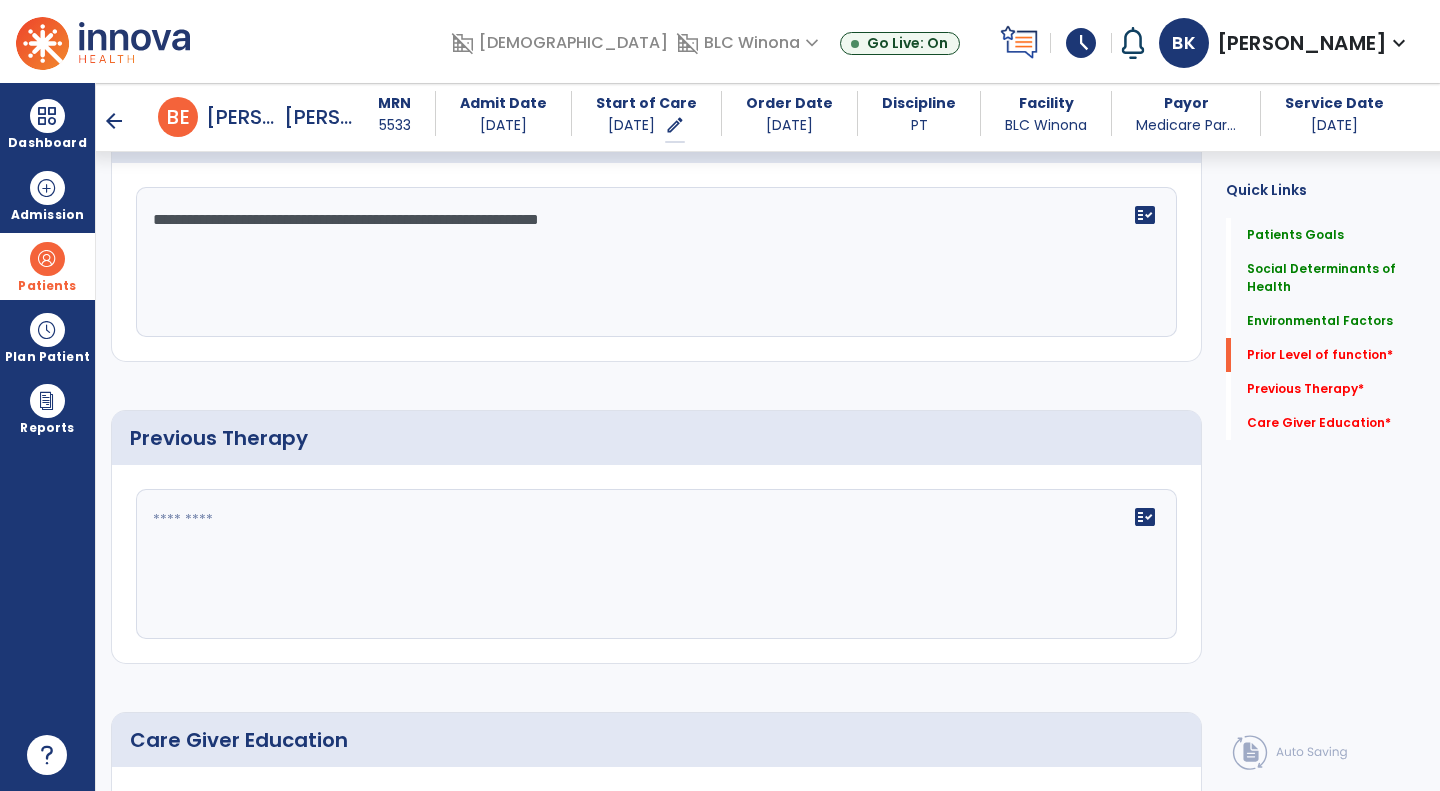 type on "**********" 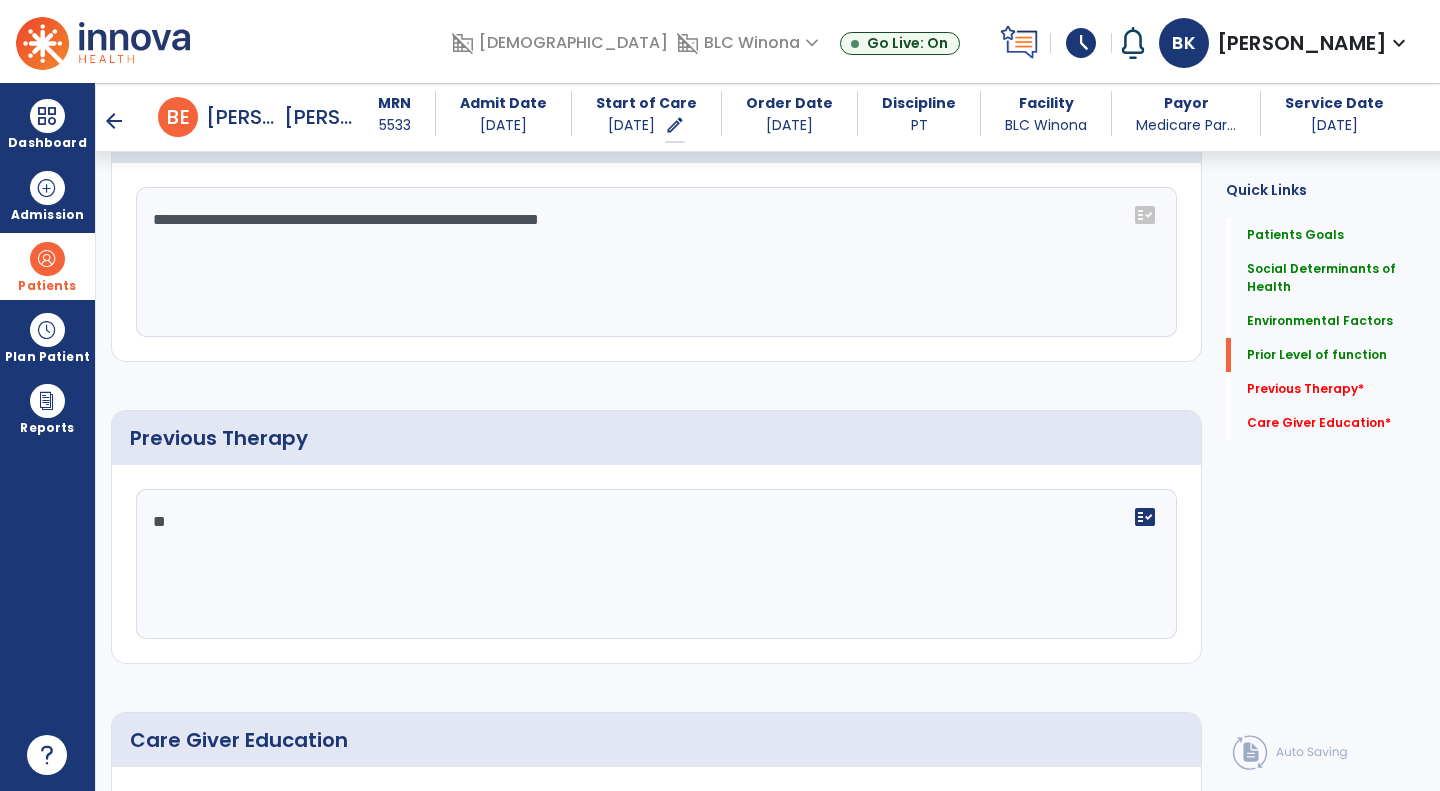 type on "*" 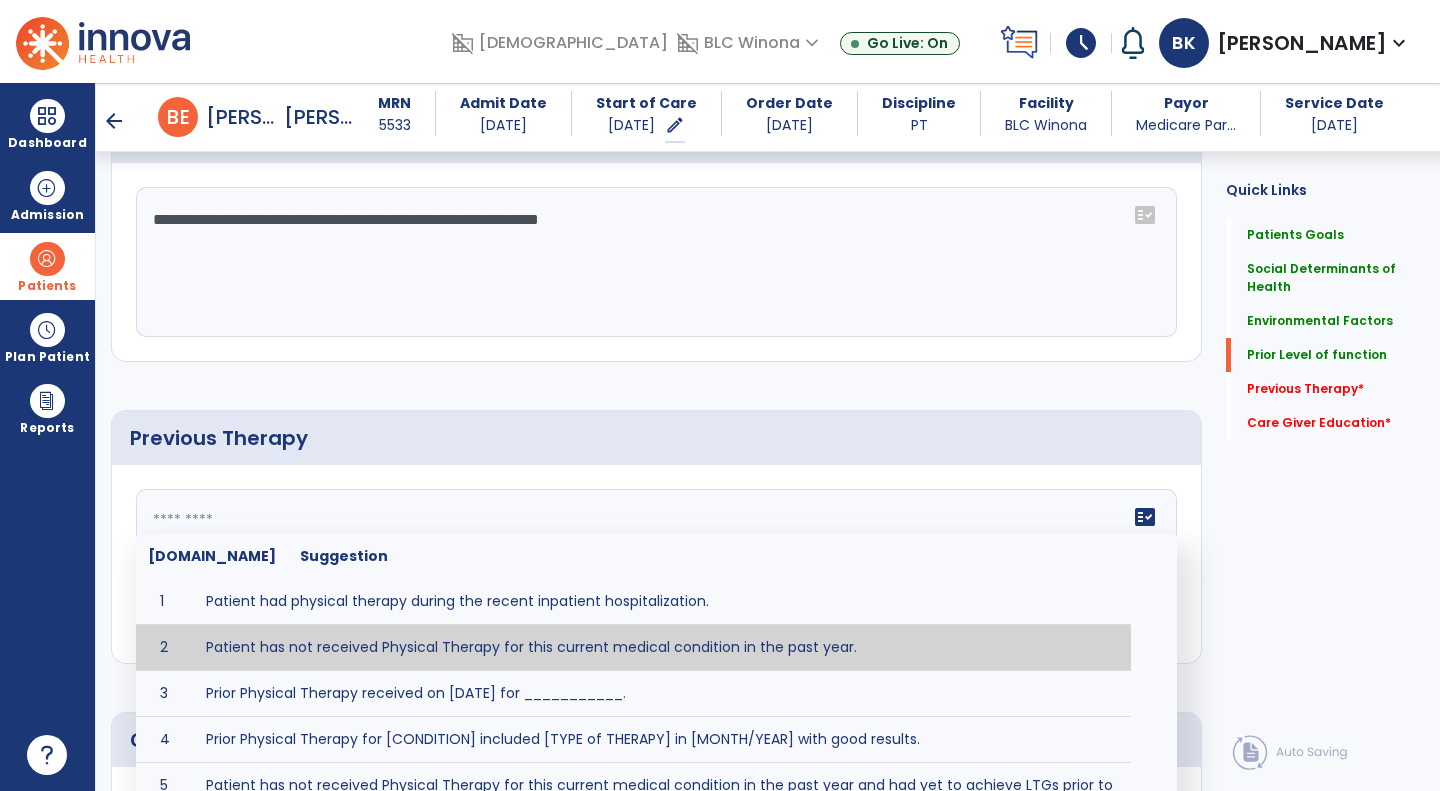 type on "**********" 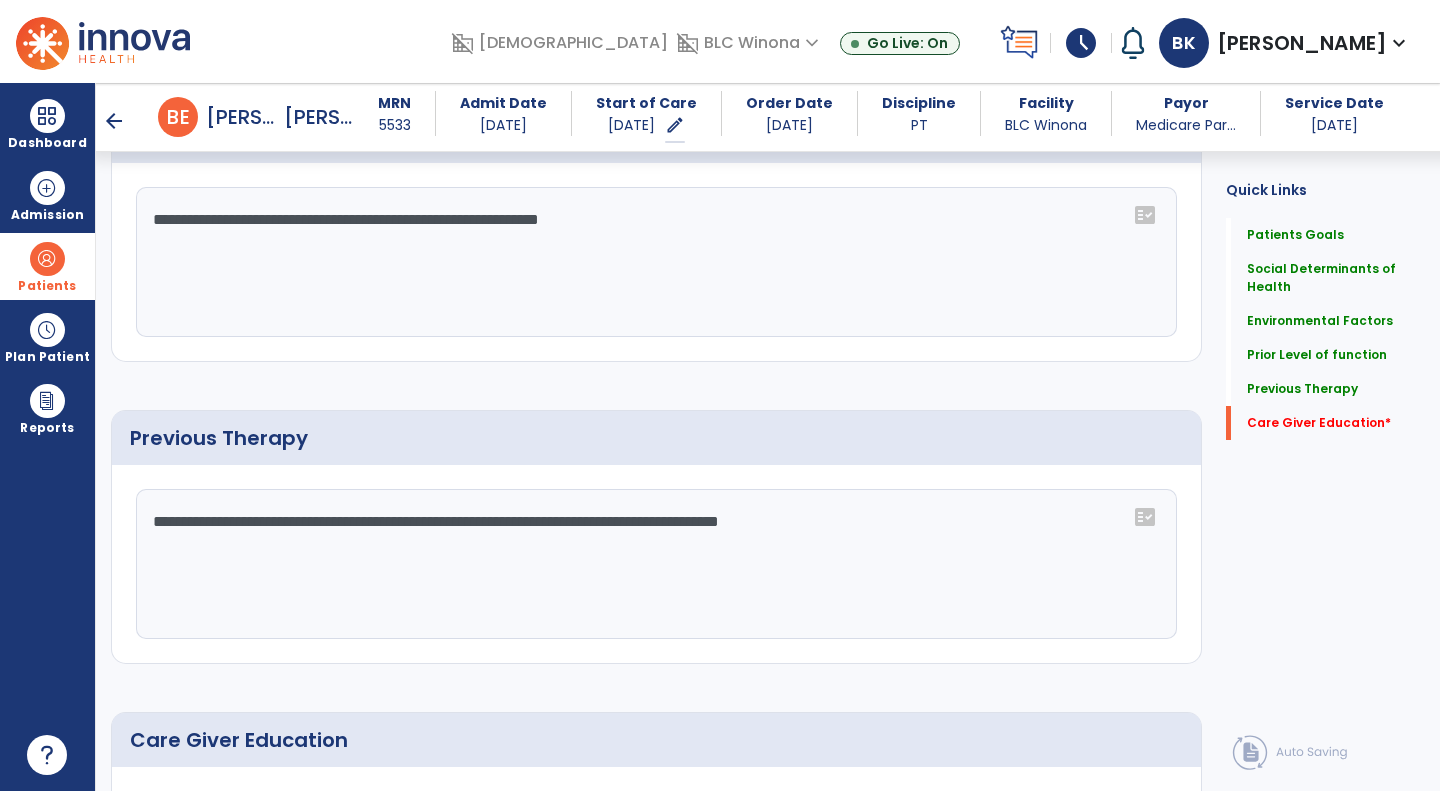 scroll, scrollTop: 1098, scrollLeft: 0, axis: vertical 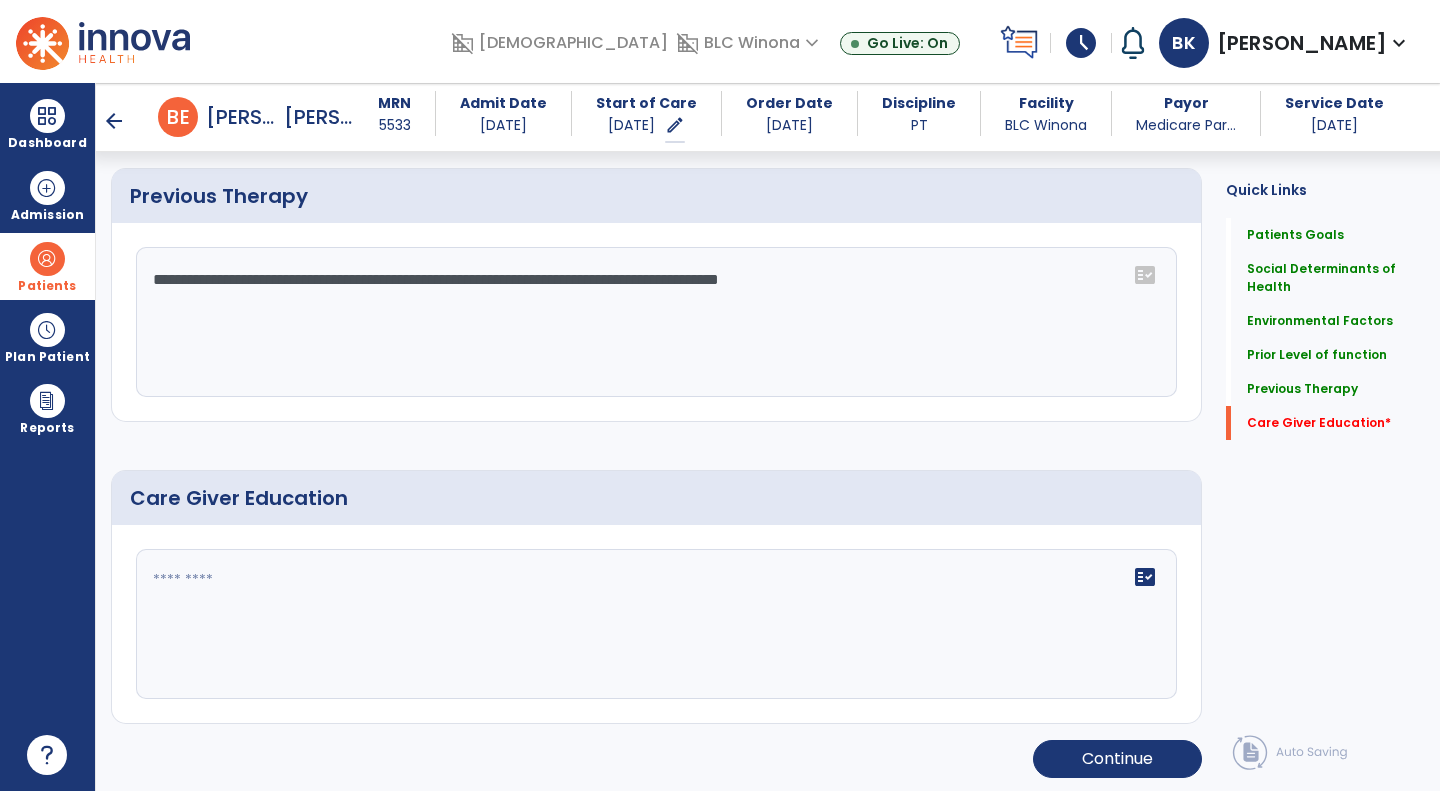 click on "fact_check" 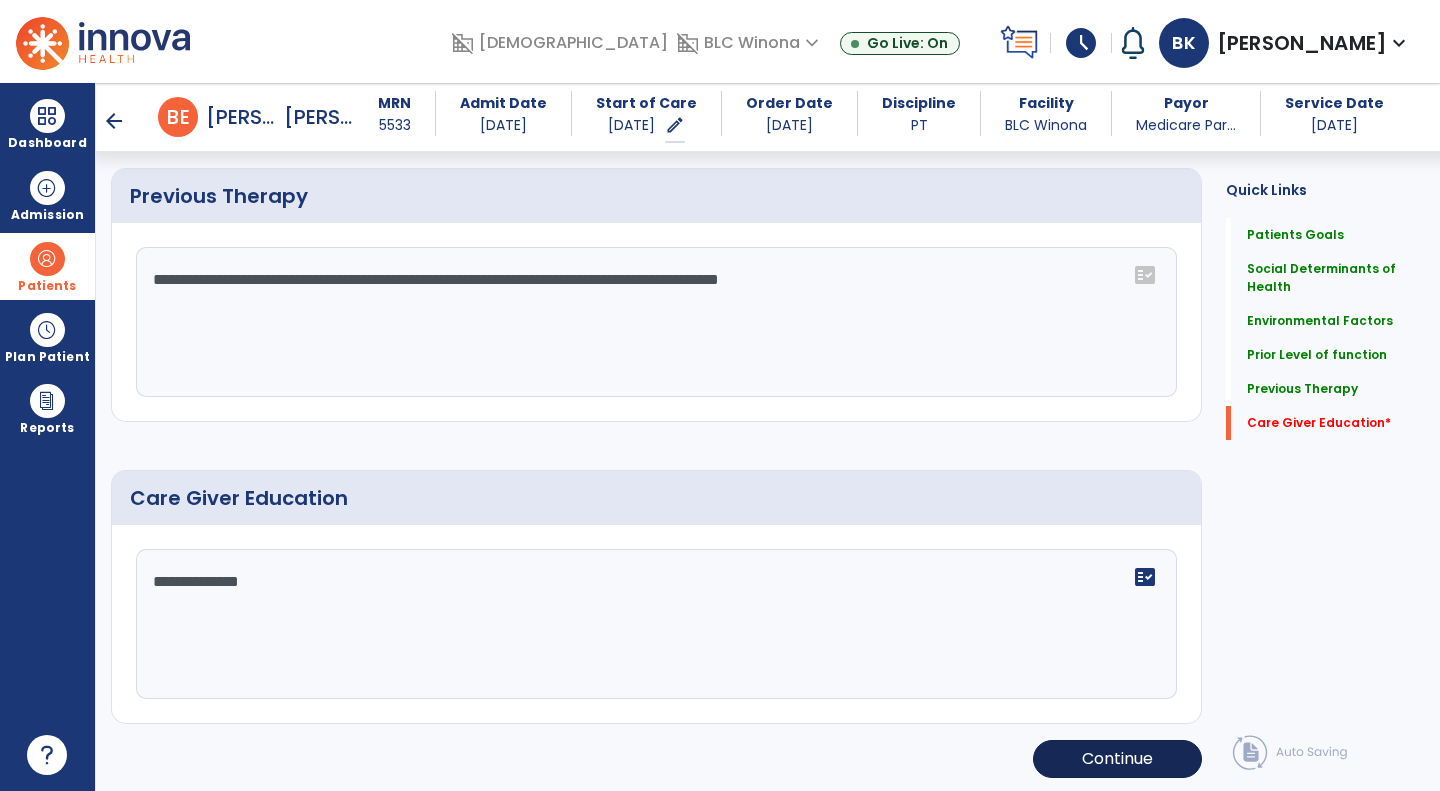 type on "**********" 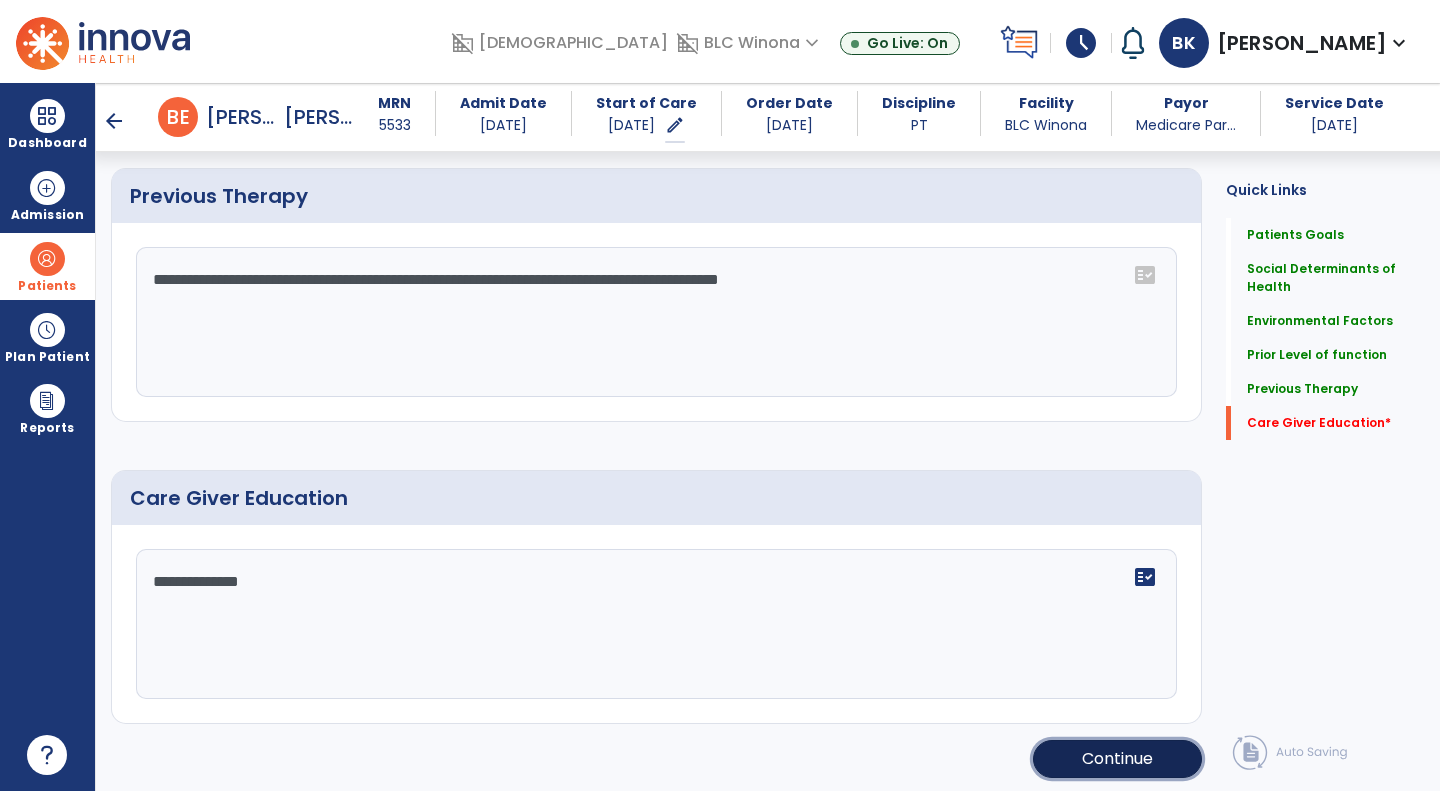 click on "Continue" 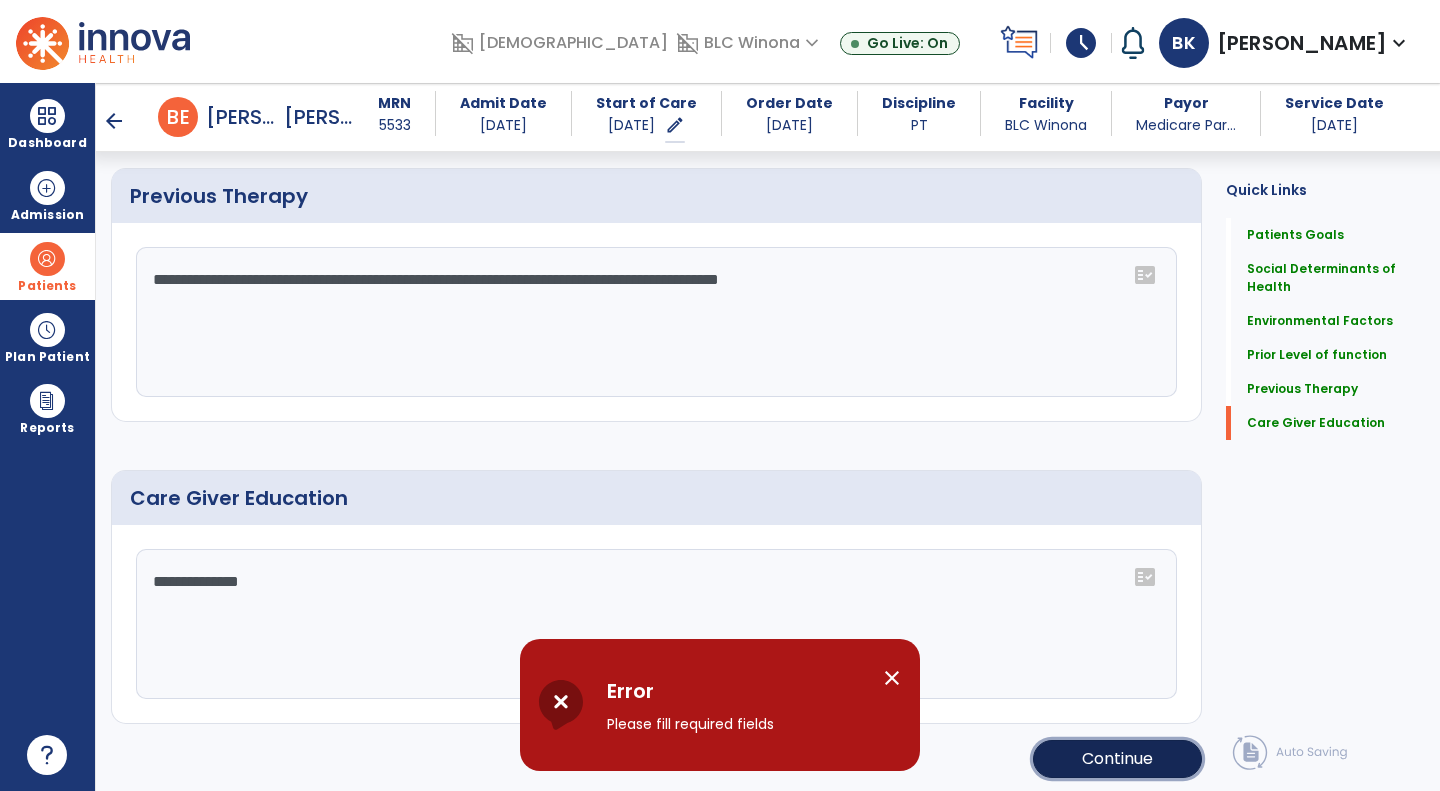 click on "Continue" 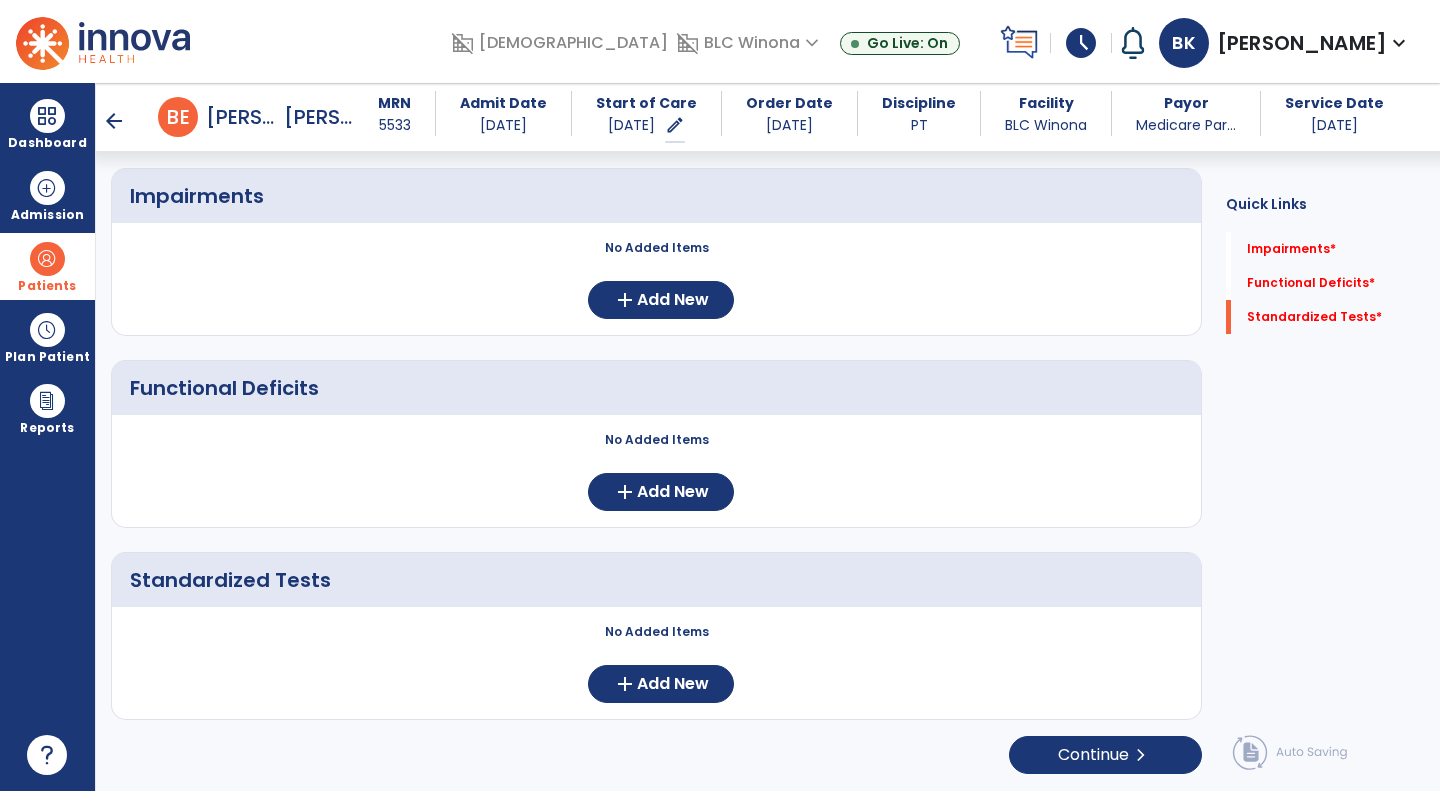 scroll, scrollTop: 159, scrollLeft: 0, axis: vertical 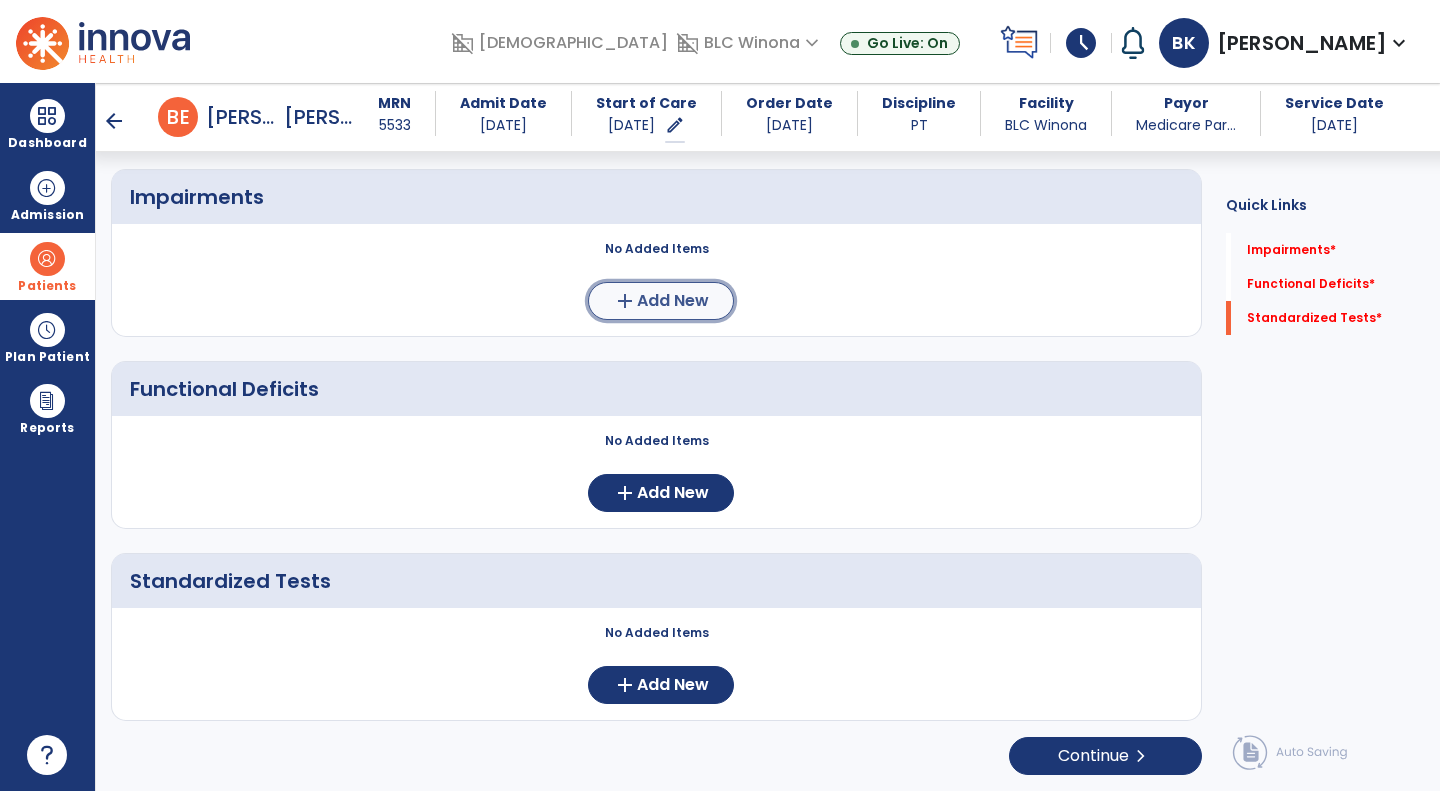 click on "Add New" 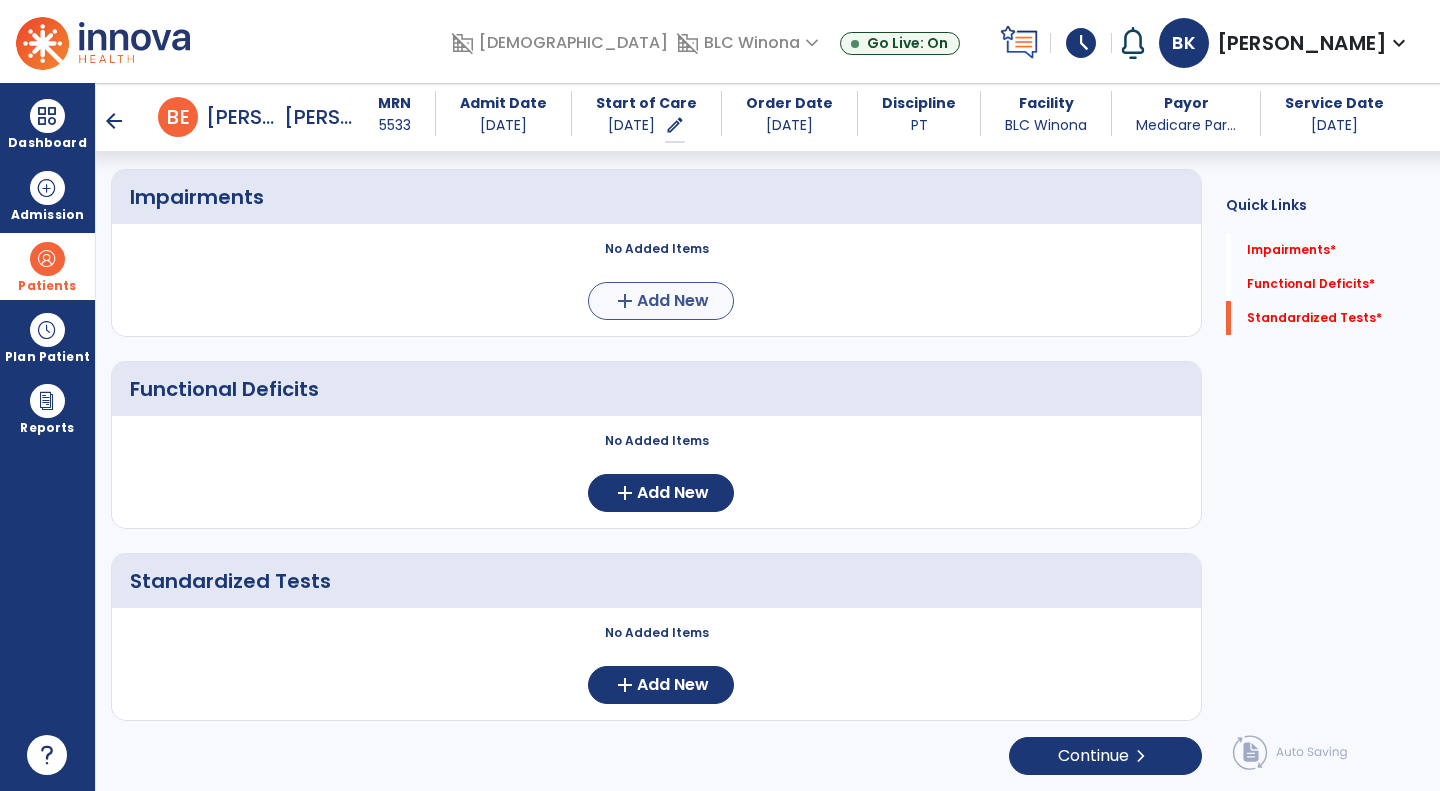 scroll, scrollTop: 0, scrollLeft: 0, axis: both 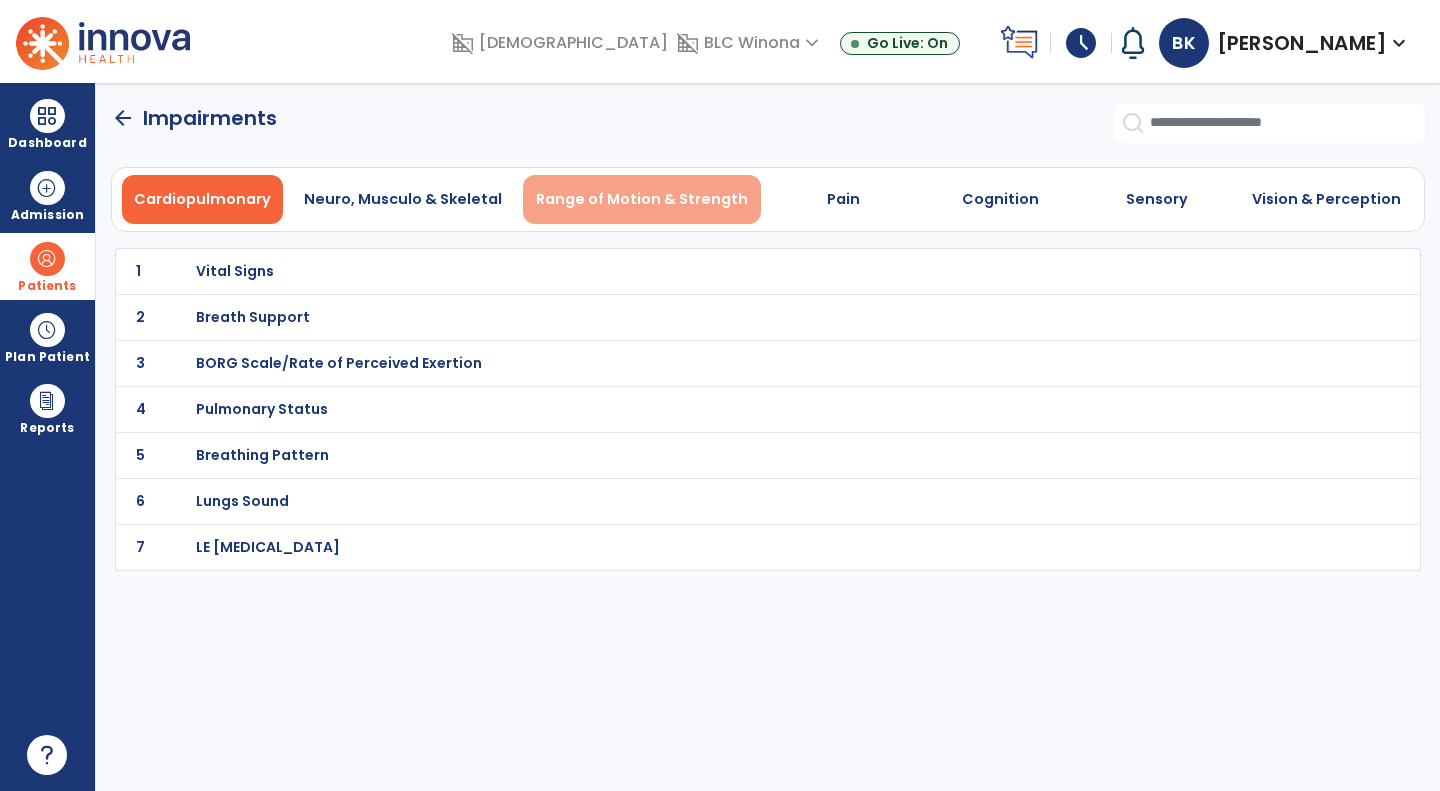 click on "Range of Motion & Strength" at bounding box center (642, 199) 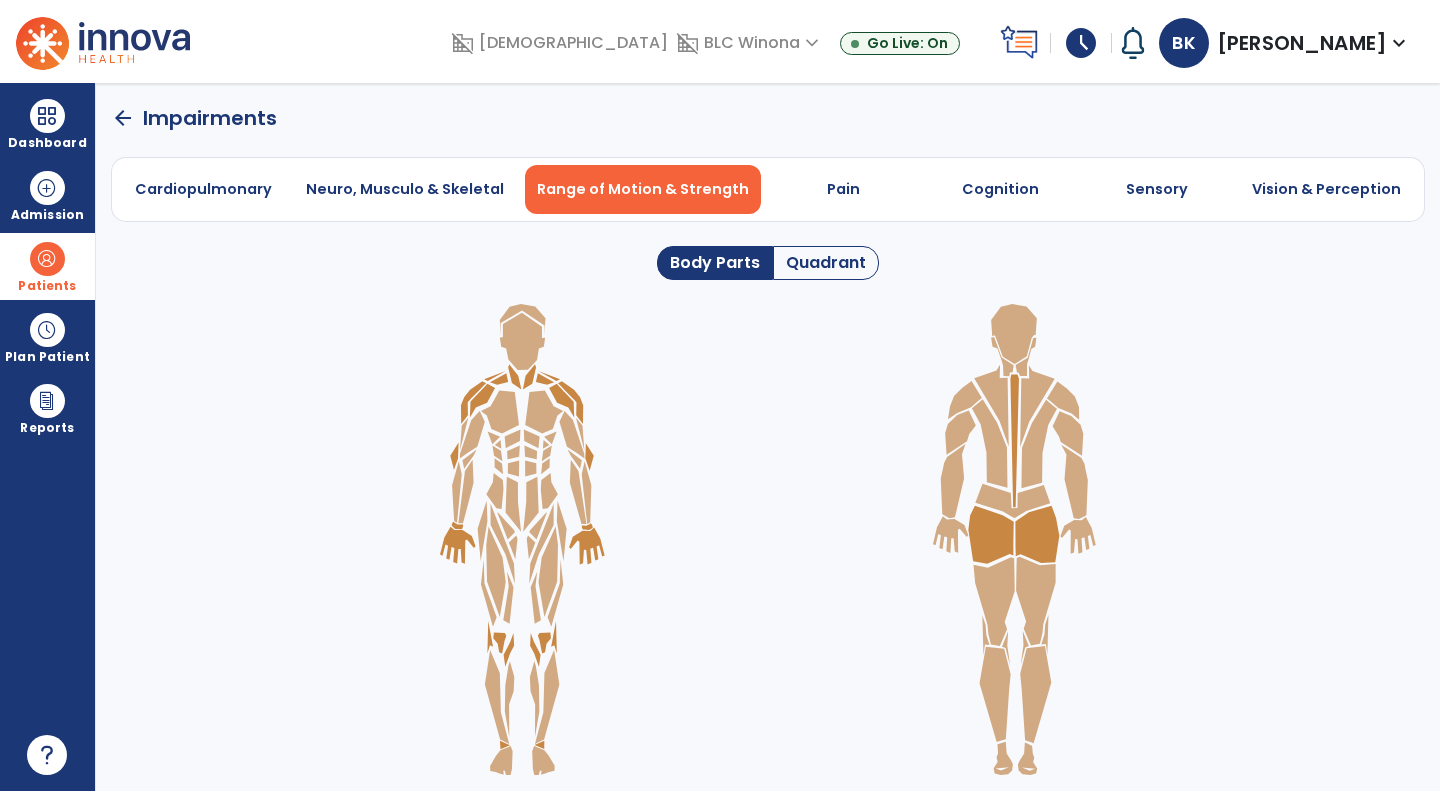 click on "Quadrant" 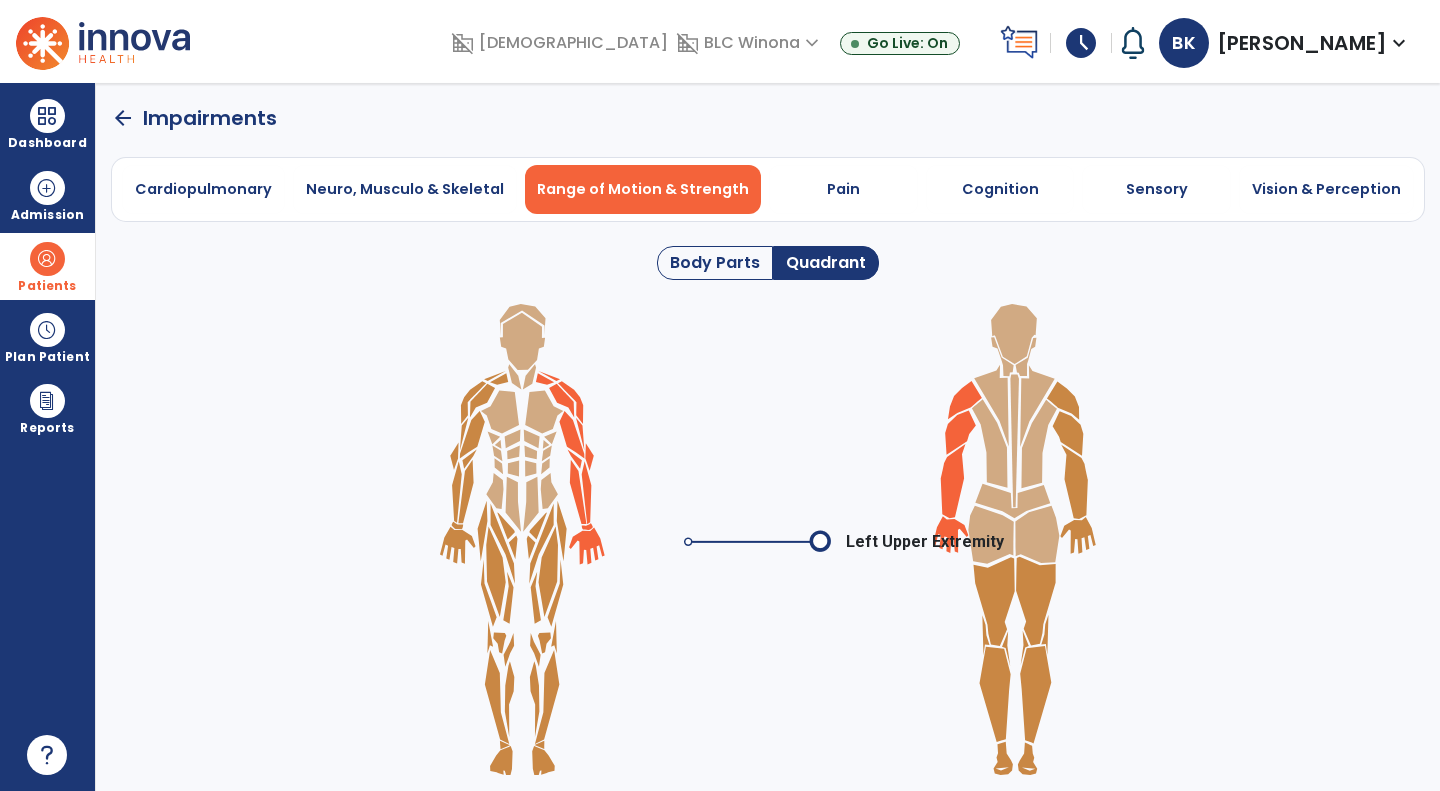 click 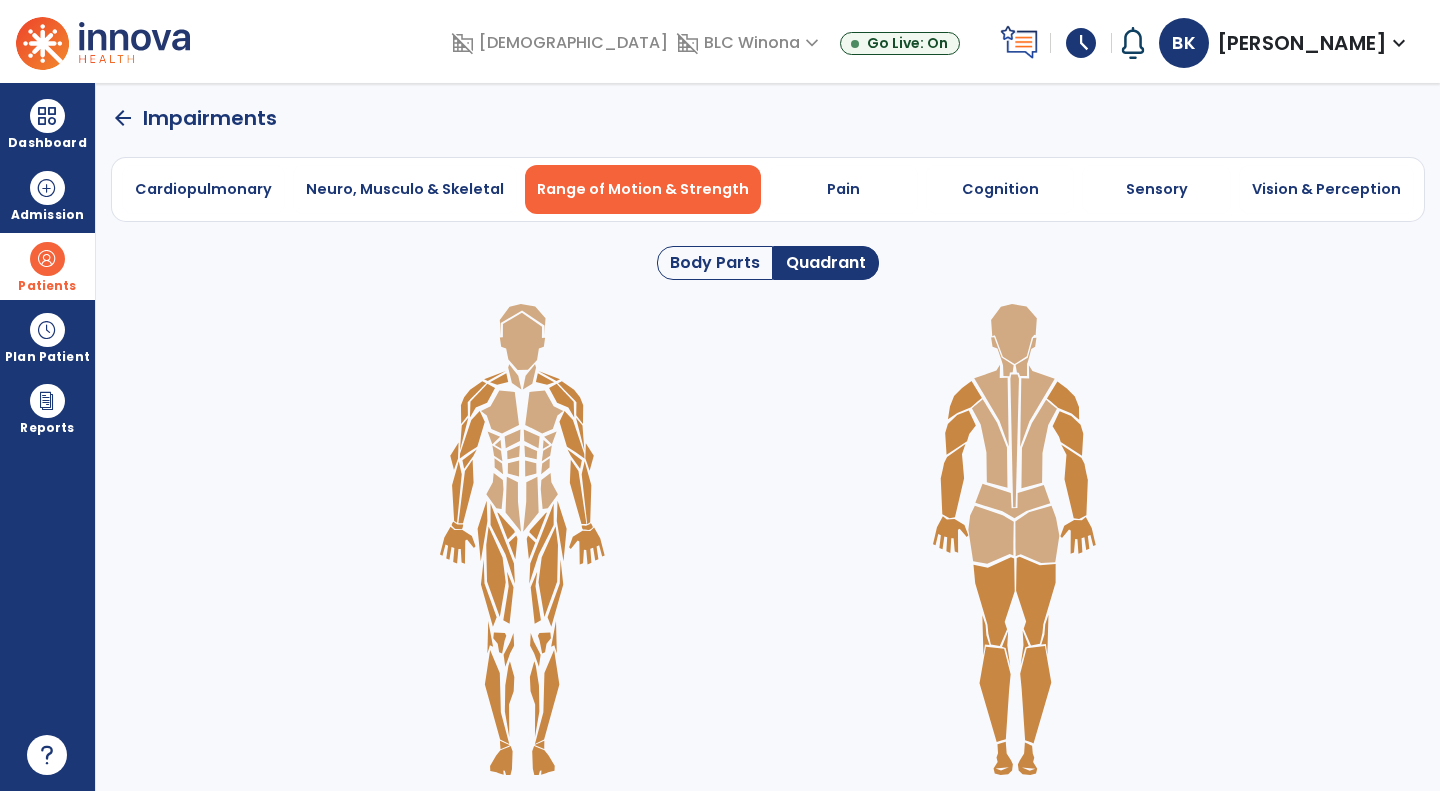 click 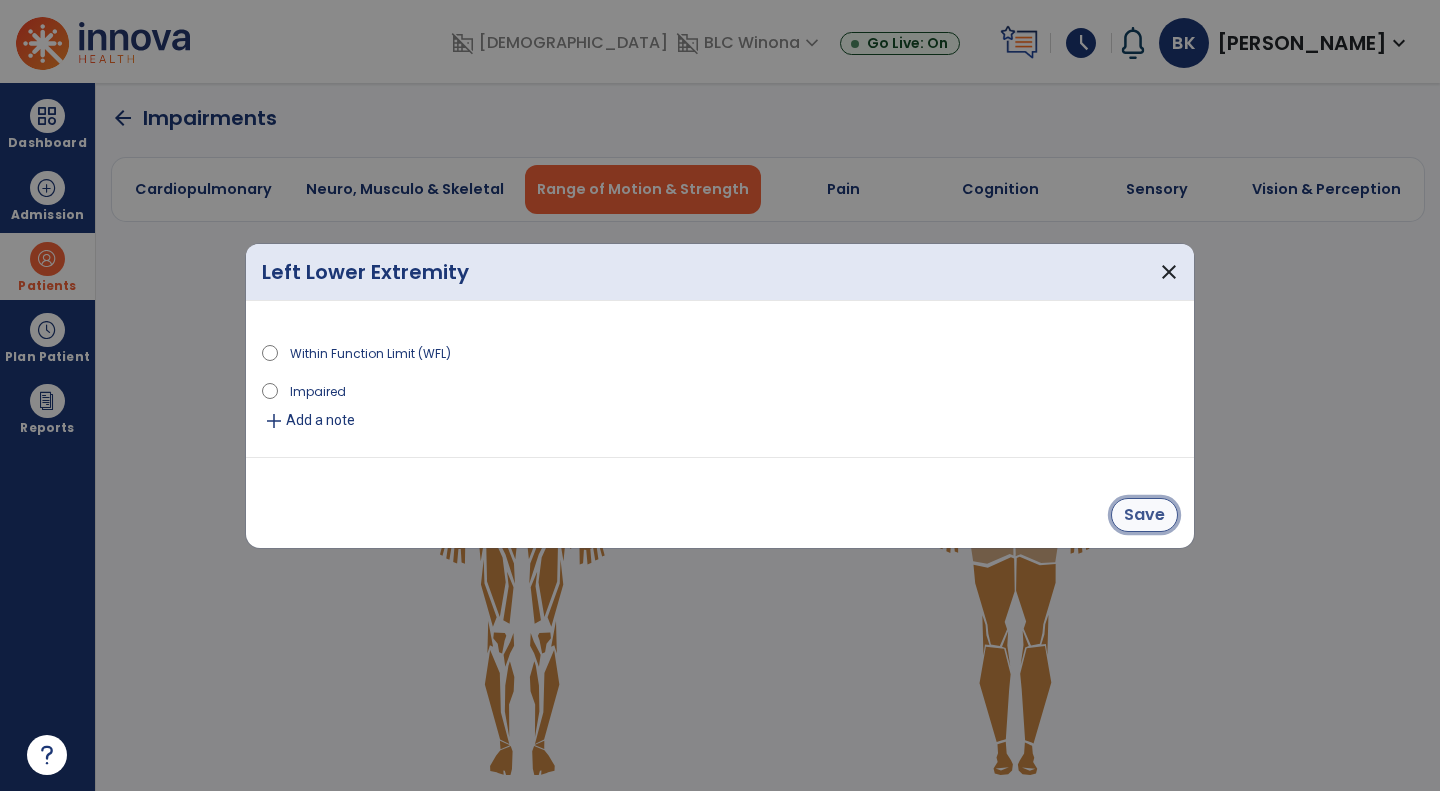 click on "Save" at bounding box center (1144, 515) 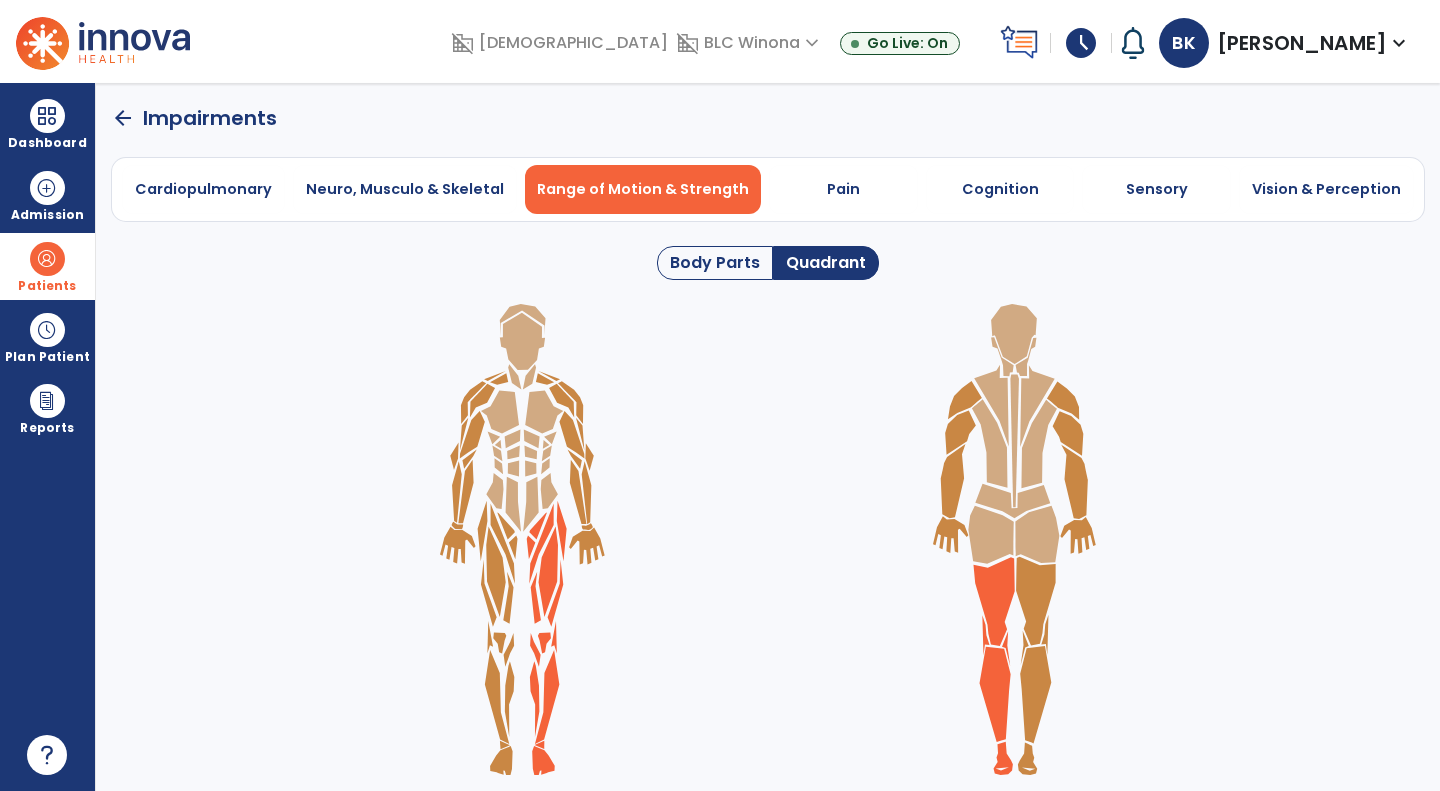 drag, startPoint x: 485, startPoint y: 559, endPoint x: 517, endPoint y: 566, distance: 32.75668 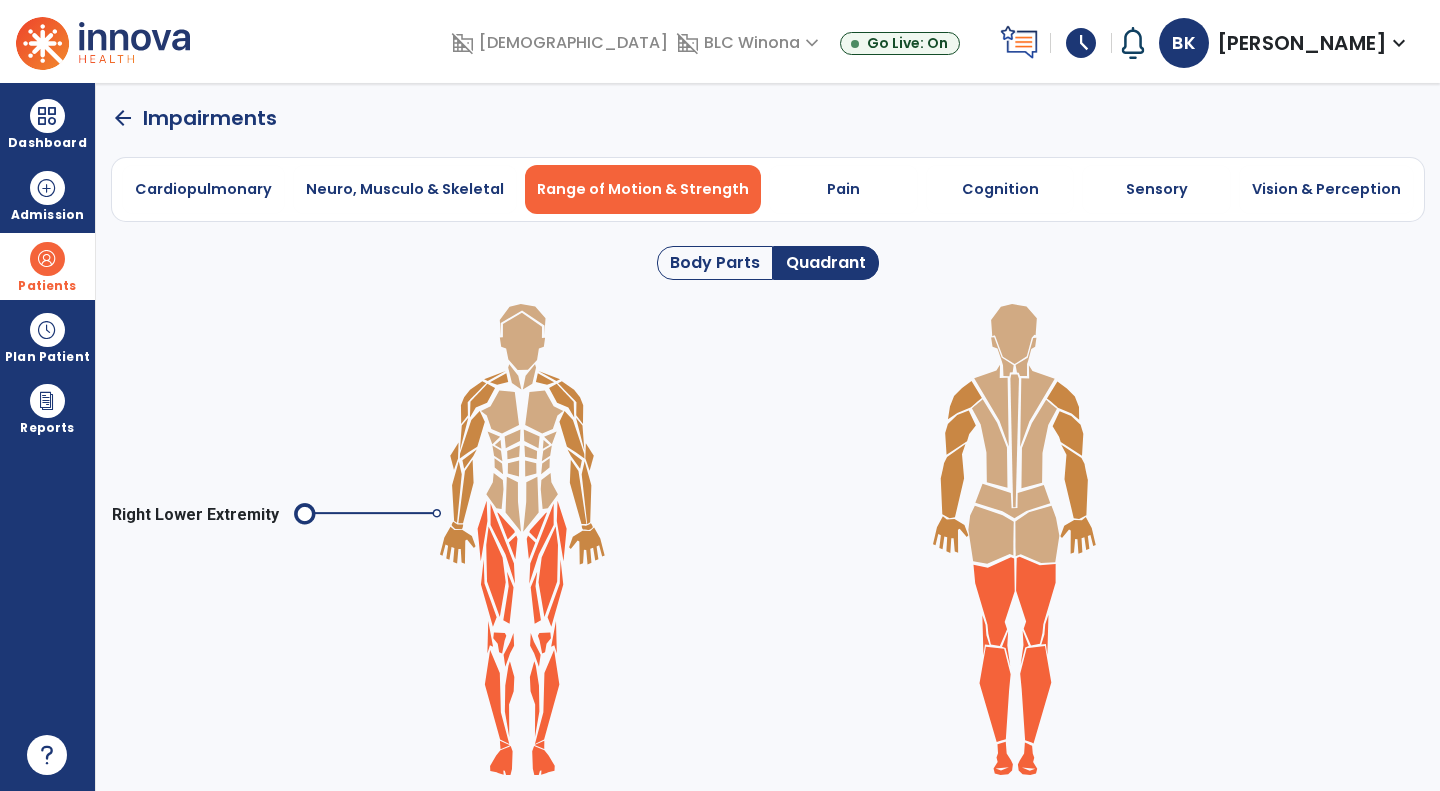 click 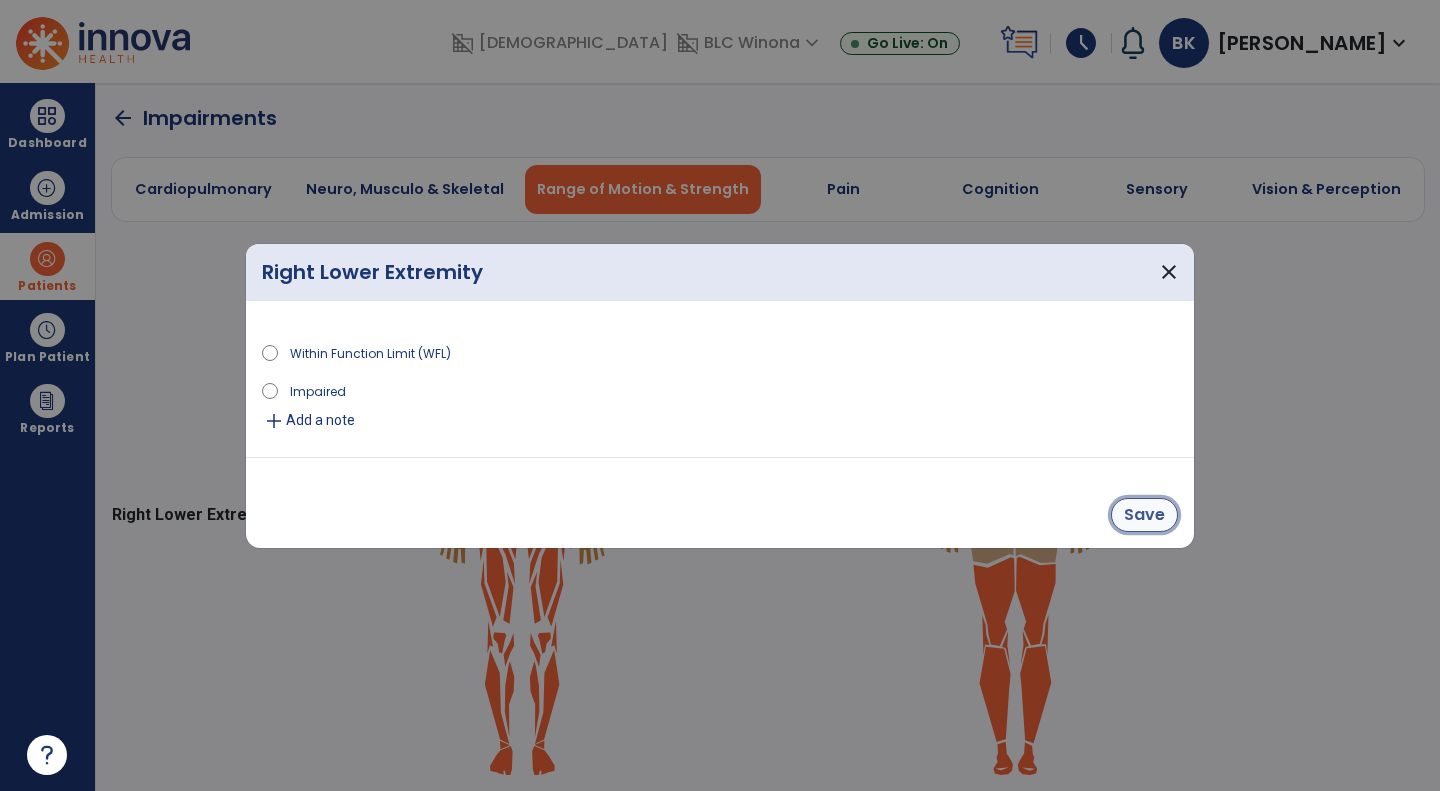 click on "Save" at bounding box center [1144, 515] 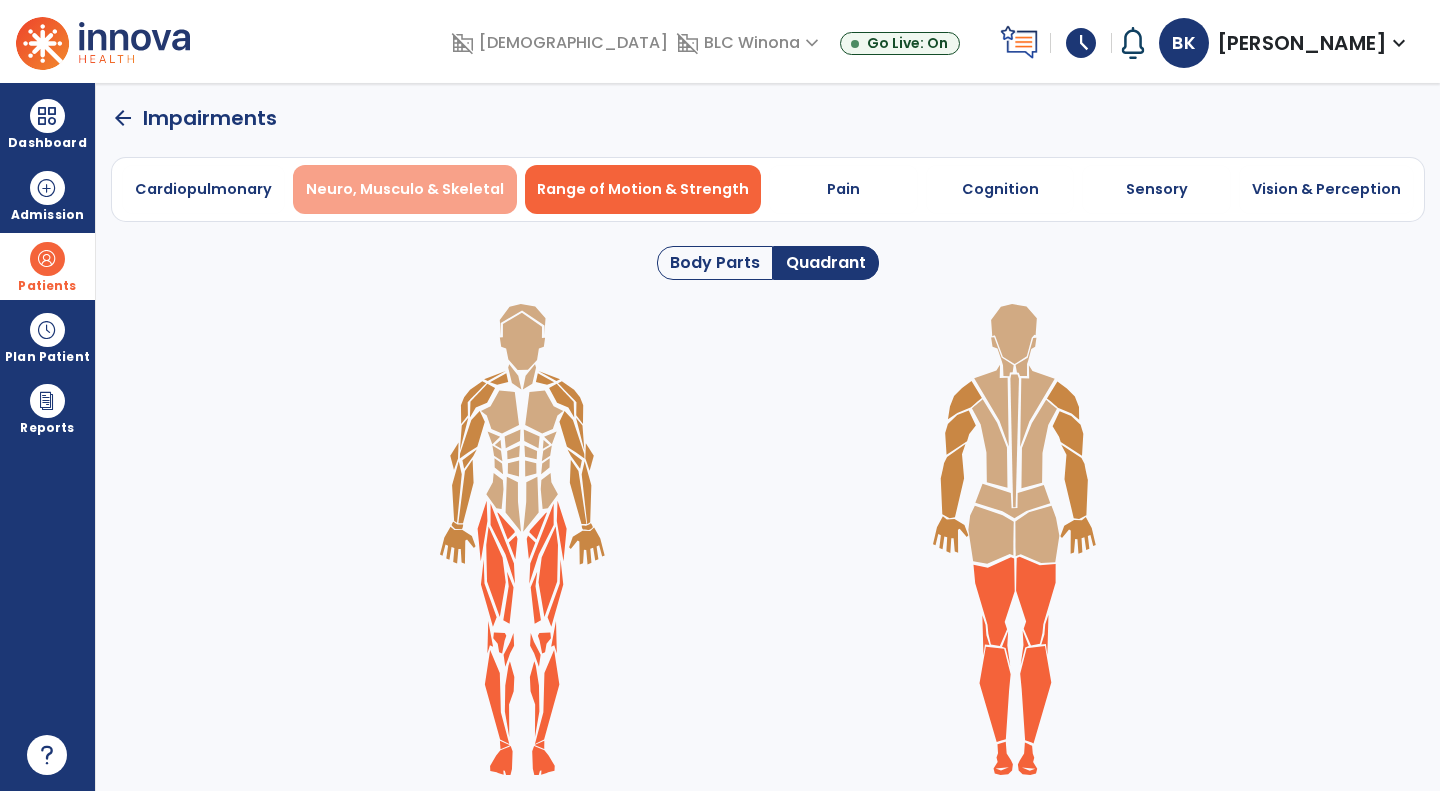 click on "Neuro, Musculo & Skeletal" at bounding box center [405, 189] 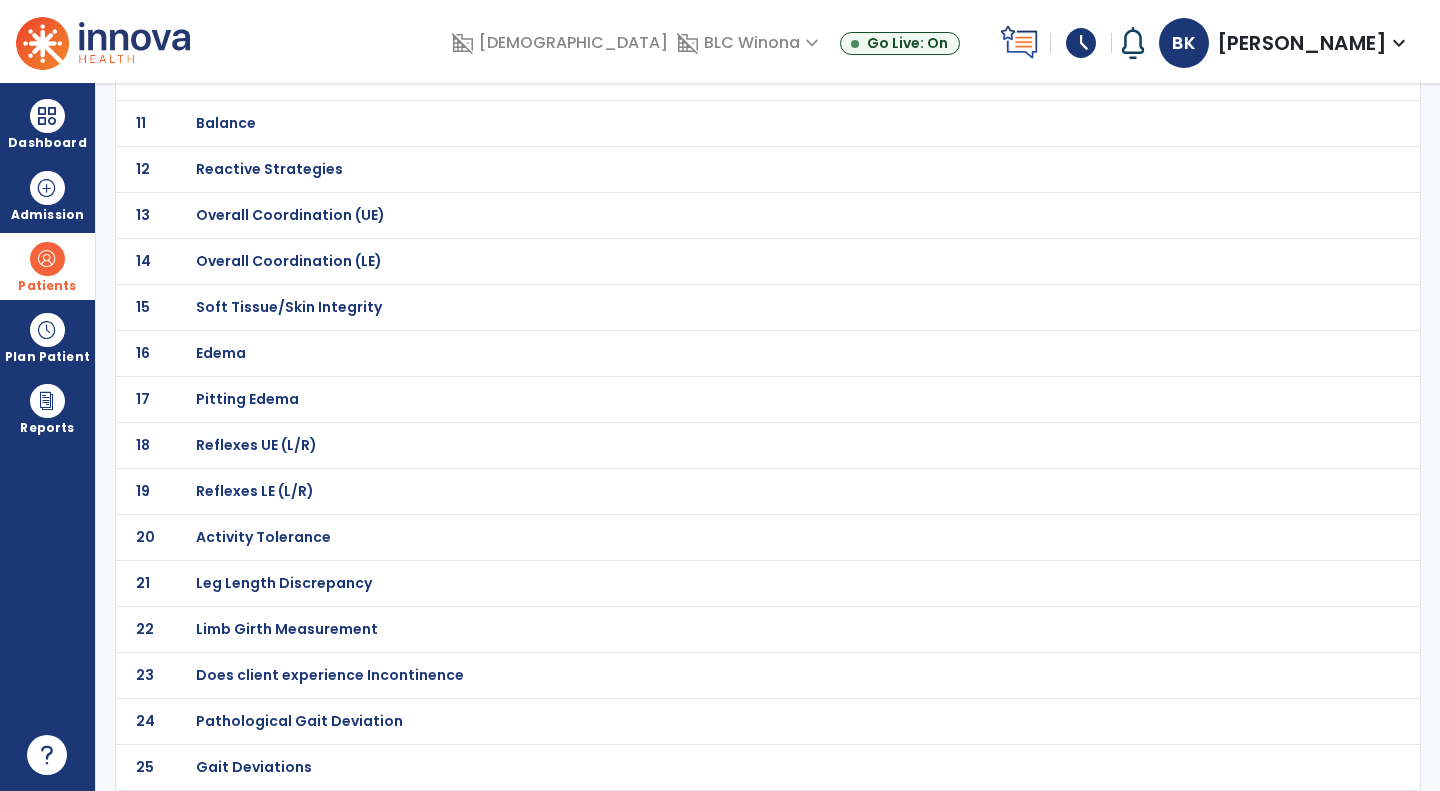 scroll, scrollTop: 0, scrollLeft: 0, axis: both 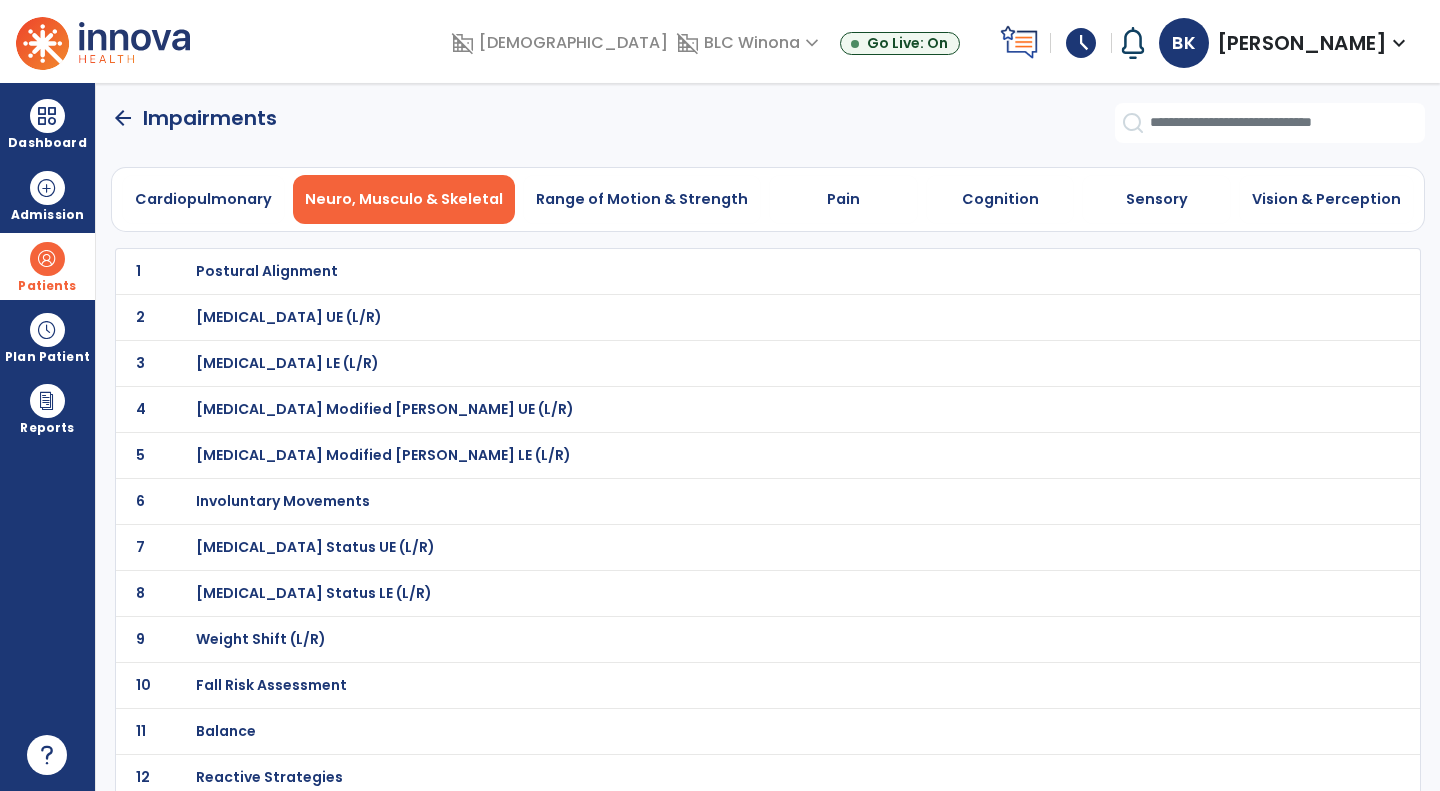 click on "arrow_back" 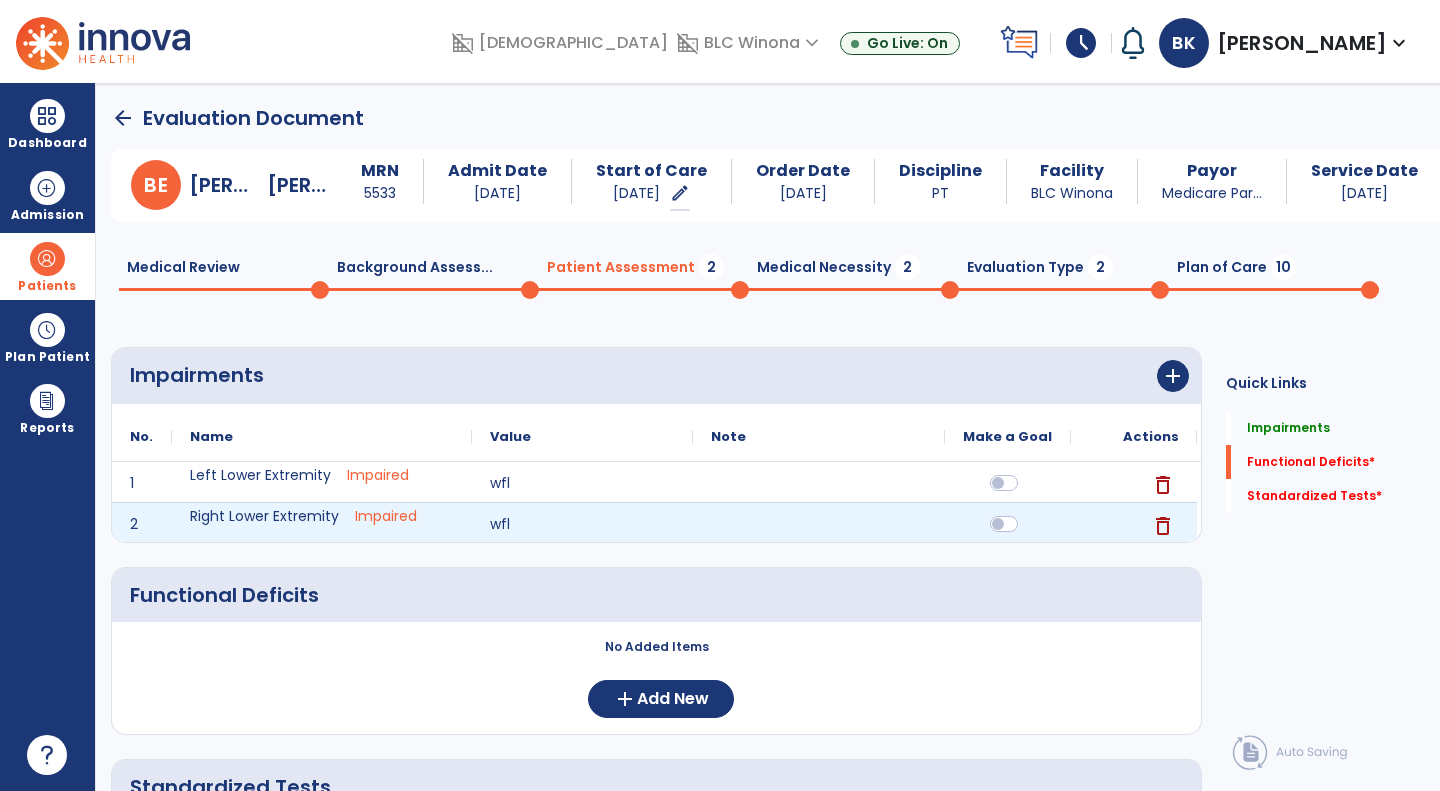 scroll, scrollTop: 187, scrollLeft: 0, axis: vertical 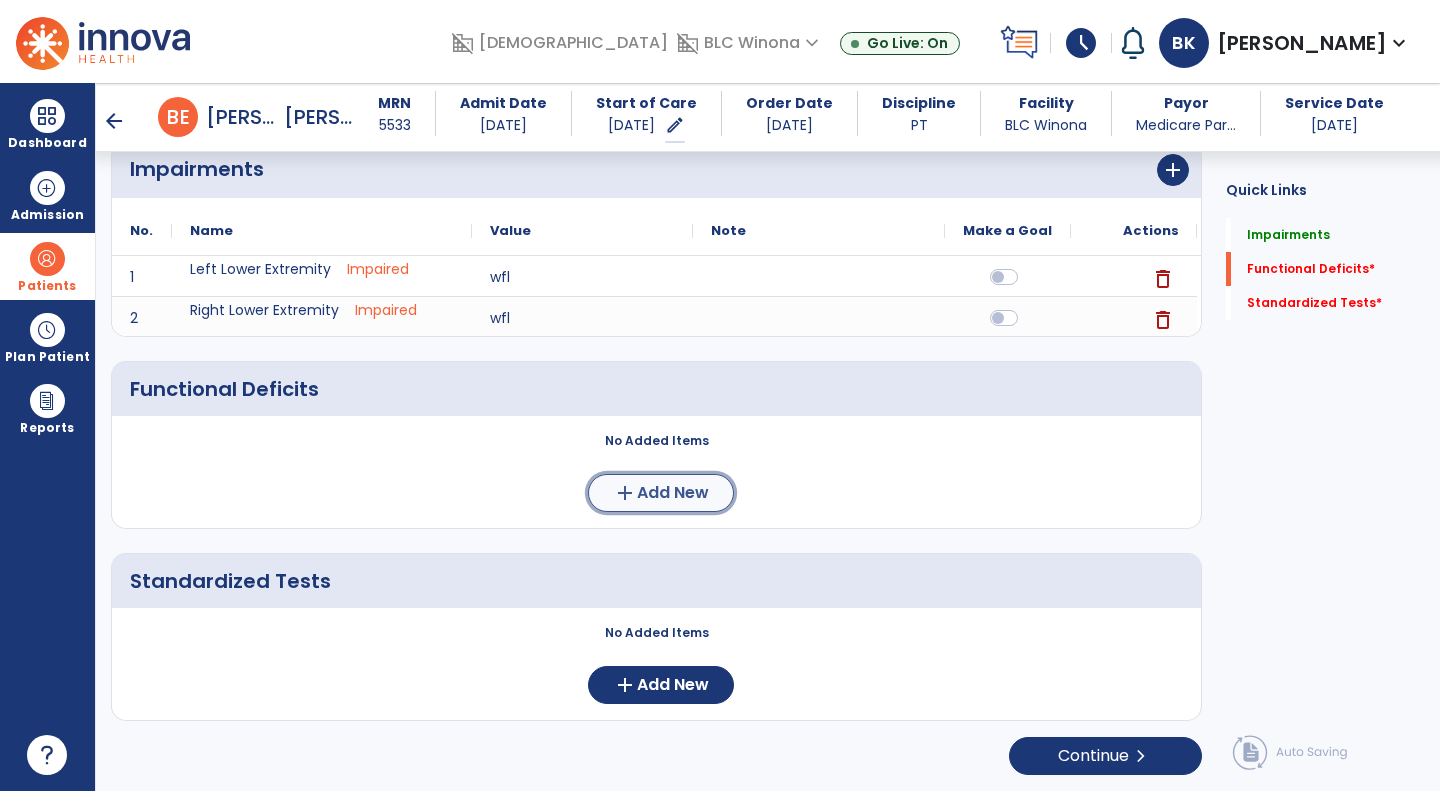 click on "Add New" 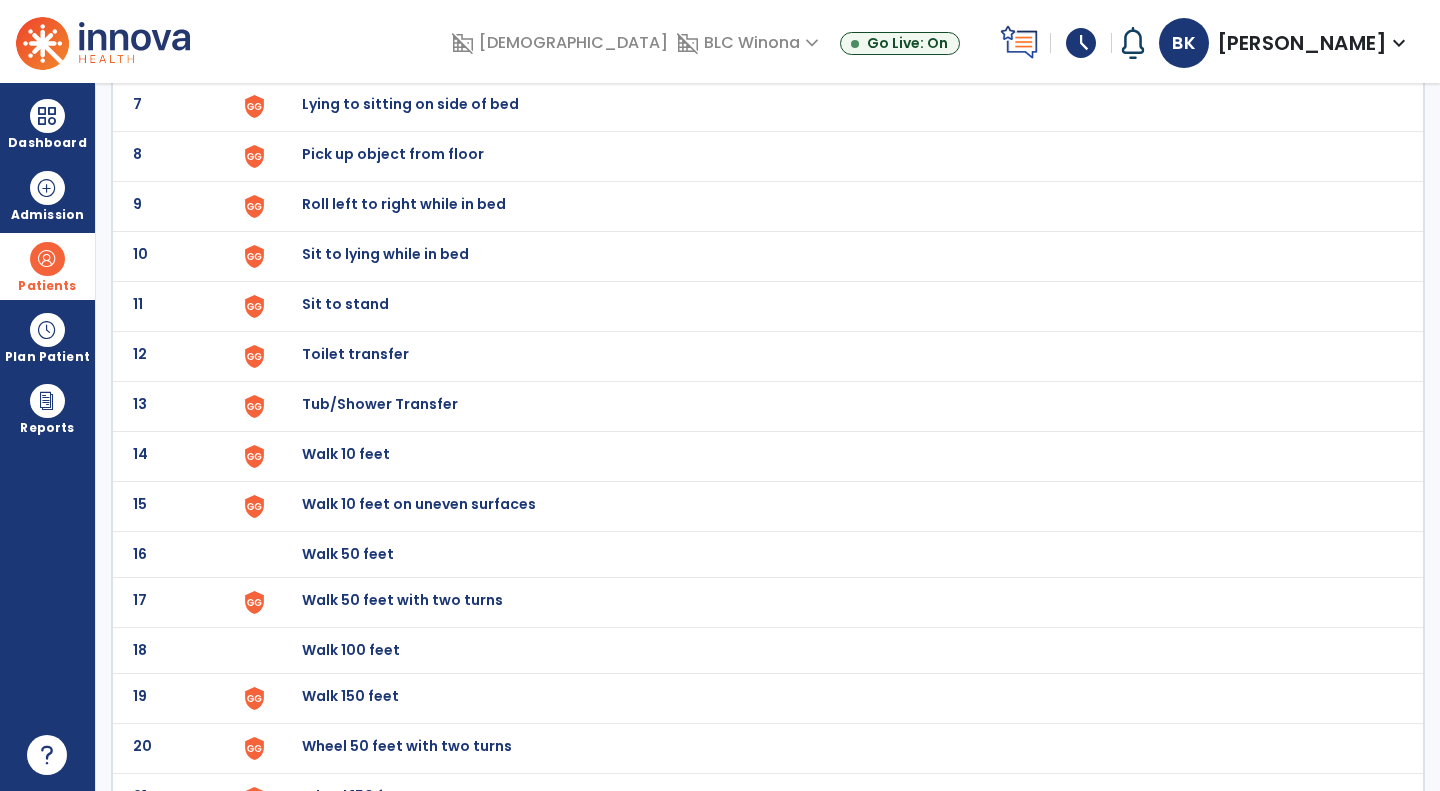 scroll, scrollTop: 580, scrollLeft: 0, axis: vertical 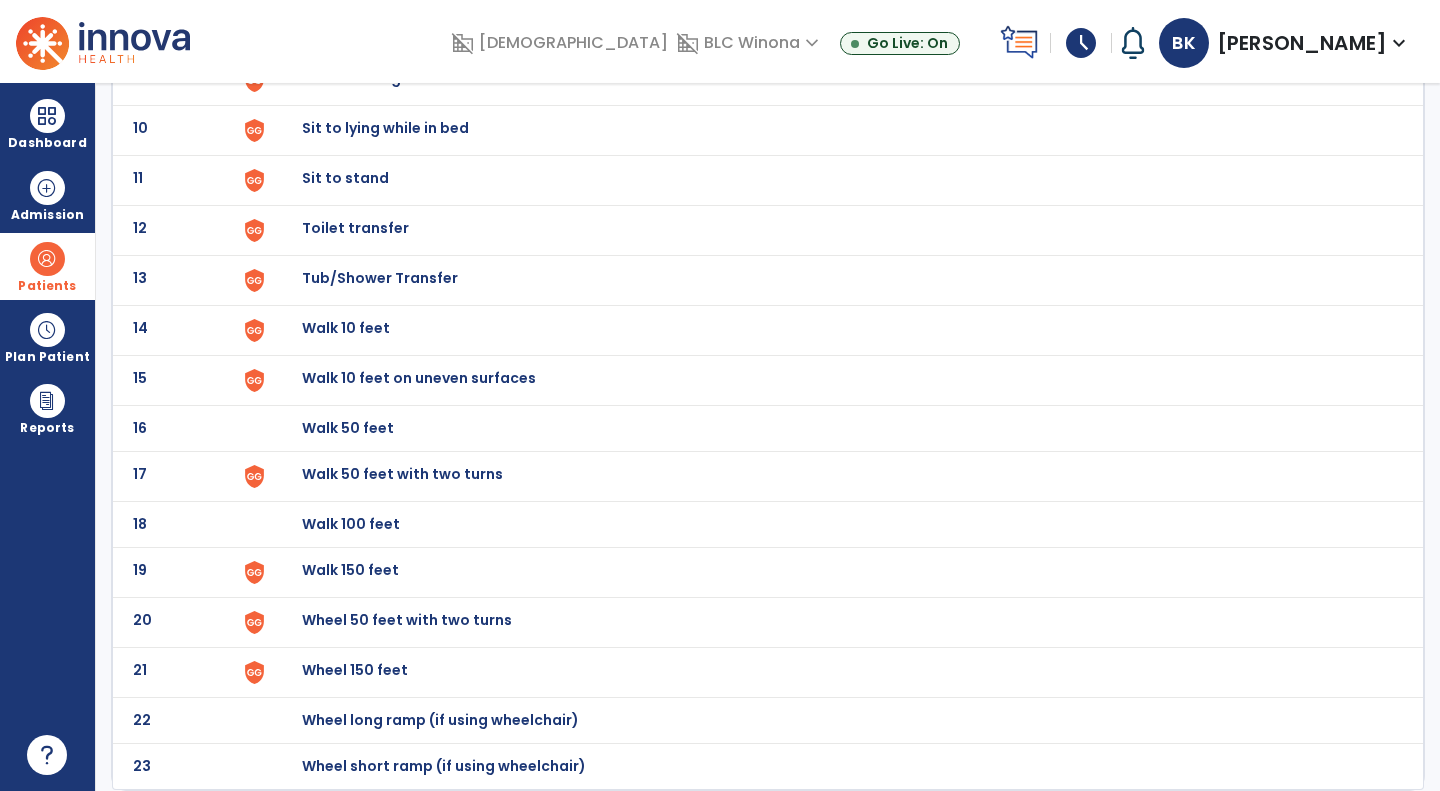 click on "Walk 150 feet" at bounding box center (832, -316) 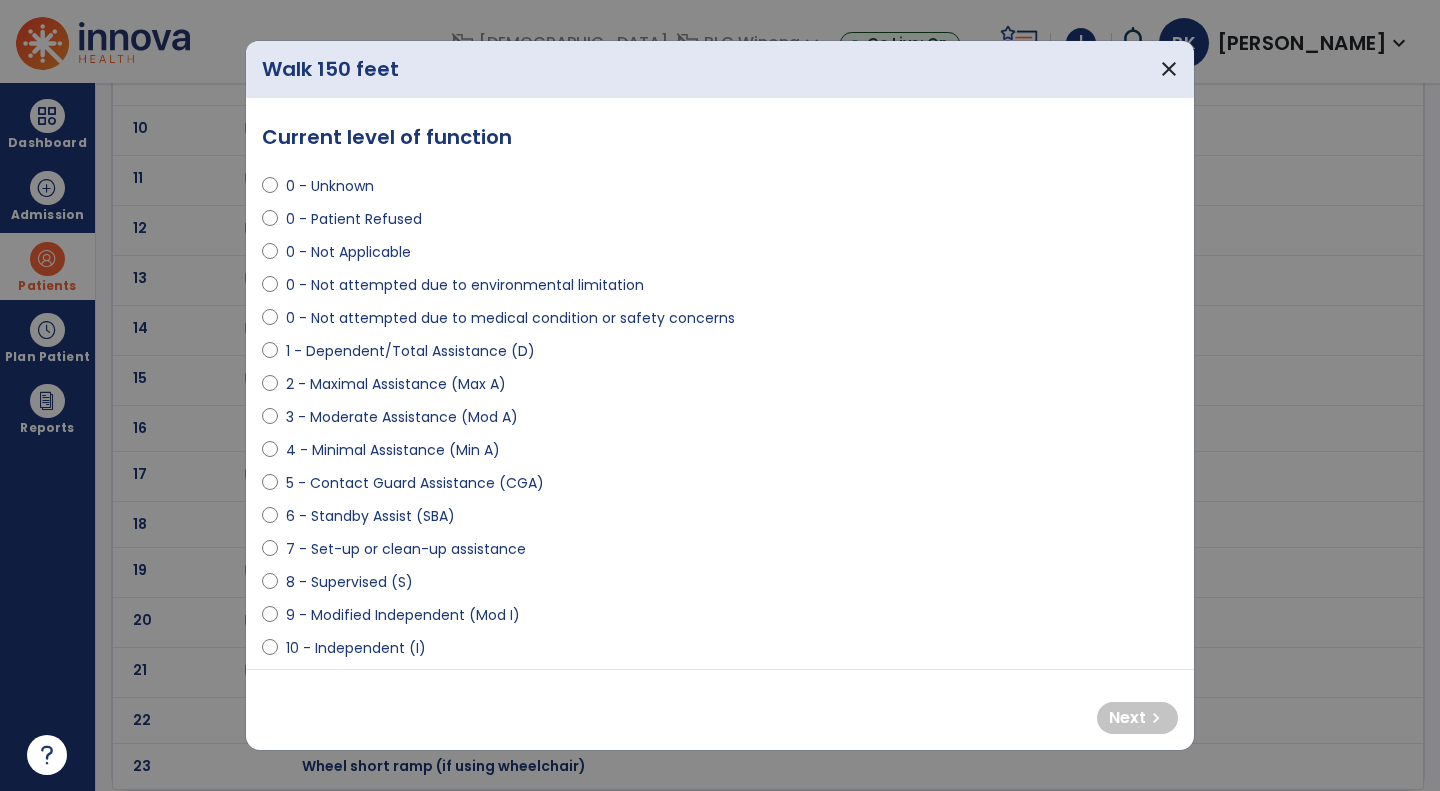 select on "**********" 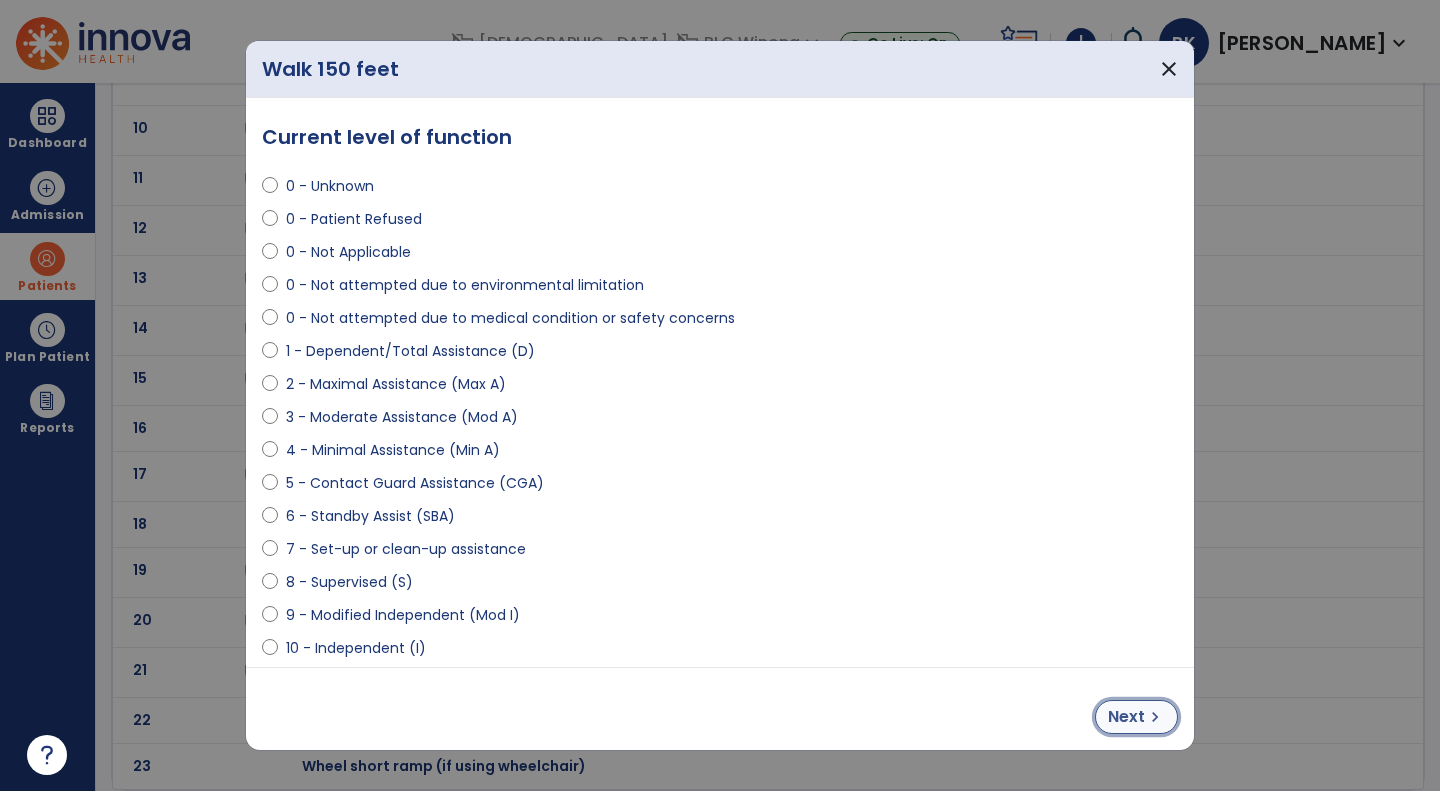 click on "Next" at bounding box center (1126, 717) 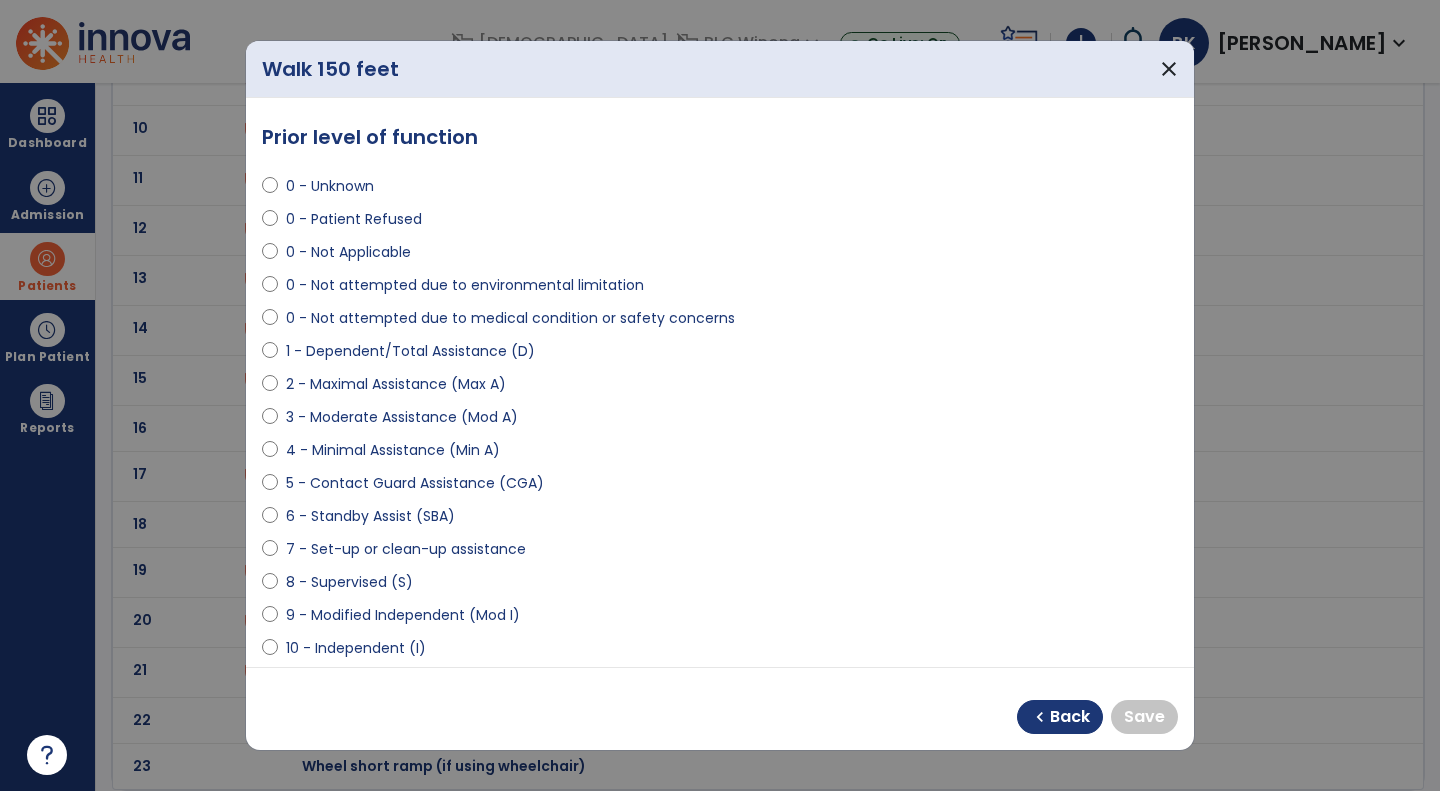 click at bounding box center [270, 619] 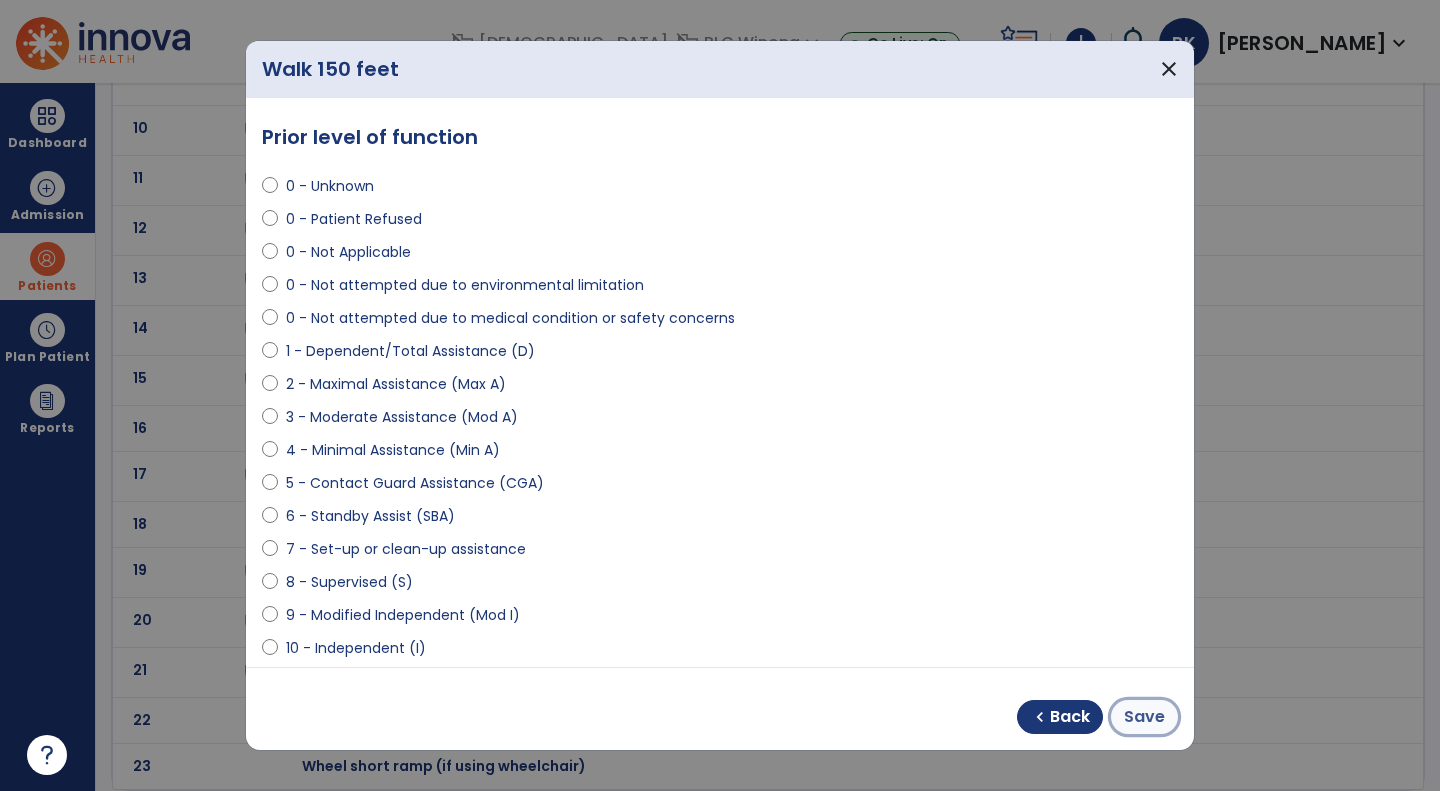 click on "Save" at bounding box center (1144, 717) 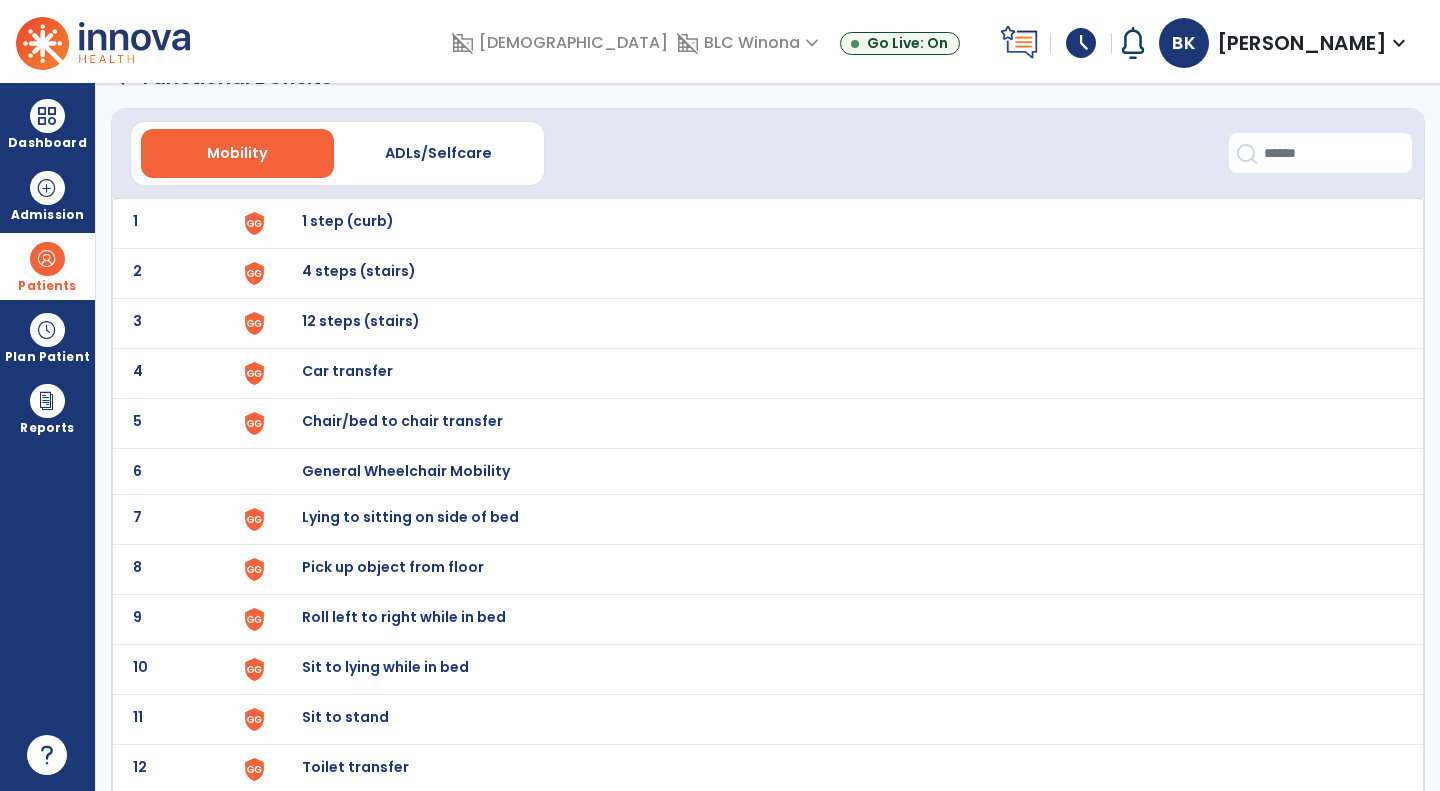 scroll, scrollTop: 0, scrollLeft: 0, axis: both 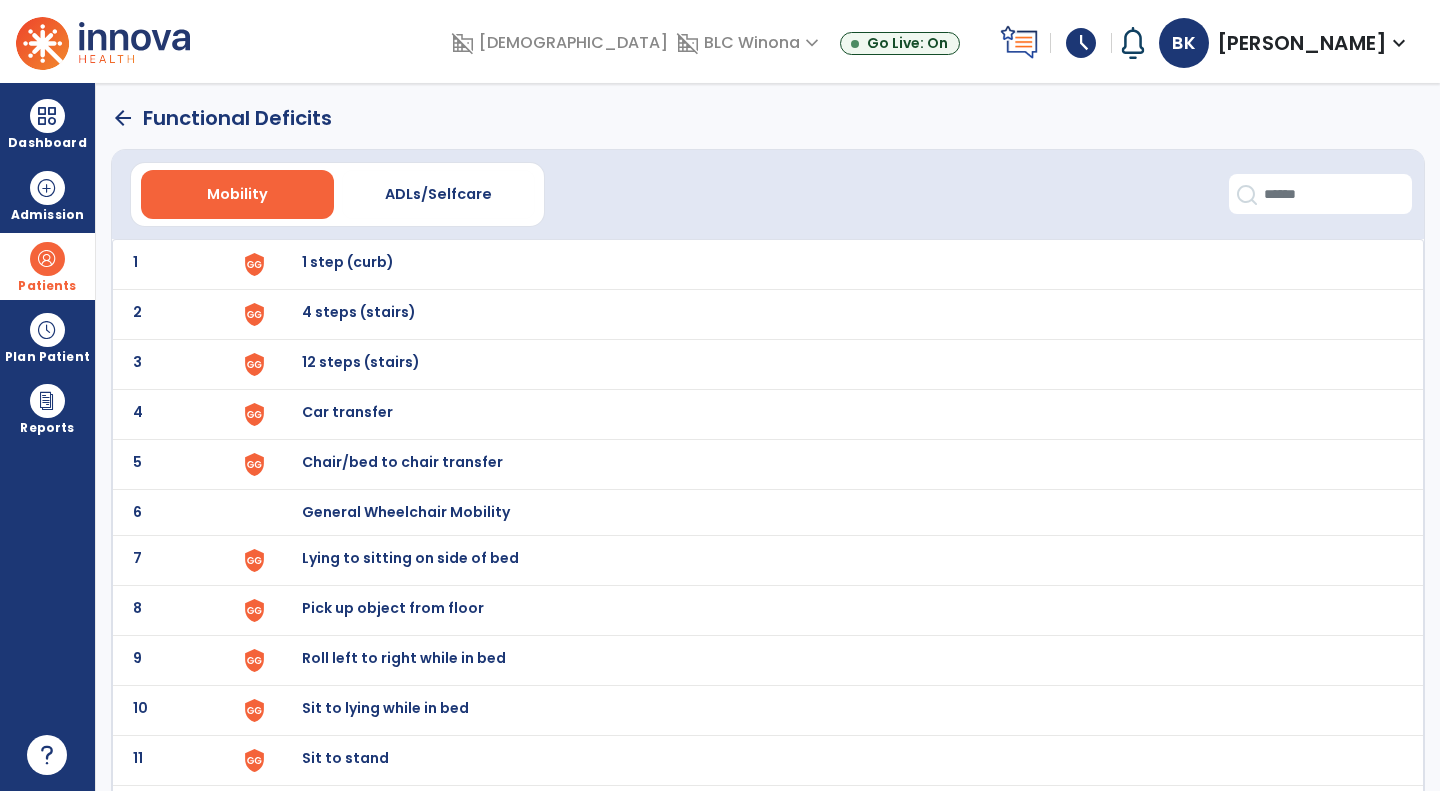 click on "arrow_back" 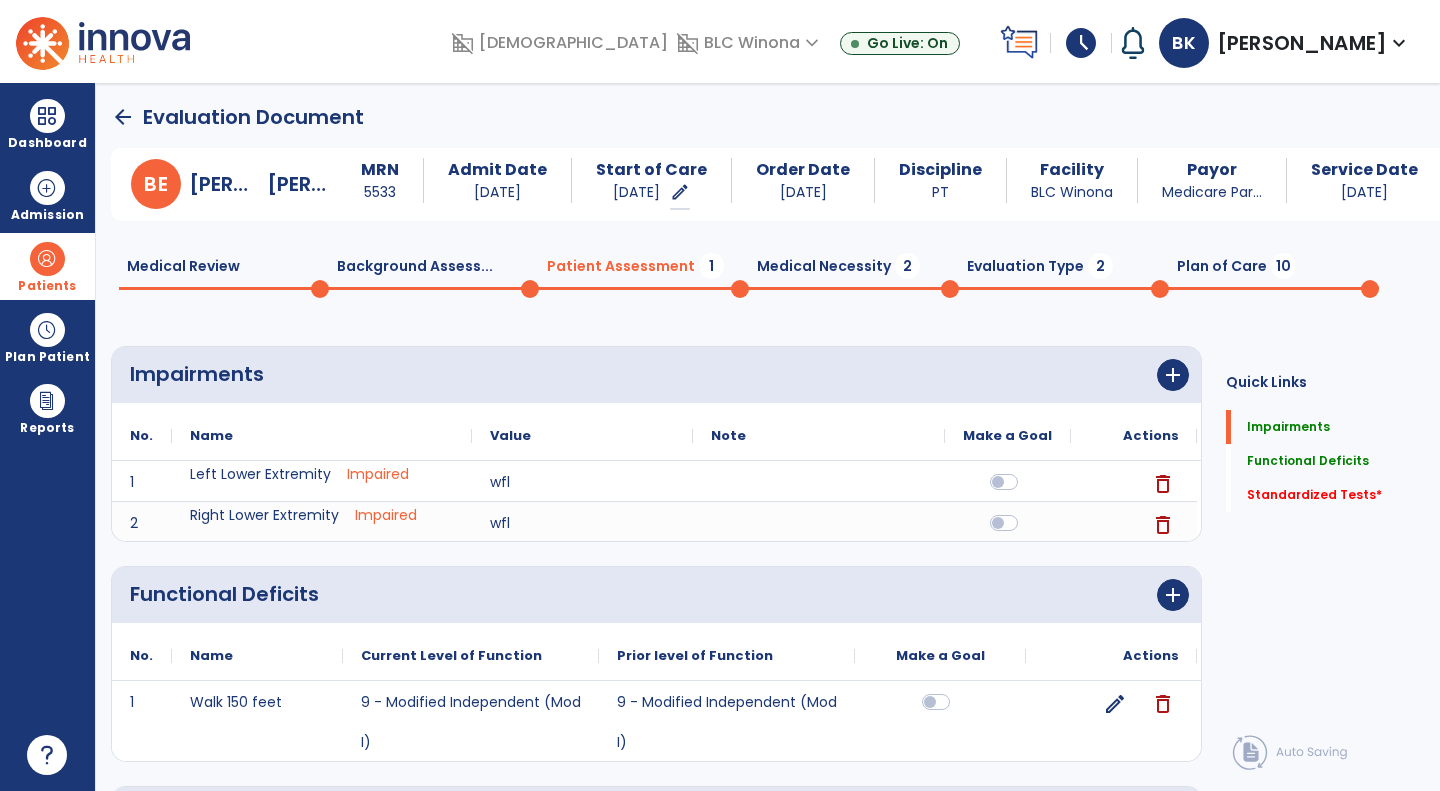 scroll, scrollTop: 215, scrollLeft: 0, axis: vertical 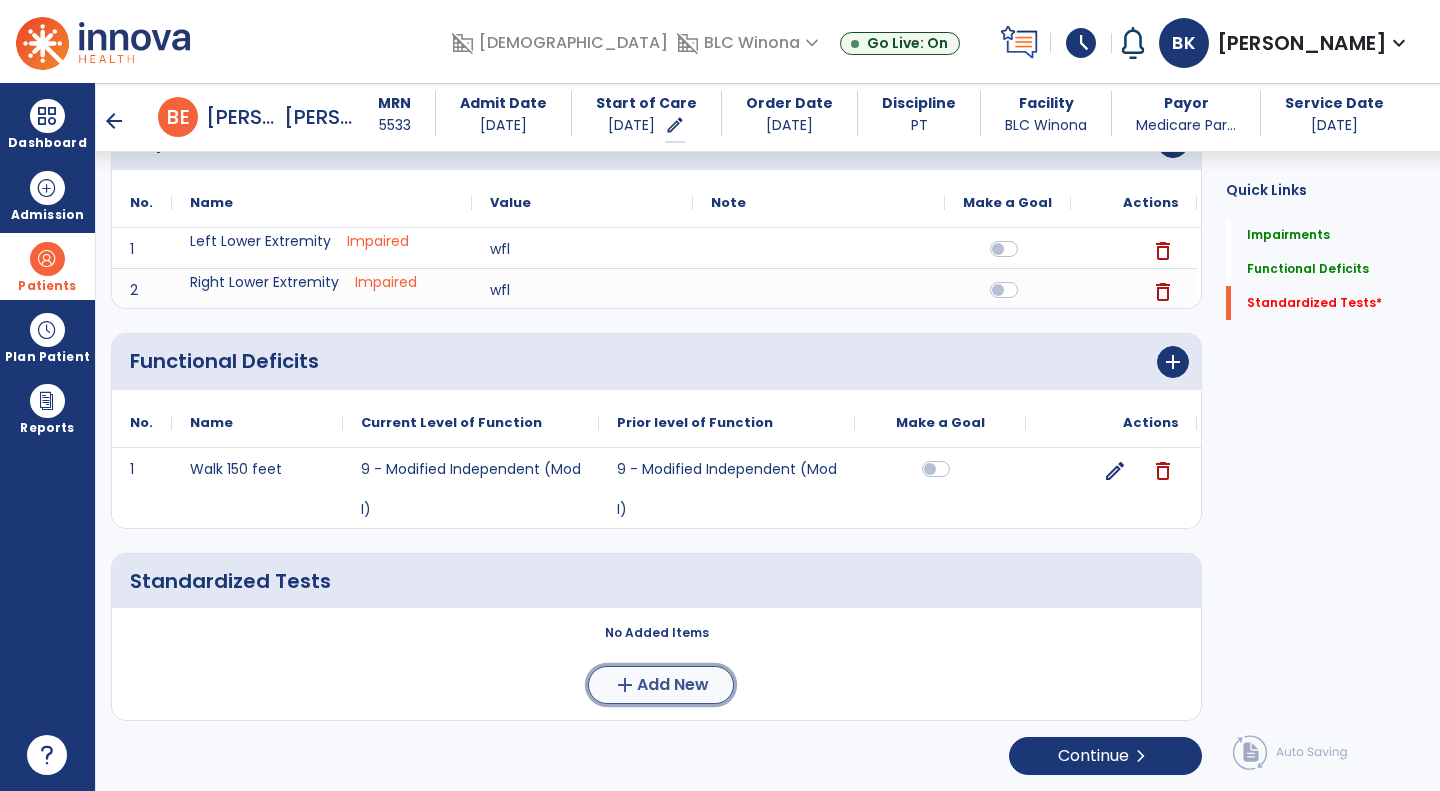 click on "add  Add New" 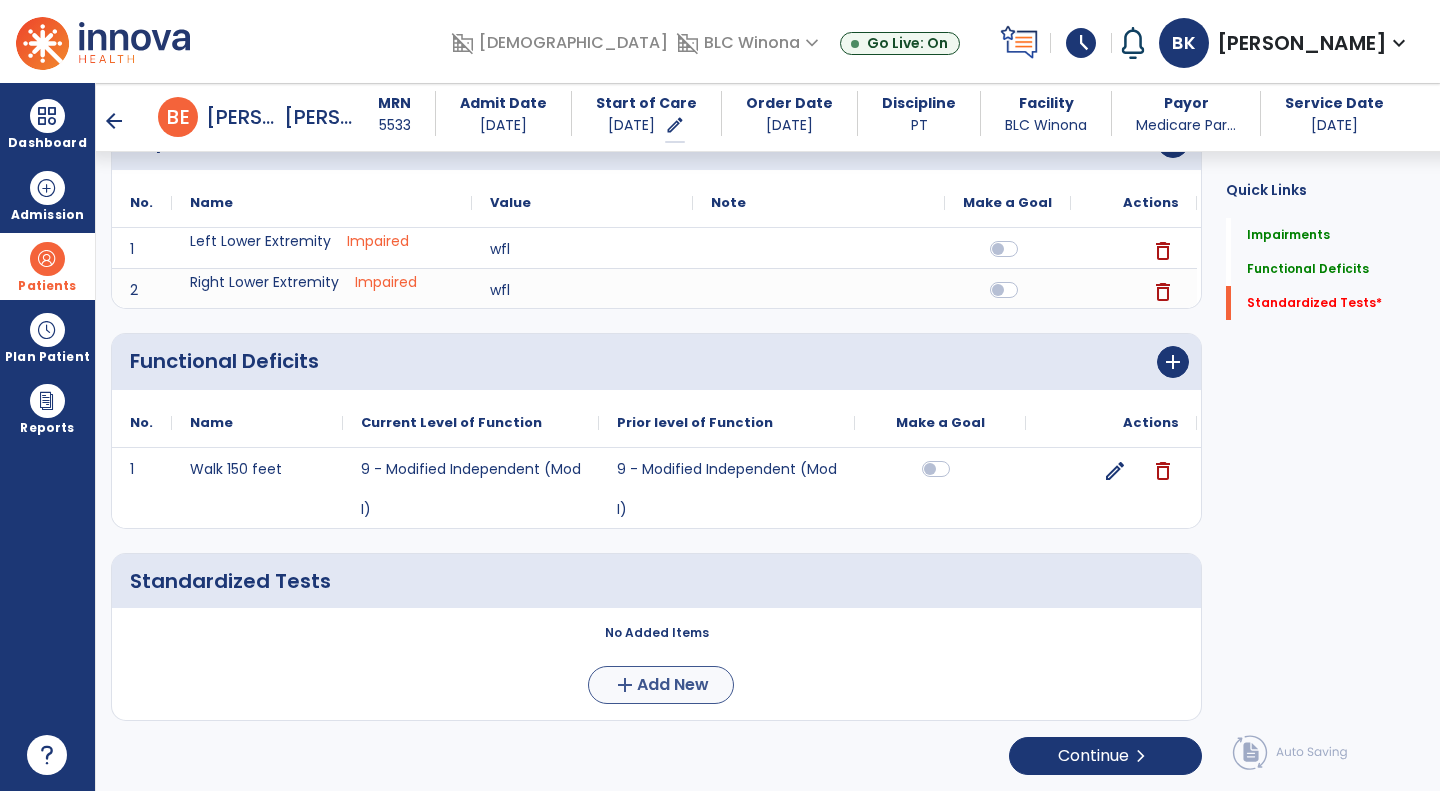 scroll, scrollTop: 0, scrollLeft: 0, axis: both 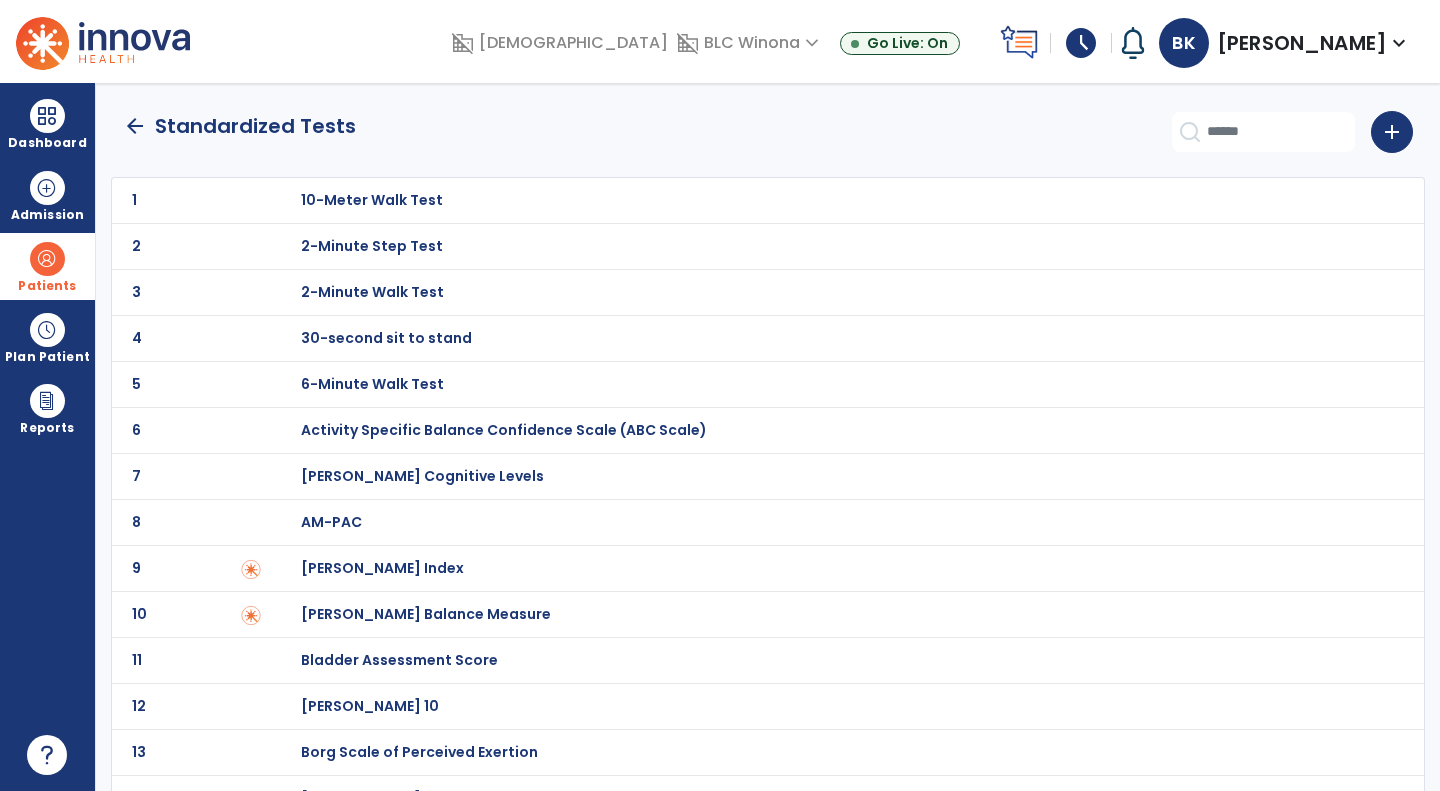 click on "8 AM-PAC" 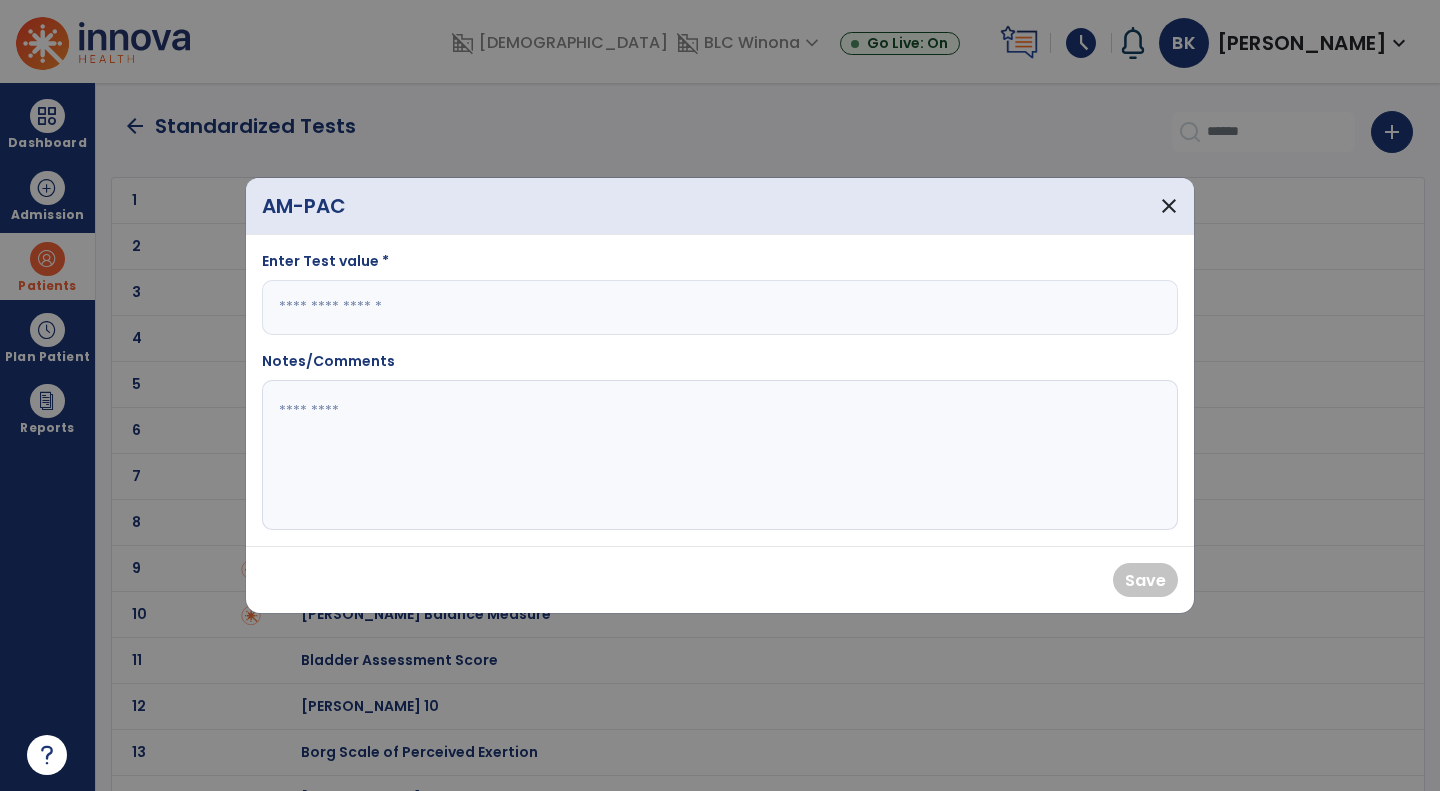 click on "*" at bounding box center (720, 307) 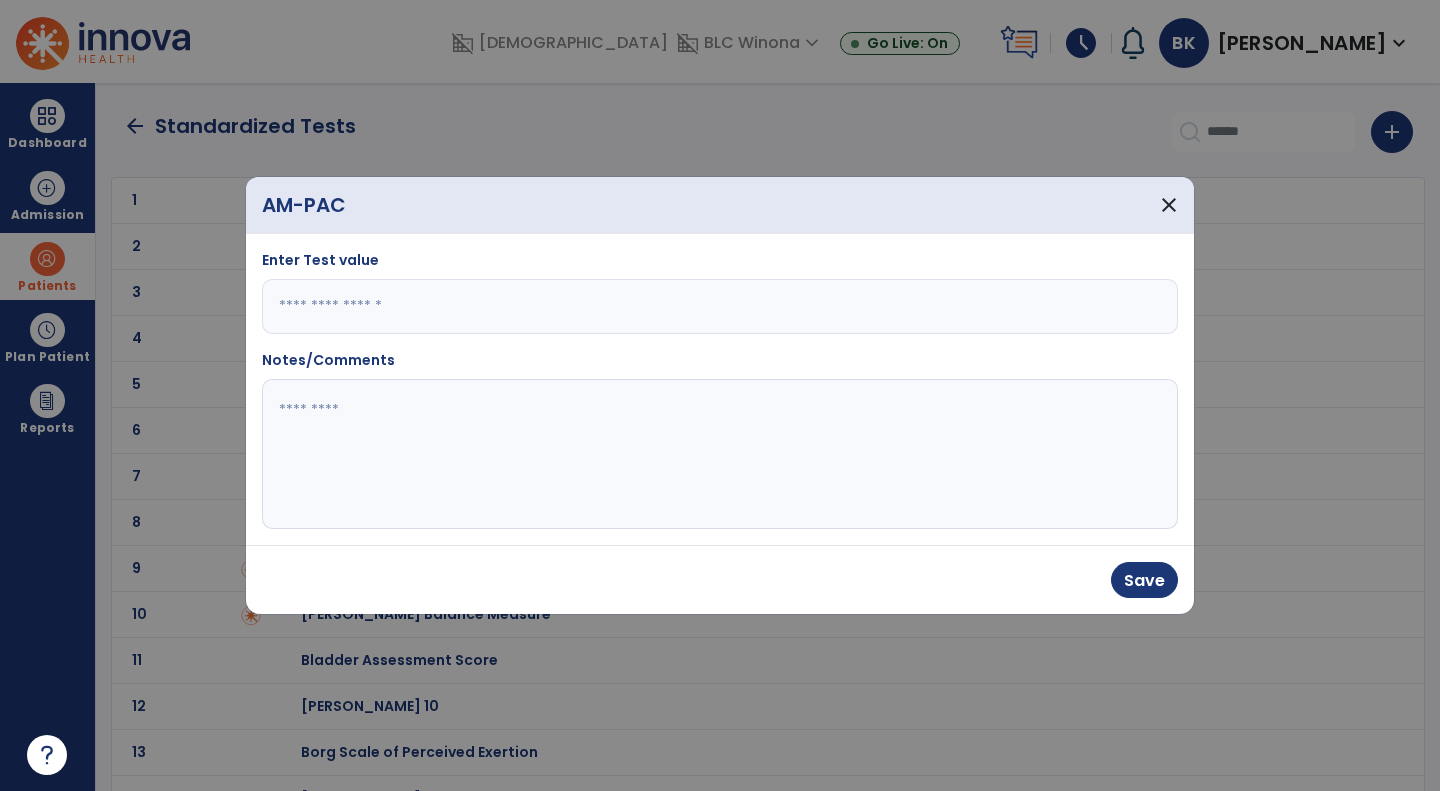 type on "**" 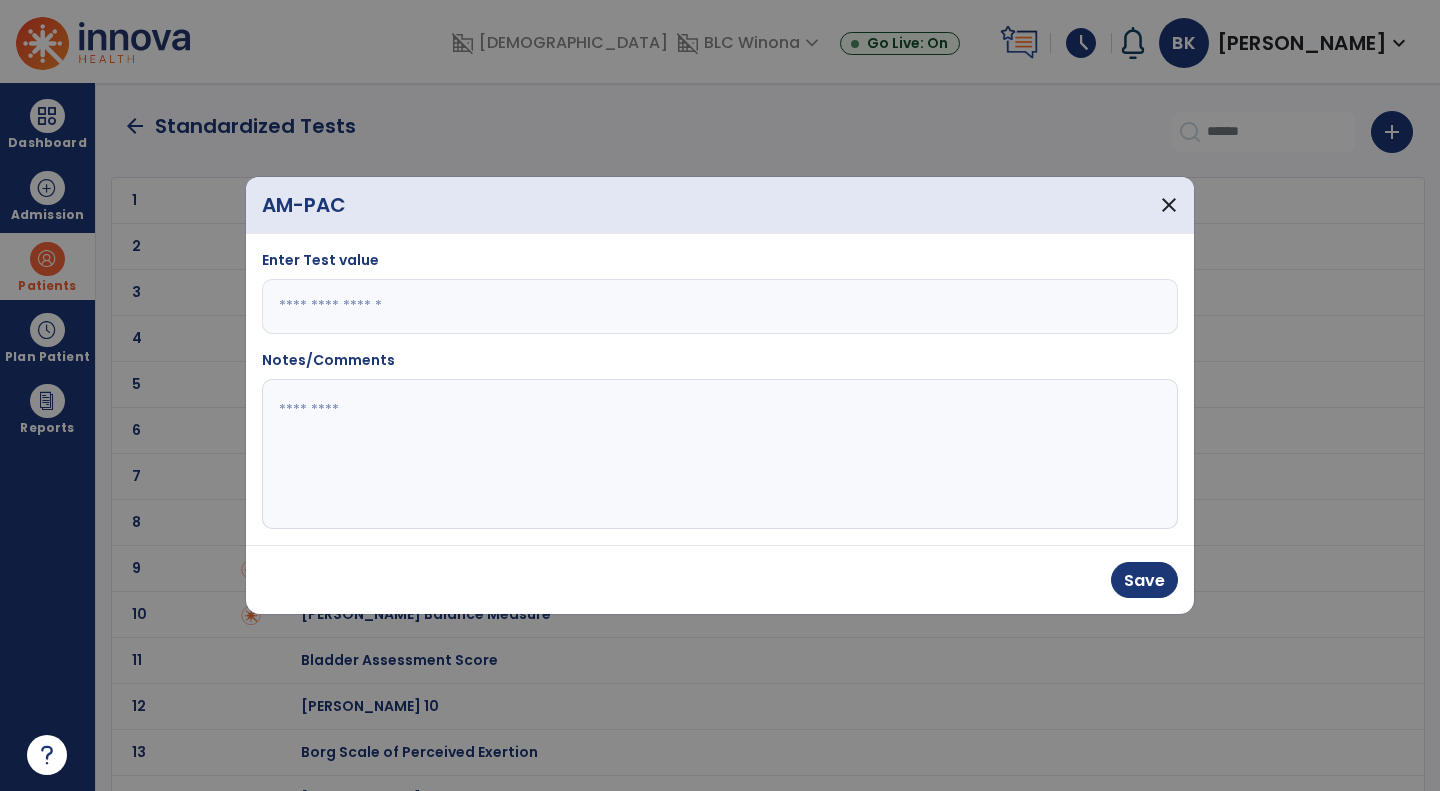 click 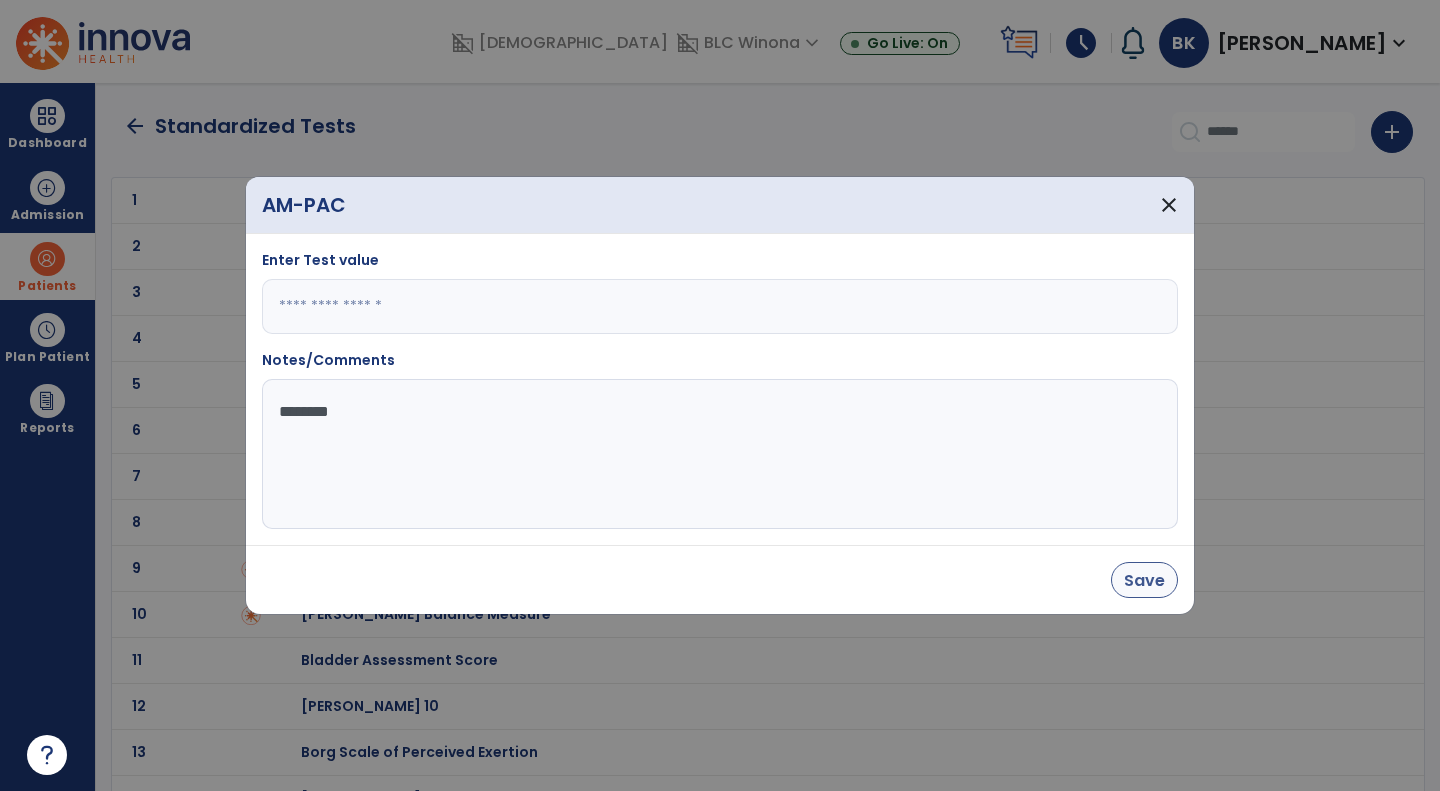 type on "********" 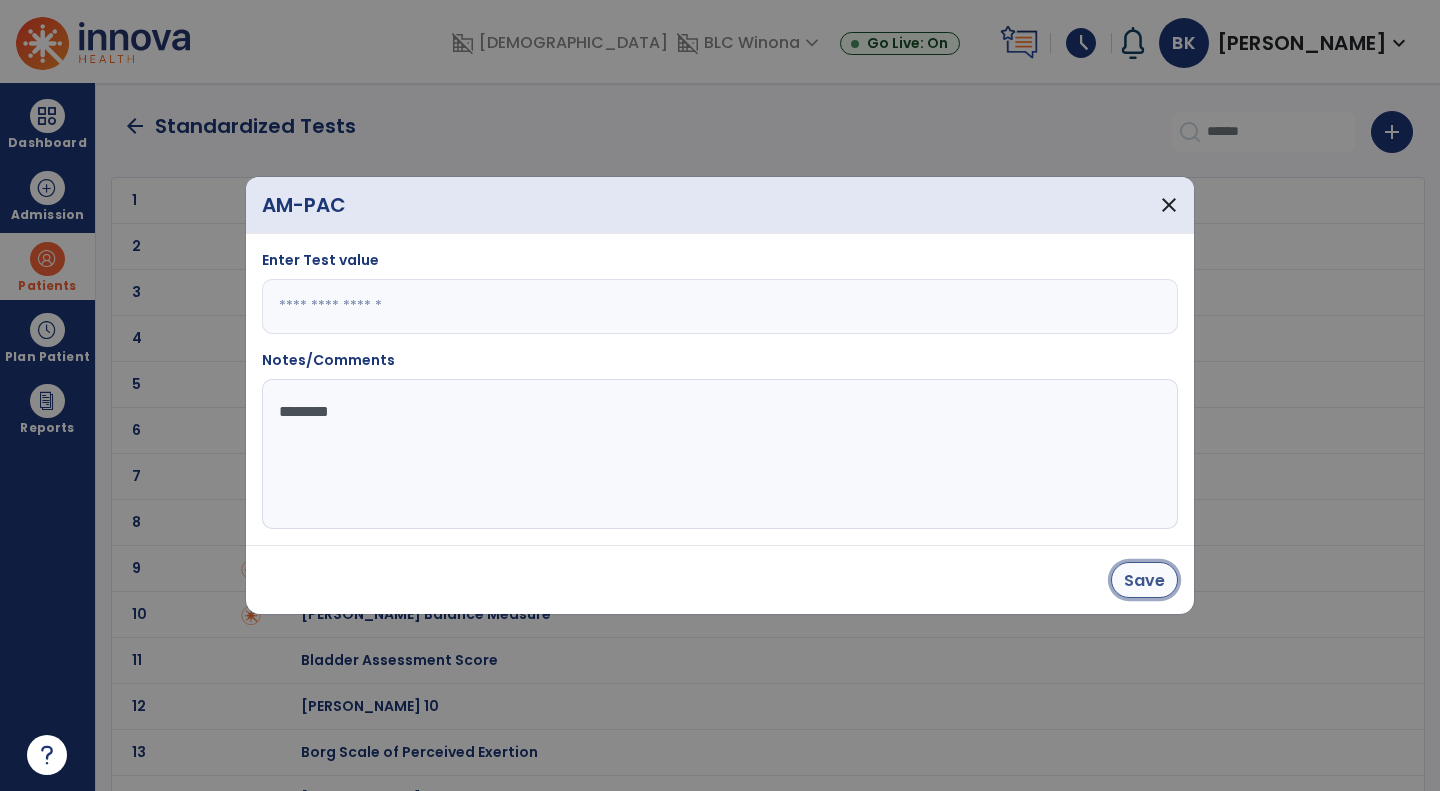 click on "Save" at bounding box center [1144, 580] 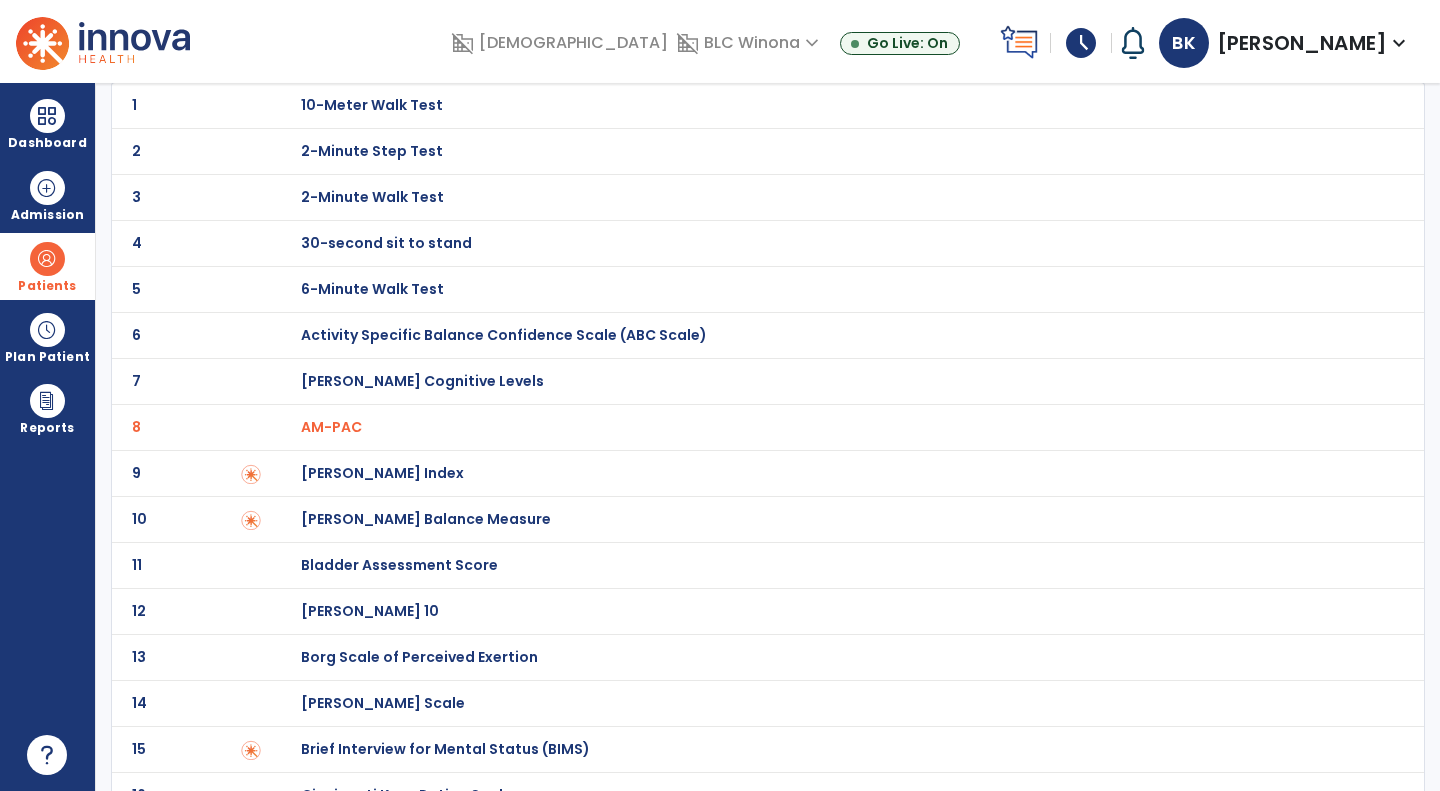 scroll, scrollTop: 30, scrollLeft: 0, axis: vertical 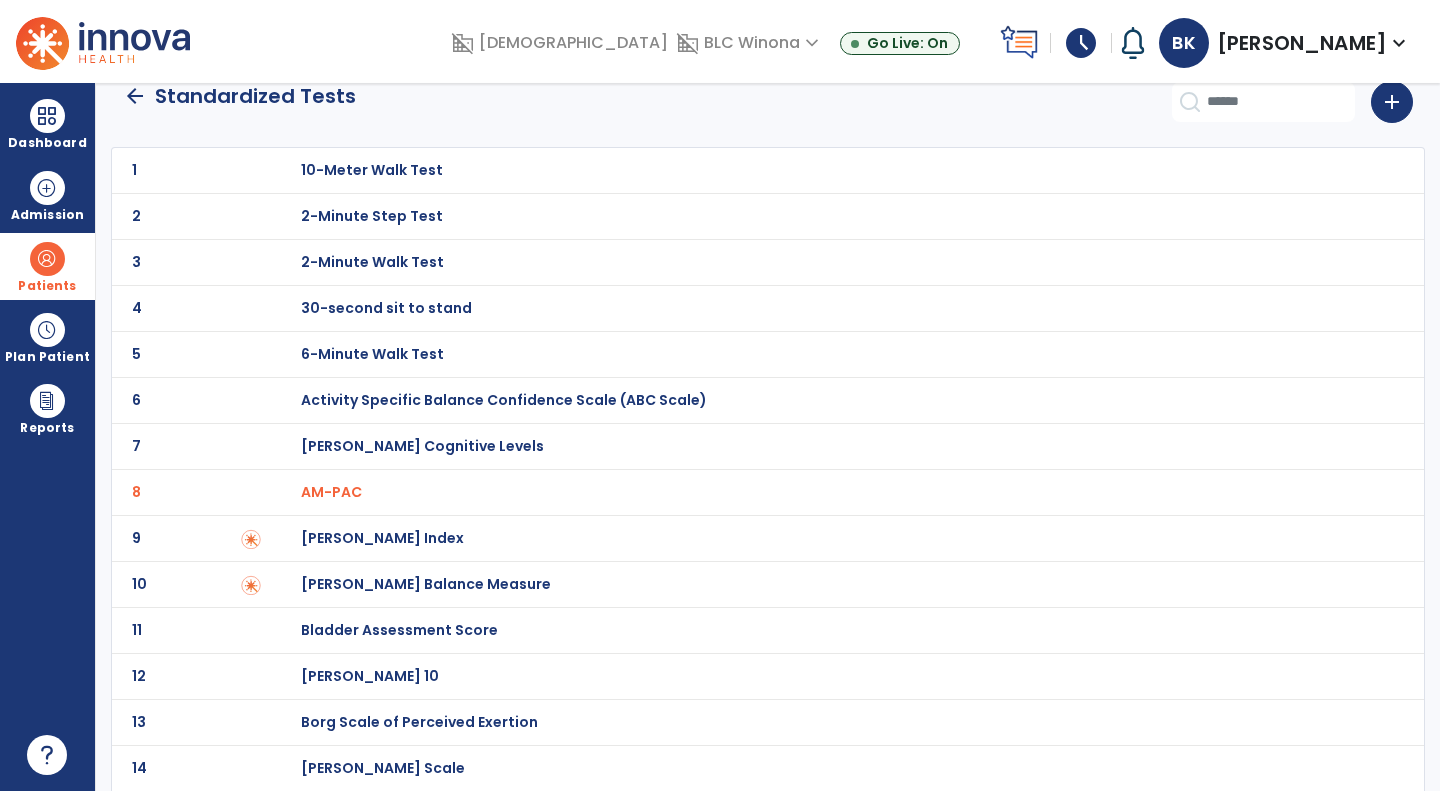 click on "arrow_back" 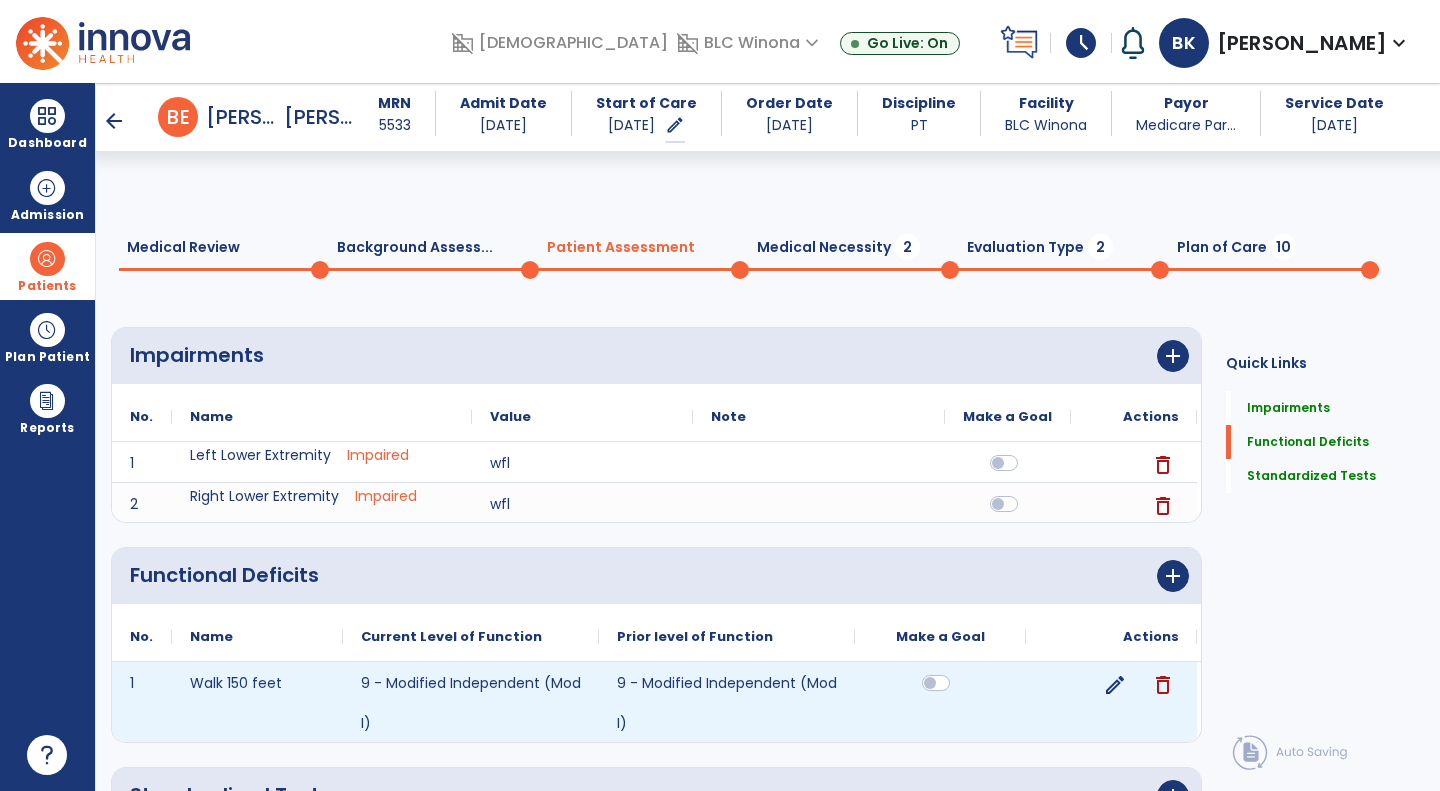 scroll, scrollTop: 203, scrollLeft: 0, axis: vertical 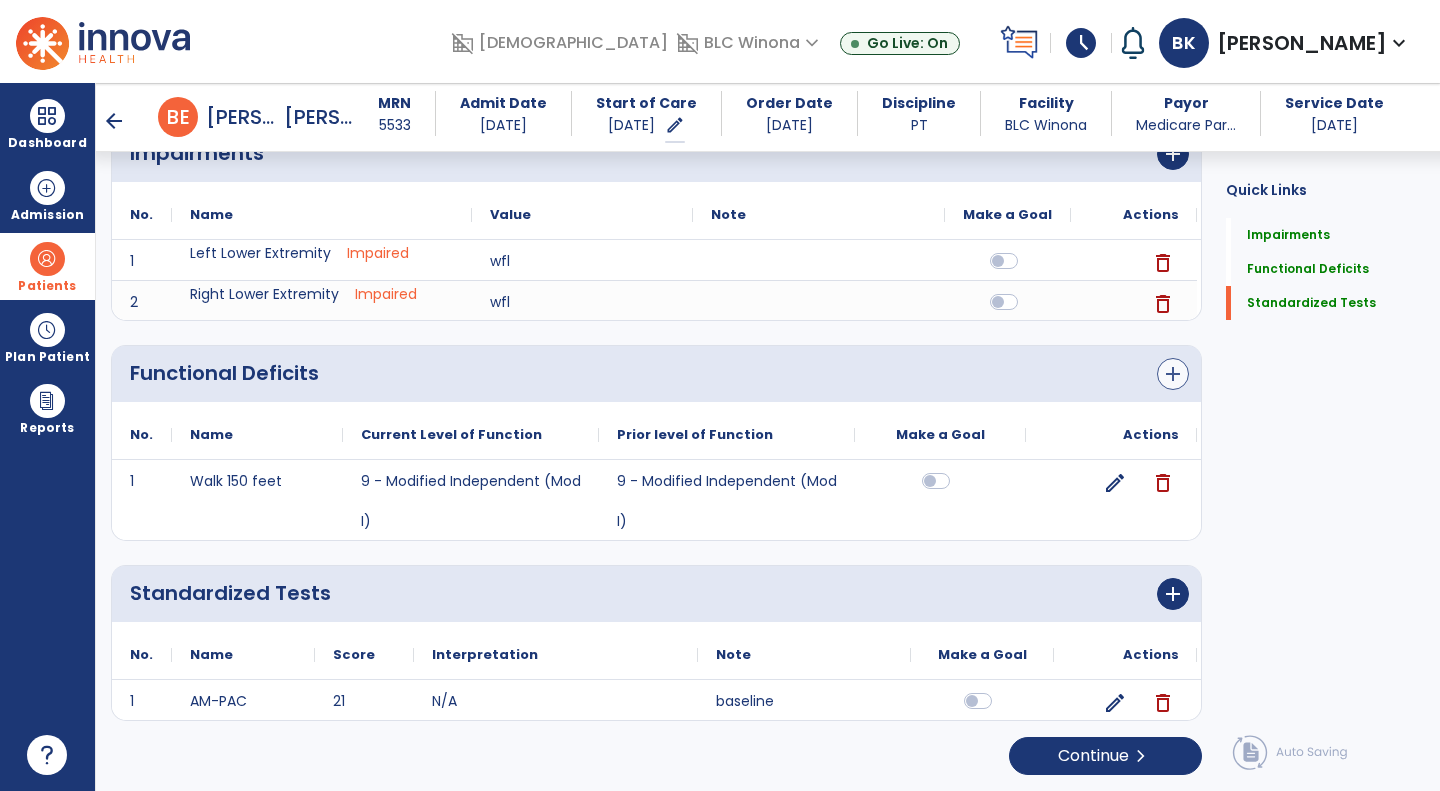 drag, startPoint x: 1182, startPoint y: 387, endPoint x: 1170, endPoint y: 374, distance: 17.691807 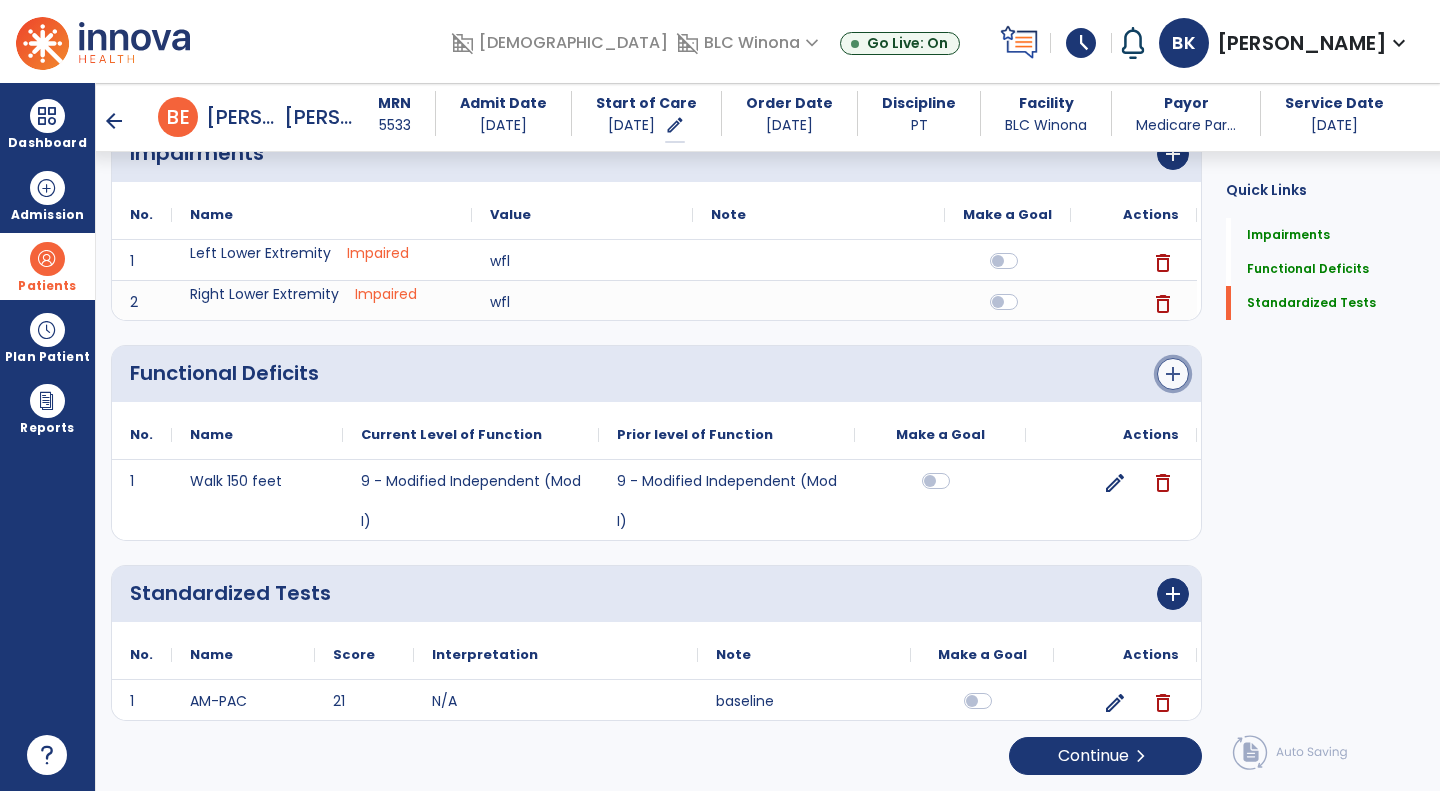 click on "add" 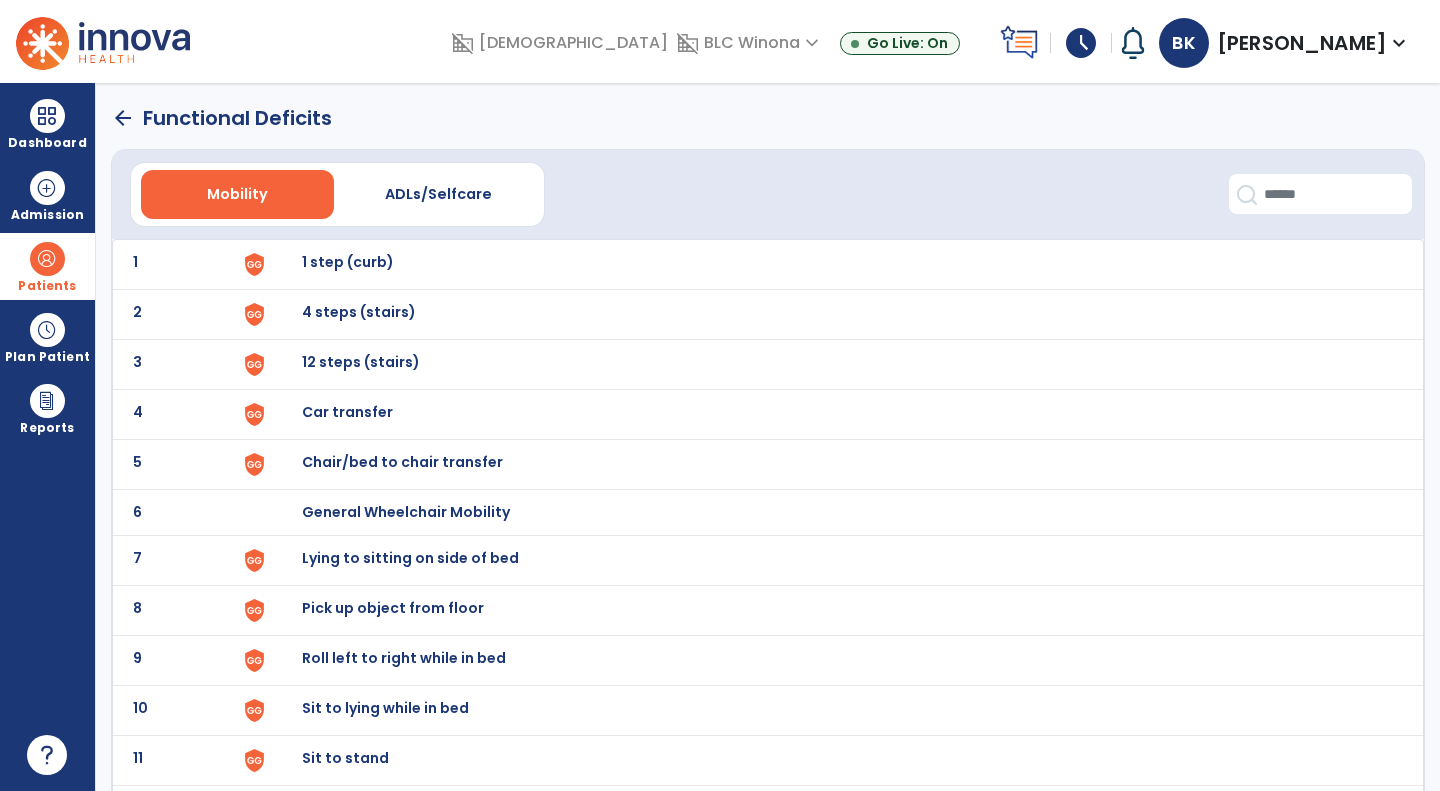 scroll, scrollTop: 310, scrollLeft: 0, axis: vertical 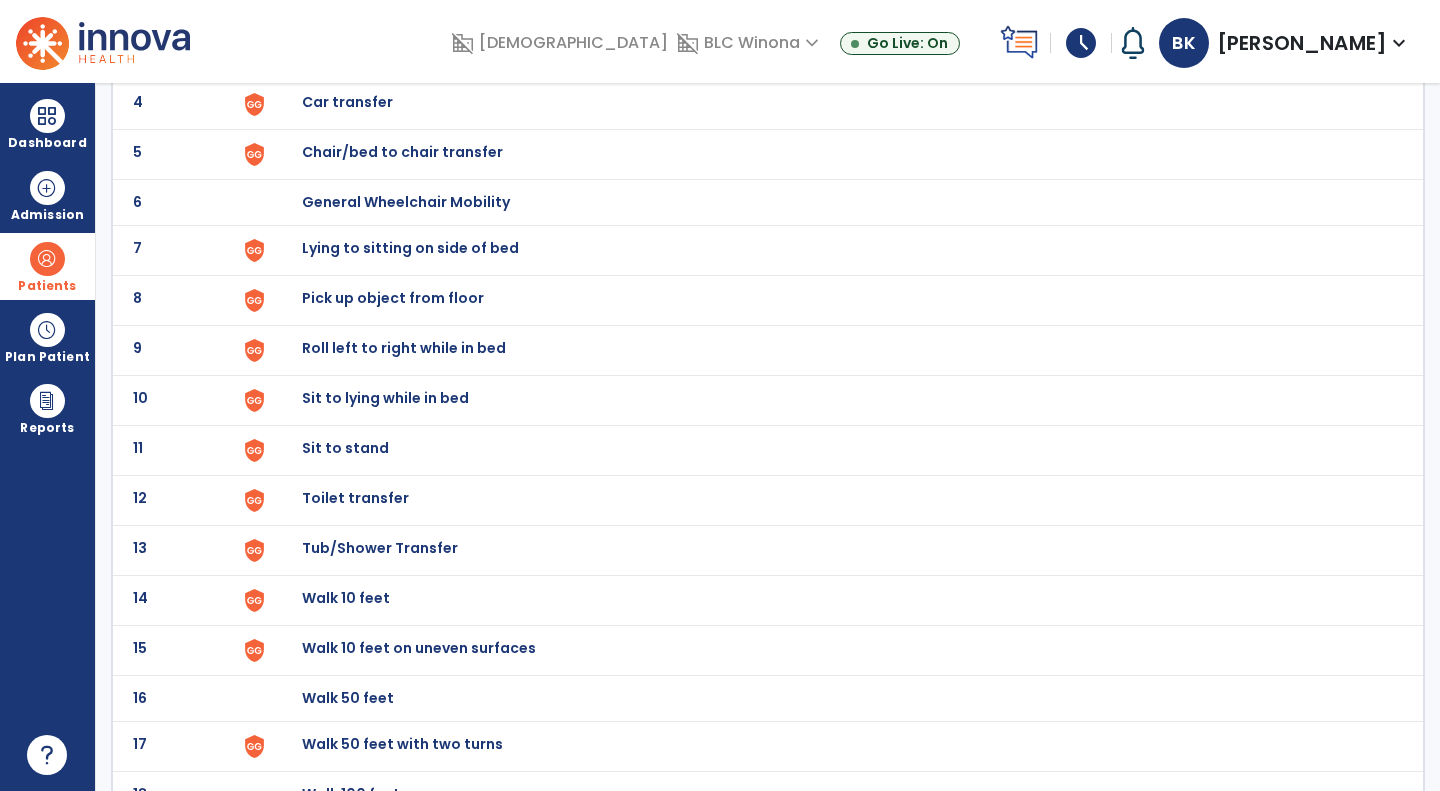 click on "Chair/bed to chair transfer" at bounding box center [348, -48] 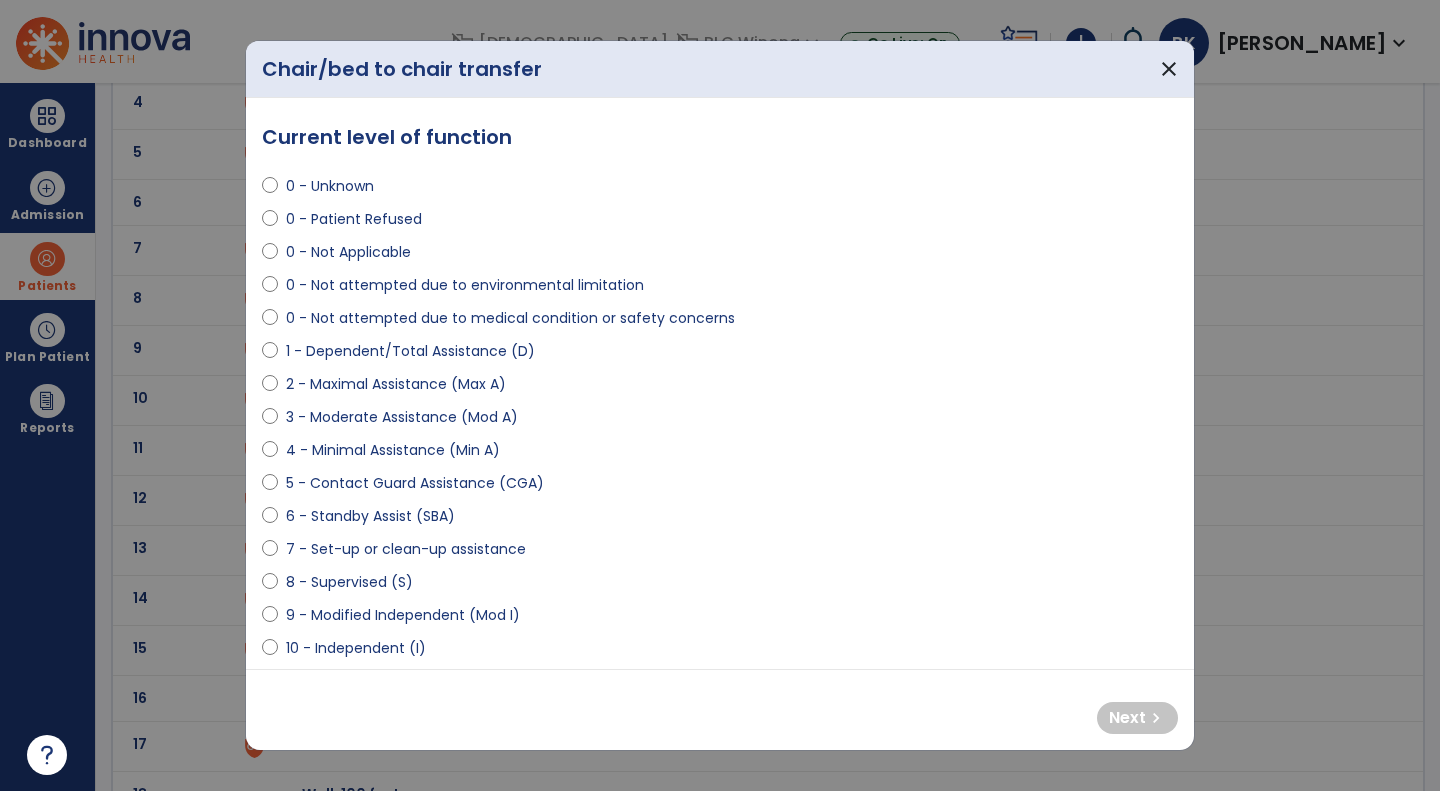 select on "**********" 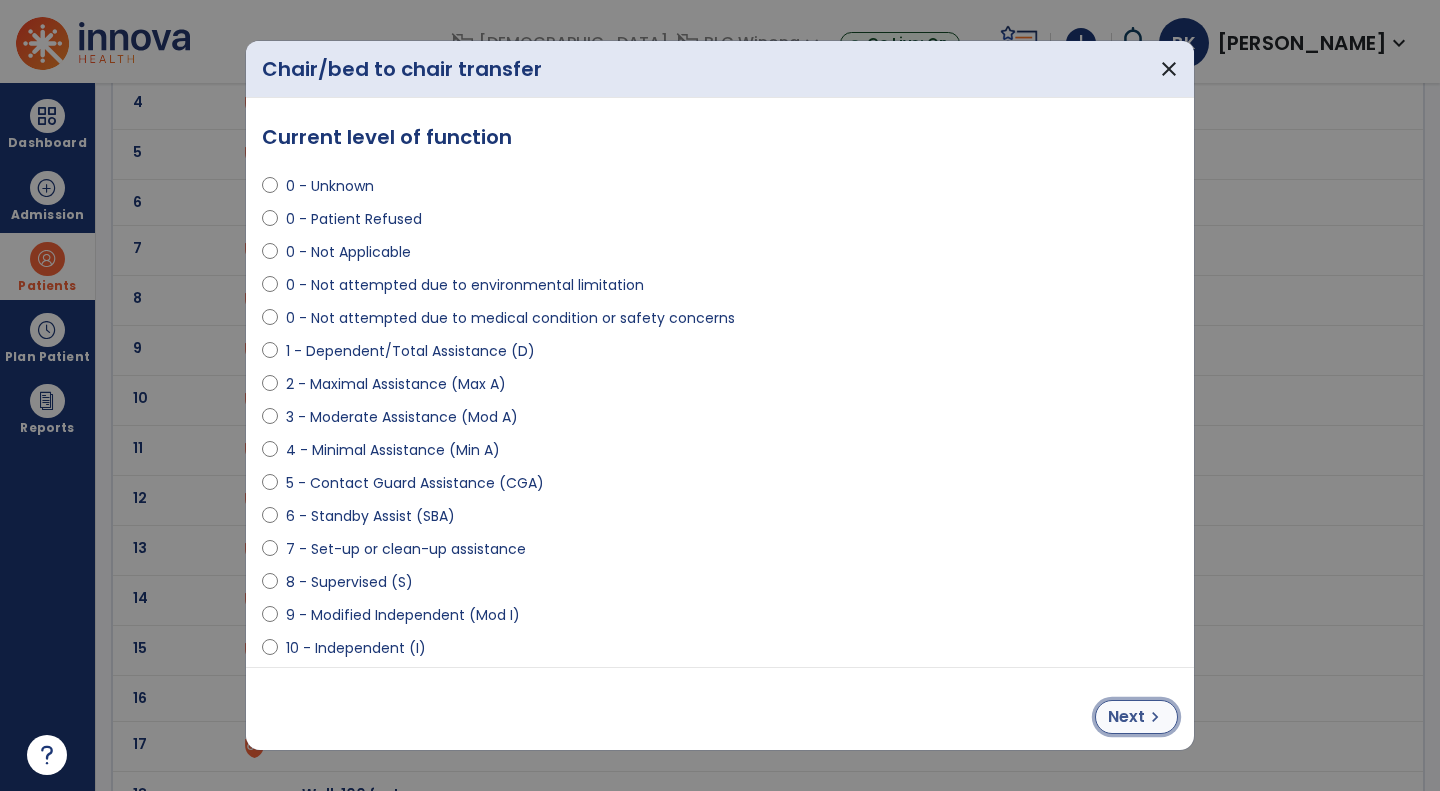 click on "Next" at bounding box center [1126, 717] 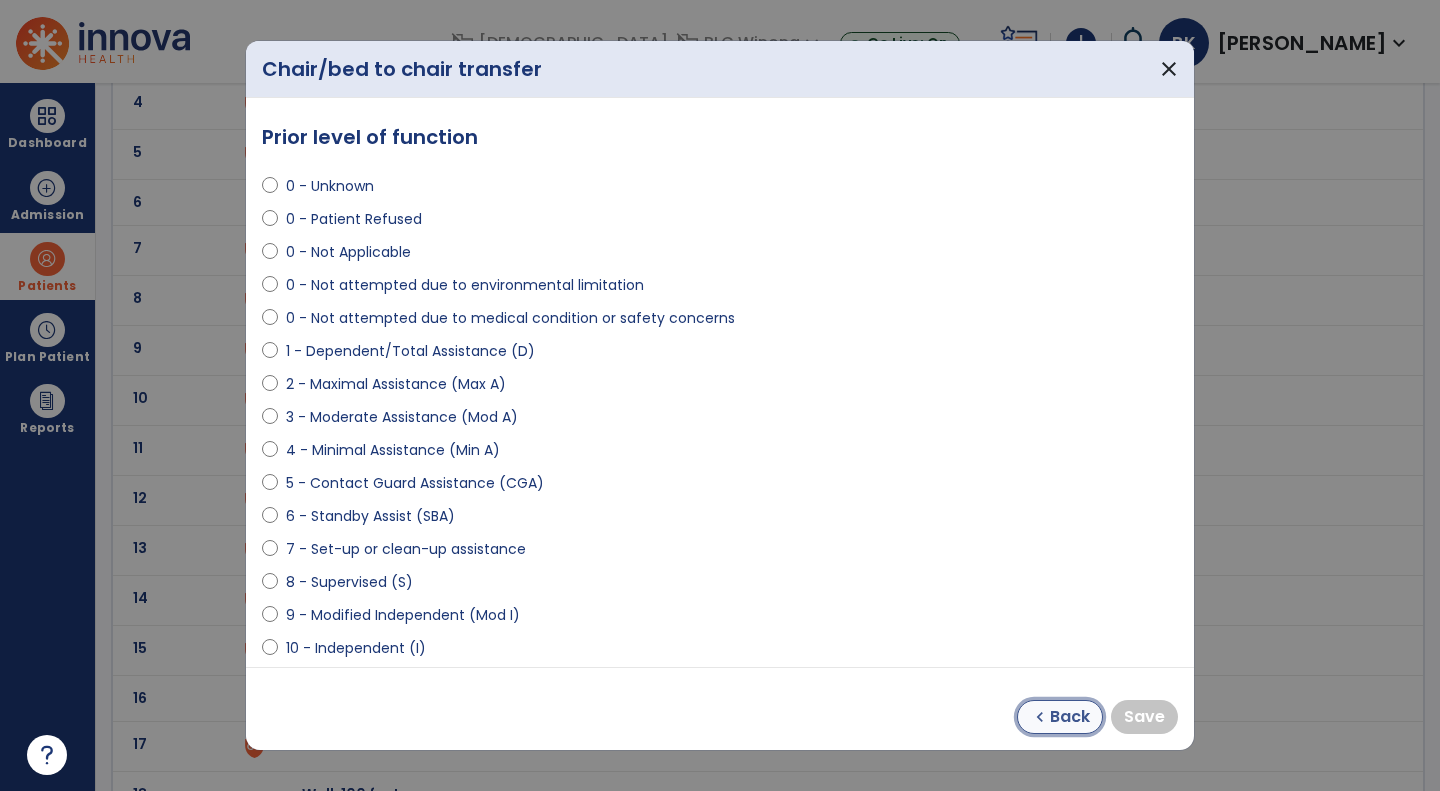 click on "chevron_left  Back" at bounding box center [1060, 717] 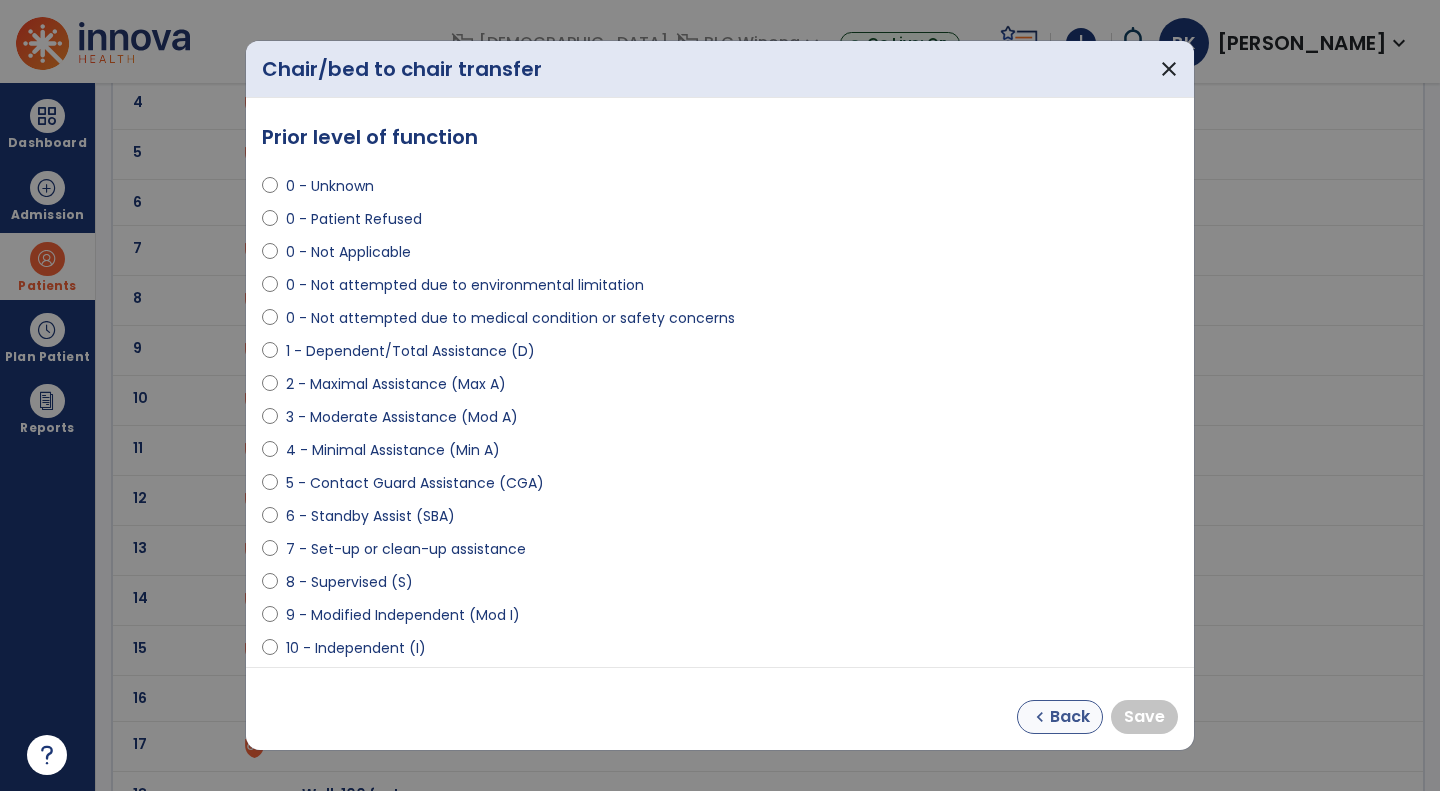 select on "**********" 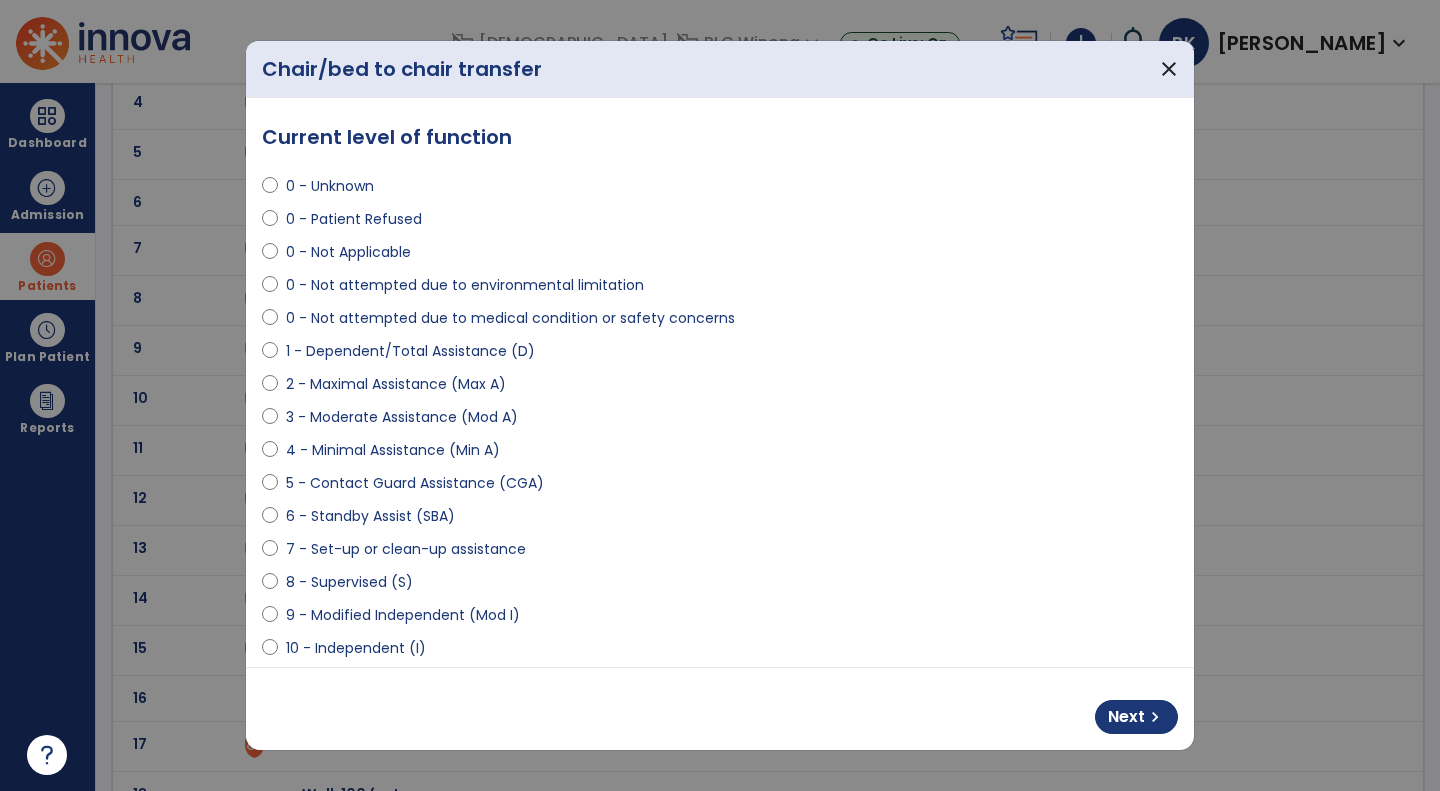 scroll, scrollTop: 324, scrollLeft: 0, axis: vertical 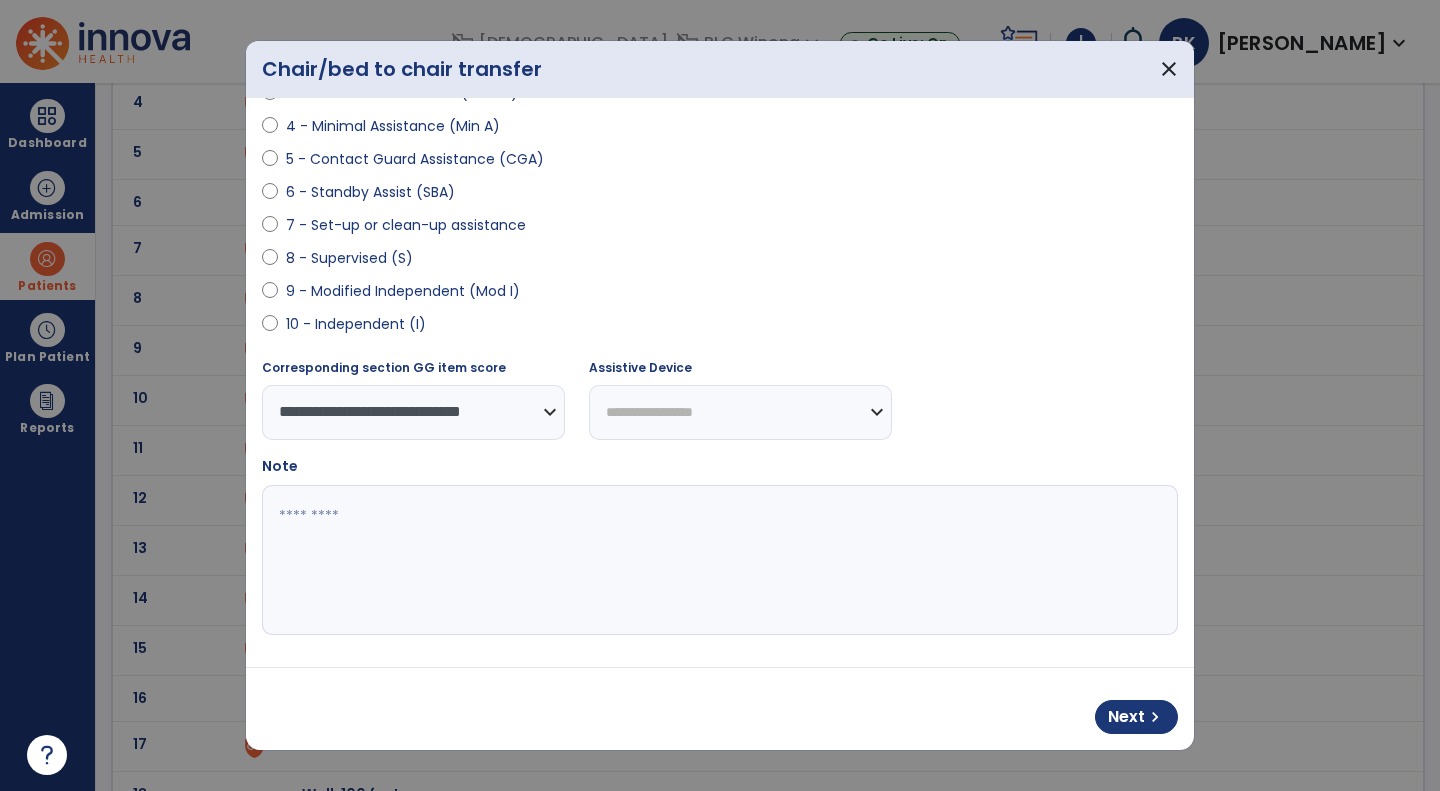 click at bounding box center (717, 560) 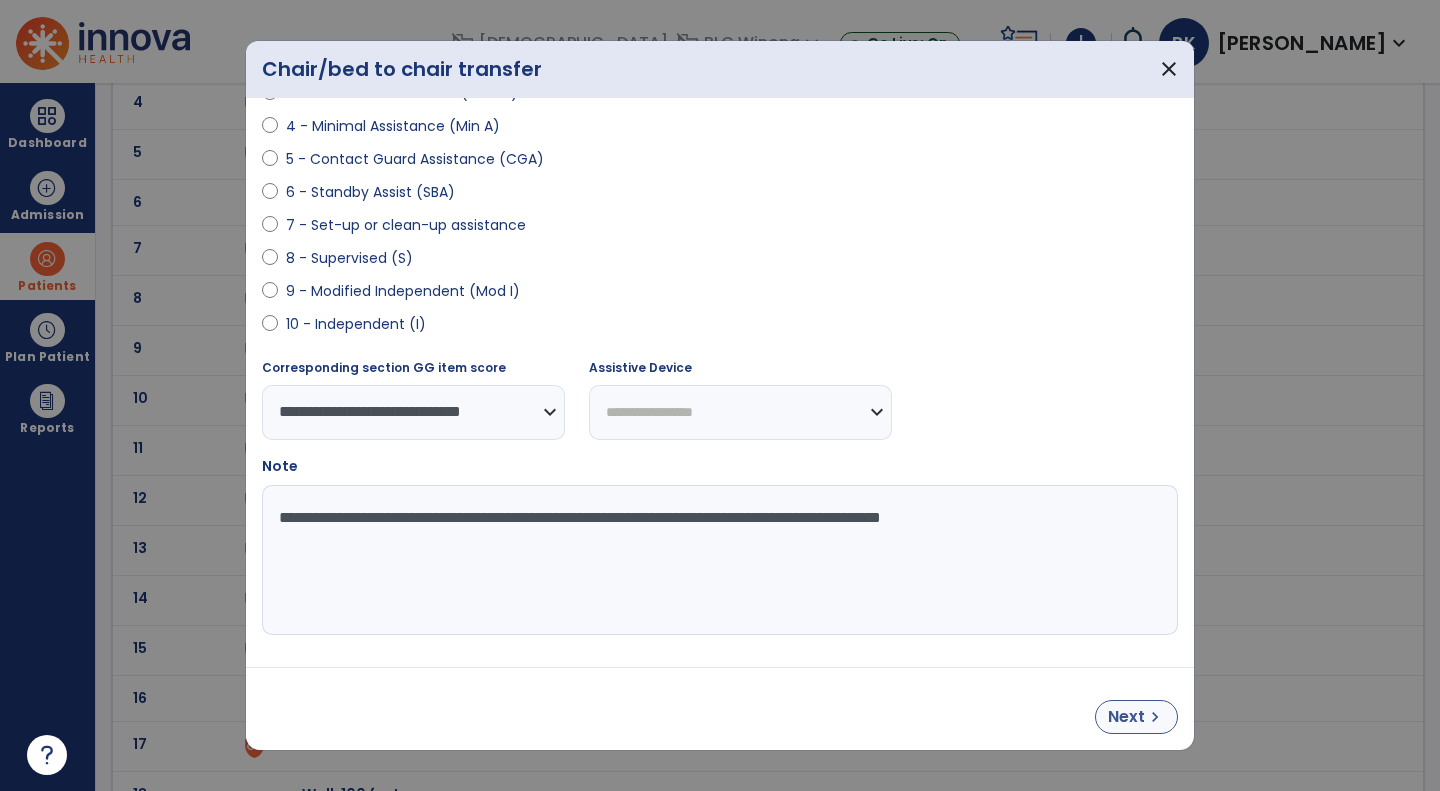 type on "**********" 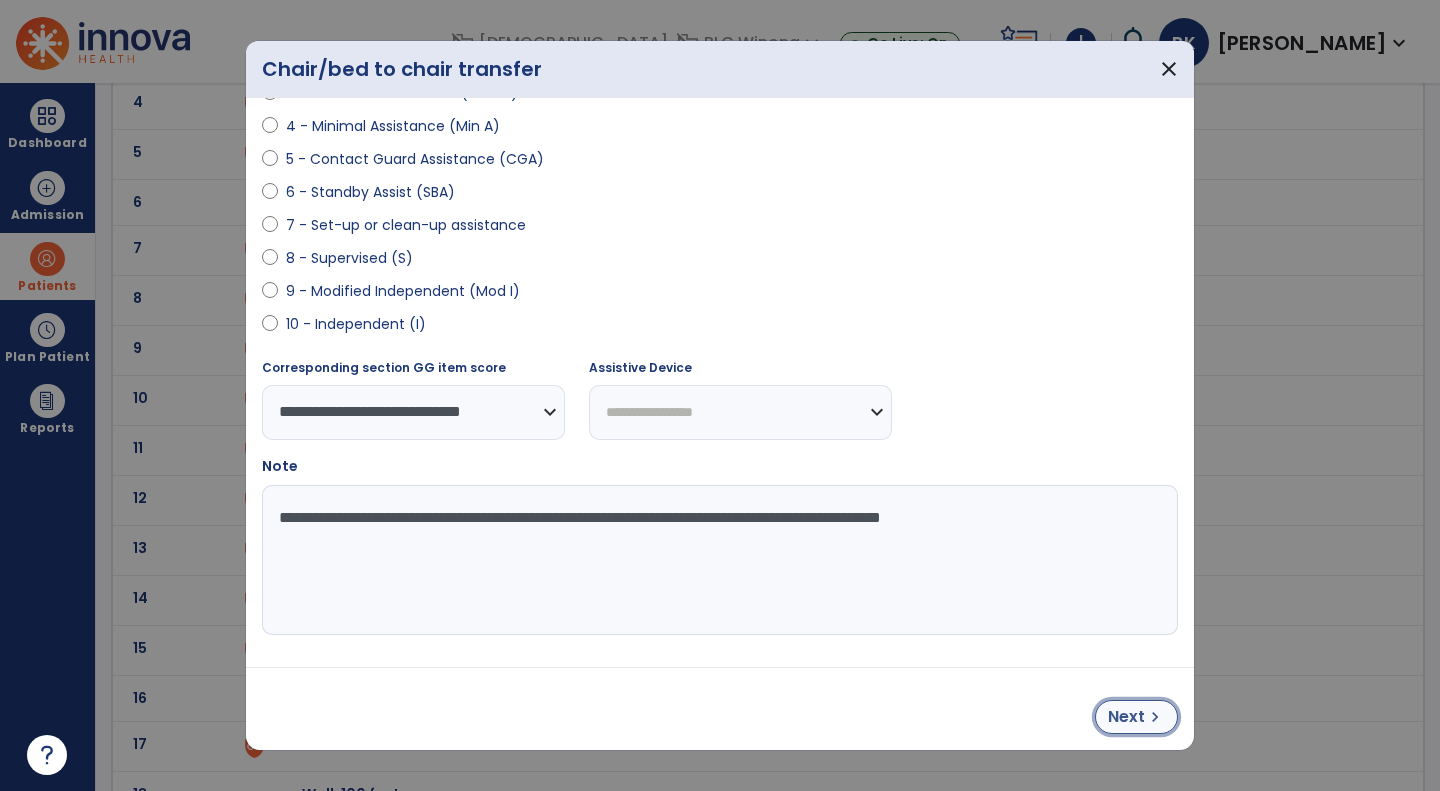 click on "chevron_right" at bounding box center (1155, 717) 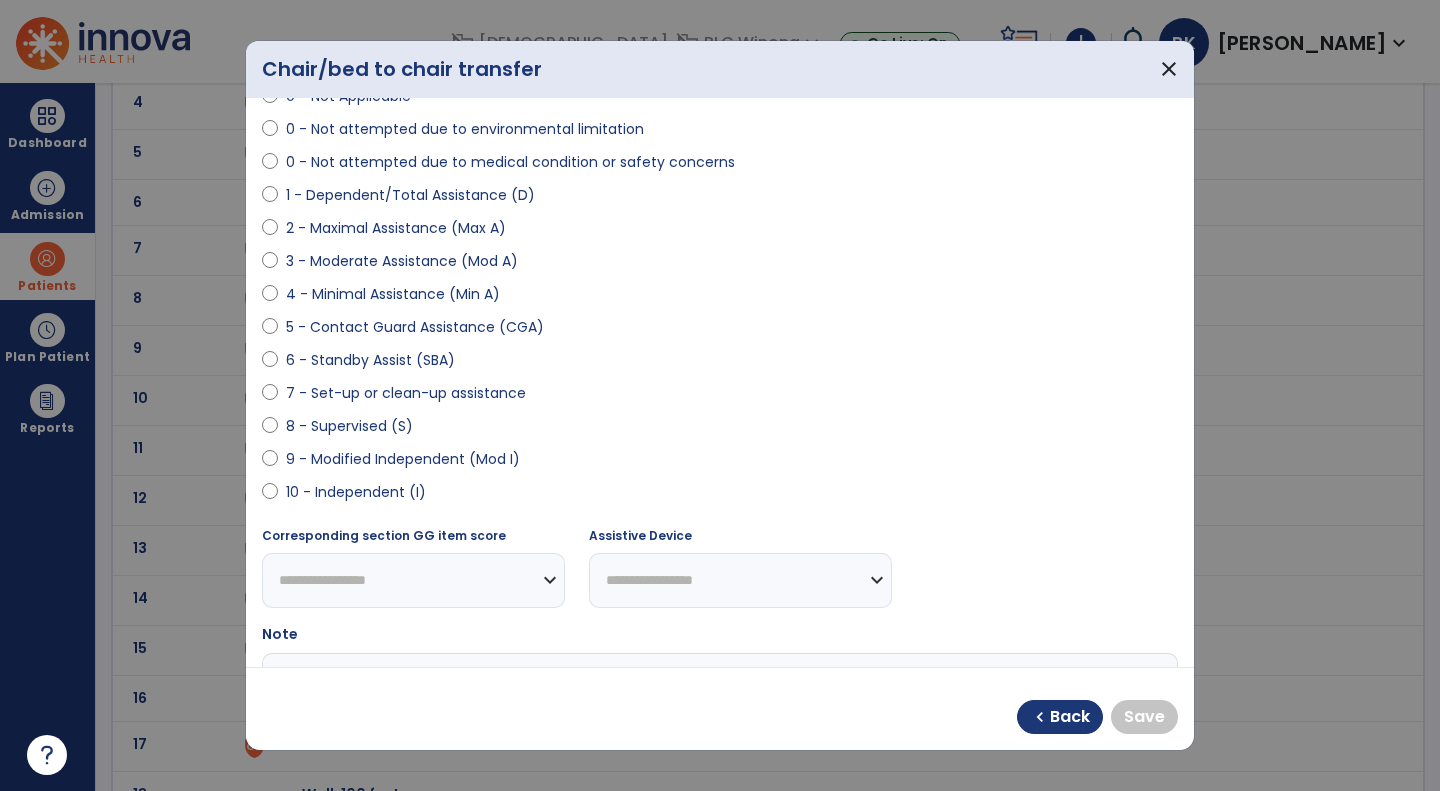 scroll, scrollTop: 155, scrollLeft: 0, axis: vertical 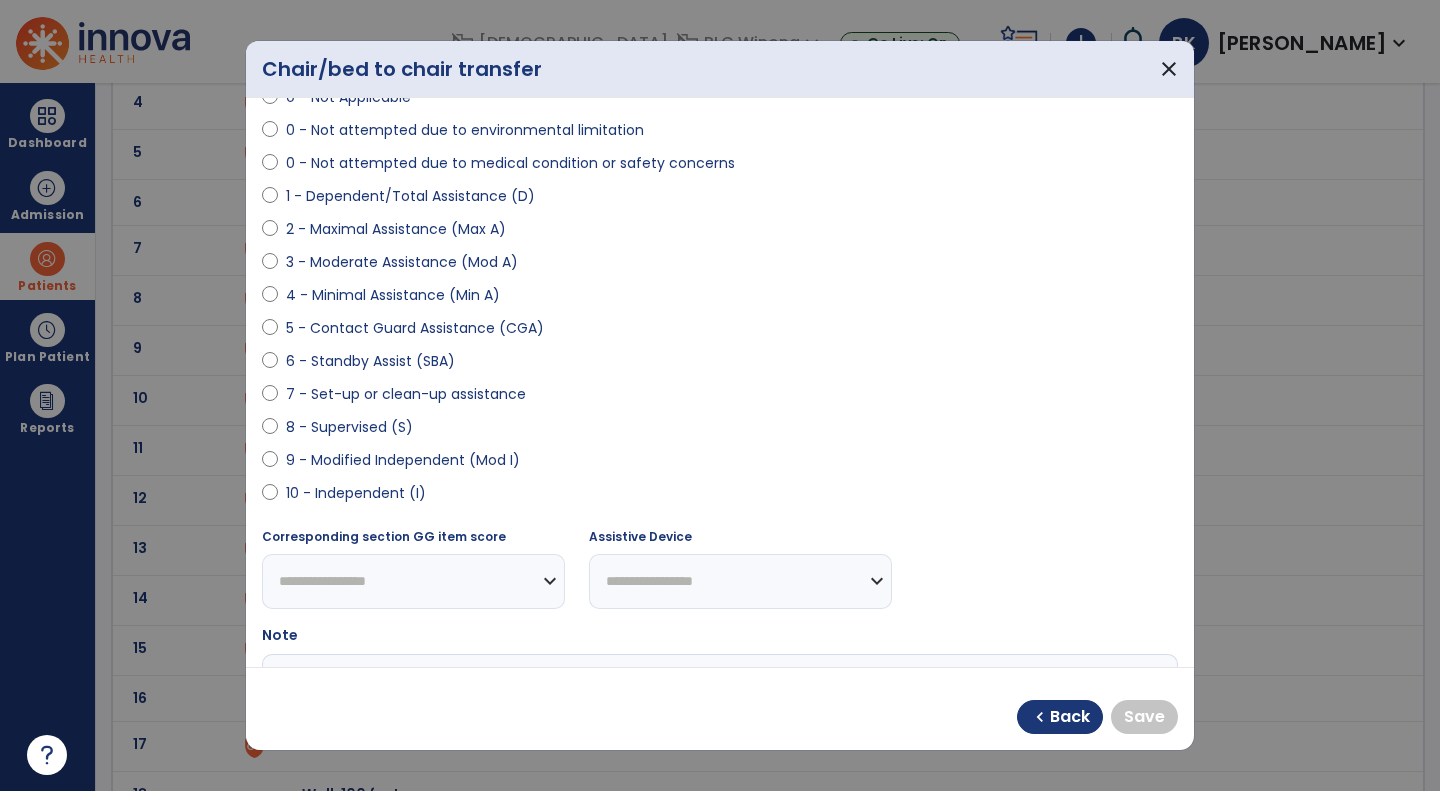 select on "**********" 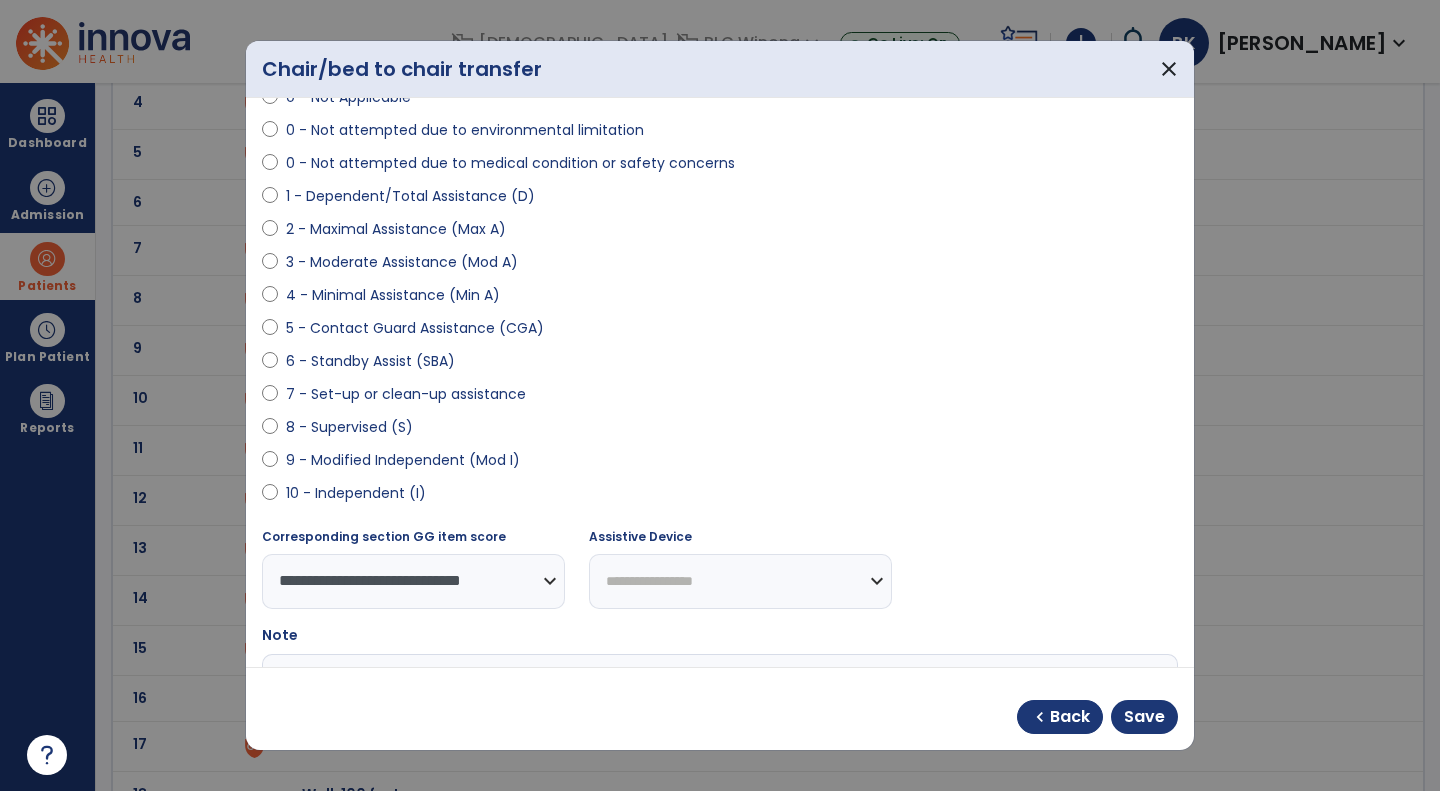 scroll, scrollTop: 324, scrollLeft: 0, axis: vertical 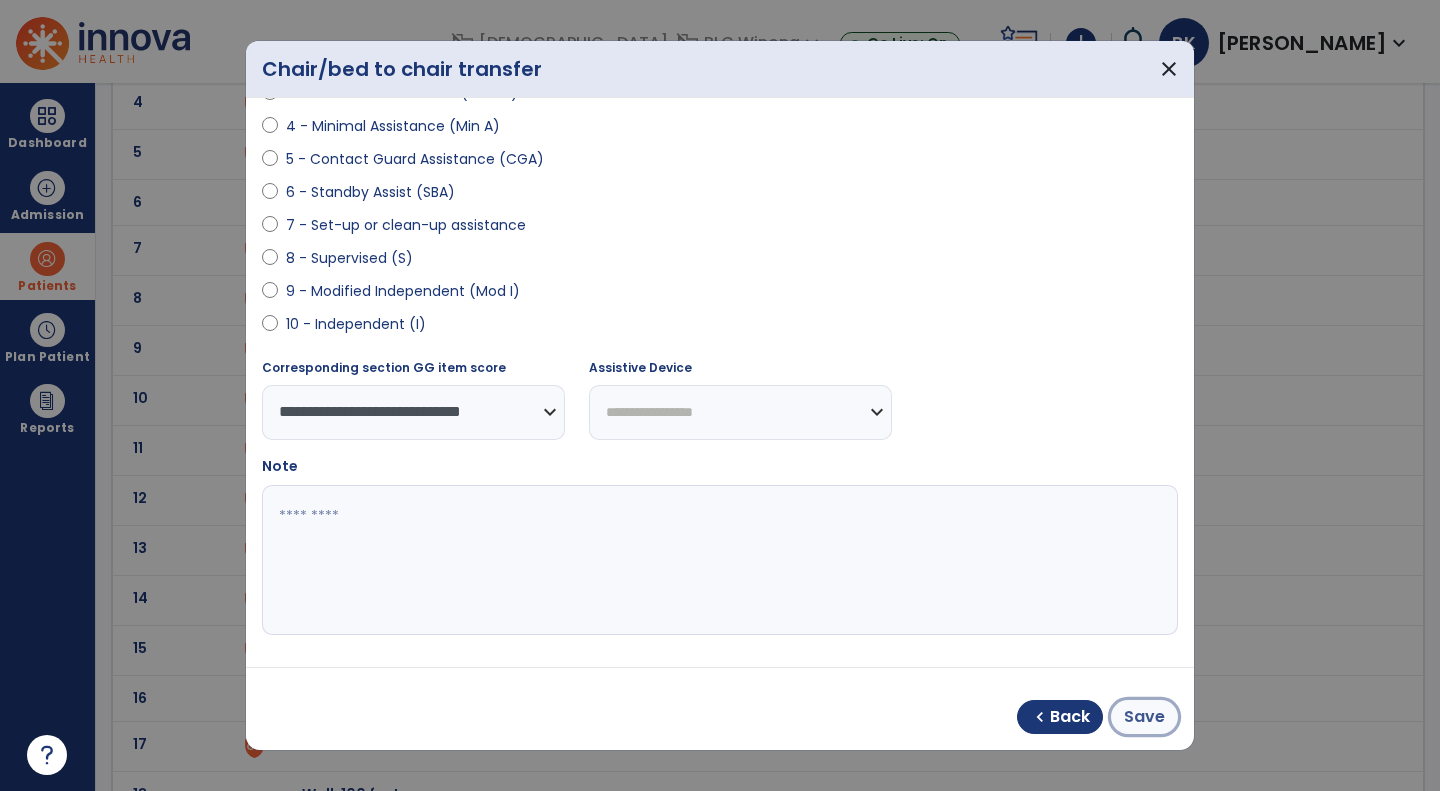 click on "Save" at bounding box center [1144, 717] 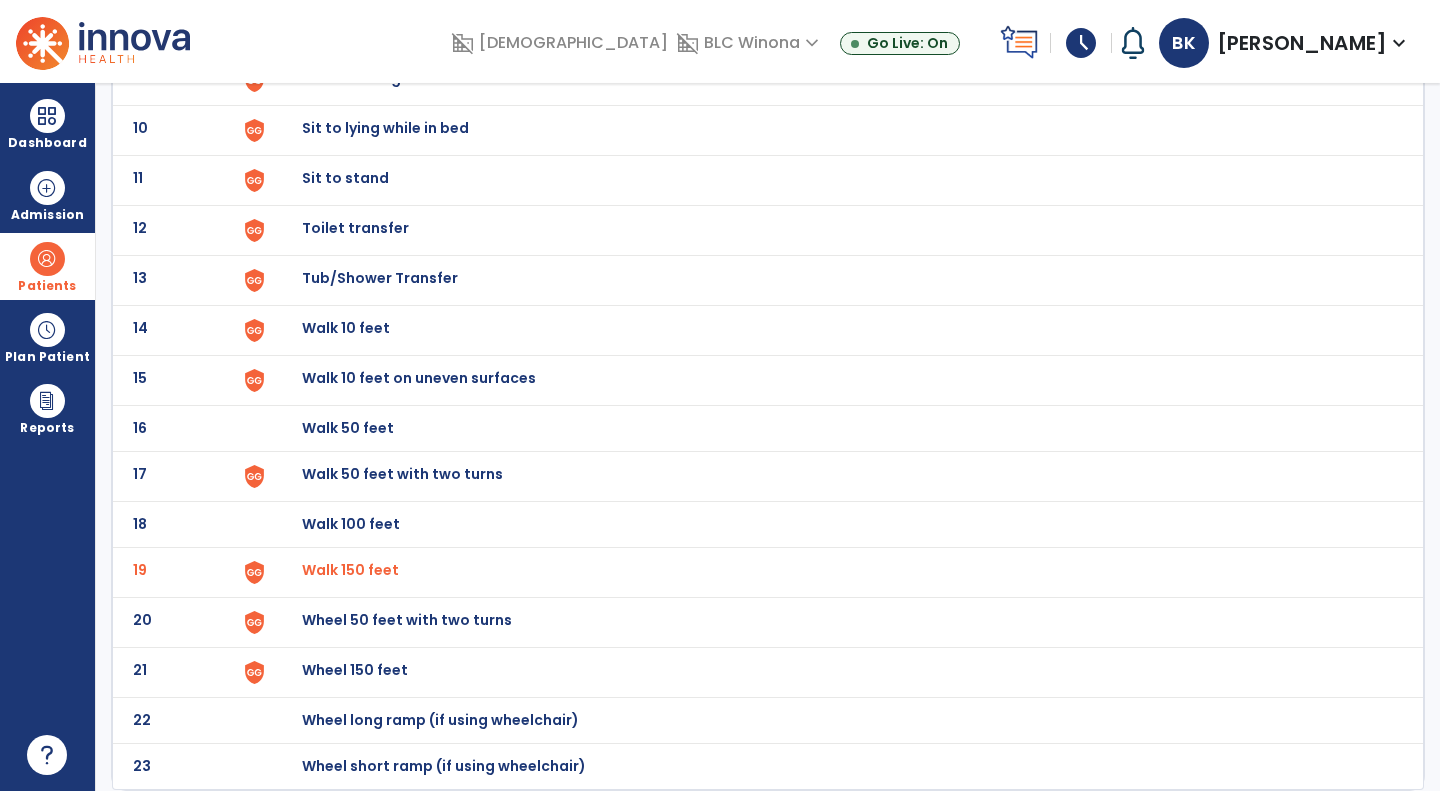scroll, scrollTop: 0, scrollLeft: 0, axis: both 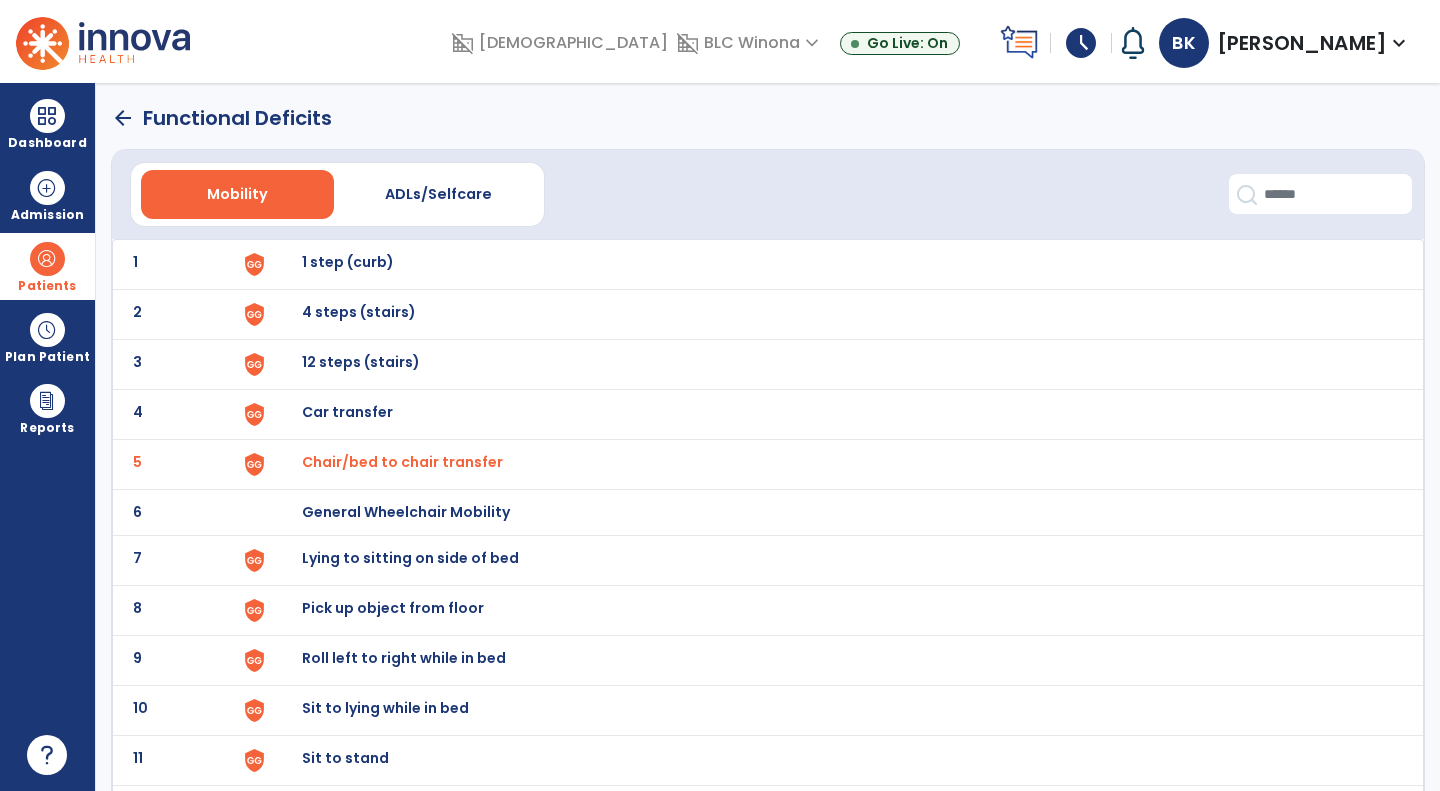 click on "arrow_back" 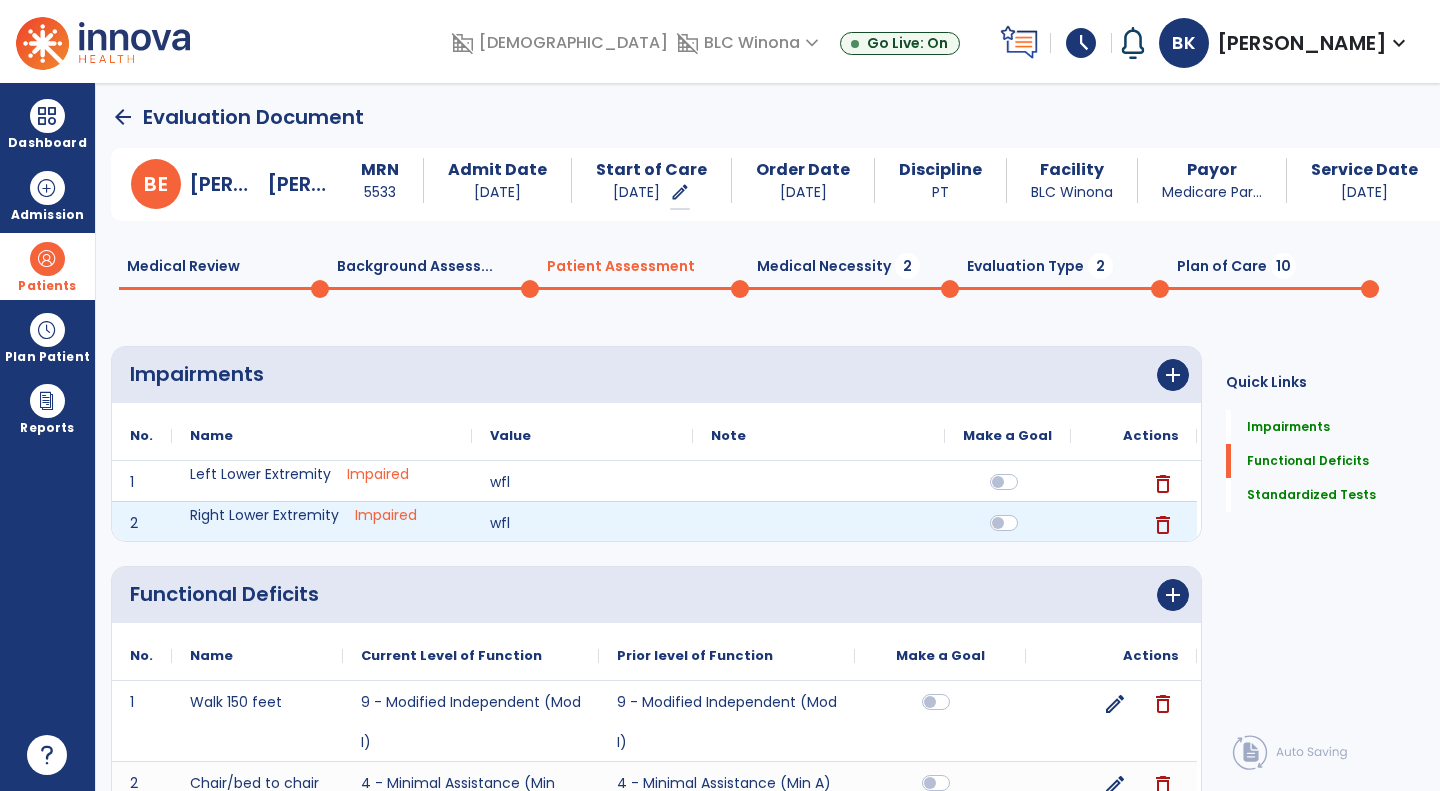 scroll, scrollTop: 283, scrollLeft: 0, axis: vertical 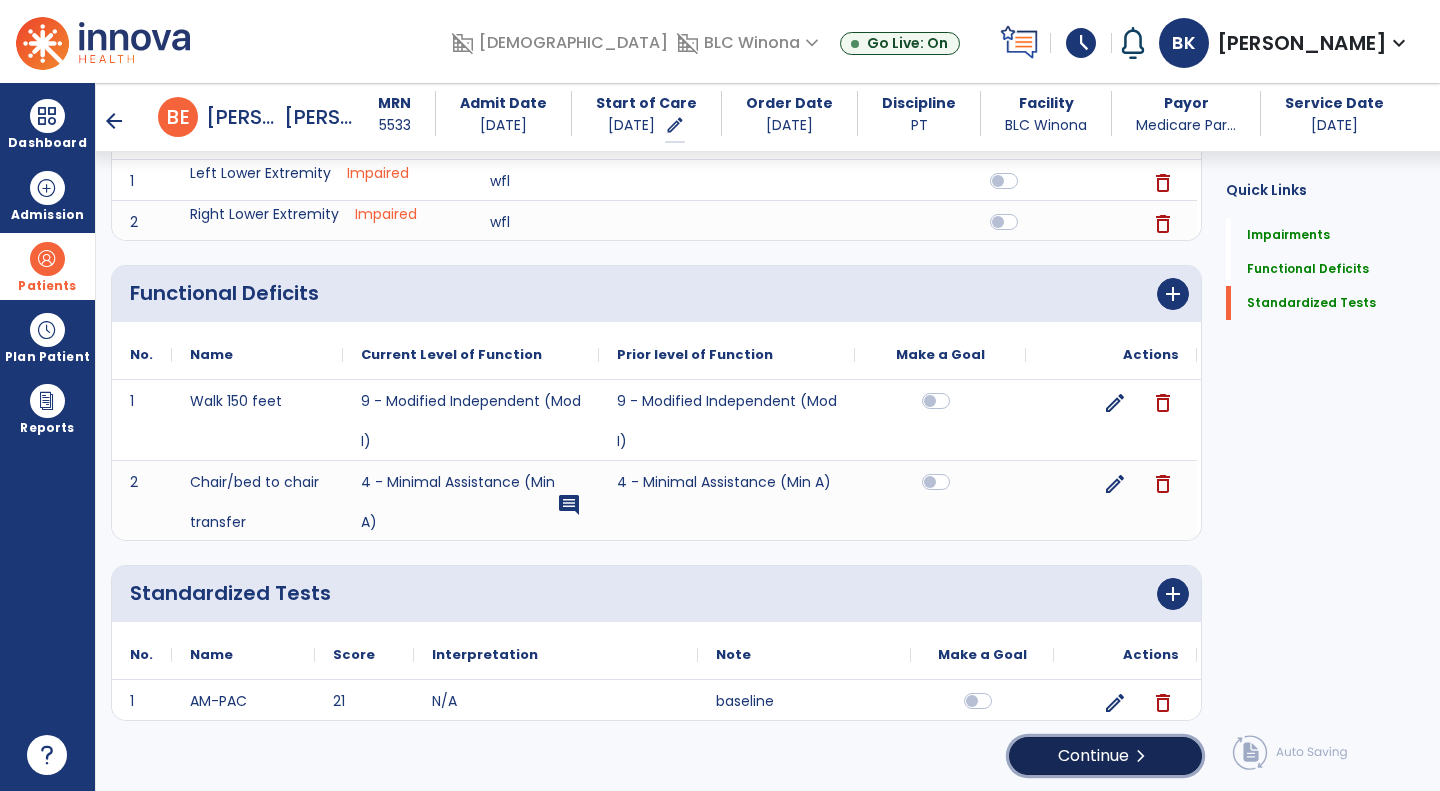 click on "Continue  chevron_right" 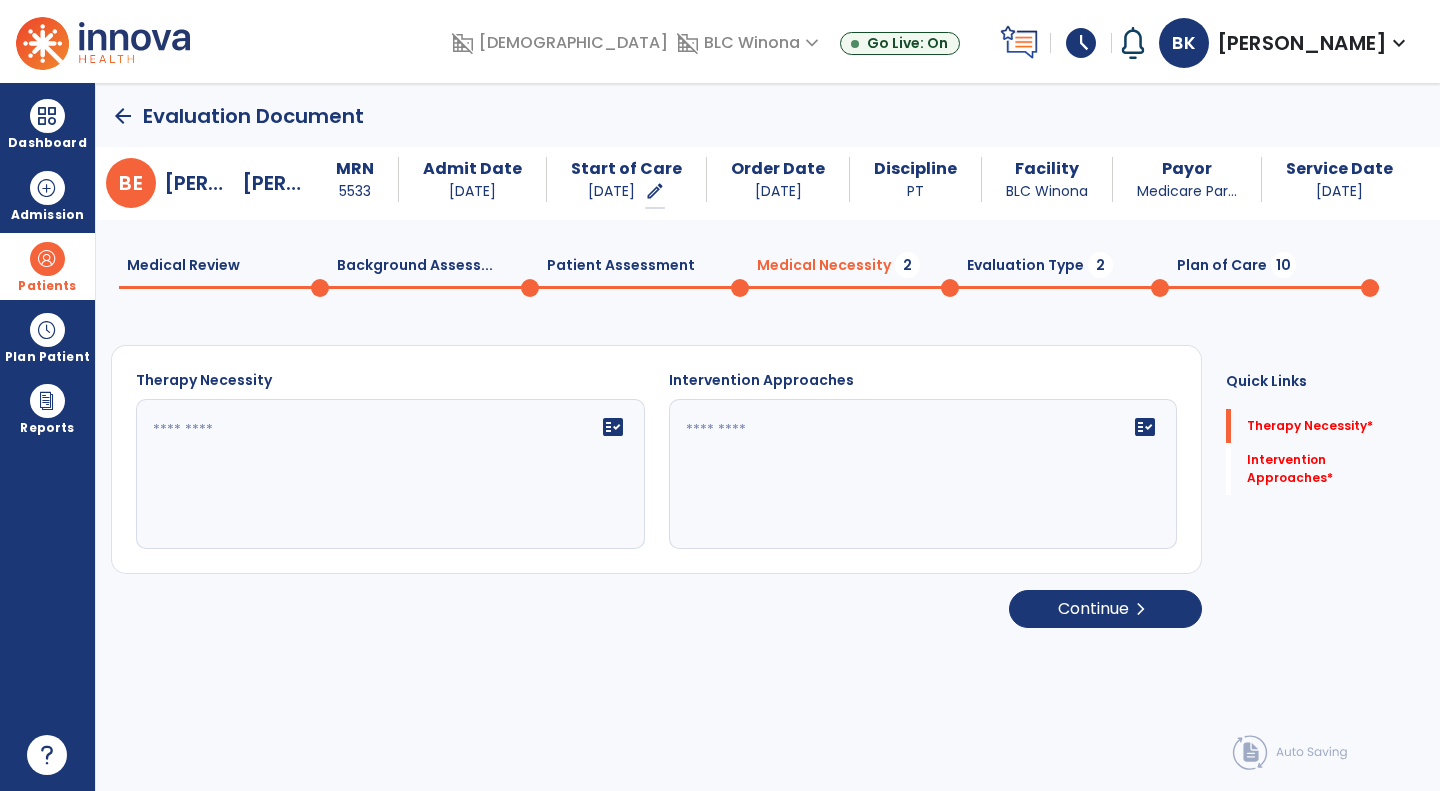 scroll, scrollTop: 0, scrollLeft: 0, axis: both 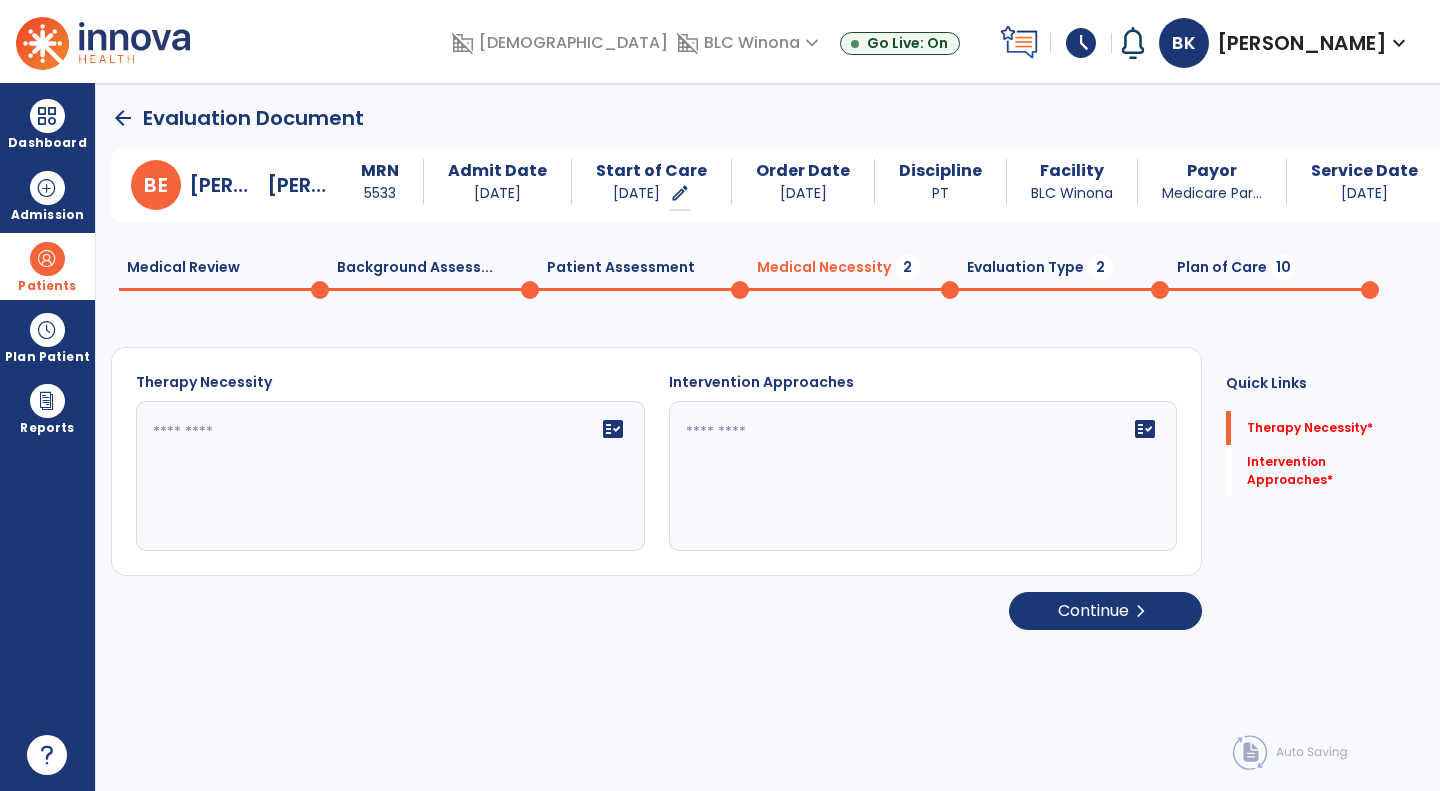 click on "fact_check" 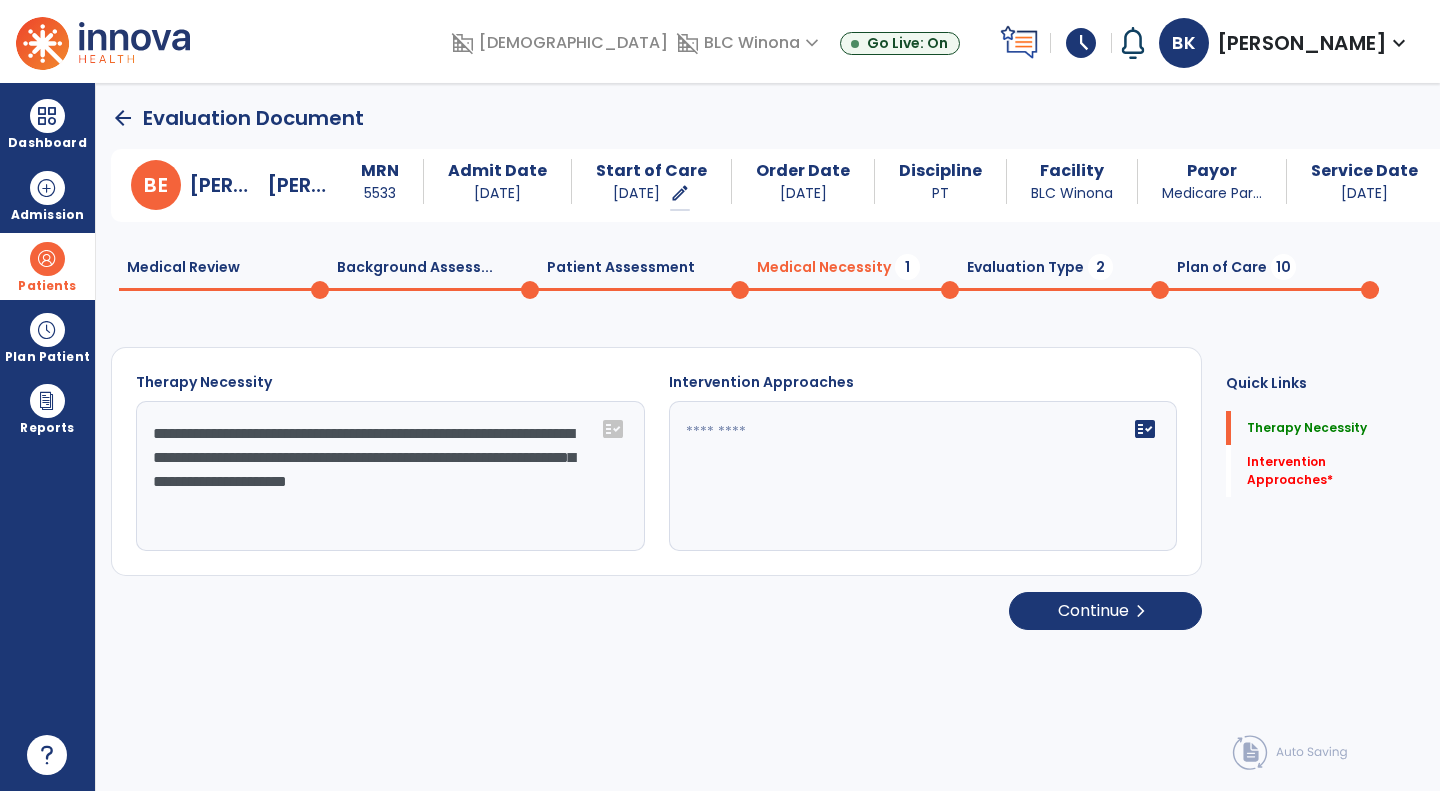type on "**********" 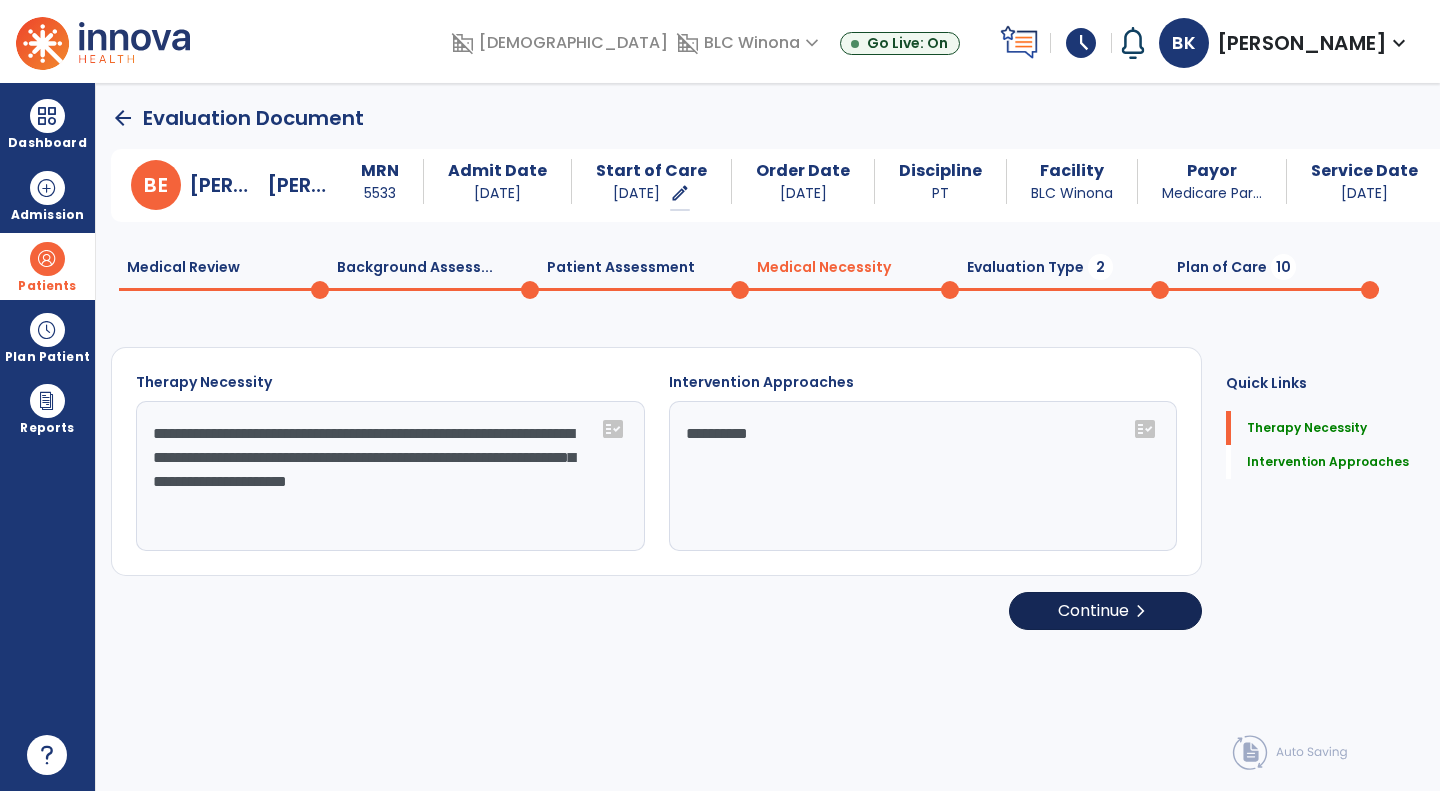 type on "**********" 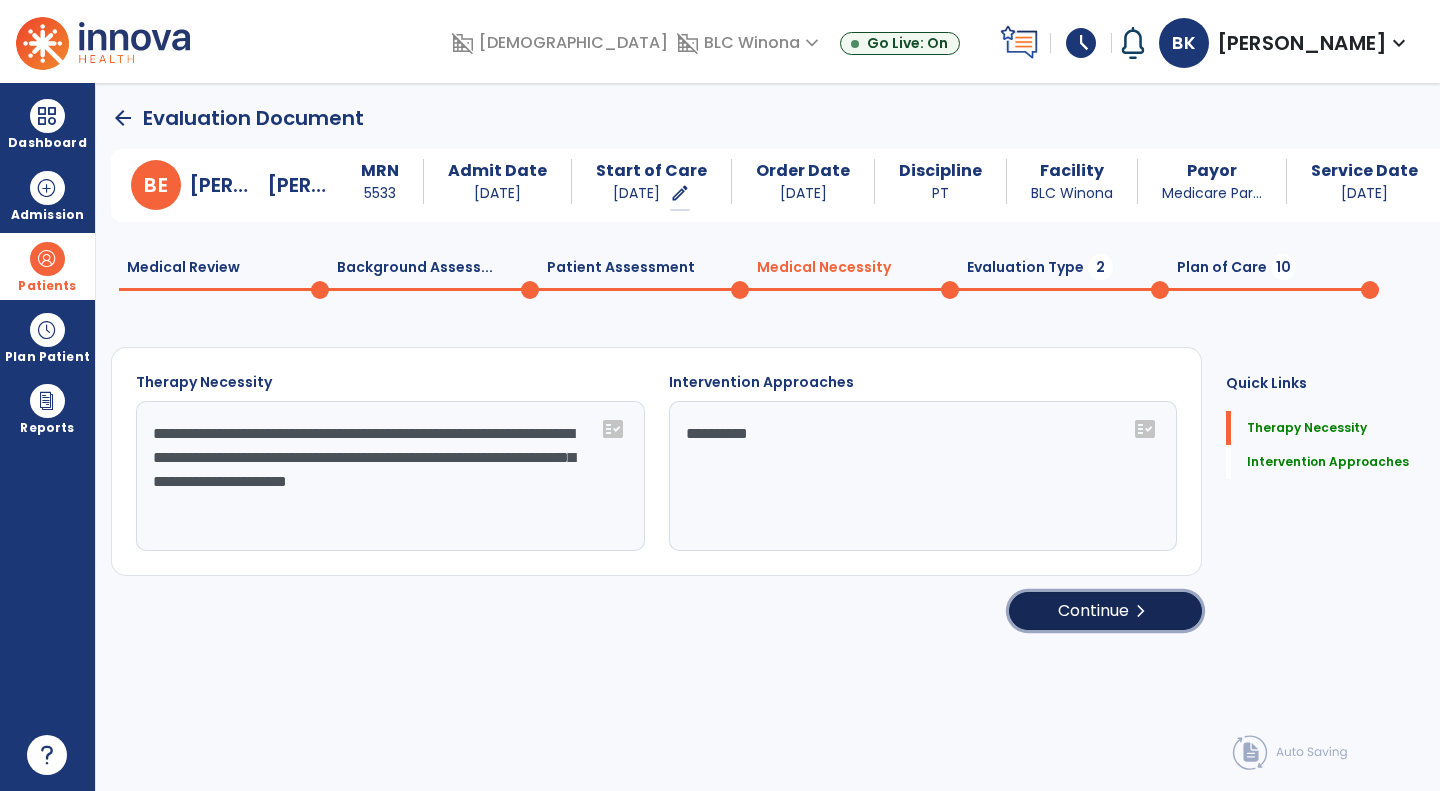 click on "Continue  chevron_right" 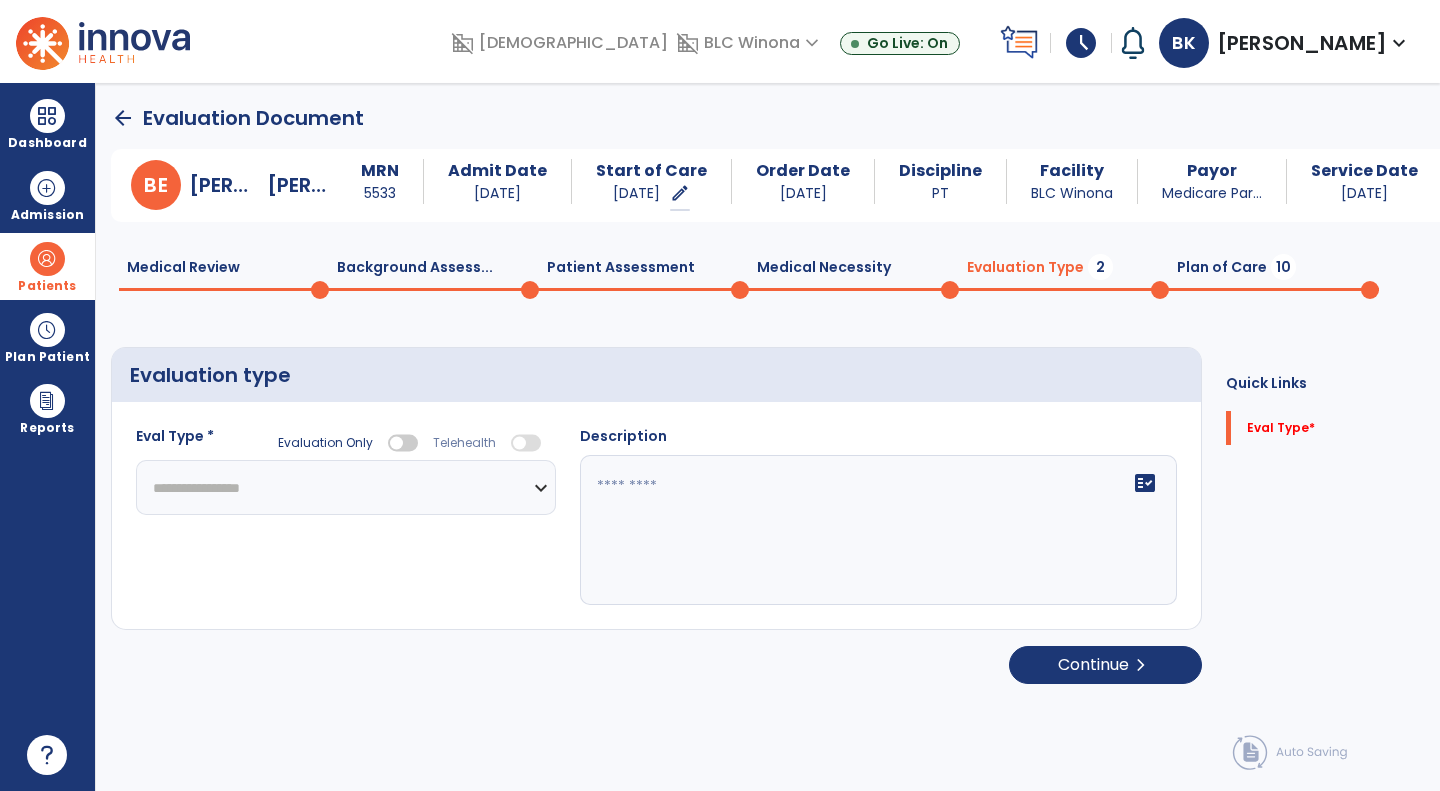 click on "**********" 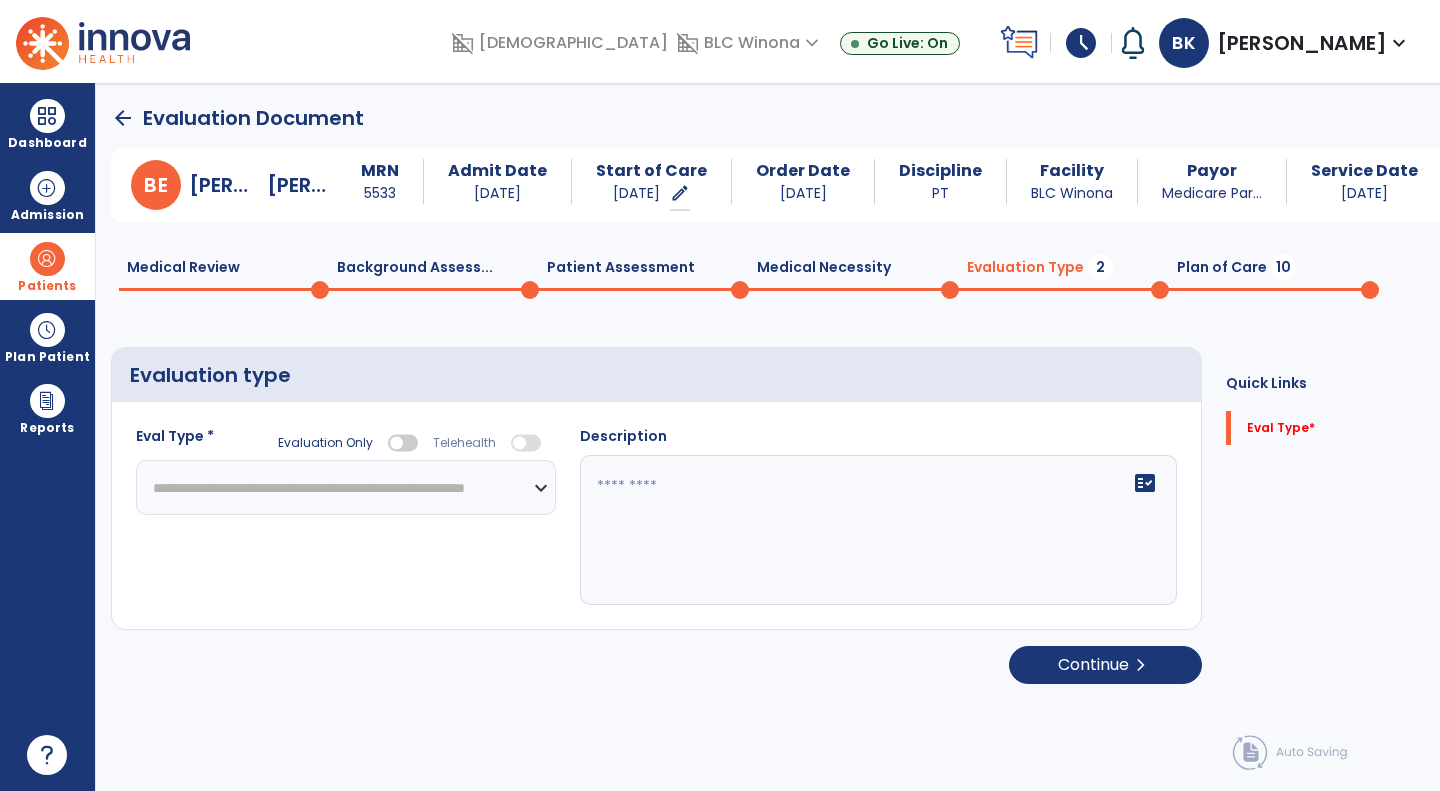 click on "**********" 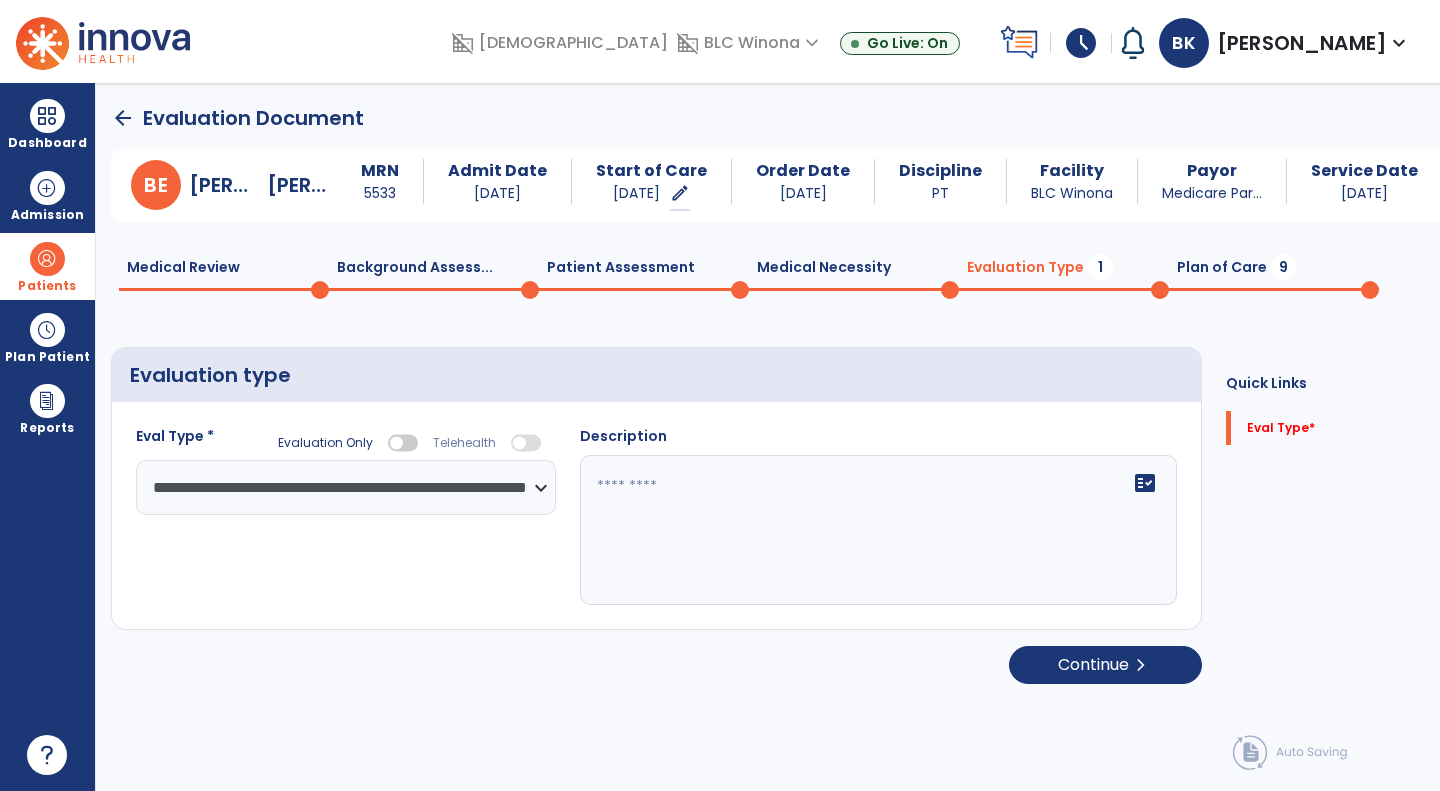 click 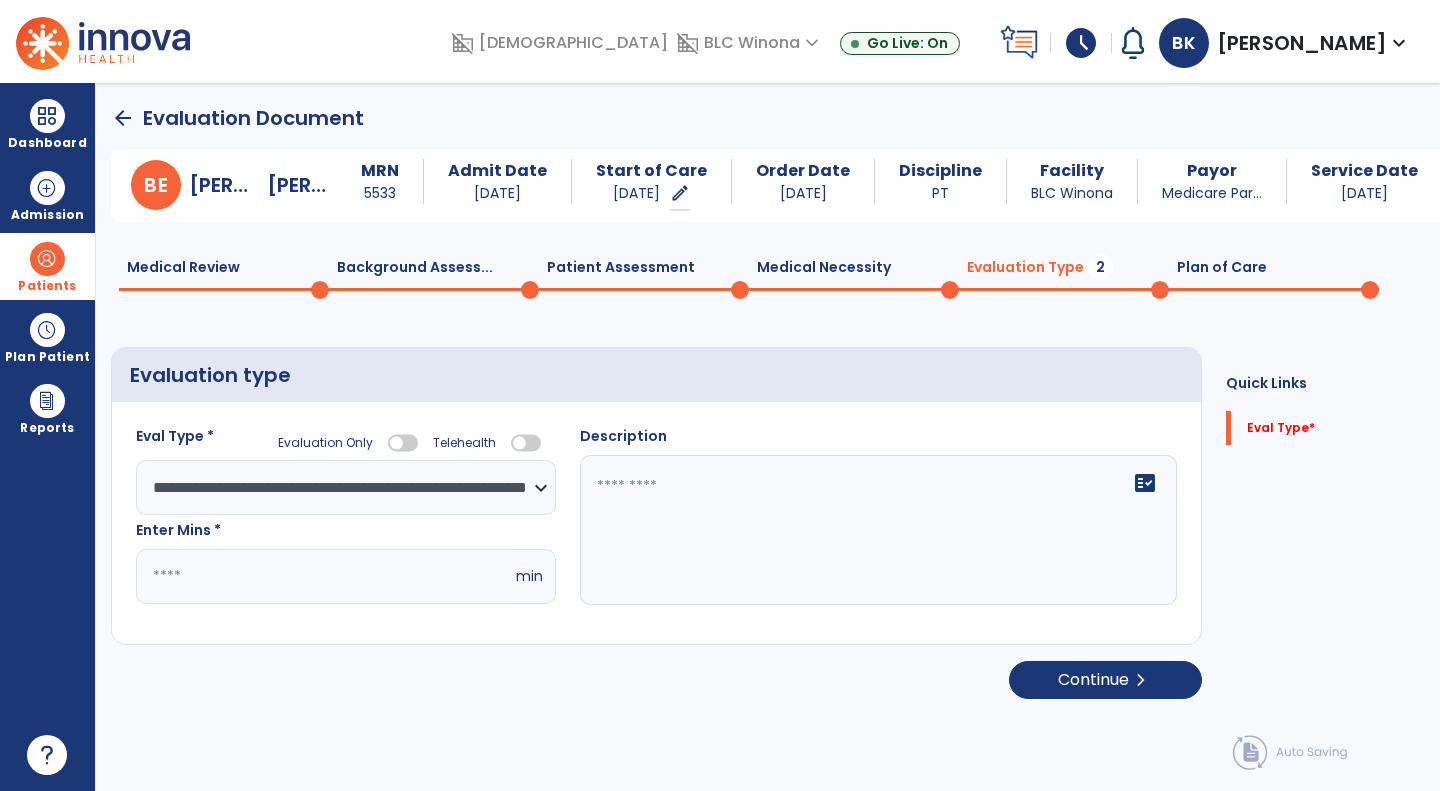 click 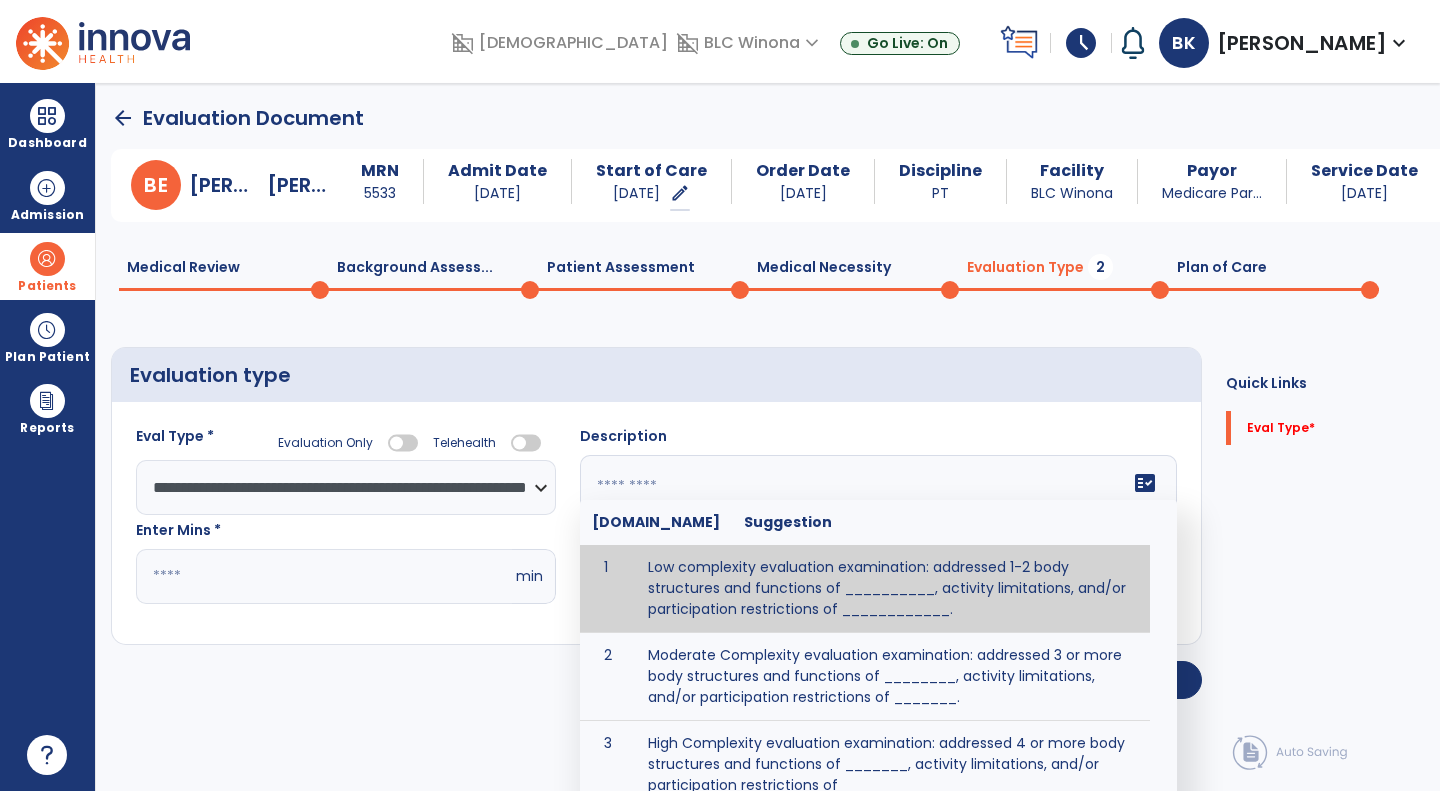 type on "*" 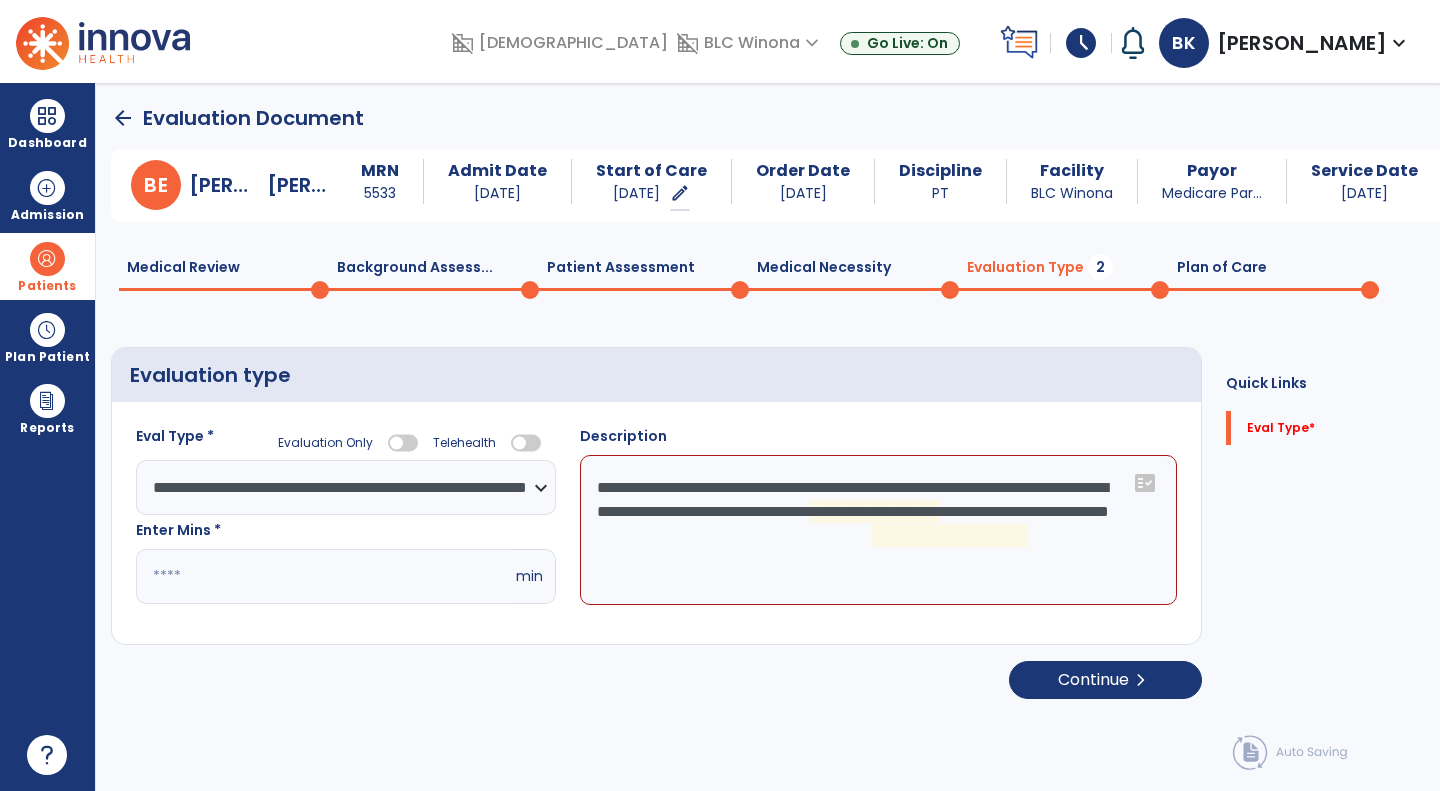 click on "**********" 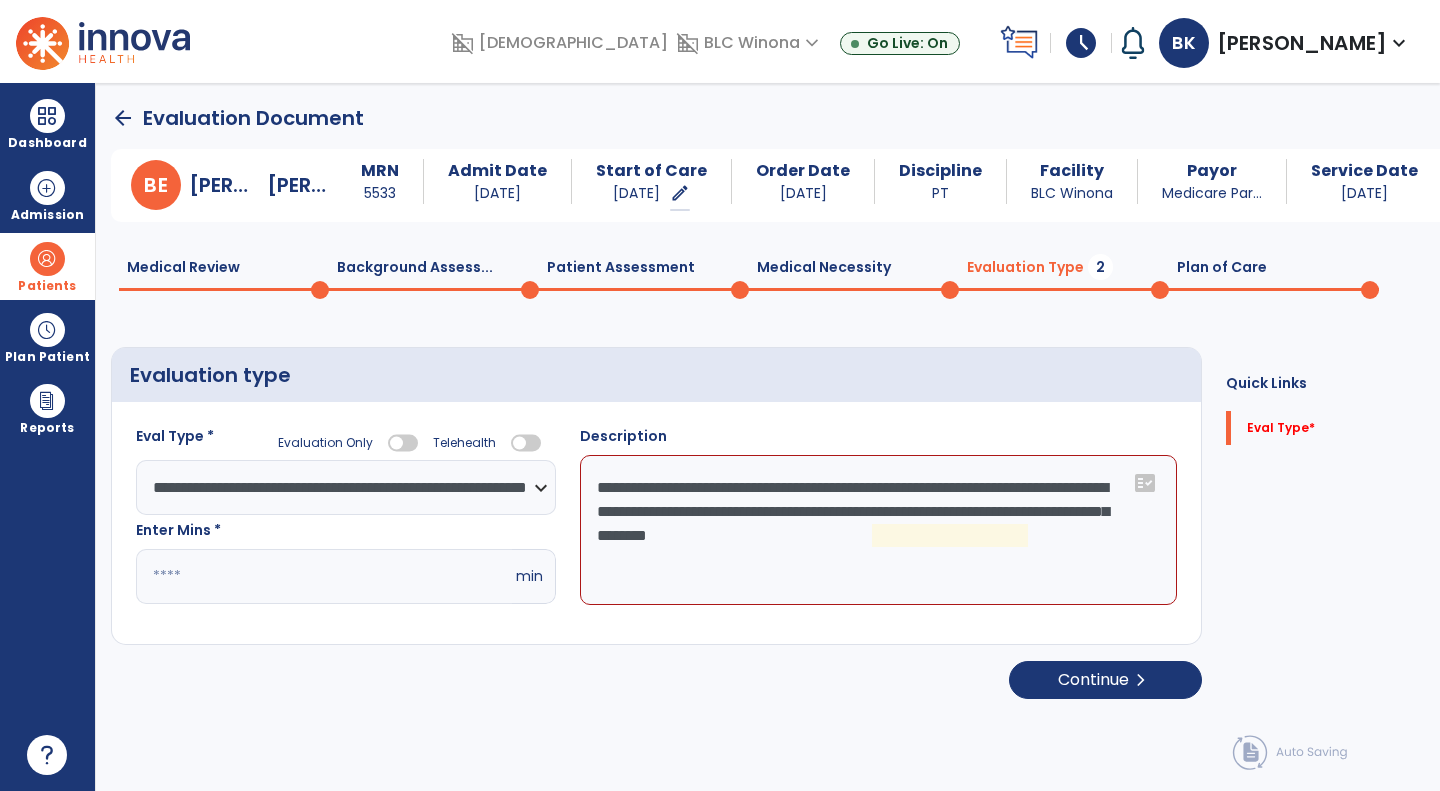 click on "**********" 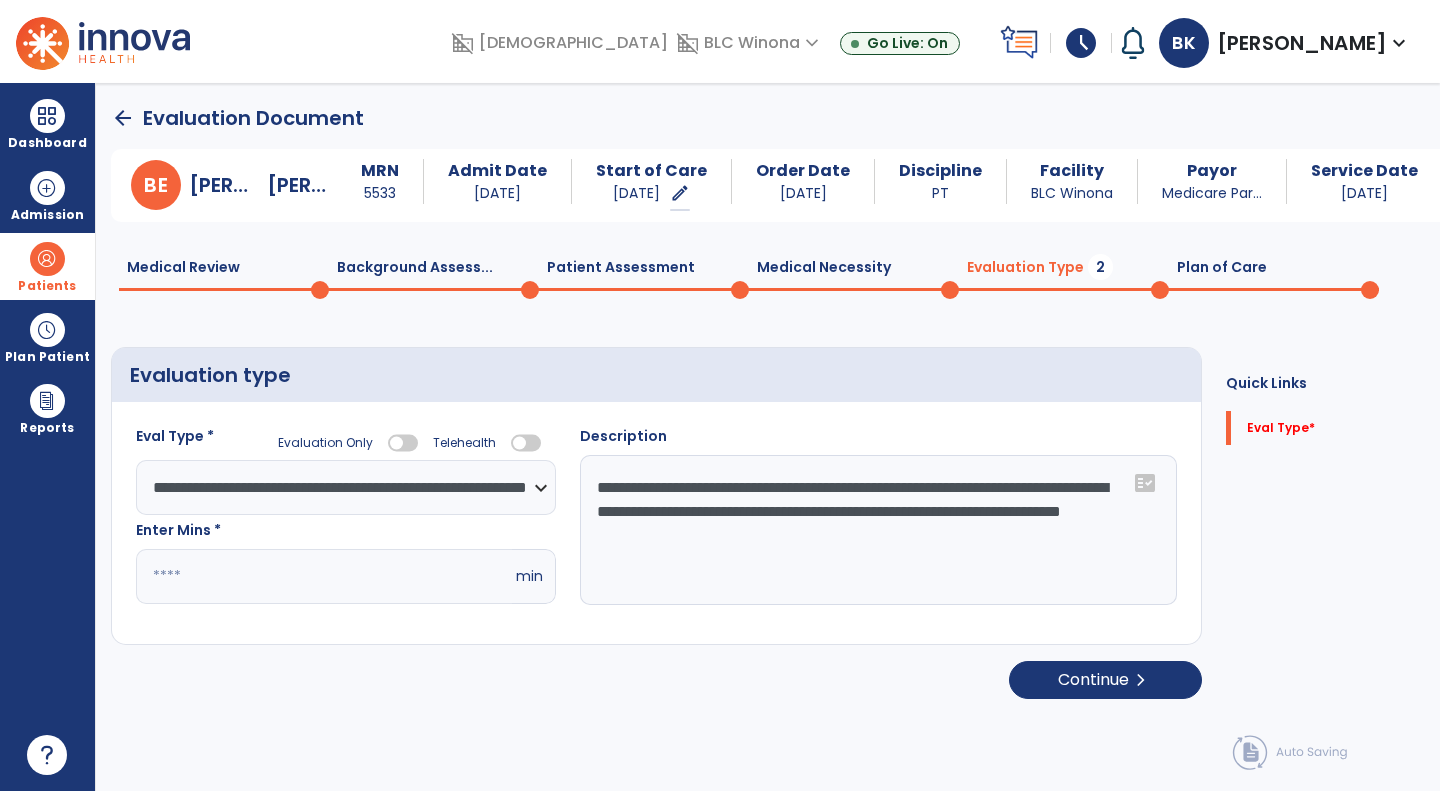 type on "**********" 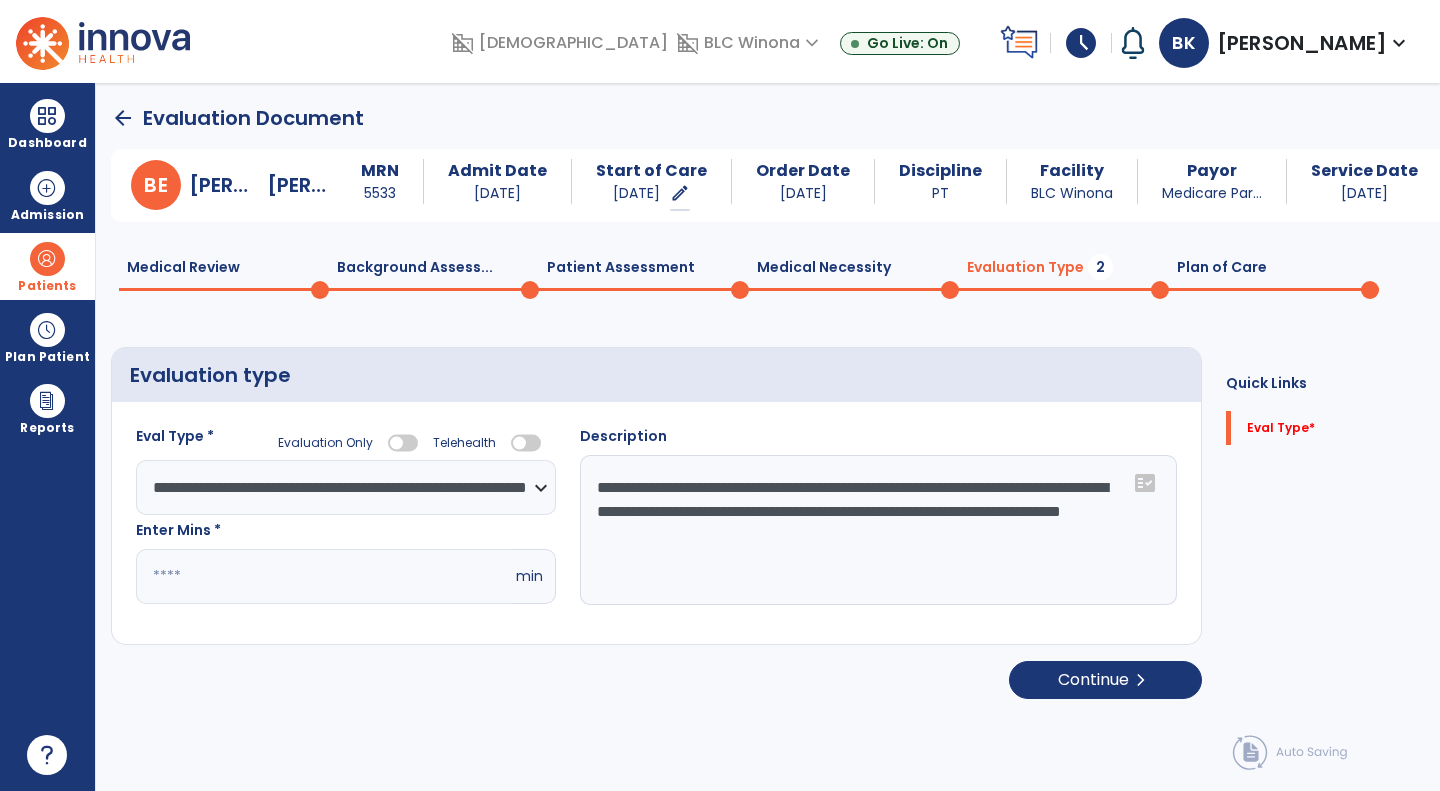 click on "*" 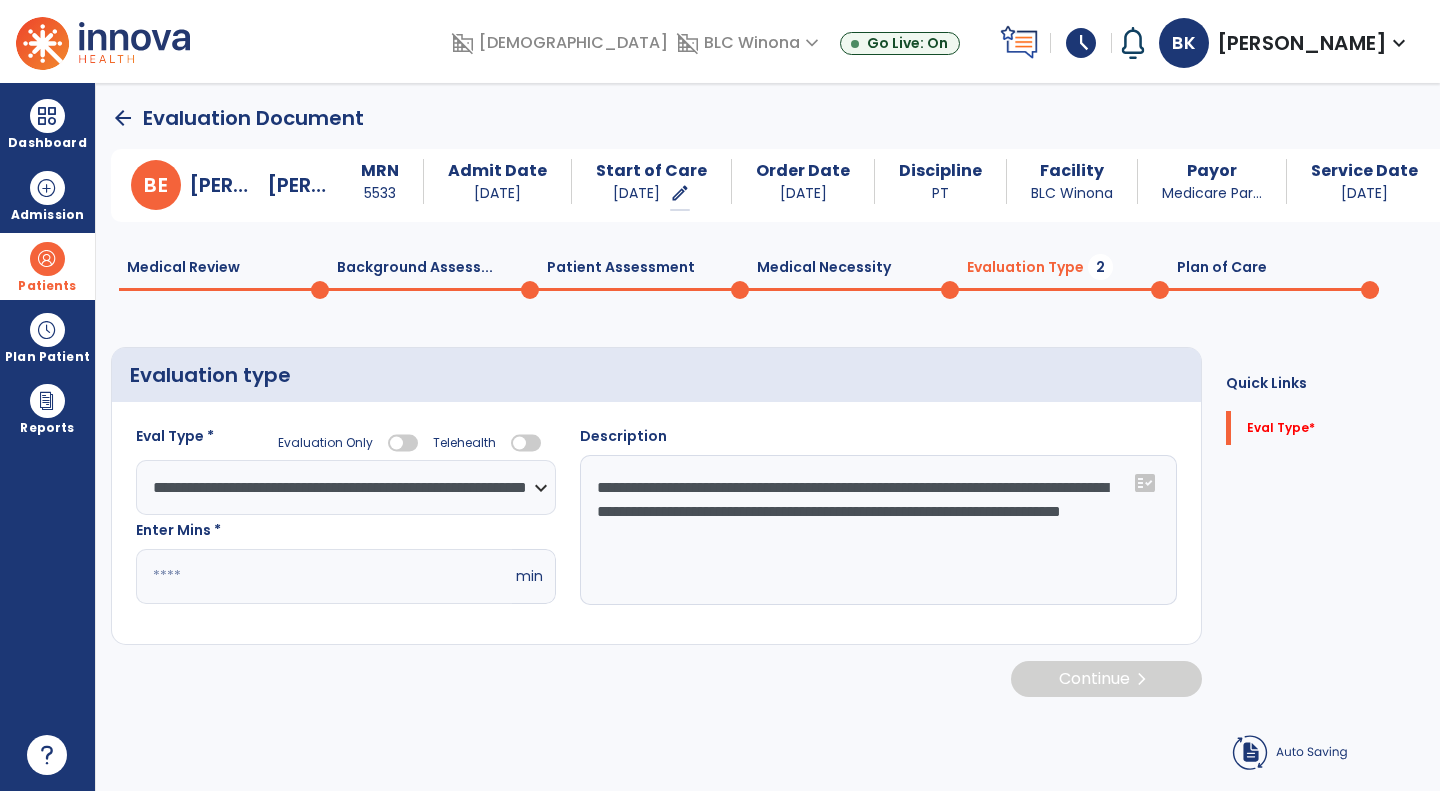 type on "*" 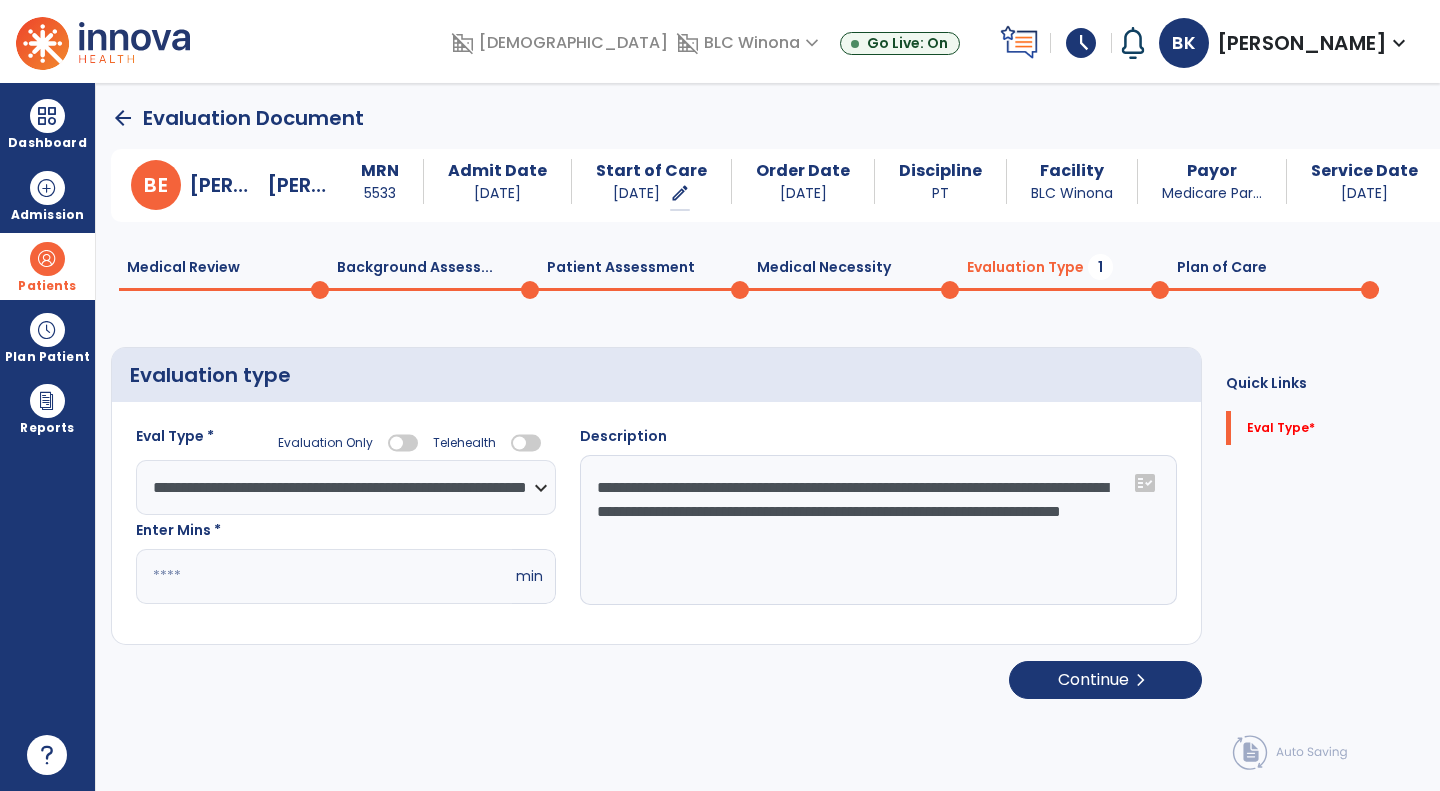 type on "*" 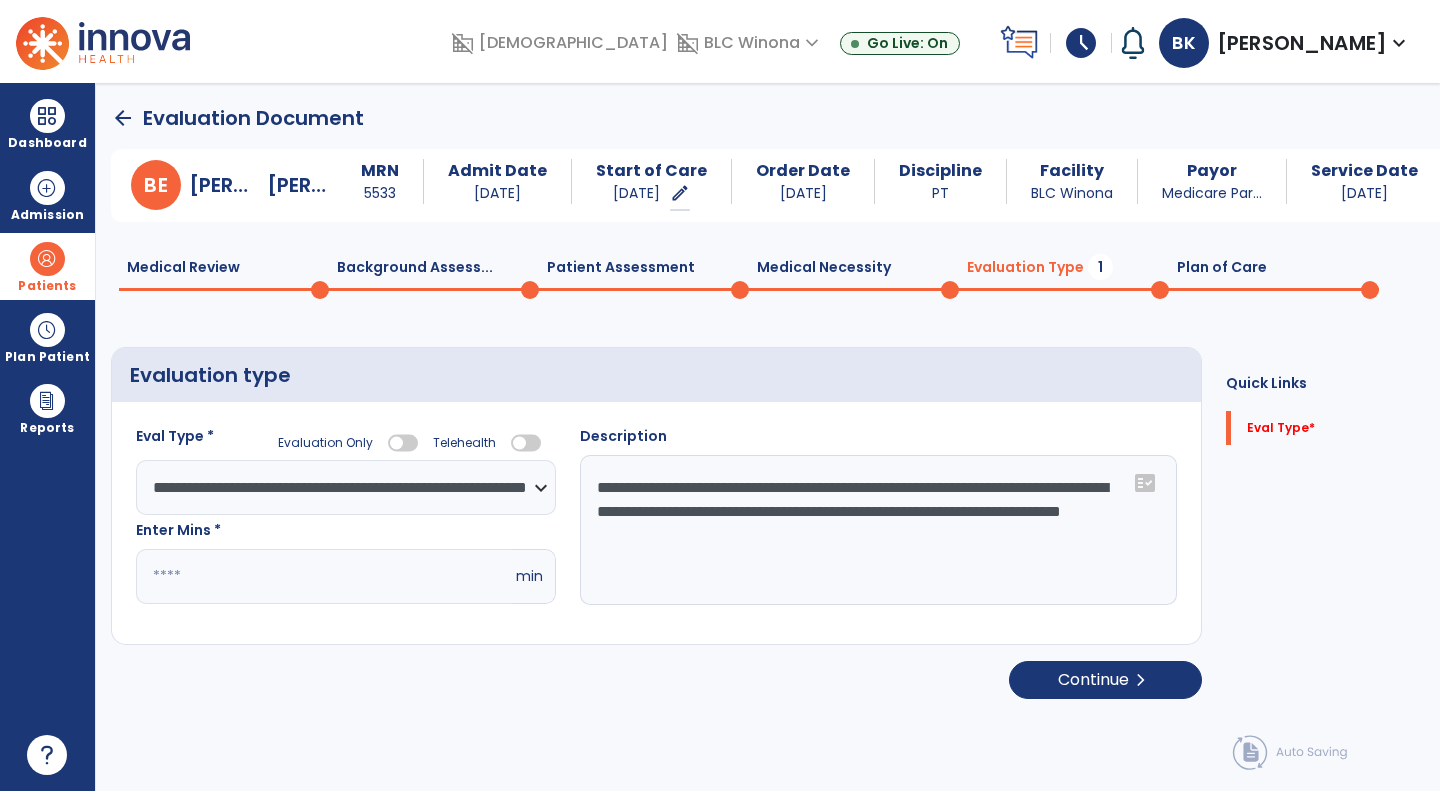 type on "*" 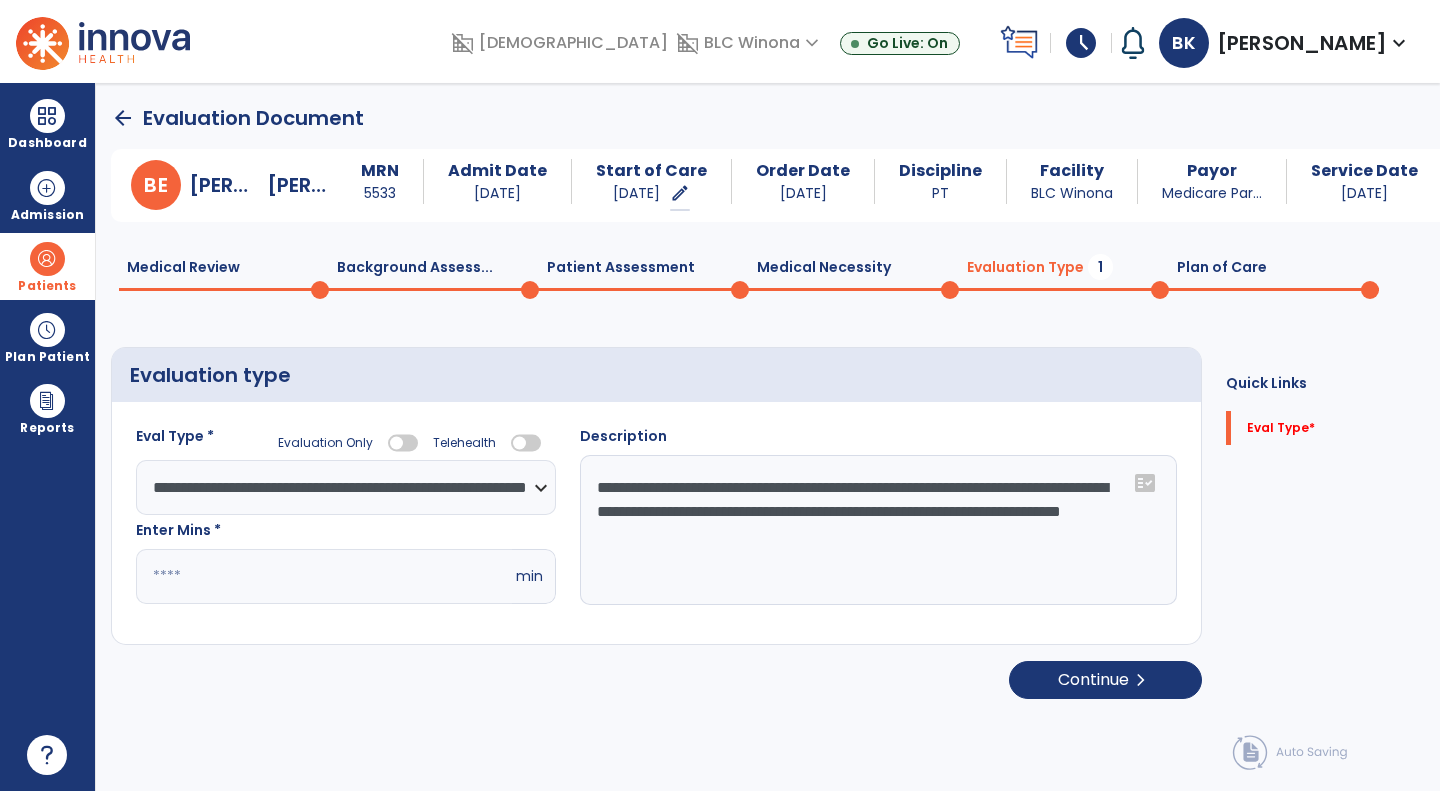 type on "*" 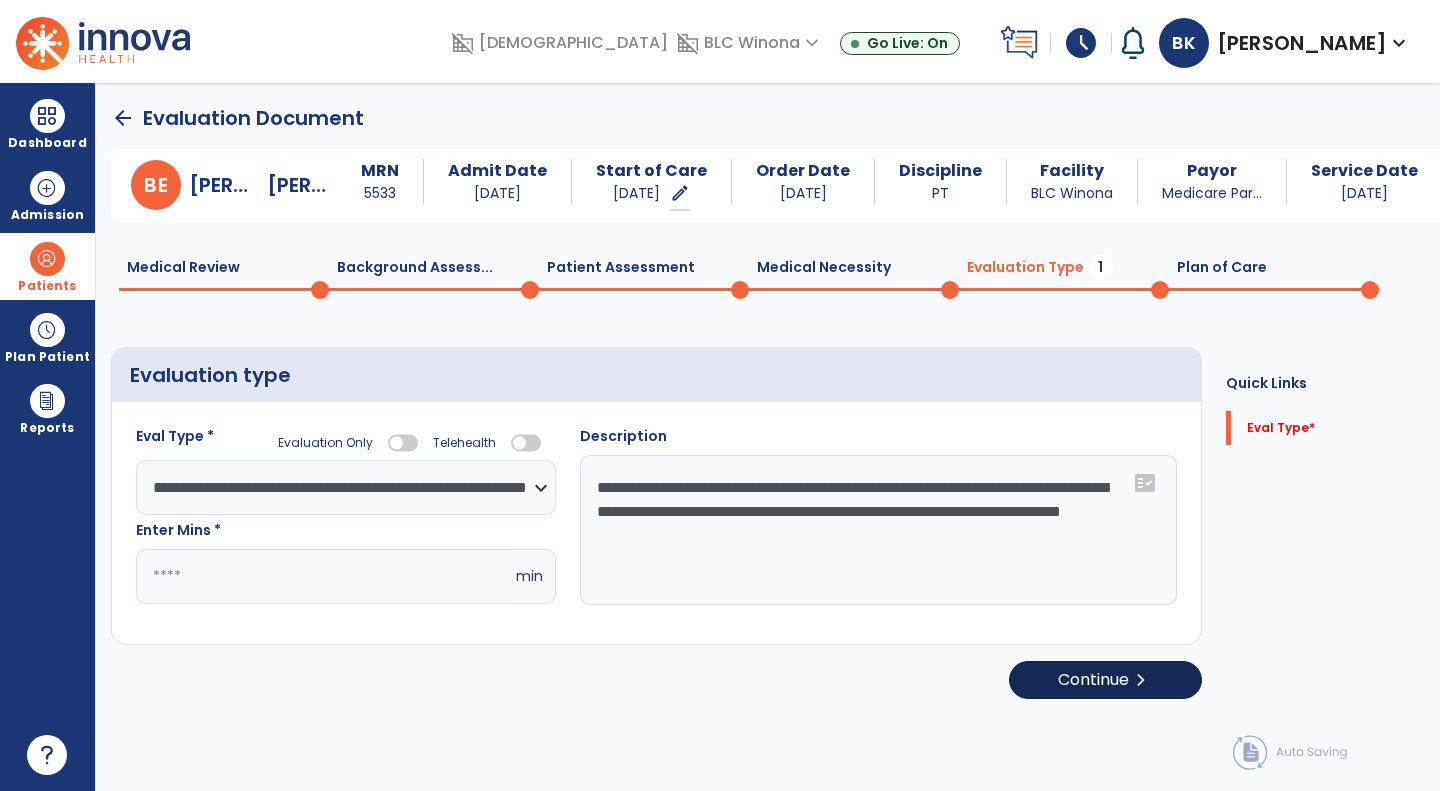 type on "**" 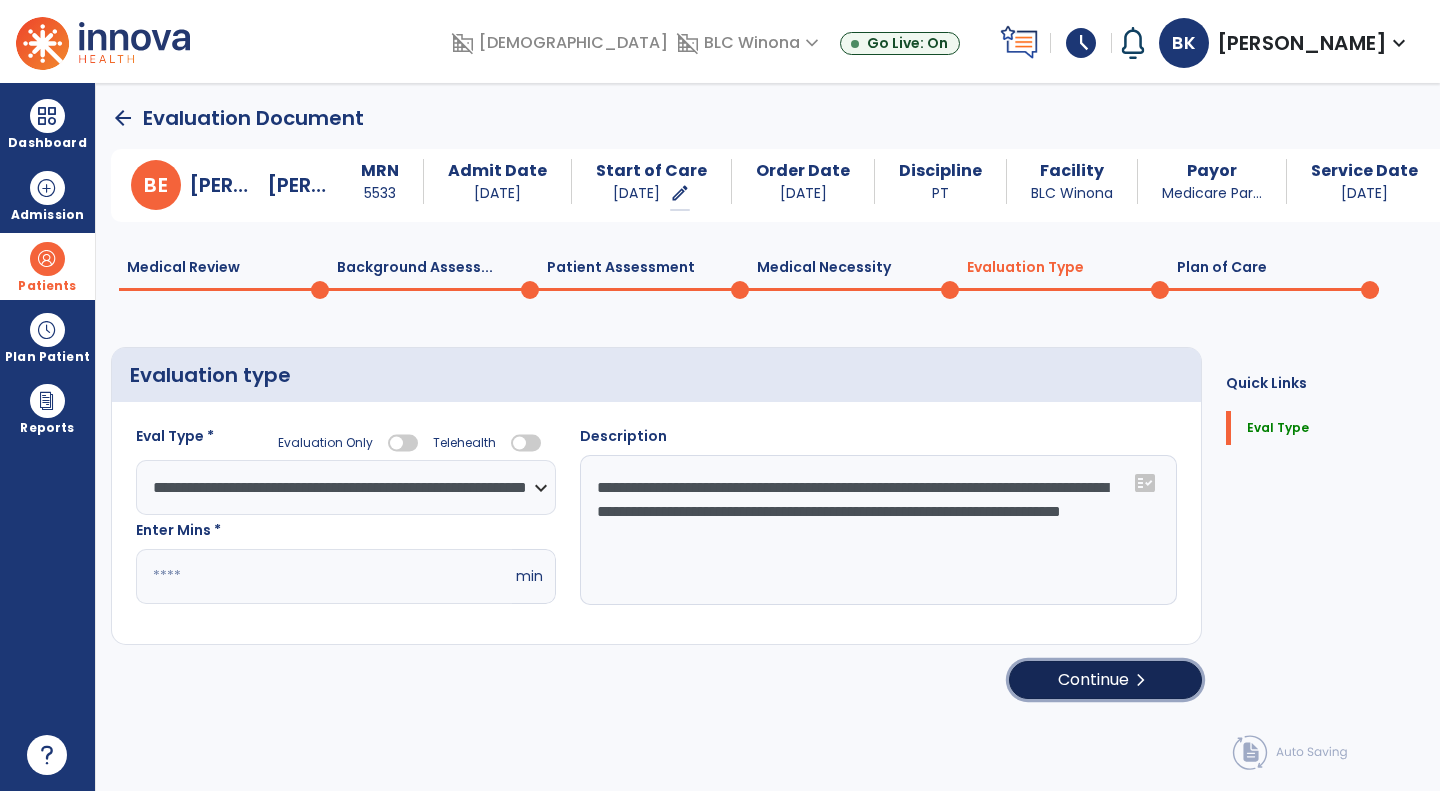 click on "Continue  chevron_right" 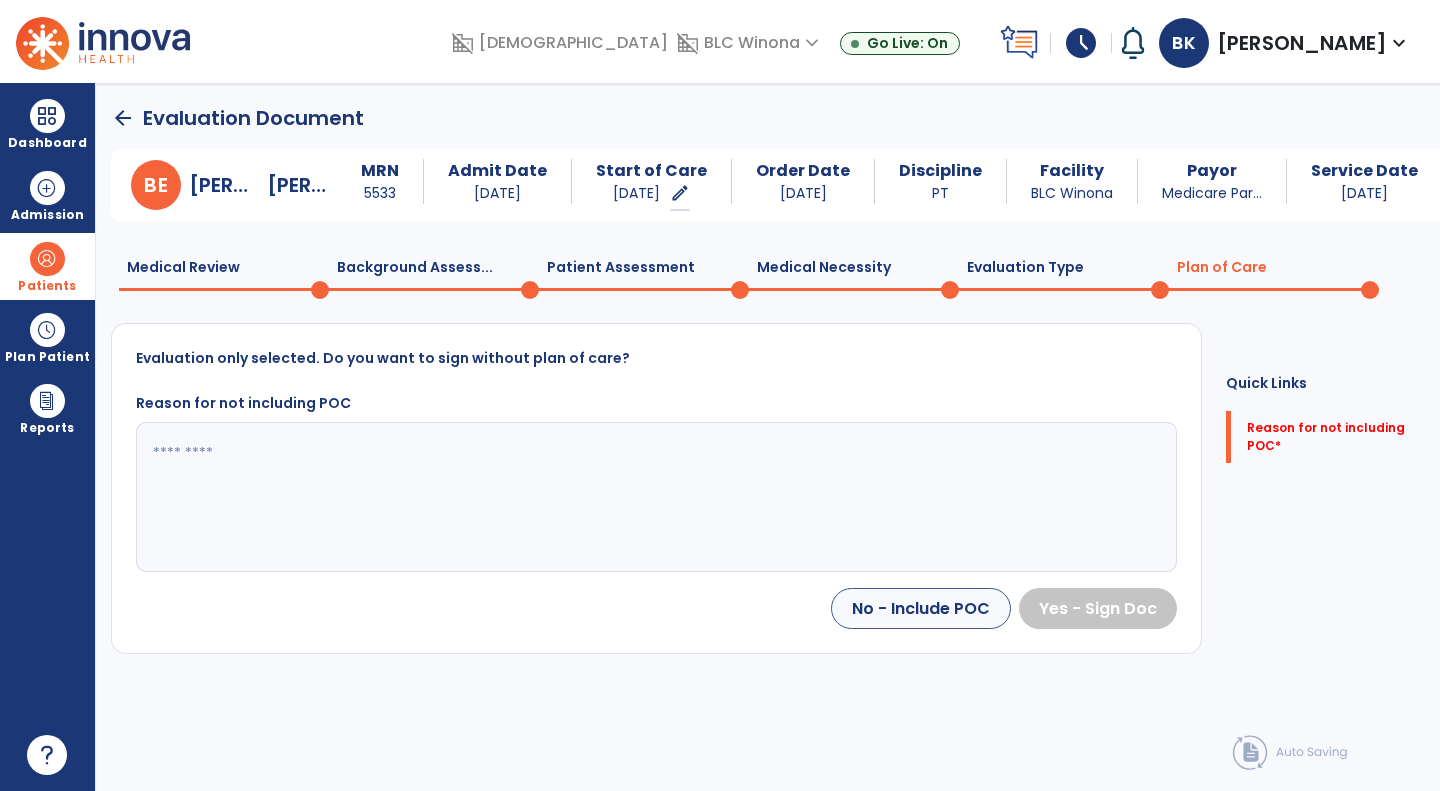 click 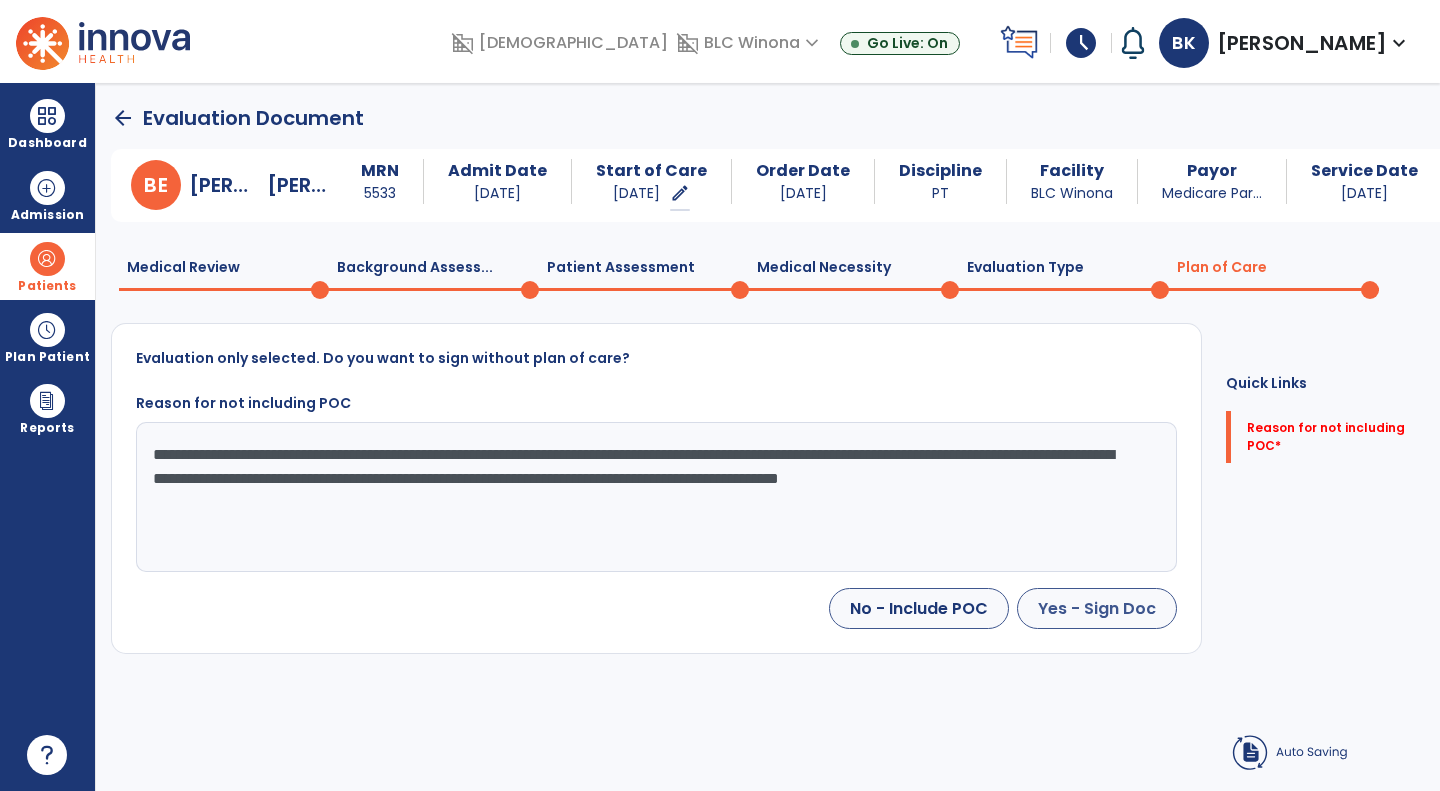 type on "**********" 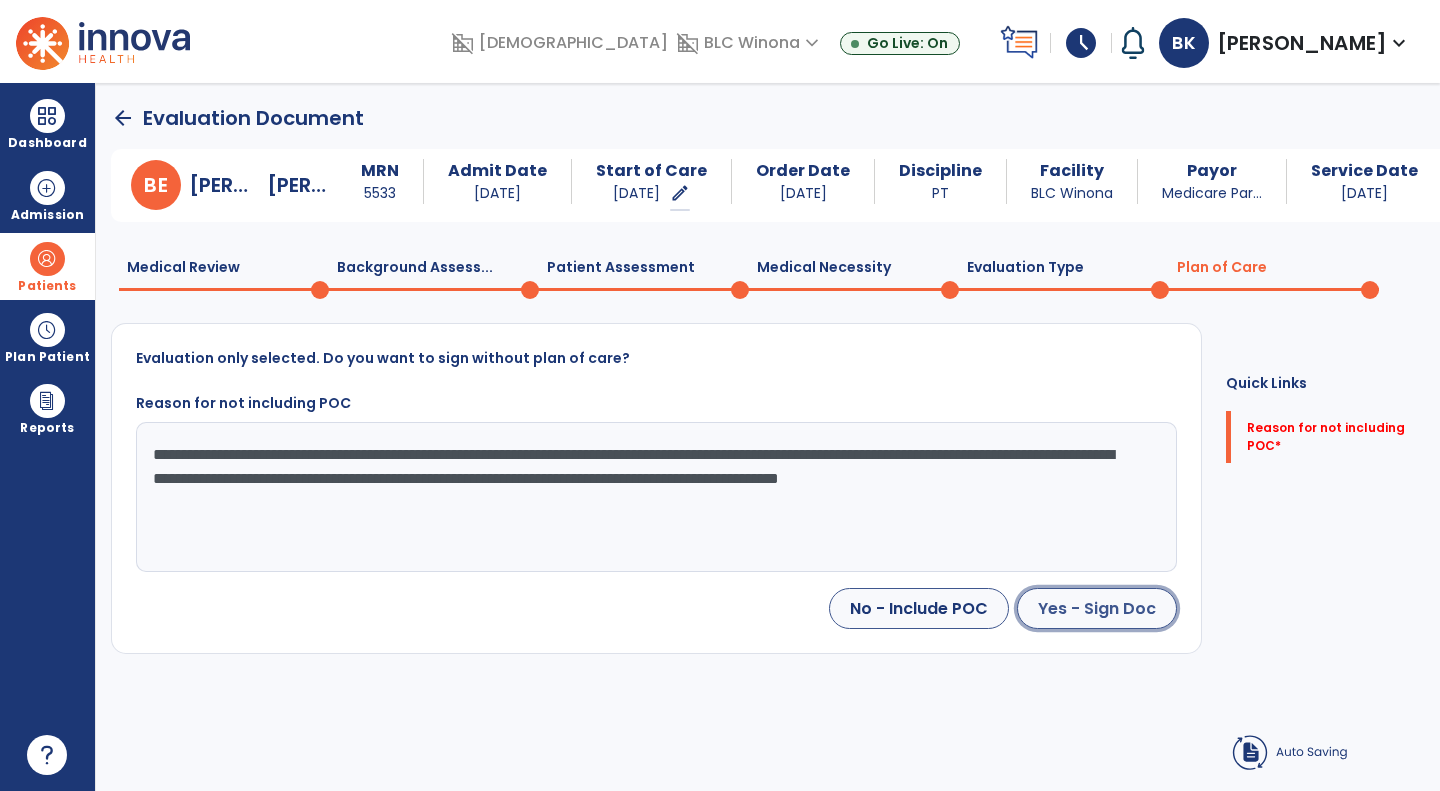 click on "Yes - Sign Doc" 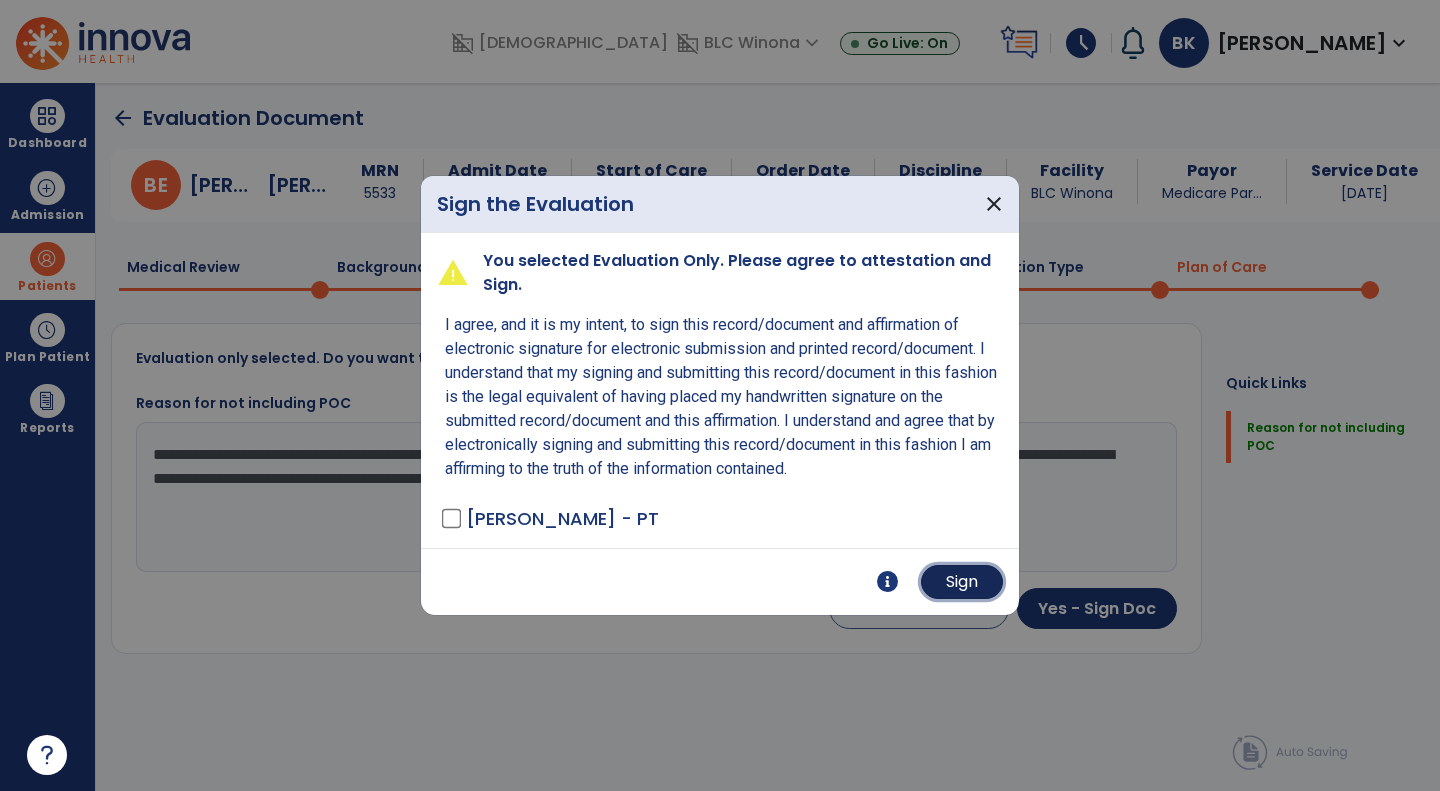 click on "Sign" at bounding box center (962, 582) 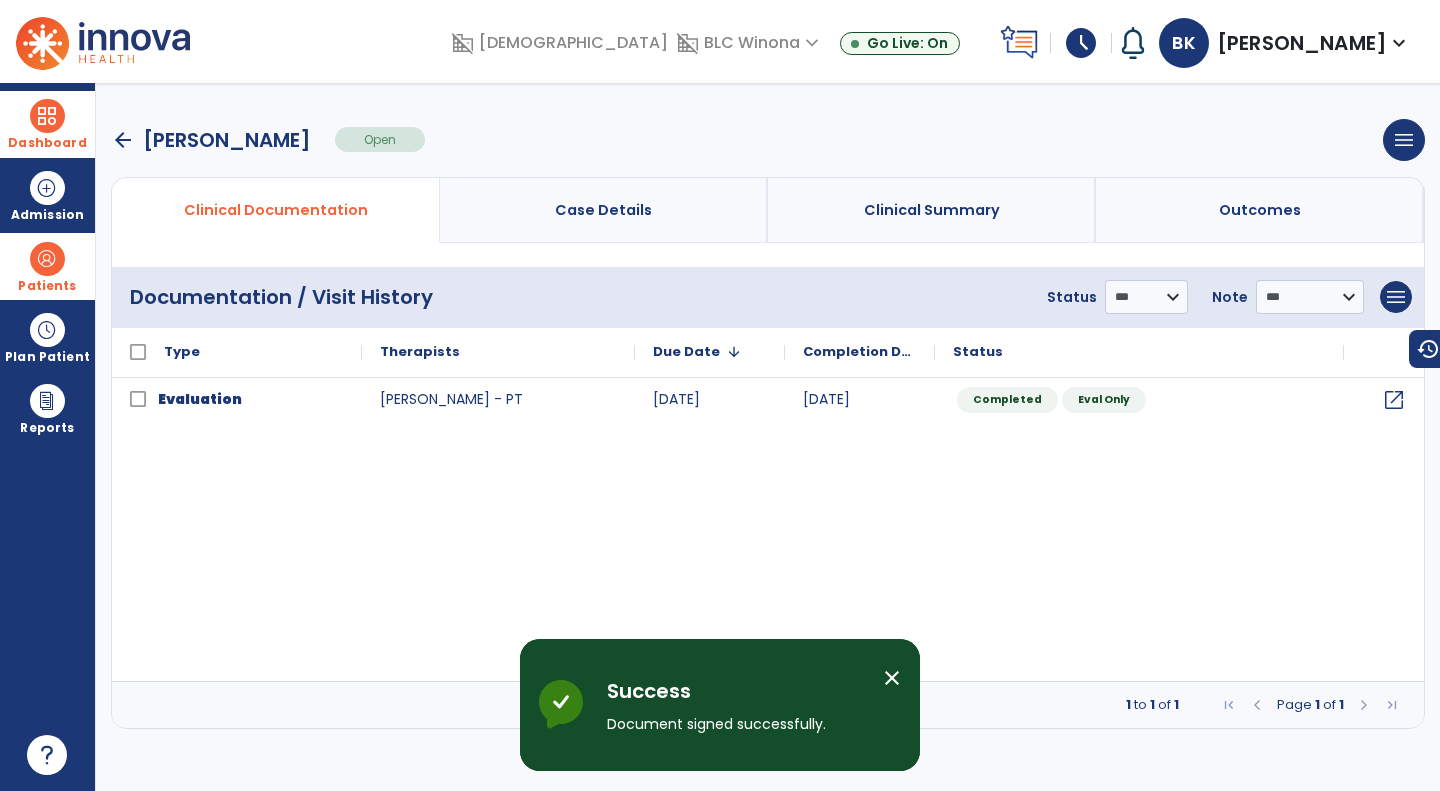 click at bounding box center (47, 116) 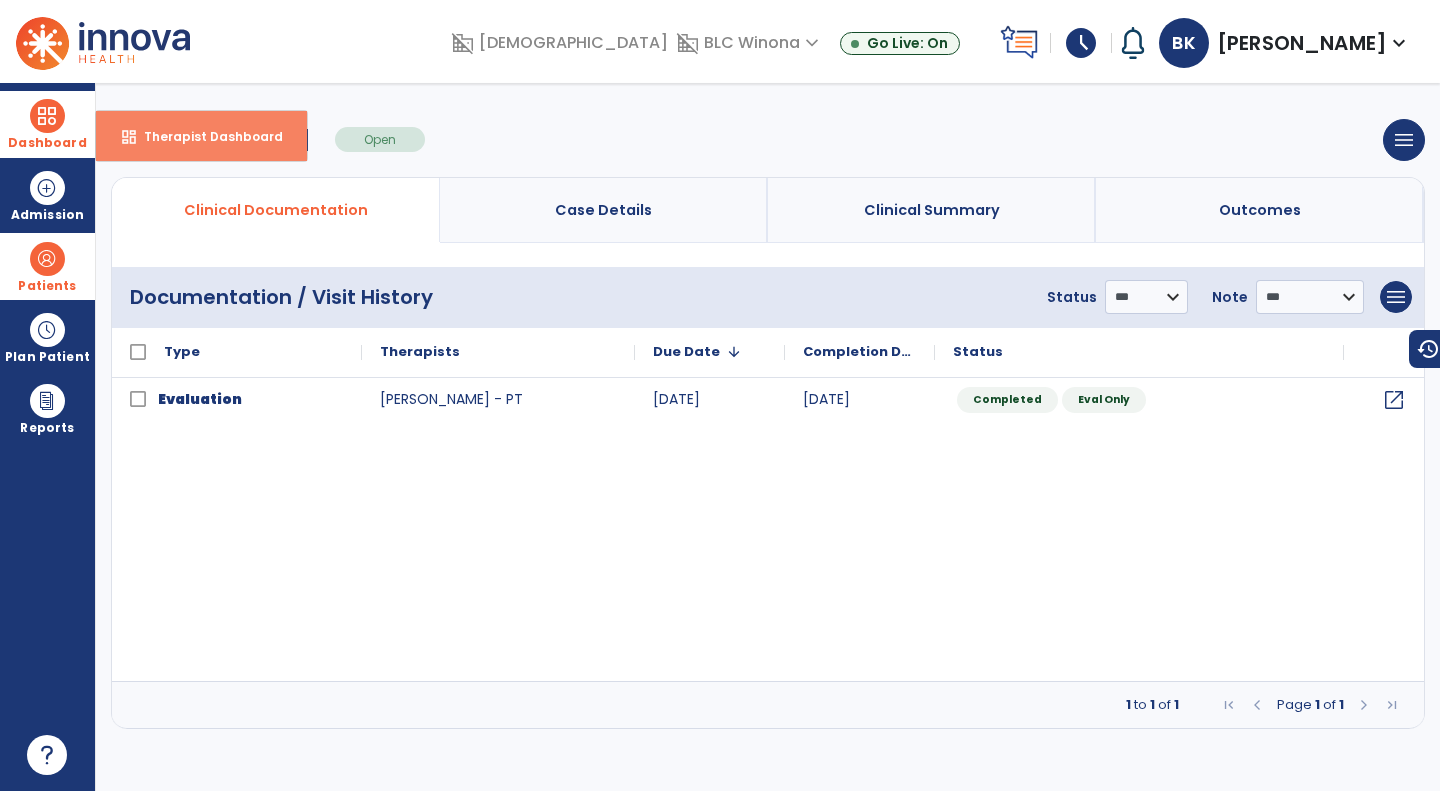 click on "Therapist Dashboard" at bounding box center [205, 136] 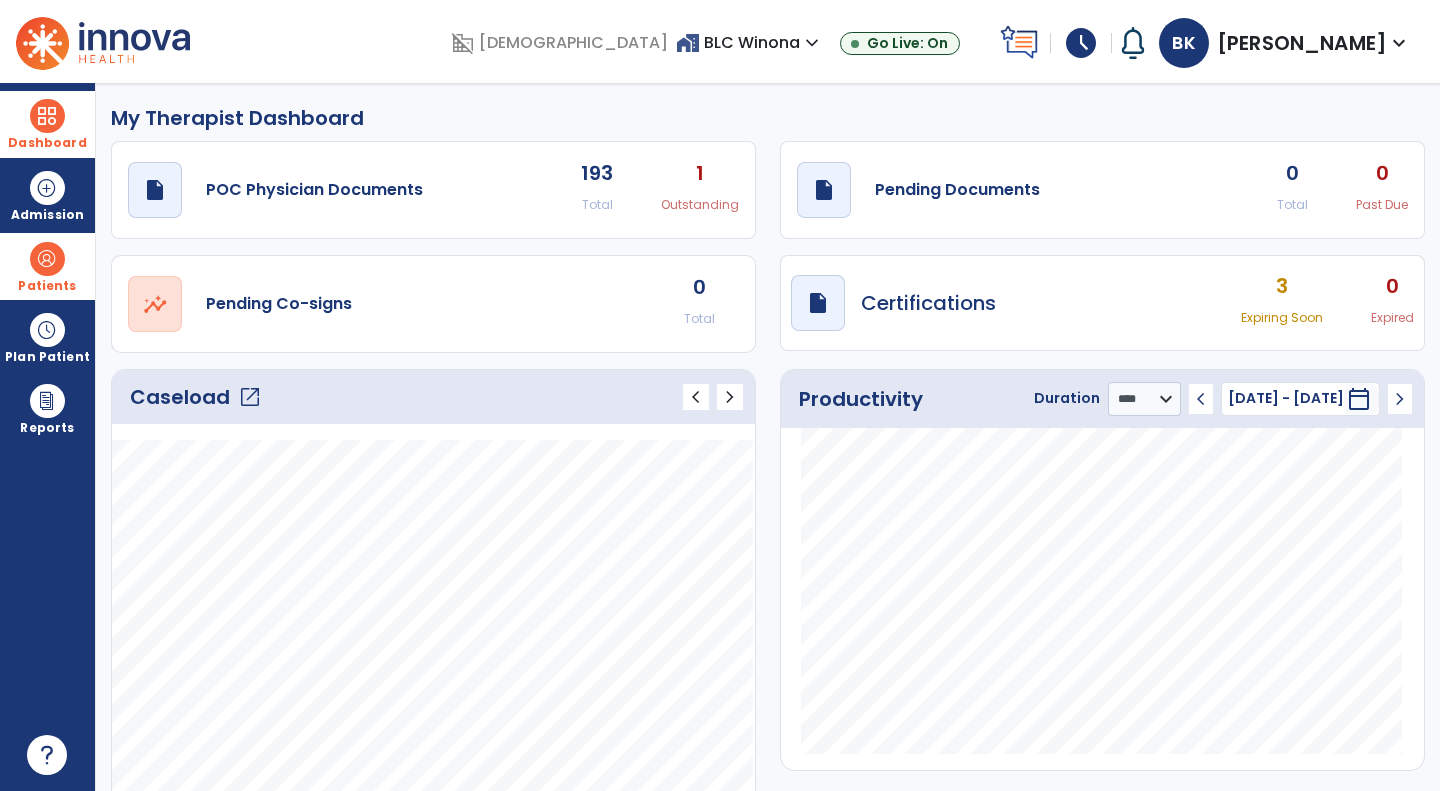 click on "schedule" at bounding box center (1081, 43) 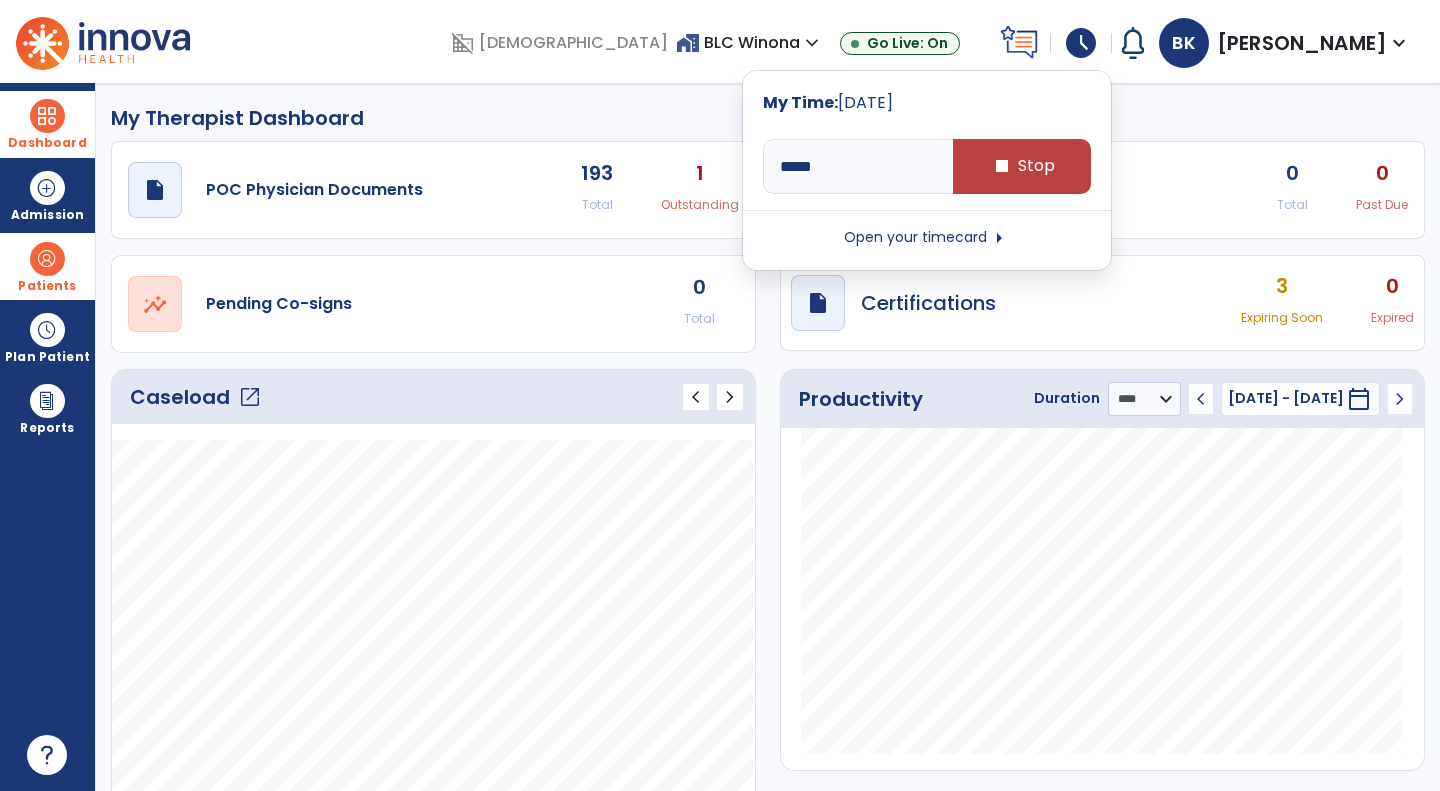 click on "draft   open_in_new  Pending Documents 0 Total 0 Past Due" 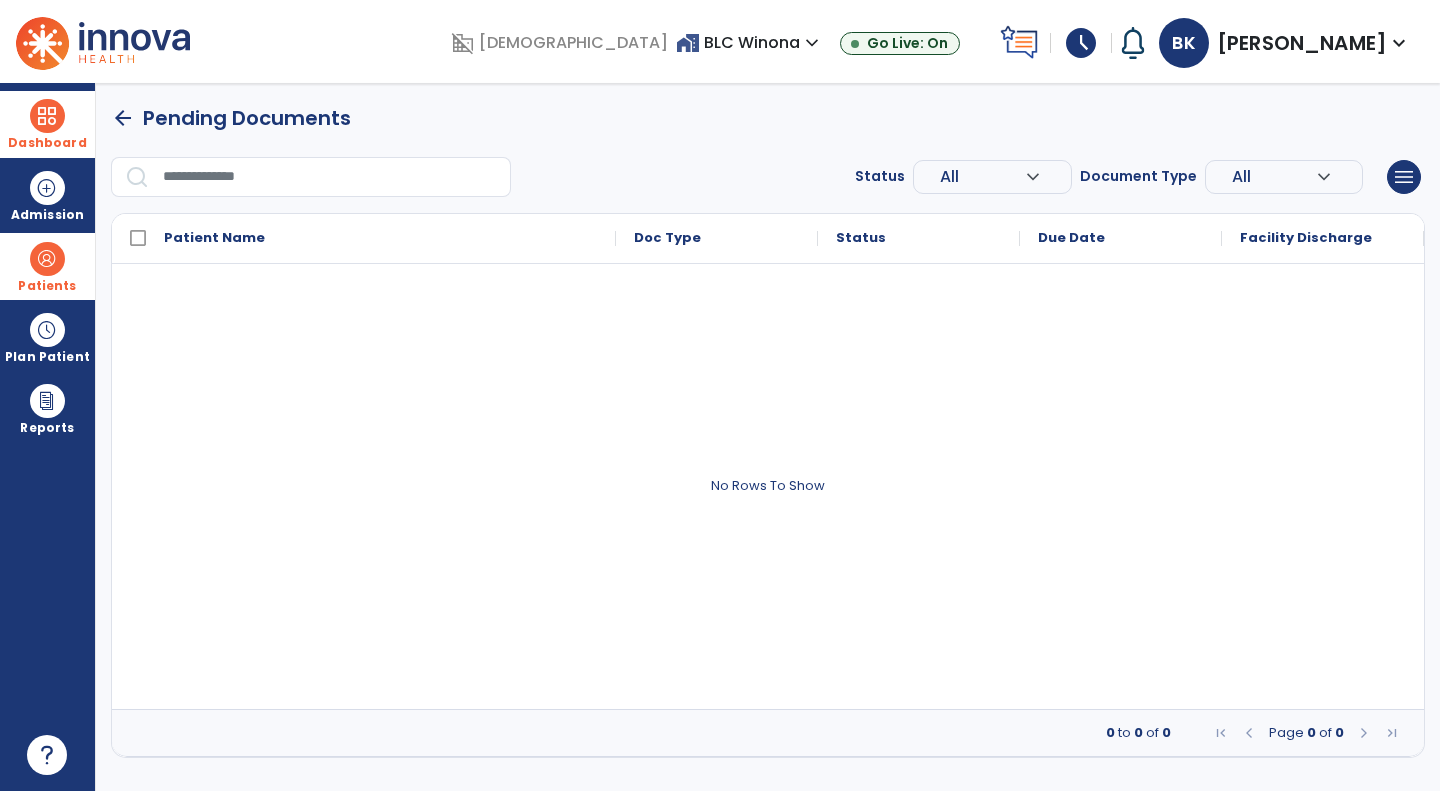 click at bounding box center (47, 259) 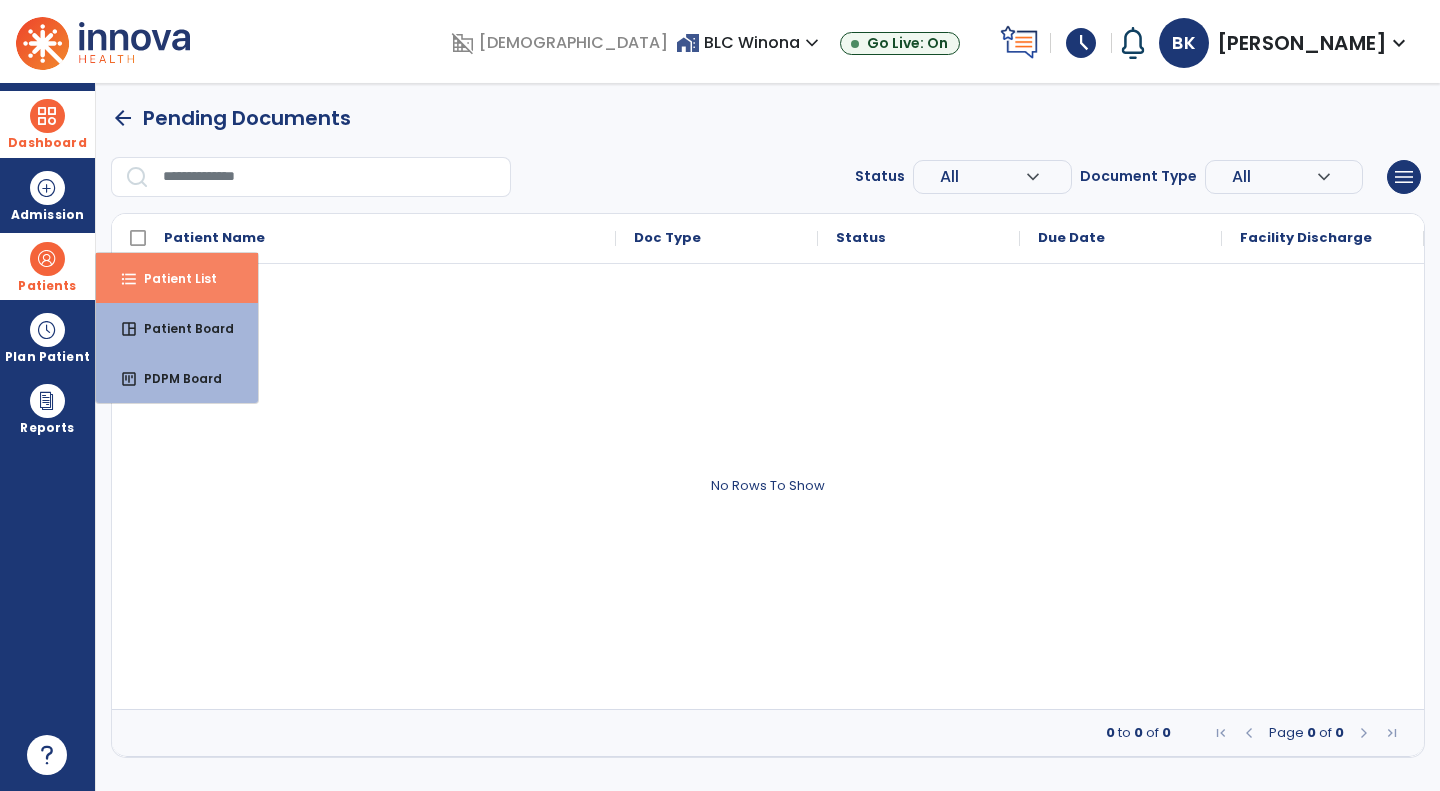 click on "Patient List" at bounding box center (172, 278) 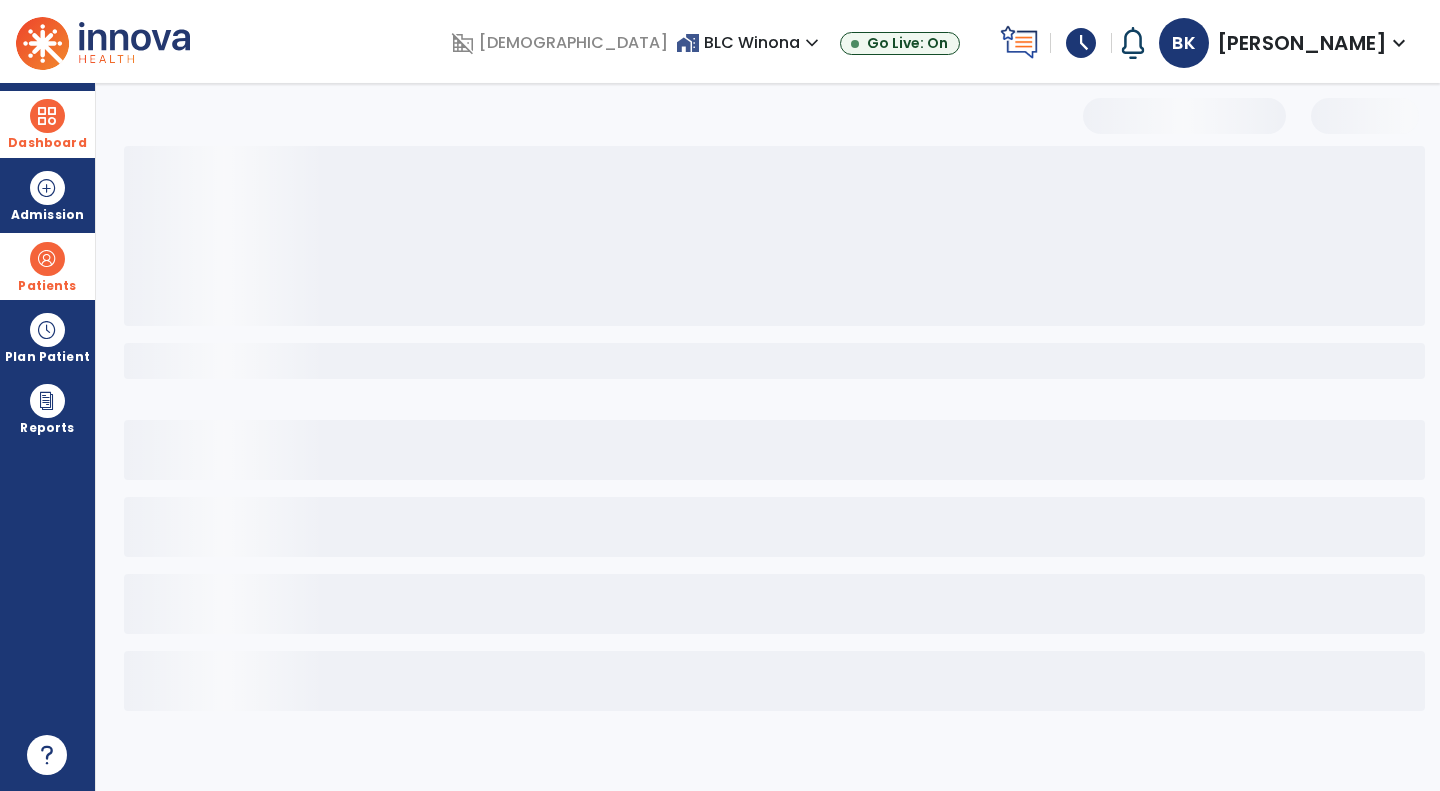 select on "***" 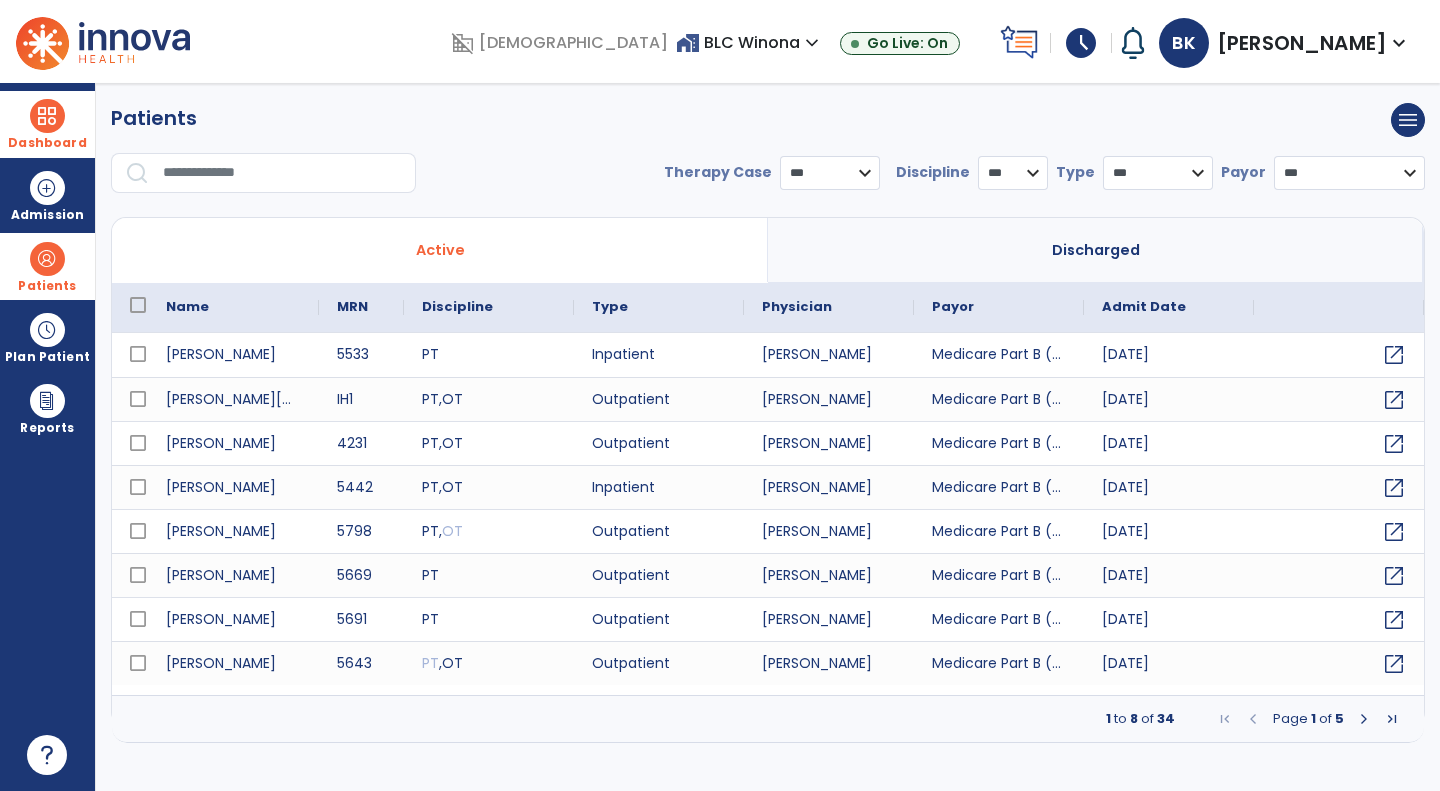 click on "Patients" at bounding box center [47, 286] 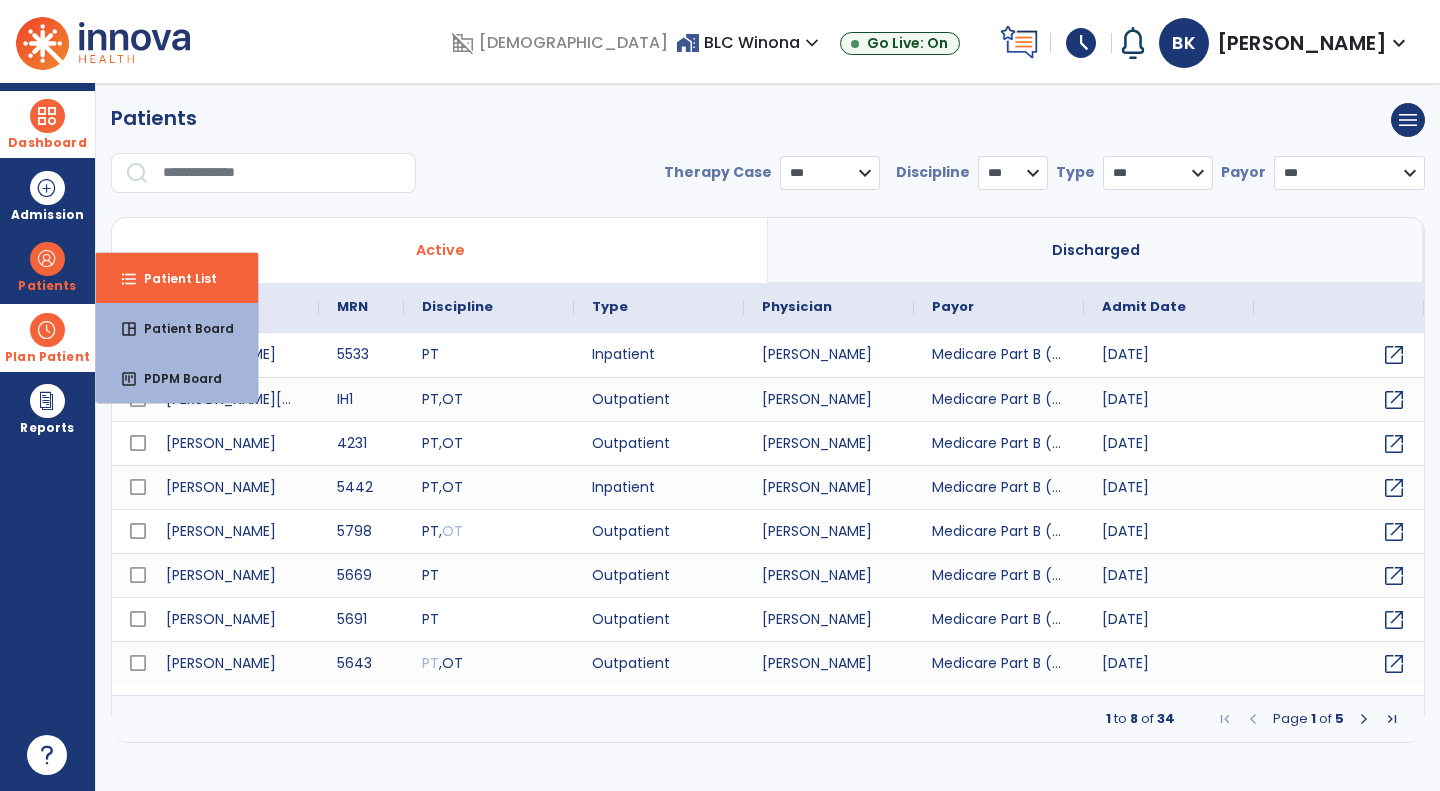 click at bounding box center (47, 330) 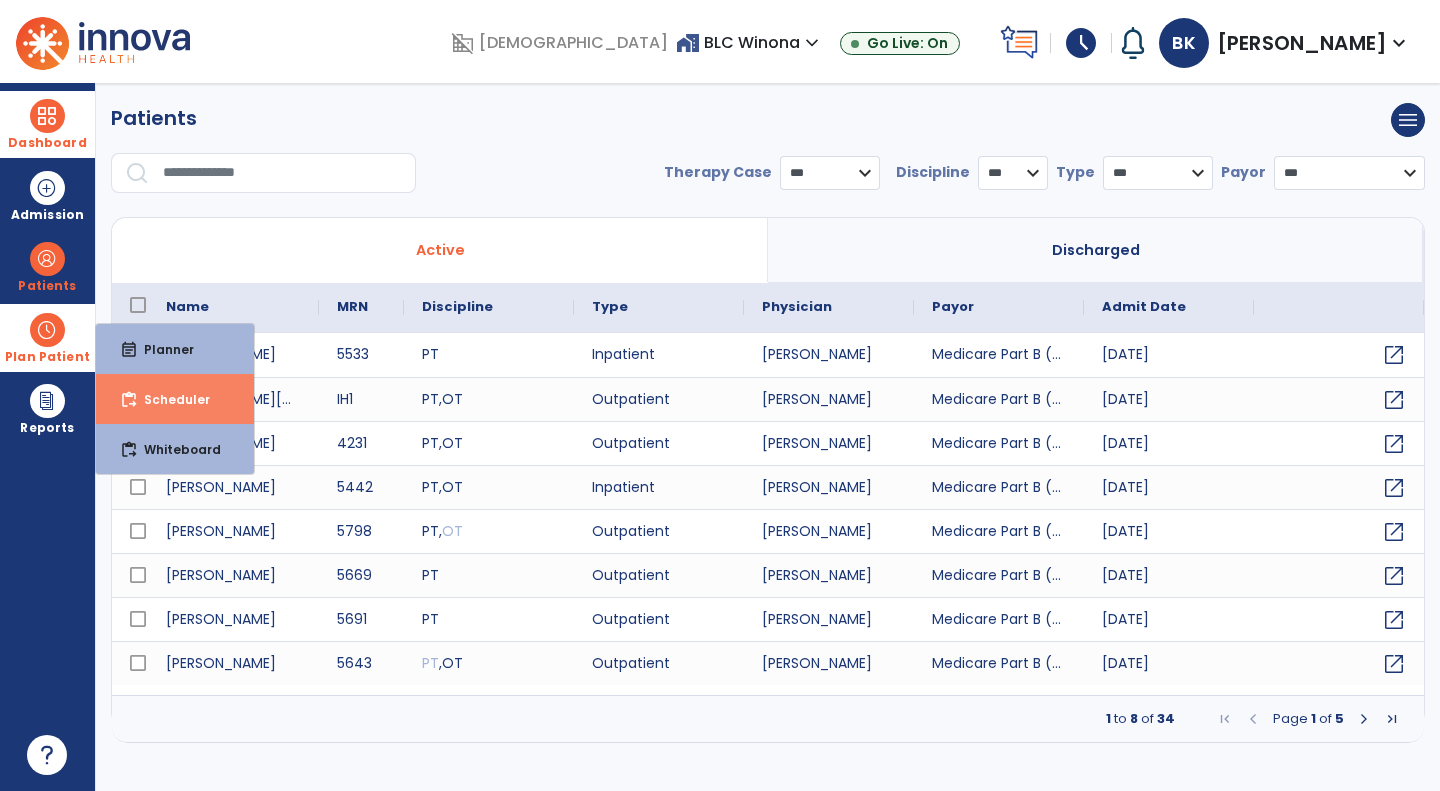 click on "Scheduler" at bounding box center (169, 399) 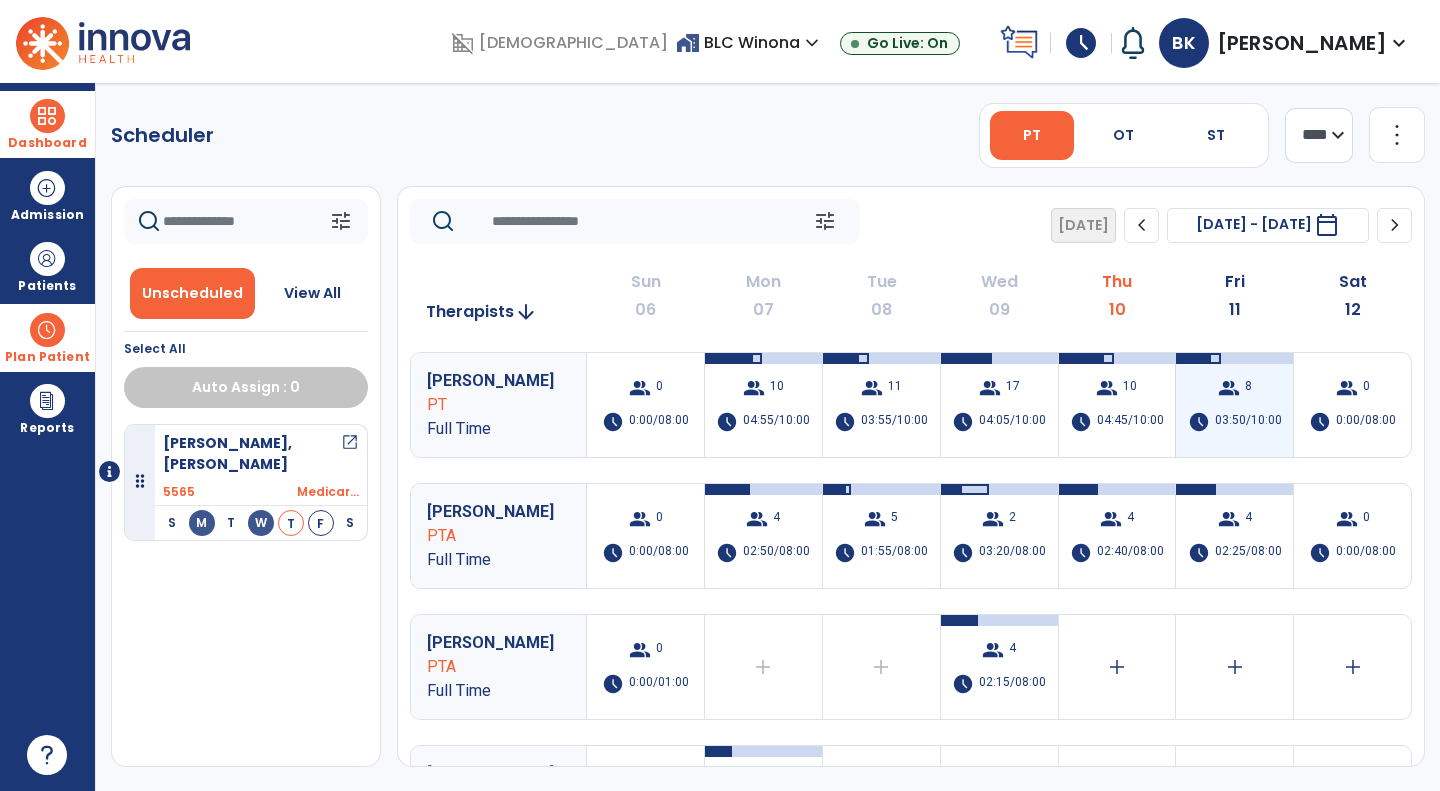 click on "group  8  schedule  03:50/10:00" at bounding box center [1234, 405] 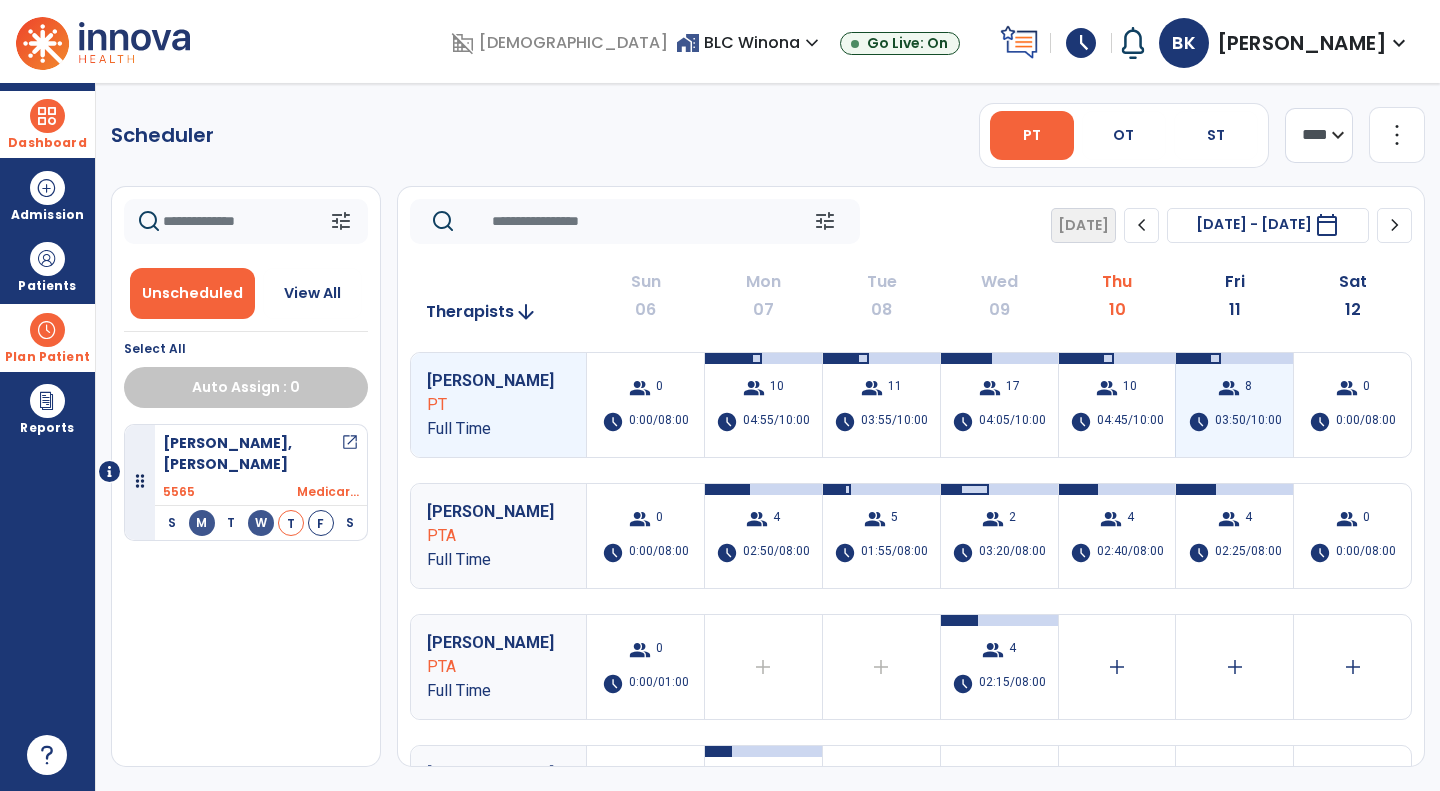 click on "group  8  schedule  03:50/10:00" at bounding box center (1234, 405) 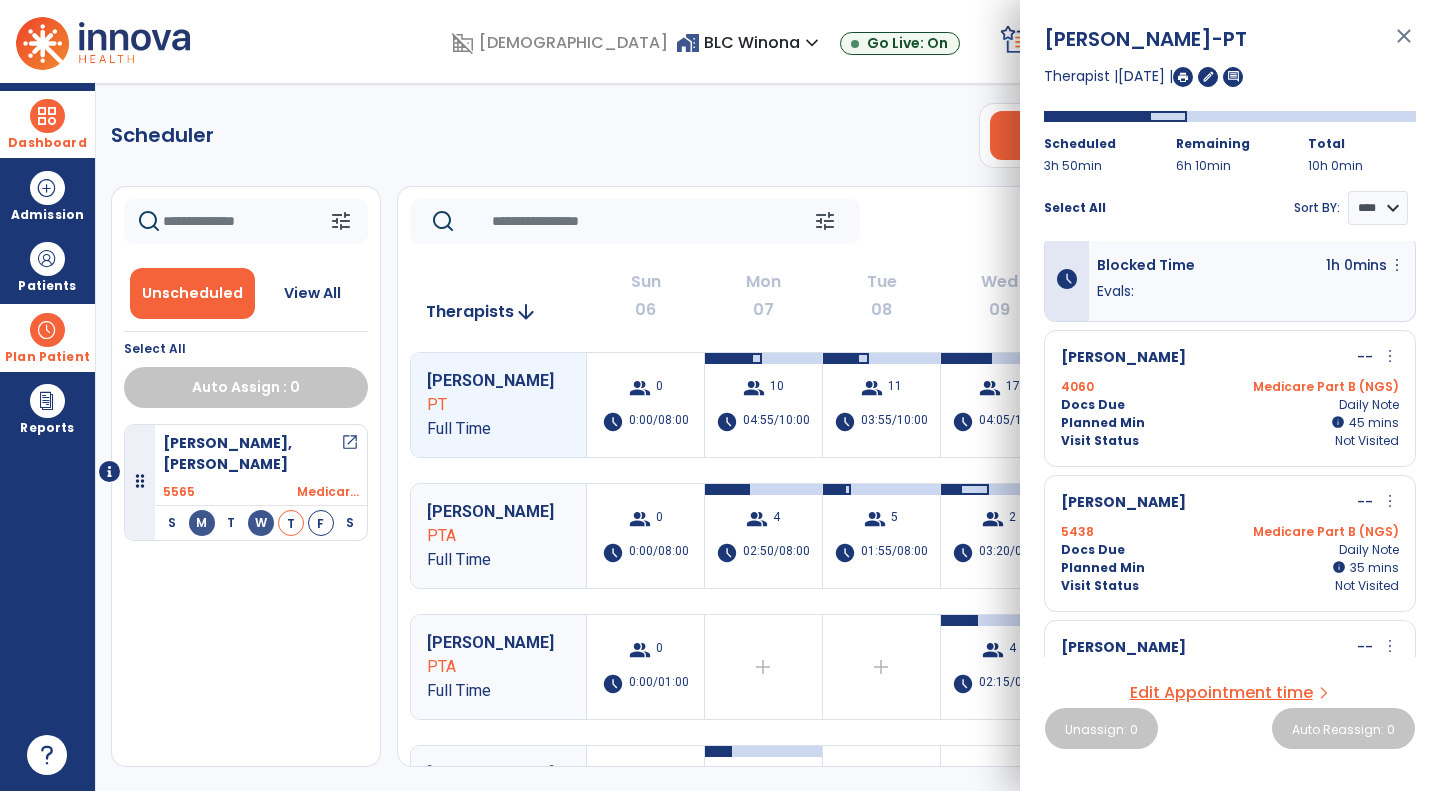 scroll, scrollTop: 0, scrollLeft: 0, axis: both 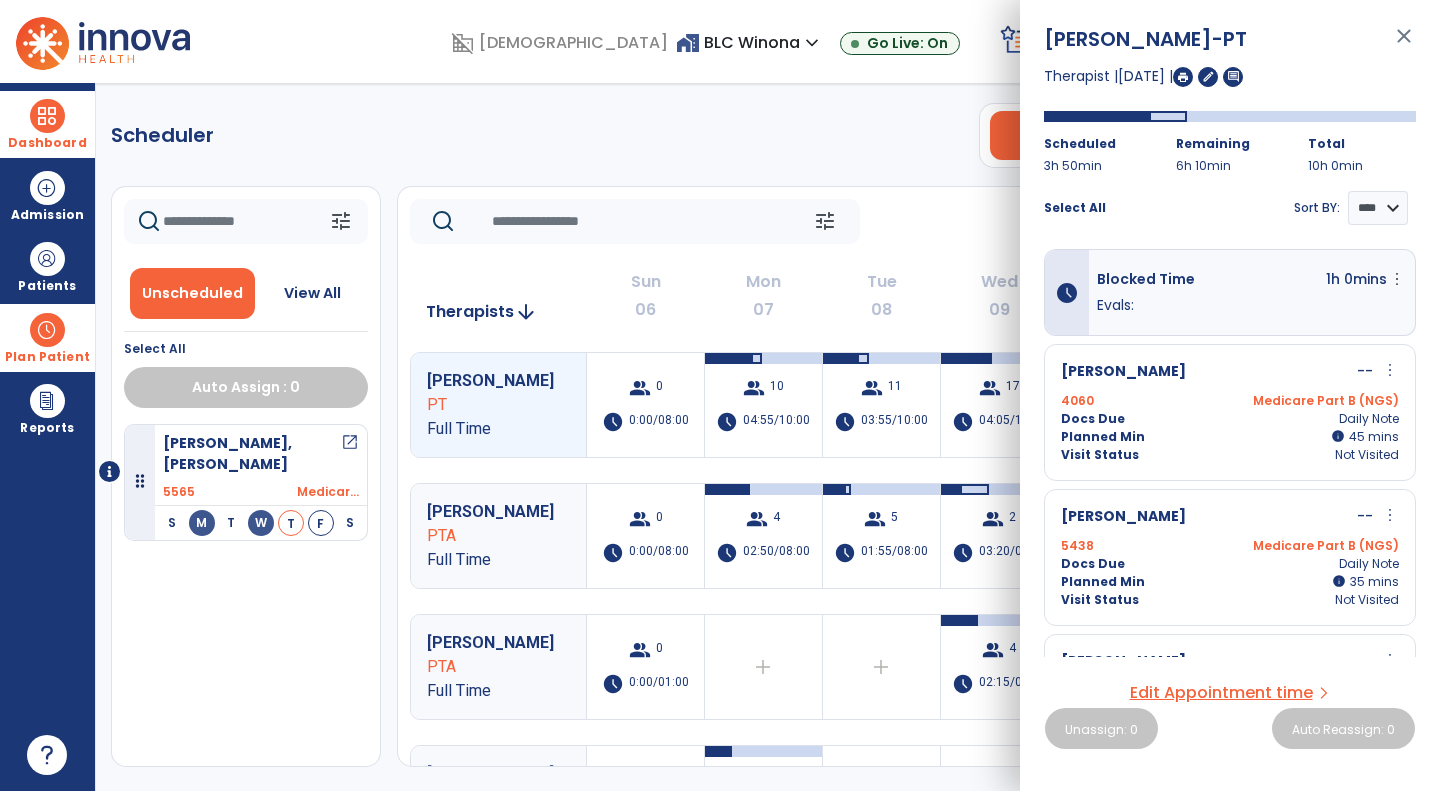click on "tune   Today  chevron_left Jul 6, 2025 - Jul 12, 2025  *********  calendar_today  chevron_right" 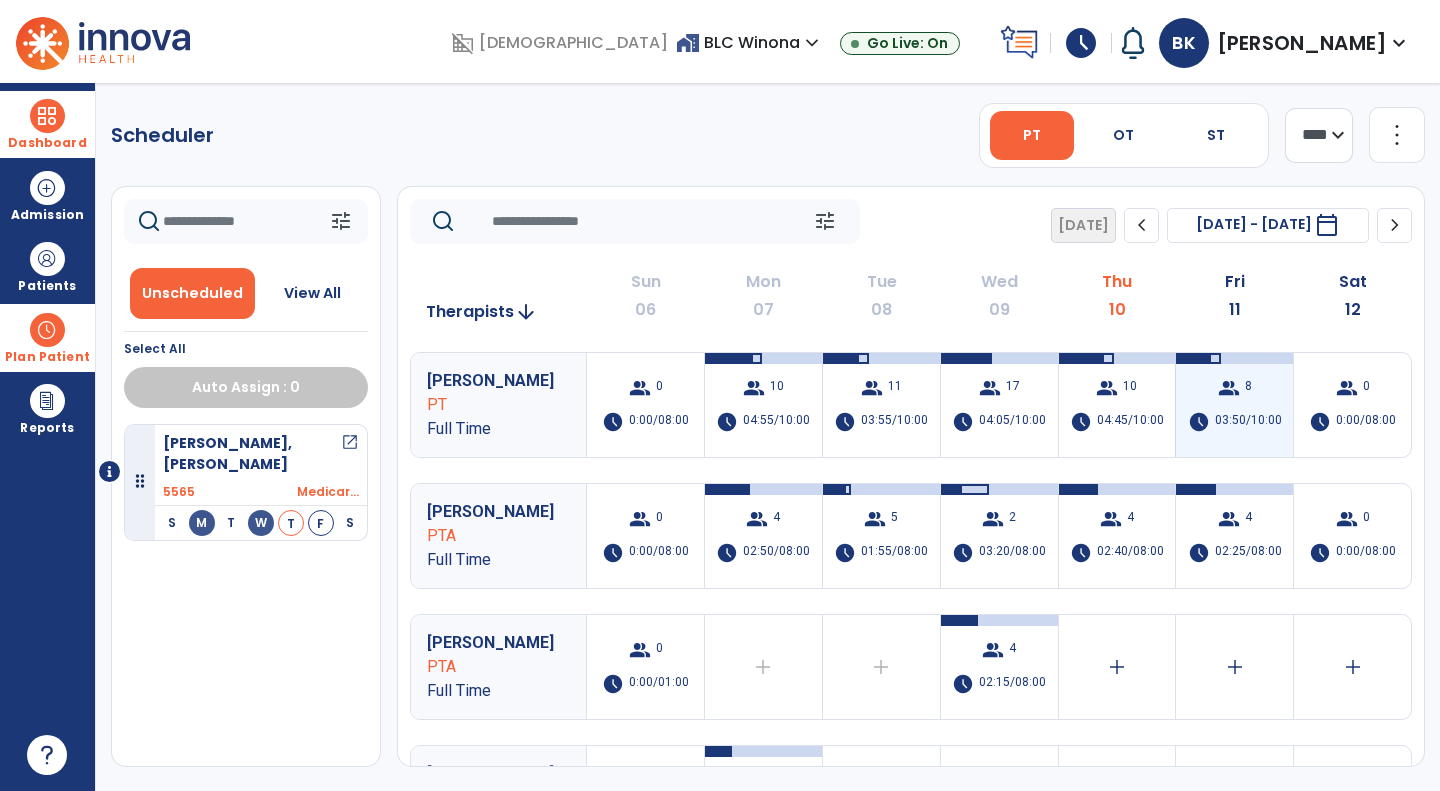 type on "*****" 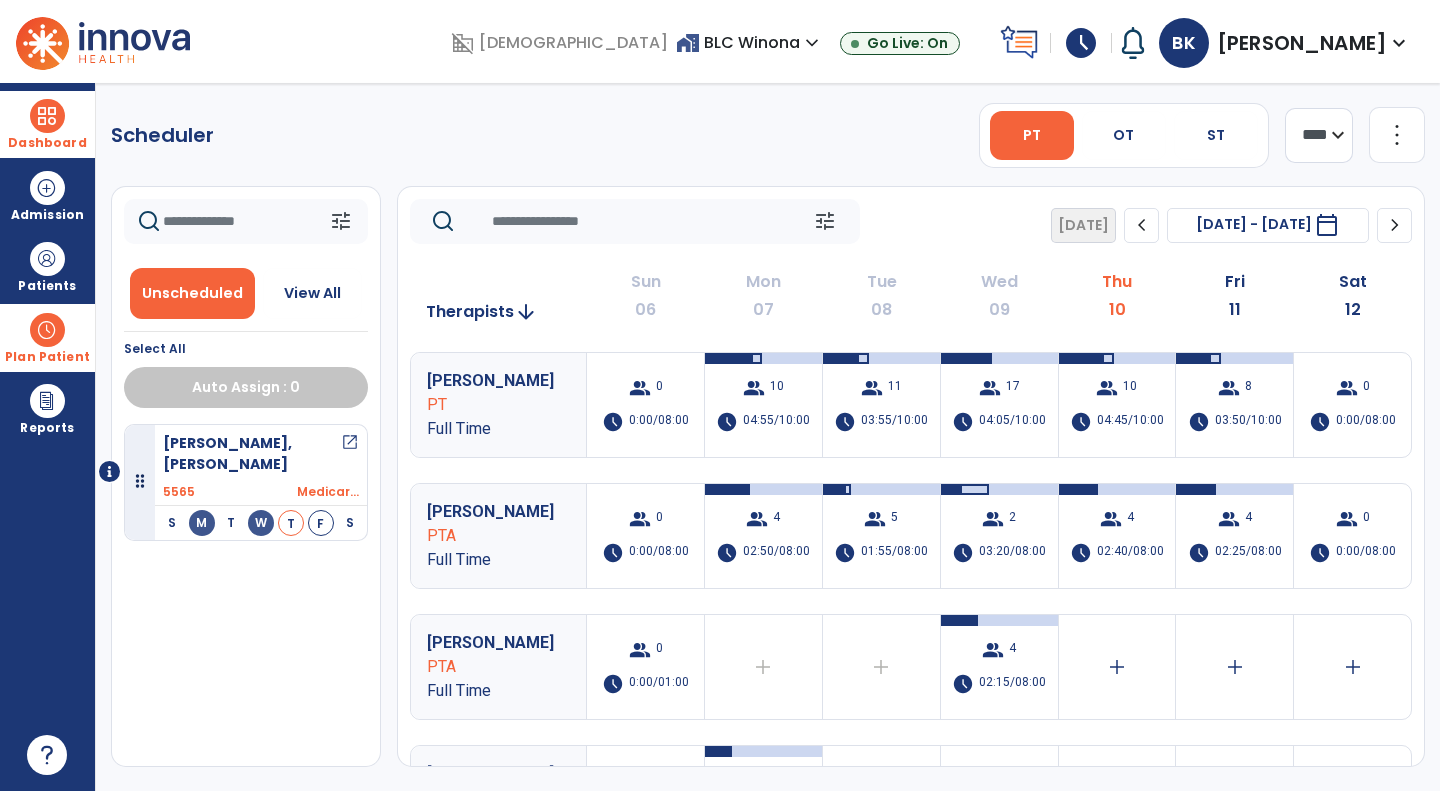 click on "schedule" at bounding box center [1081, 43] 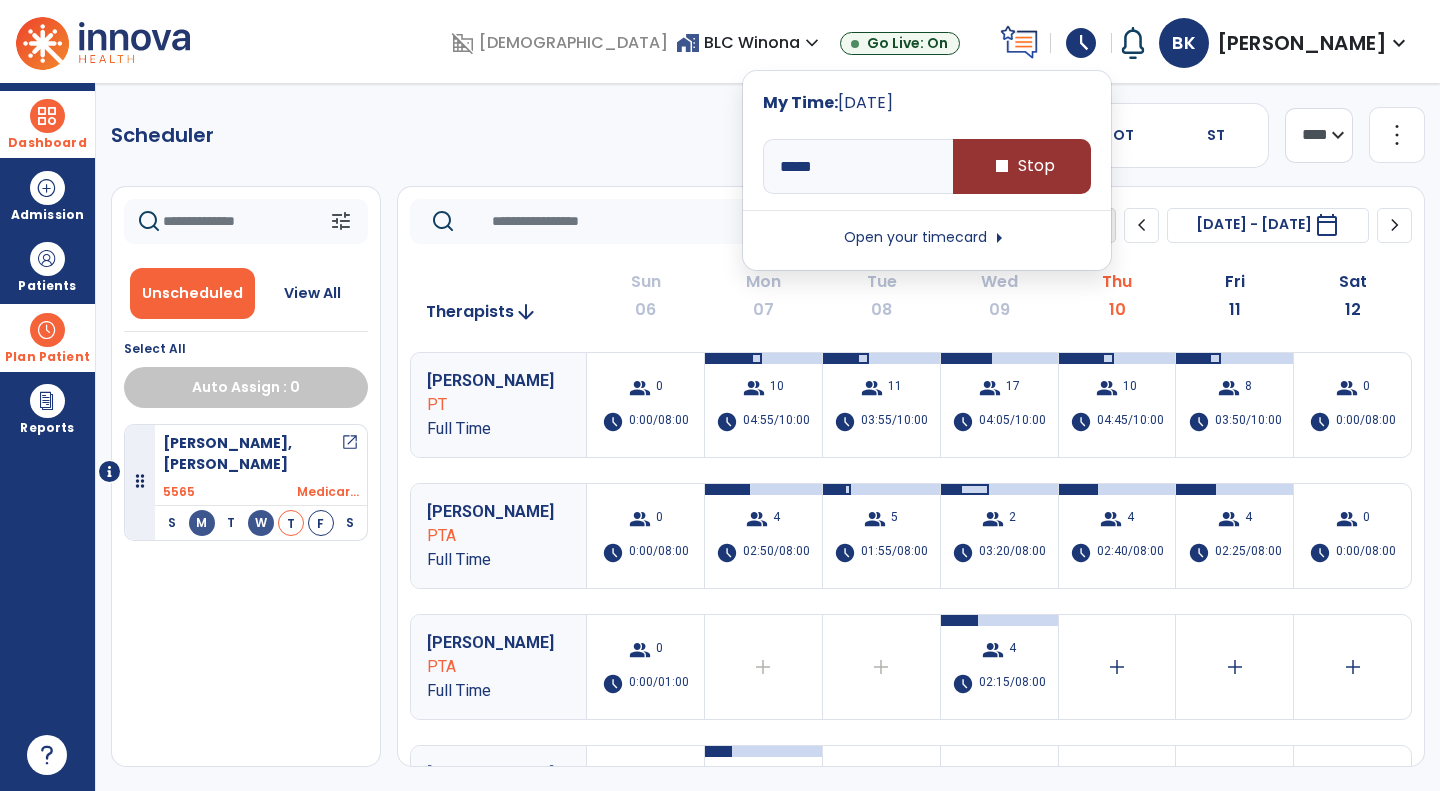 click on "stop" at bounding box center (1002, 166) 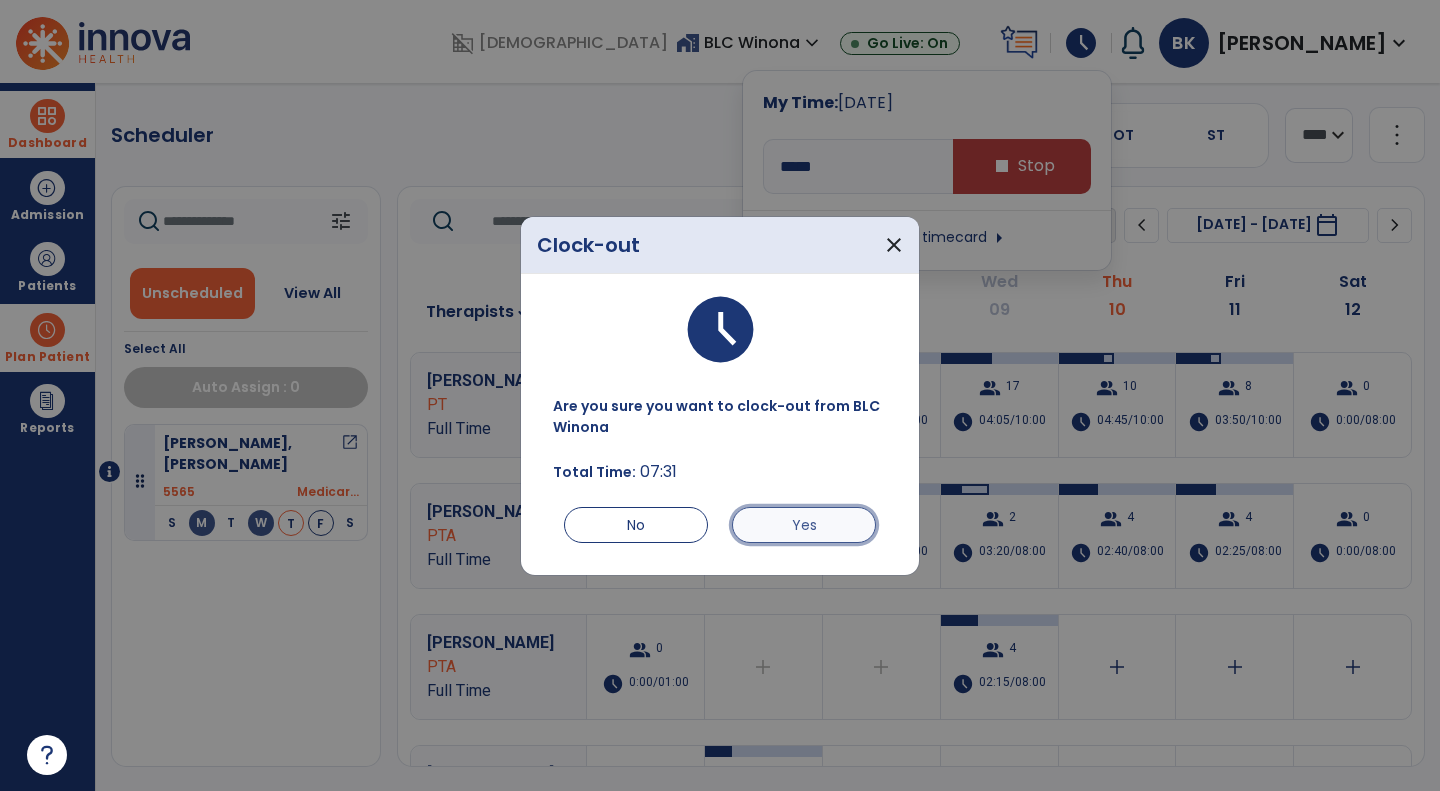 click on "Yes" at bounding box center (804, 525) 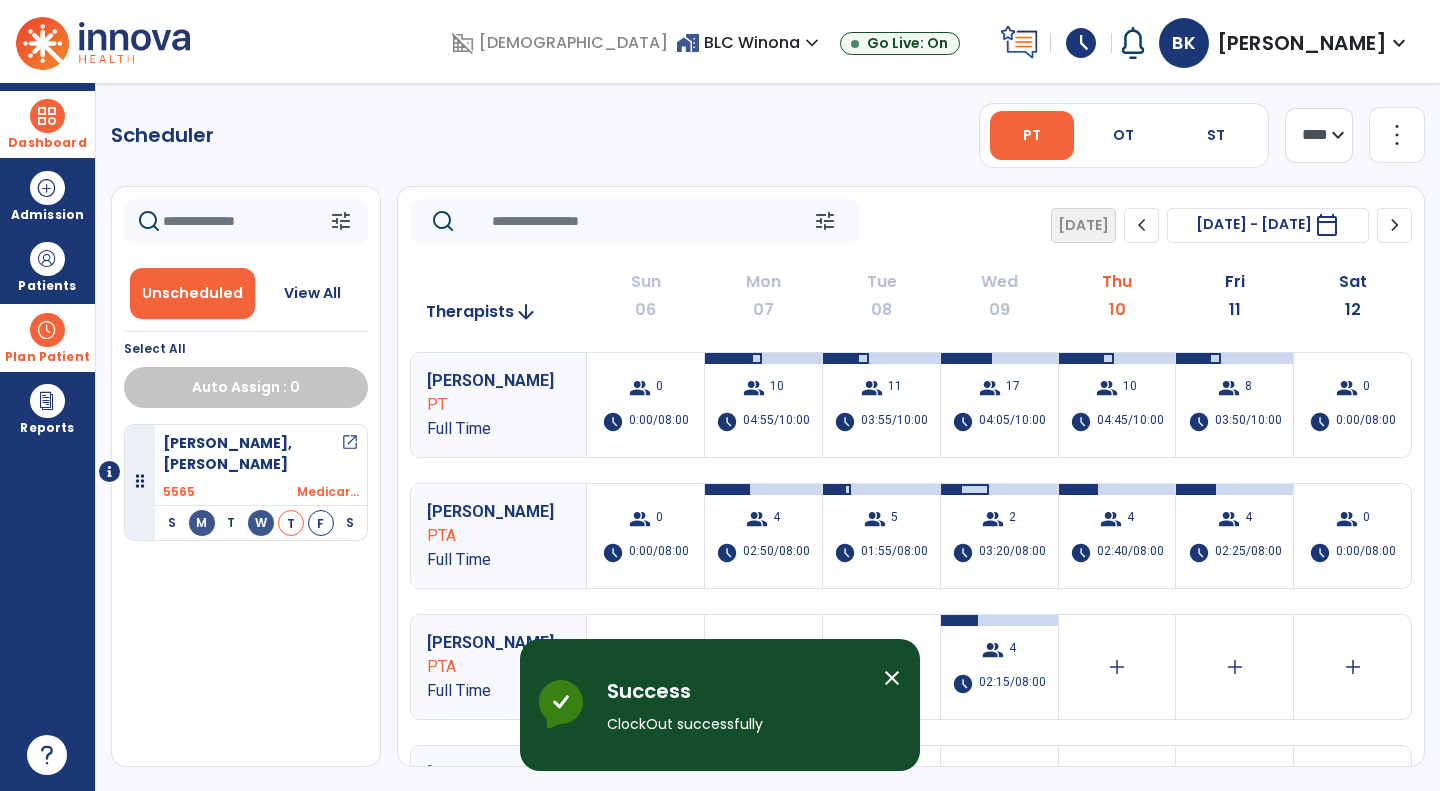 click on "schedule" at bounding box center (1081, 43) 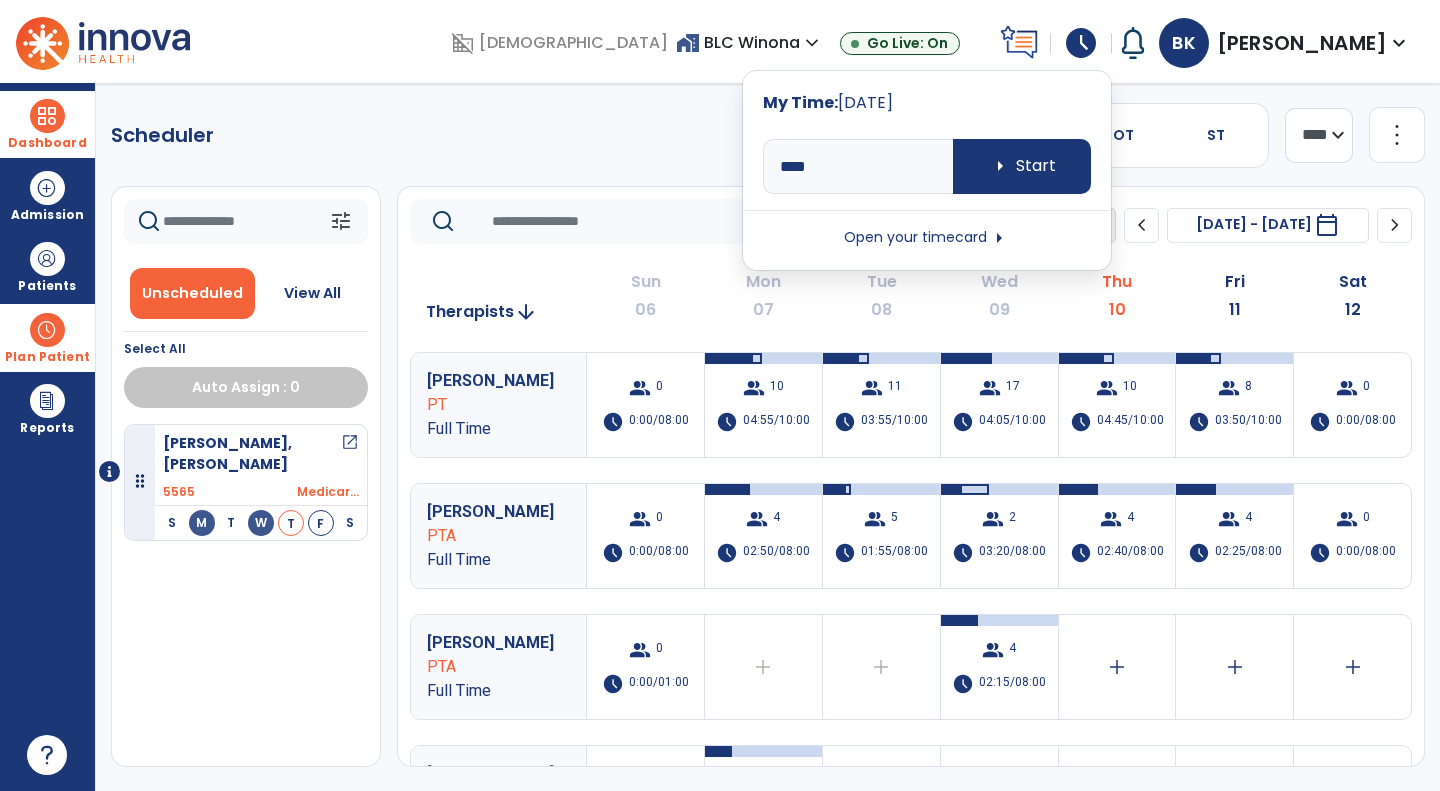 click on "Open your timecard  arrow_right" at bounding box center (927, 238) 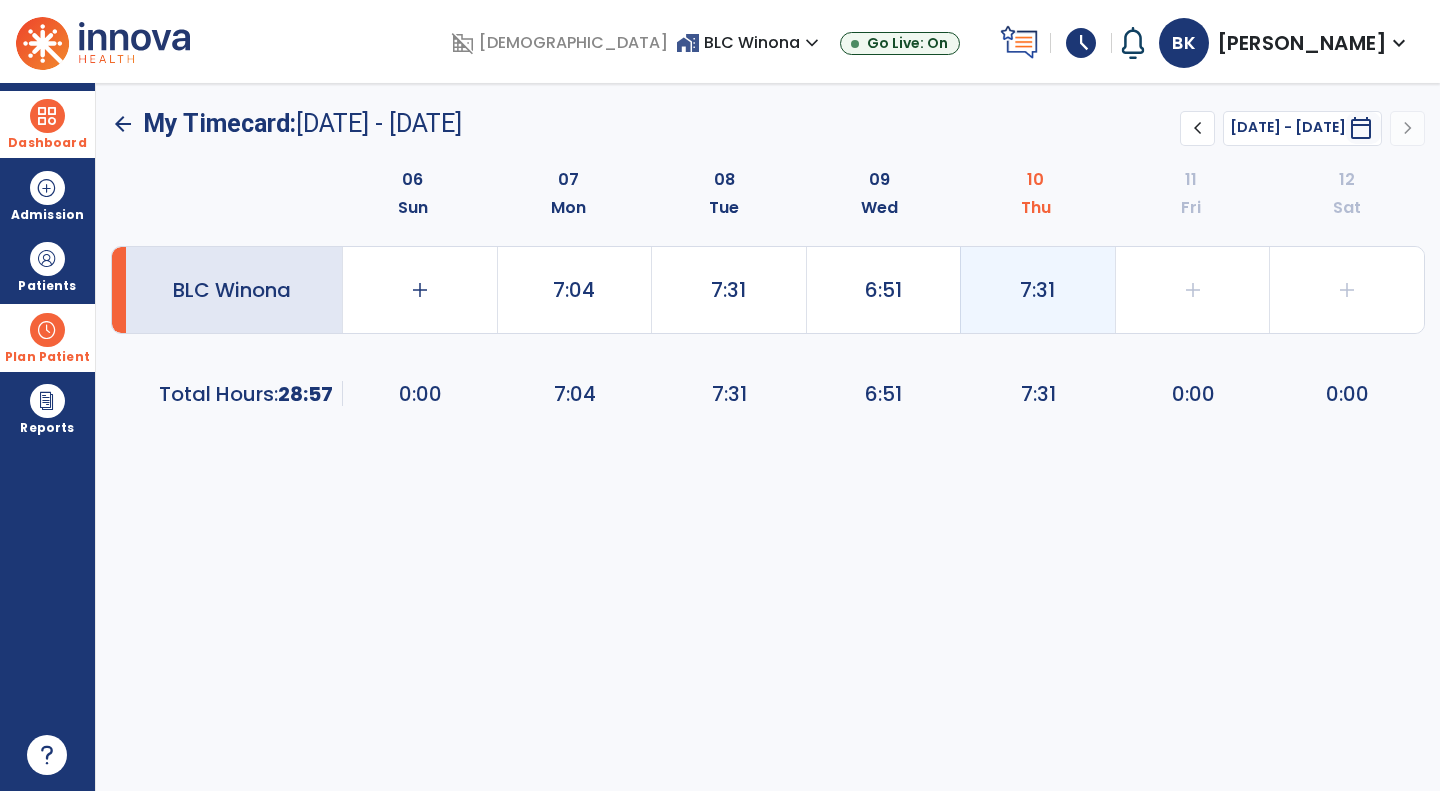 click on "7:31" 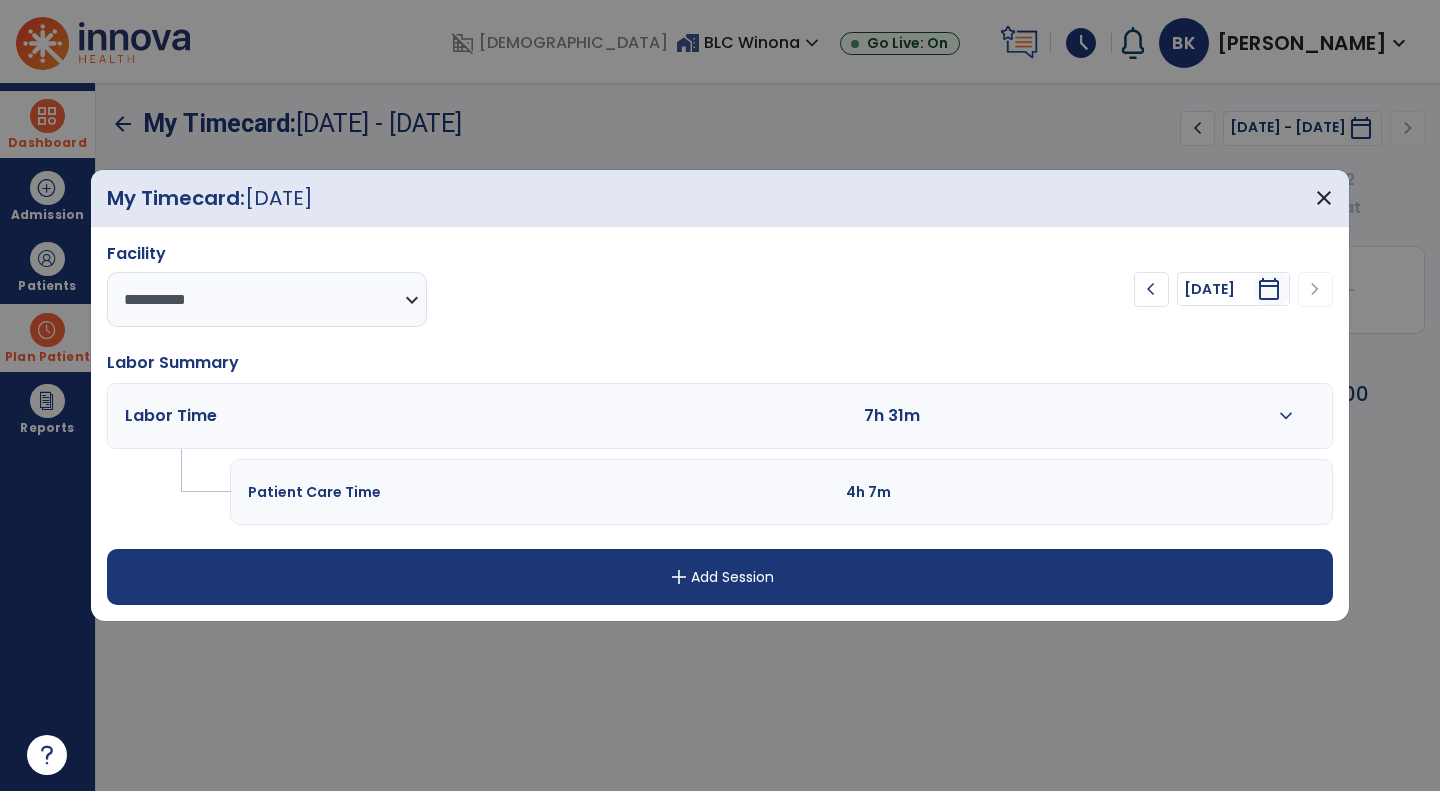 click on "add  Add Session" at bounding box center [720, 577] 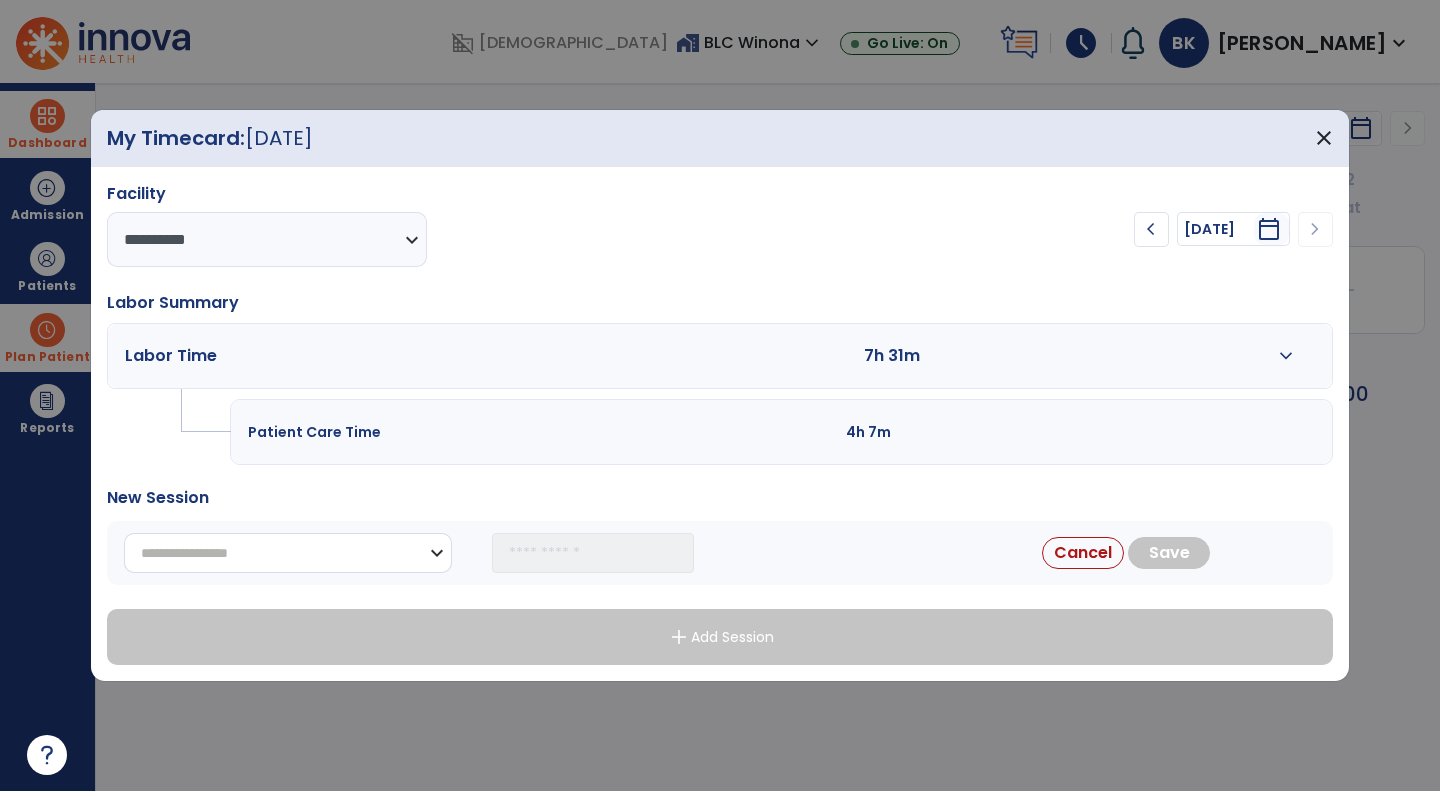 click on "**********" at bounding box center (288, 553) 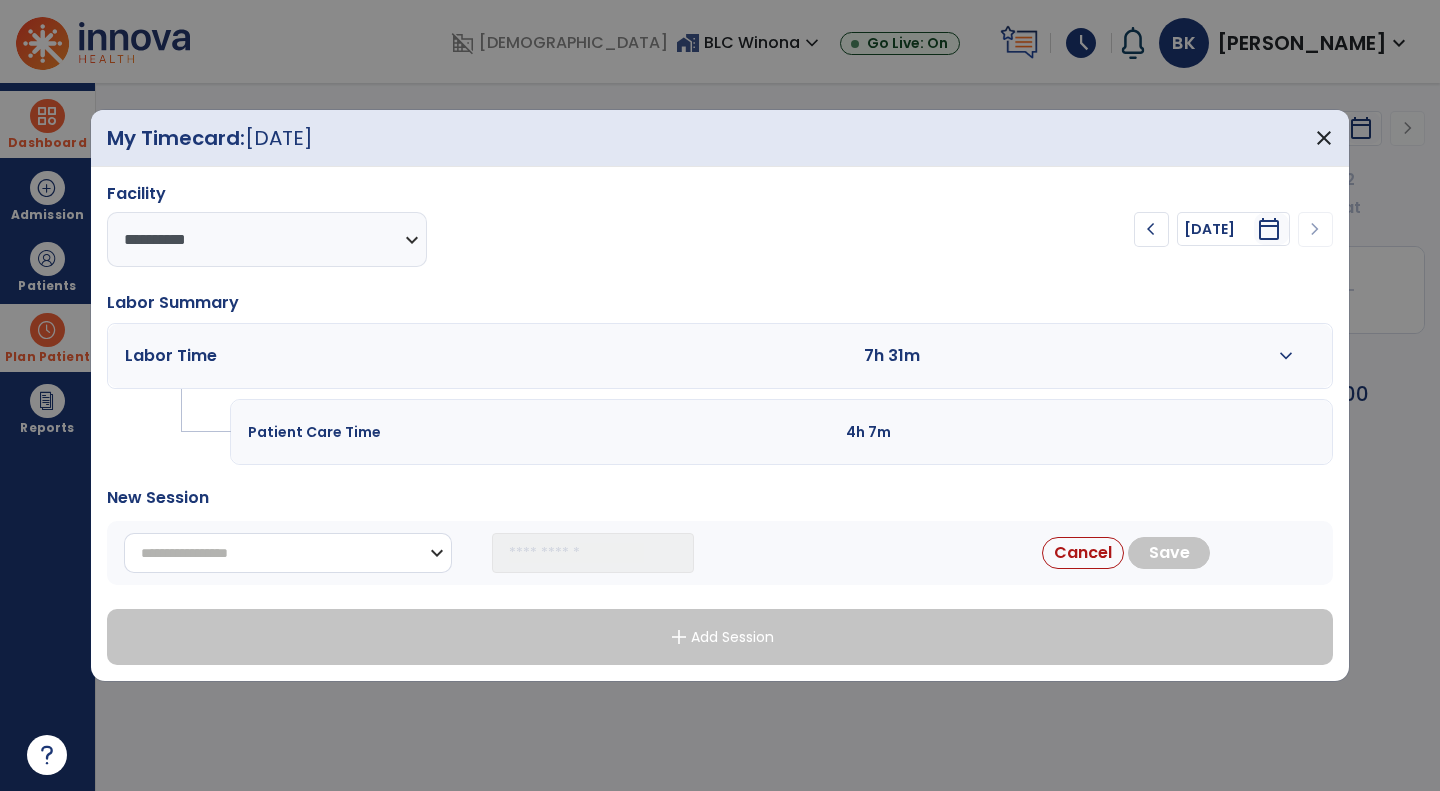select on "**********" 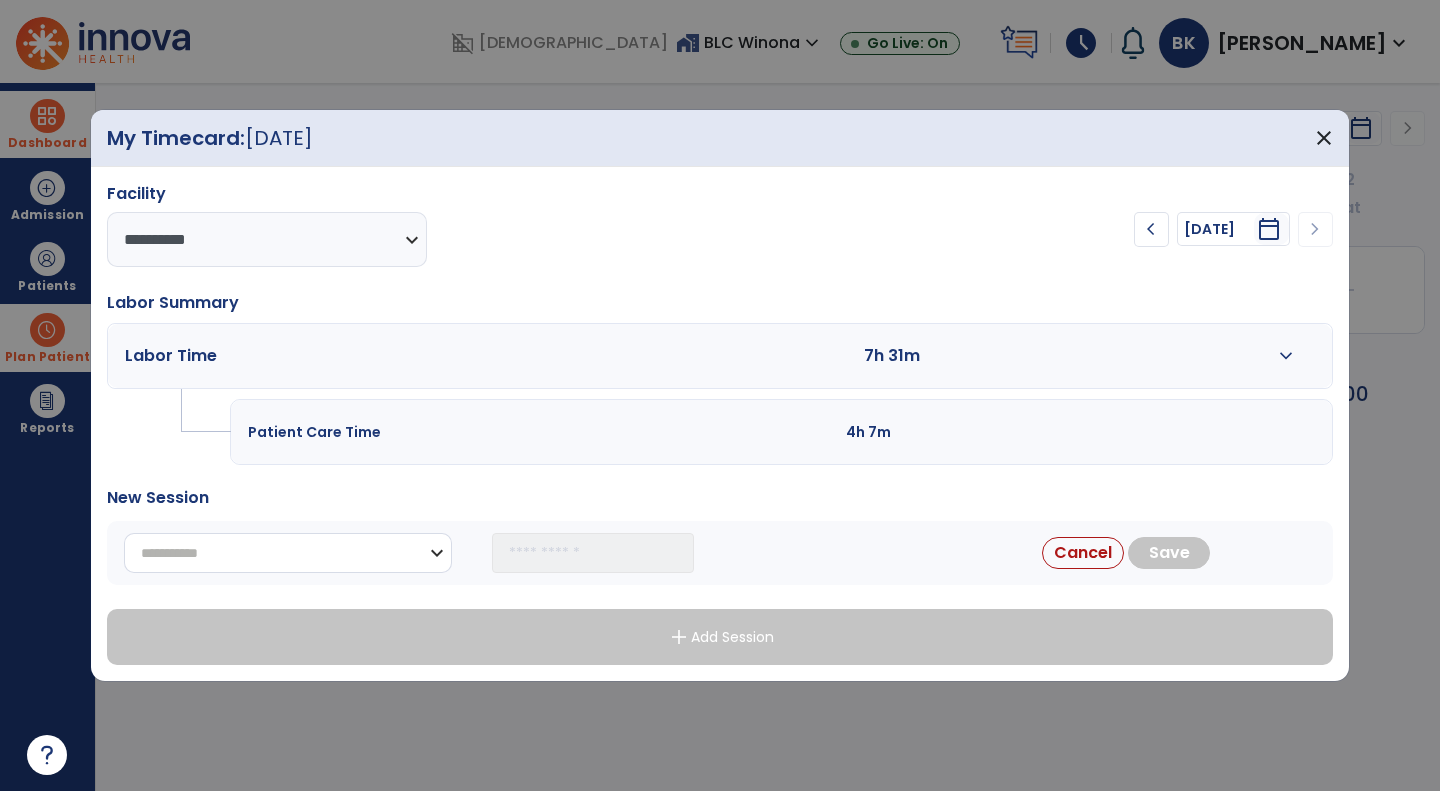 click on "**********" at bounding box center (288, 553) 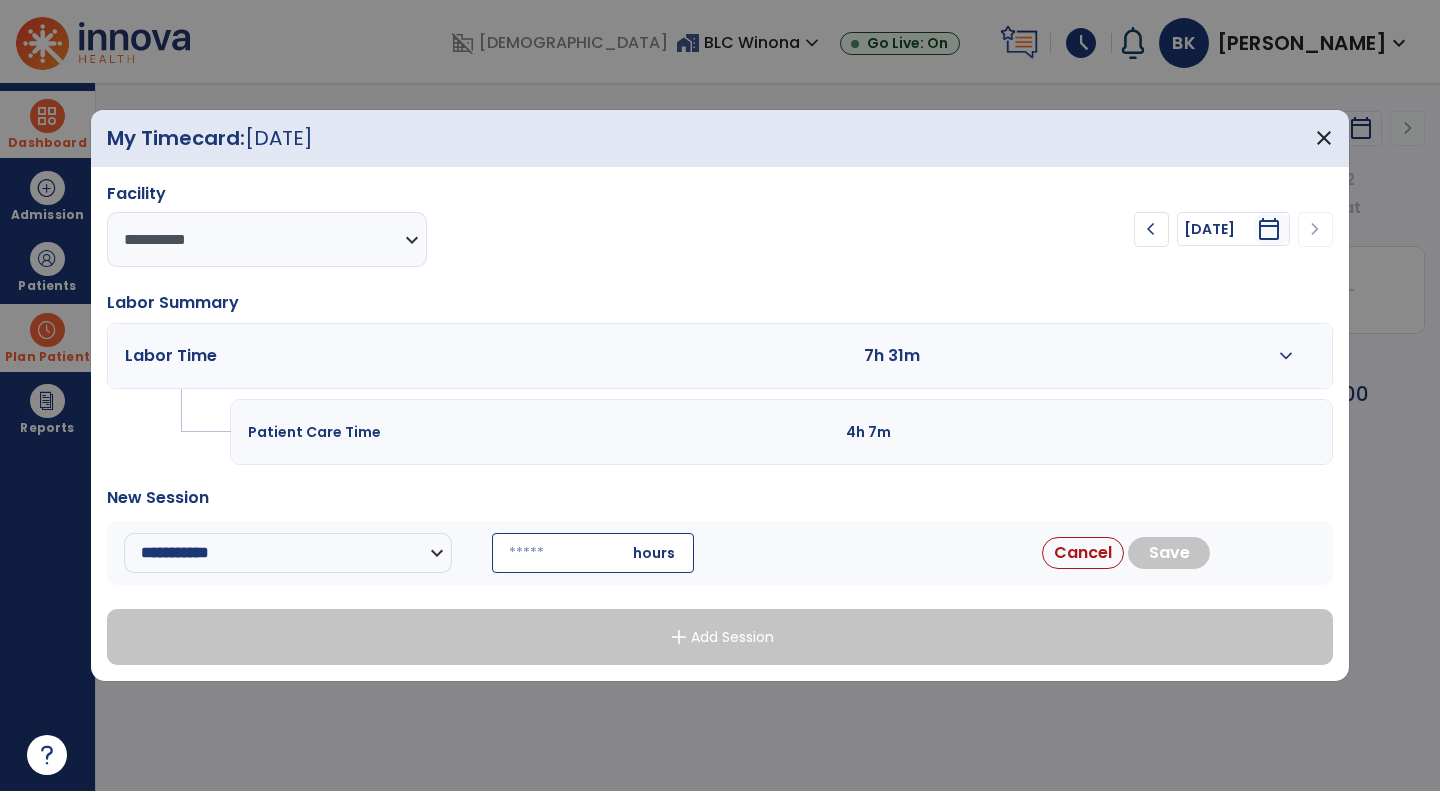 click at bounding box center [593, 553] 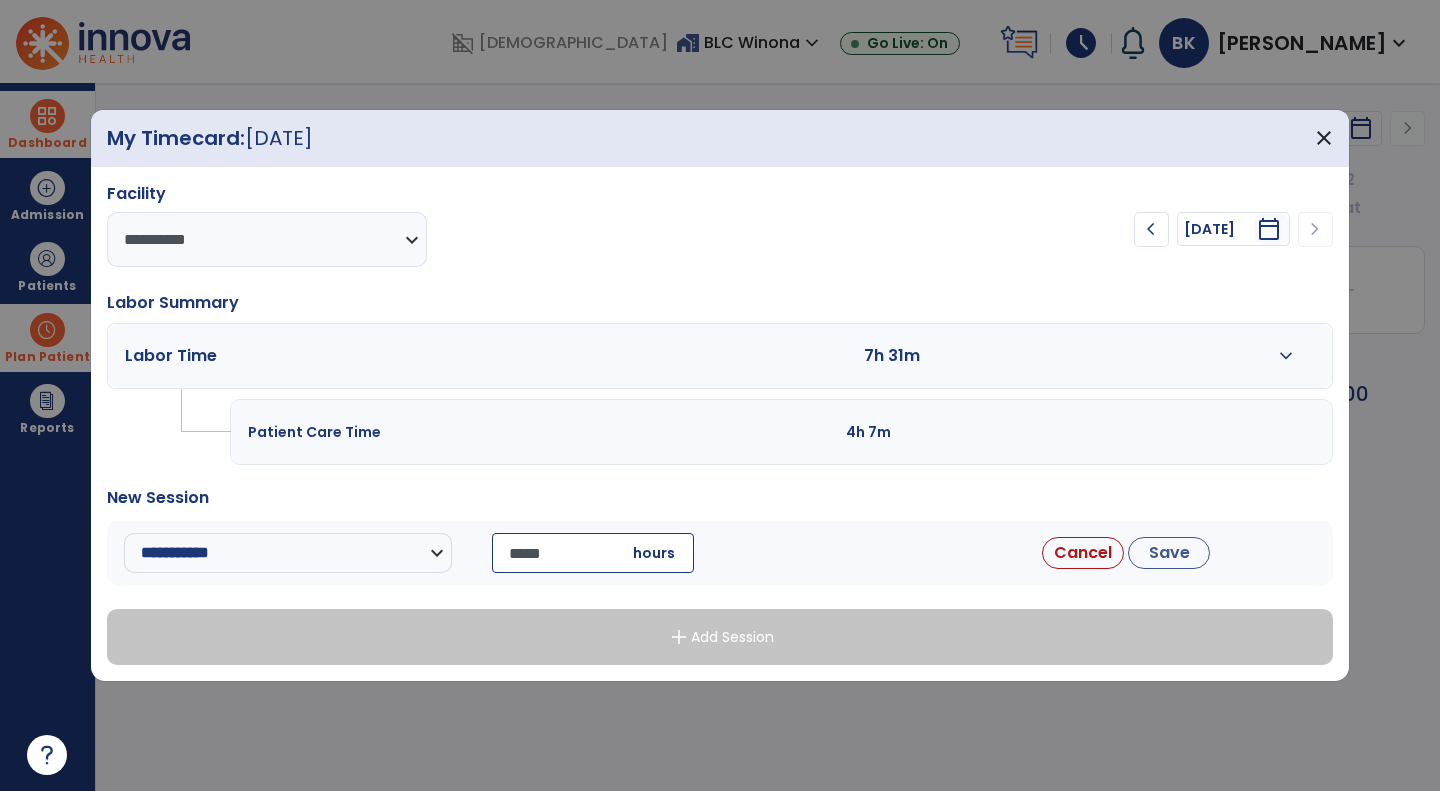 type on "*****" 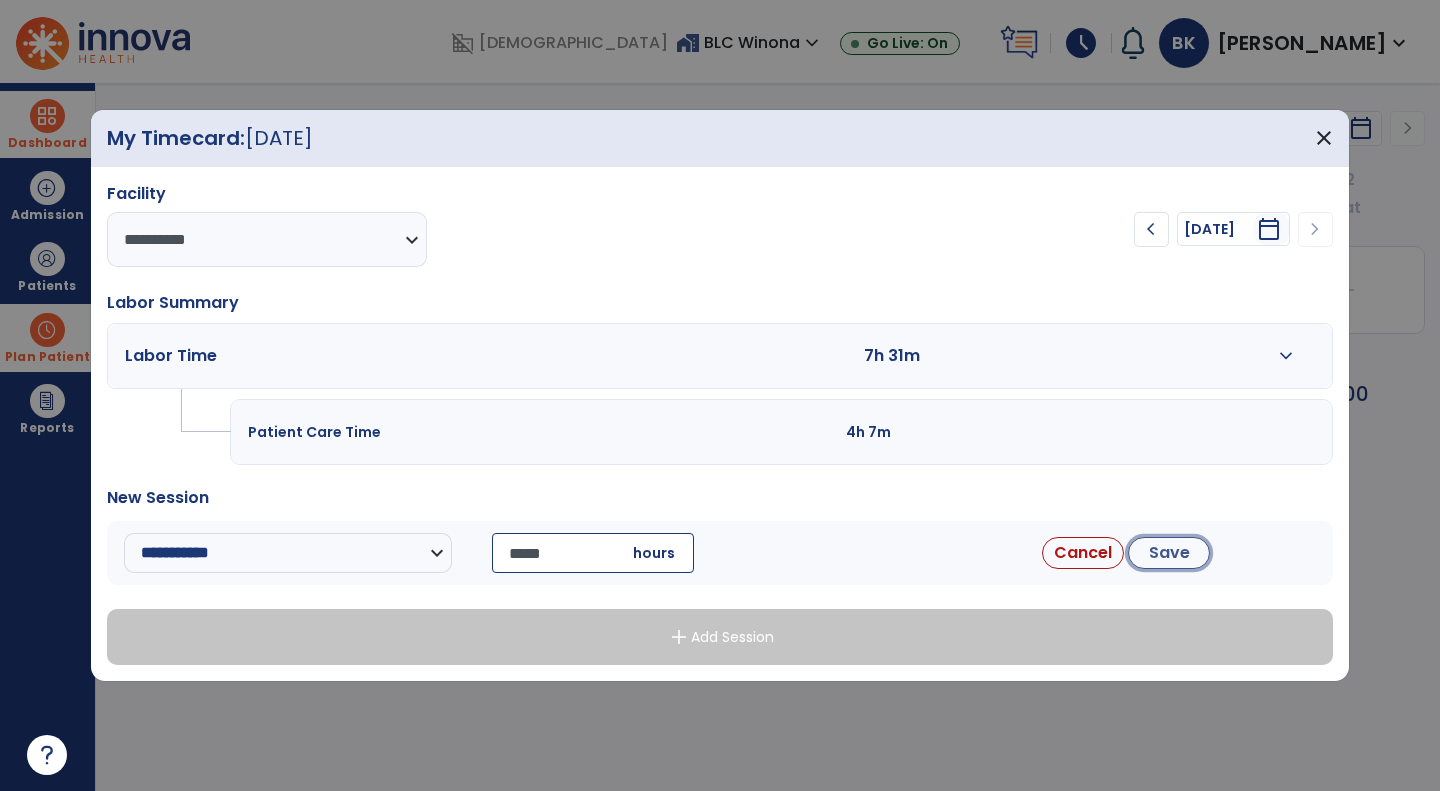 click on "Save" at bounding box center [1169, 553] 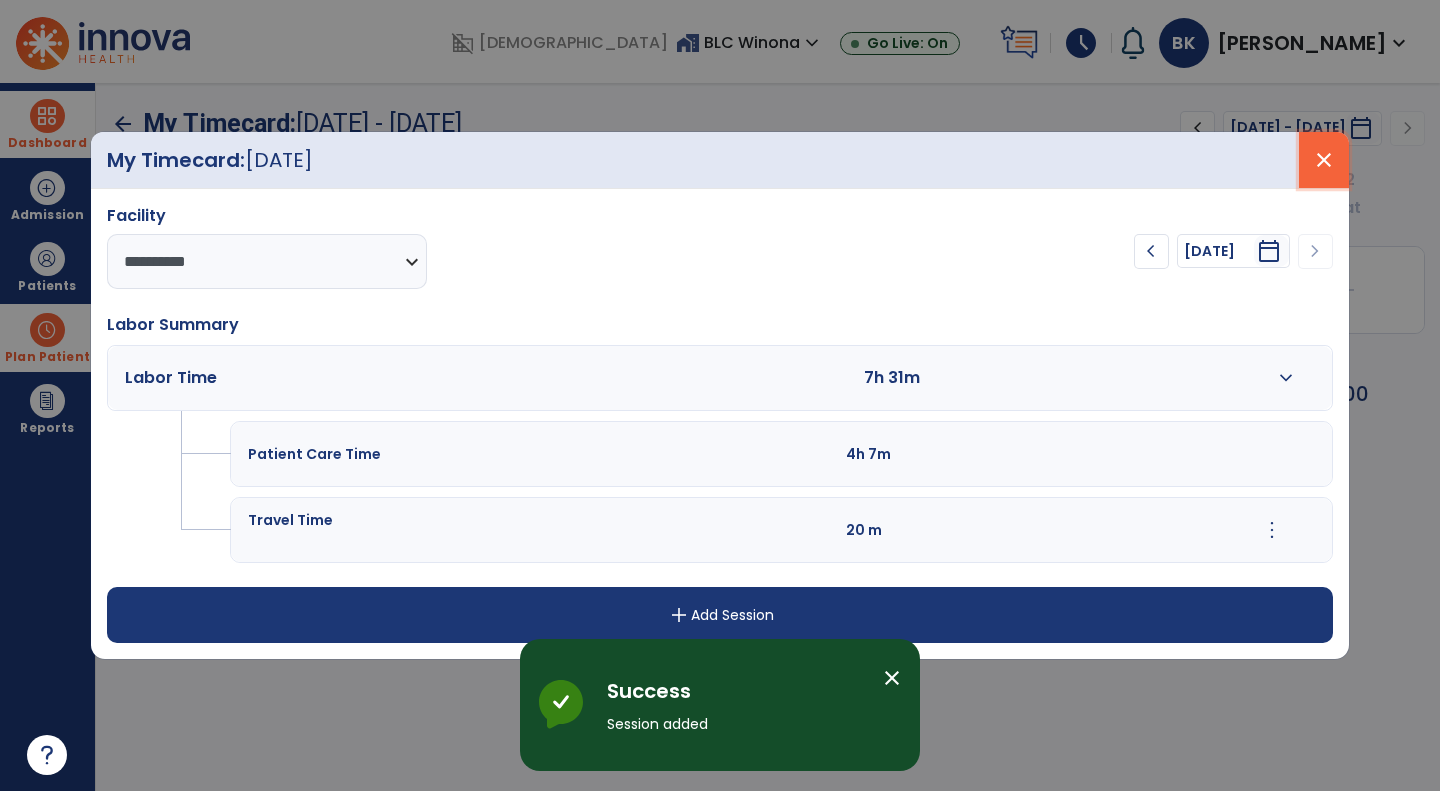 click on "close" at bounding box center (1324, 160) 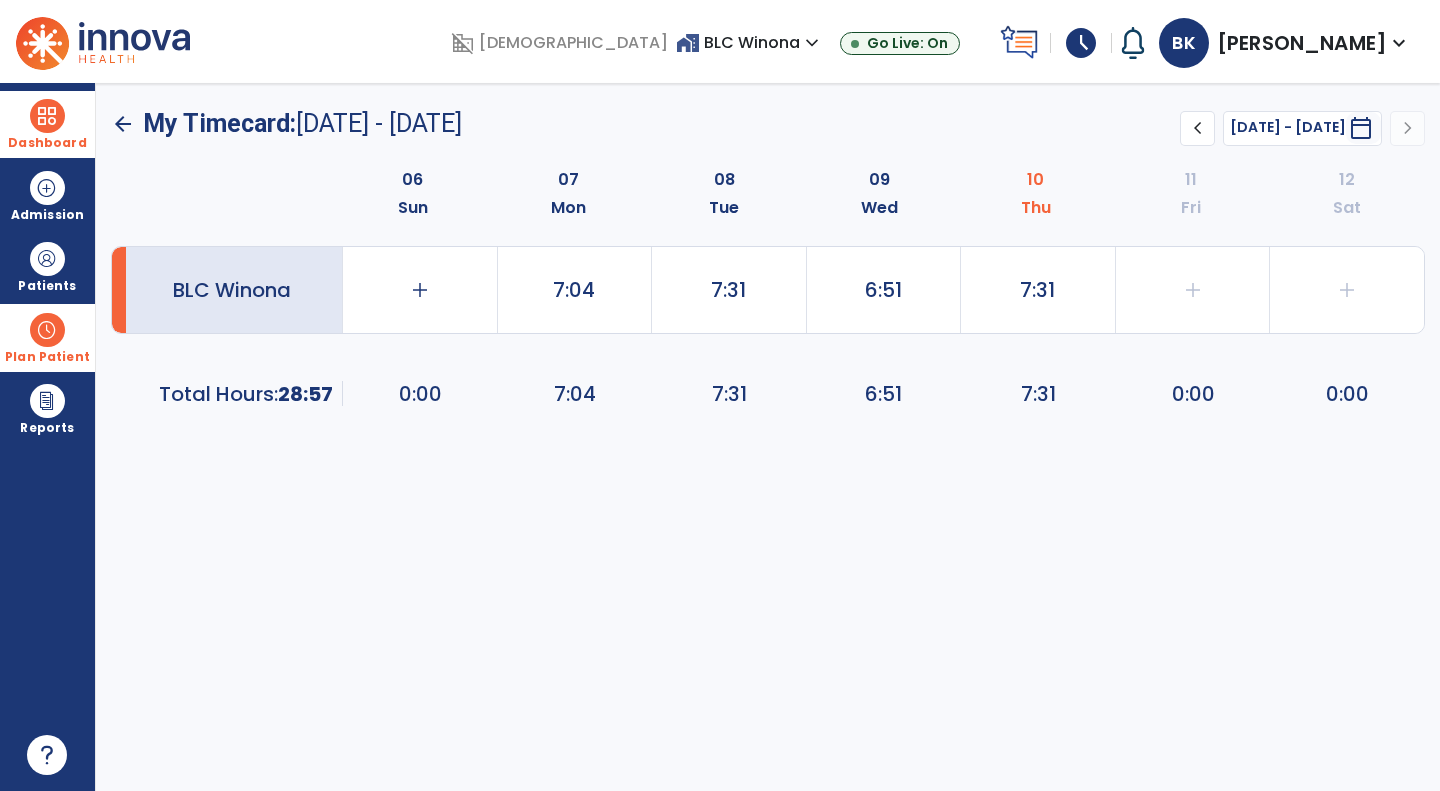 click on "Dashboard" at bounding box center (47, 124) 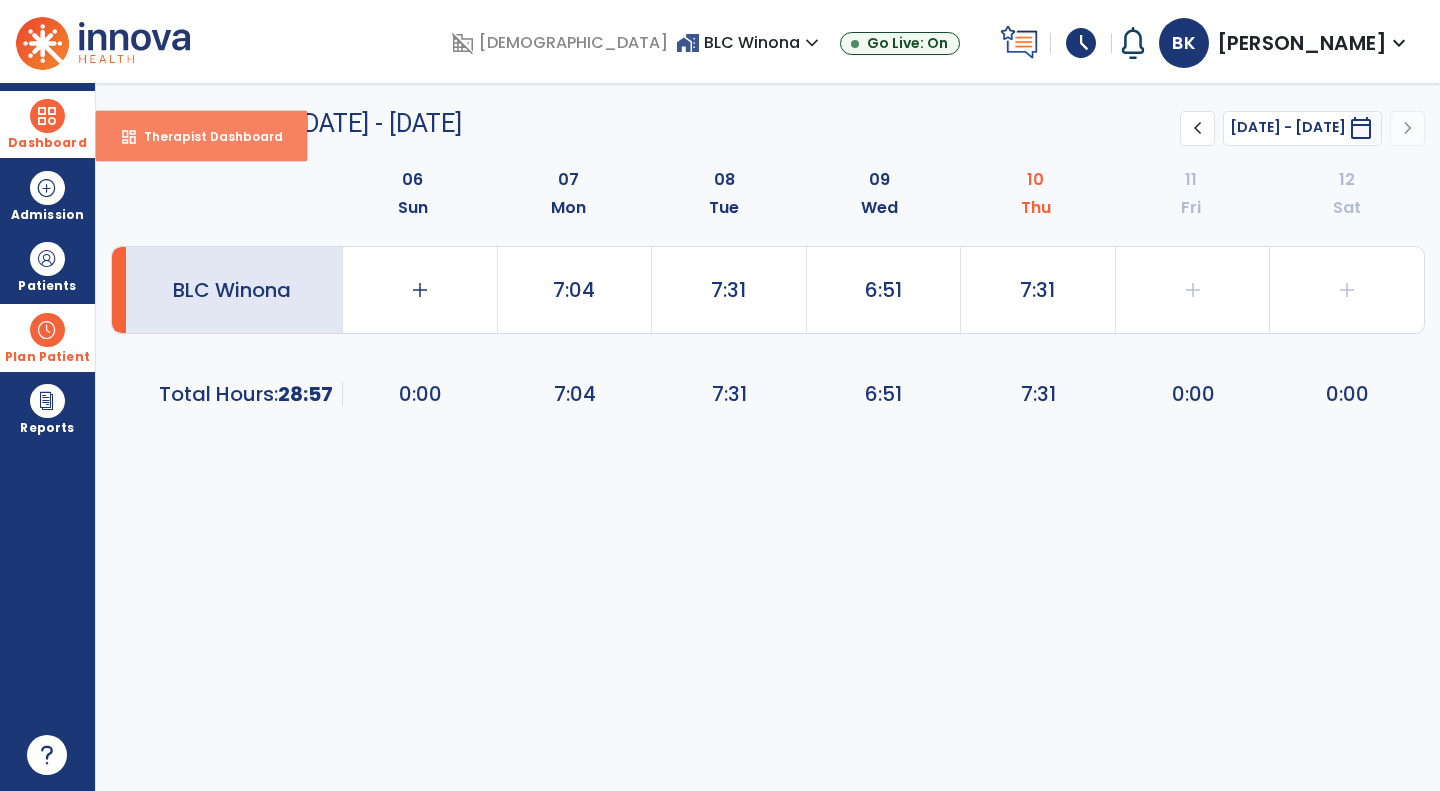 click on "dashboard  Therapist Dashboard" at bounding box center [201, 136] 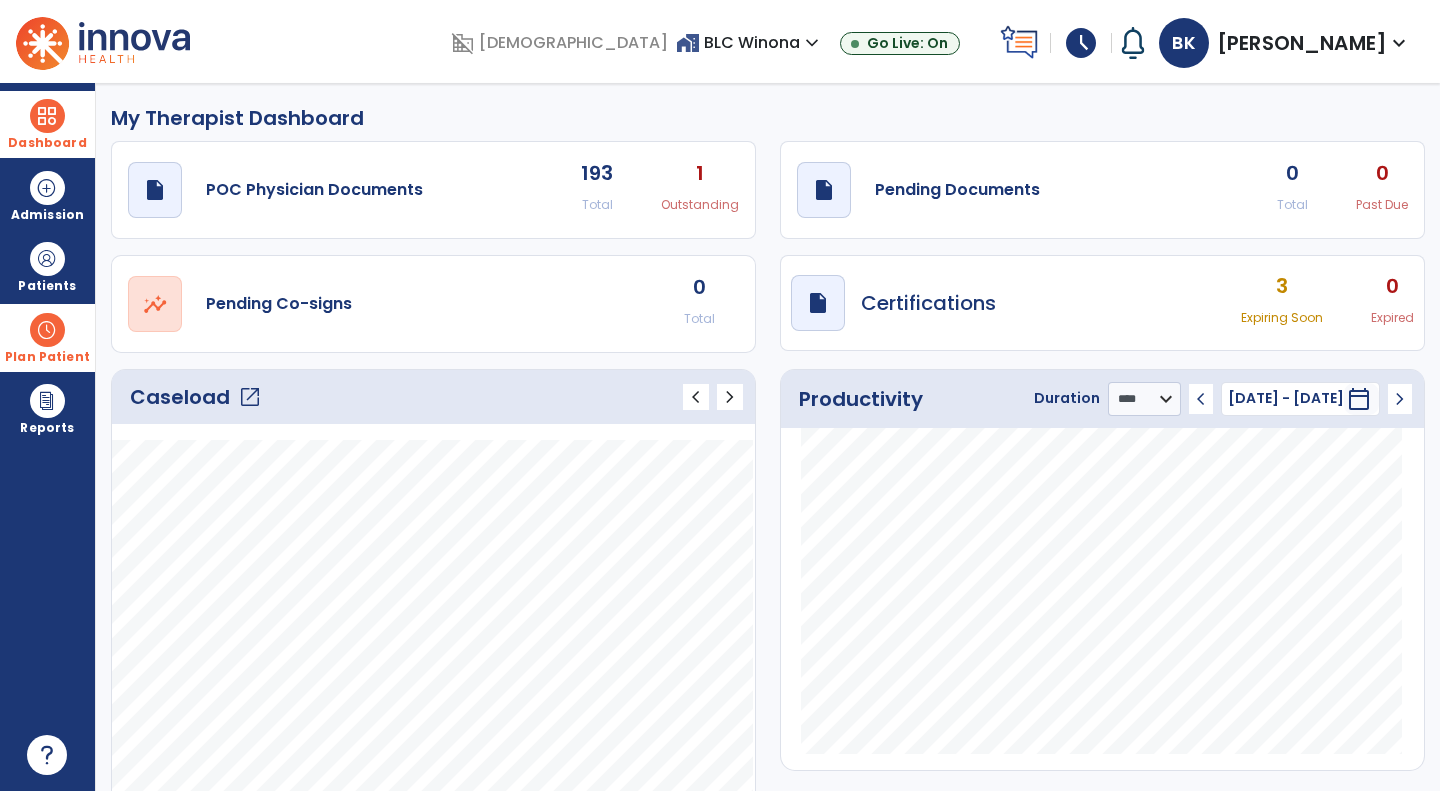 click on "schedule" at bounding box center (1081, 43) 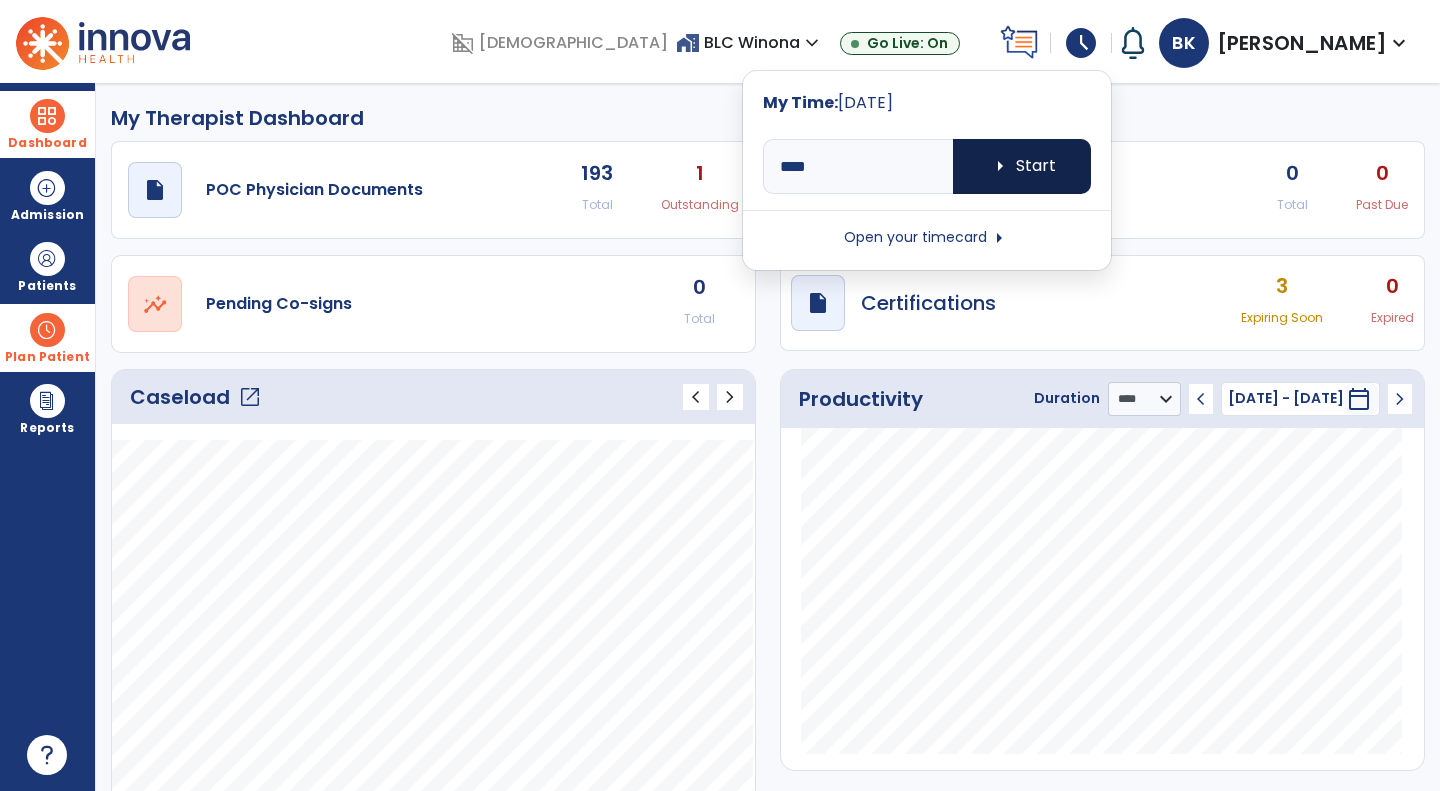 click on "arrow_right  Start" at bounding box center (1022, 166) 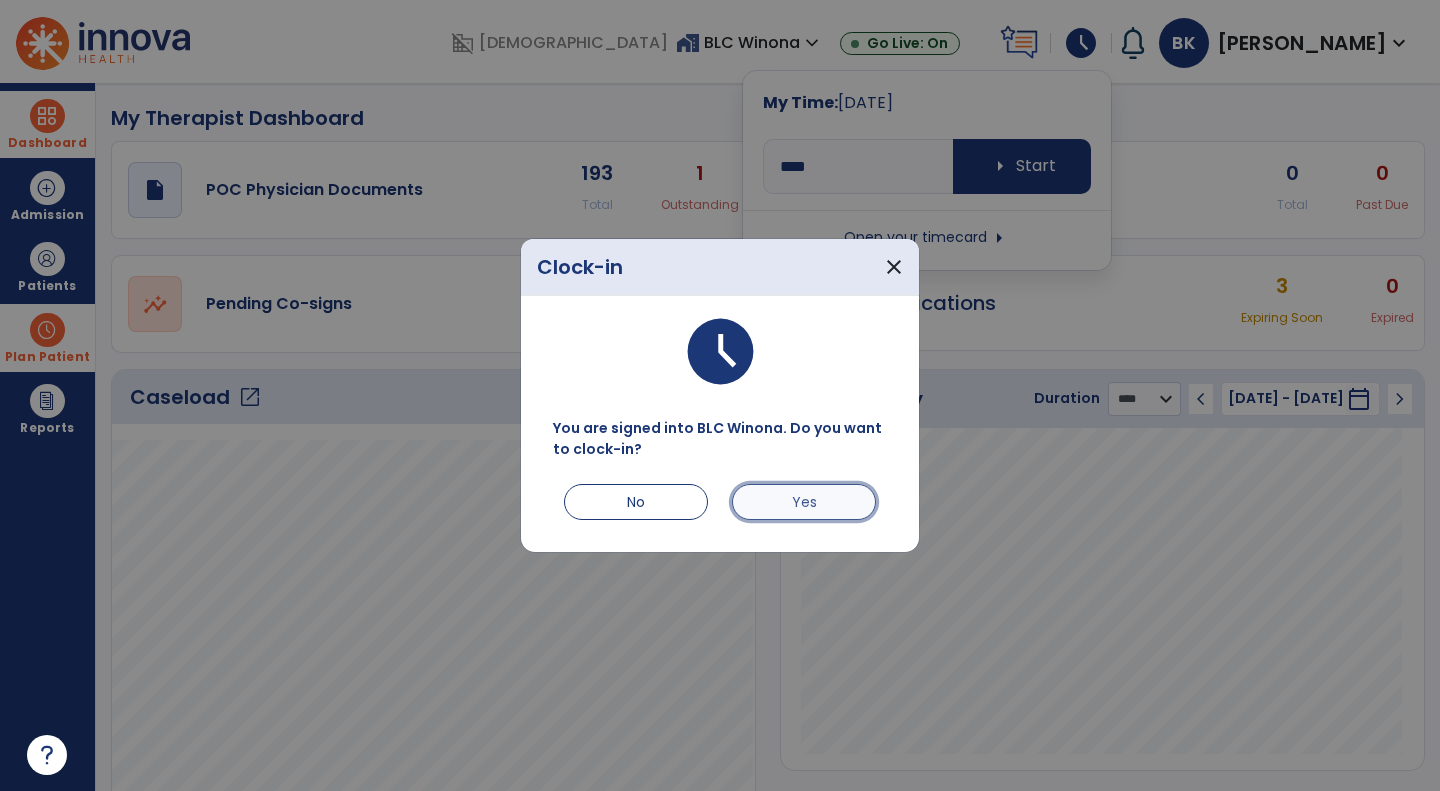 click on "Yes" at bounding box center [804, 502] 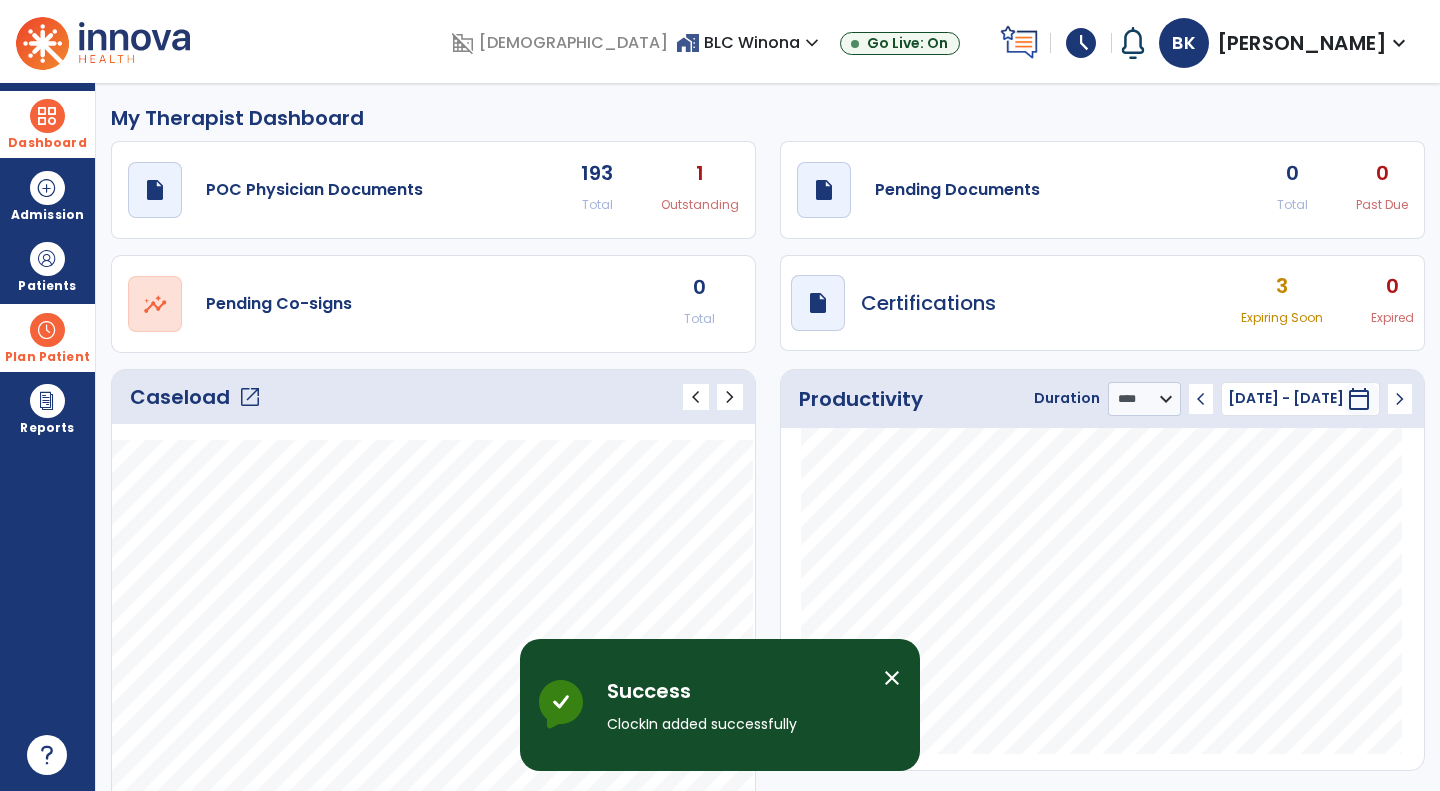 type on "*****" 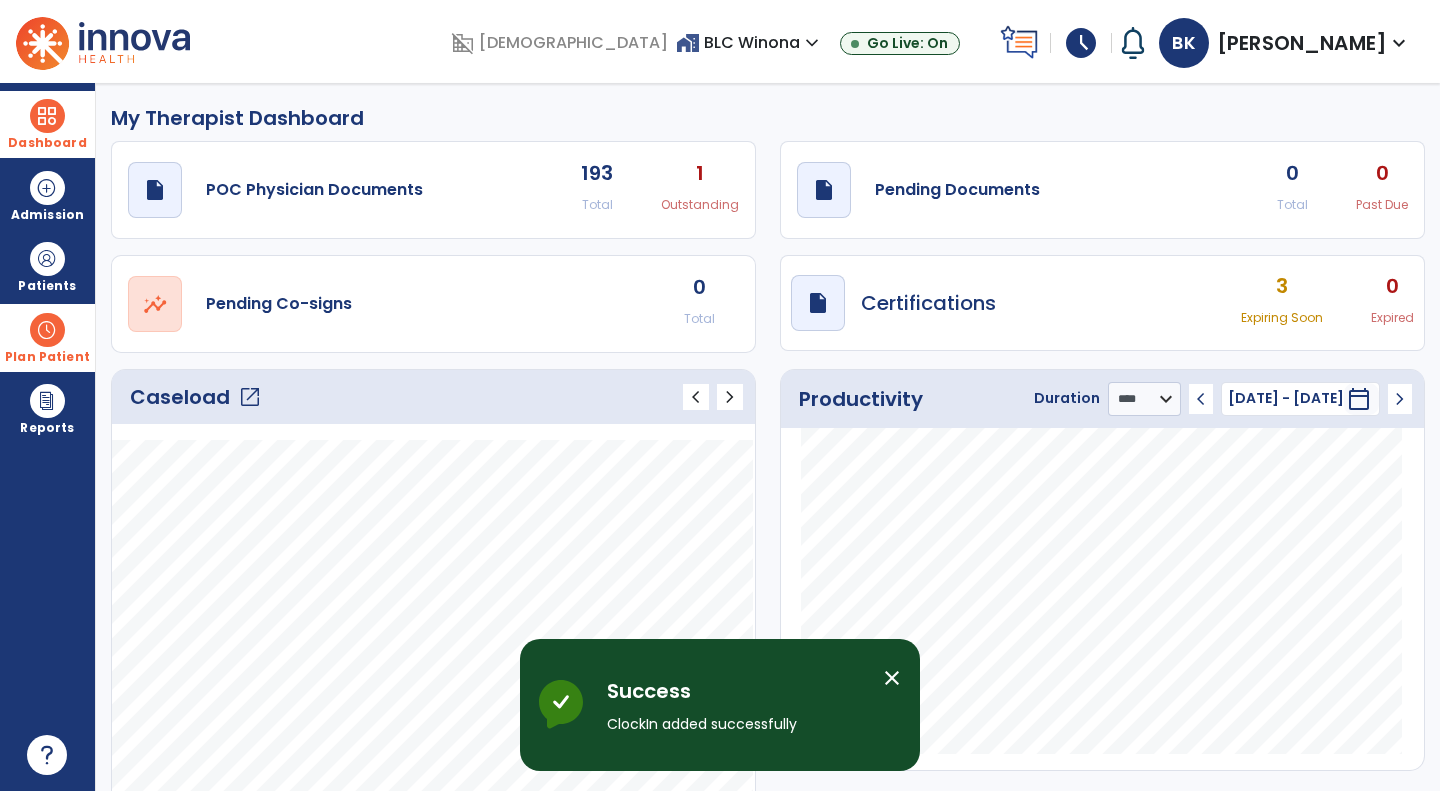 click on "schedule" at bounding box center [1081, 43] 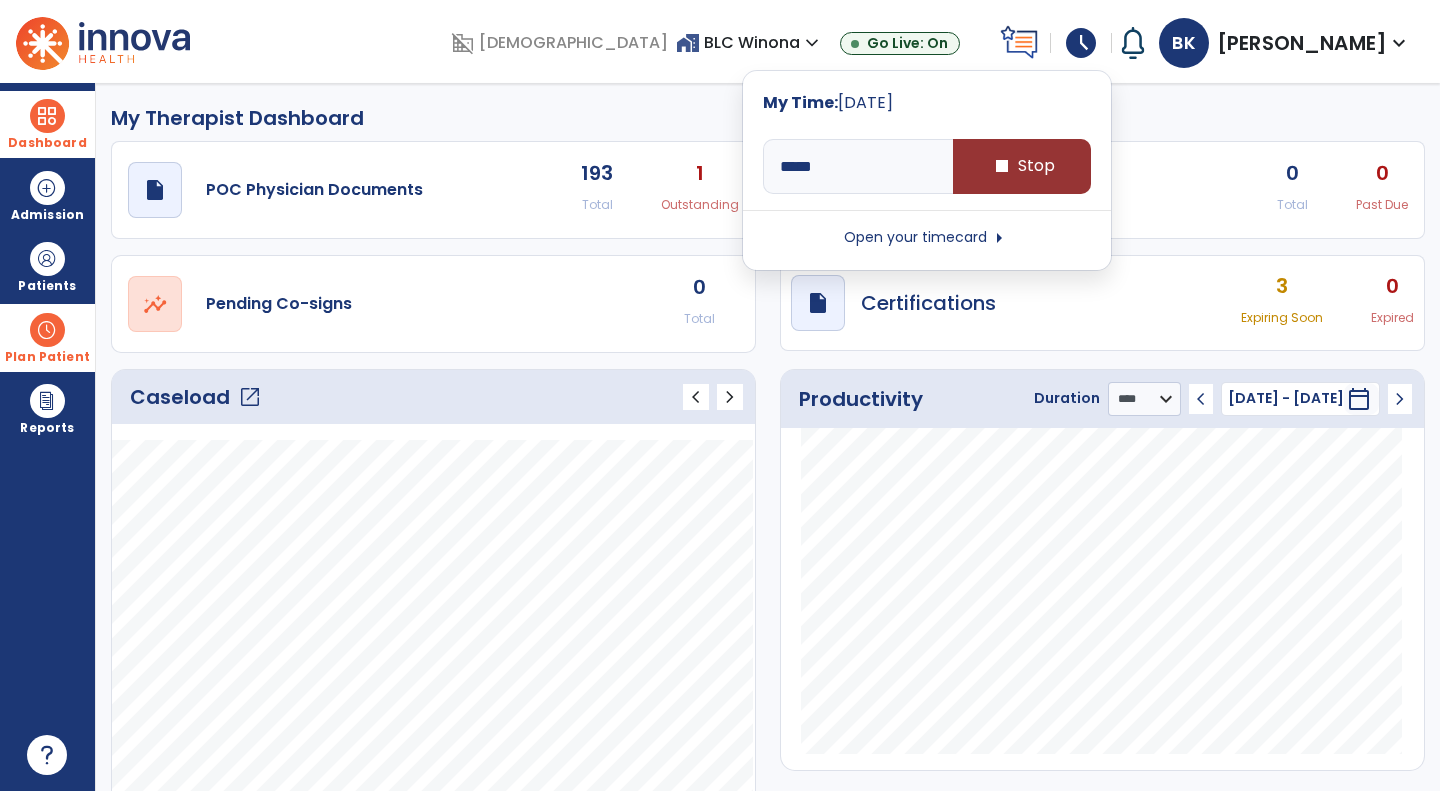 click on "stop  Stop" at bounding box center (1022, 166) 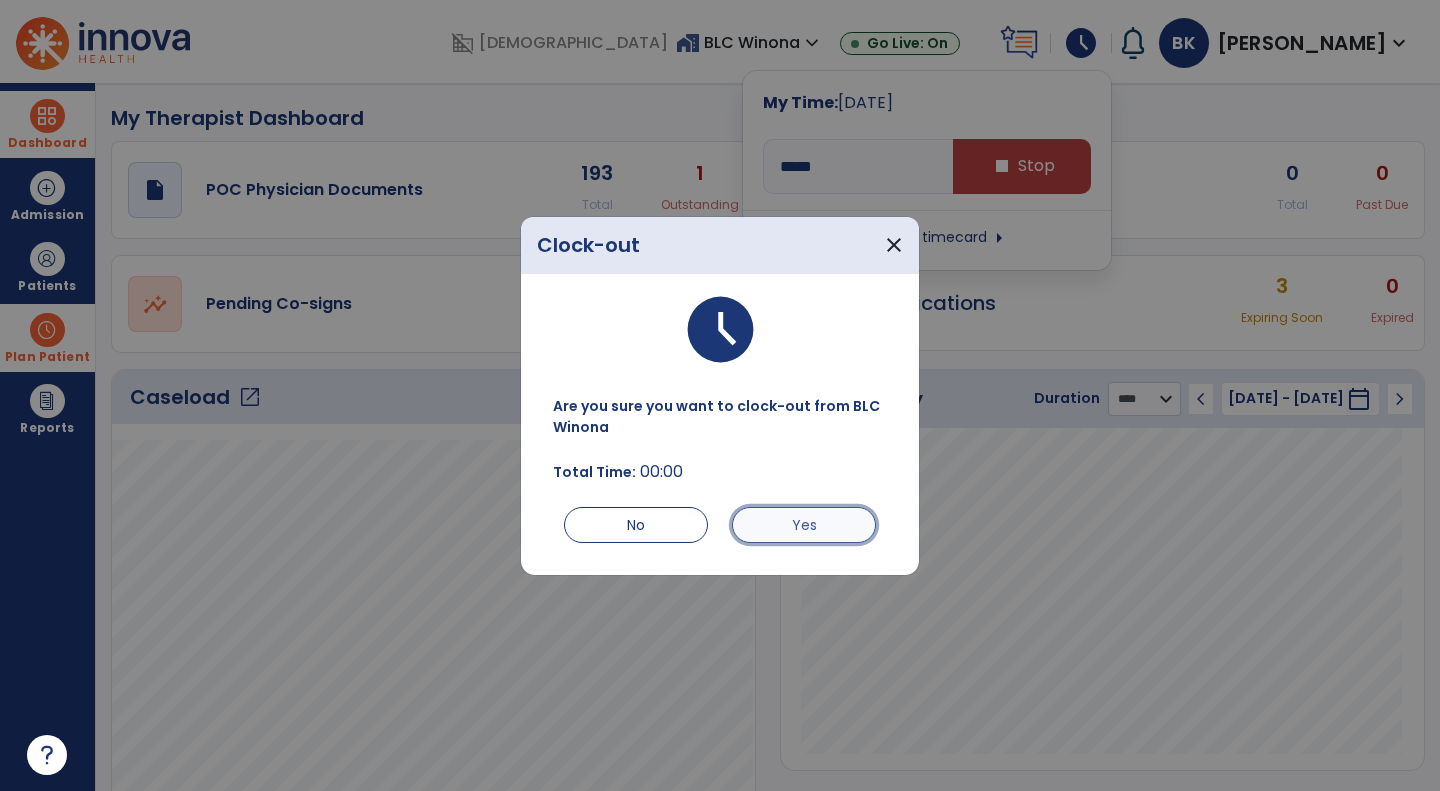 click on "Yes" at bounding box center (804, 525) 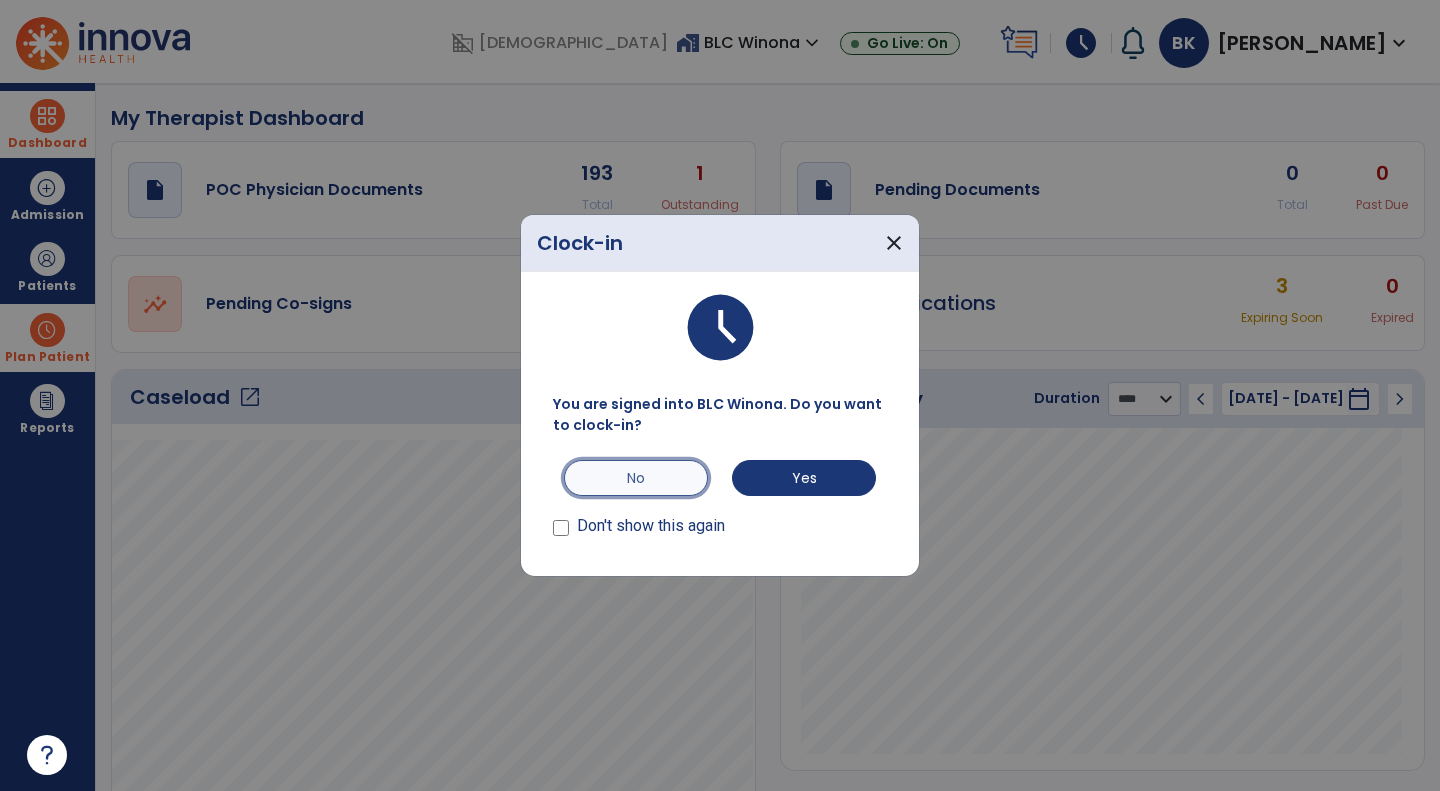 click on "No" at bounding box center (636, 478) 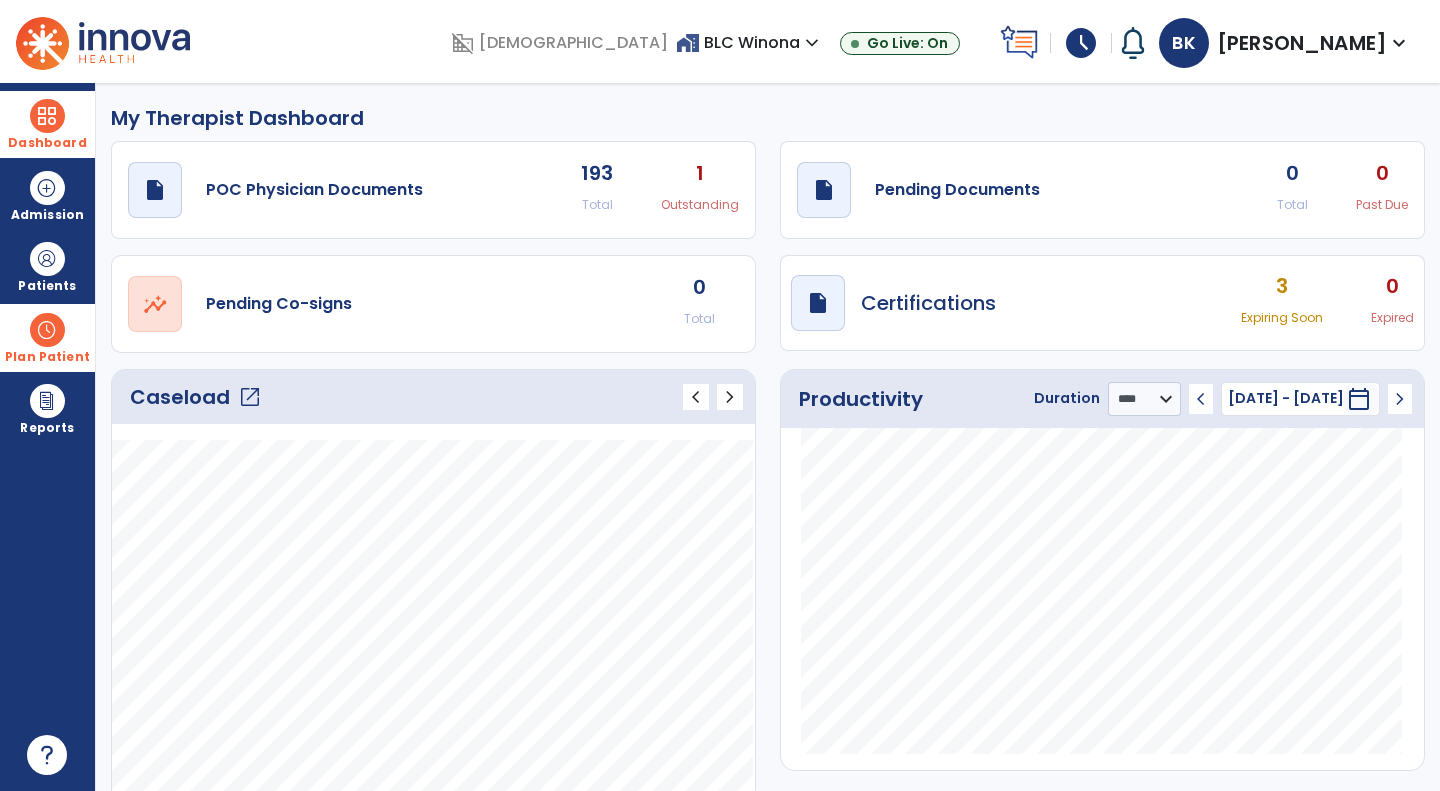 click on "schedule" at bounding box center (1081, 43) 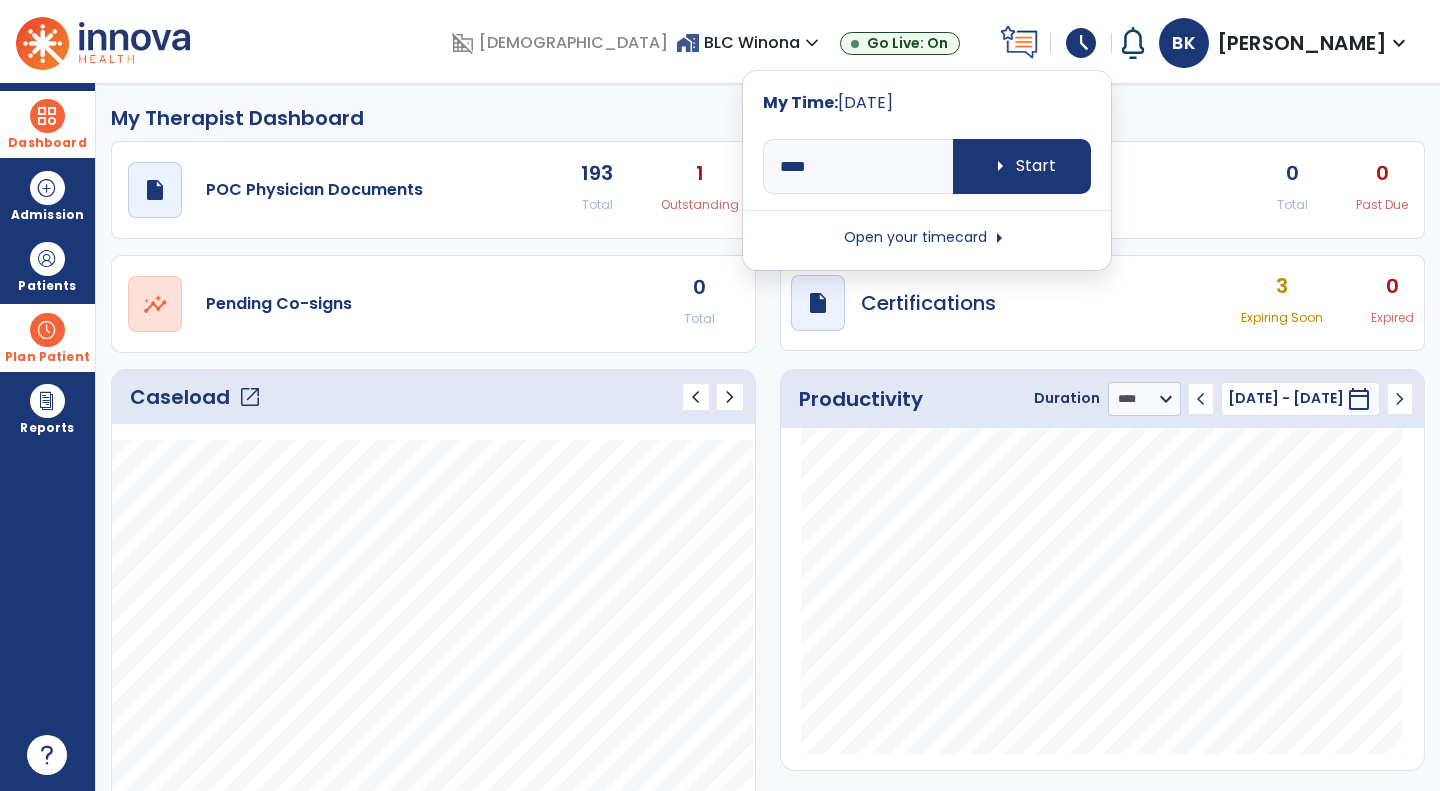 click on "Open your timecard  arrow_right" at bounding box center (927, 238) 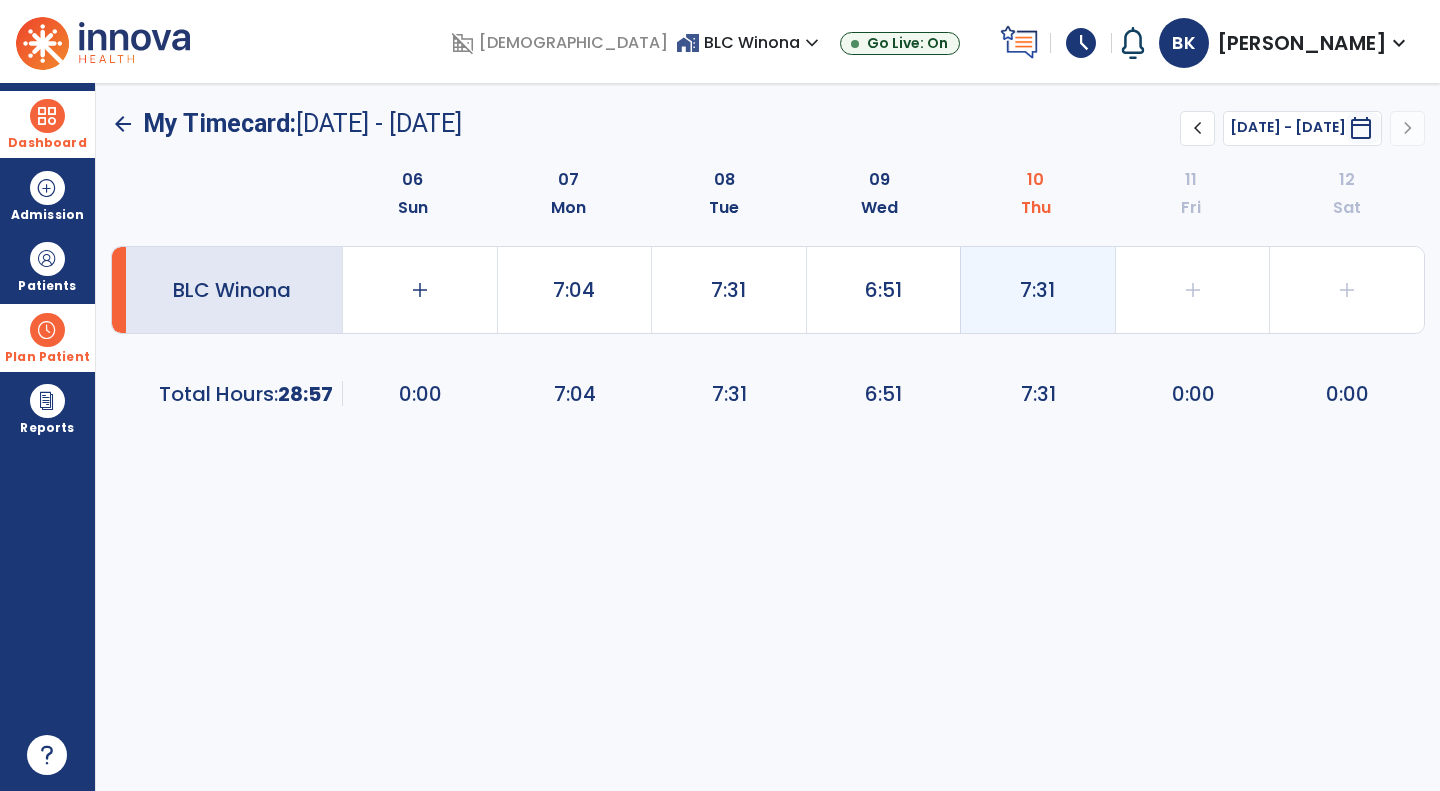 click on "7:31" 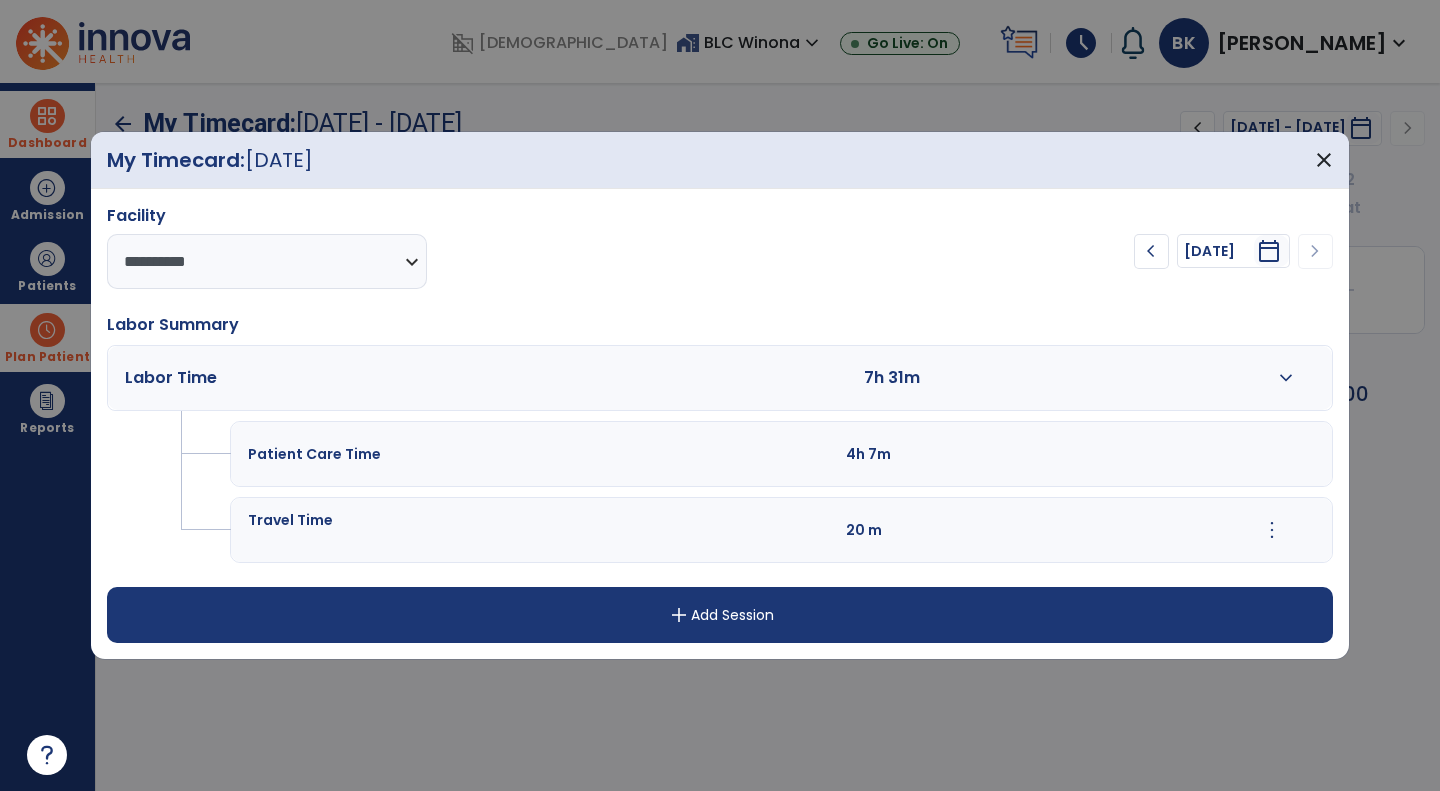click on "expand_more" at bounding box center [1286, 378] 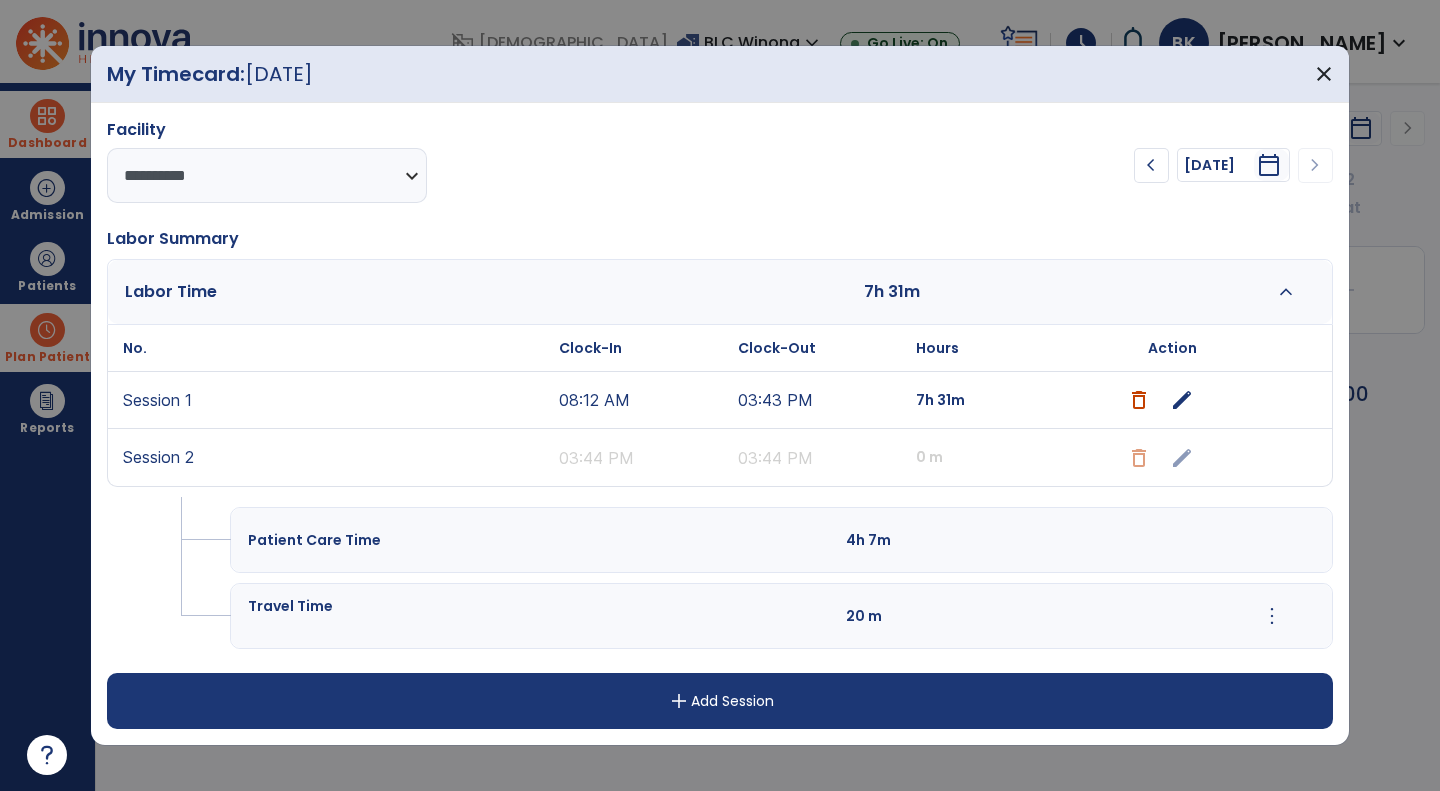 click on "edit" at bounding box center [1182, 400] 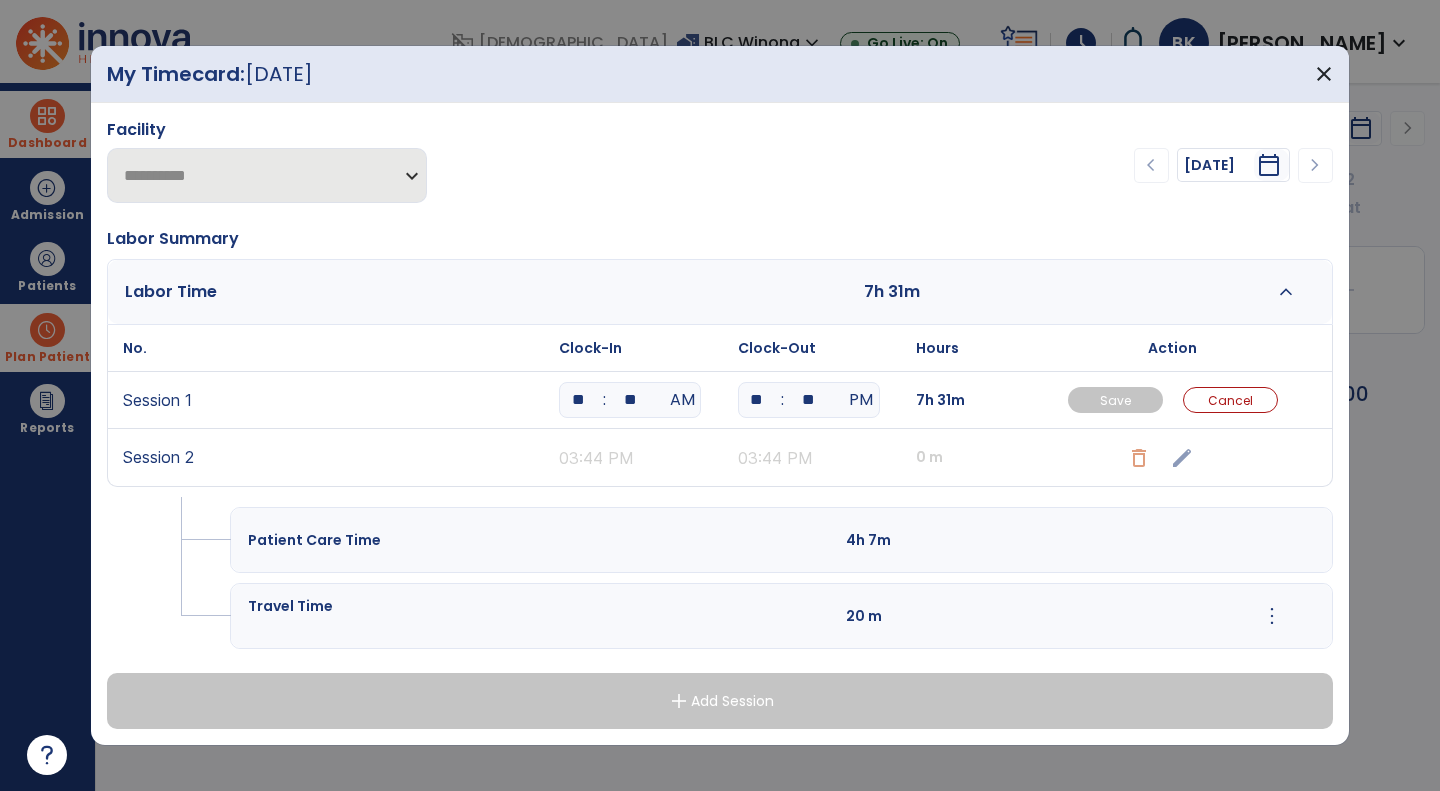 drag, startPoint x: 833, startPoint y: 399, endPoint x: 598, endPoint y: 403, distance: 235.03404 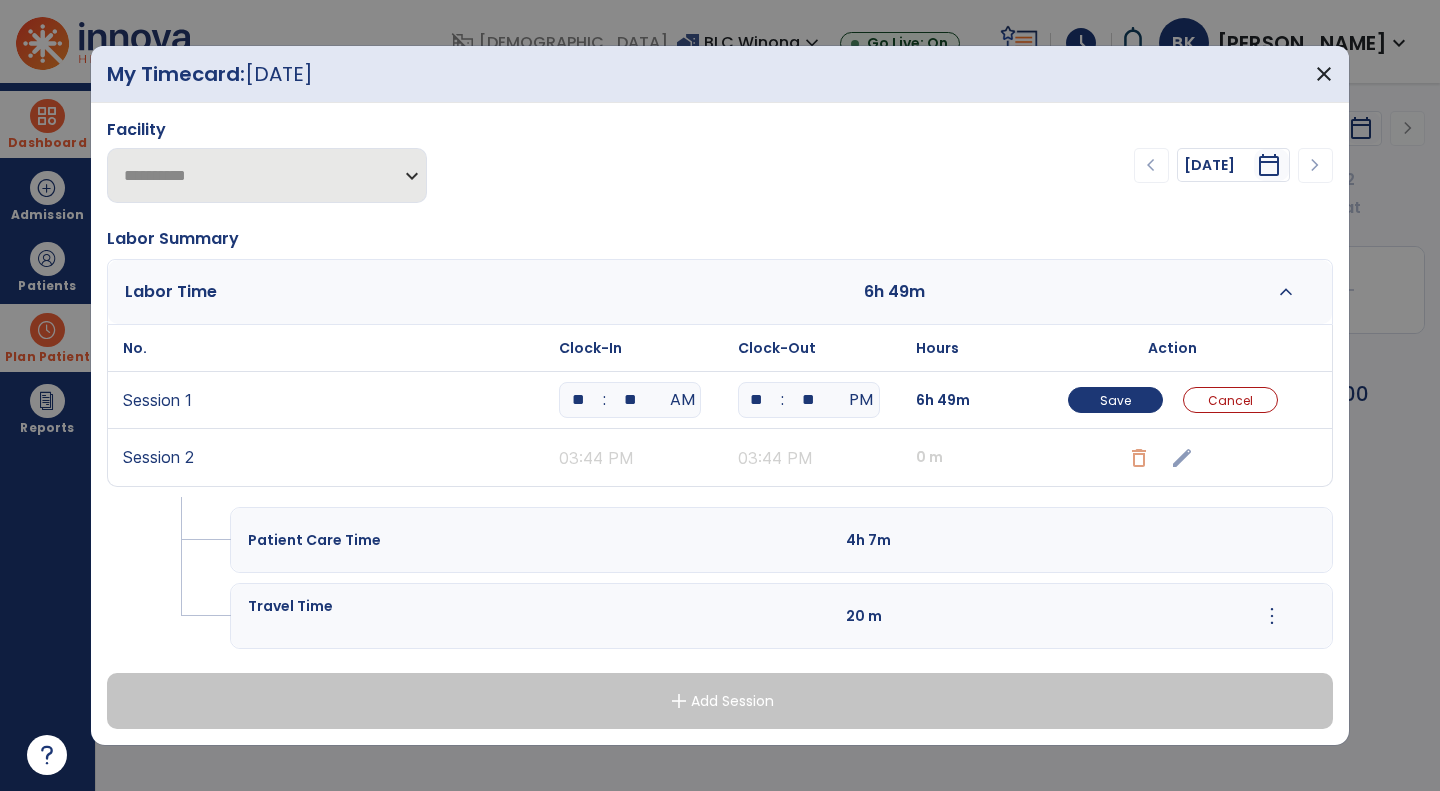 drag, startPoint x: 764, startPoint y: 392, endPoint x: 741, endPoint y: 396, distance: 23.345236 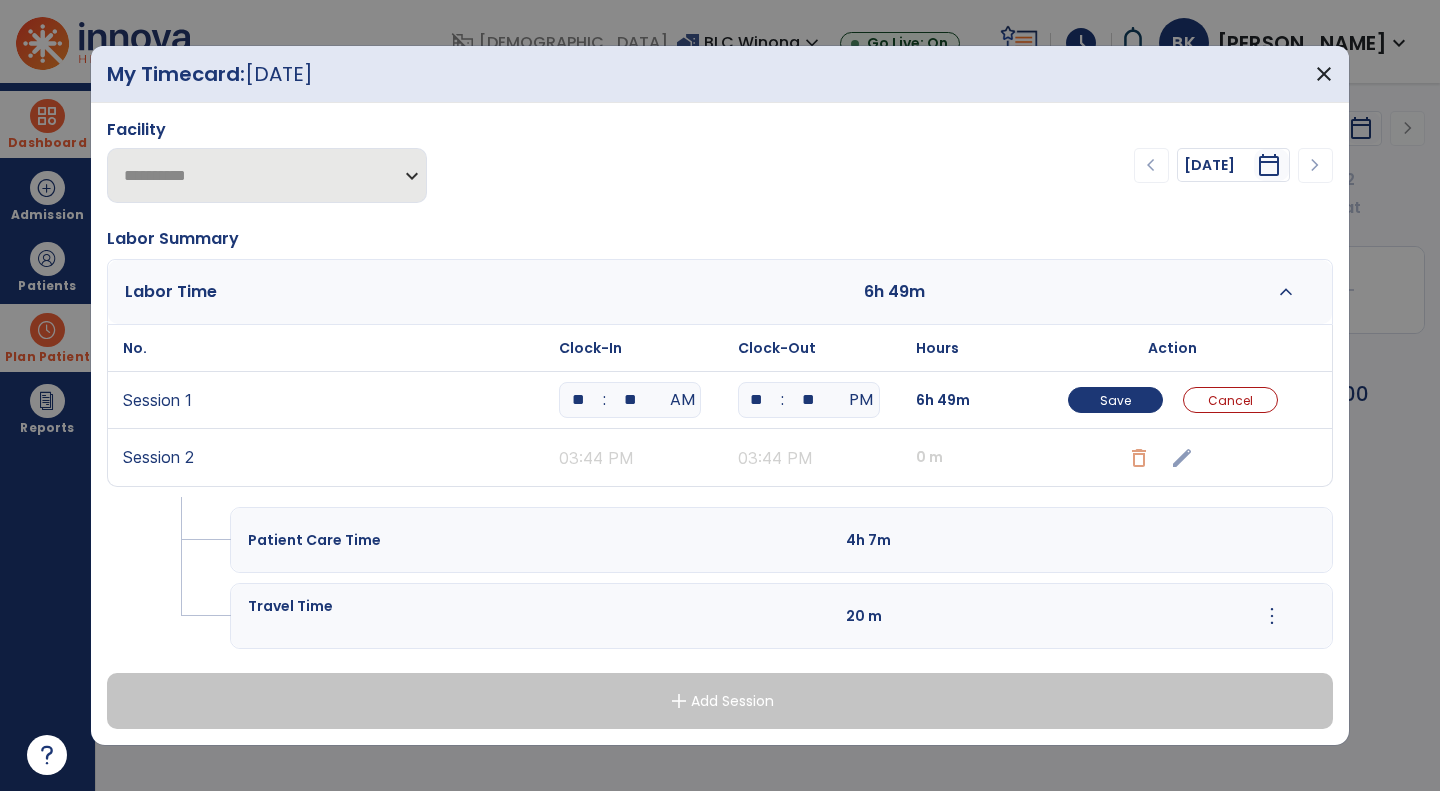type on "**" 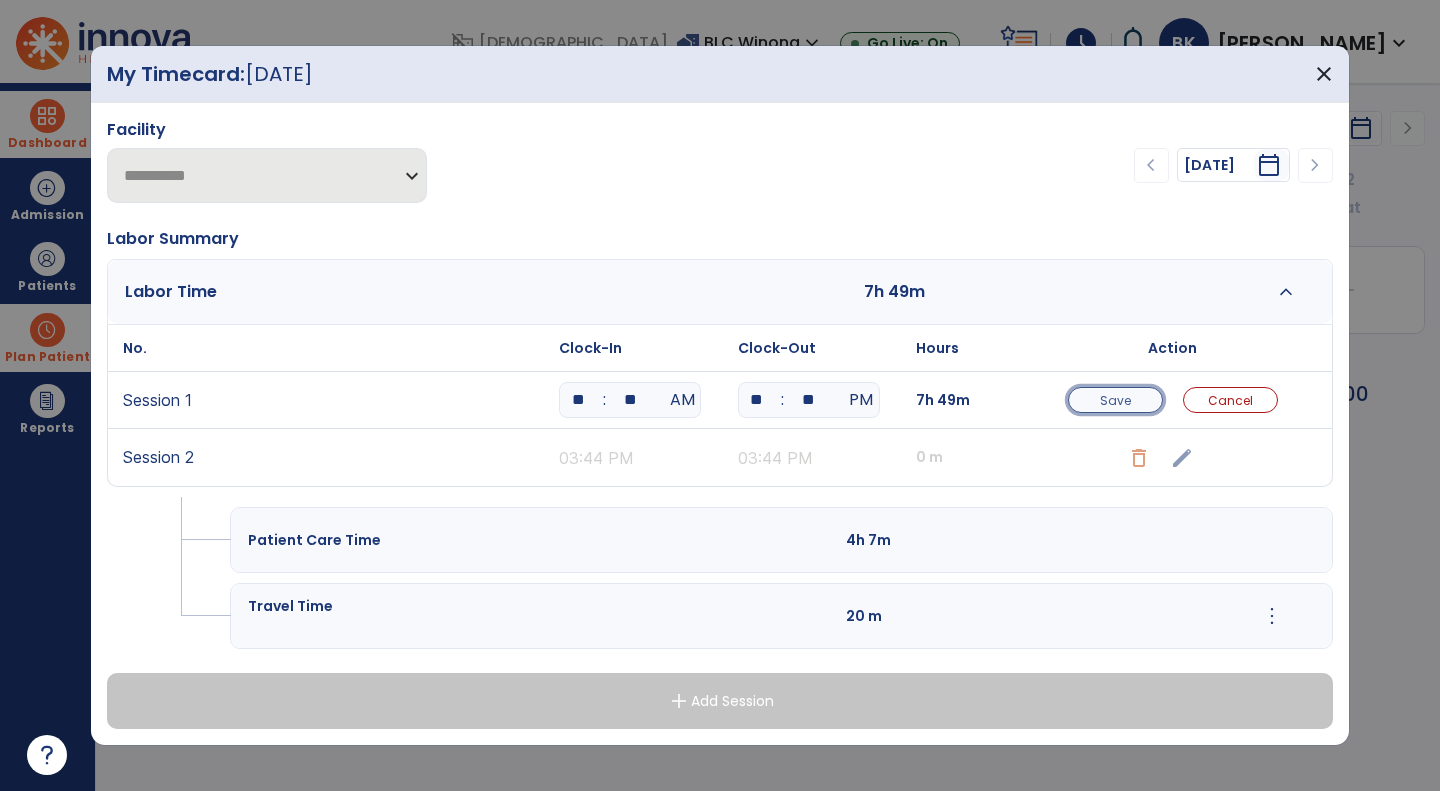 click on "Save" at bounding box center [1115, 400] 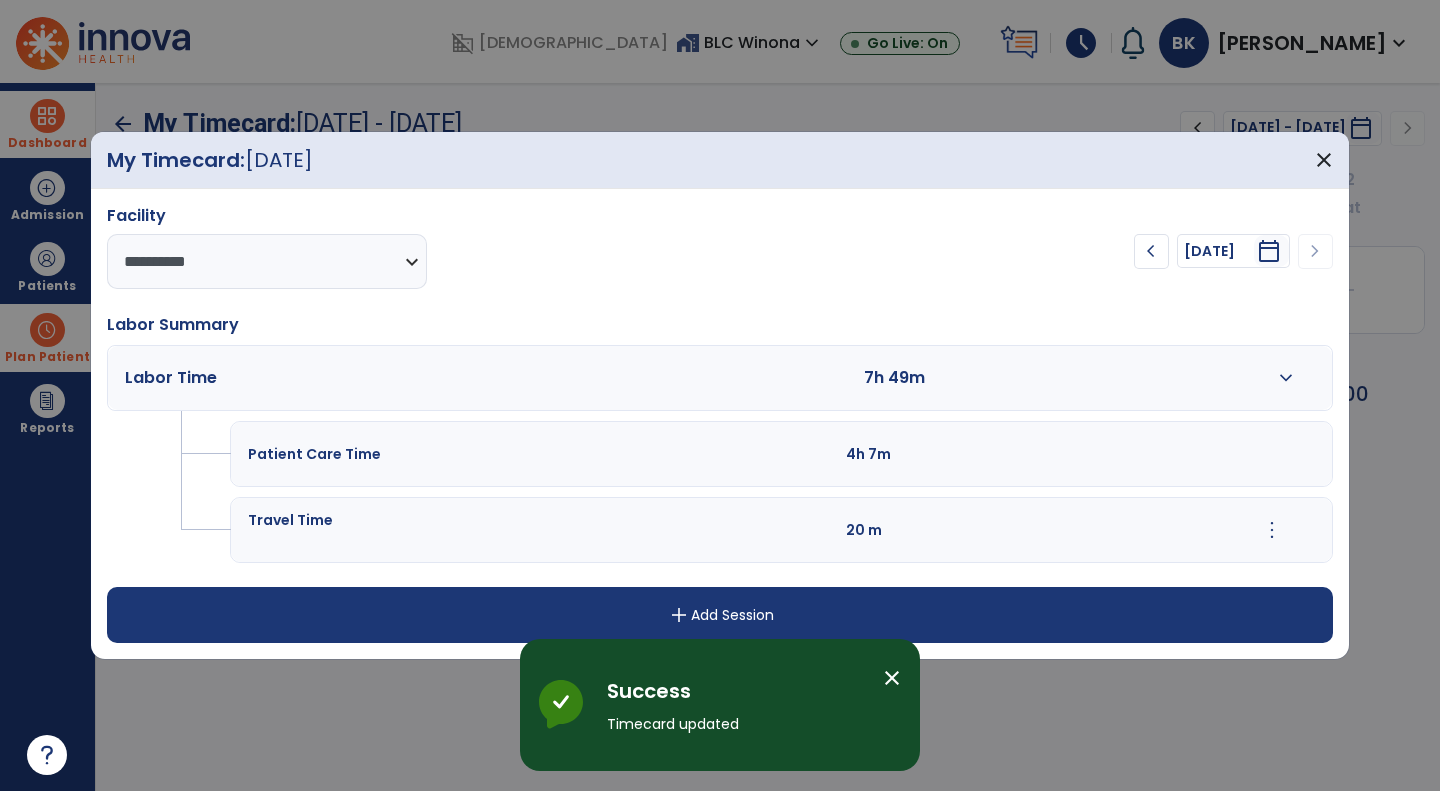 click on "add  Add Session" at bounding box center [720, 615] 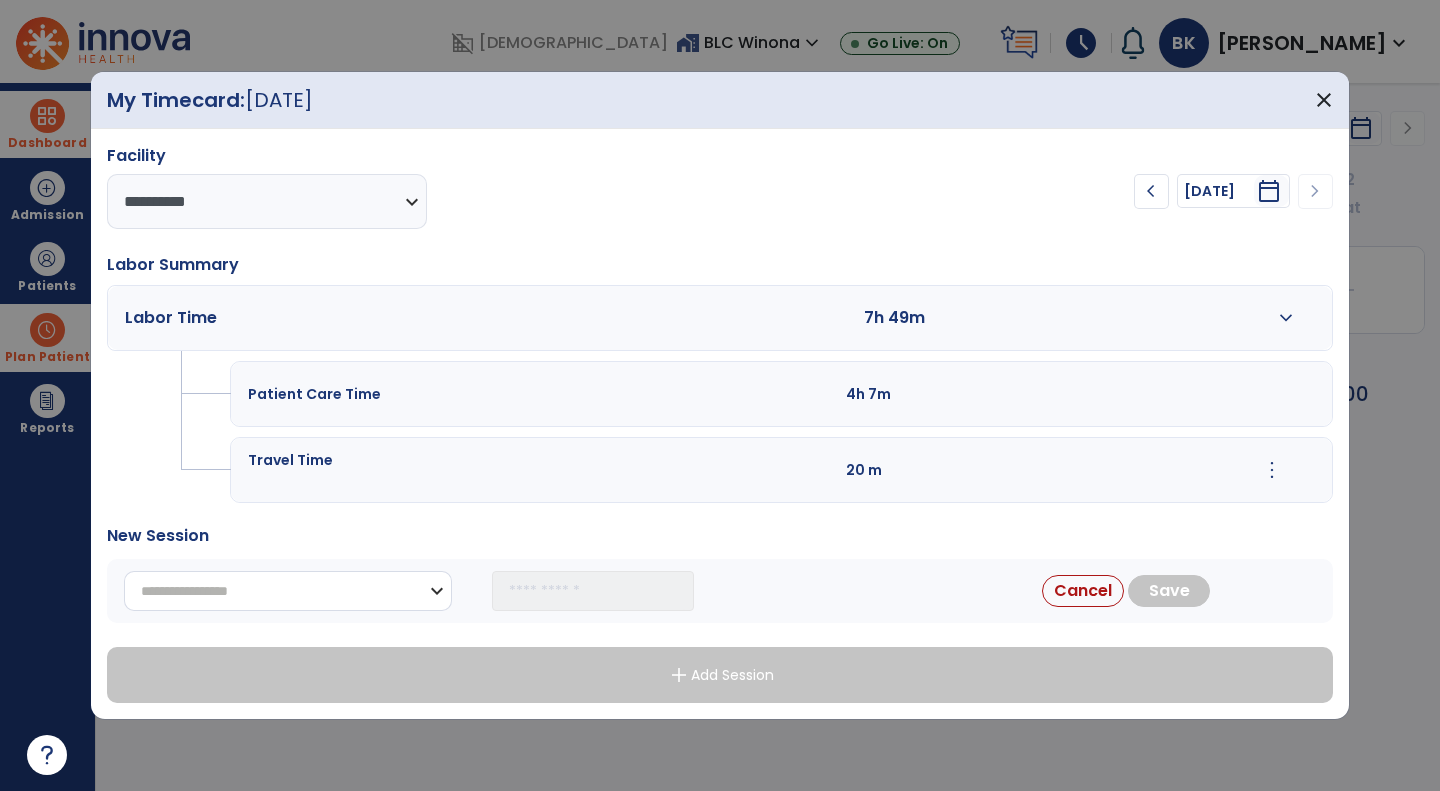 click on "**********" at bounding box center [288, 591] 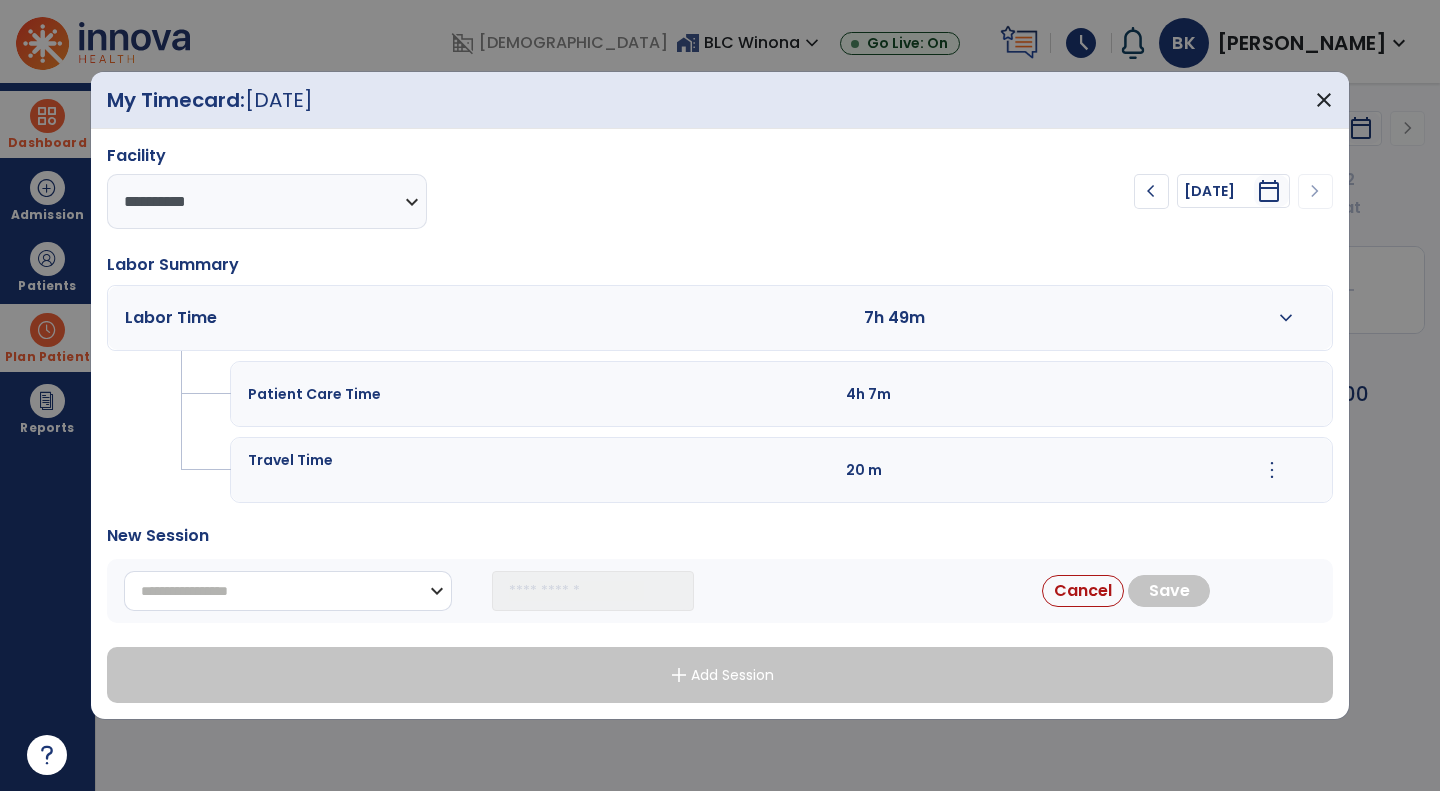 select on "**********" 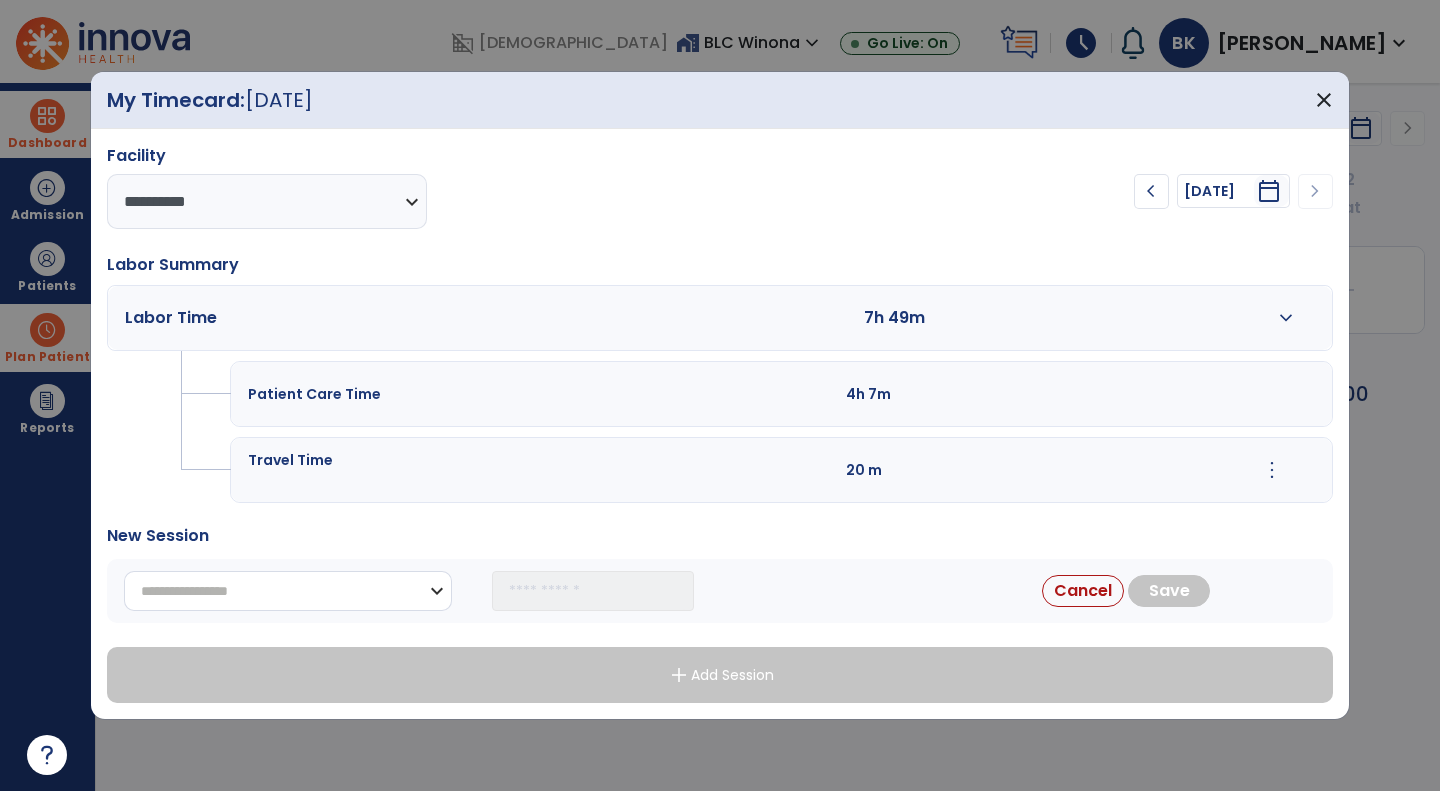 click on "**********" at bounding box center [288, 591] 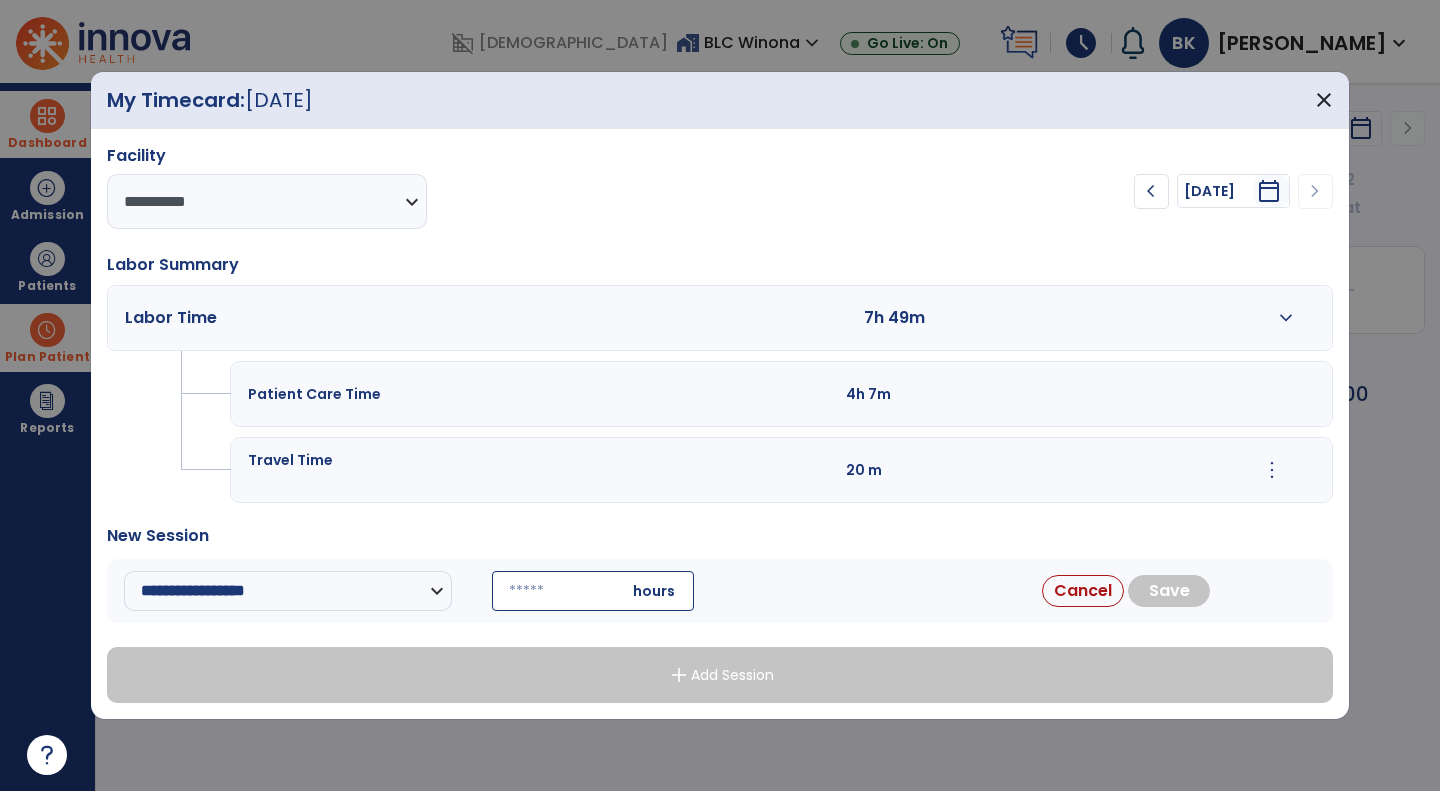 click at bounding box center (593, 591) 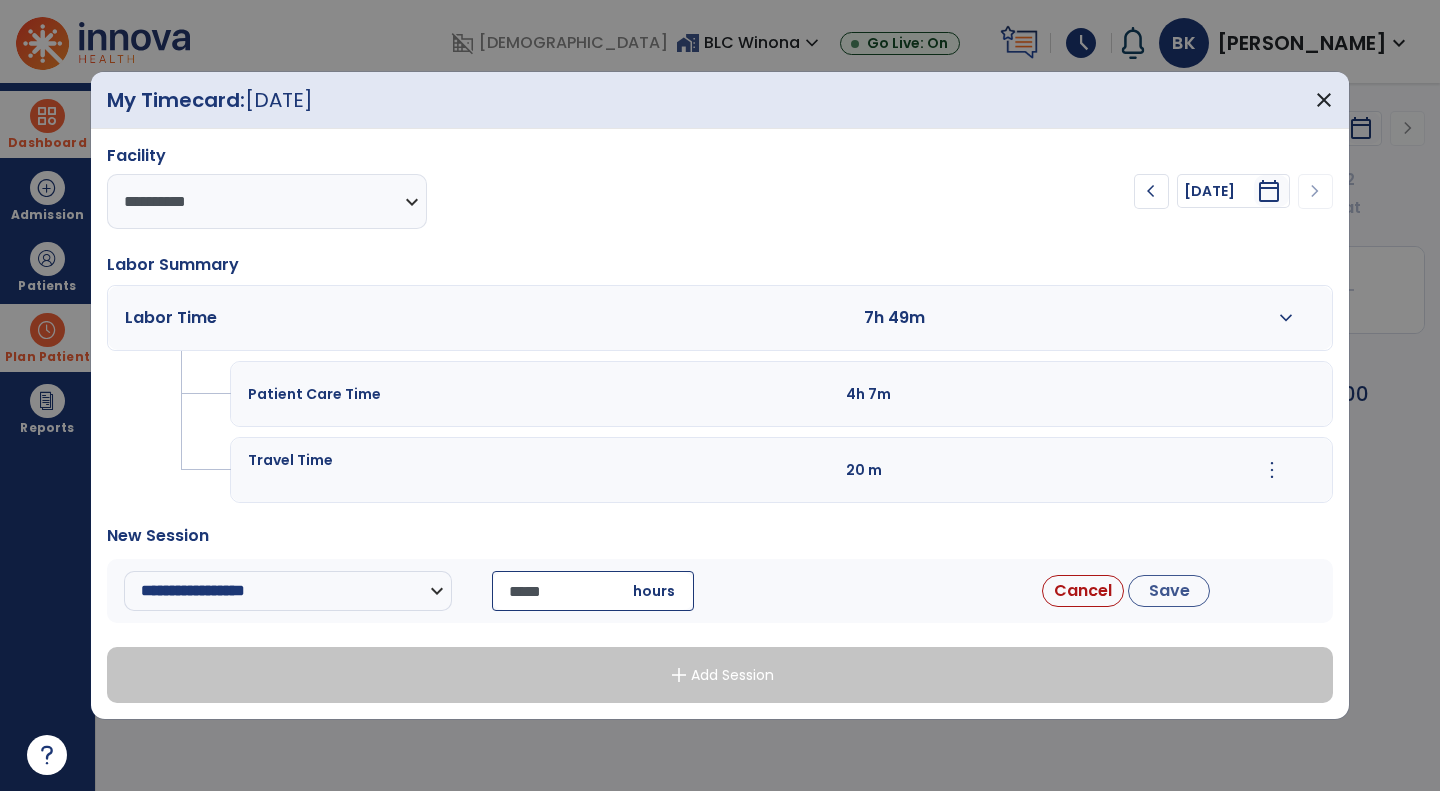 type on "*****" 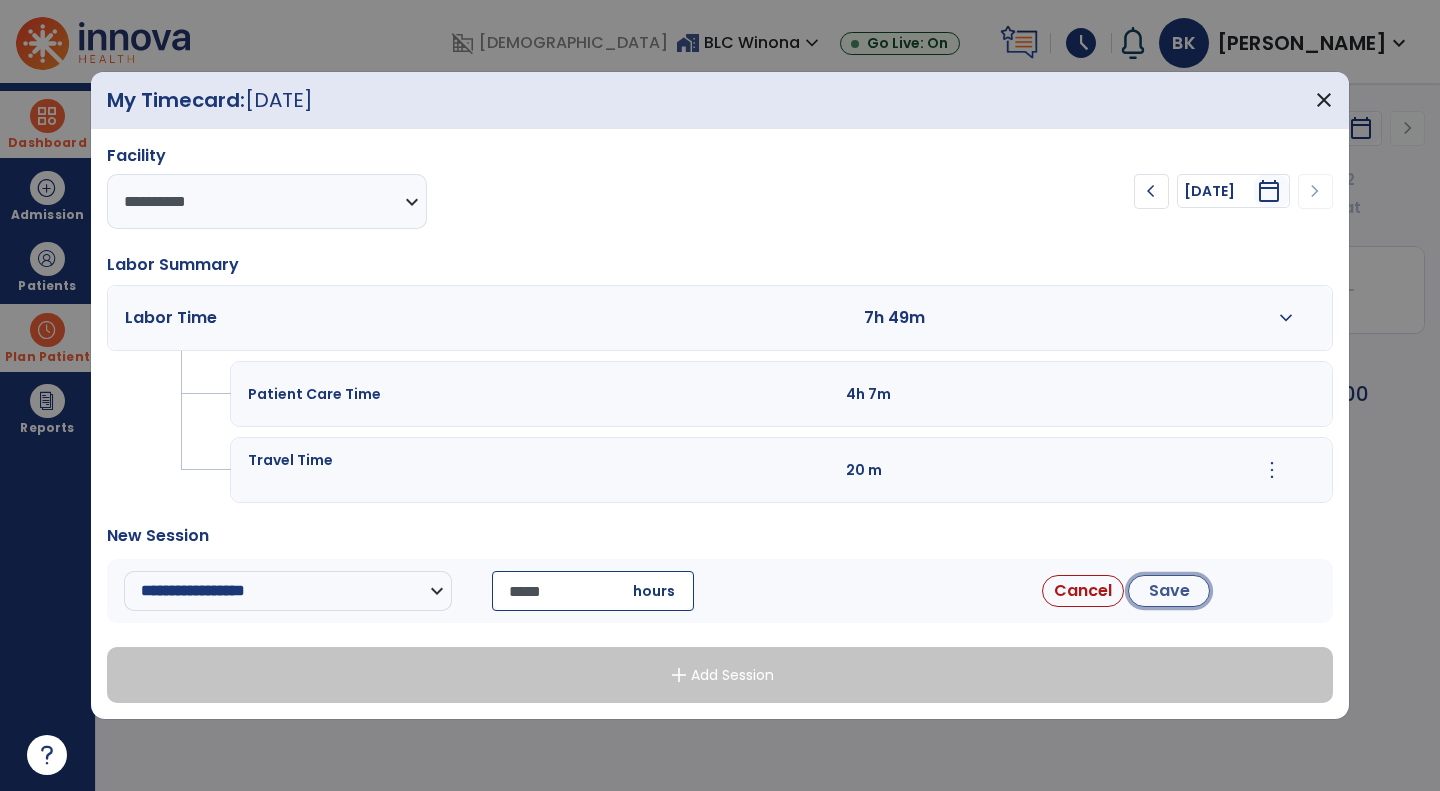 click on "Save" at bounding box center [1169, 591] 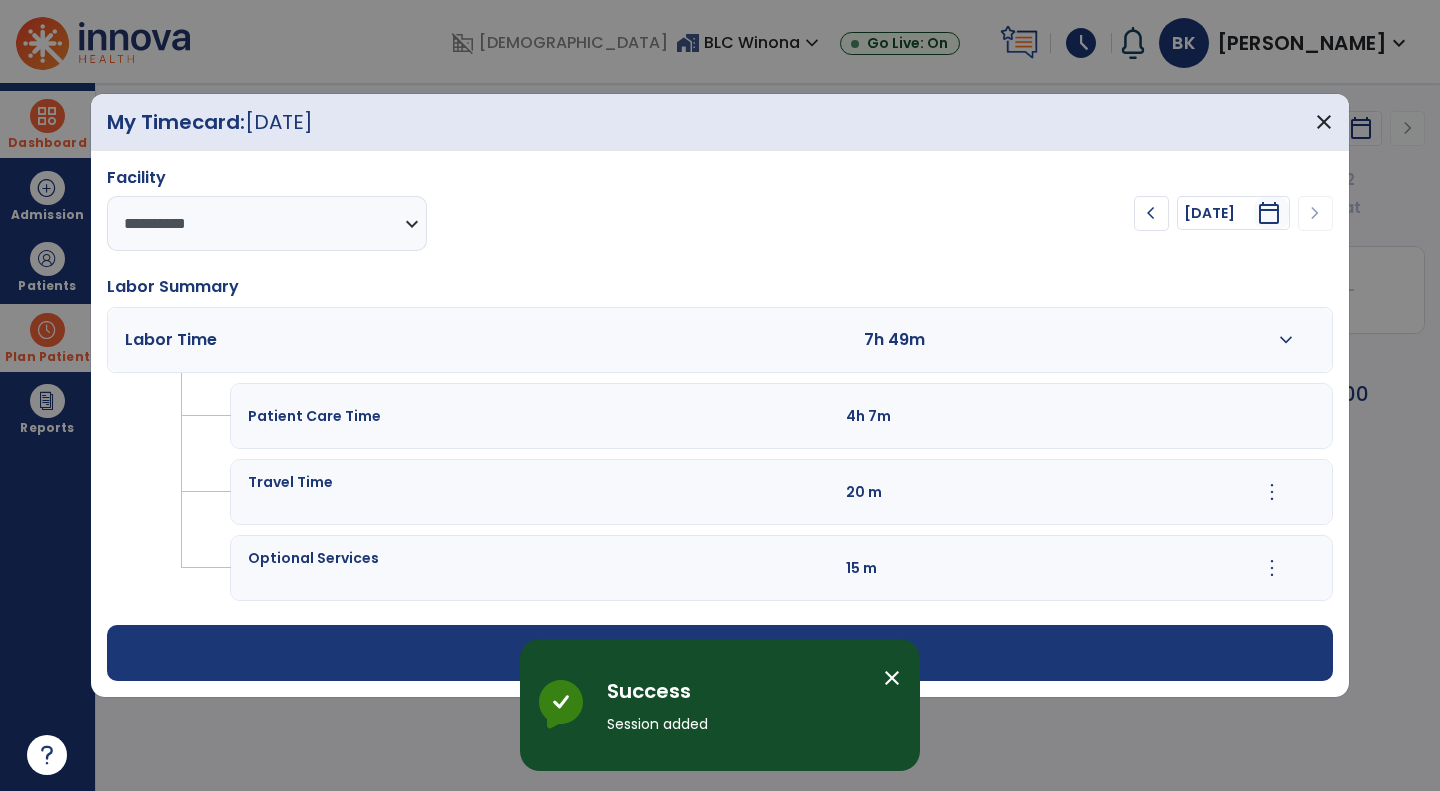 click on "more_vert" at bounding box center [1272, 492] 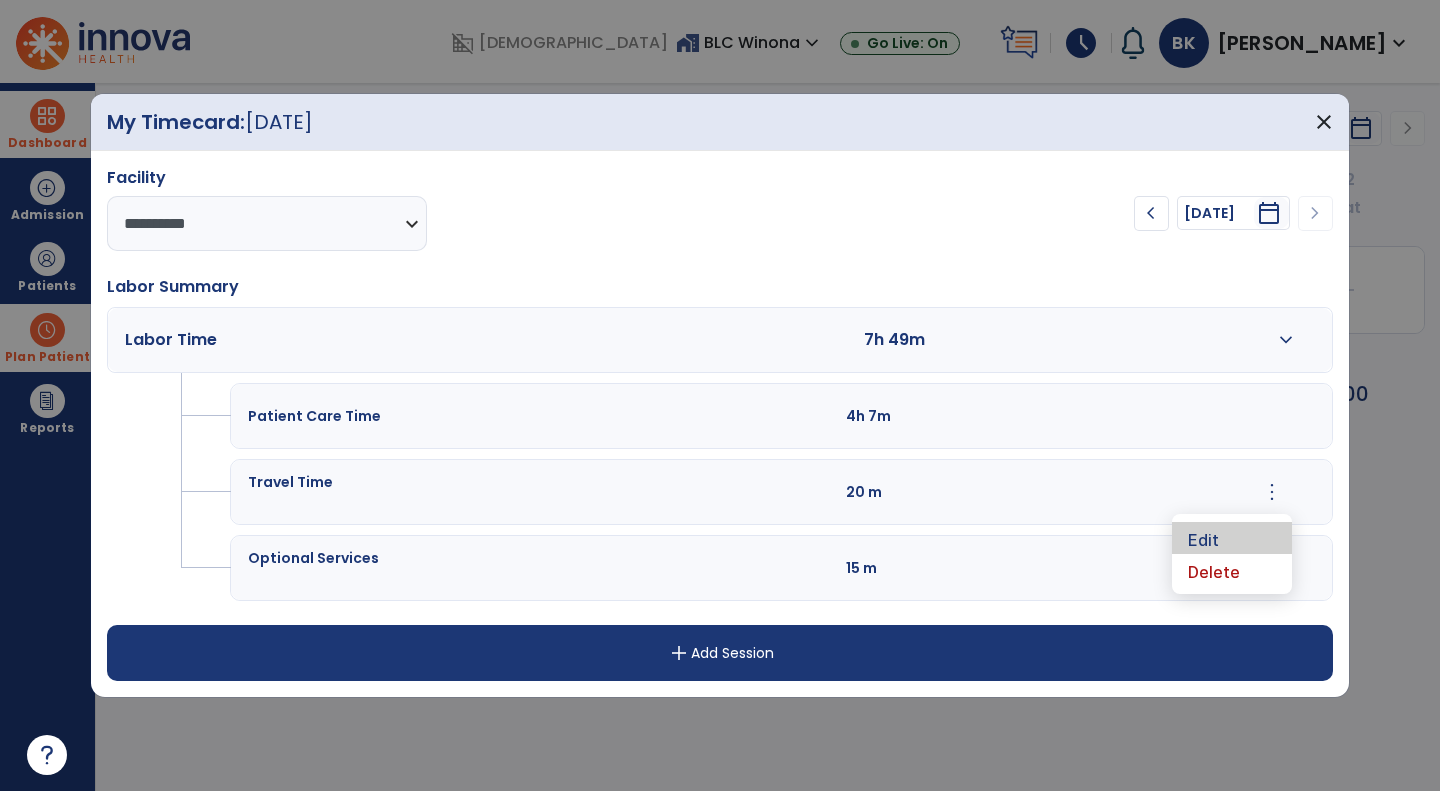 click on "Edit" at bounding box center (1232, 538) 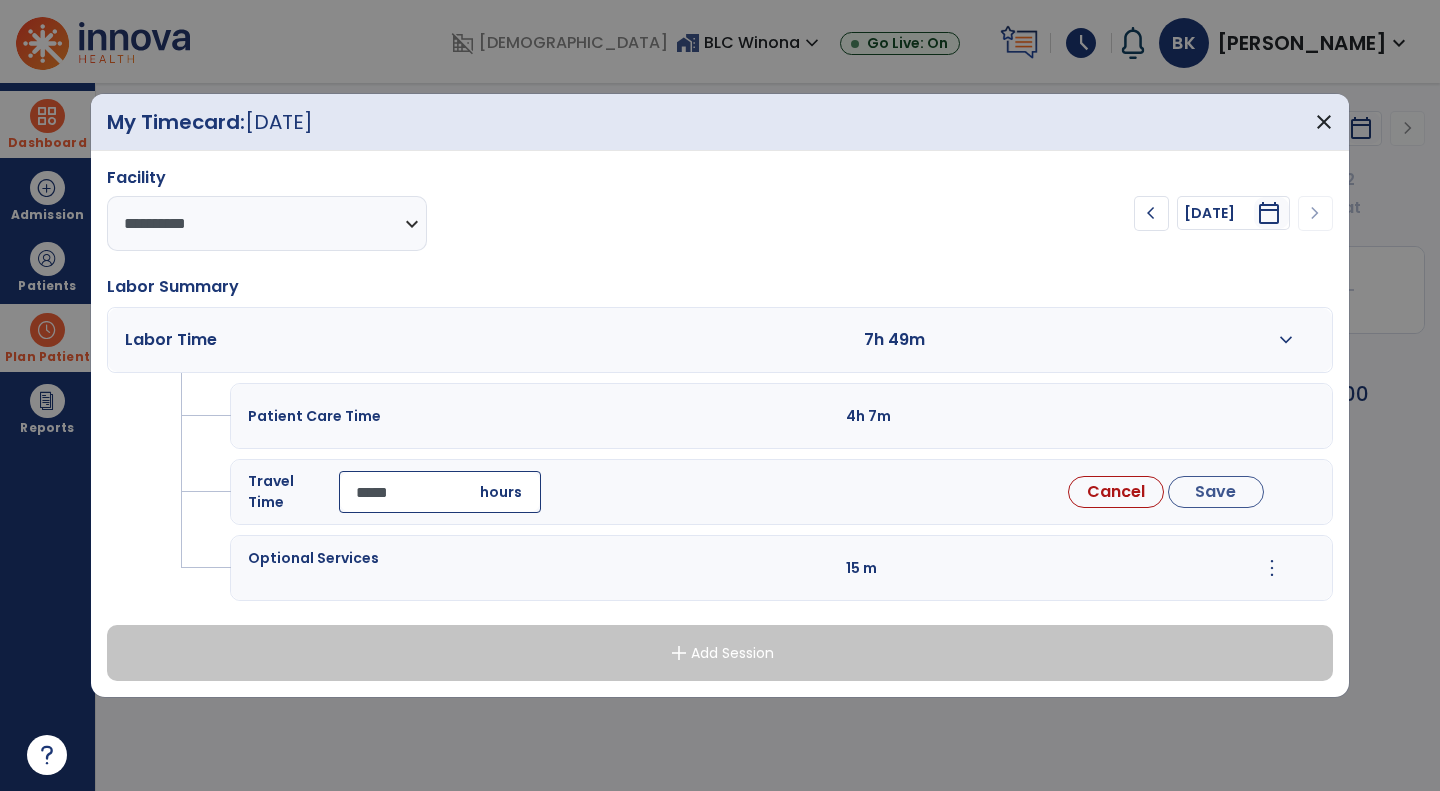 click on "*****" at bounding box center [440, 492] 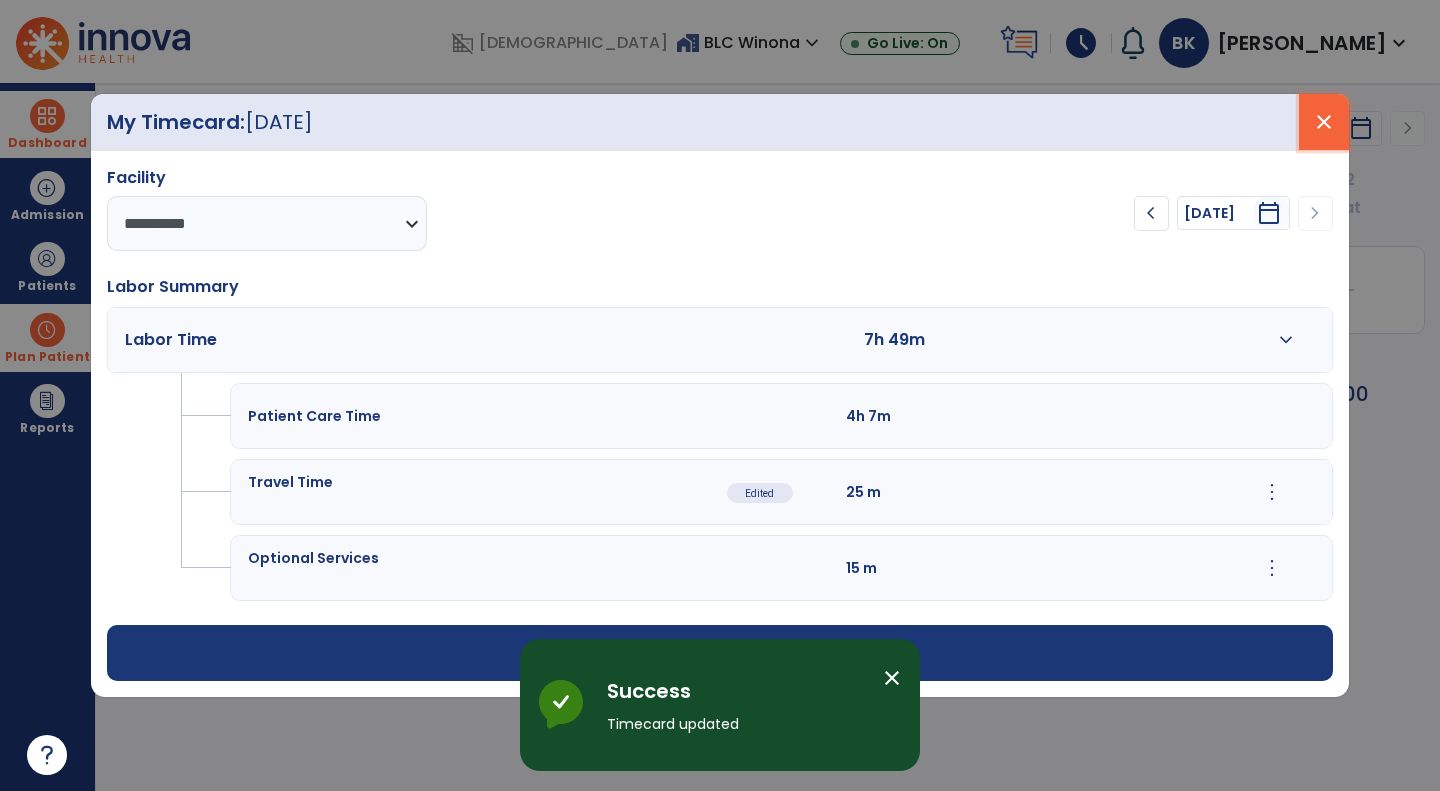 click on "close" at bounding box center (1324, 122) 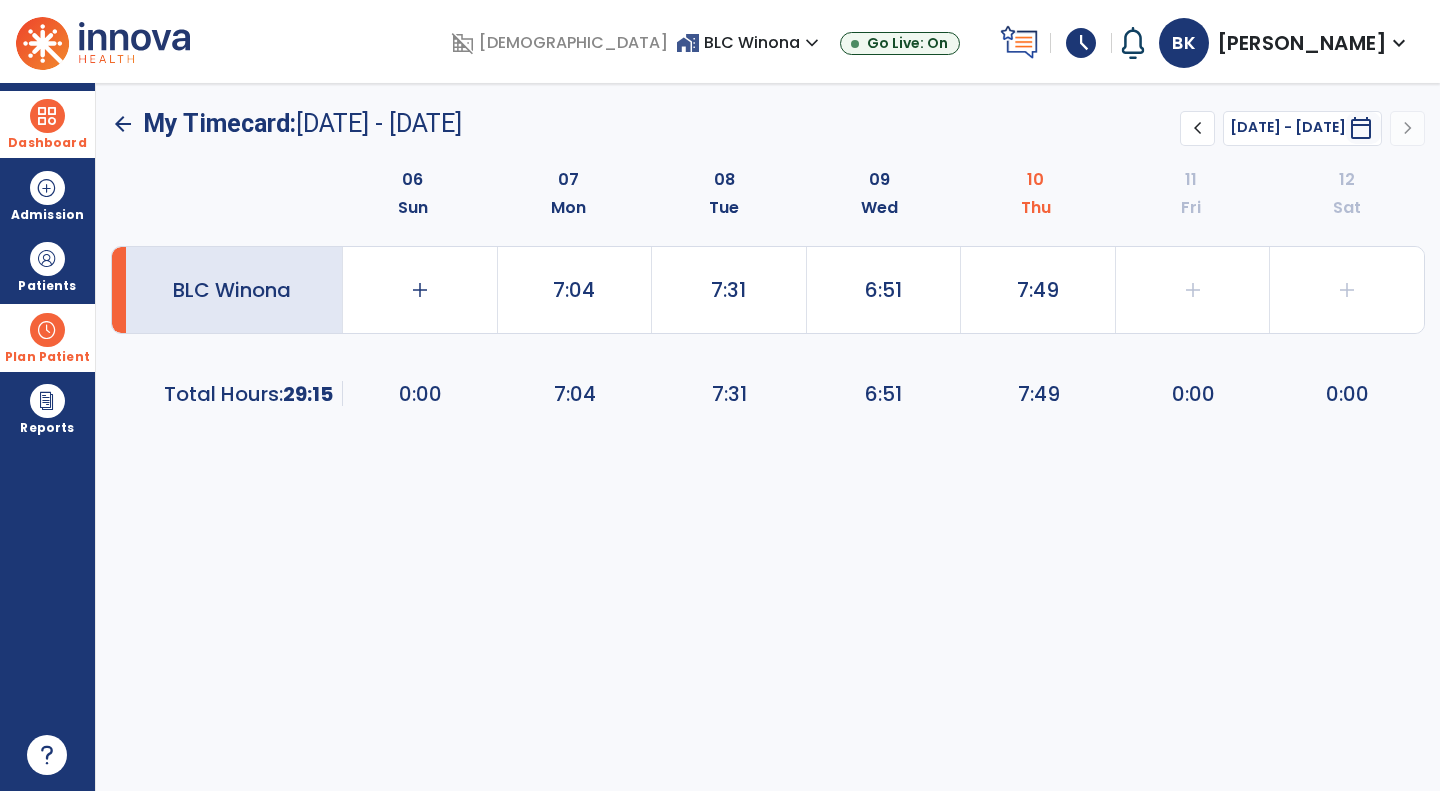 click at bounding box center [47, 116] 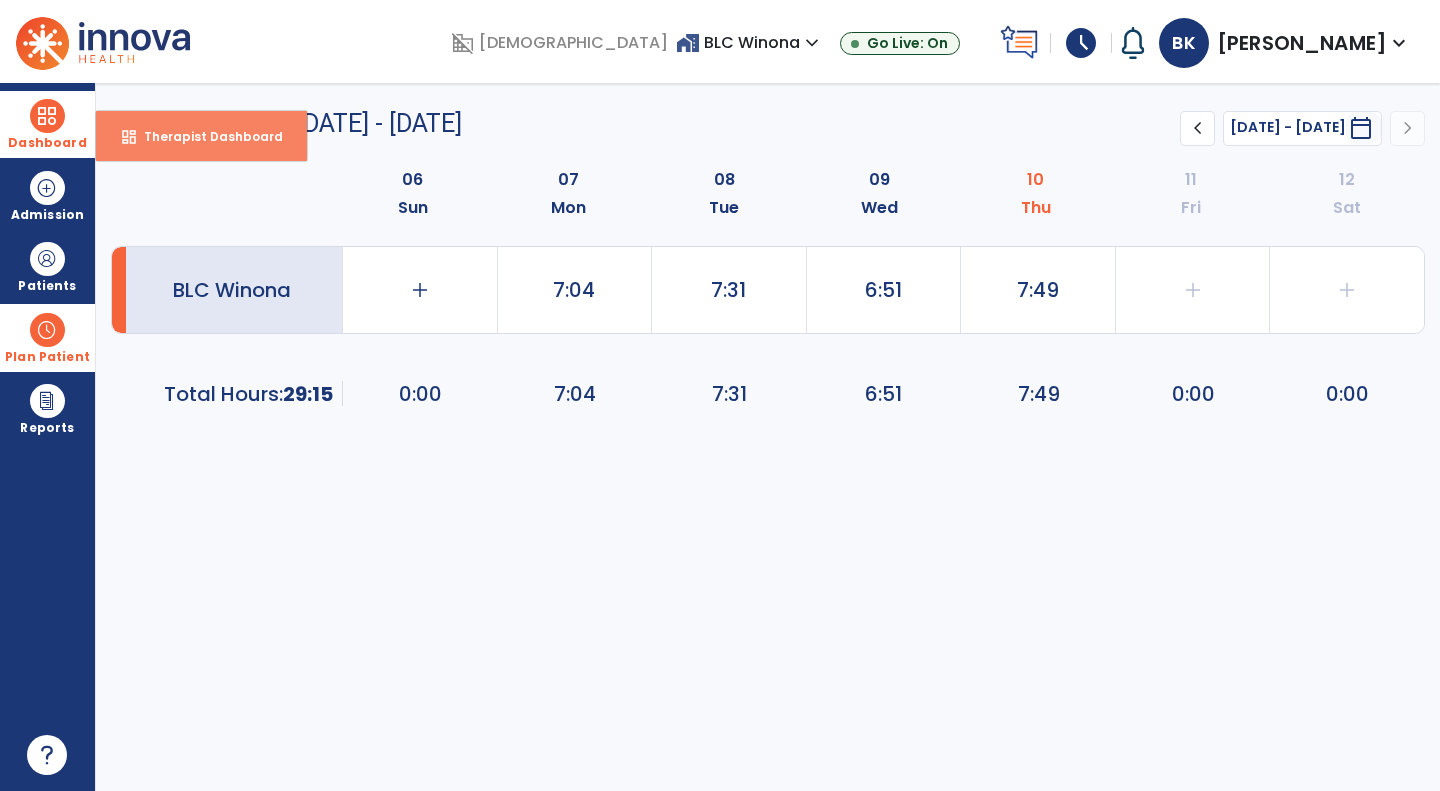 click on "dashboard  Therapist Dashboard" at bounding box center (201, 136) 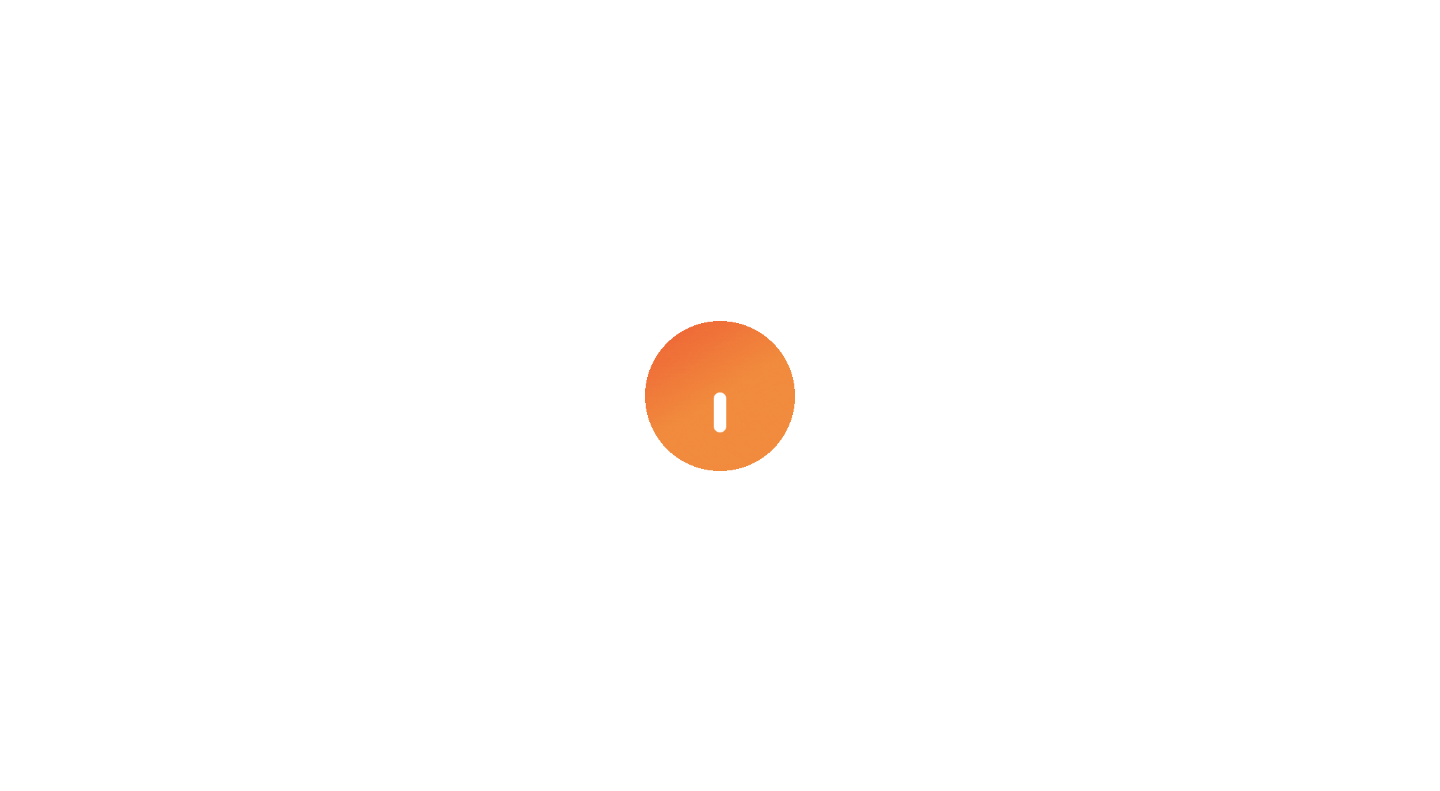 select on "****" 